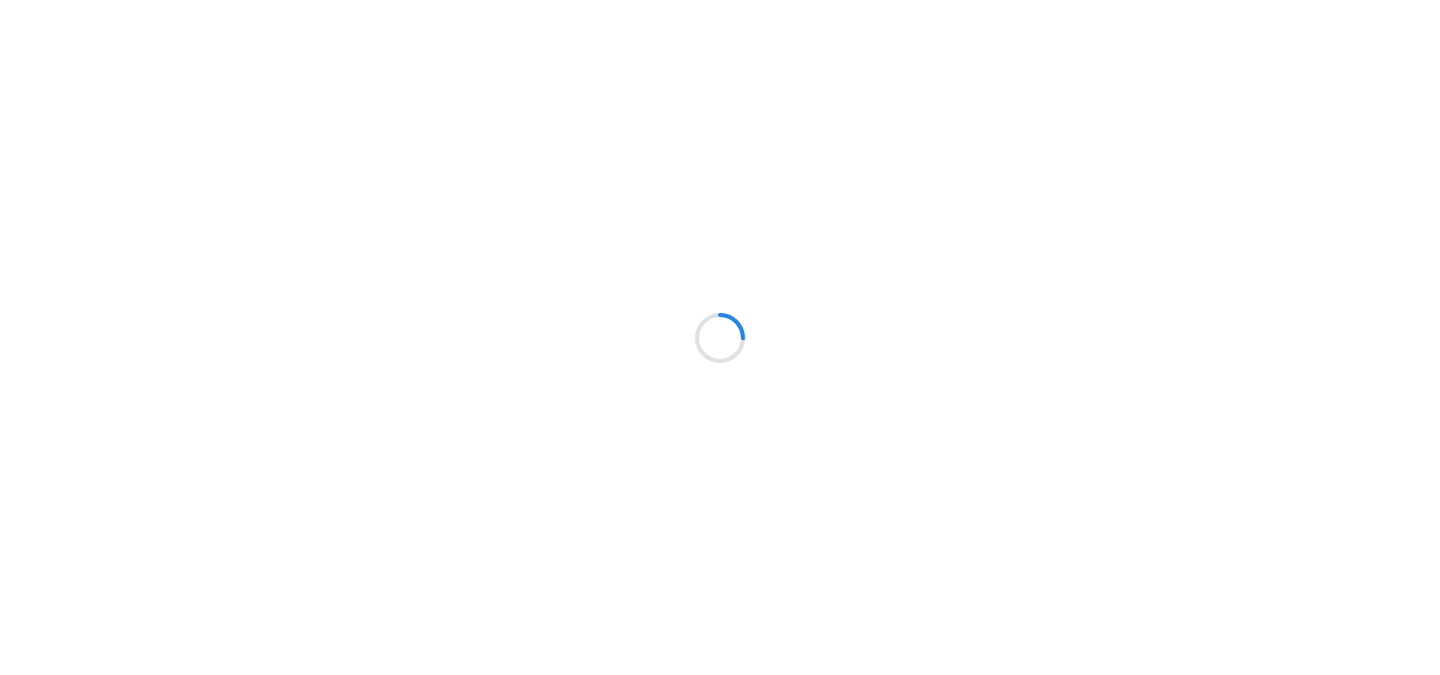 scroll, scrollTop: 0, scrollLeft: 0, axis: both 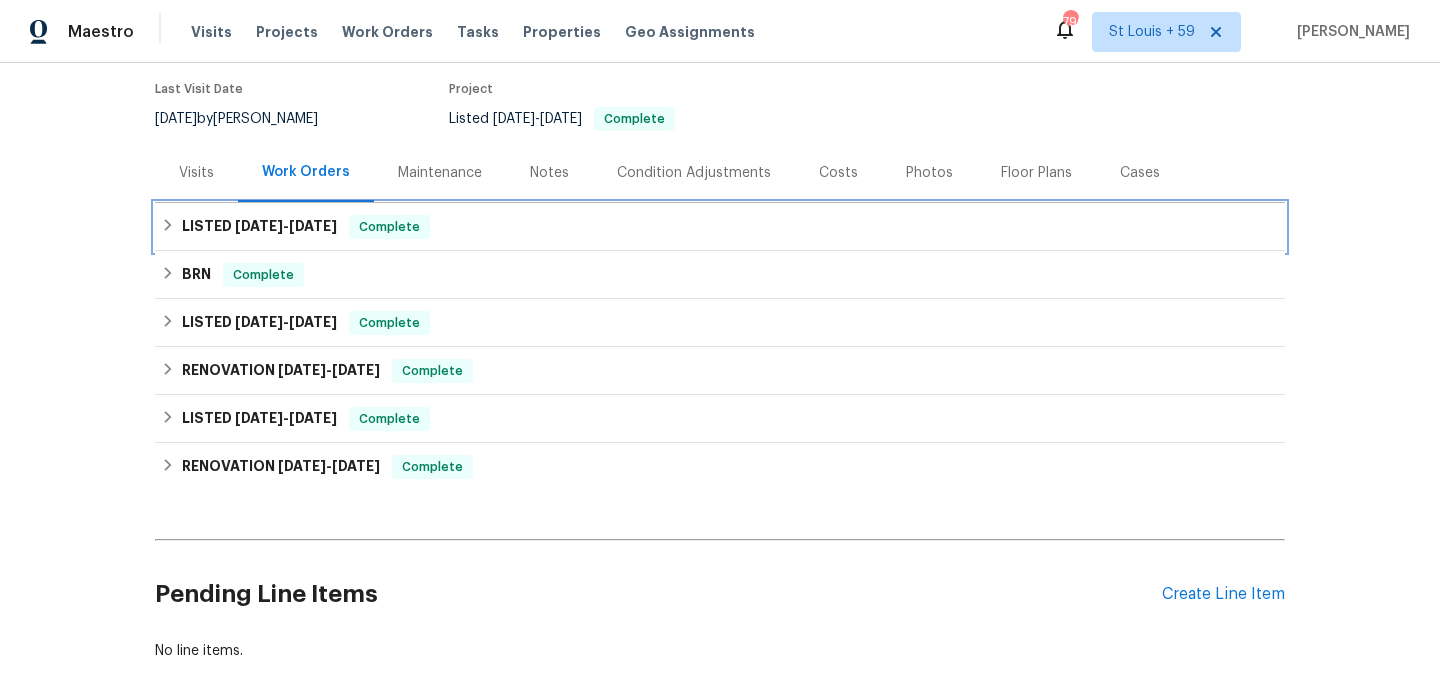 click on "LISTED   6/6/25  -  6/9/25" at bounding box center (259, 227) 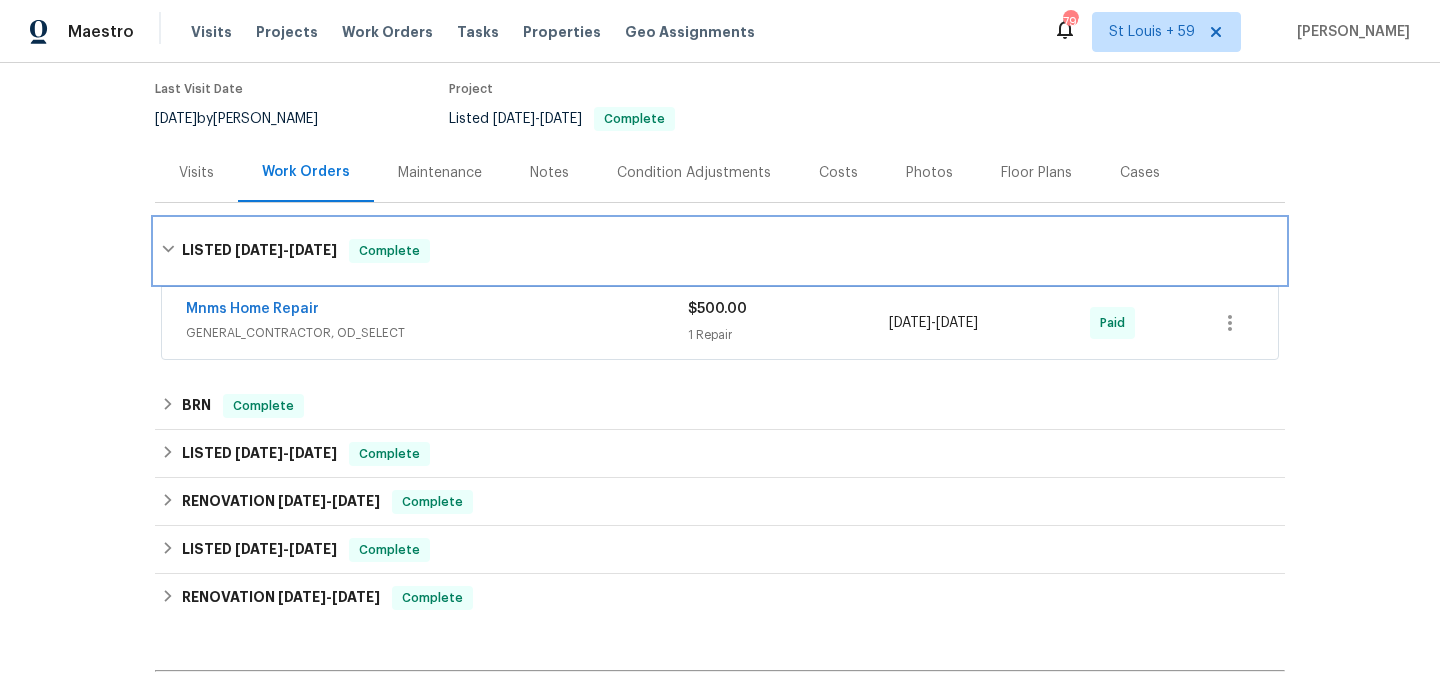 click on "LISTED   6/6/25  -  6/9/25 Complete" at bounding box center [720, 251] 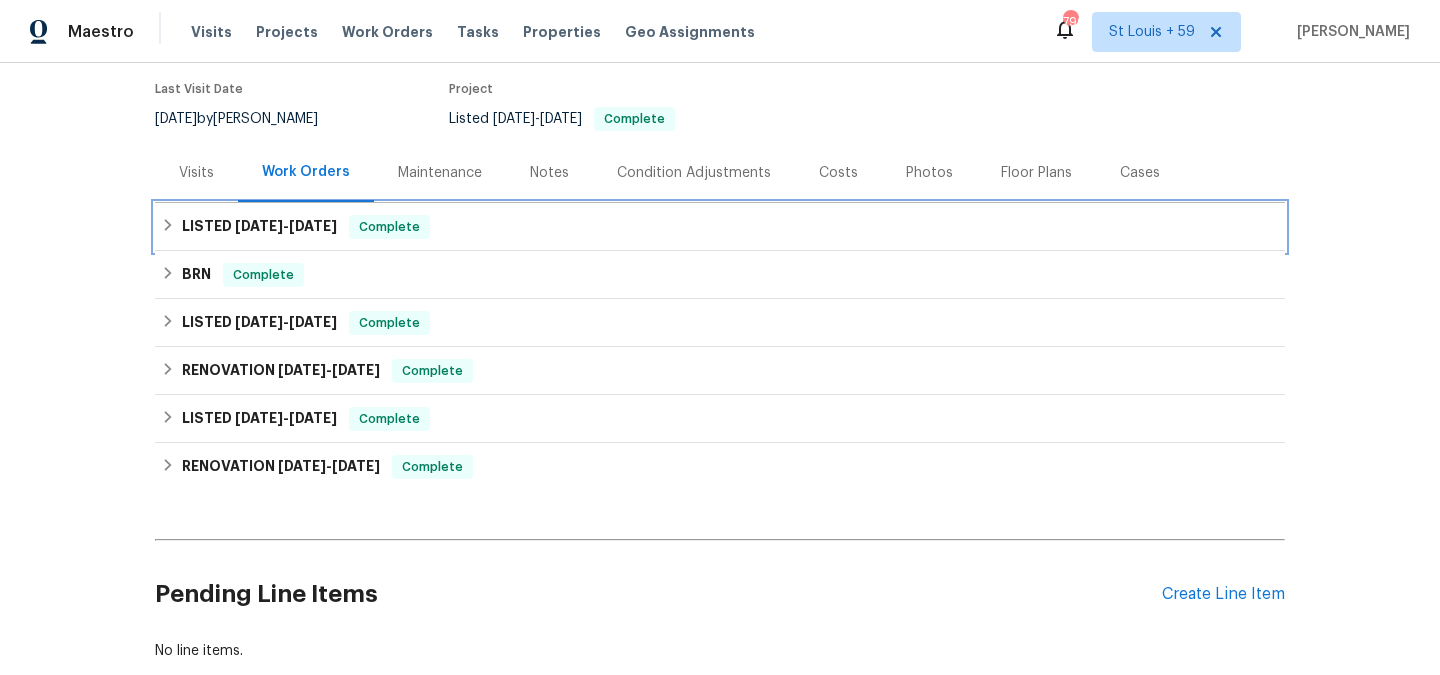 click on "LISTED   6/6/25  -  6/9/25" at bounding box center (259, 227) 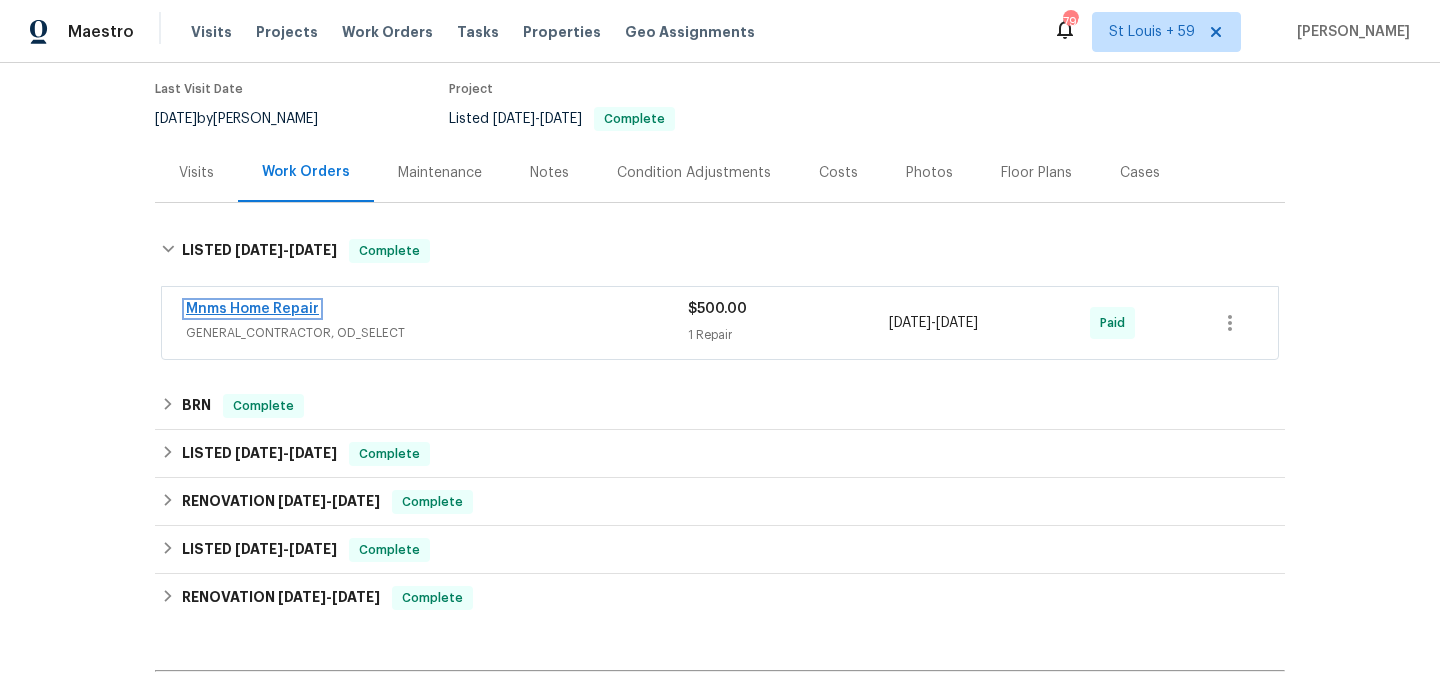 click on "Mnms Home Repair" at bounding box center (252, 309) 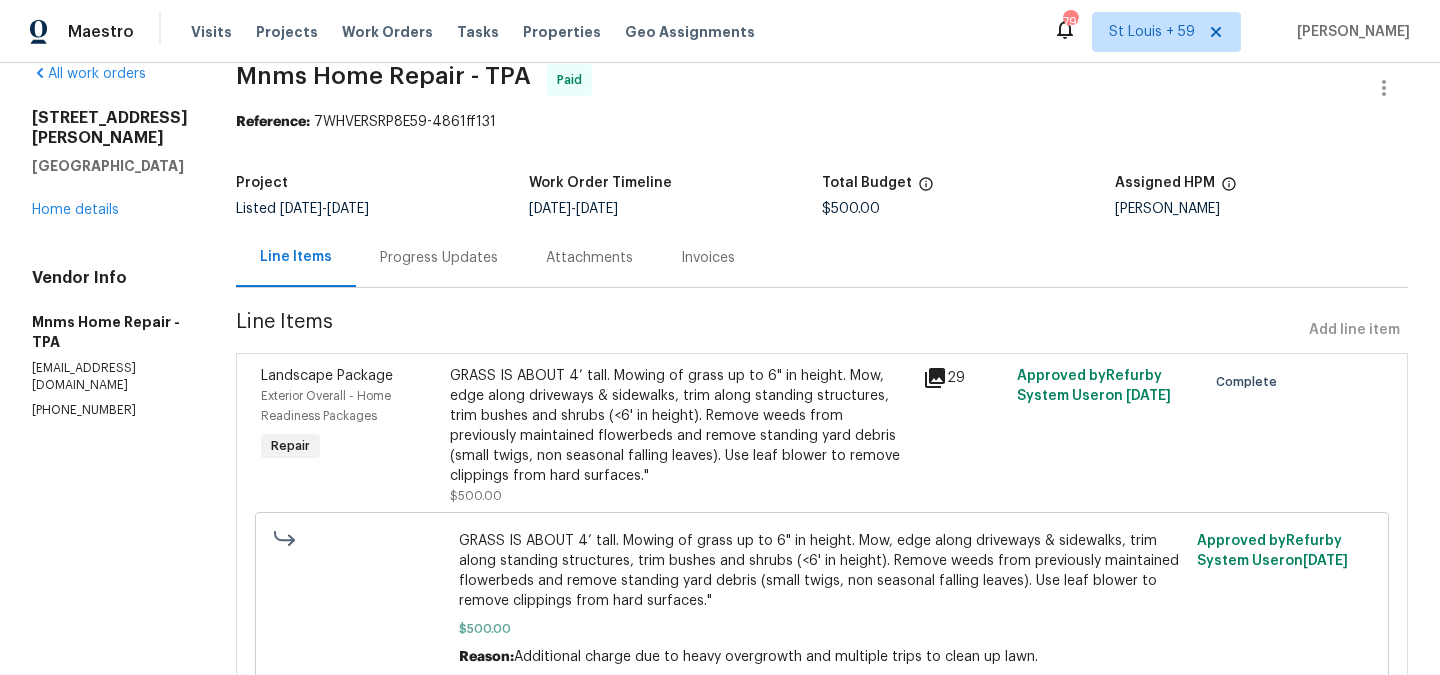 scroll, scrollTop: 0, scrollLeft: 0, axis: both 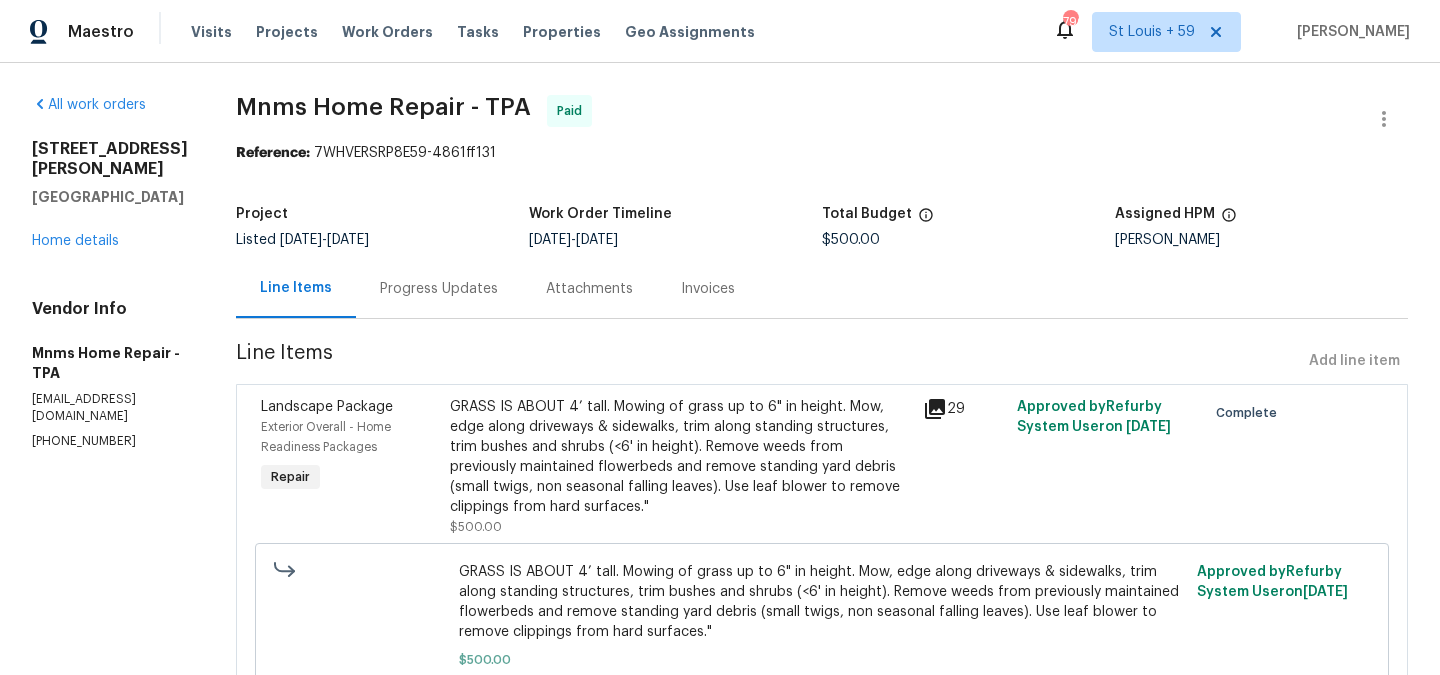 click on "Progress Updates" at bounding box center [439, 289] 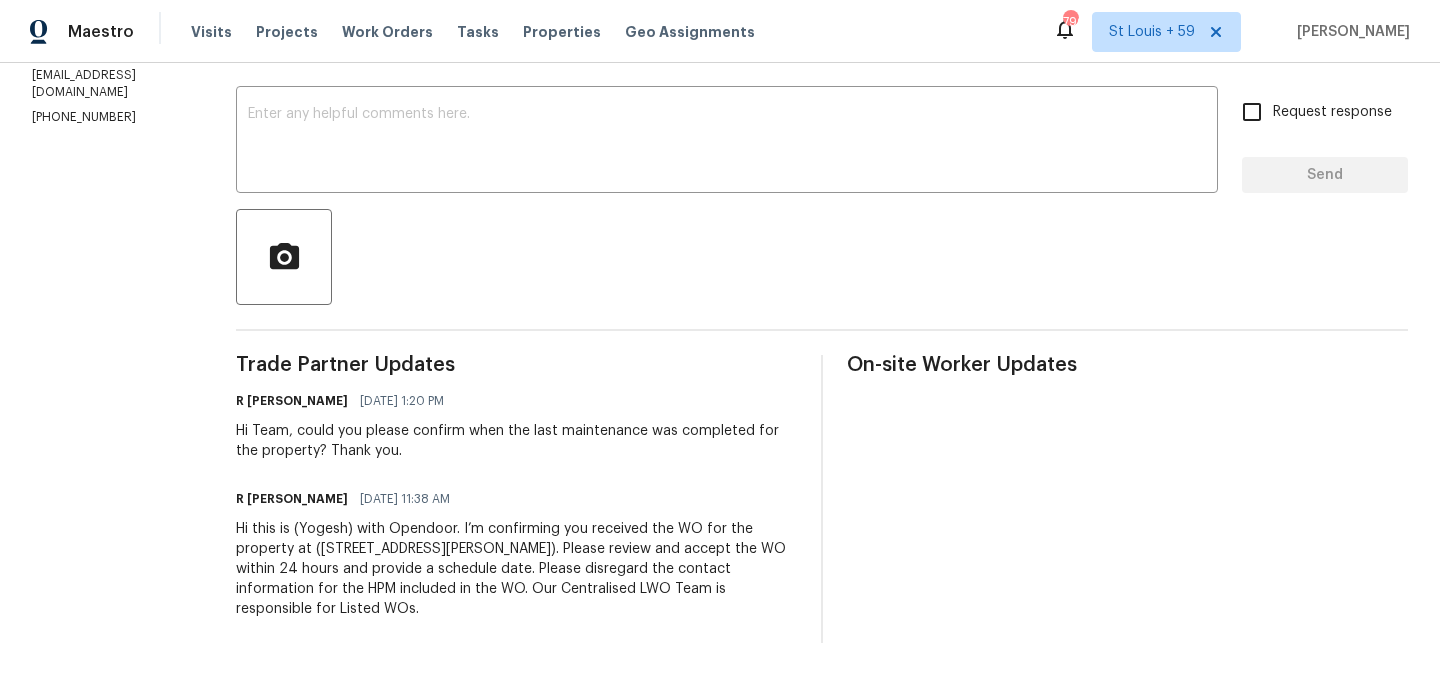 scroll, scrollTop: 0, scrollLeft: 0, axis: both 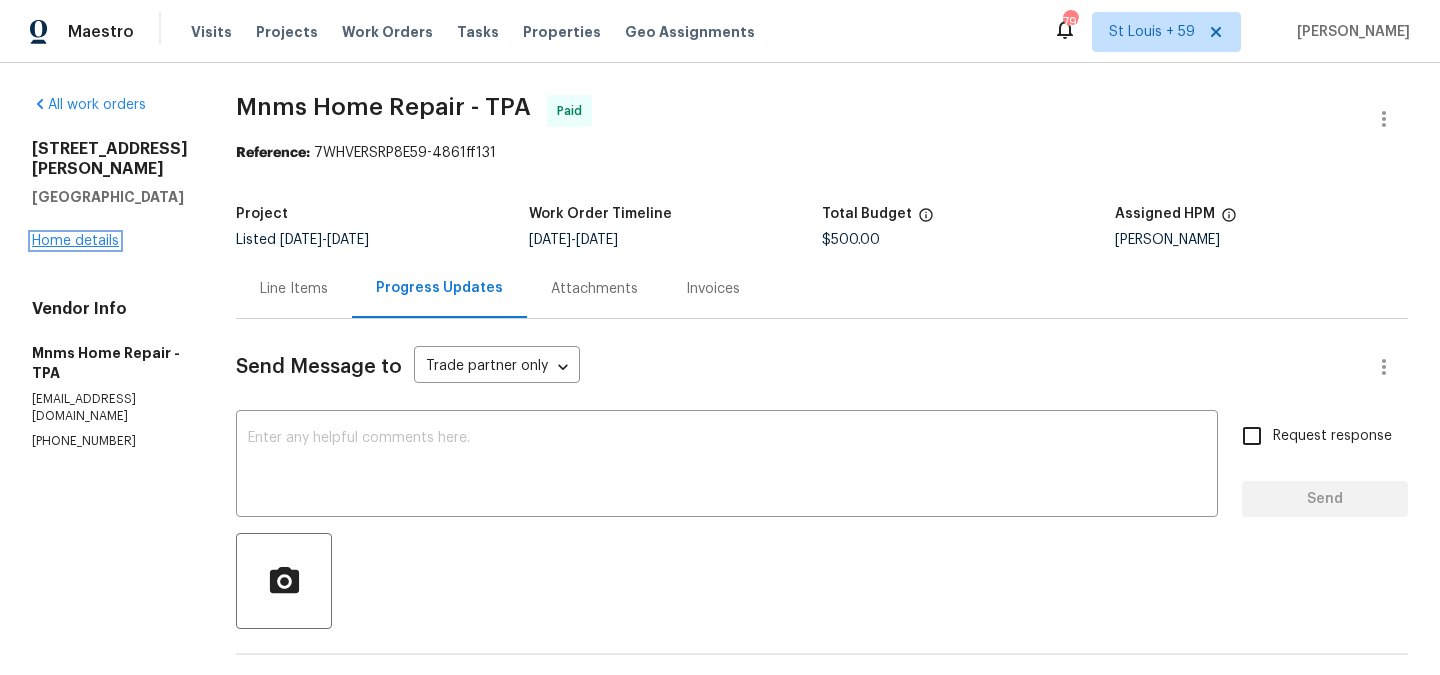 click on "Home details" at bounding box center (75, 241) 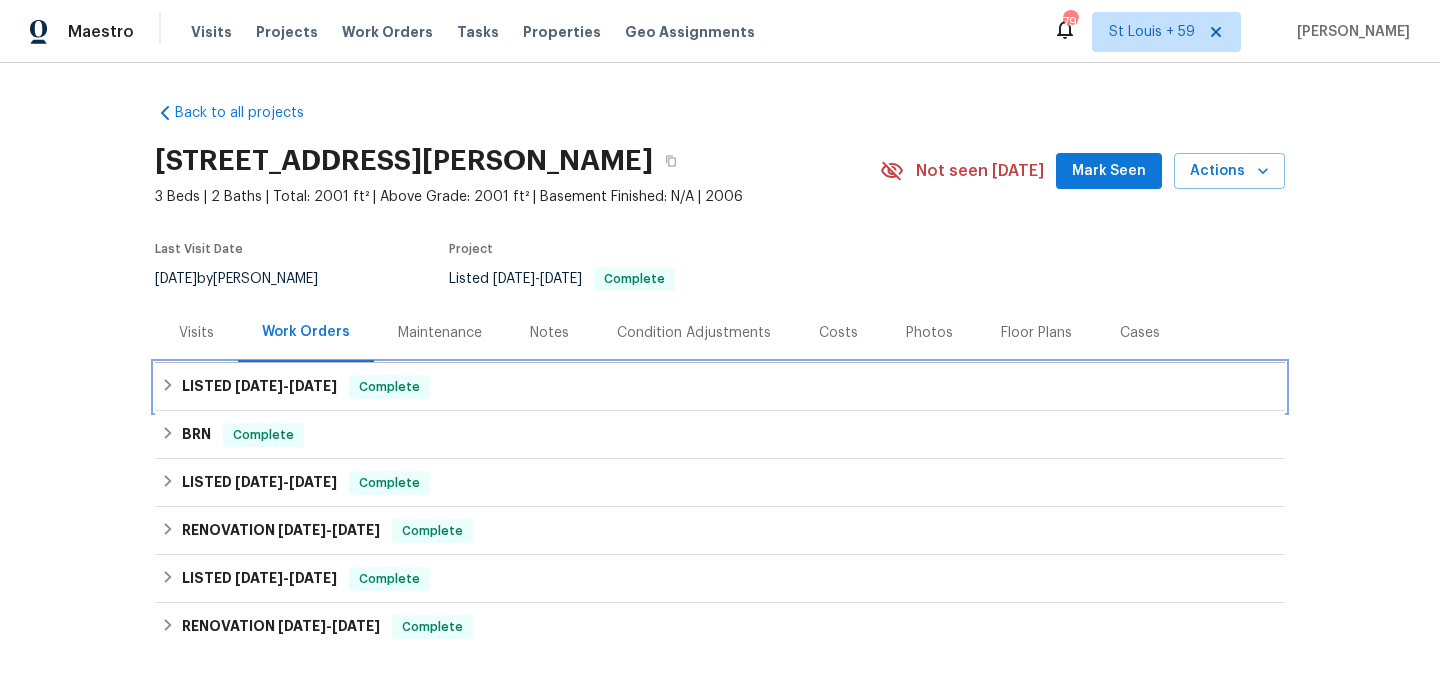 click on "6/9/25" at bounding box center [313, 386] 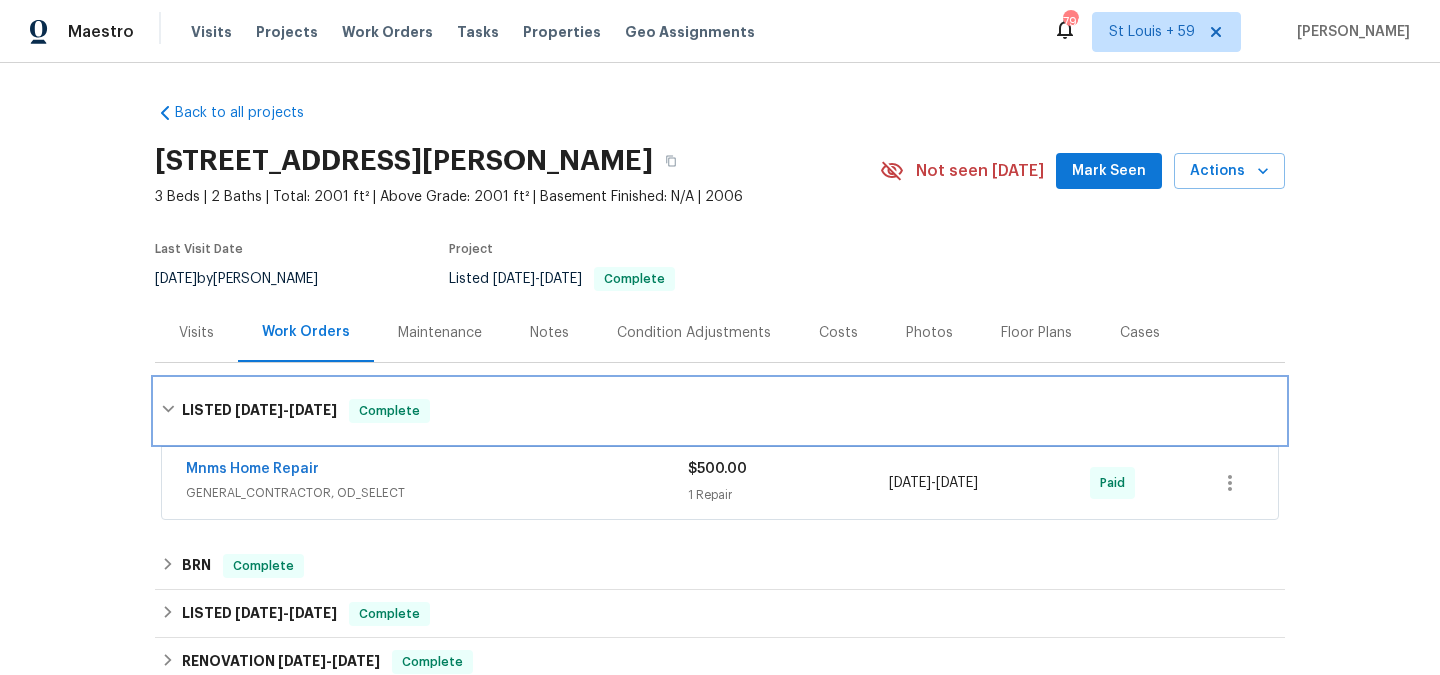 scroll, scrollTop: 42, scrollLeft: 0, axis: vertical 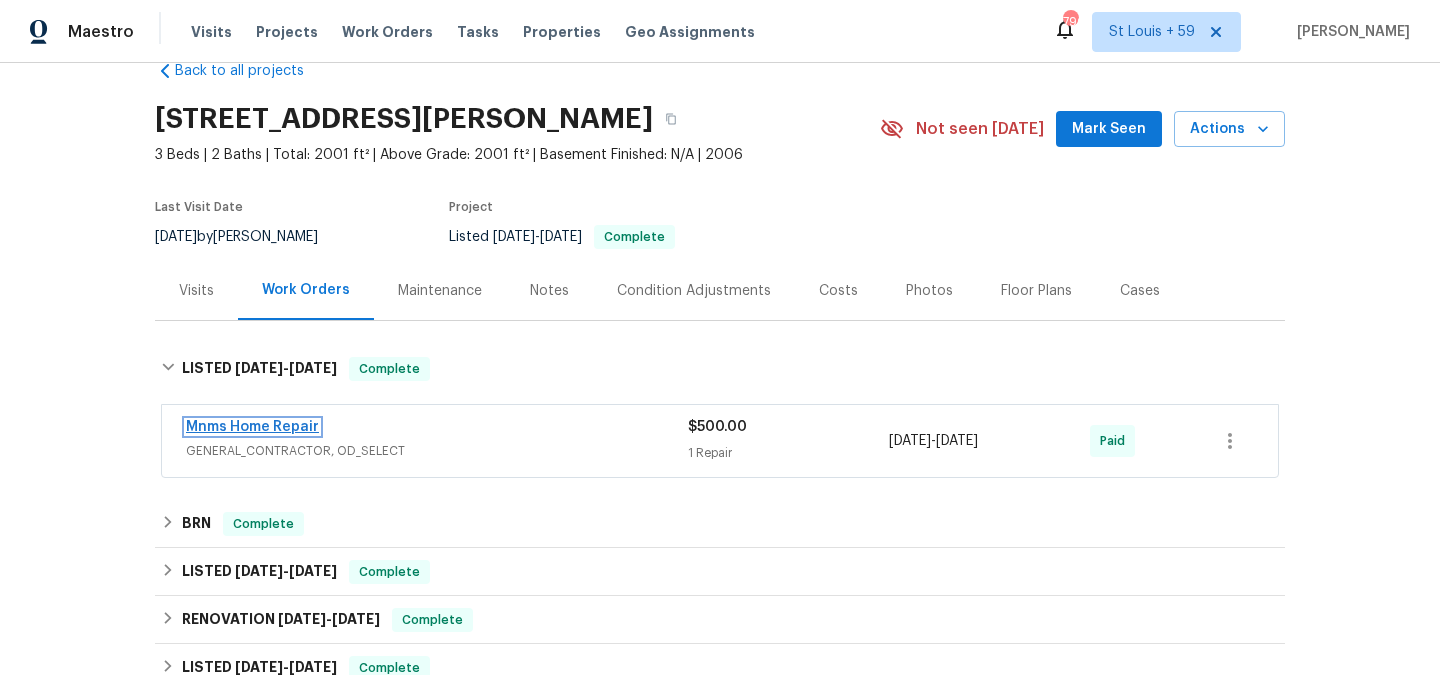 click on "Mnms Home Repair" at bounding box center (252, 427) 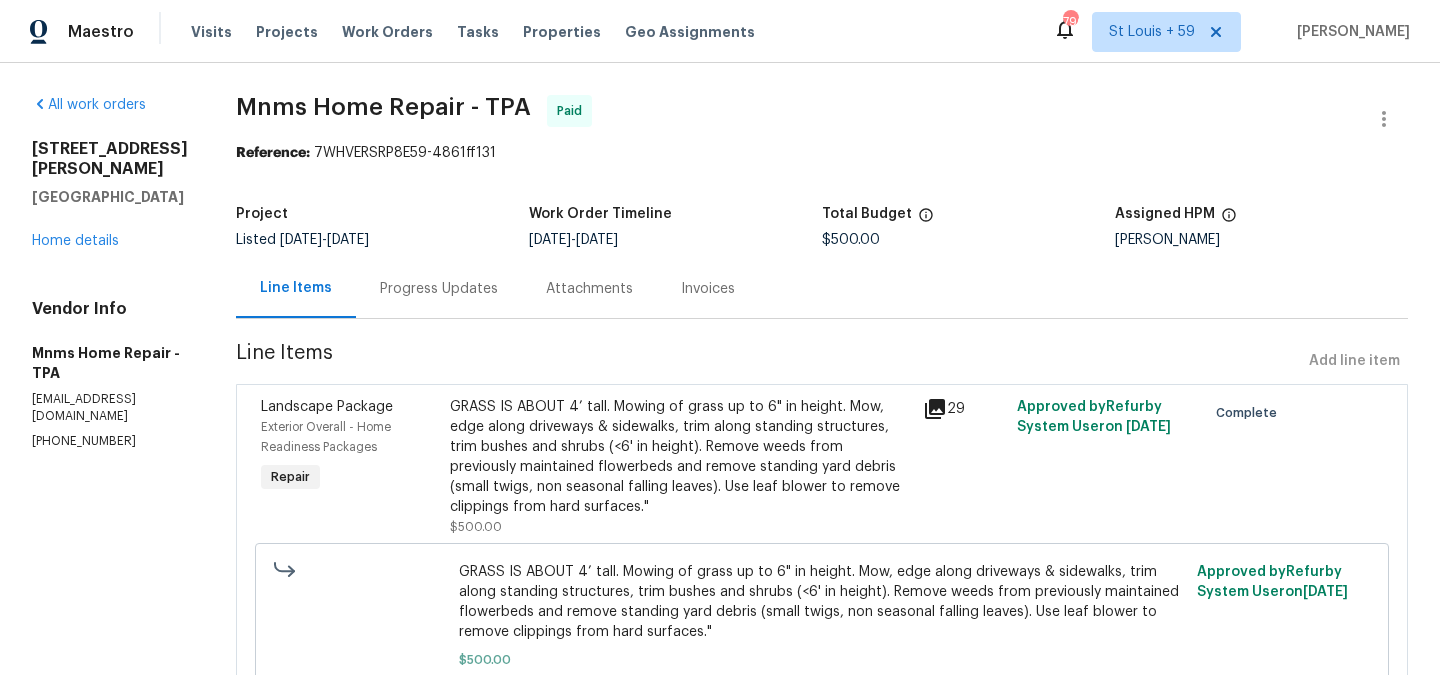 scroll, scrollTop: 118, scrollLeft: 0, axis: vertical 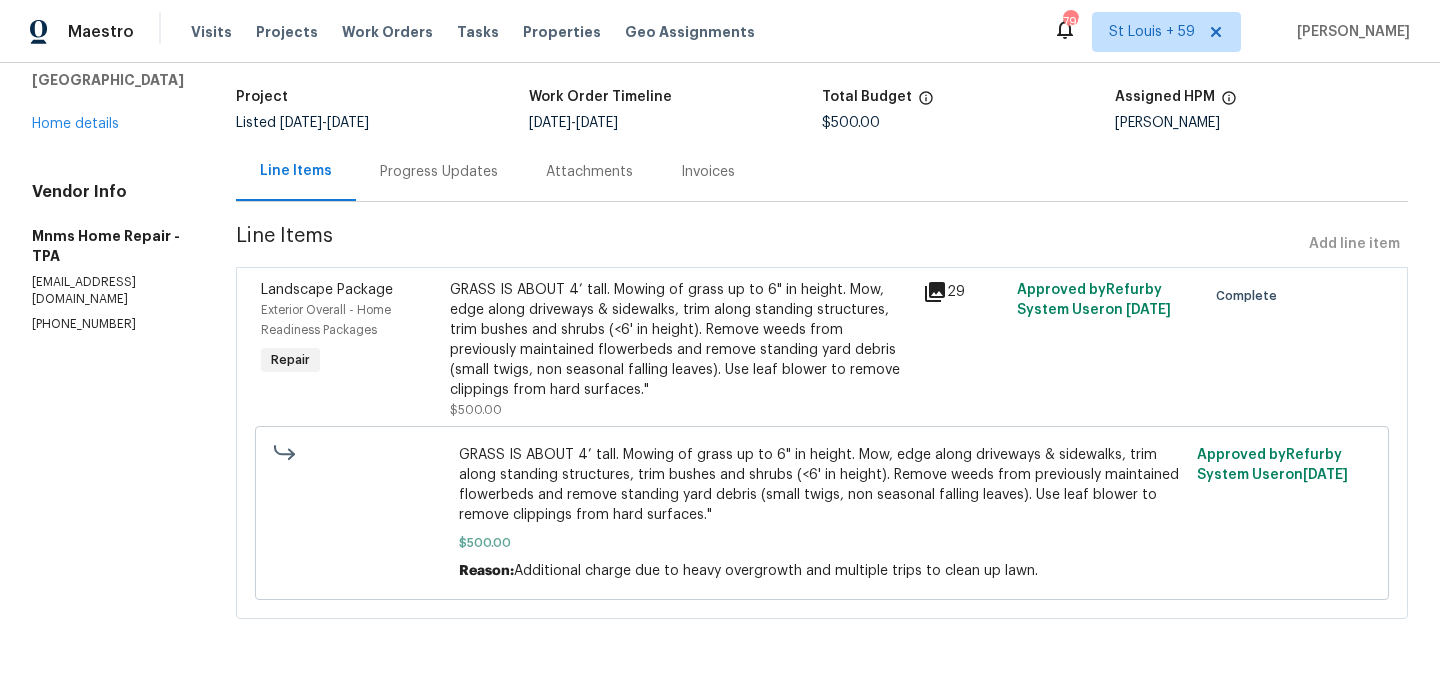 click 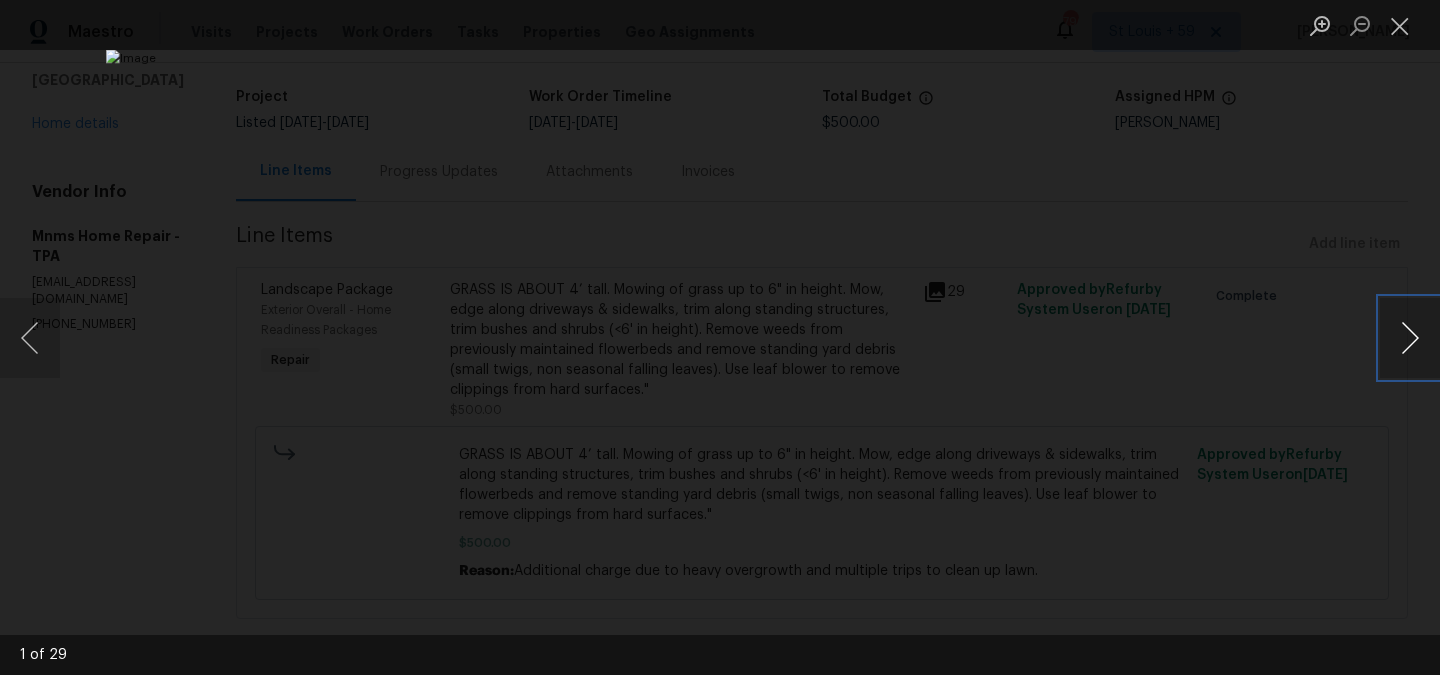 click at bounding box center [1410, 338] 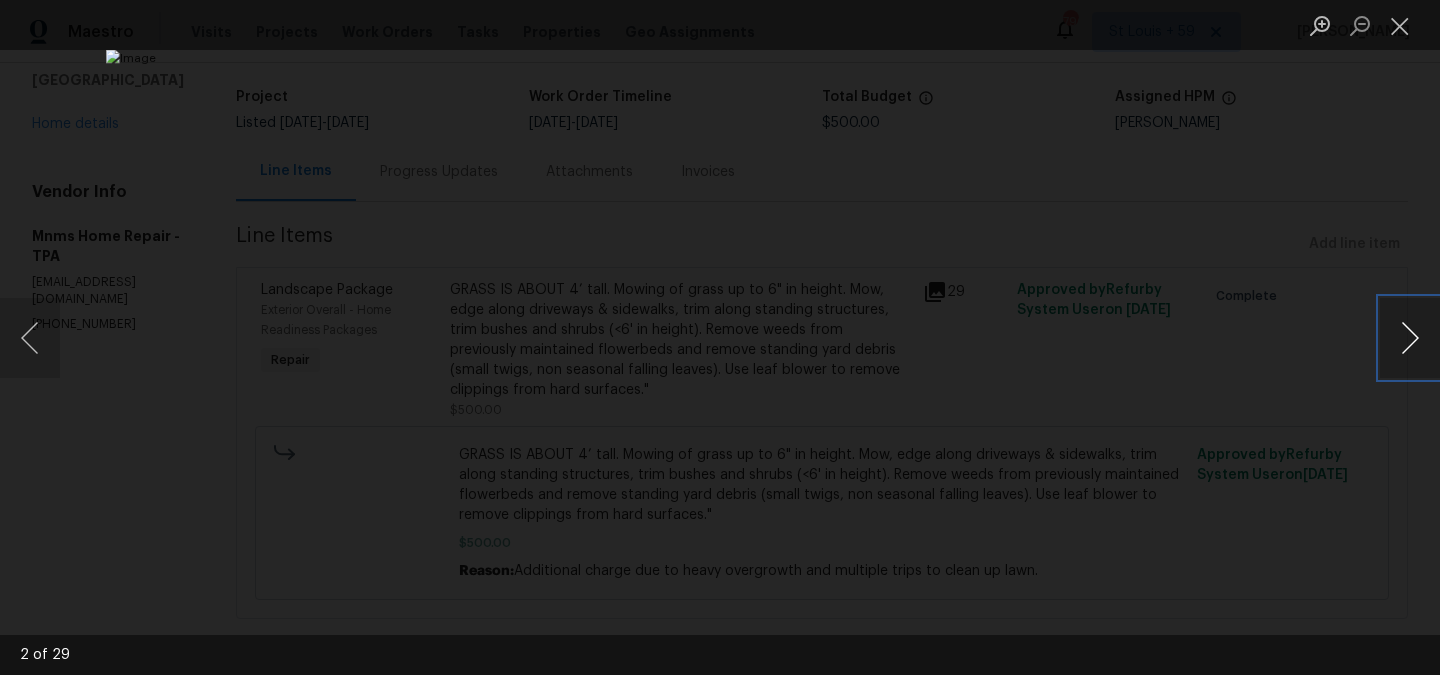 click at bounding box center (1410, 338) 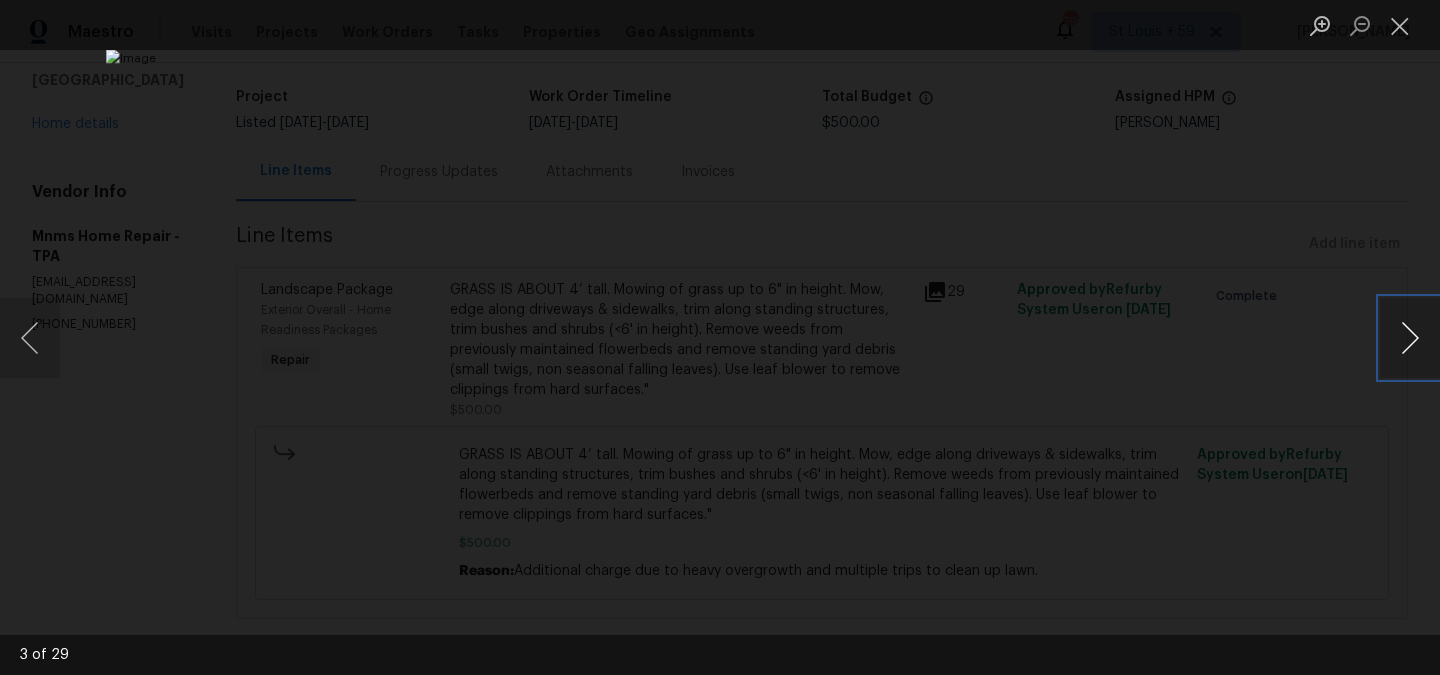 click at bounding box center (1410, 338) 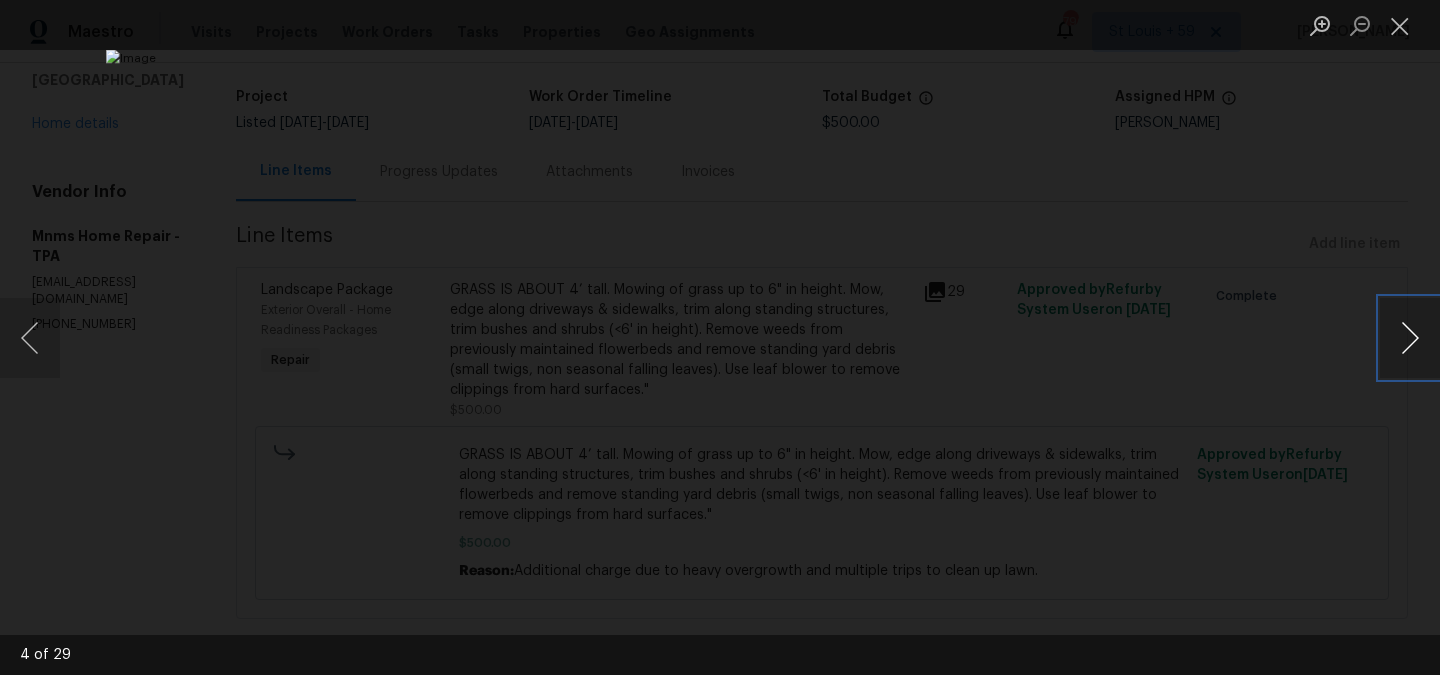 click at bounding box center (1410, 338) 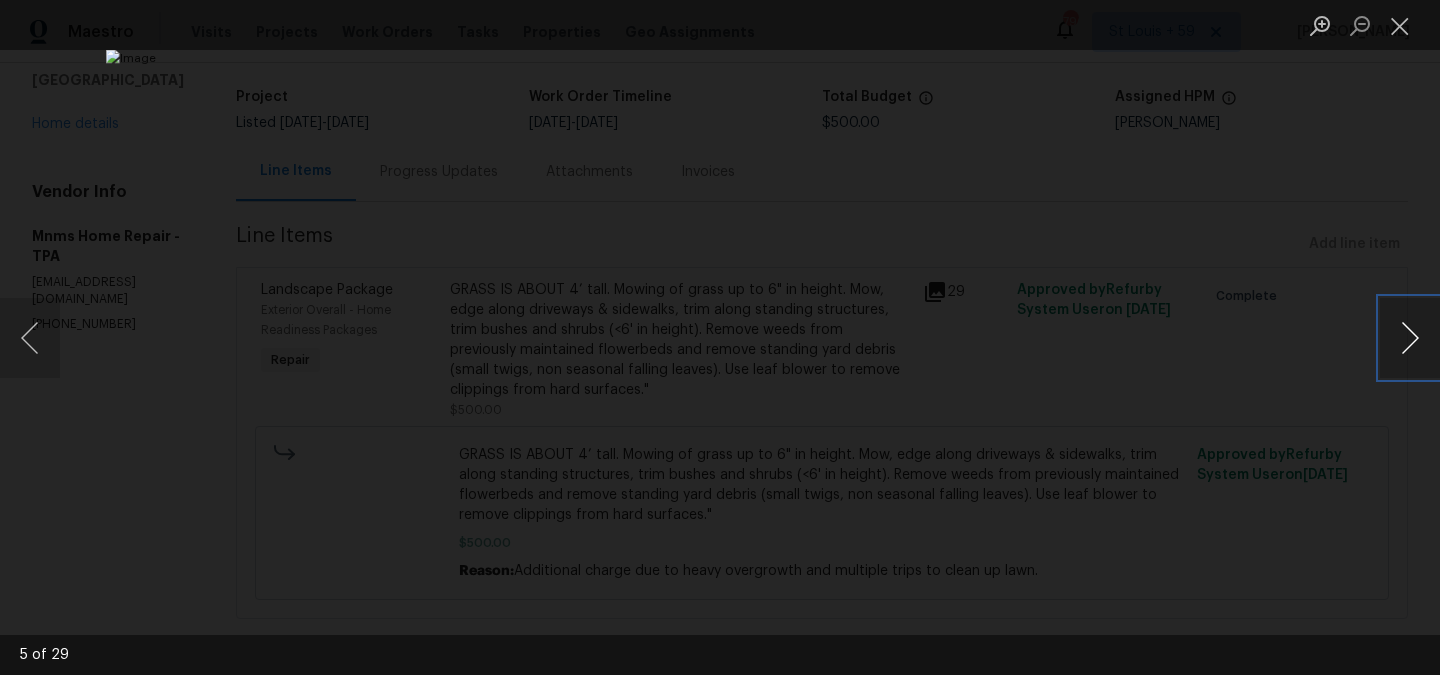 click at bounding box center [1410, 338] 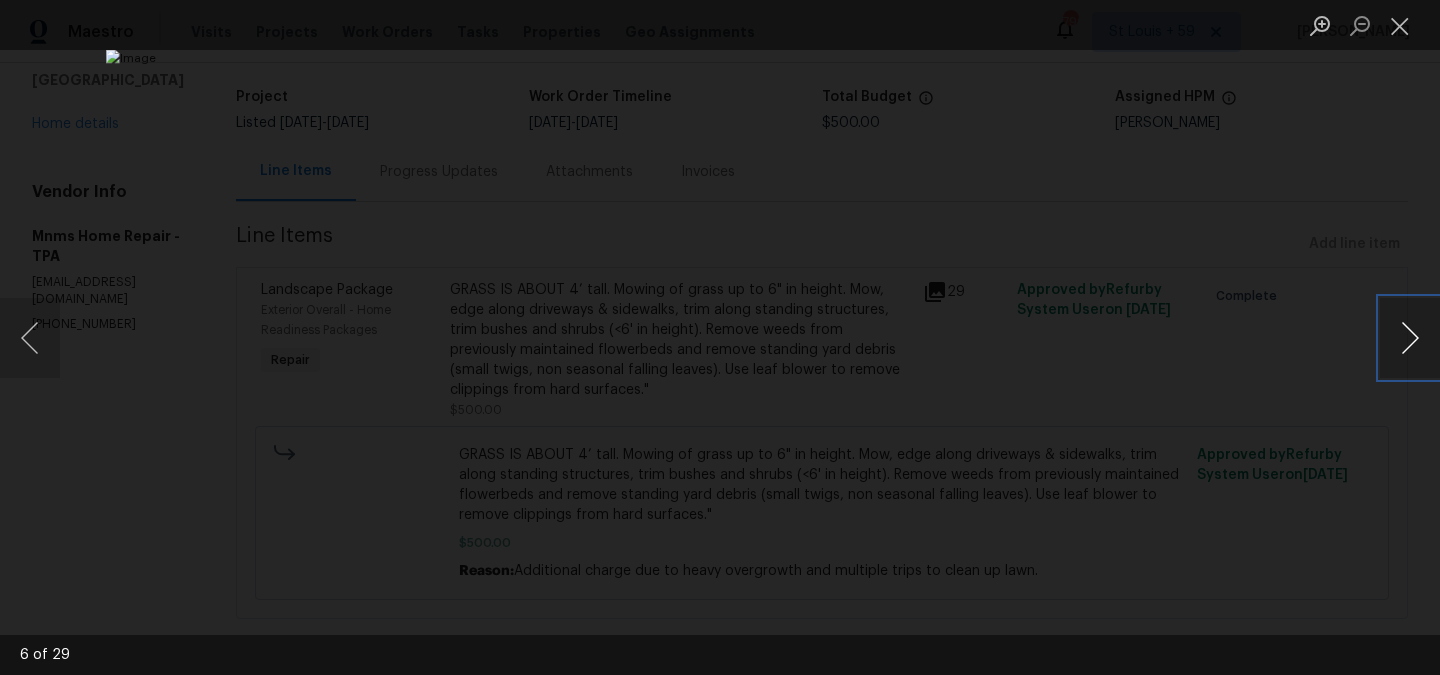 click at bounding box center (1410, 338) 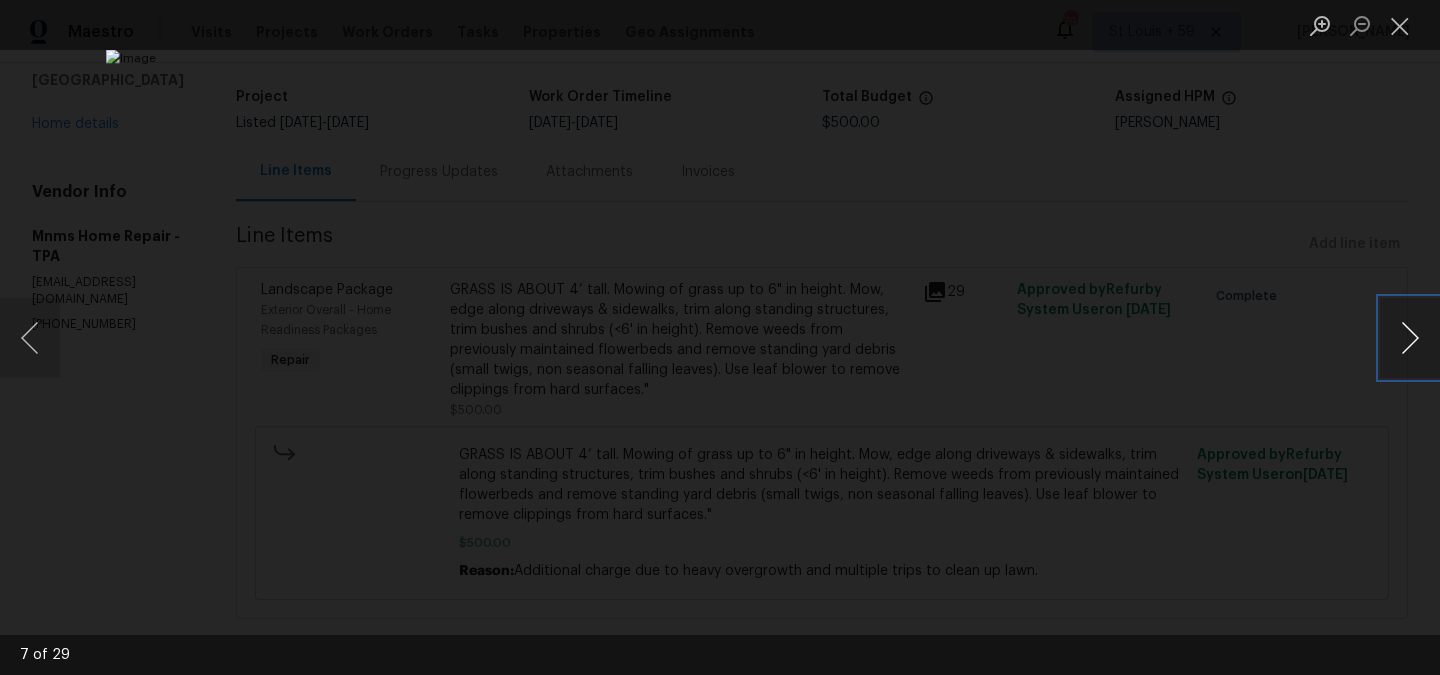 click at bounding box center (1410, 338) 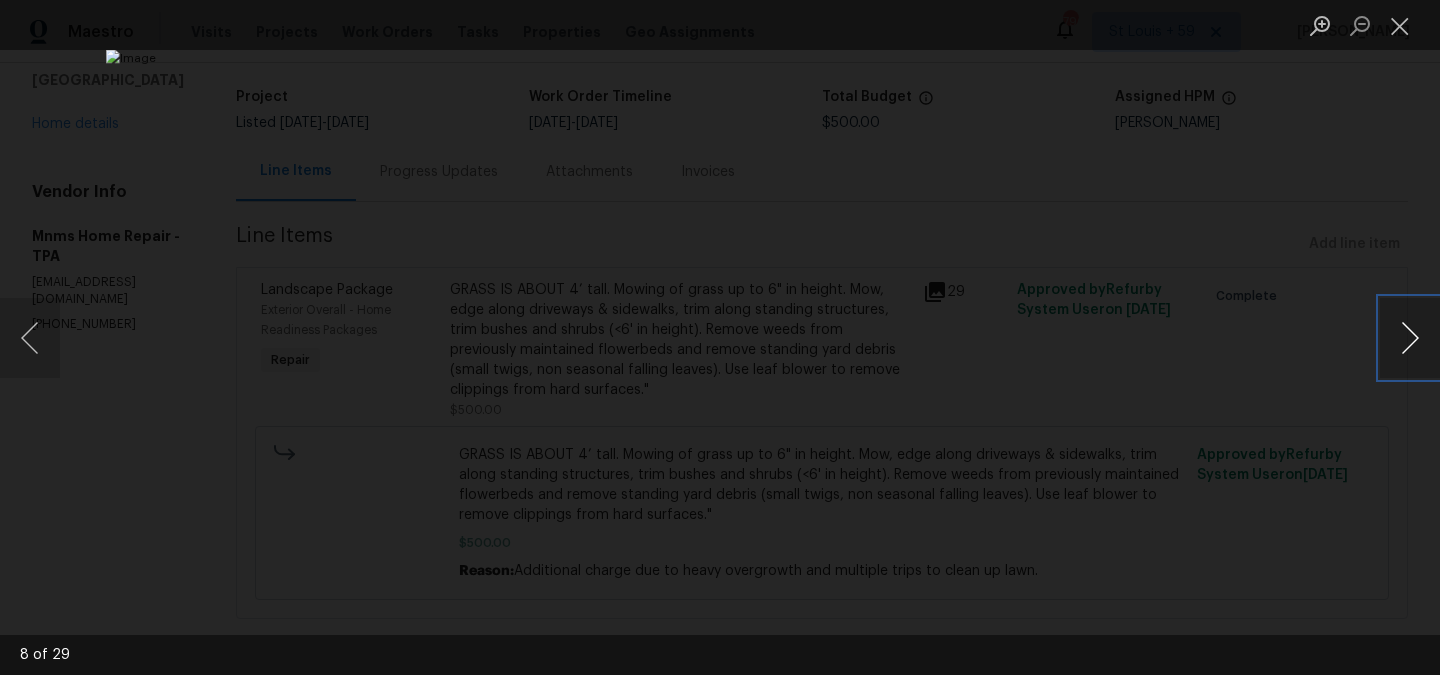 click at bounding box center (1410, 338) 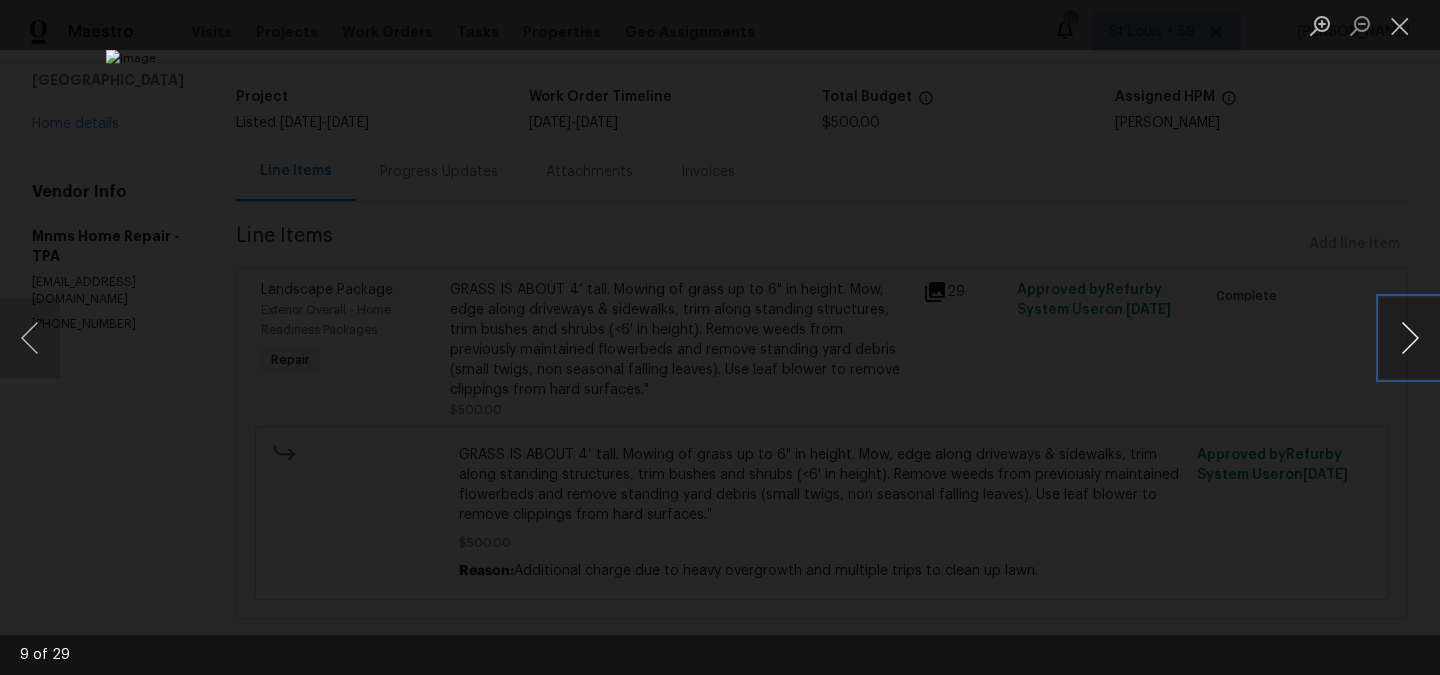 click at bounding box center [1410, 338] 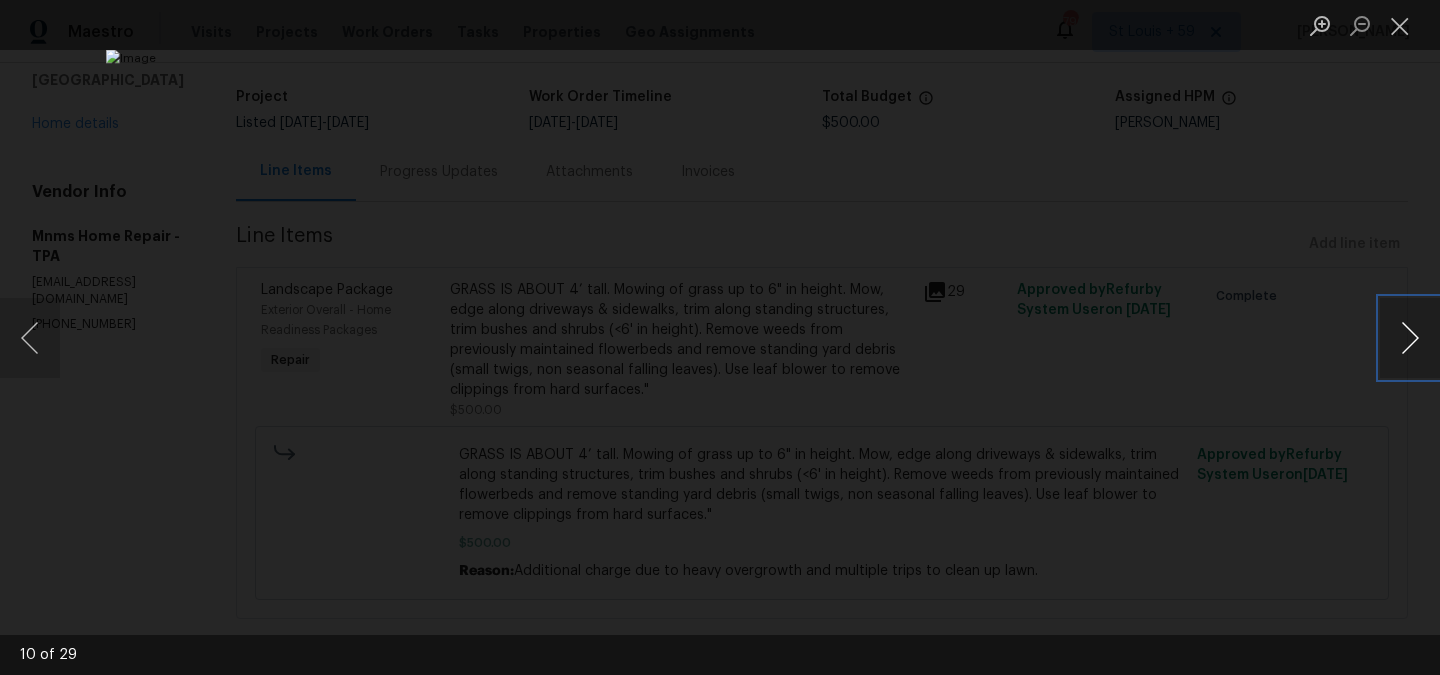 click at bounding box center (1410, 338) 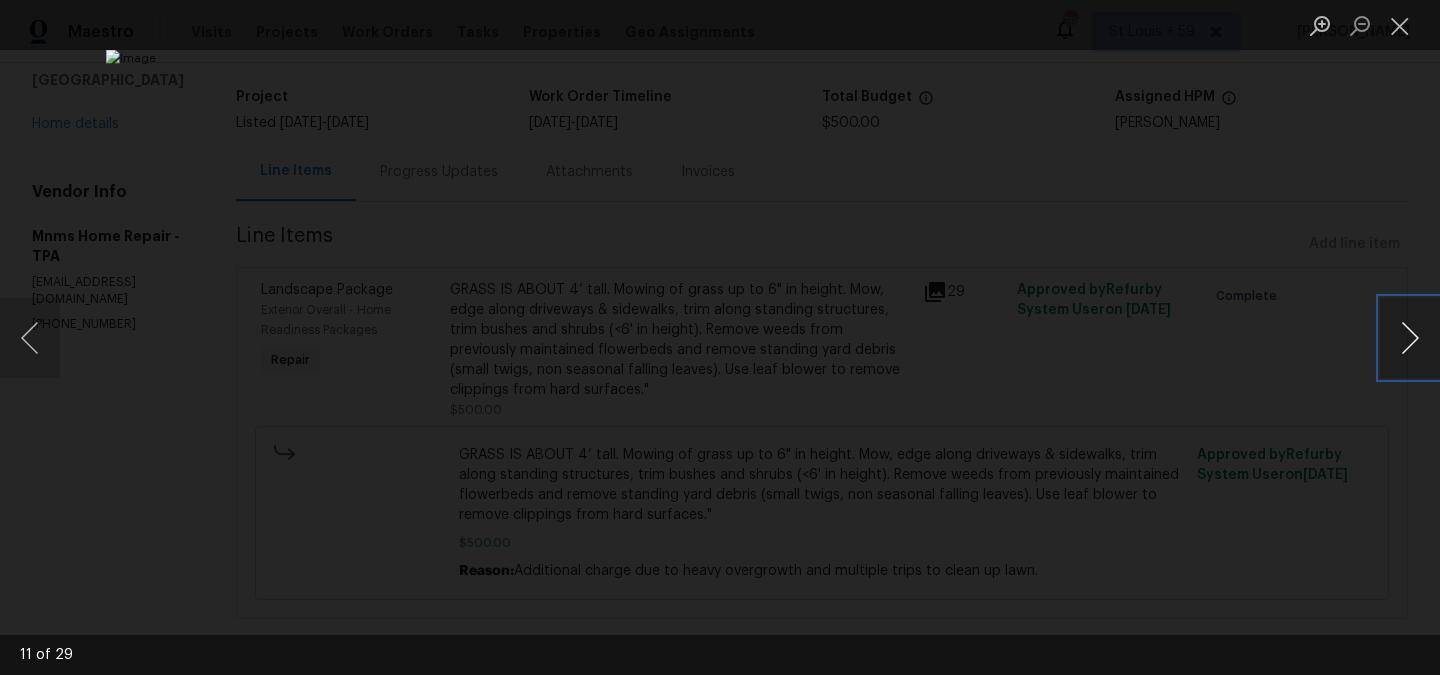 click at bounding box center [1410, 338] 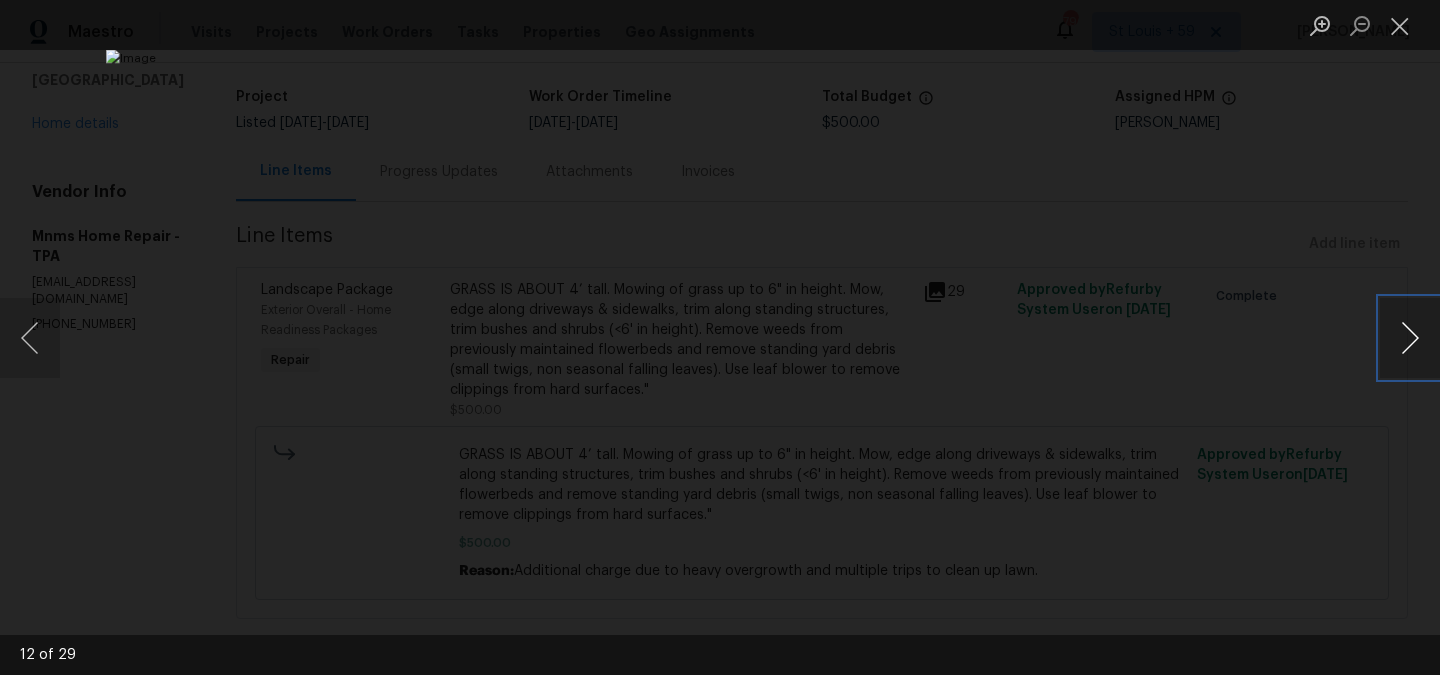 click at bounding box center (1410, 338) 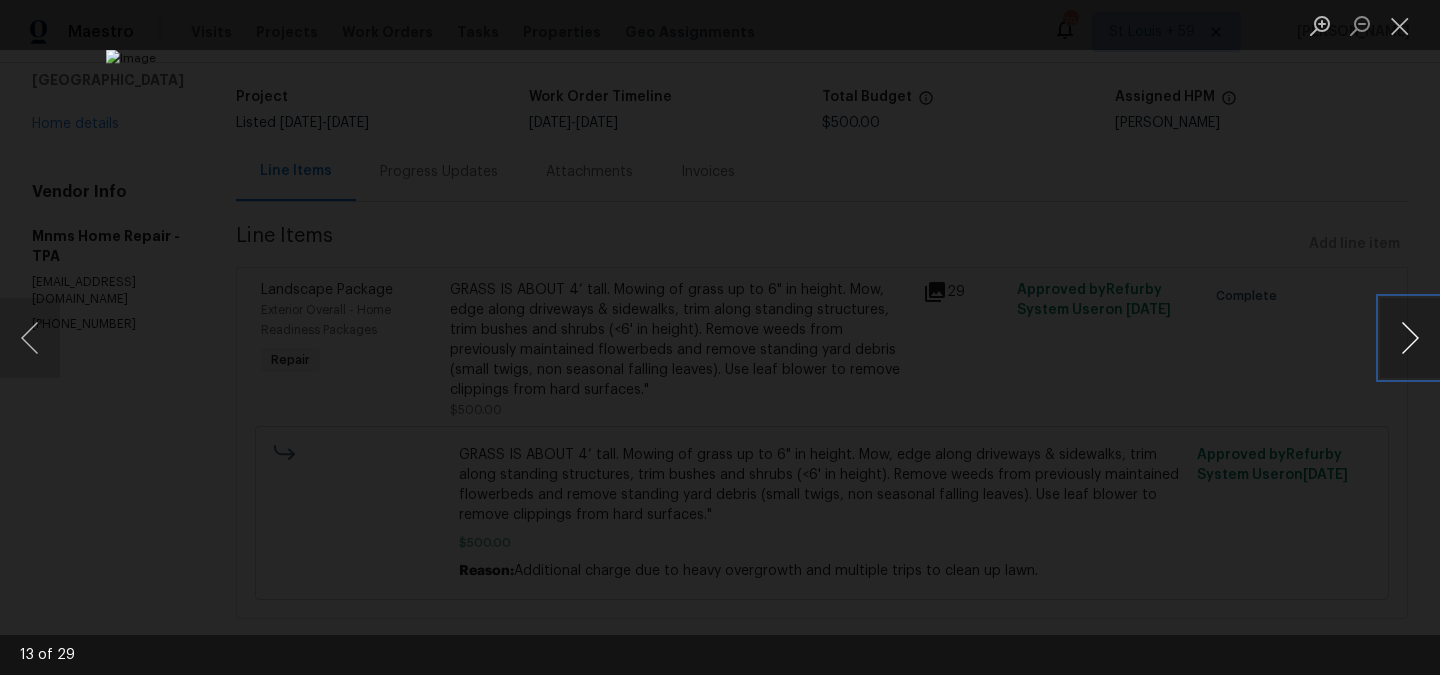 click at bounding box center [1410, 338] 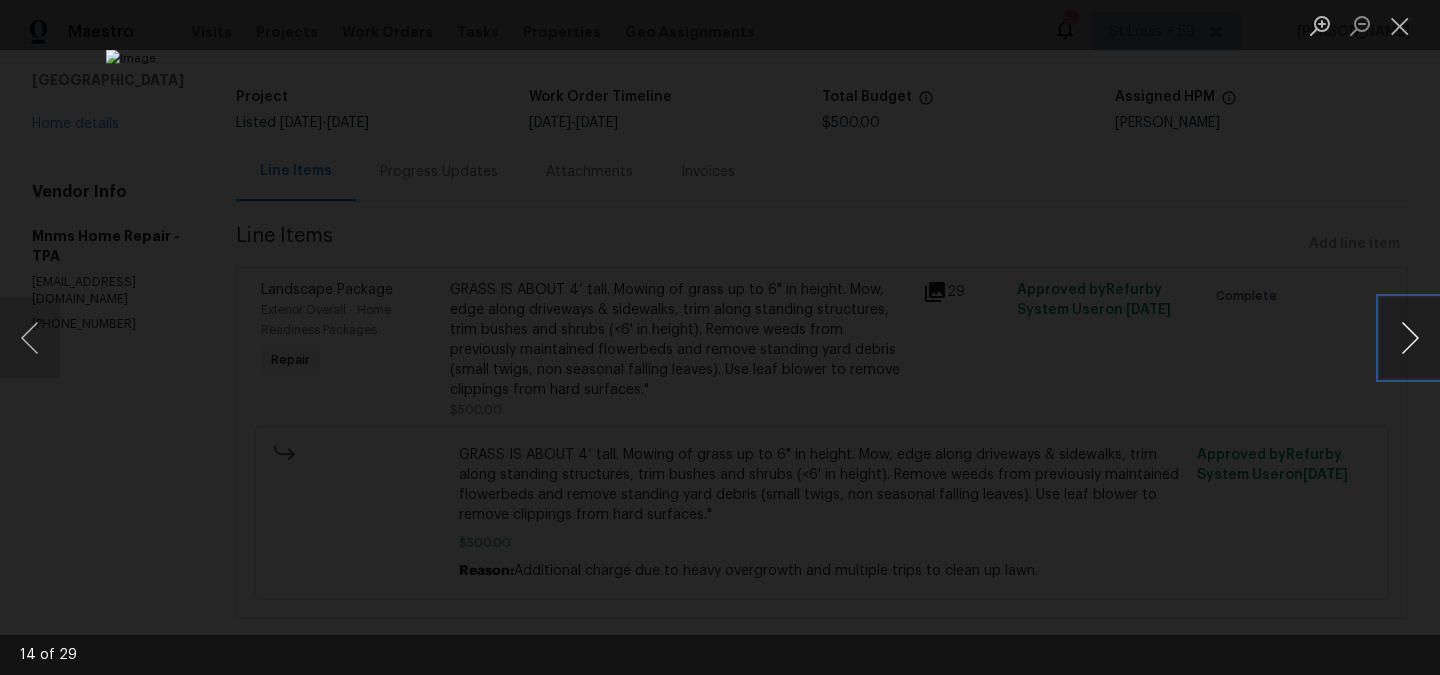 click at bounding box center [1410, 338] 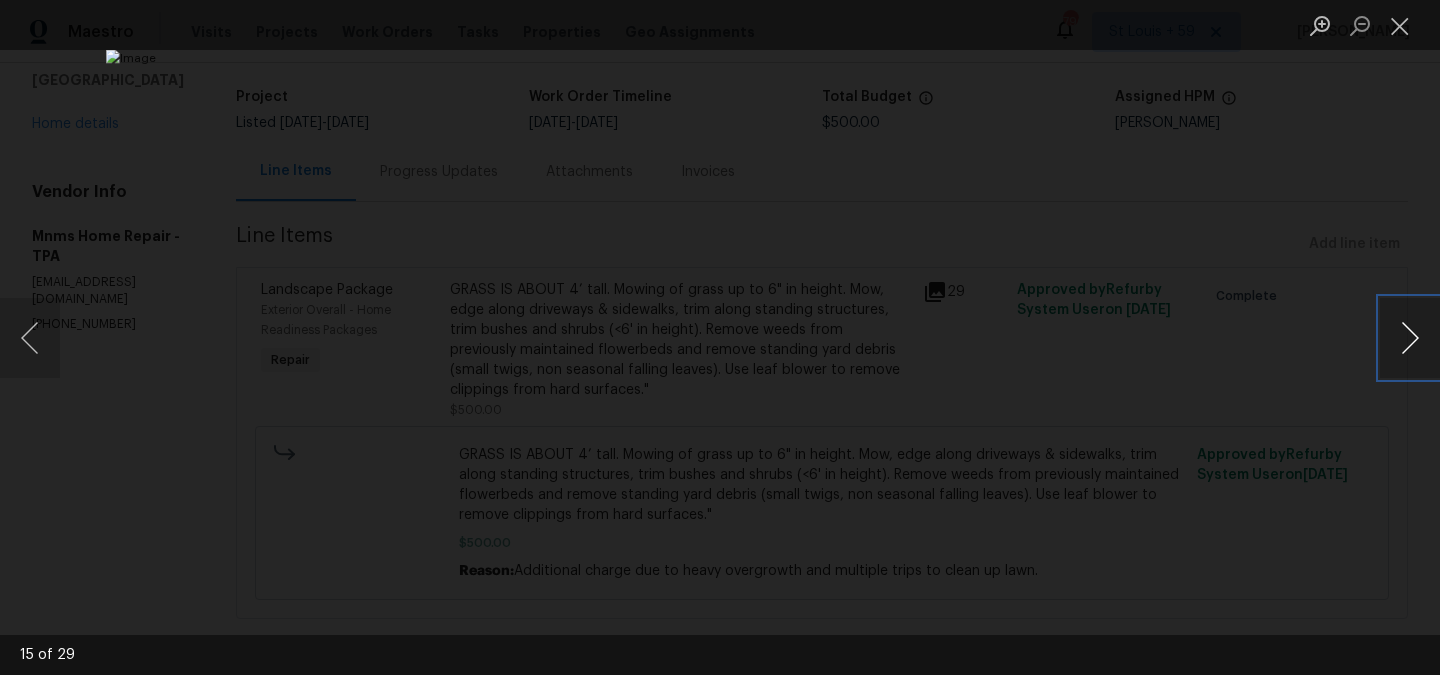 click at bounding box center [1410, 338] 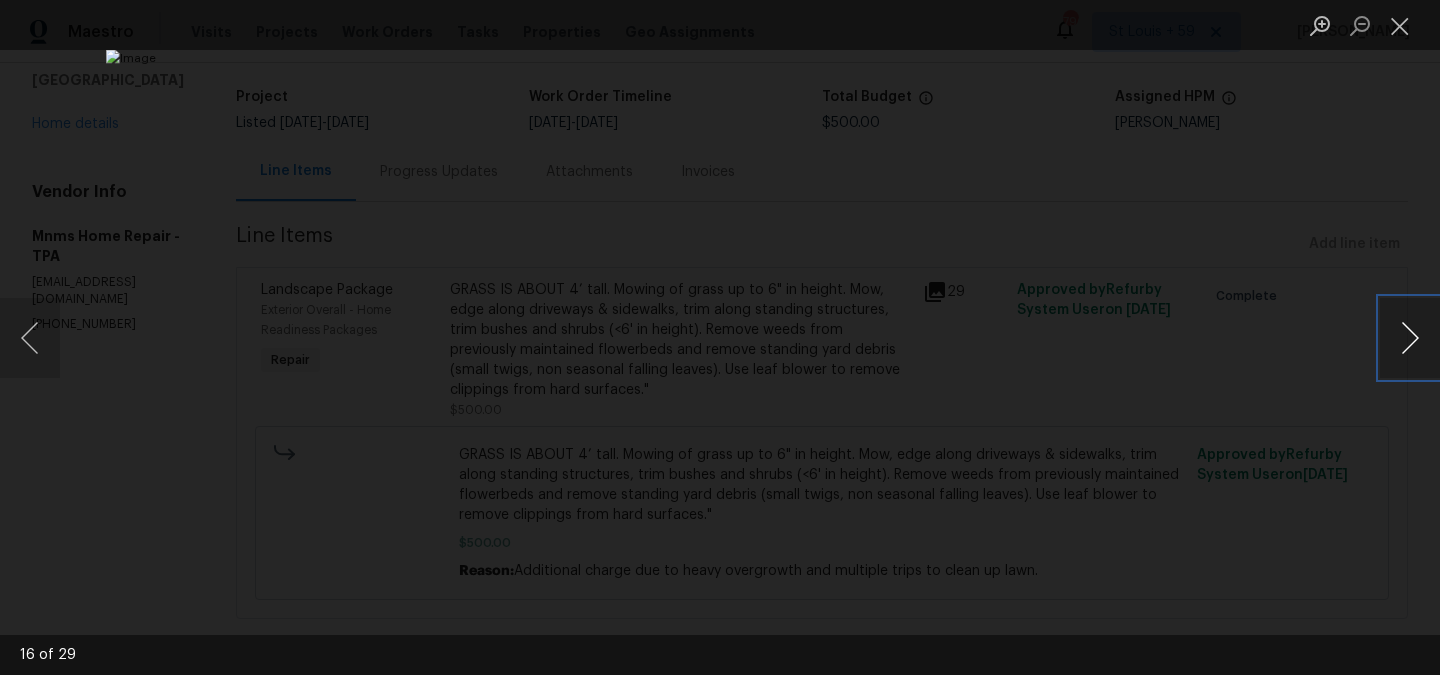 click at bounding box center [1410, 338] 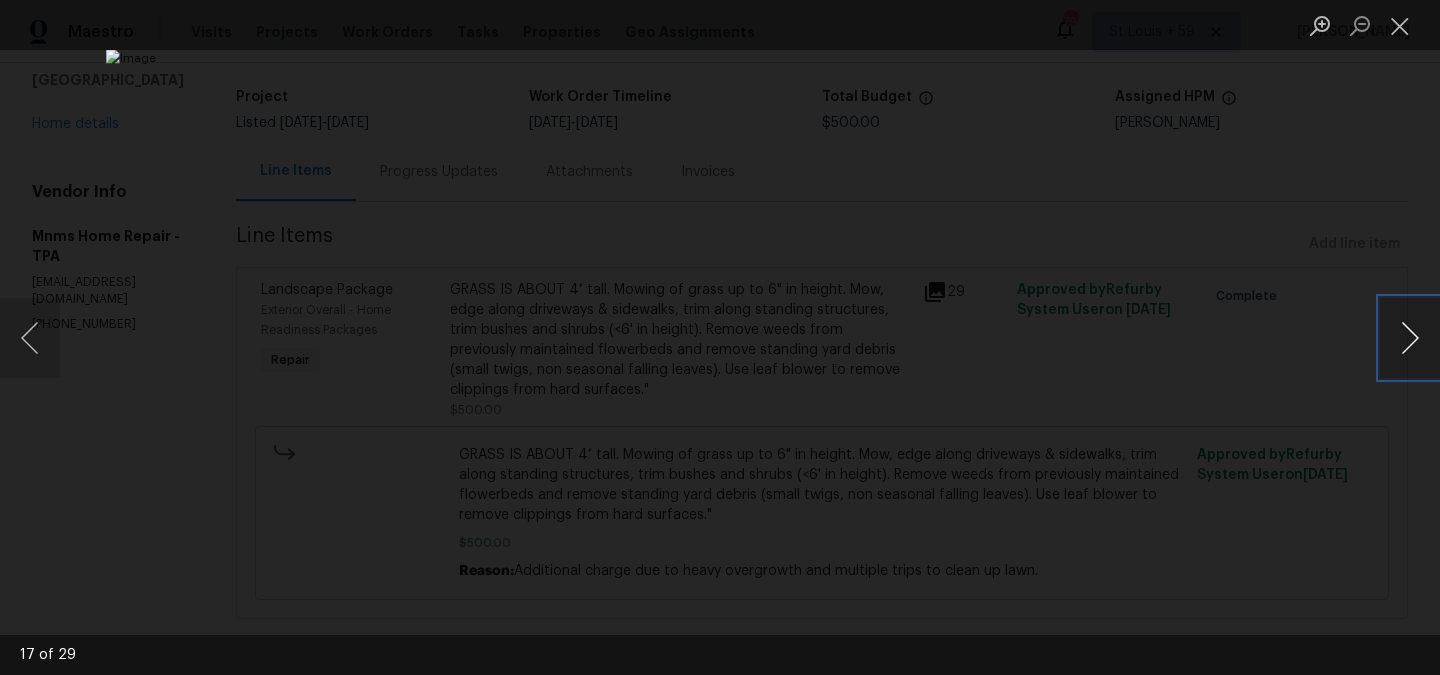 click at bounding box center [1410, 338] 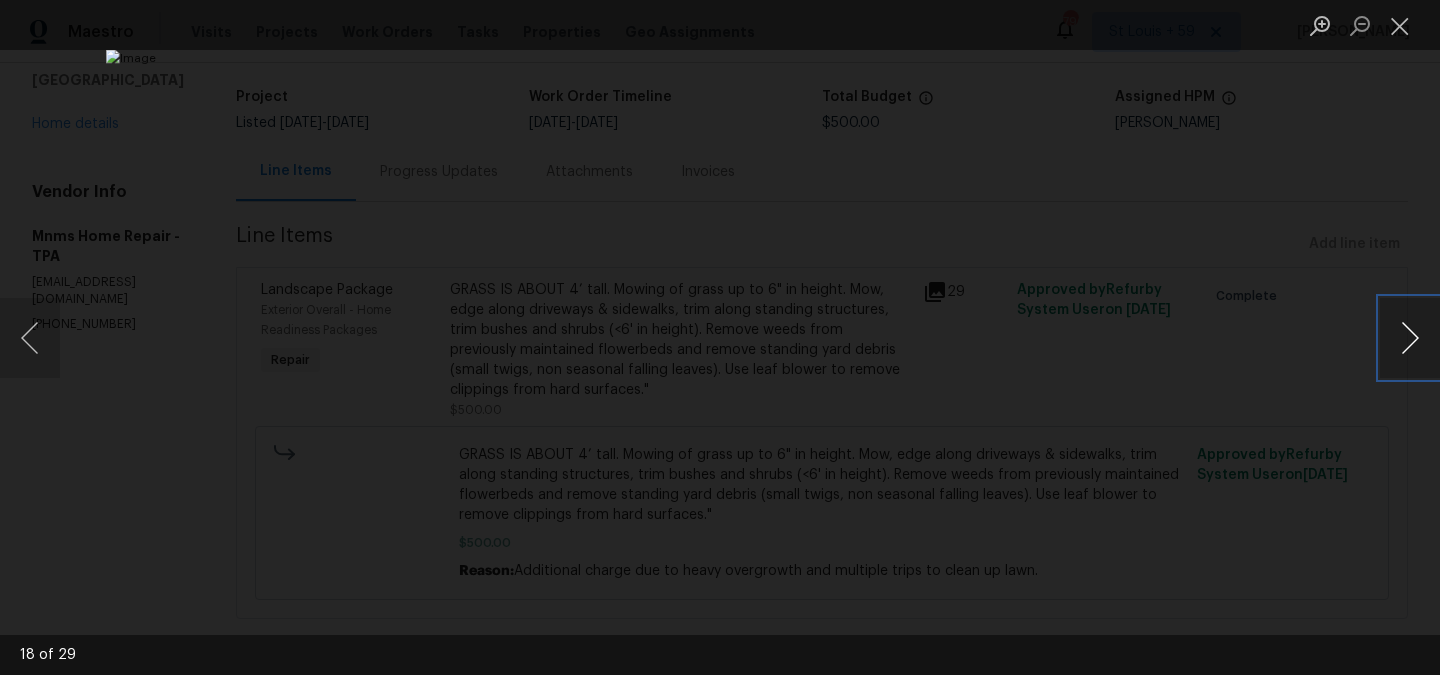 click at bounding box center (1410, 338) 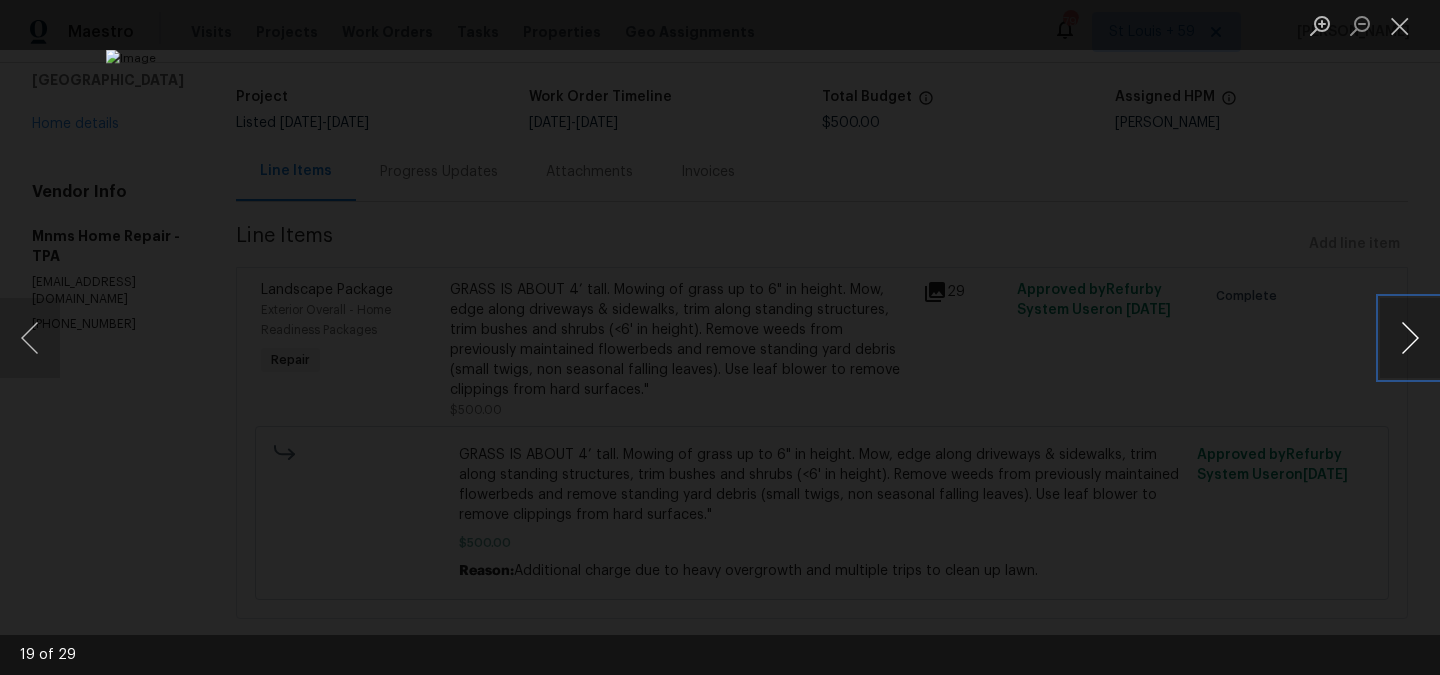 click at bounding box center (1410, 338) 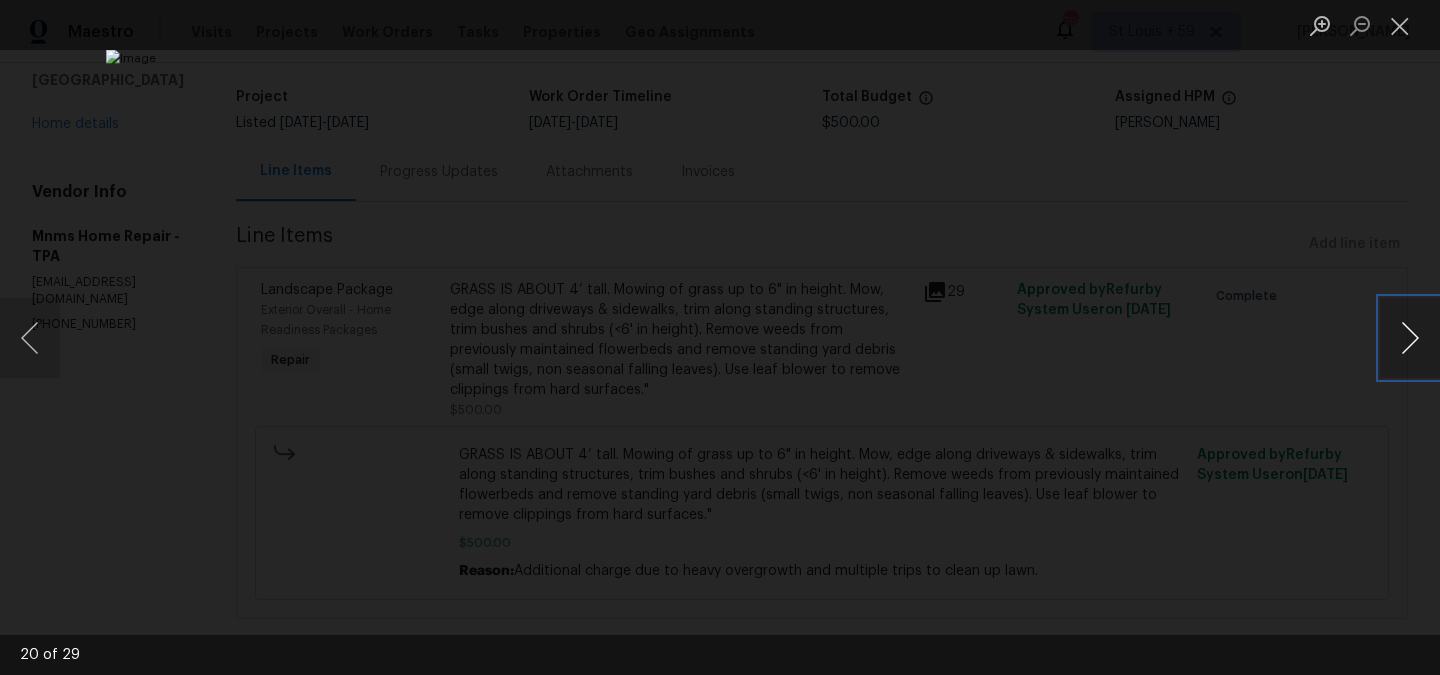 click at bounding box center [1410, 338] 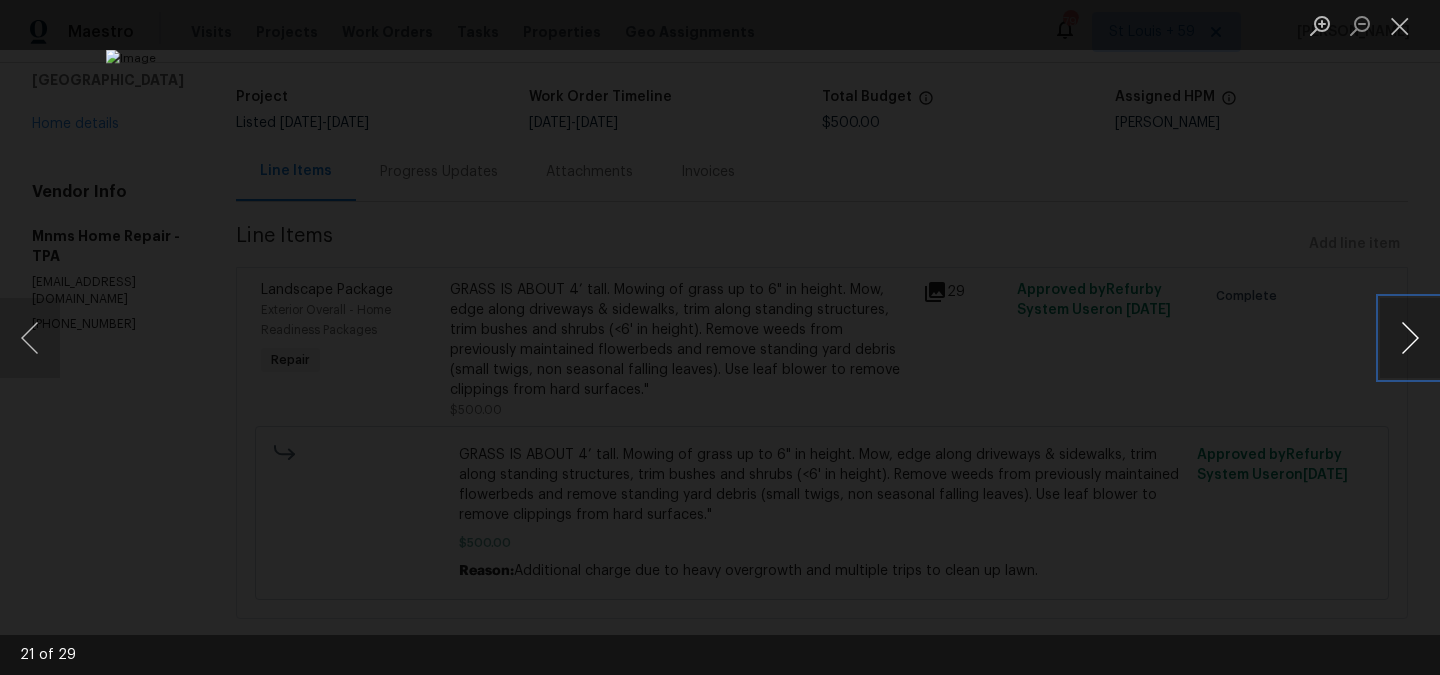 click at bounding box center (1410, 338) 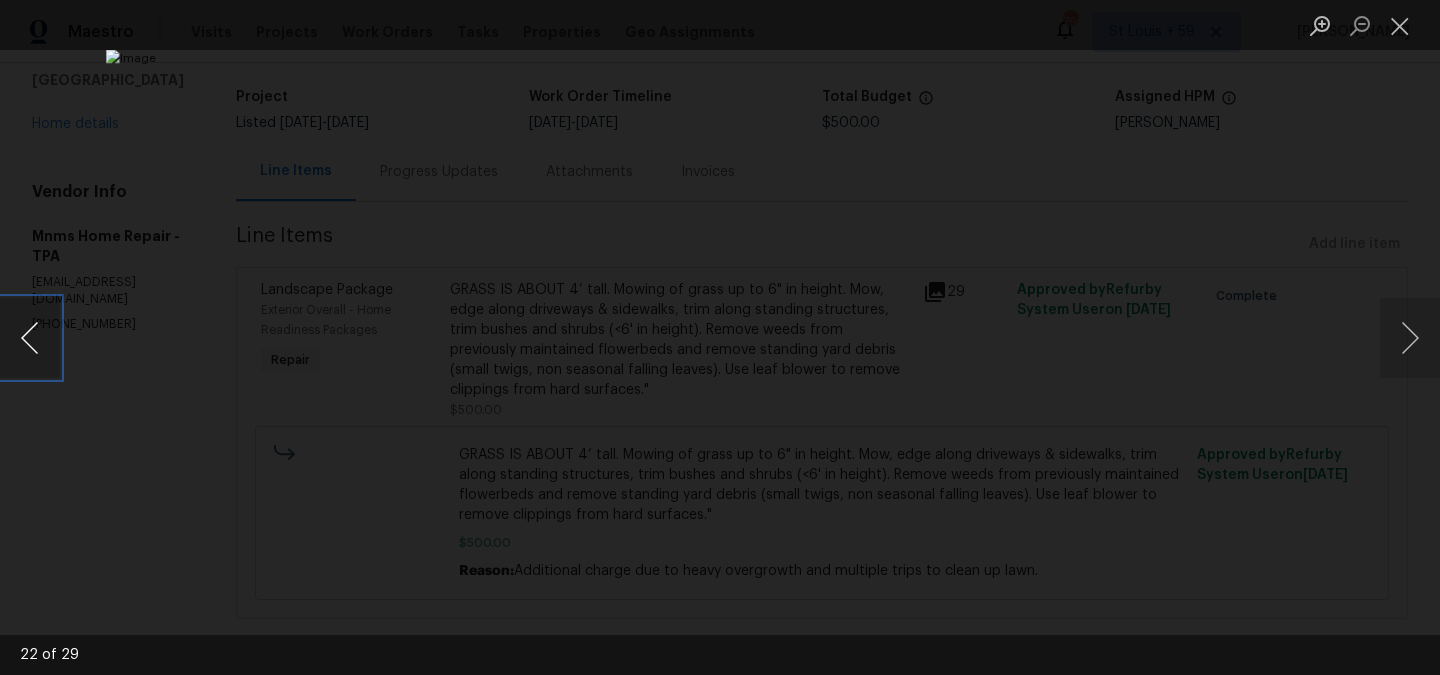 click at bounding box center (30, 338) 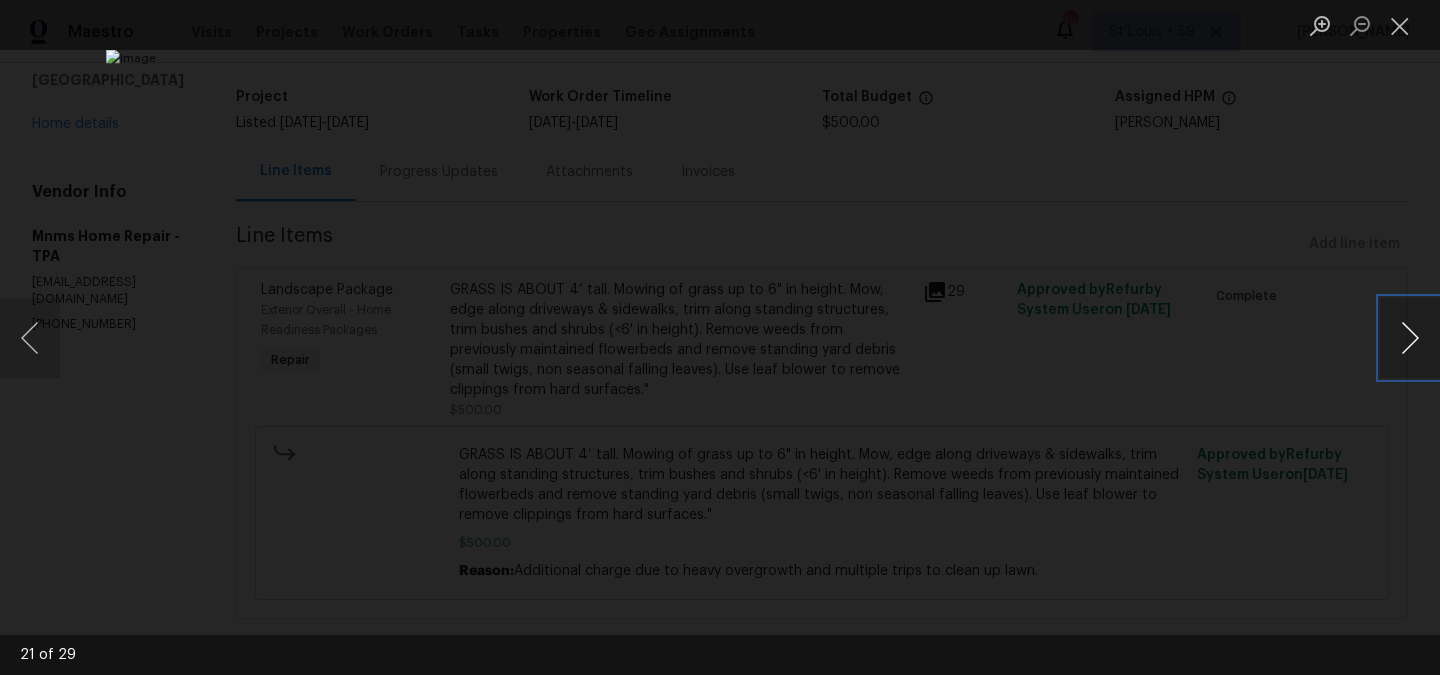 click at bounding box center [1410, 338] 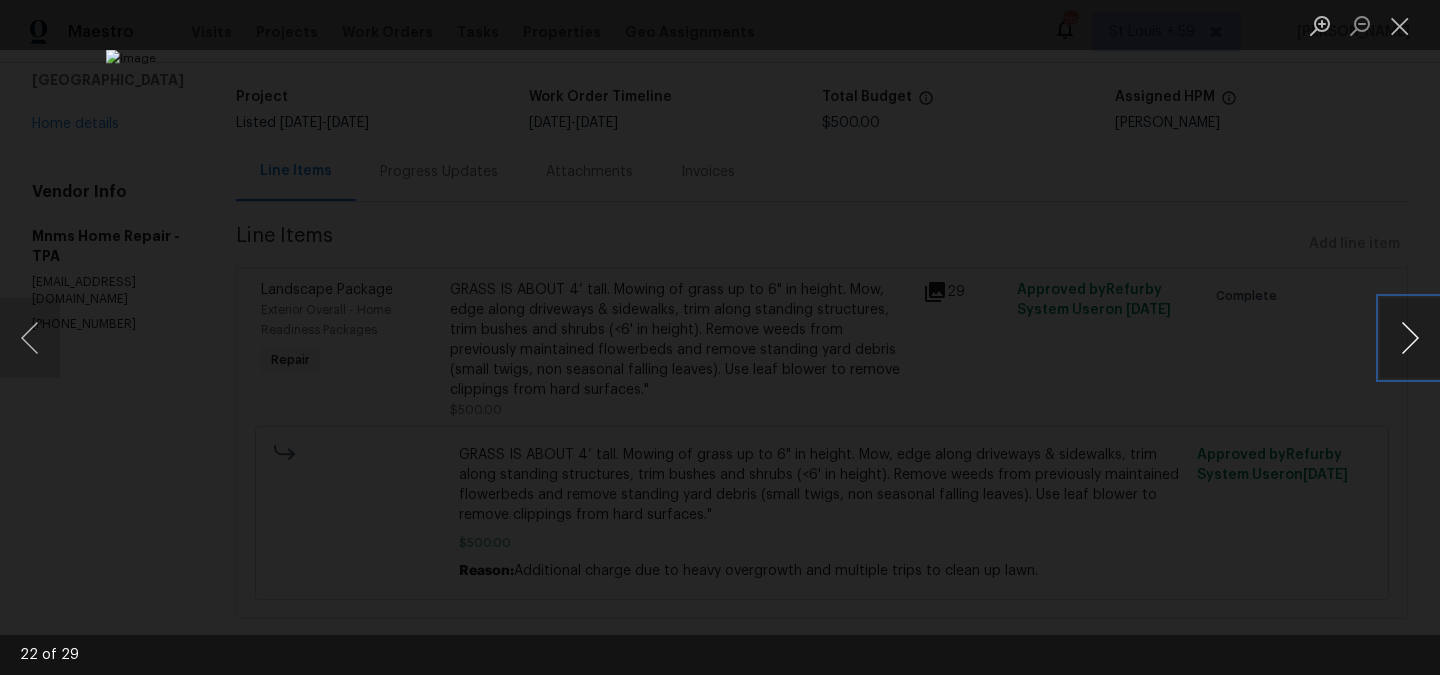 click at bounding box center (1410, 338) 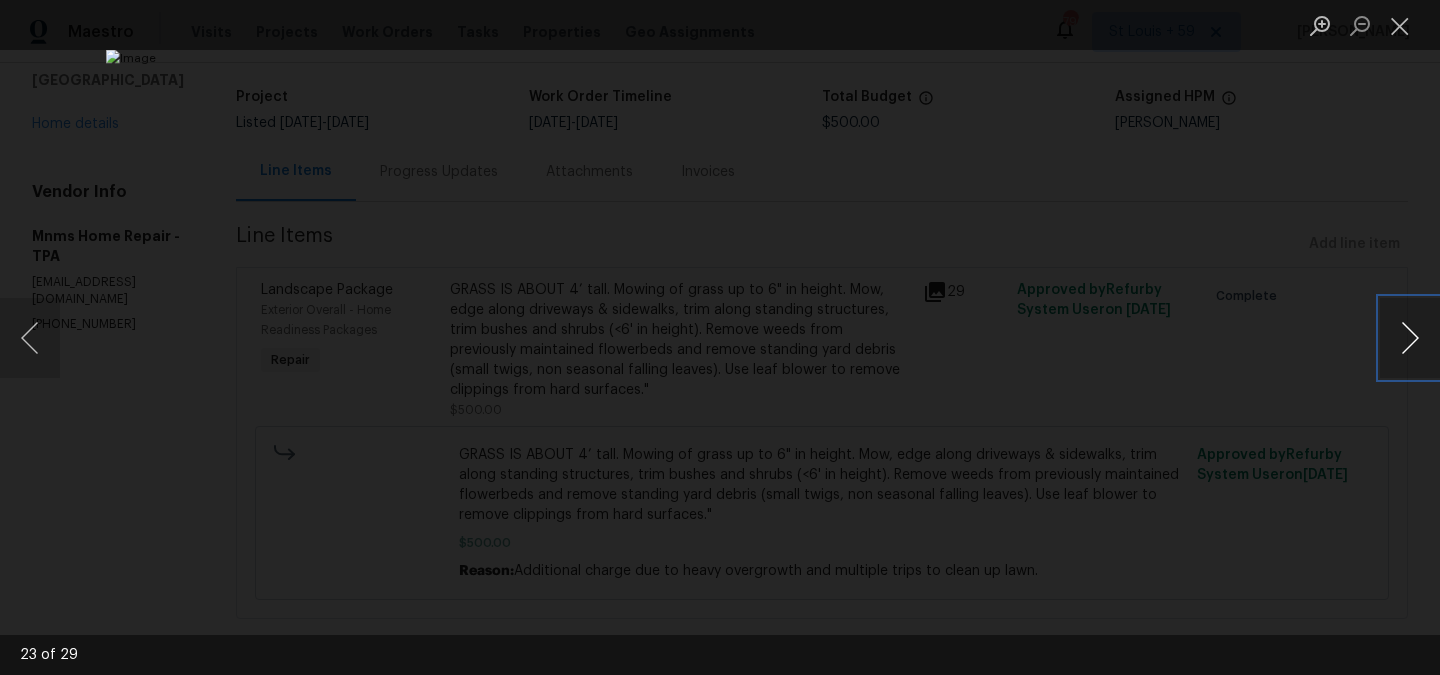 click at bounding box center [1410, 338] 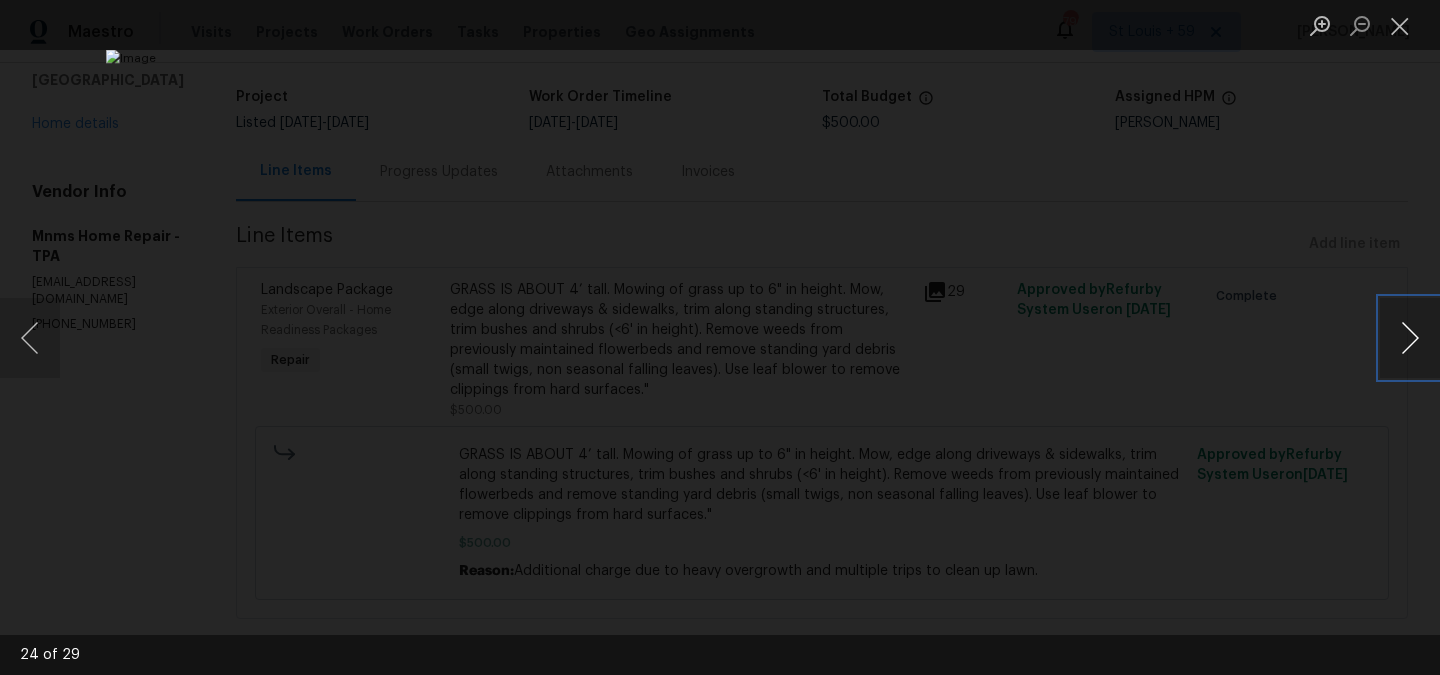 click at bounding box center [1410, 338] 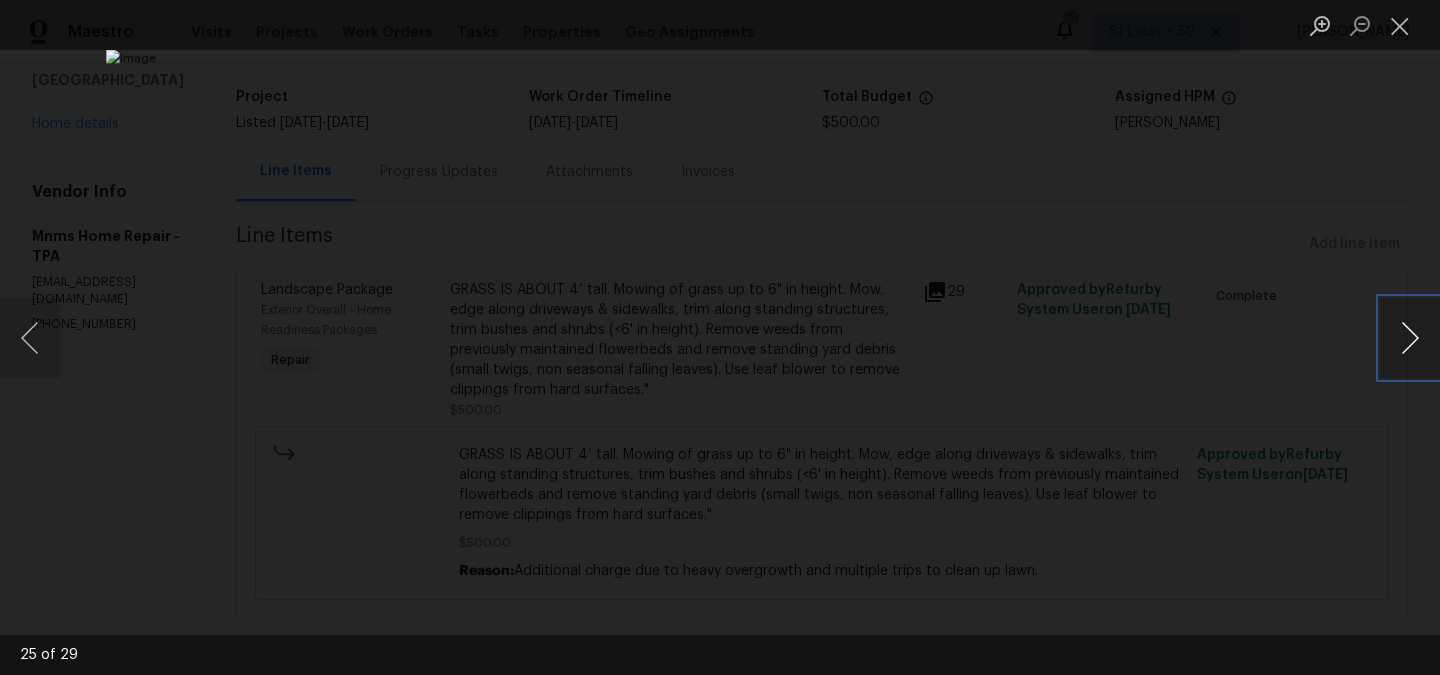 click at bounding box center (1410, 338) 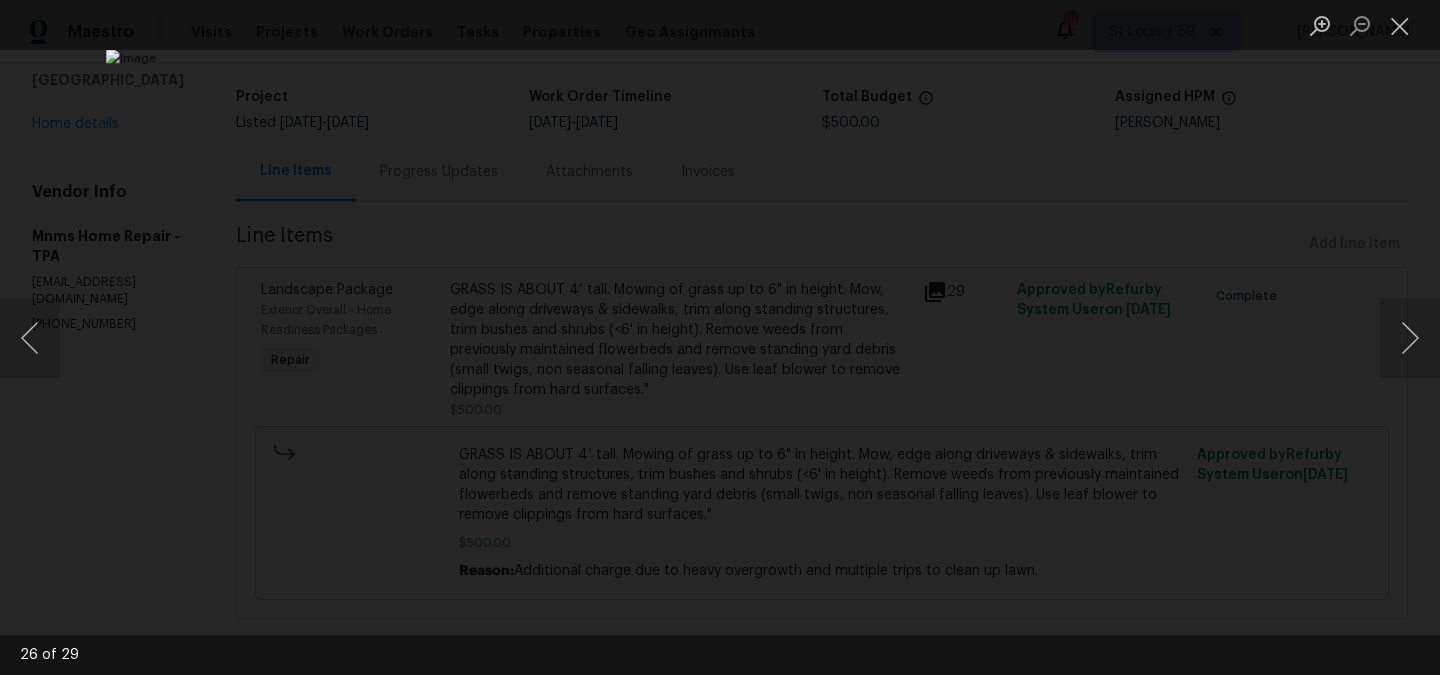 click at bounding box center [720, 337] 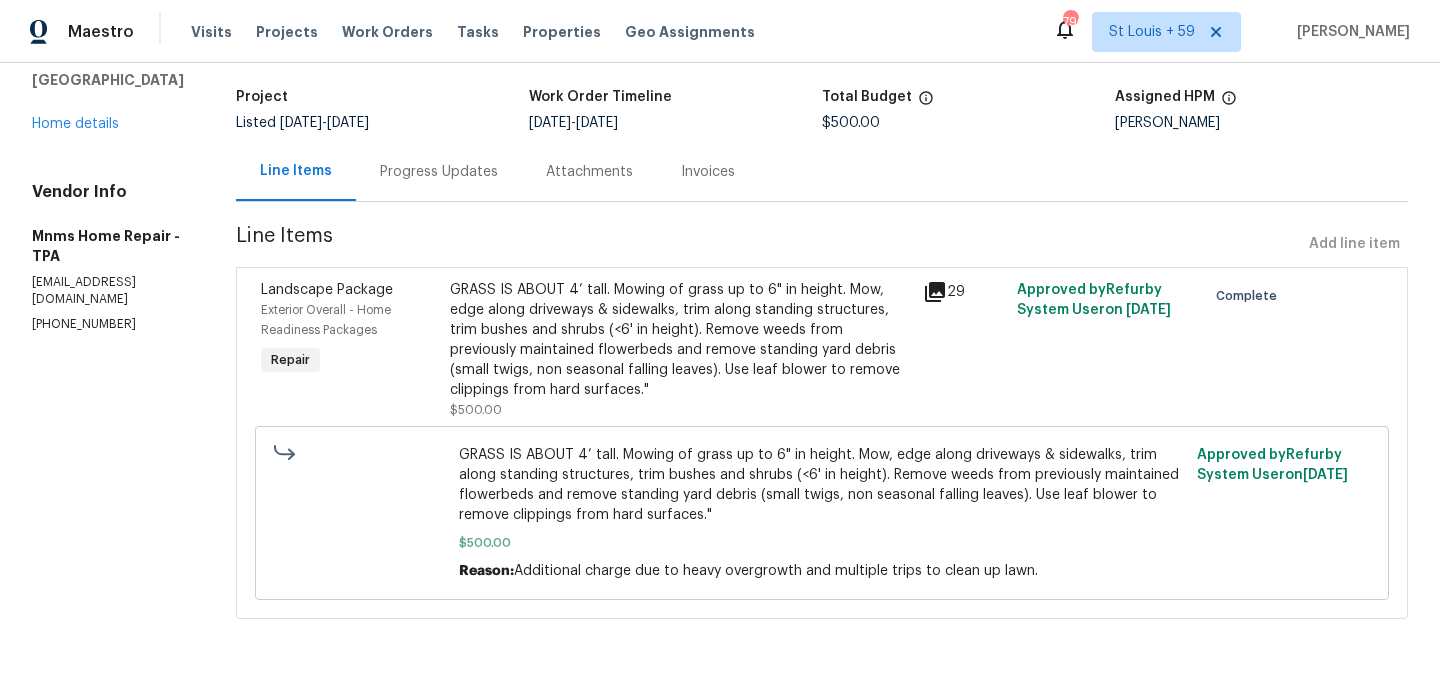 click on "GRASS IS ABOUT 4’ tall. Mowing of grass up to 6" in height. Mow, edge along driveways & sidewalks, trim along standing structures, trim bushes and shrubs (<6' in height). Remove weeds from previously maintained flowerbeds and remove standing yard debris (small twigs, non seasonal falling leaves).  Use leaf blower to remove clippings from hard surfaces."" at bounding box center [680, 340] 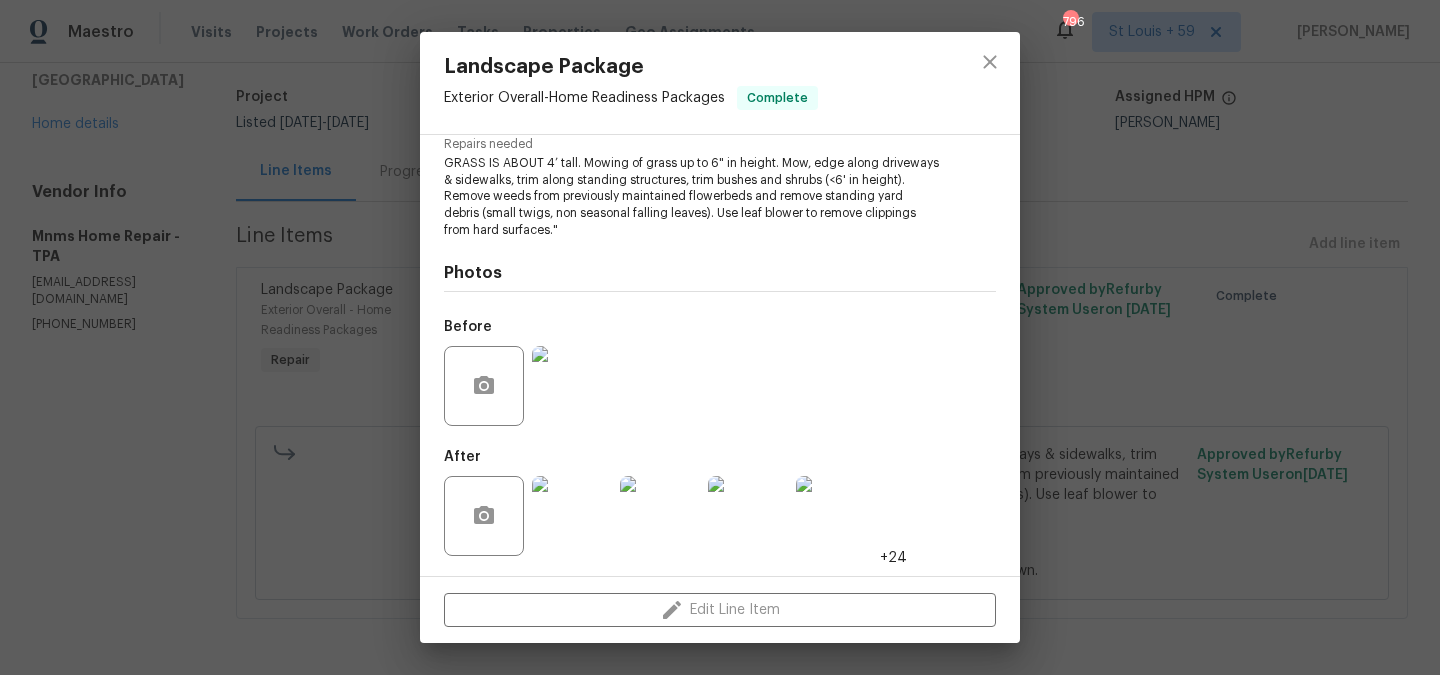 scroll, scrollTop: 209, scrollLeft: 0, axis: vertical 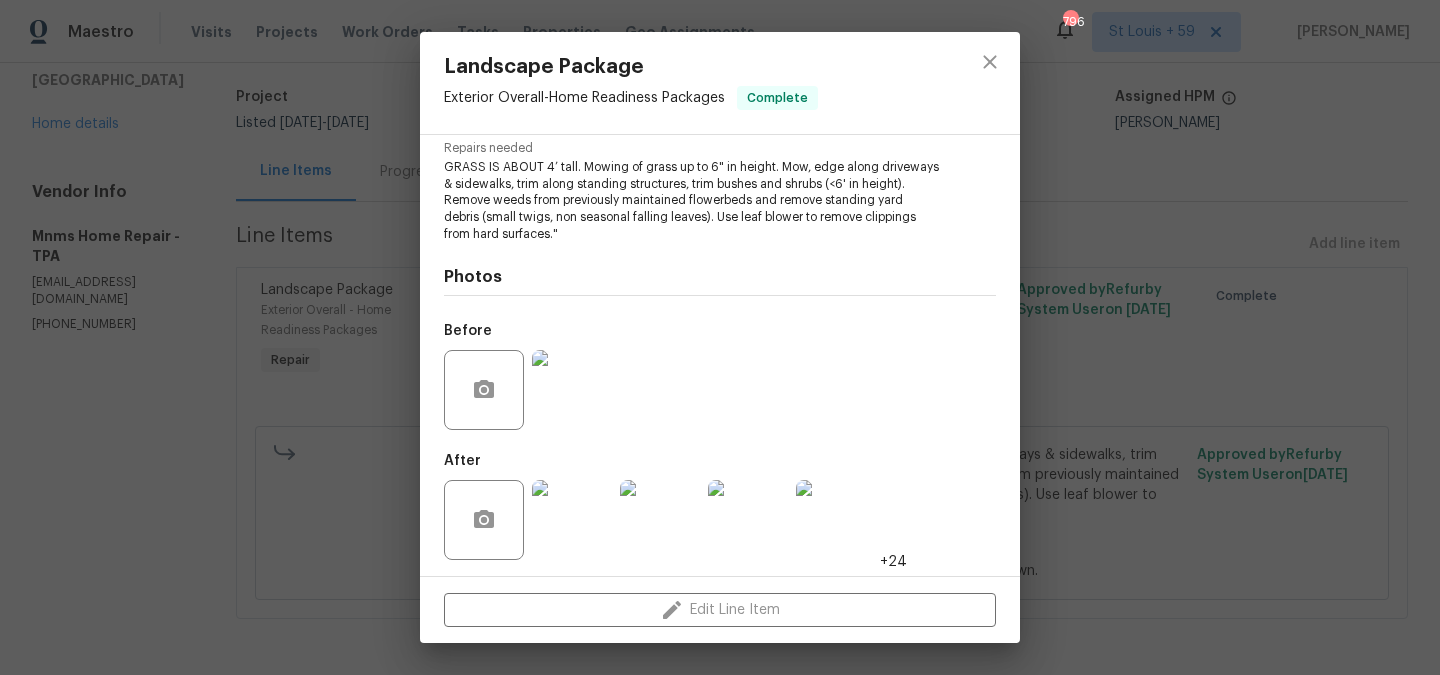 click at bounding box center (572, 390) 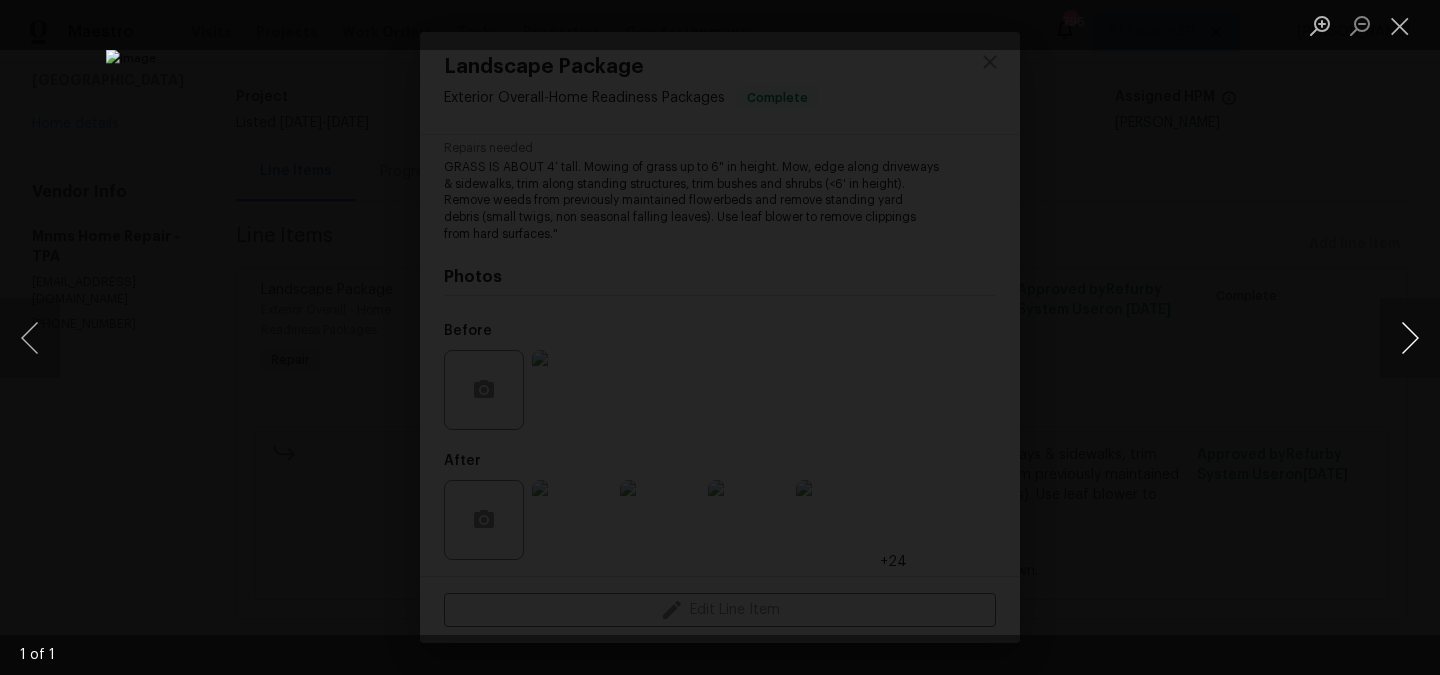 click at bounding box center [1410, 338] 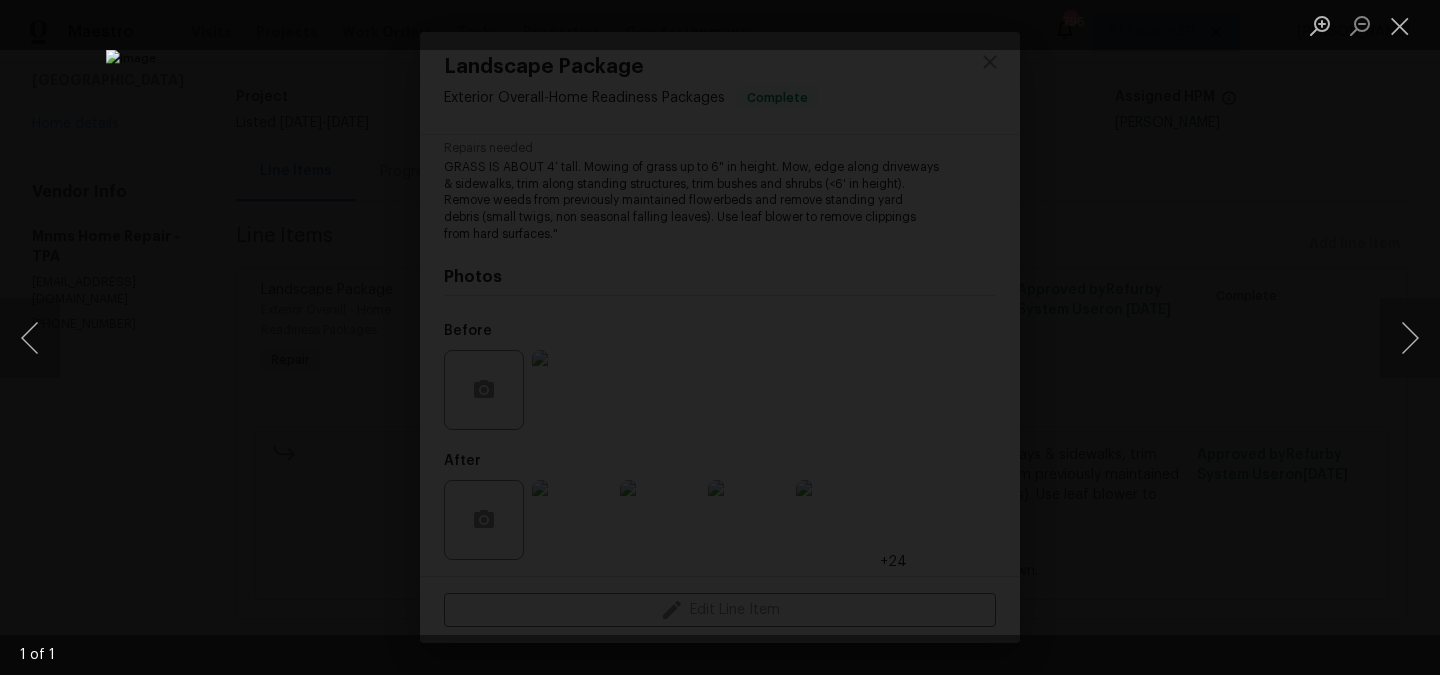 click at bounding box center (720, 337) 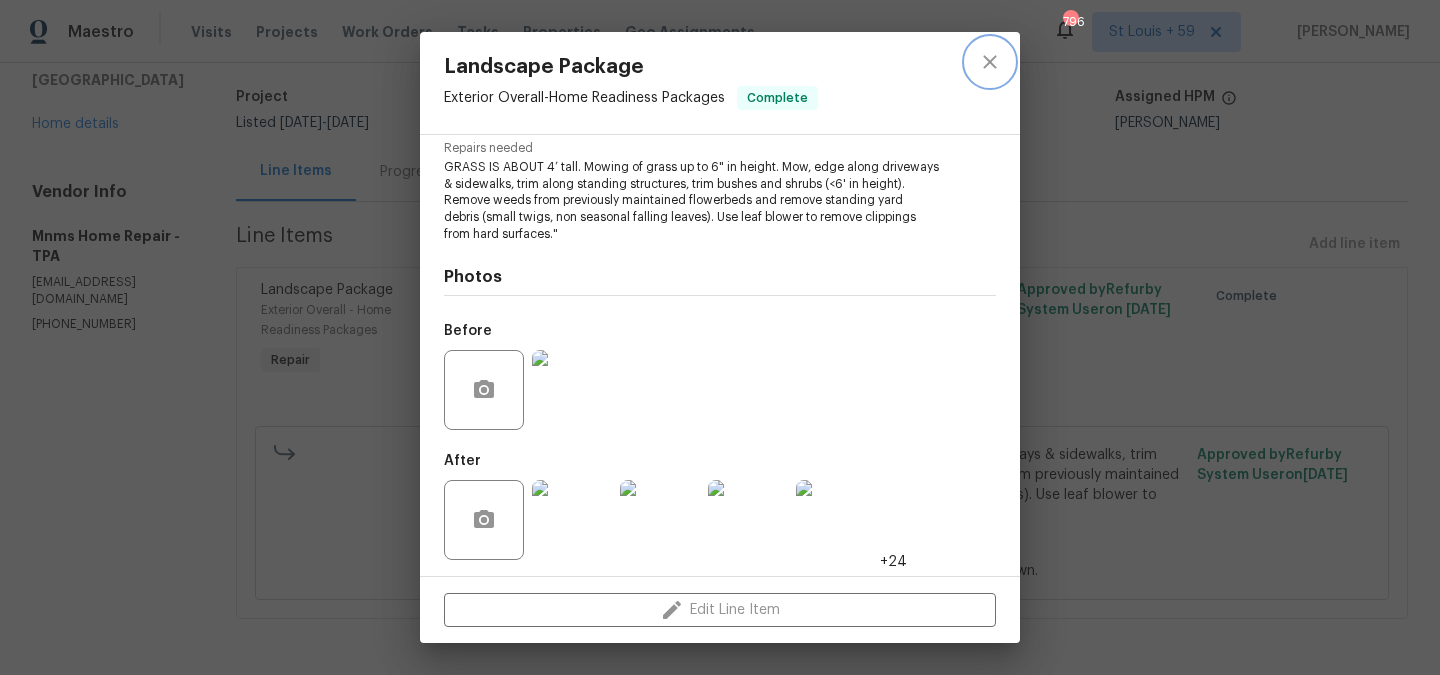 click 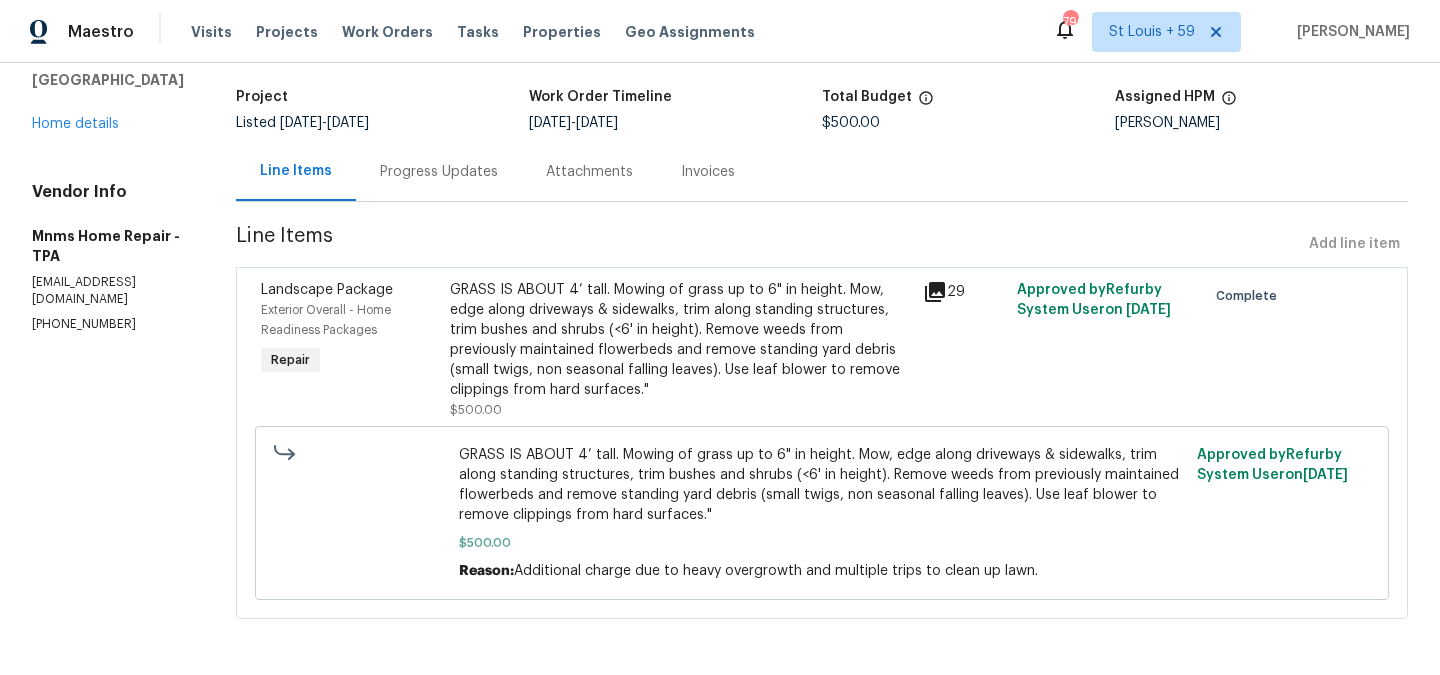 click on "Progress Updates" at bounding box center [439, 172] 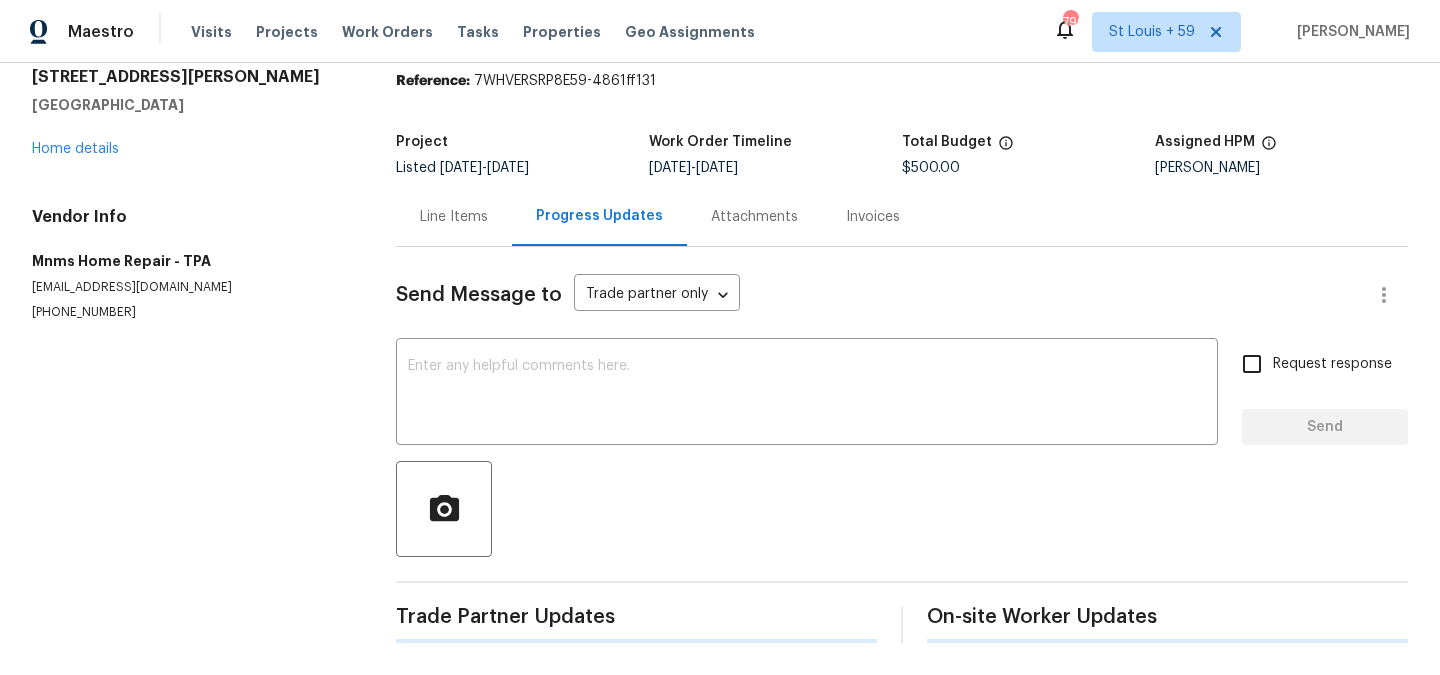 scroll, scrollTop: 118, scrollLeft: 0, axis: vertical 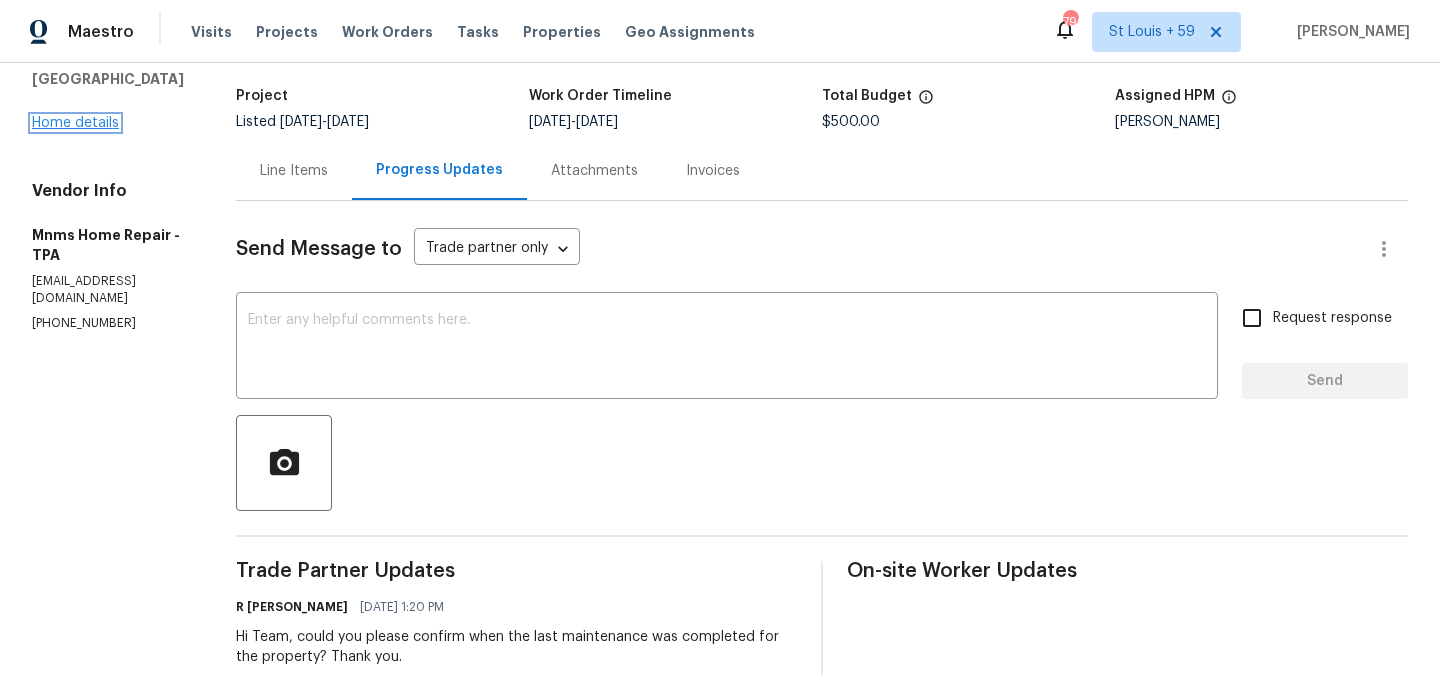 click on "Home details" at bounding box center (75, 123) 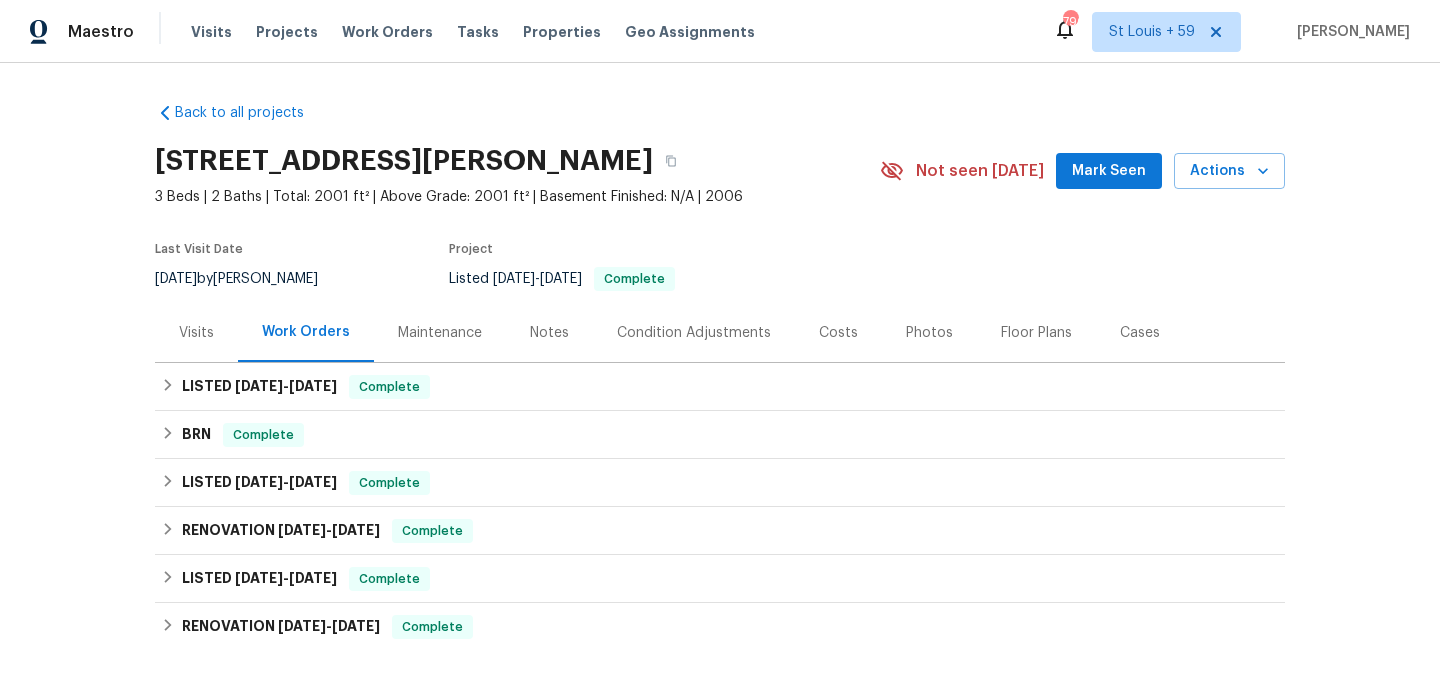 click on "Maintenance" at bounding box center (440, 333) 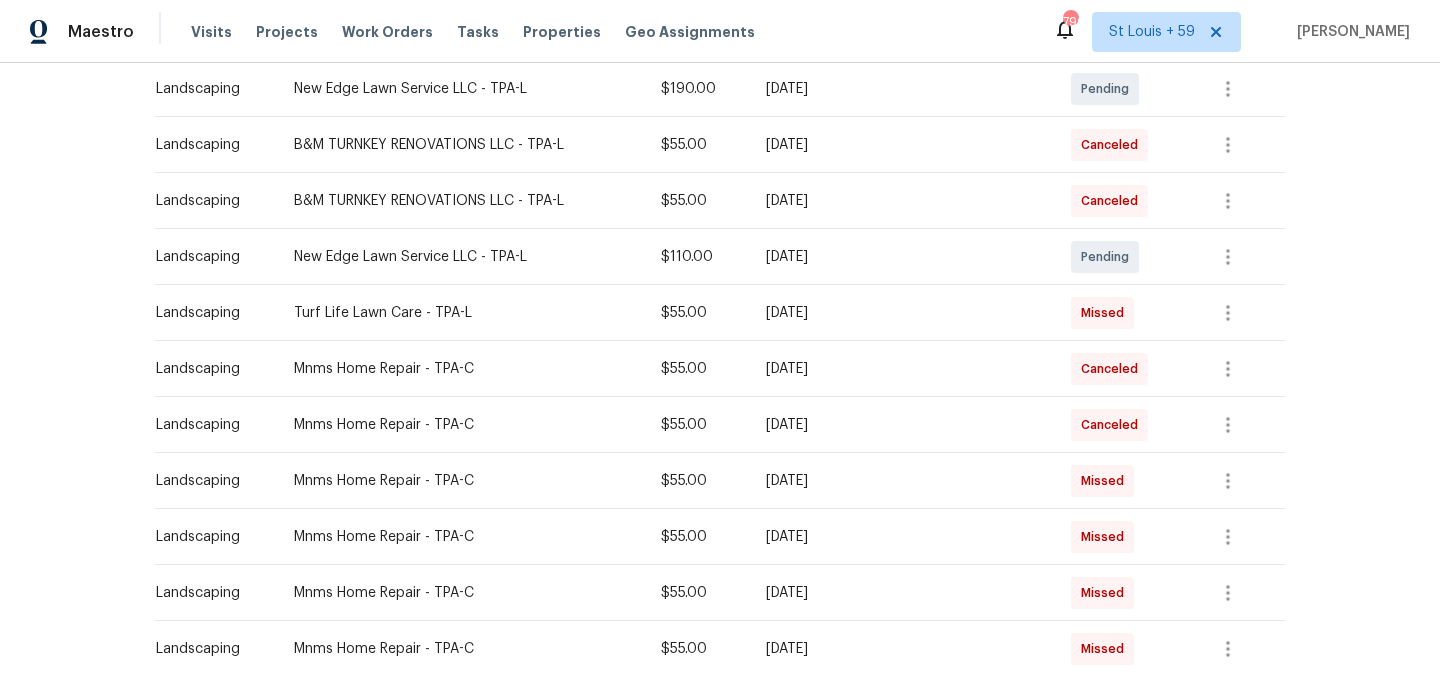 scroll, scrollTop: 358, scrollLeft: 0, axis: vertical 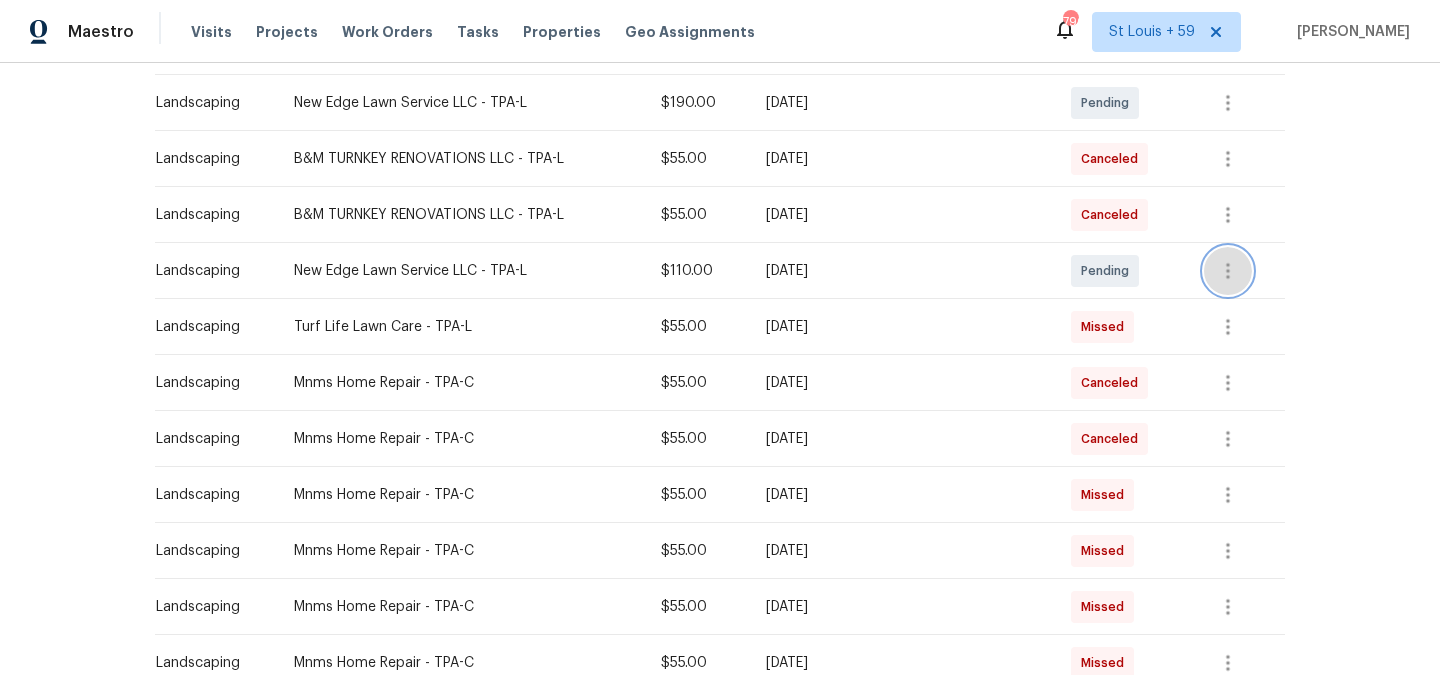 click 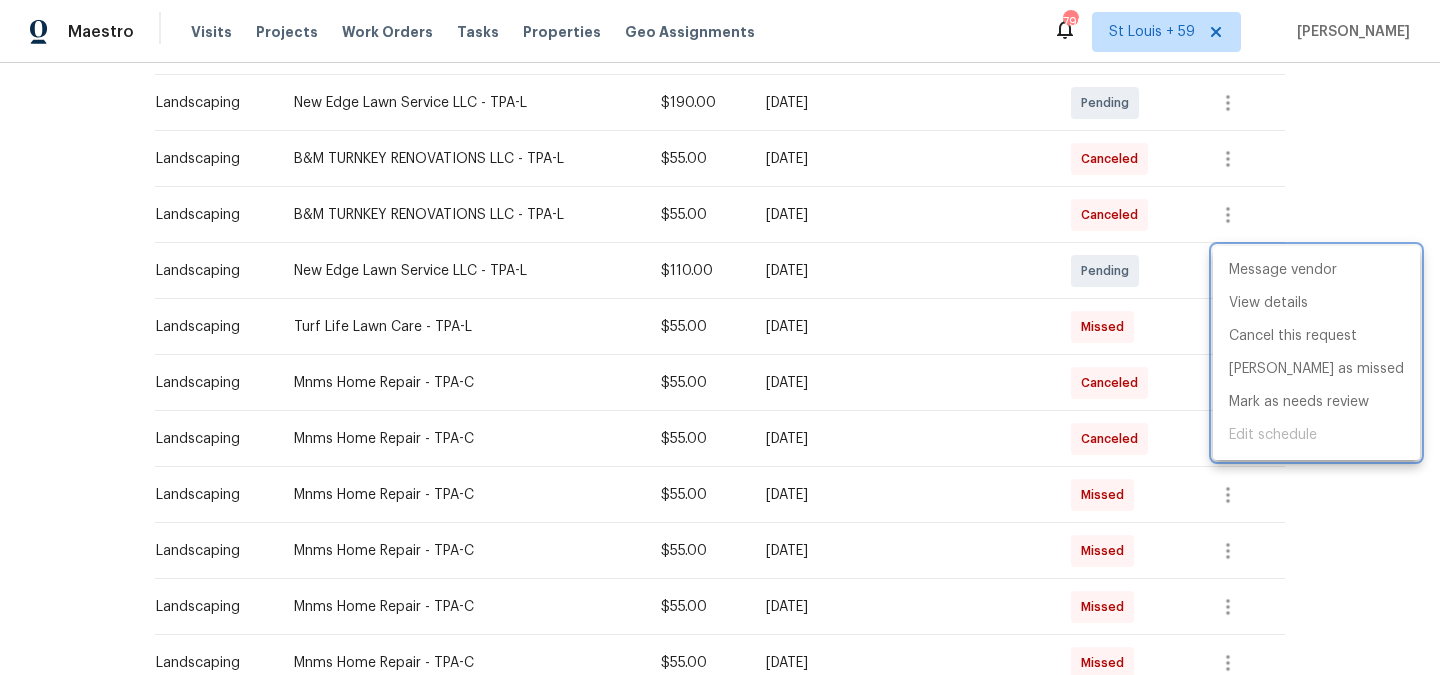 click at bounding box center [720, 337] 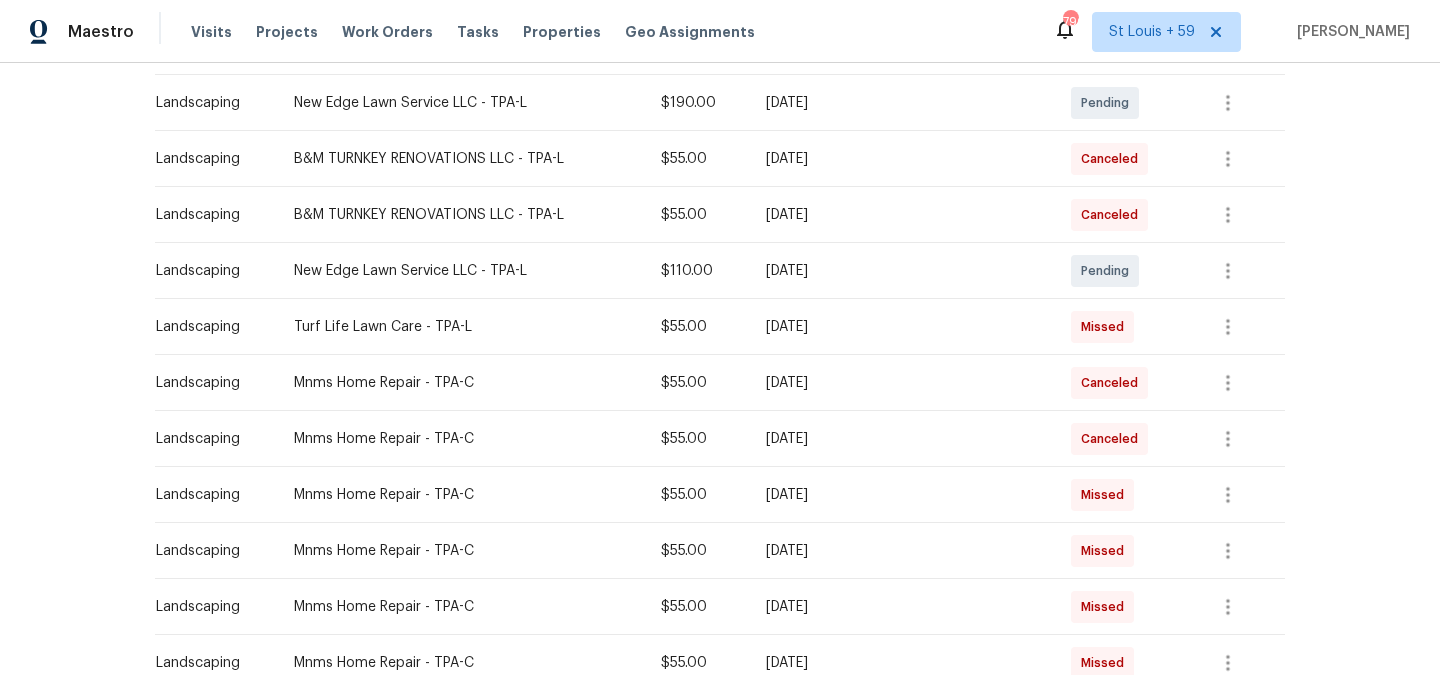 click on "Pending" at bounding box center [1109, 271] 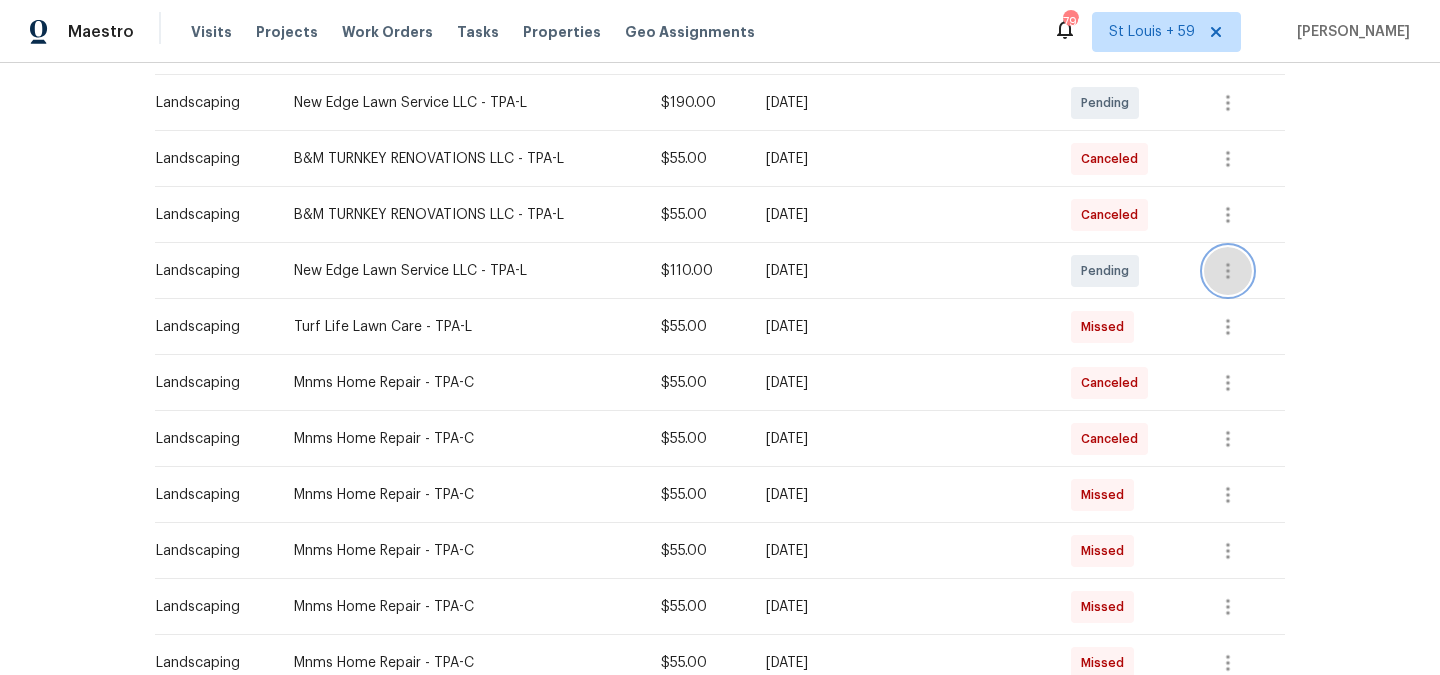 click 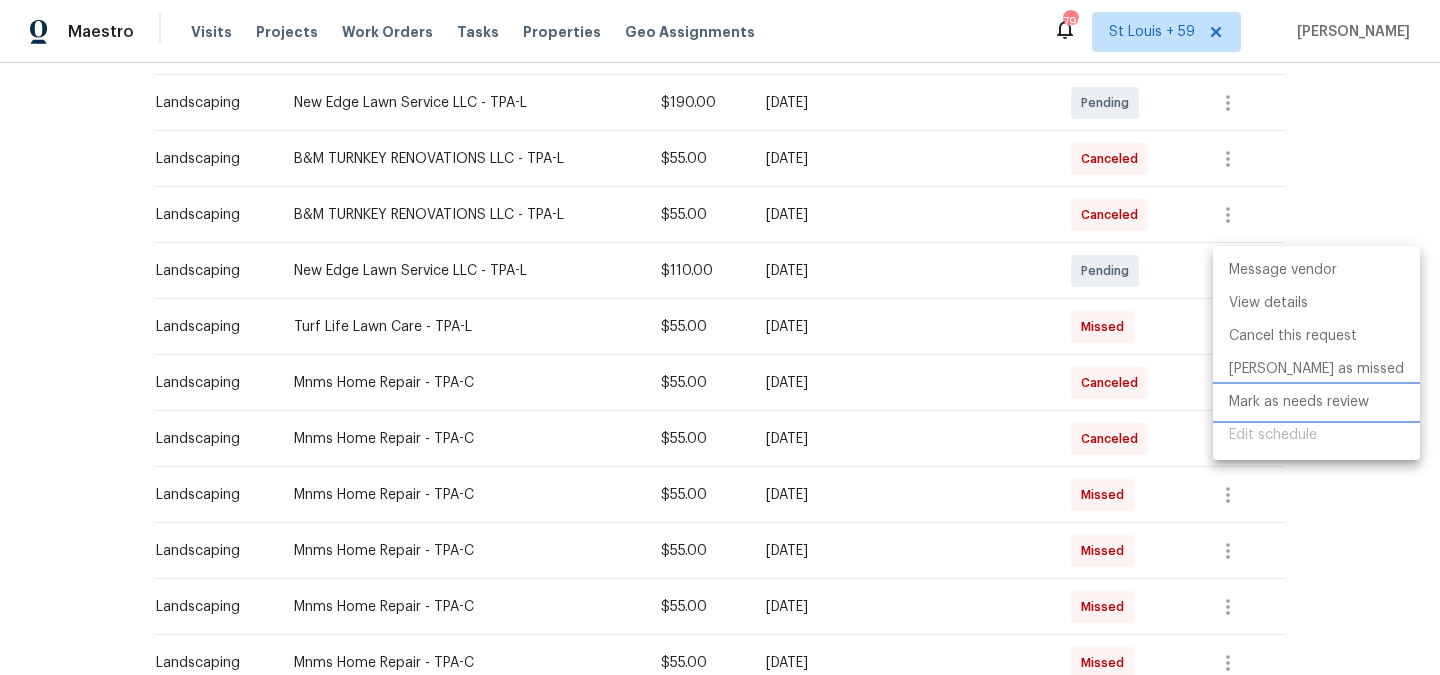 click on "Mark as needs review" at bounding box center (1316, 402) 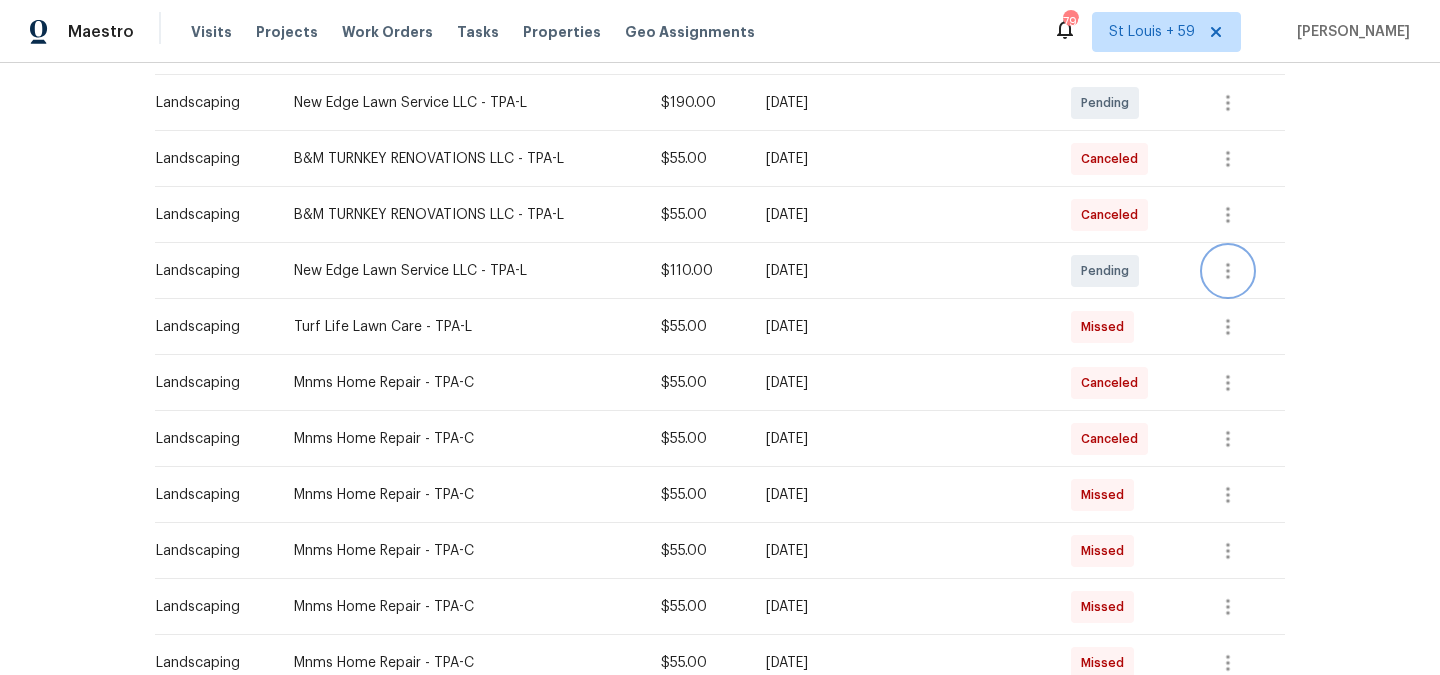 click 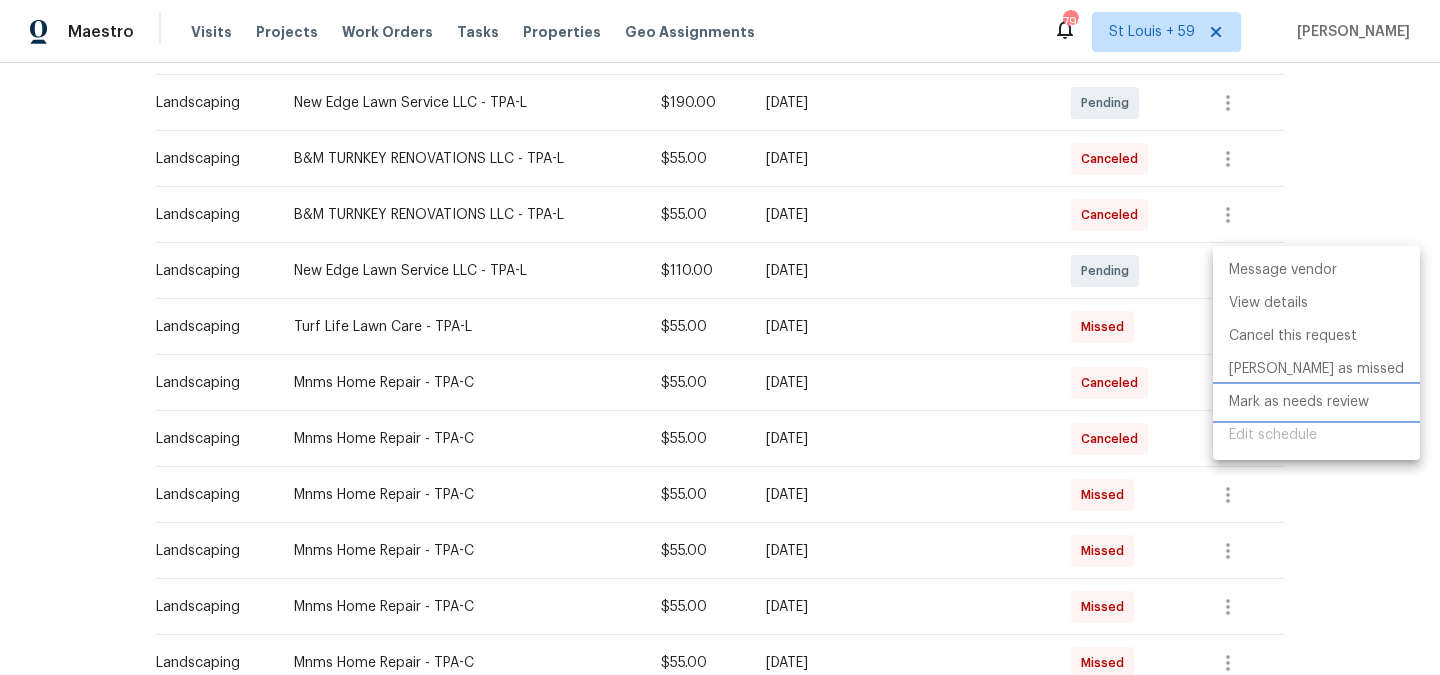 click on "Mark as needs review" at bounding box center [1316, 402] 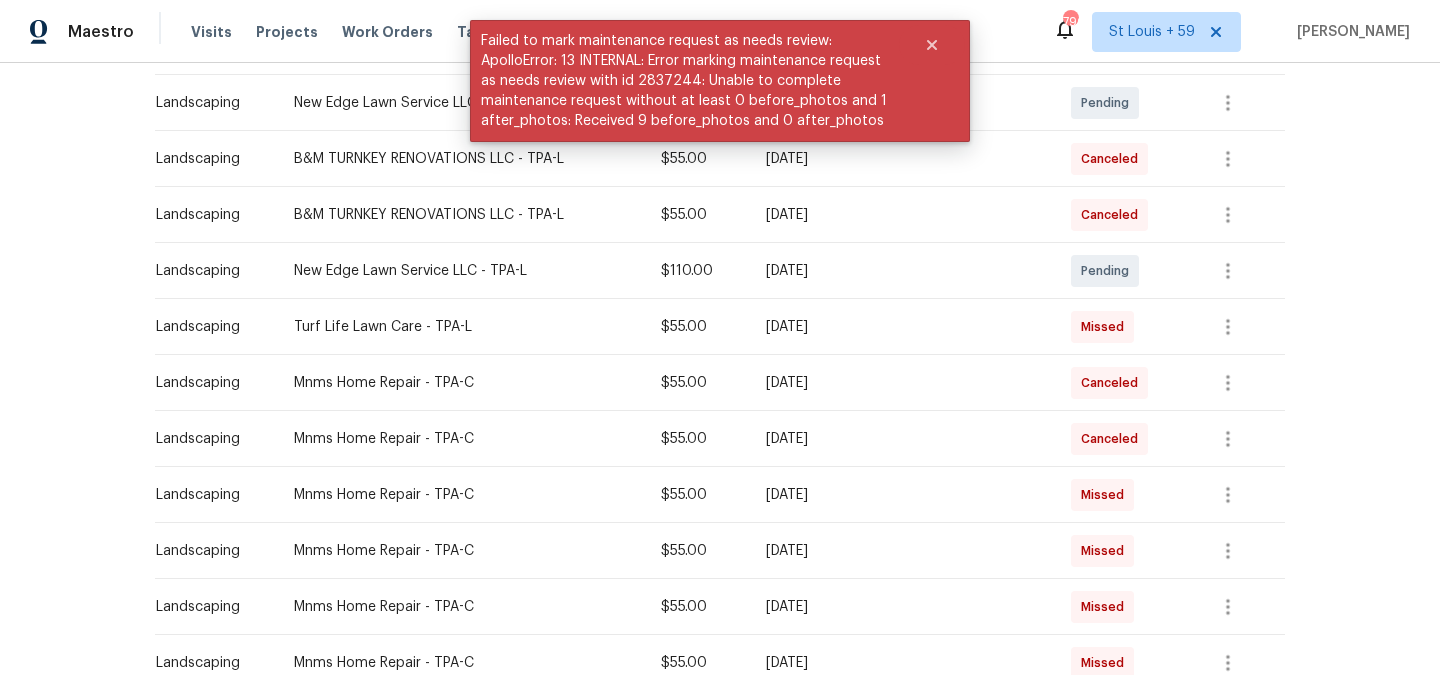 click on "Back to all projects 3334 Mount Tabor Rd, Lakeland, FL 33810 3 Beds | 2 Baths | Total: 2001 ft² | Above Grade: 2001 ft² | Basement Finished: N/A | 2006 Not seen today Mark Seen Actions Last Visit Date 6/6/2025  by  Nick Christian   Project Listed   6/6/2025  -  6/9/2025 Complete Visits Work Orders Maintenance Notes Condition Adjustments Costs Photos Floor Plans Cases Type Vendor Cost Due Date Completed On Status Actions Landscaping New Edge Lawn Service LLC - TPA-L $190.00 Mon, Jul 21 2025 Pending Landscaping B&M TURNKEY RENOVATIONS LLC - TPA-L $55.00 Mon, Jul 28 2025 Canceled Landscaping B&M TURNKEY RENOVATIONS LLC - TPA-L $55.00 Mon, Jul 21 2025 Canceled Landscaping New Edge Lawn Service LLC - TPA-L $110.00 Mon, Jul 14 2025 Pending Landscaping Turf Life Lawn Care - TPA-L $55.00 Tue, Jul 15 2025 Missed Landscaping Mnms Home Repair - TPA-C $55.00 Fri, Jul 18 2025 Canceled Landscaping Mnms Home Repair - TPA-C $55.00 Fri, Jul 11 2025 Canceled Landscaping Mnms Home Repair - TPA-C $55.00 Mon, Jul 07 2025 Missed" at bounding box center [720, 369] 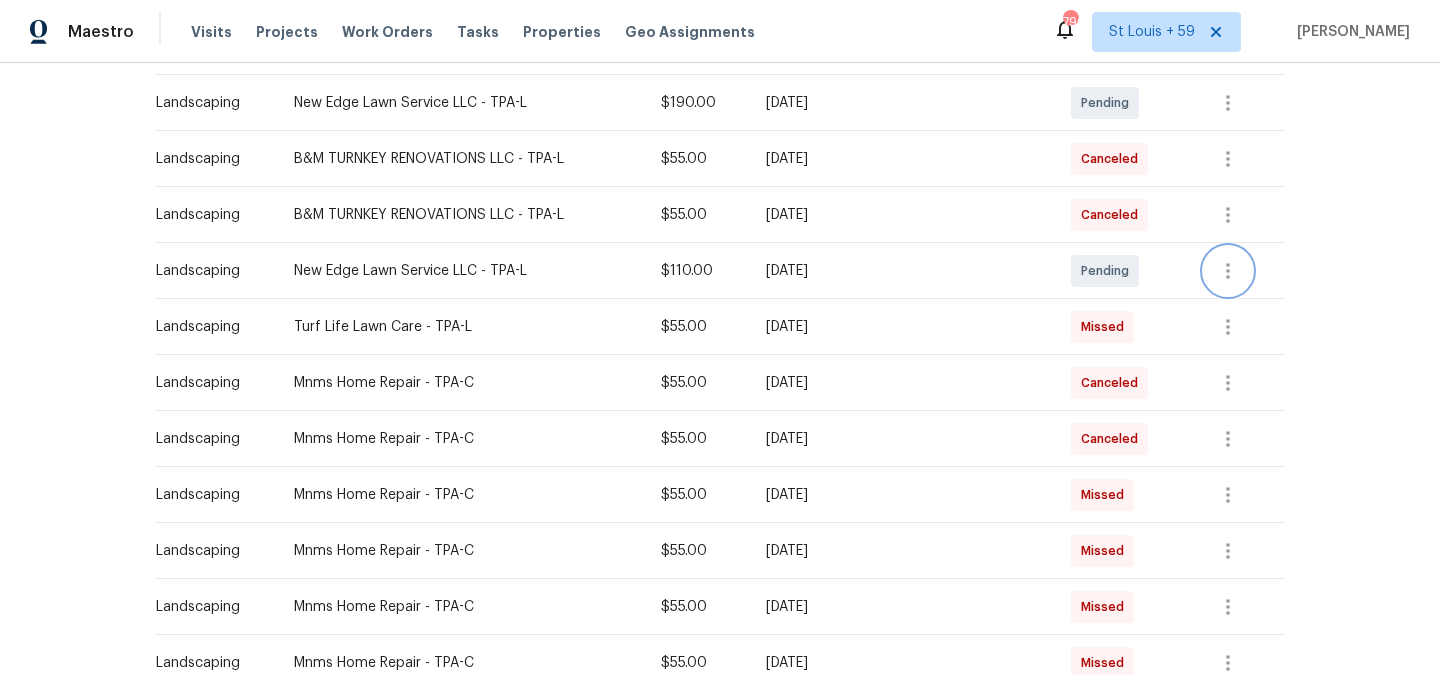 click 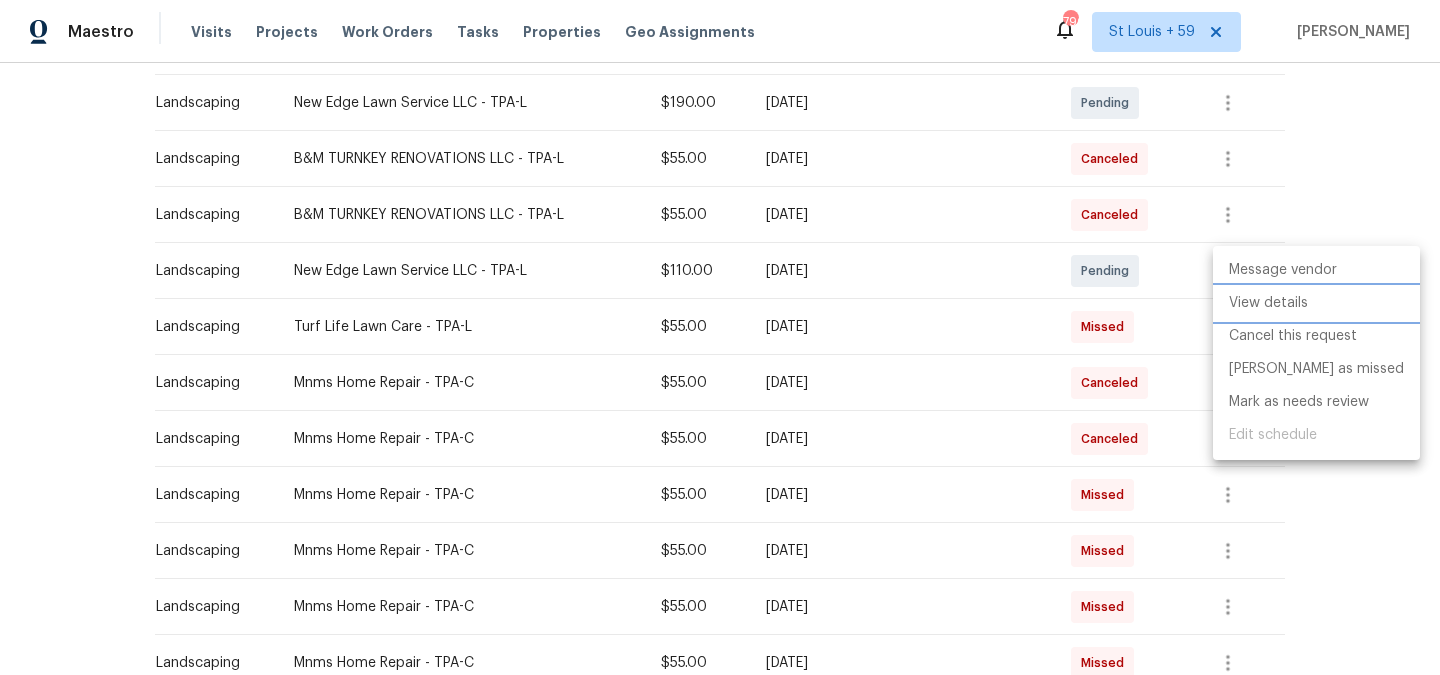 click on "View details" at bounding box center (1316, 303) 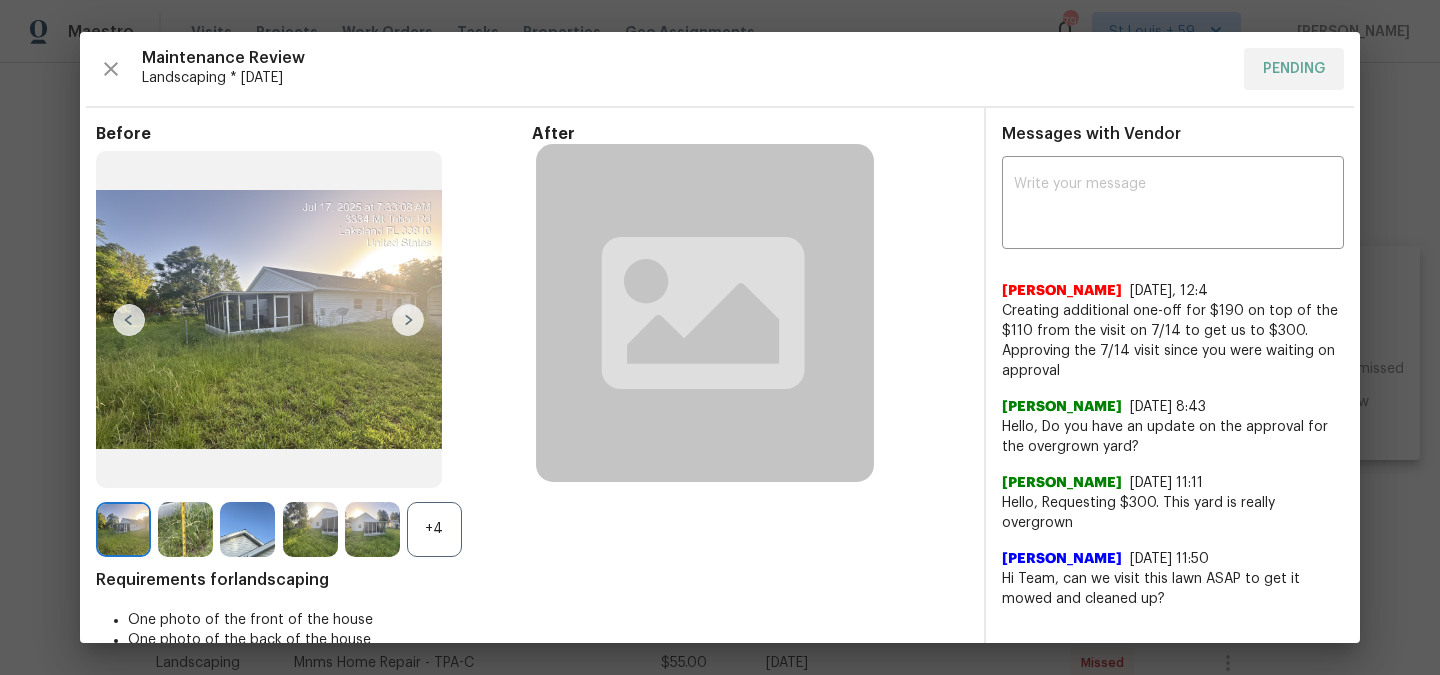 scroll, scrollTop: 55, scrollLeft: 0, axis: vertical 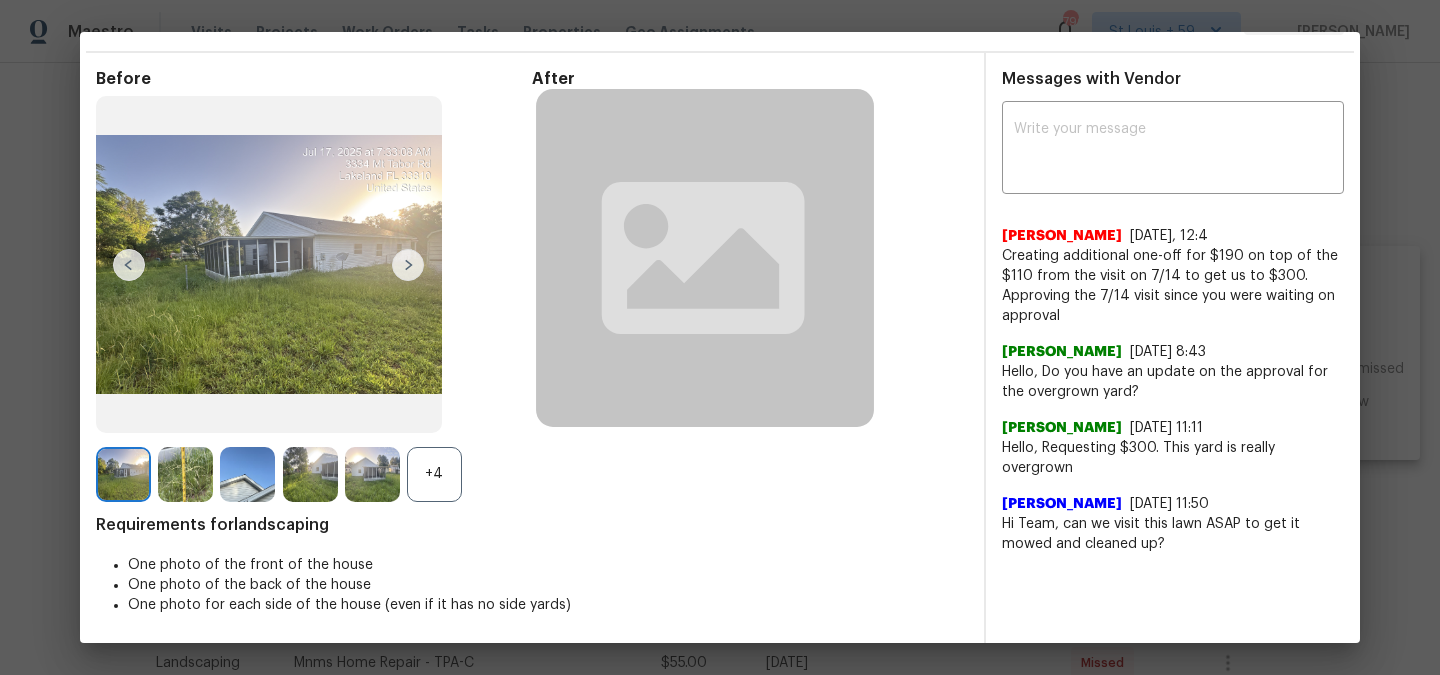 click 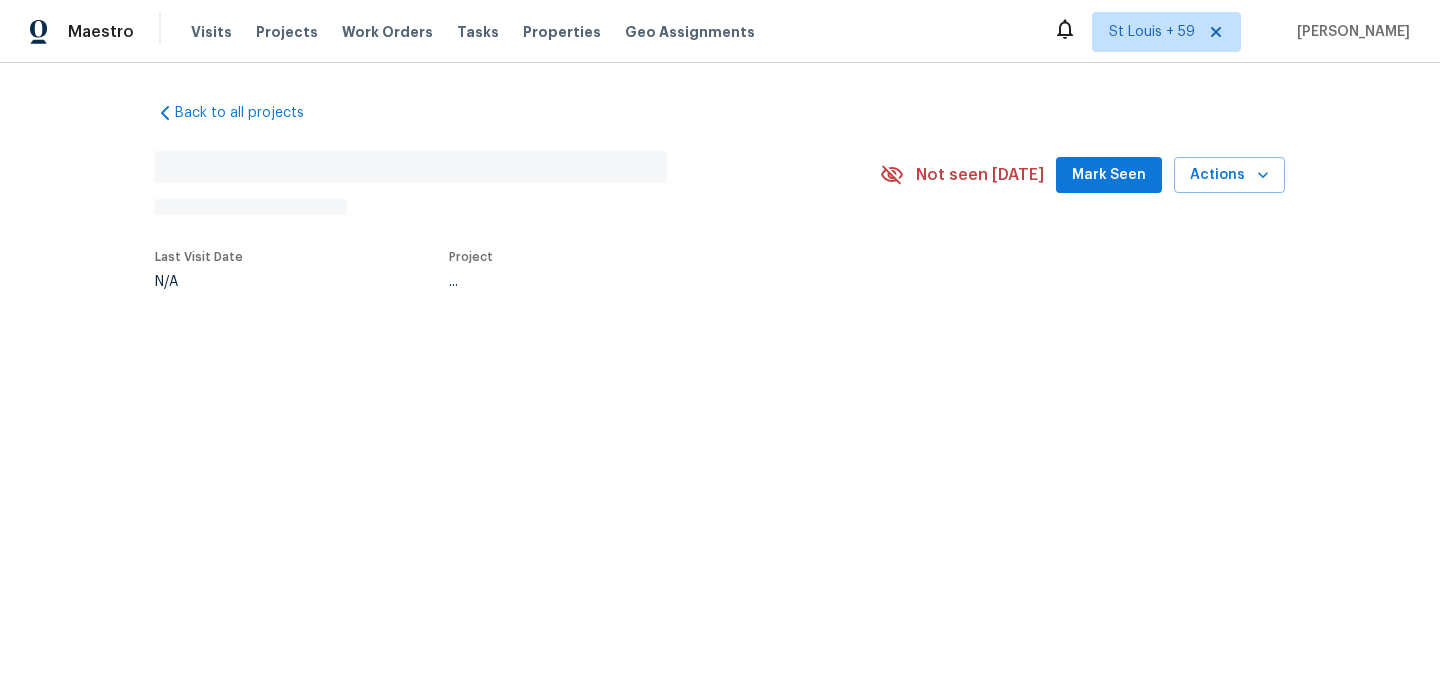 scroll, scrollTop: 0, scrollLeft: 0, axis: both 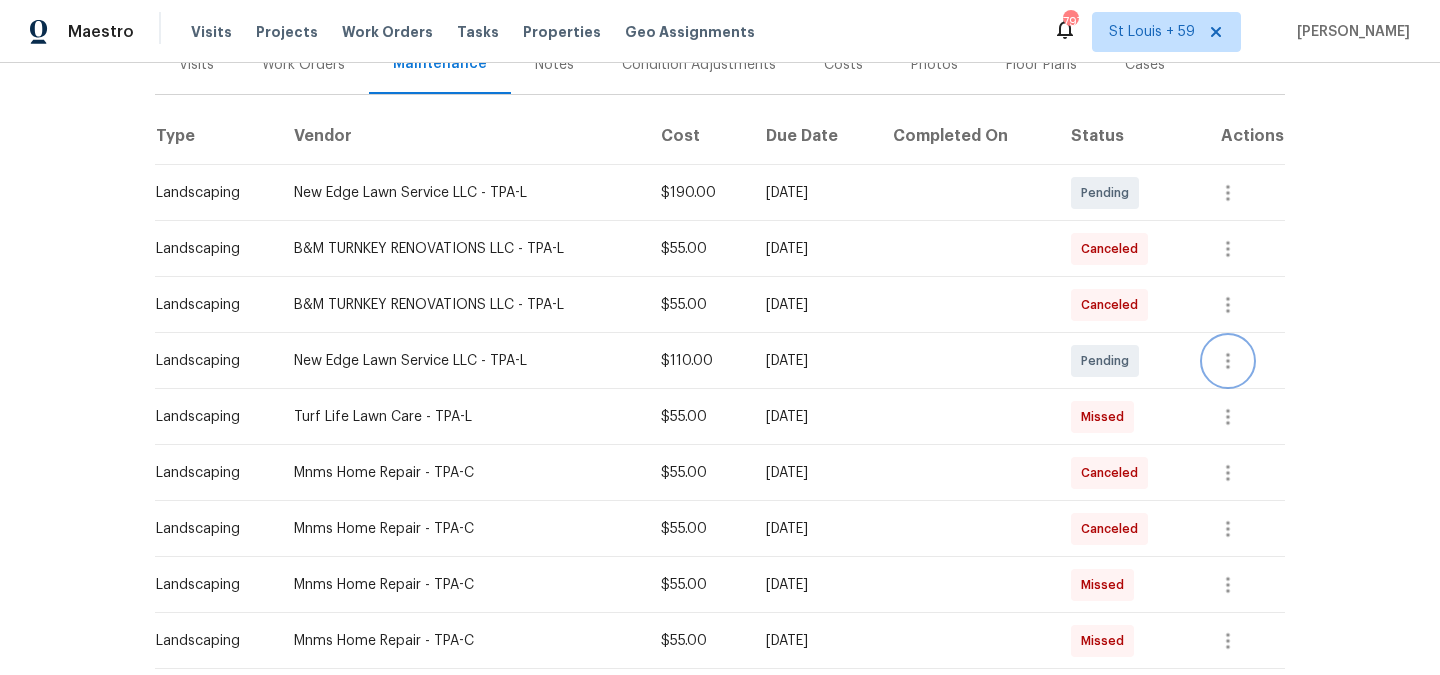click 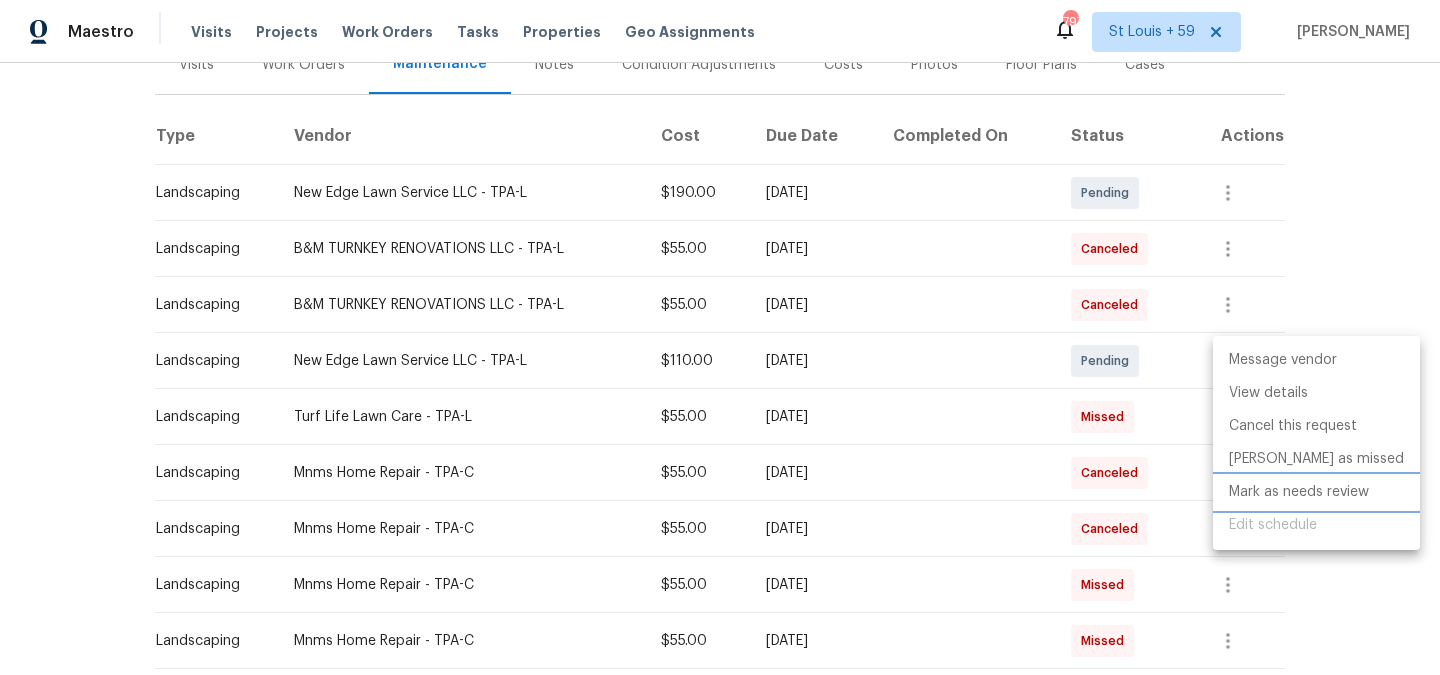click on "Mark as needs review" at bounding box center [1316, 492] 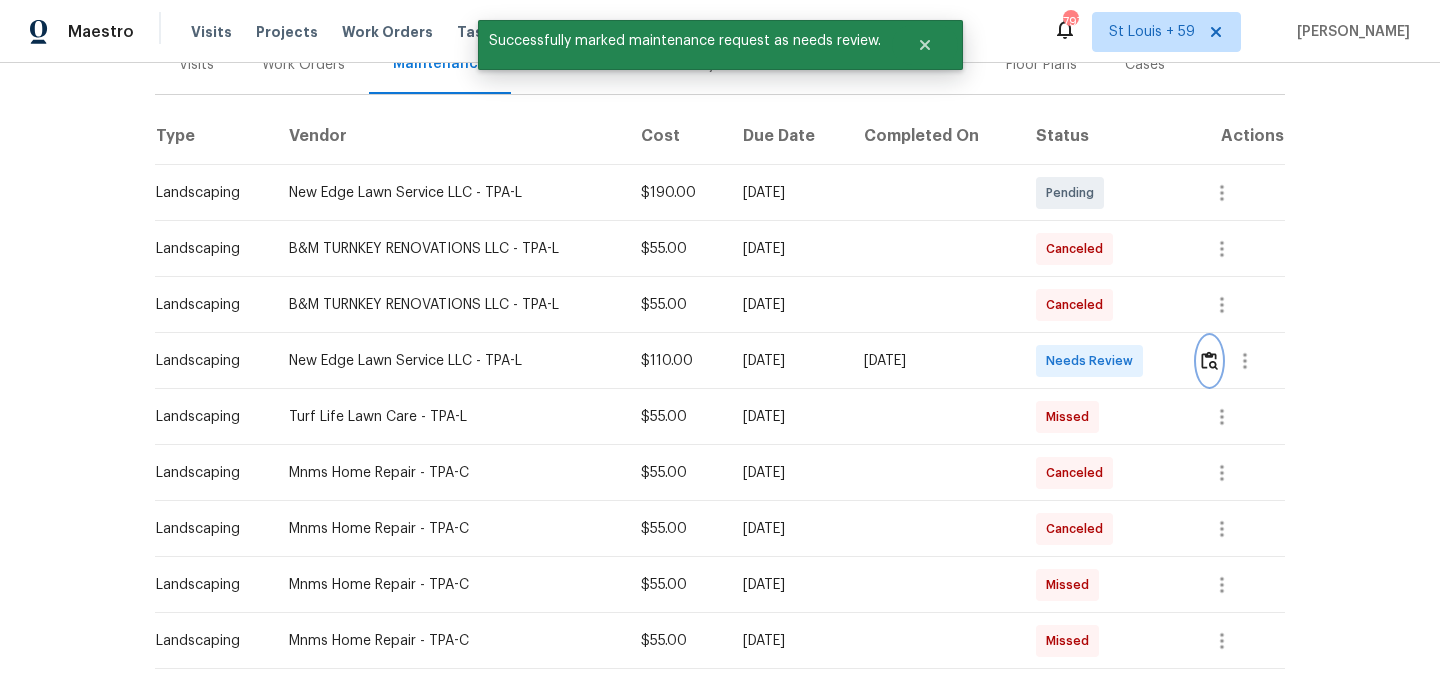 click at bounding box center (1209, 360) 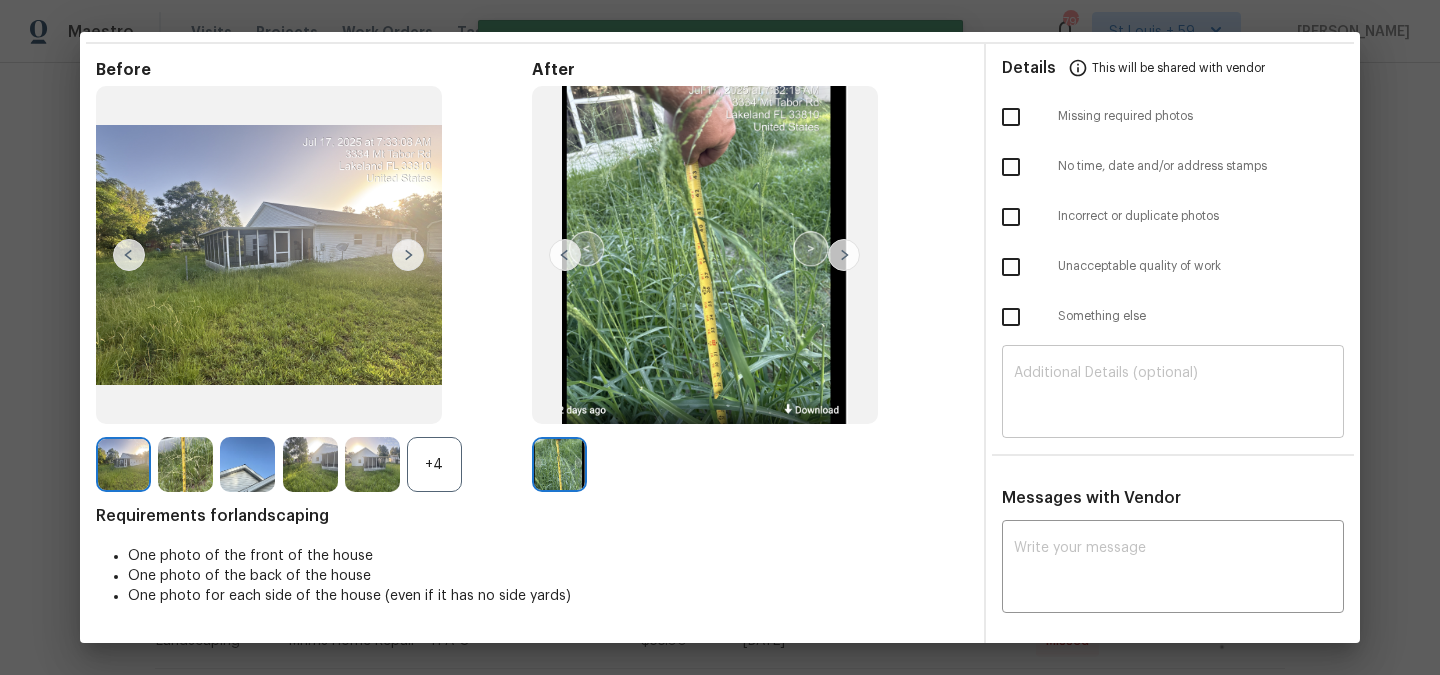 scroll, scrollTop: 58, scrollLeft: 0, axis: vertical 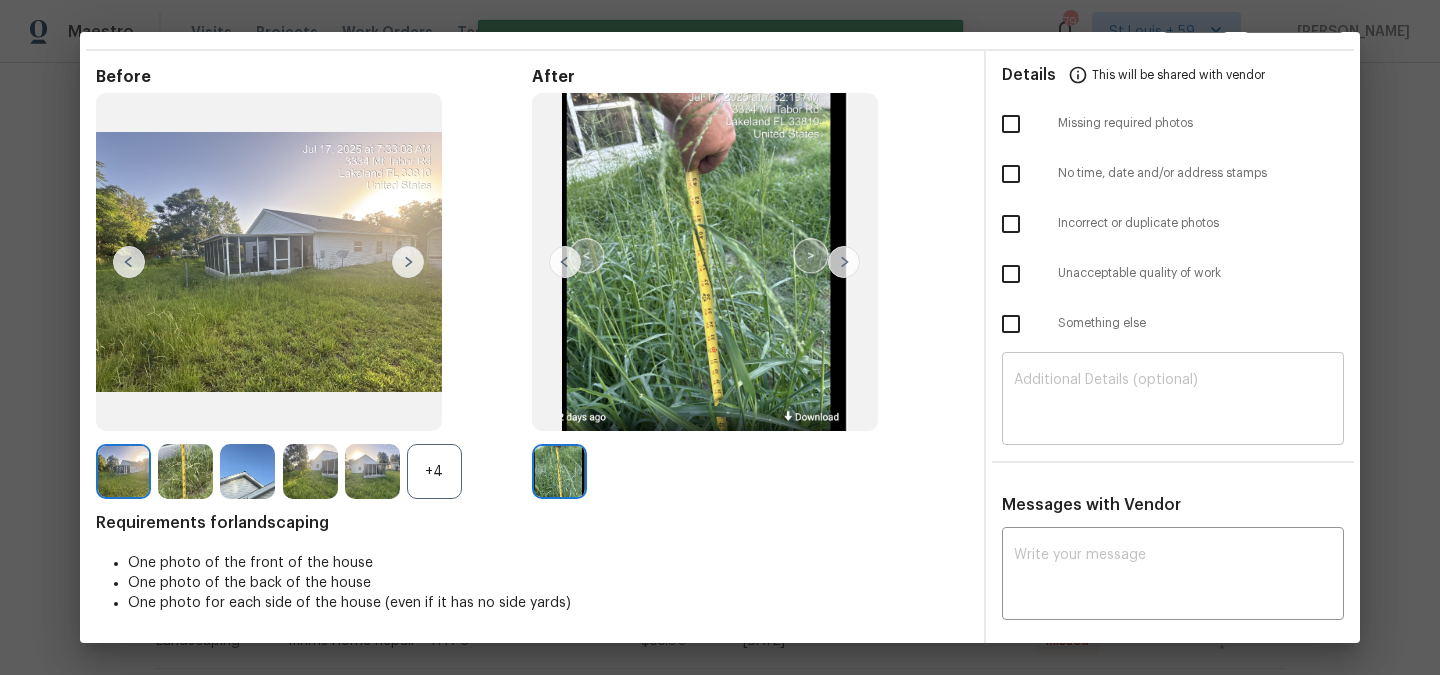 click on "​" at bounding box center [1173, 401] 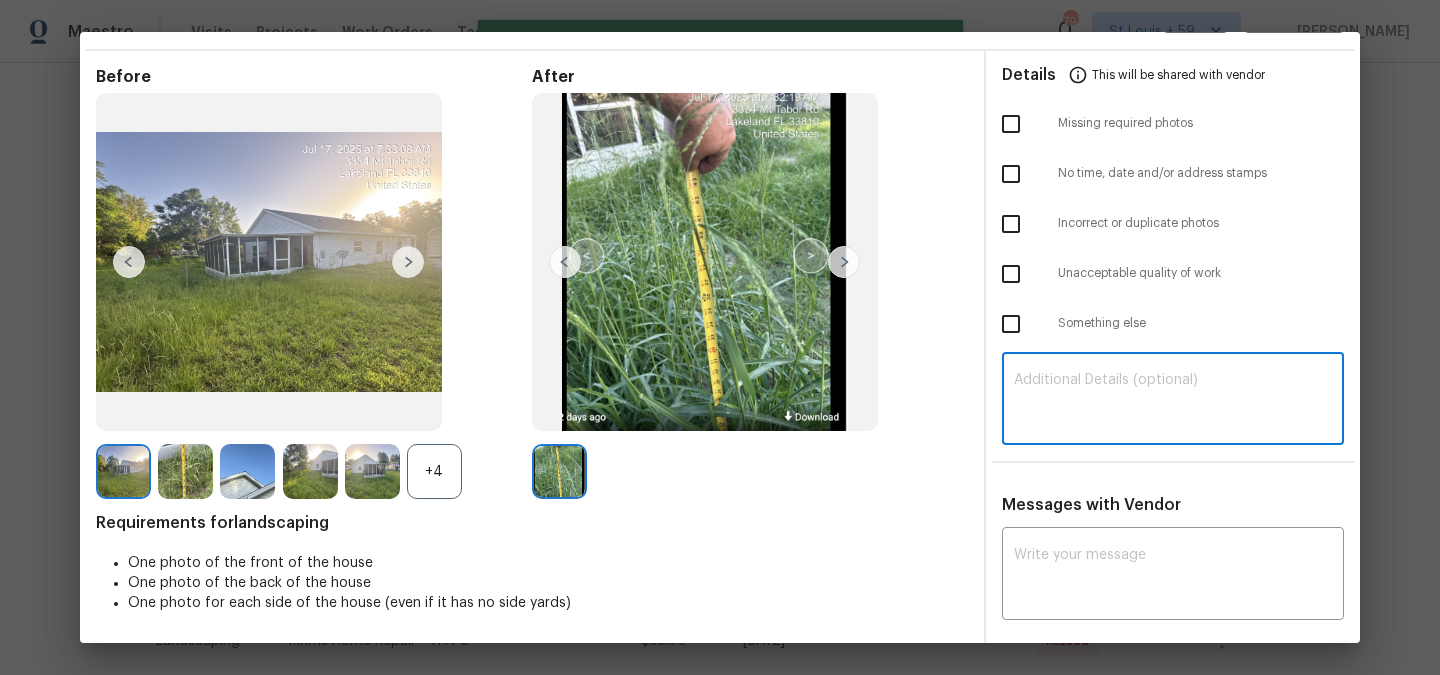 scroll, scrollTop: 0, scrollLeft: 0, axis: both 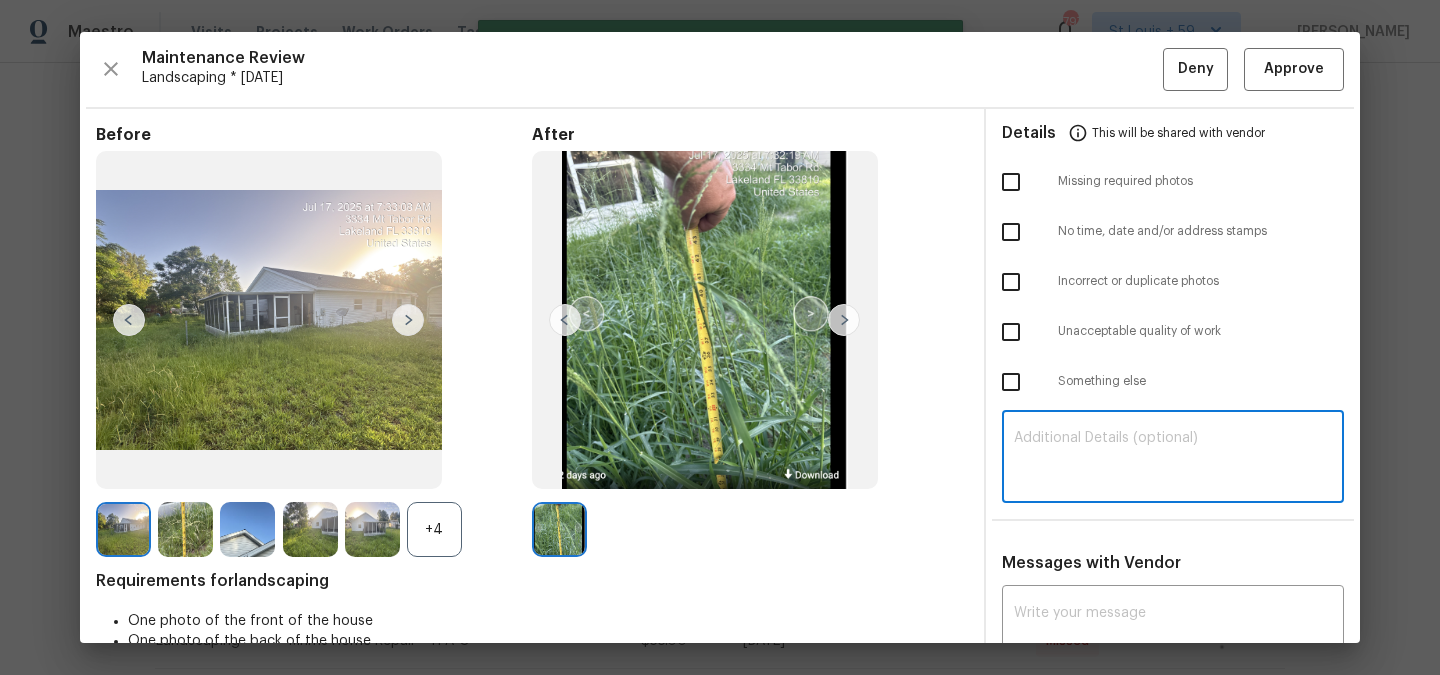 click at bounding box center (1173, 459) 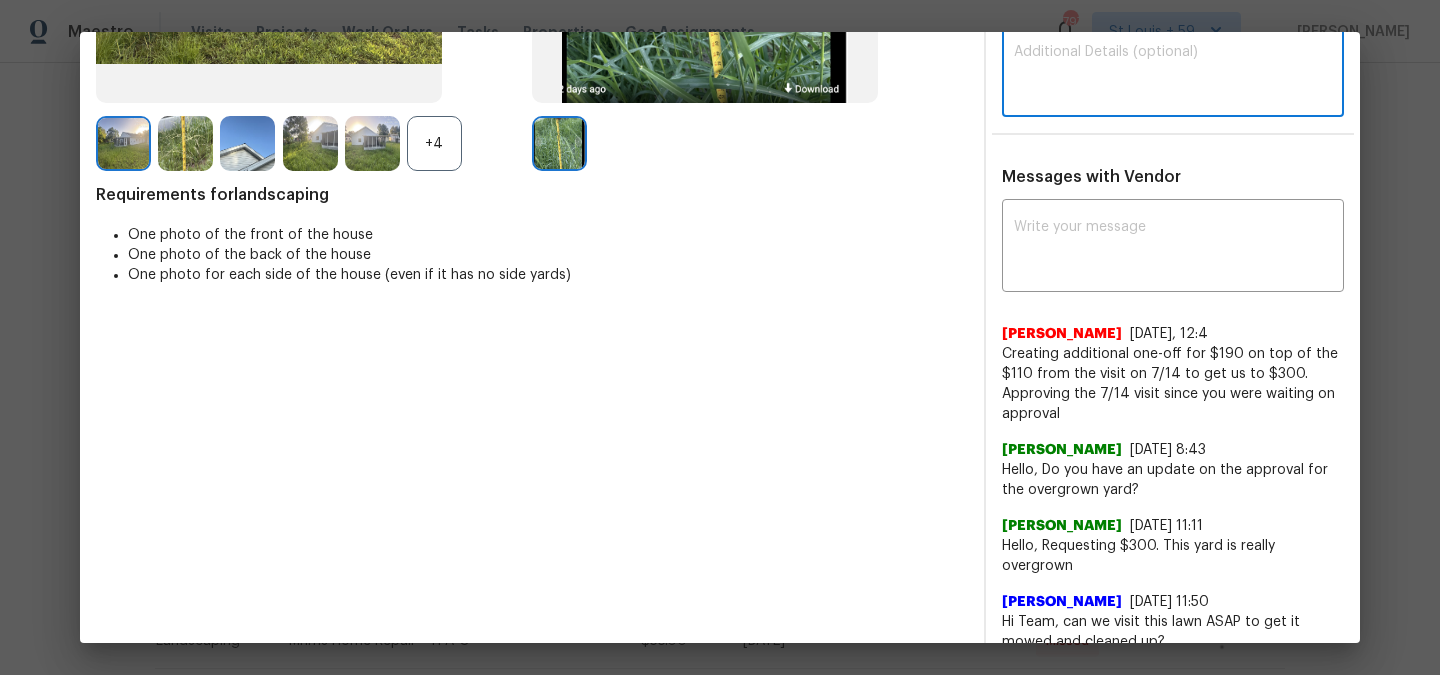 scroll, scrollTop: 392, scrollLeft: 0, axis: vertical 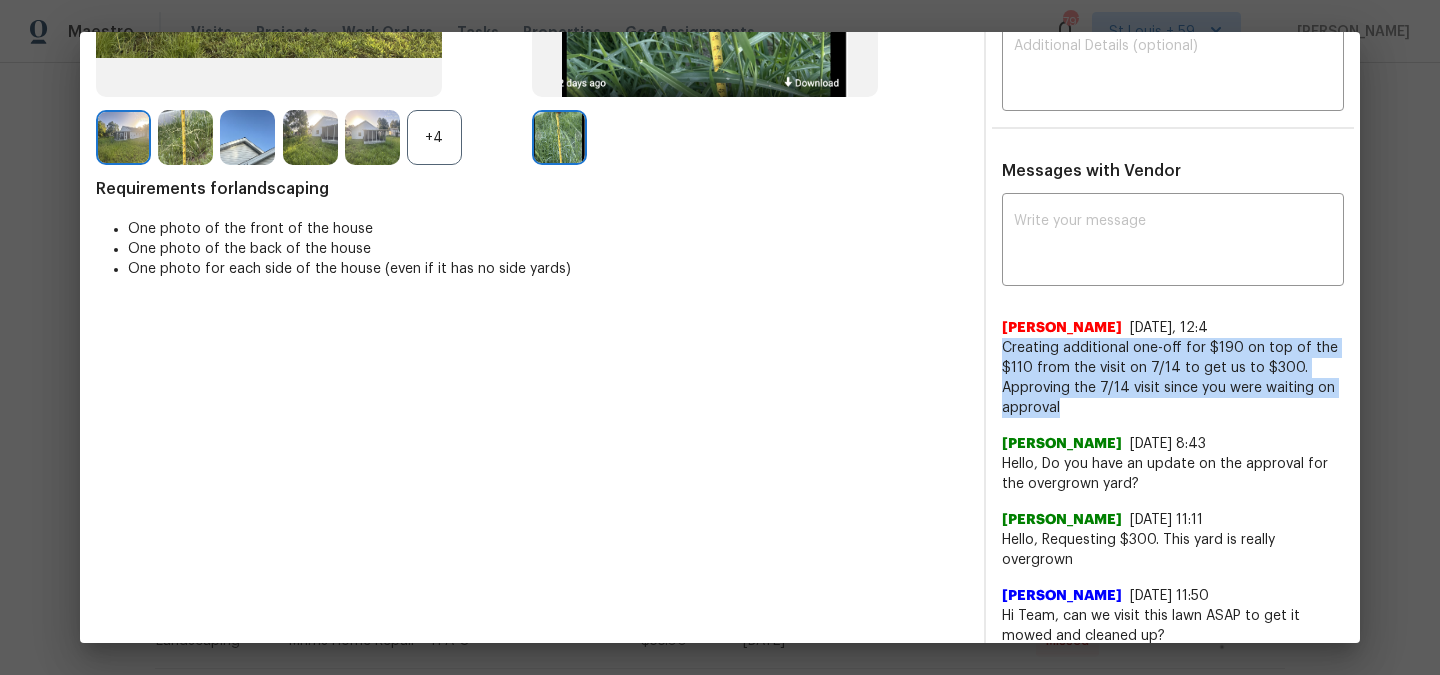 drag, startPoint x: 1004, startPoint y: 347, endPoint x: 1079, endPoint y: 405, distance: 94.81033 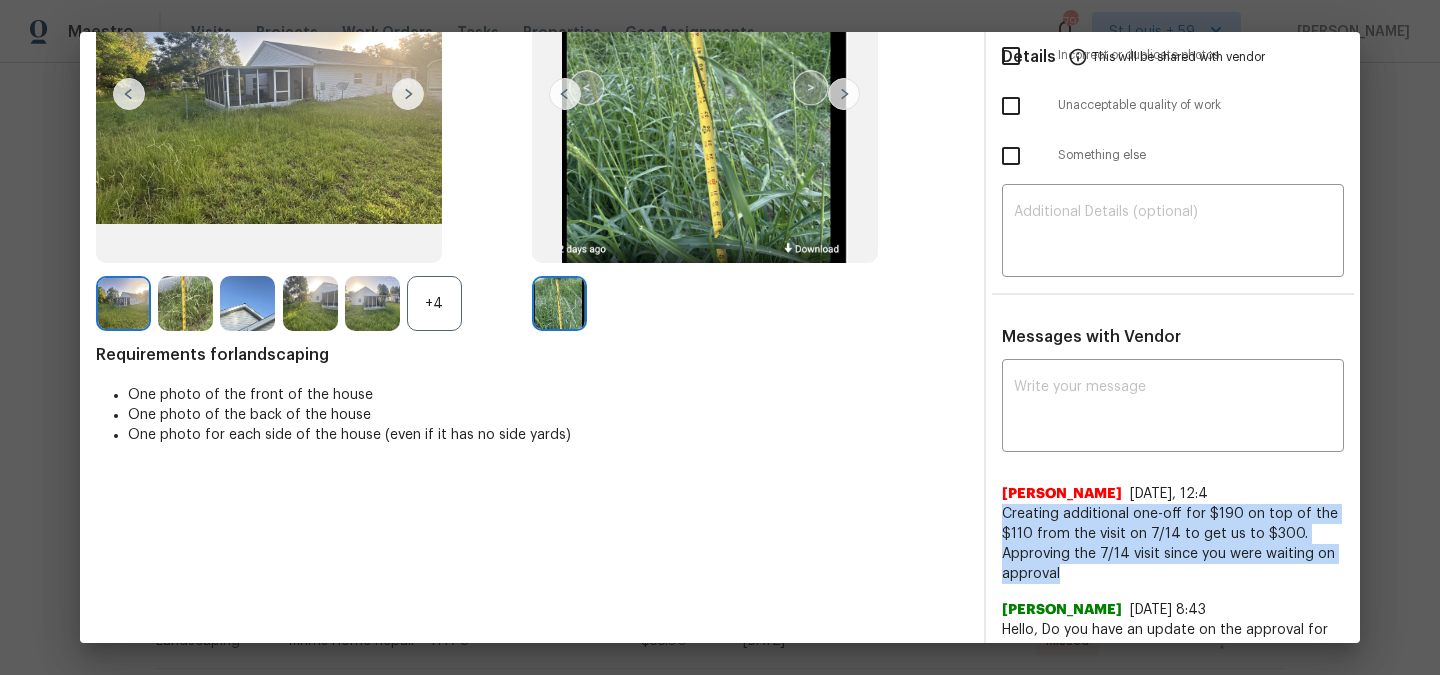 scroll, scrollTop: 212, scrollLeft: 0, axis: vertical 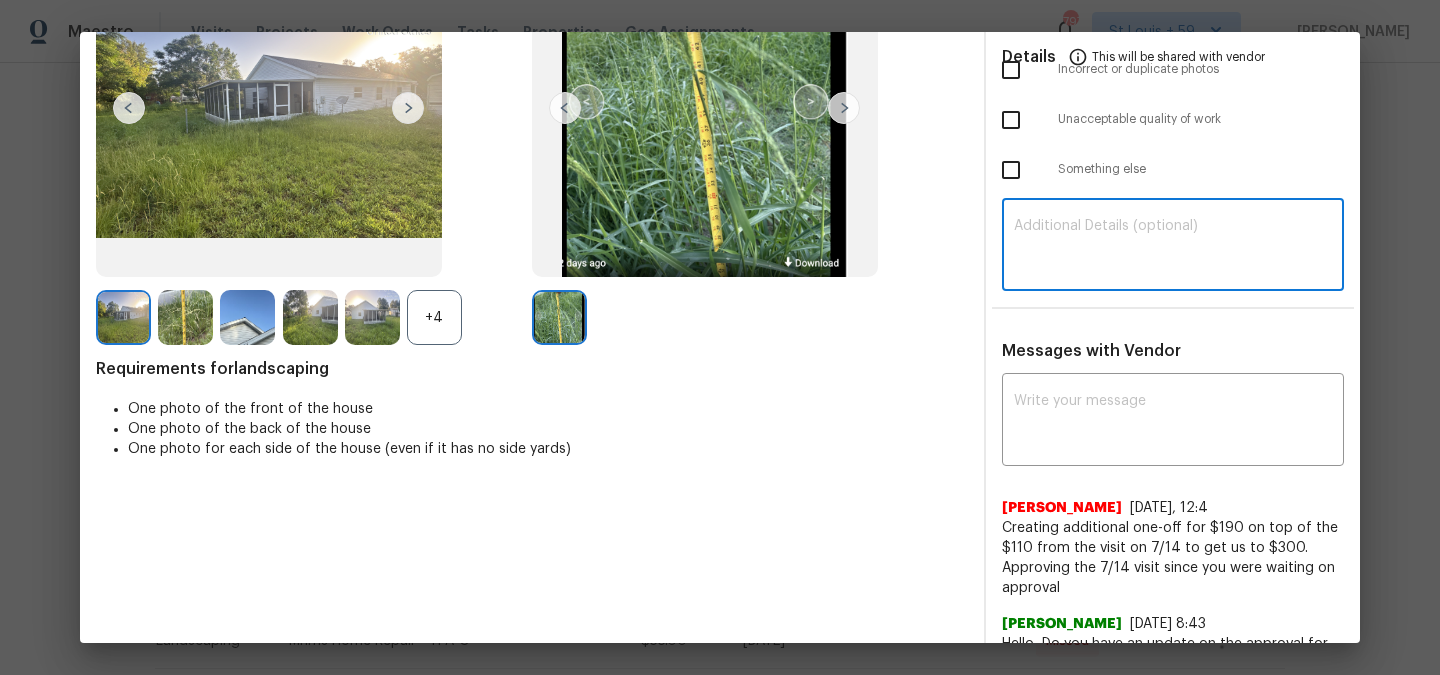 click at bounding box center (1173, 247) 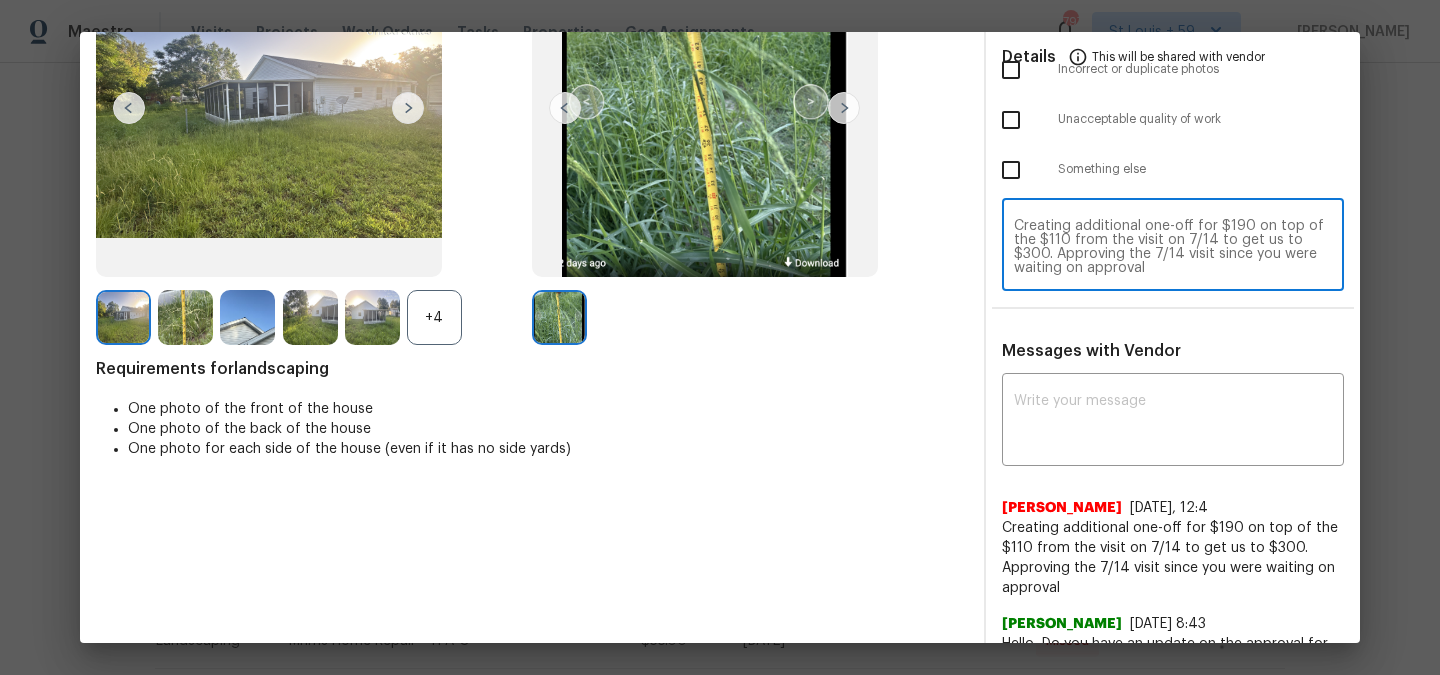 click on "Creating additional one-off for $190 on top of the $110 from the visit on 7/14 to get us to $300. Approving the 7/14 visit since you were waiting on approval" at bounding box center [1173, 247] 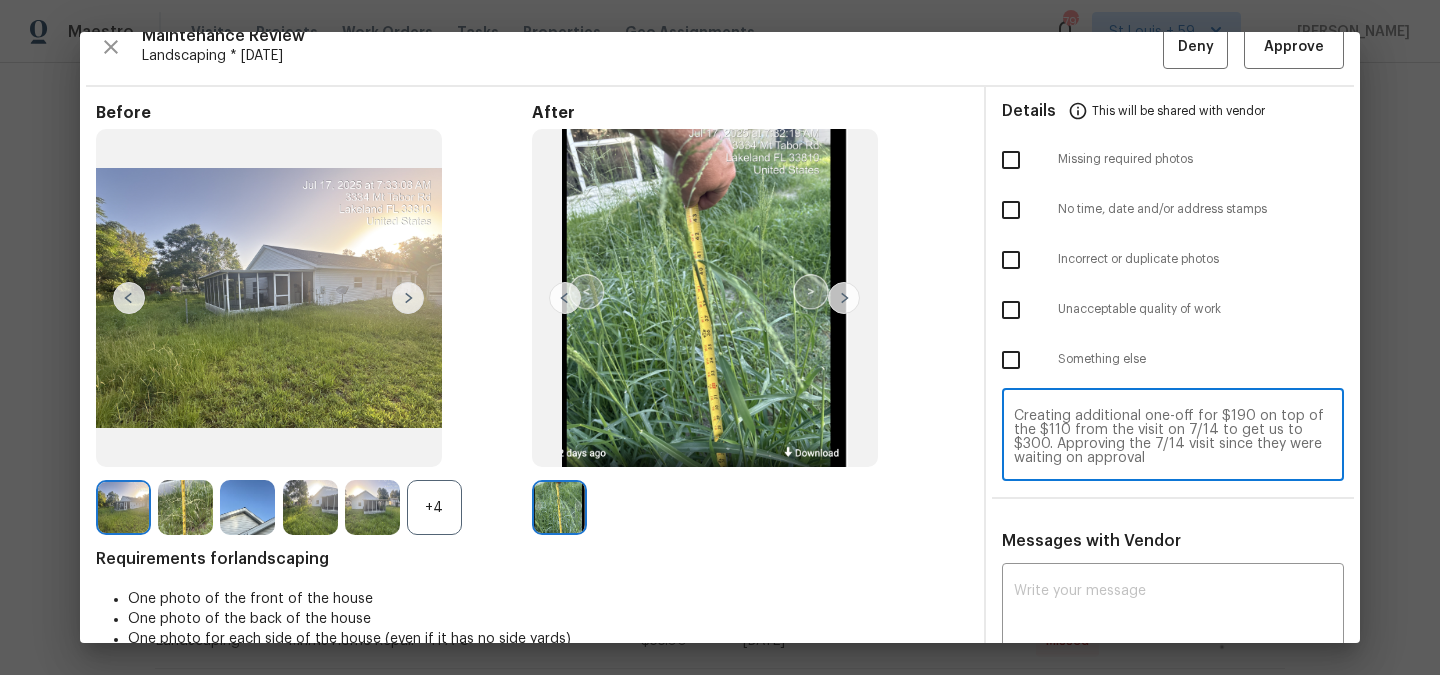 scroll, scrollTop: 0, scrollLeft: 0, axis: both 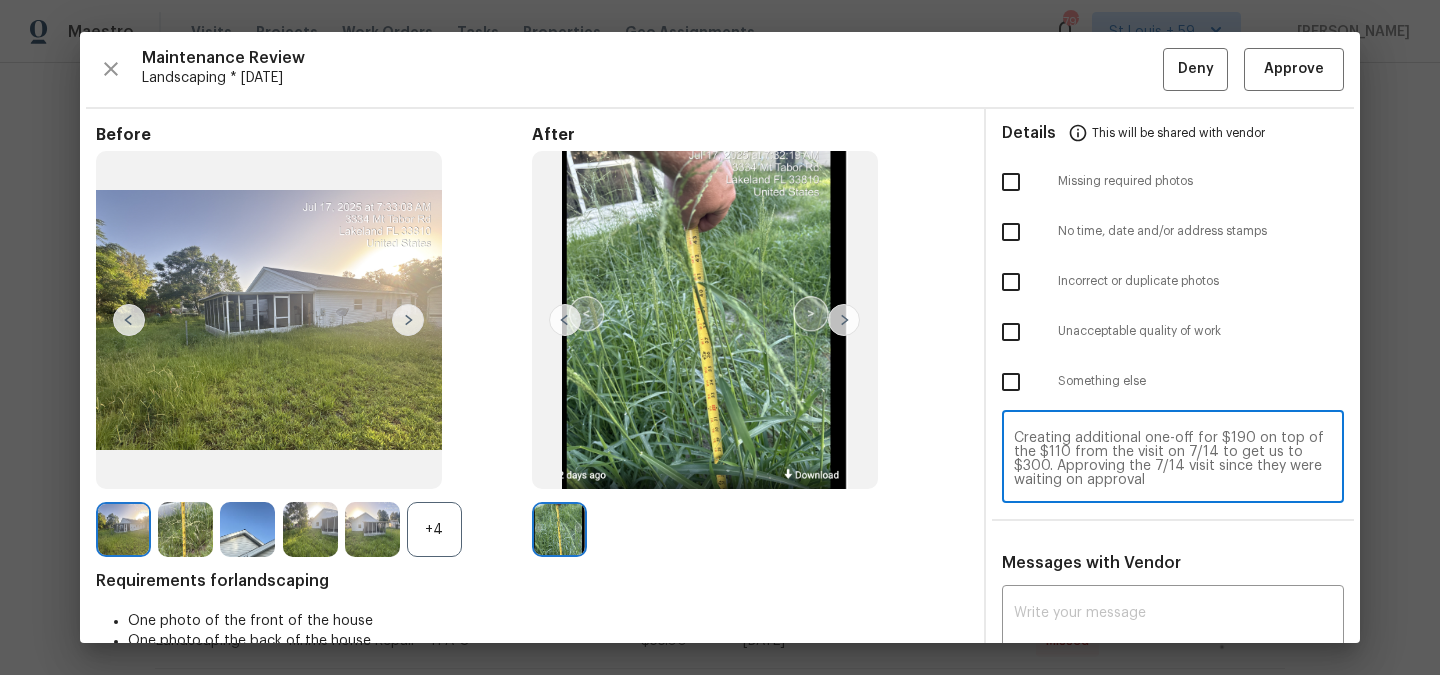 type on "Creating additional one-off for $190 on top of the $110 from the visit on 7/14 to get us to $300. Approving the 7/14 visit since they were waiting on approval" 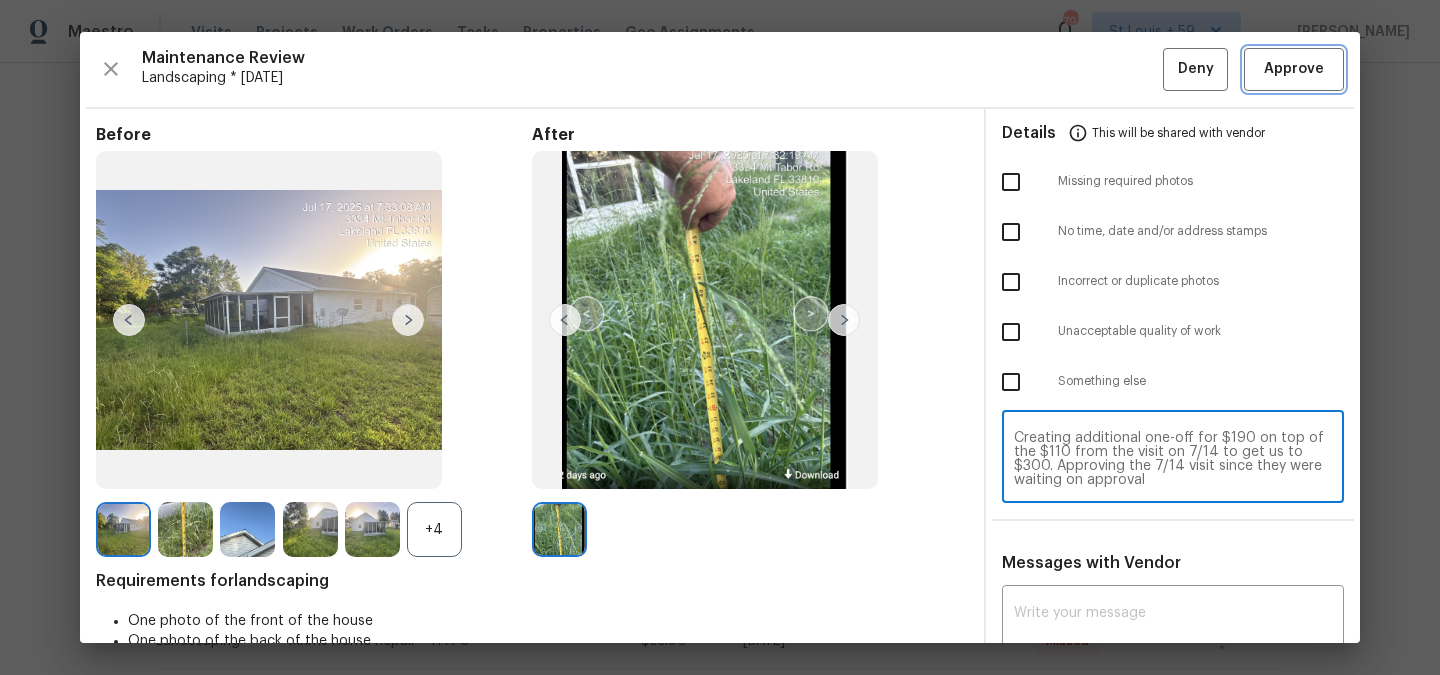 click on "Approve" at bounding box center [1294, 69] 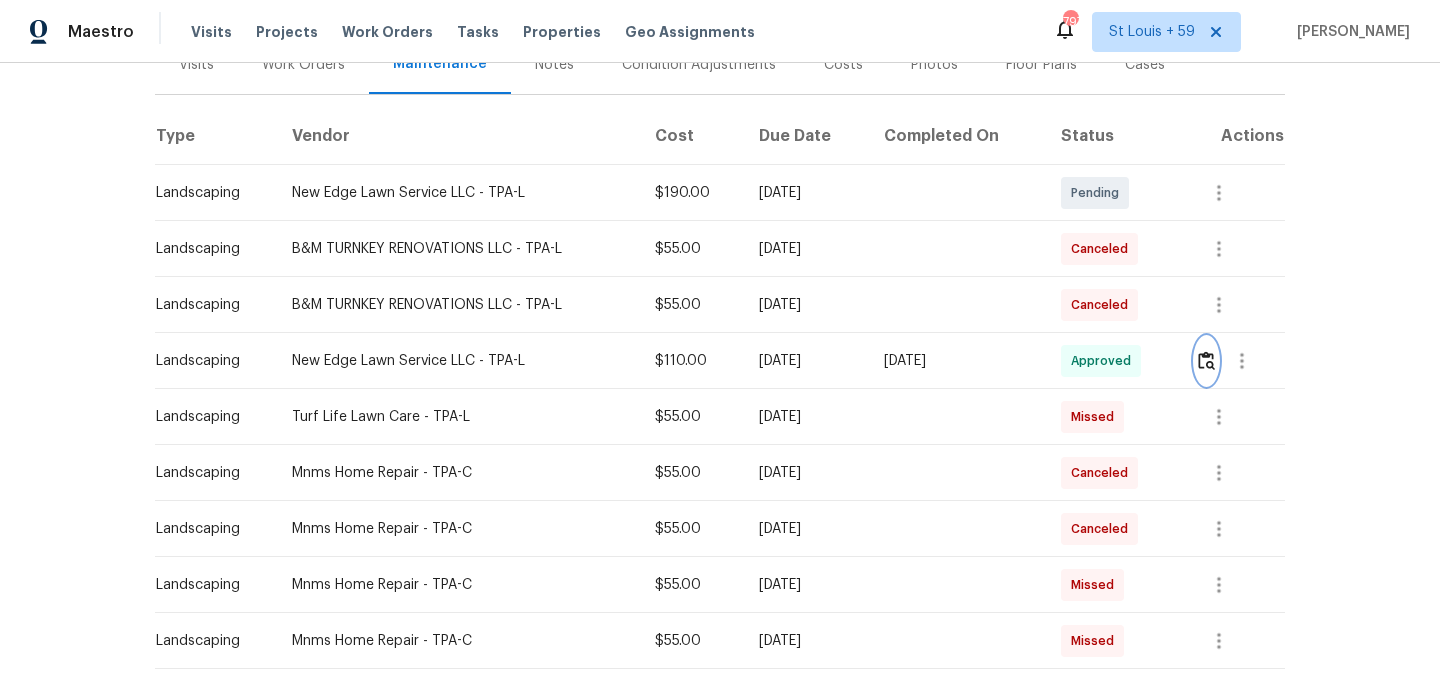 scroll, scrollTop: 0, scrollLeft: 0, axis: both 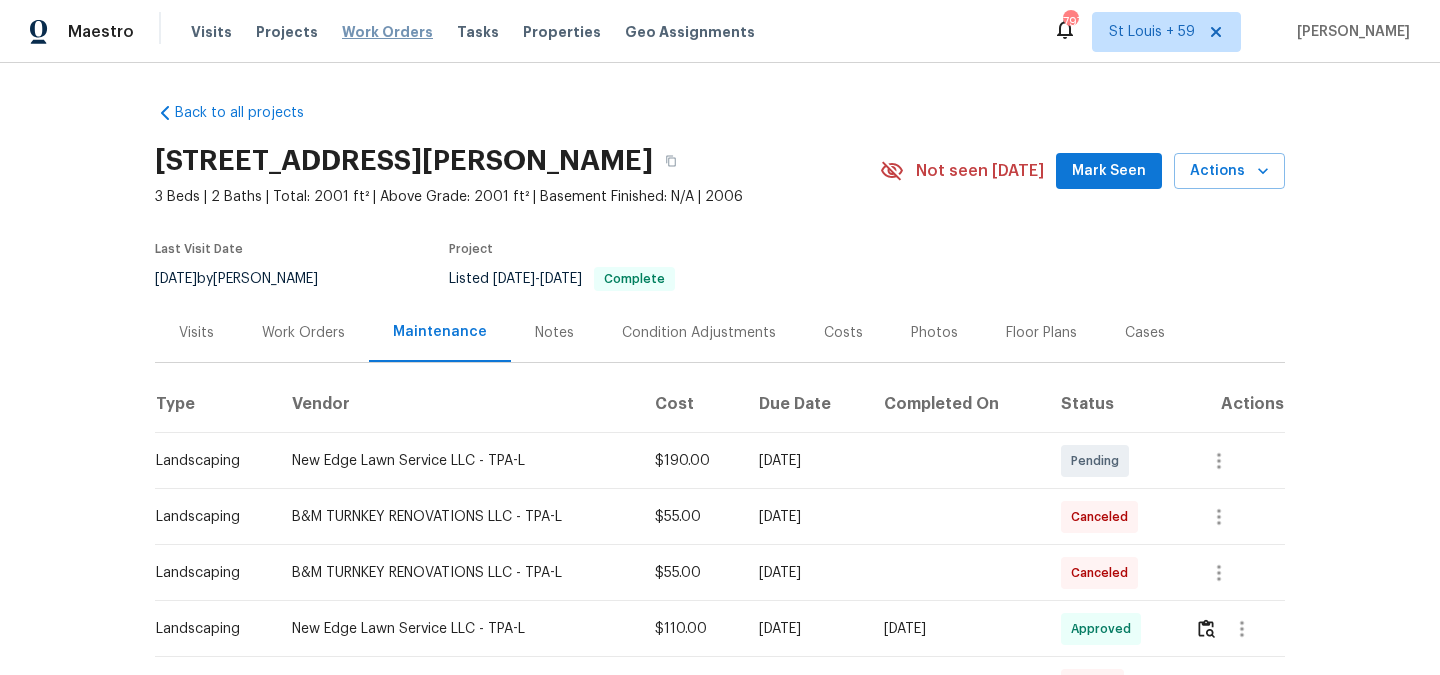 click on "Work Orders" at bounding box center [387, 32] 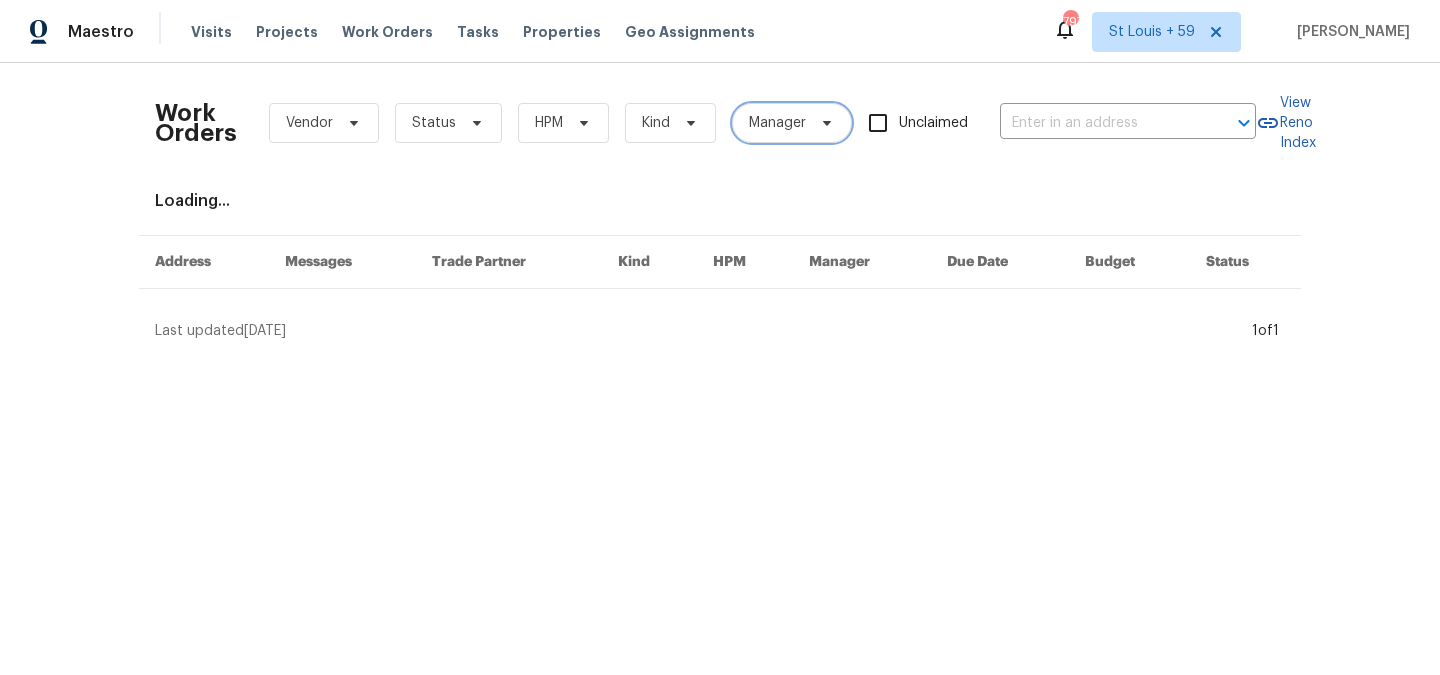 click on "Manager" at bounding box center (777, 123) 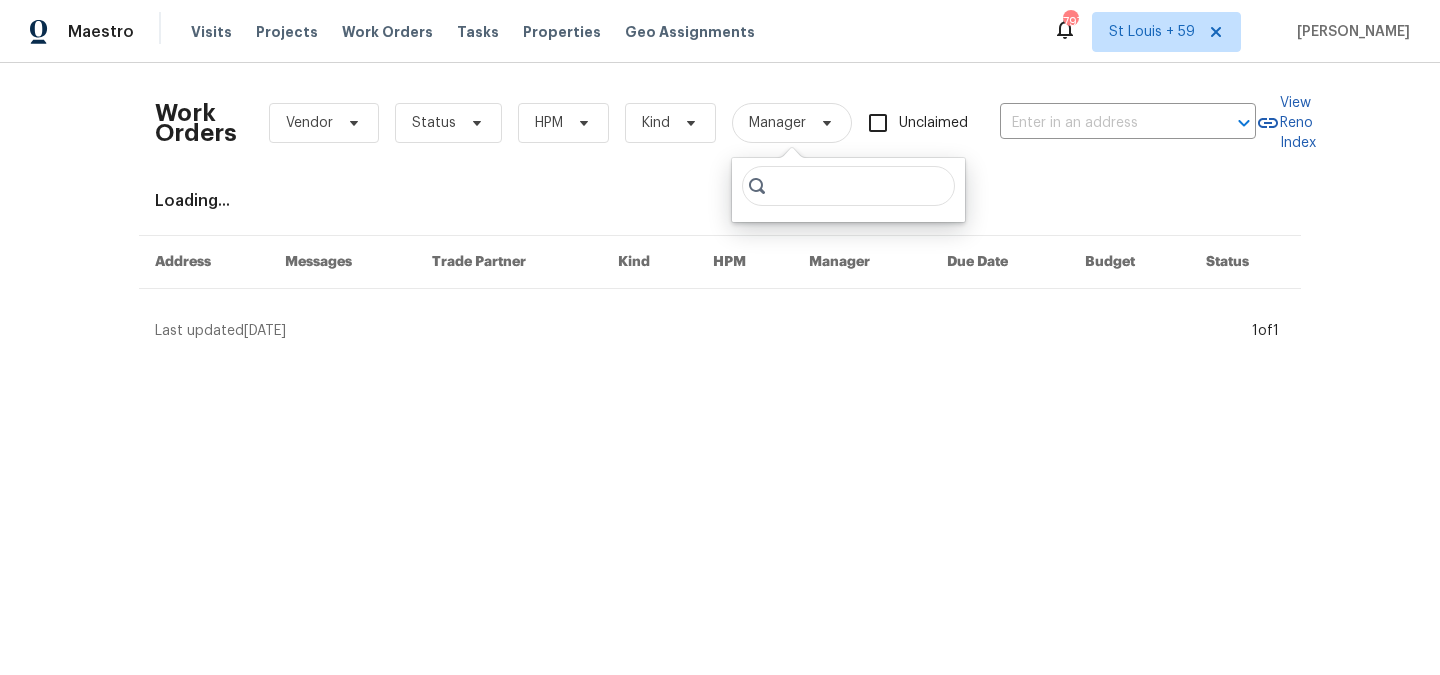 click at bounding box center [848, 186] 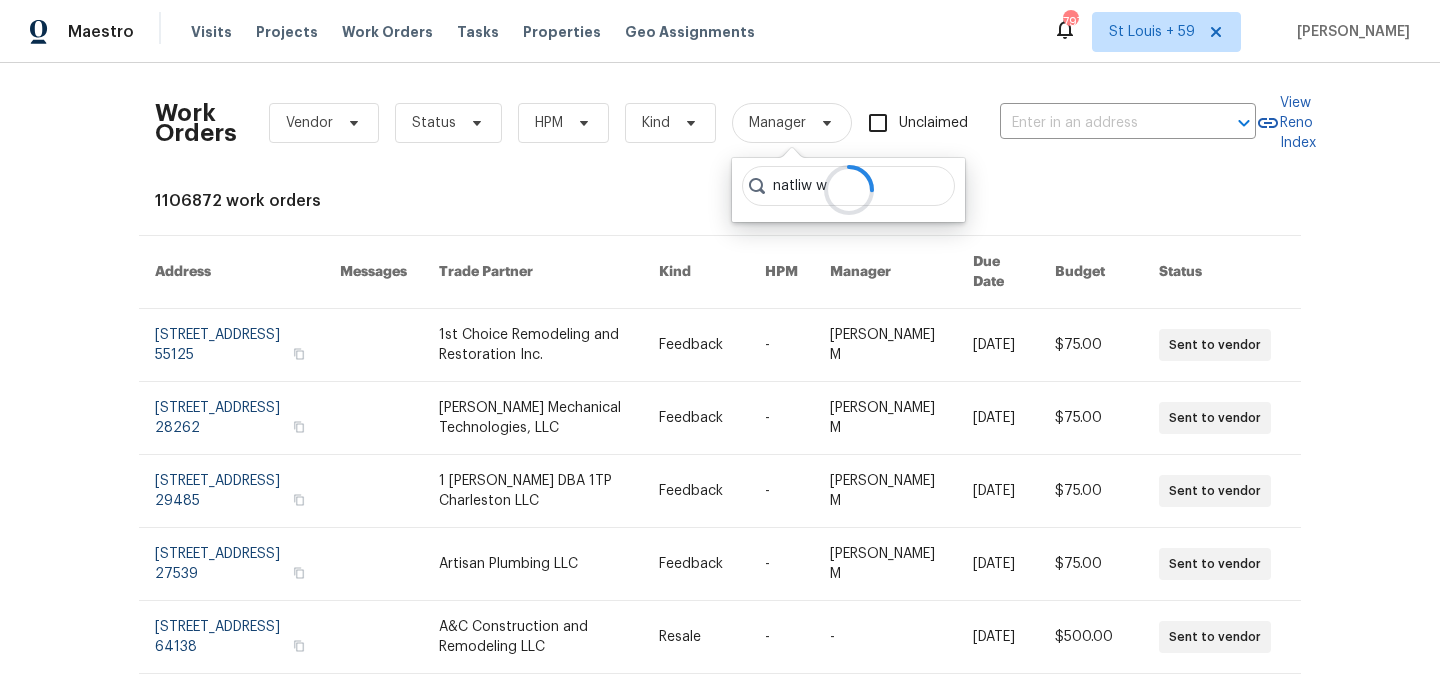 type on "natliw" 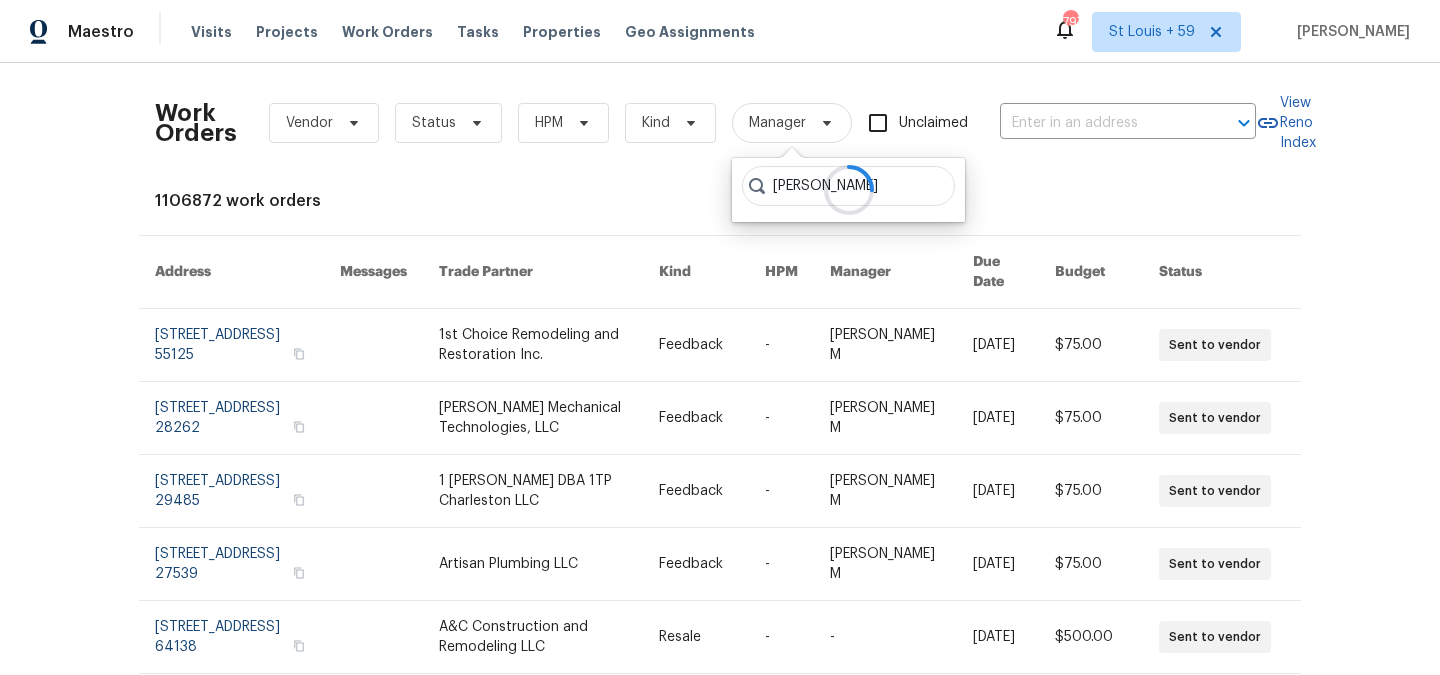 type on "[PERSON_NAME]" 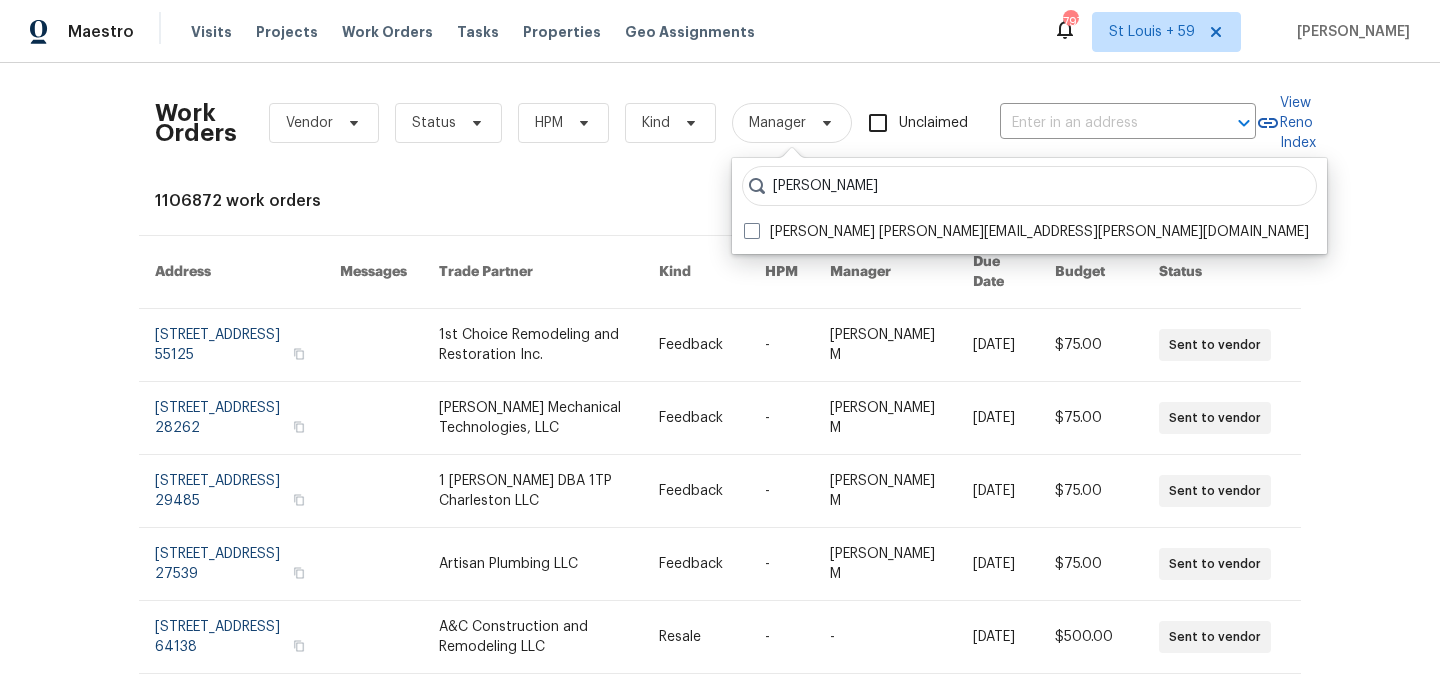 click on "[PERSON_NAME] [PERSON_NAME]
[PERSON_NAME][EMAIL_ADDRESS][PERSON_NAME][DOMAIN_NAME]" at bounding box center (1029, 206) 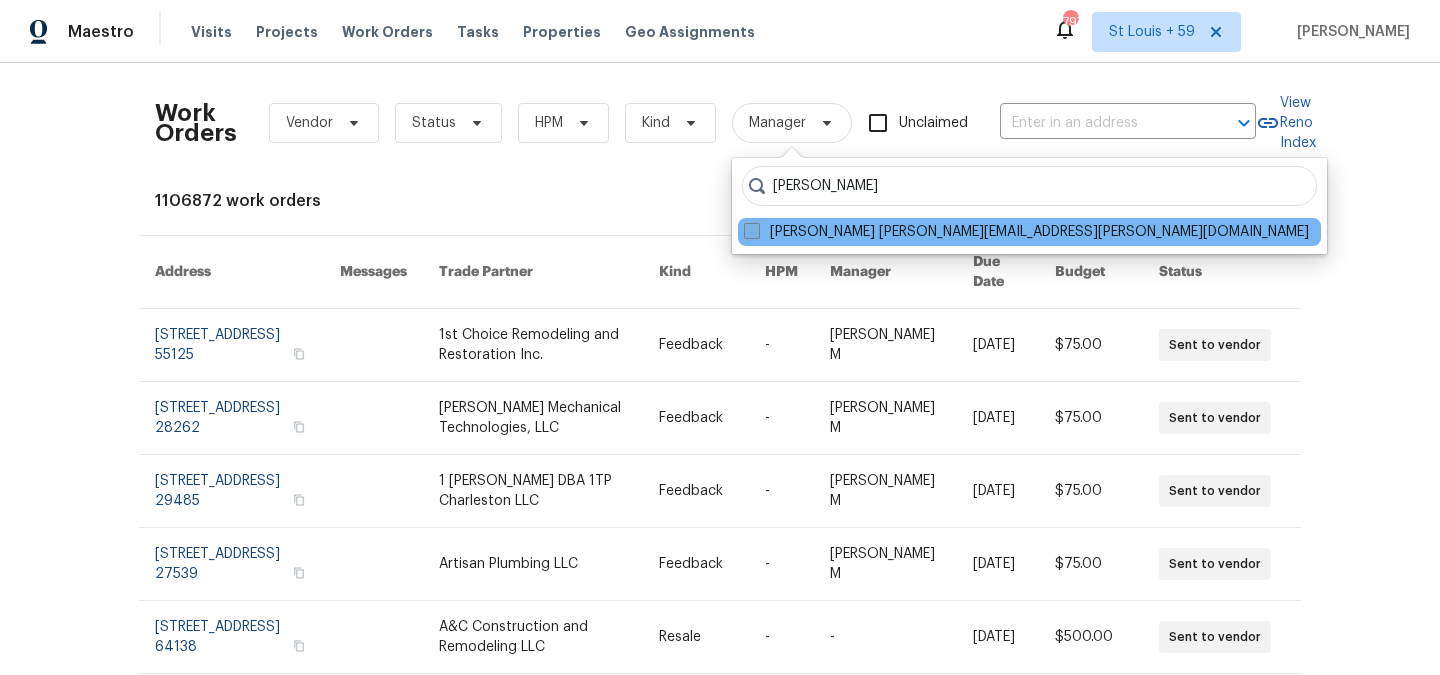 click on "[PERSON_NAME]
[PERSON_NAME][EMAIL_ADDRESS][PERSON_NAME][DOMAIN_NAME]" at bounding box center [1026, 232] 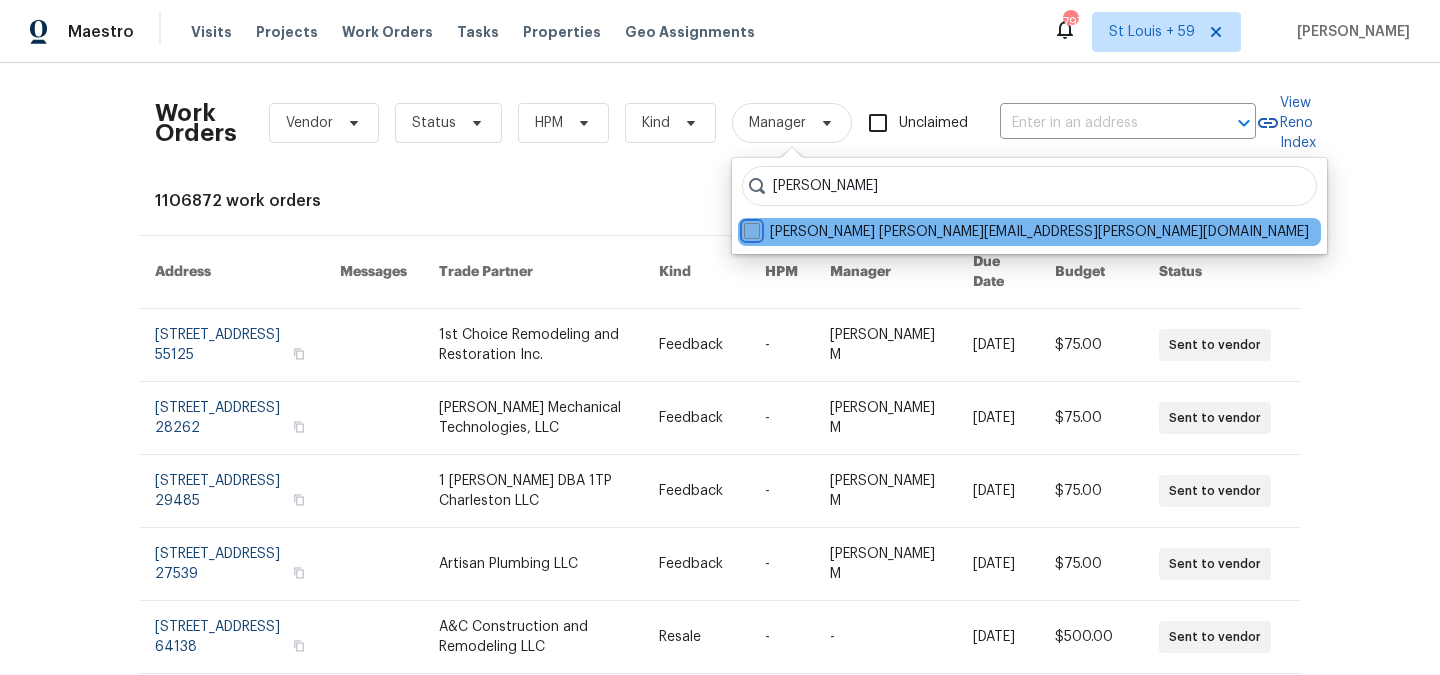 click on "[PERSON_NAME]
[PERSON_NAME][EMAIL_ADDRESS][PERSON_NAME][DOMAIN_NAME]" at bounding box center [750, 228] 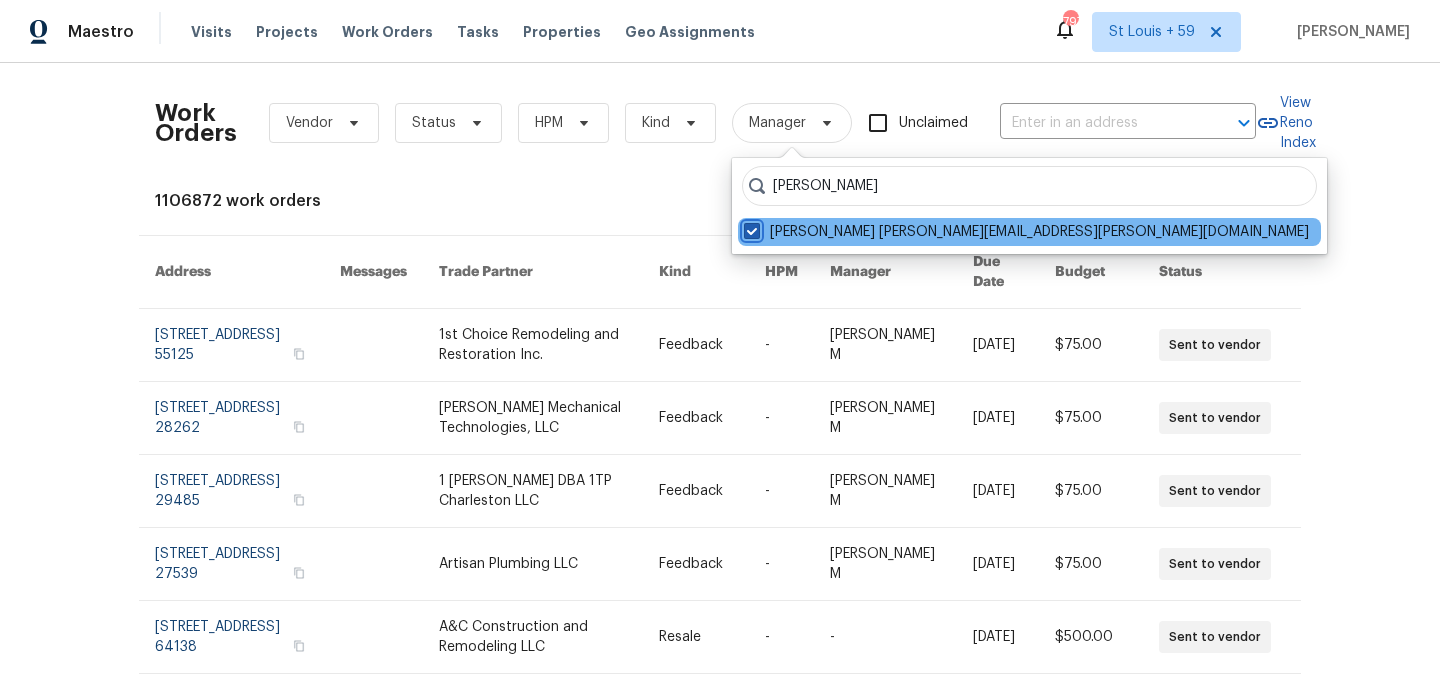checkbox on "true" 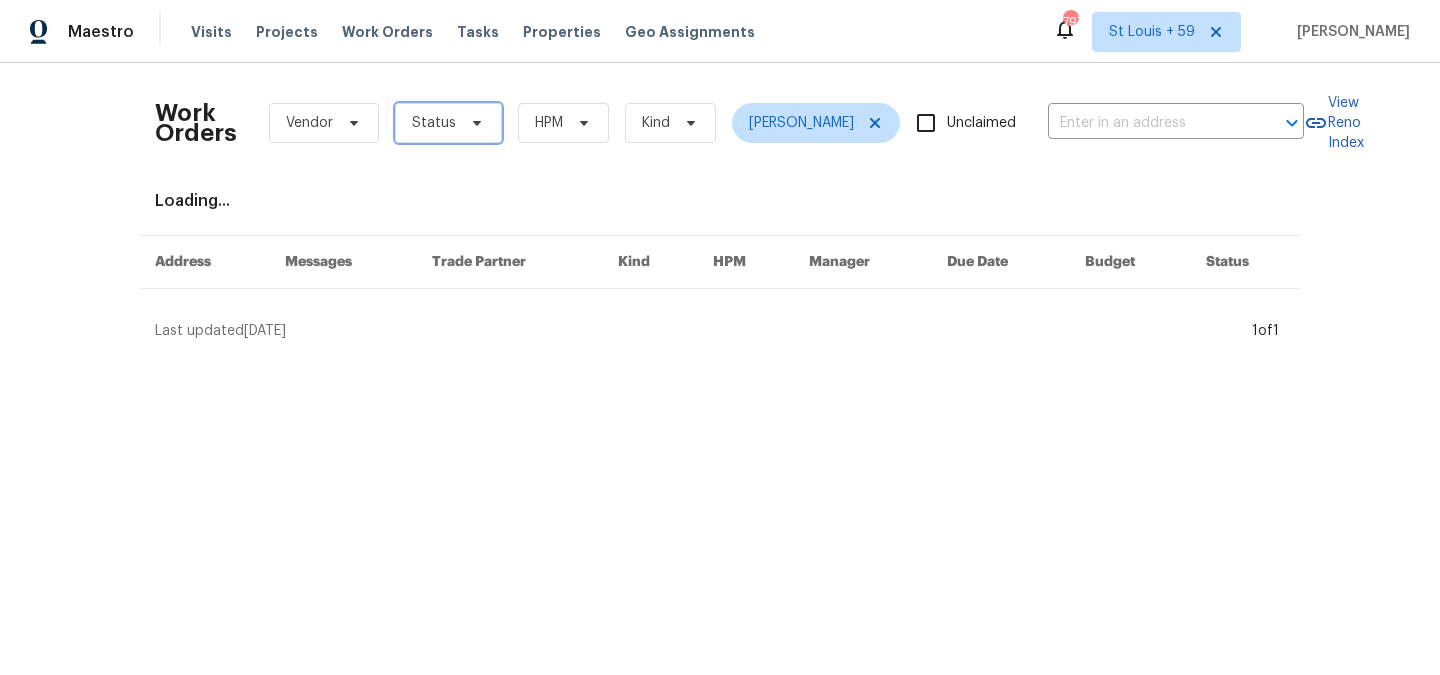 click at bounding box center (474, 123) 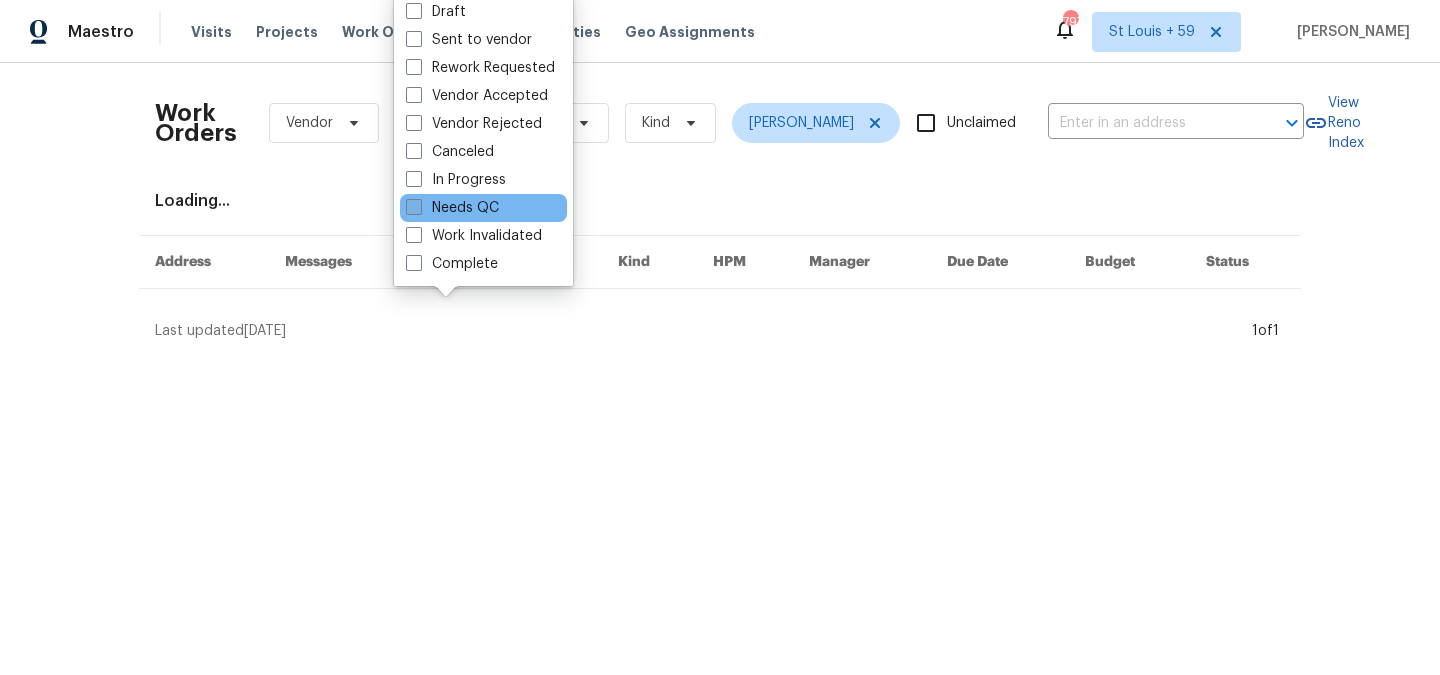 click on "Needs QC" at bounding box center (452, 208) 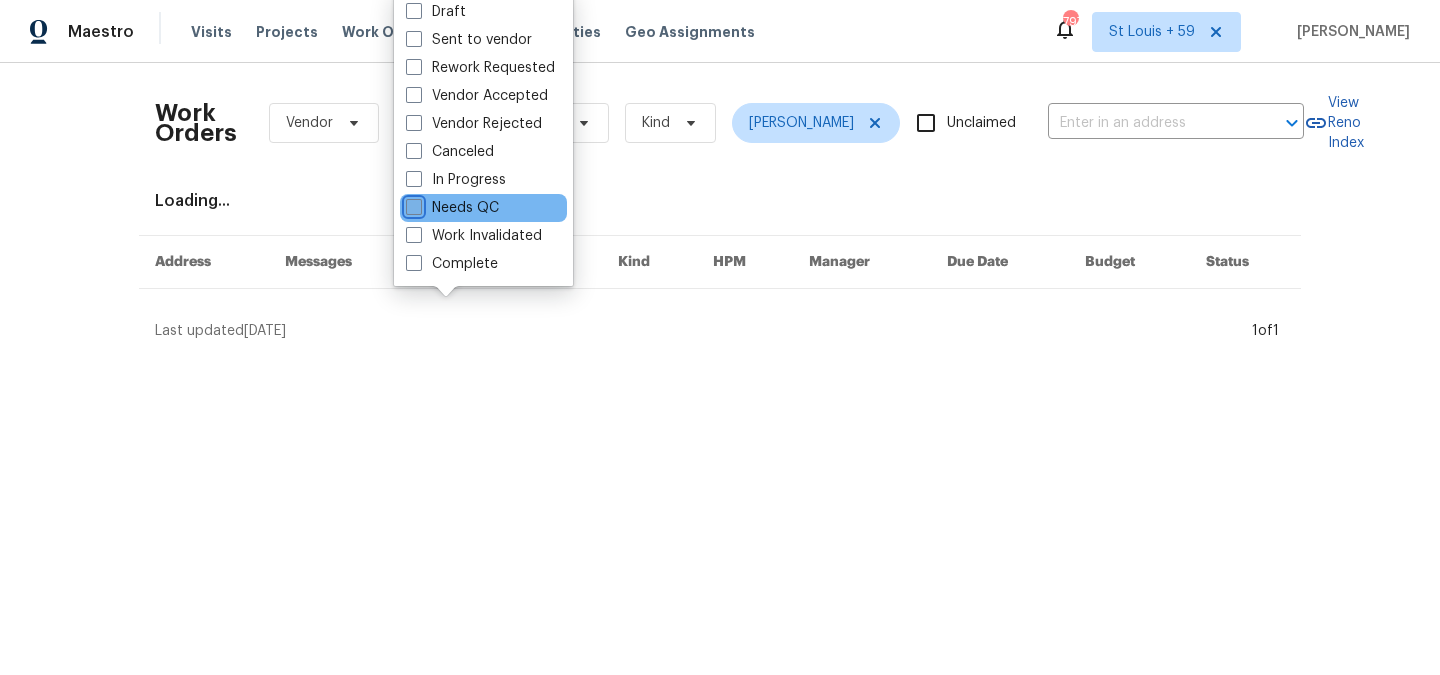 click on "Needs QC" at bounding box center [412, 204] 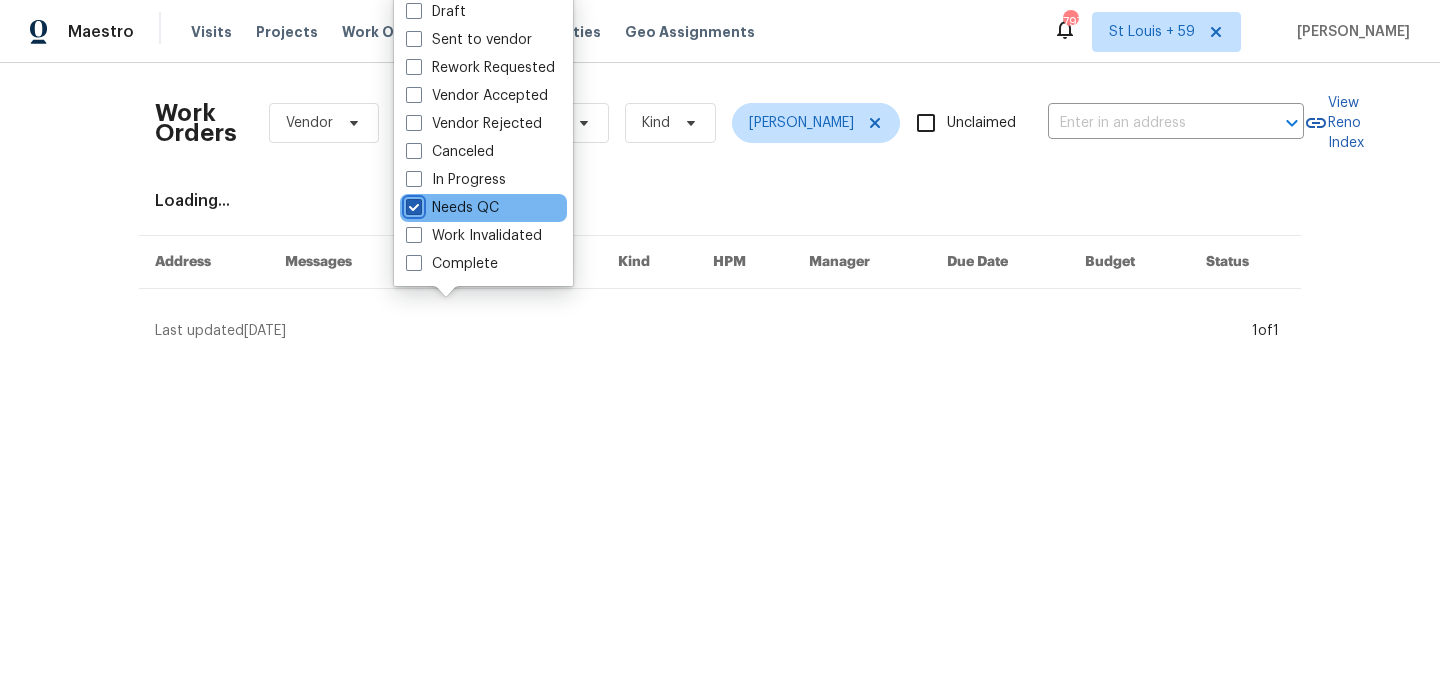 checkbox on "true" 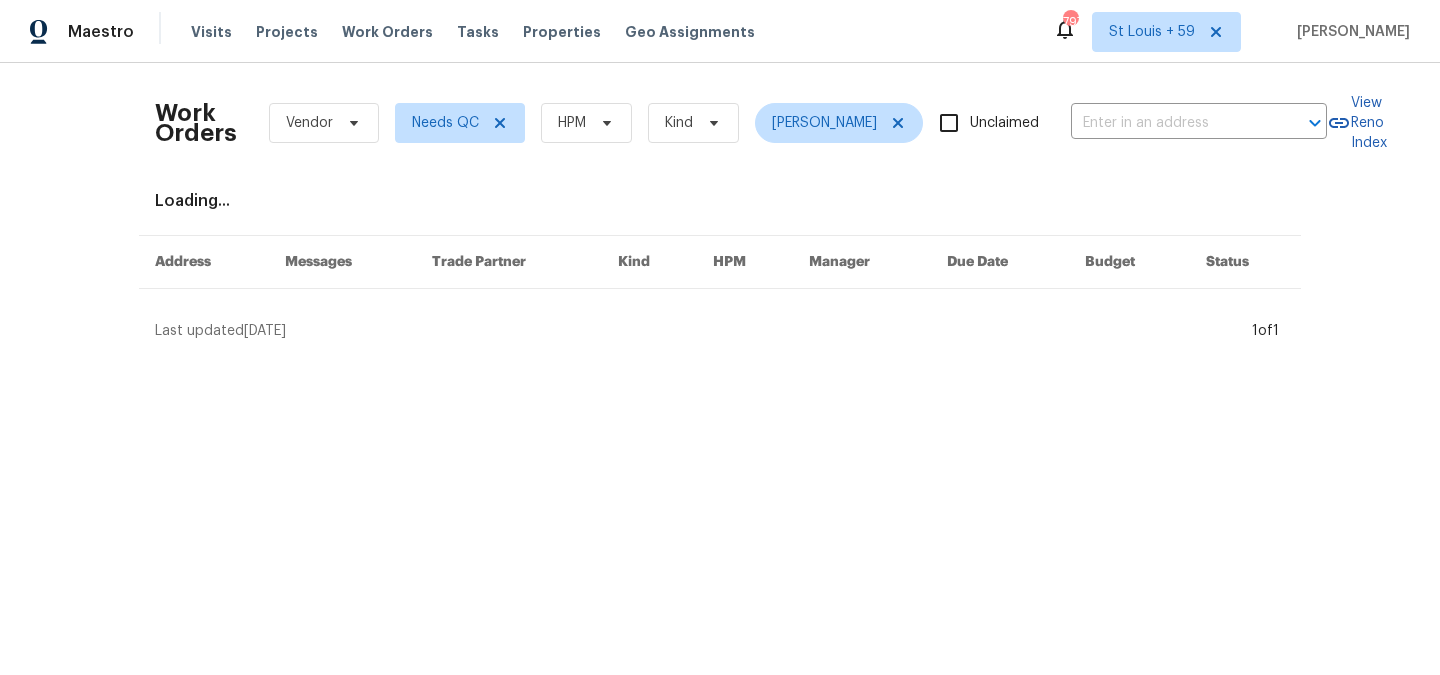click on "Work Orders Vendor Needs QC HPM Kind [PERSON_NAME] Unclaimed ​ View Reno Index Loading... Address Messages Trade Partner Kind HPM Manager Due Date Budget Status Last updated  [DATE] 1  of  1" at bounding box center [720, 210] 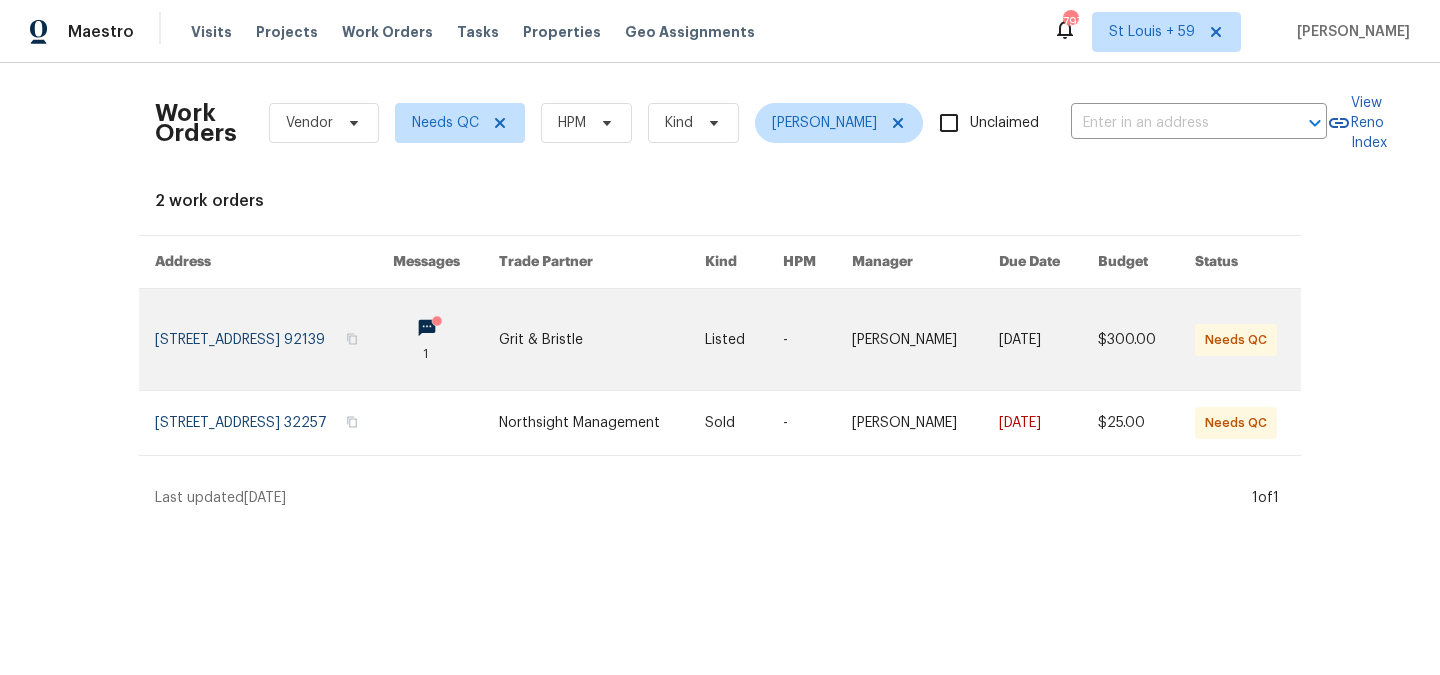 click at bounding box center [274, 339] 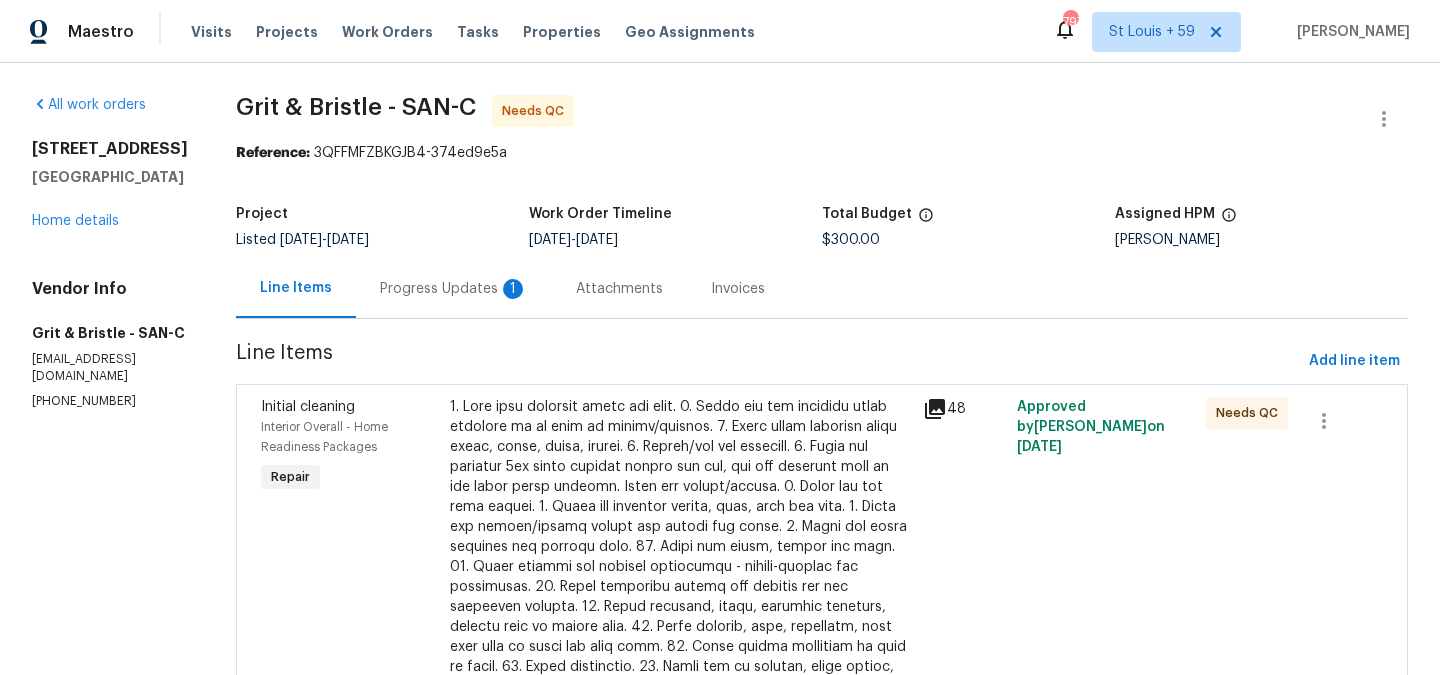 click on "Progress Updates 1" at bounding box center (454, 289) 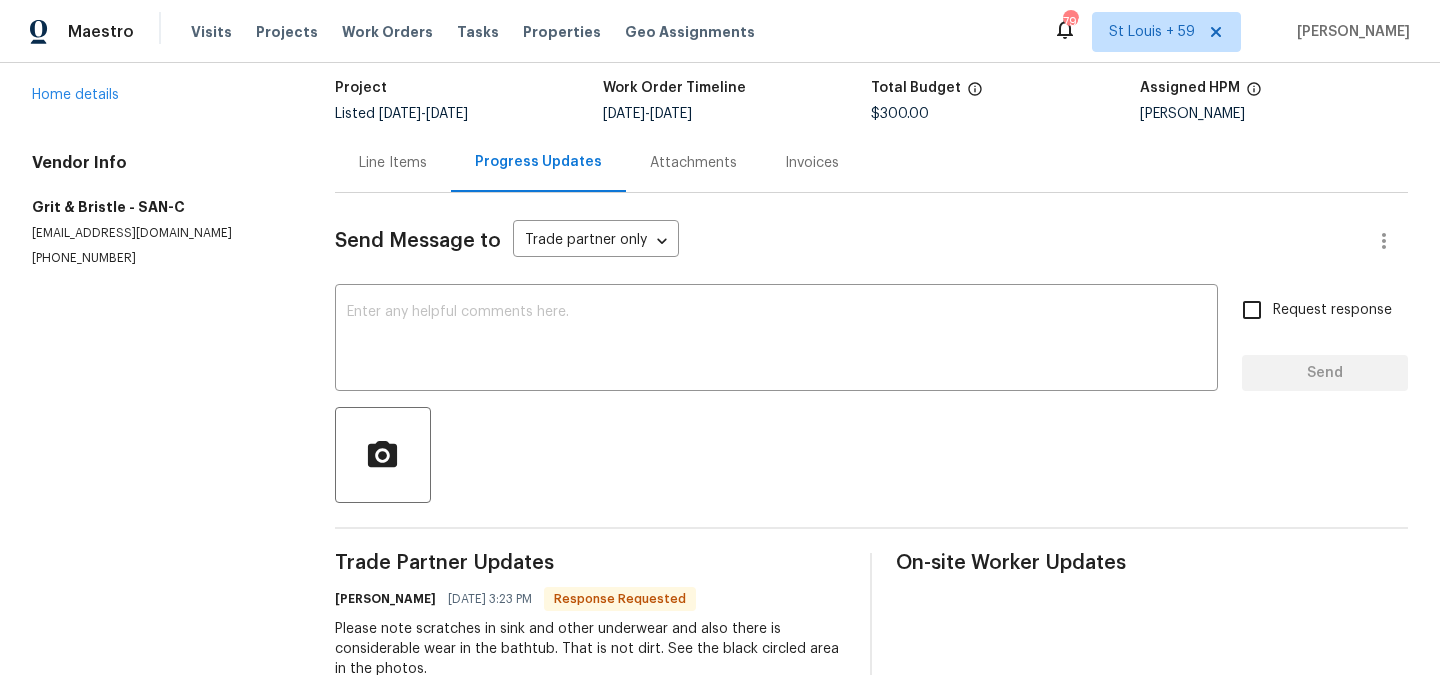 scroll, scrollTop: 186, scrollLeft: 0, axis: vertical 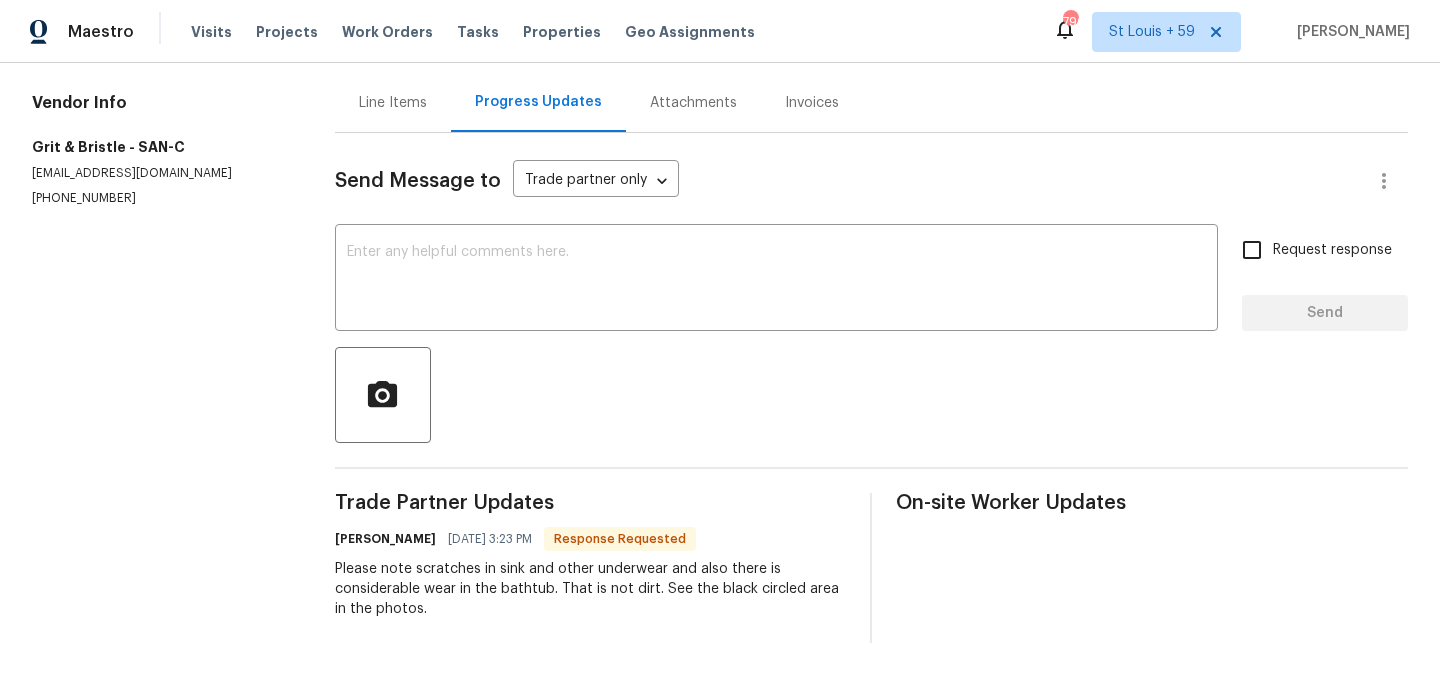 click on "Line Items" at bounding box center (393, 103) 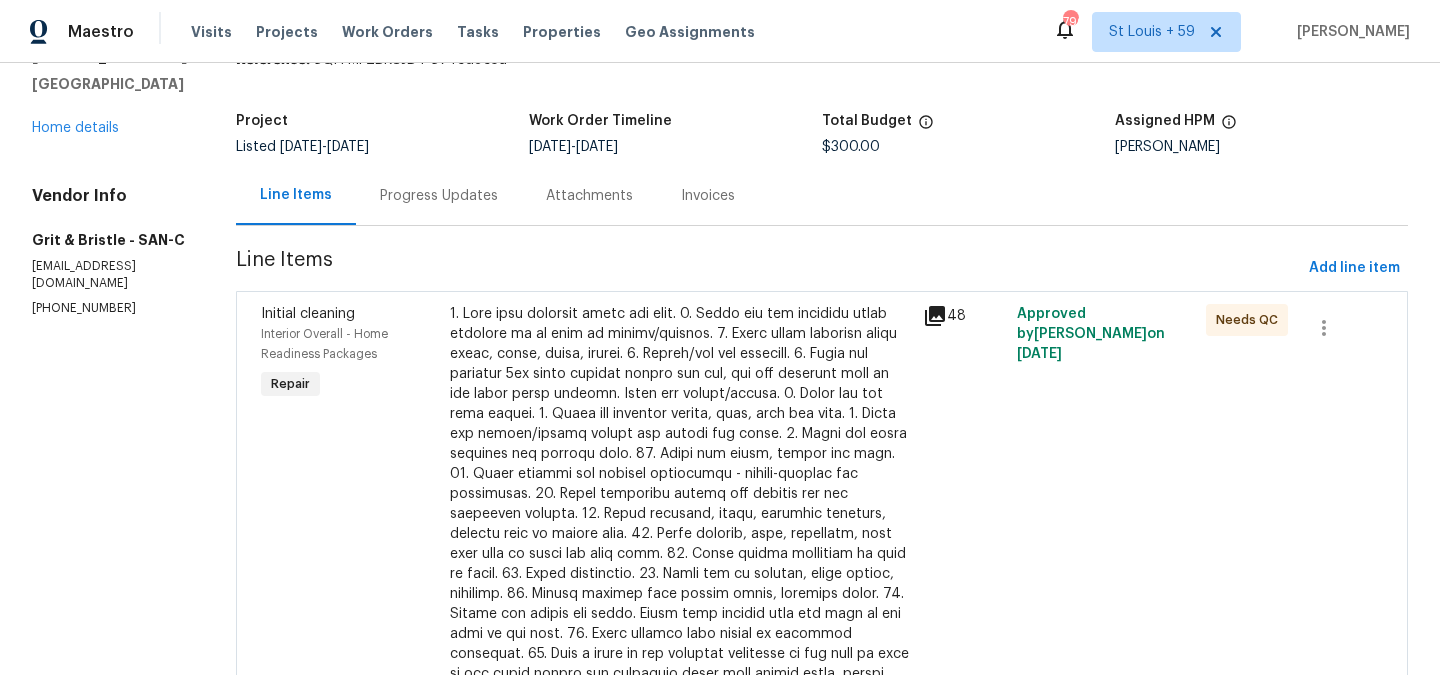 scroll, scrollTop: 59, scrollLeft: 0, axis: vertical 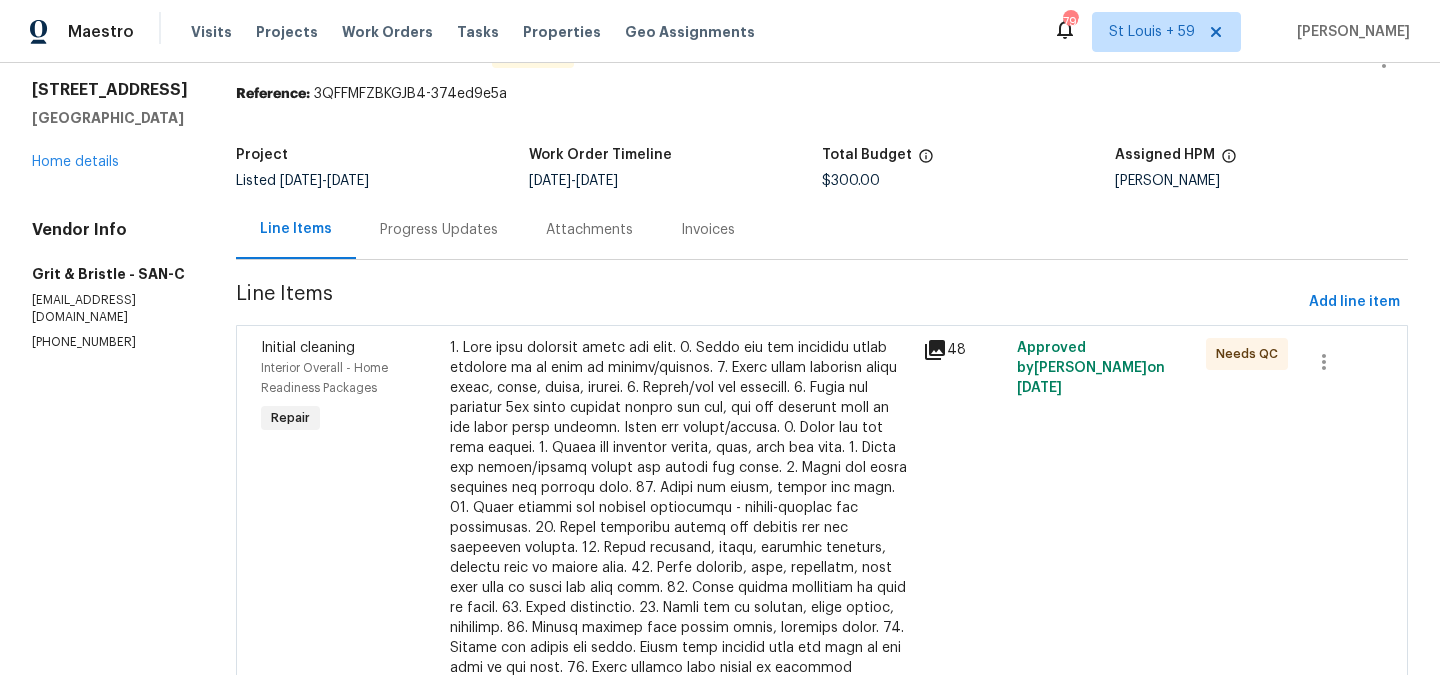 click at bounding box center [680, 538] 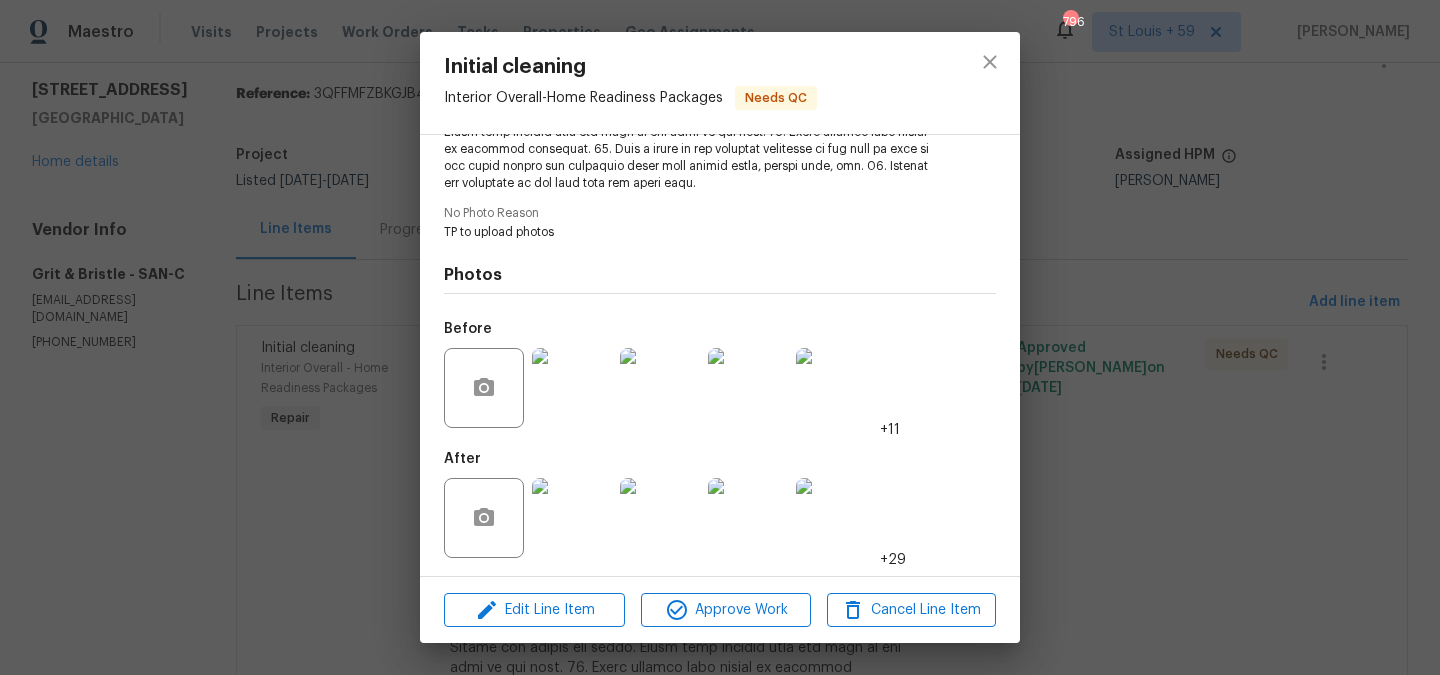 scroll, scrollTop: 447, scrollLeft: 0, axis: vertical 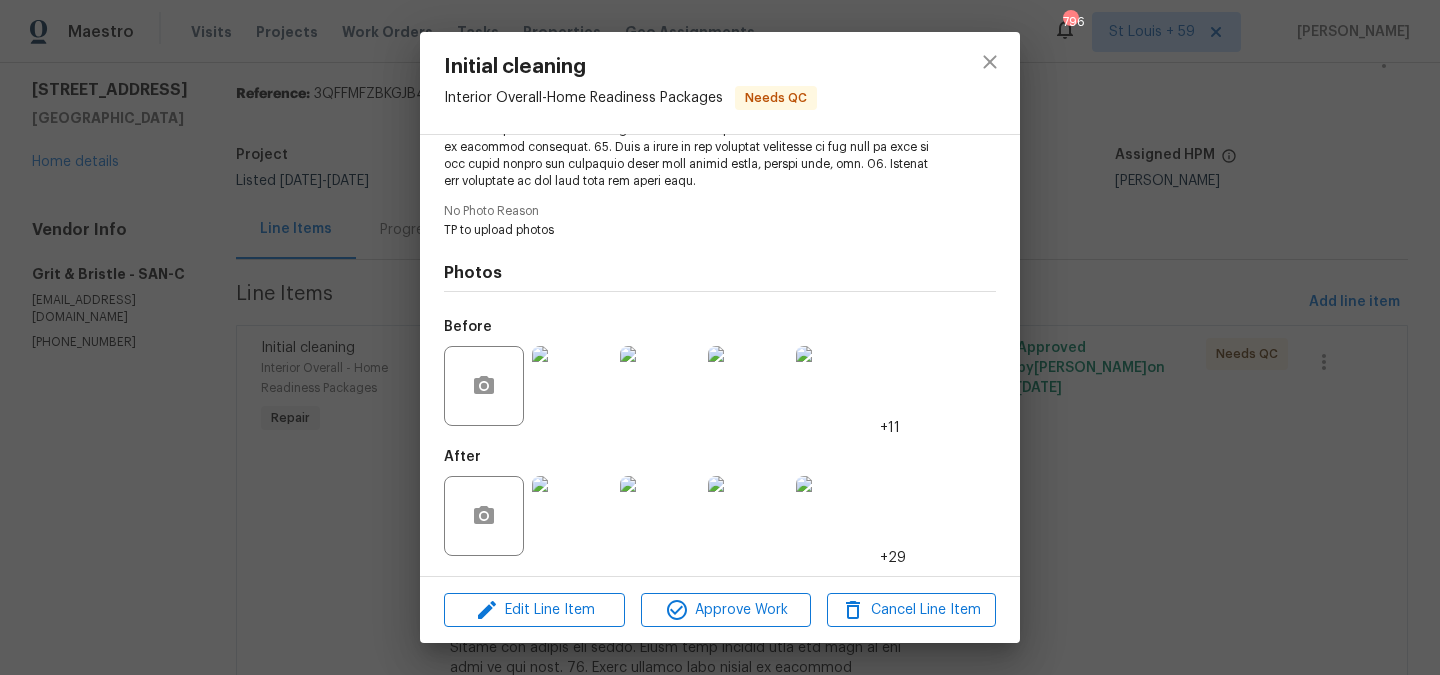 click at bounding box center (572, 516) 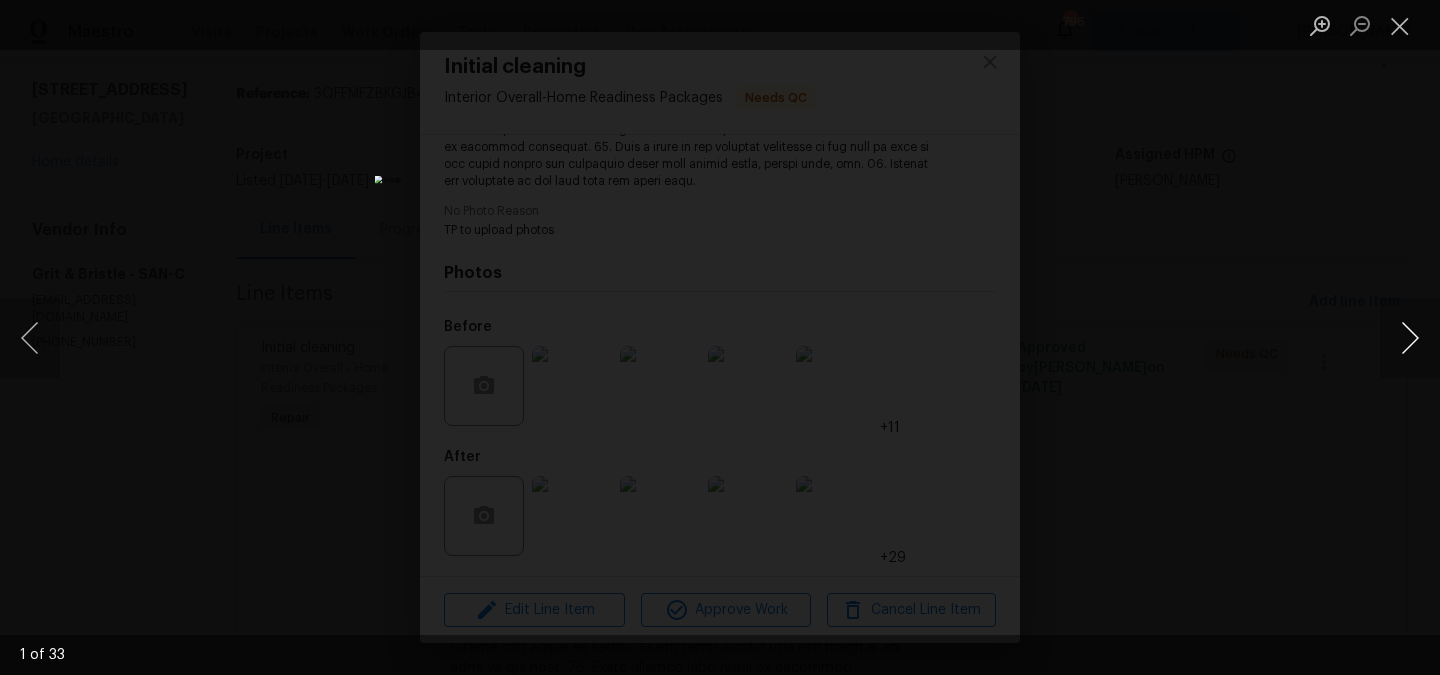 click at bounding box center [1410, 338] 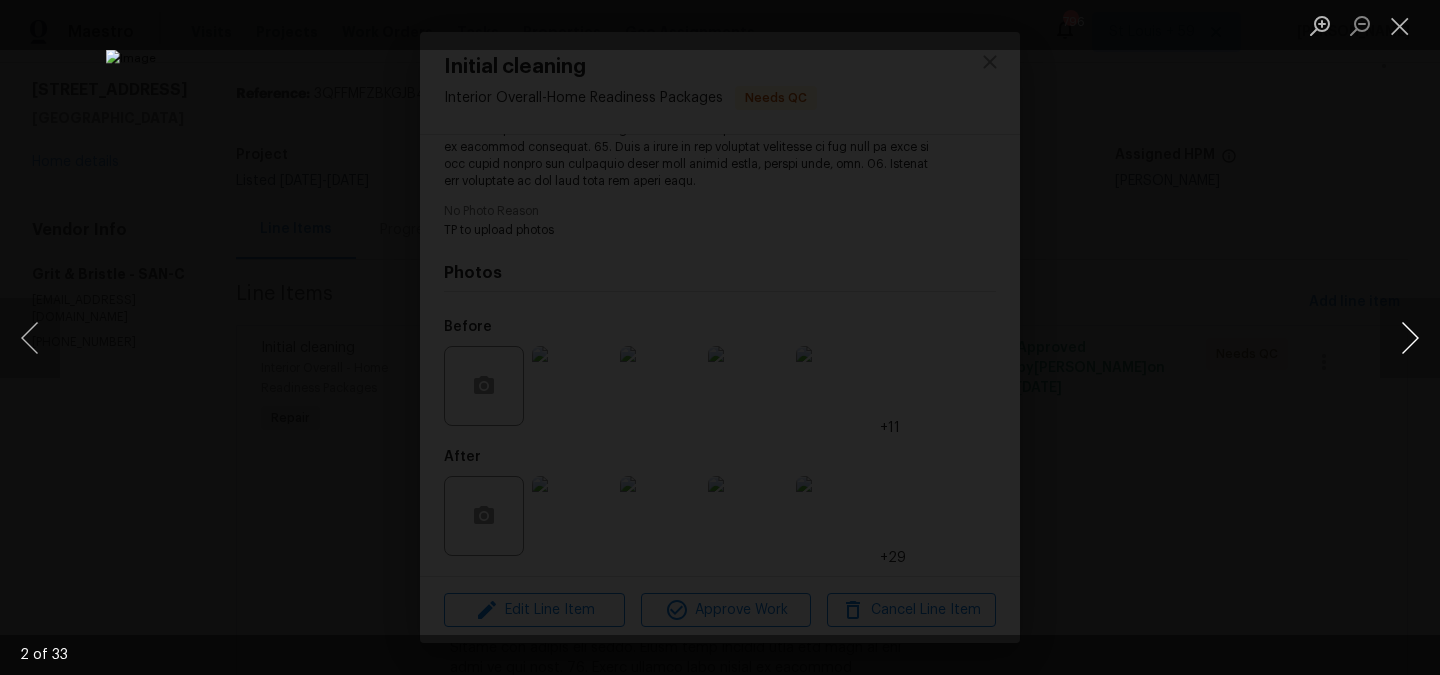click at bounding box center [1410, 338] 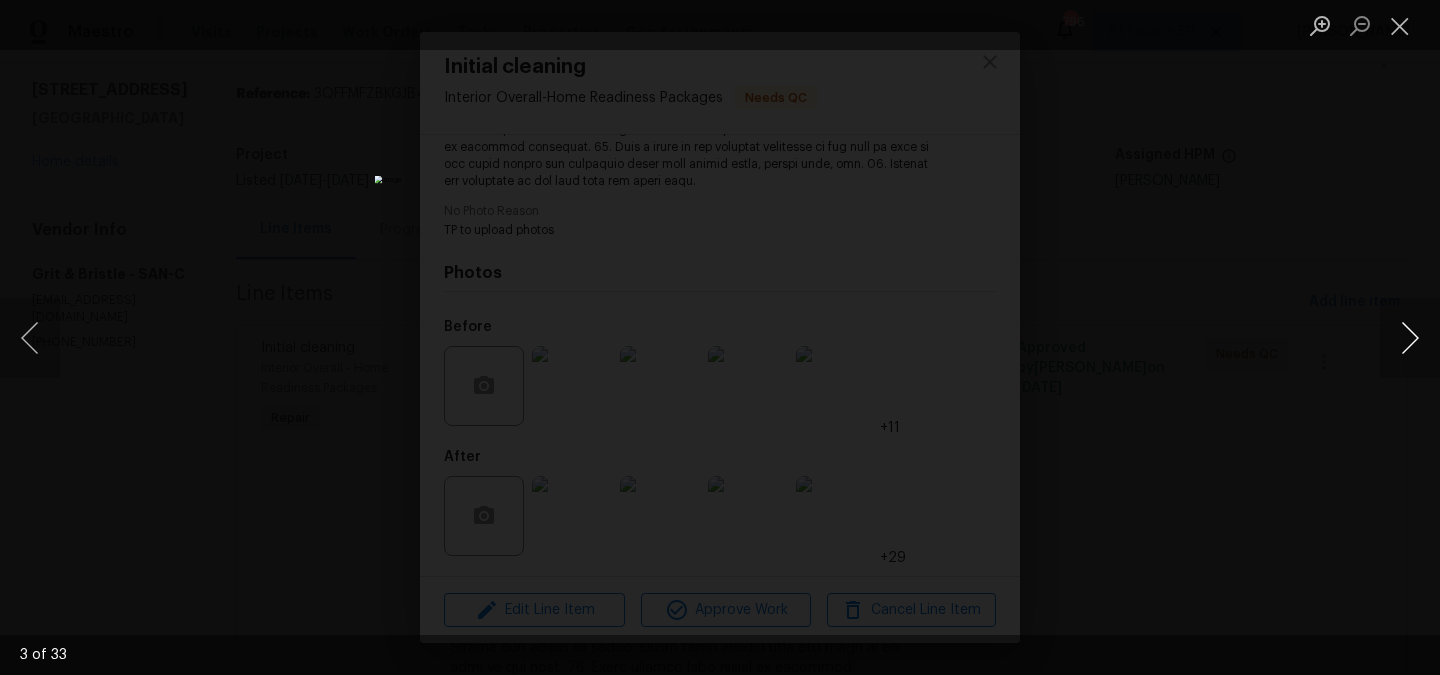 click at bounding box center [1410, 338] 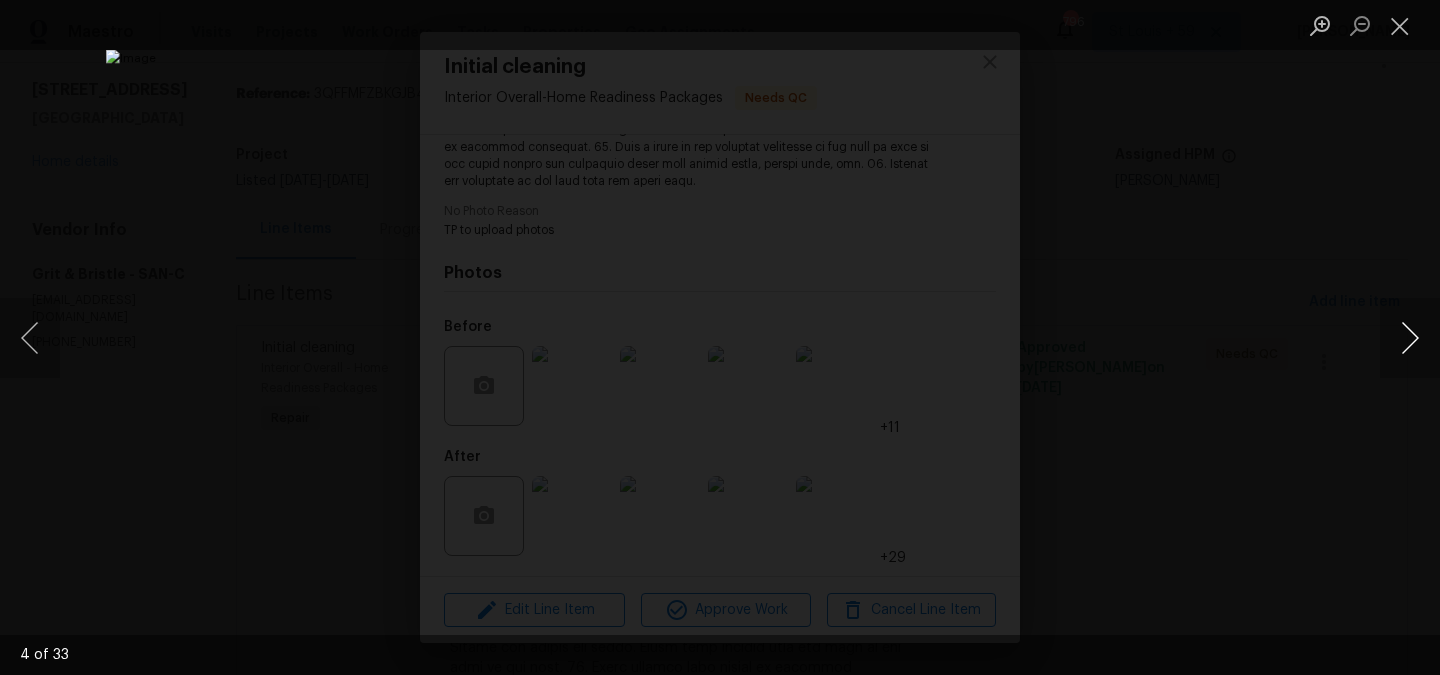 click at bounding box center [1410, 338] 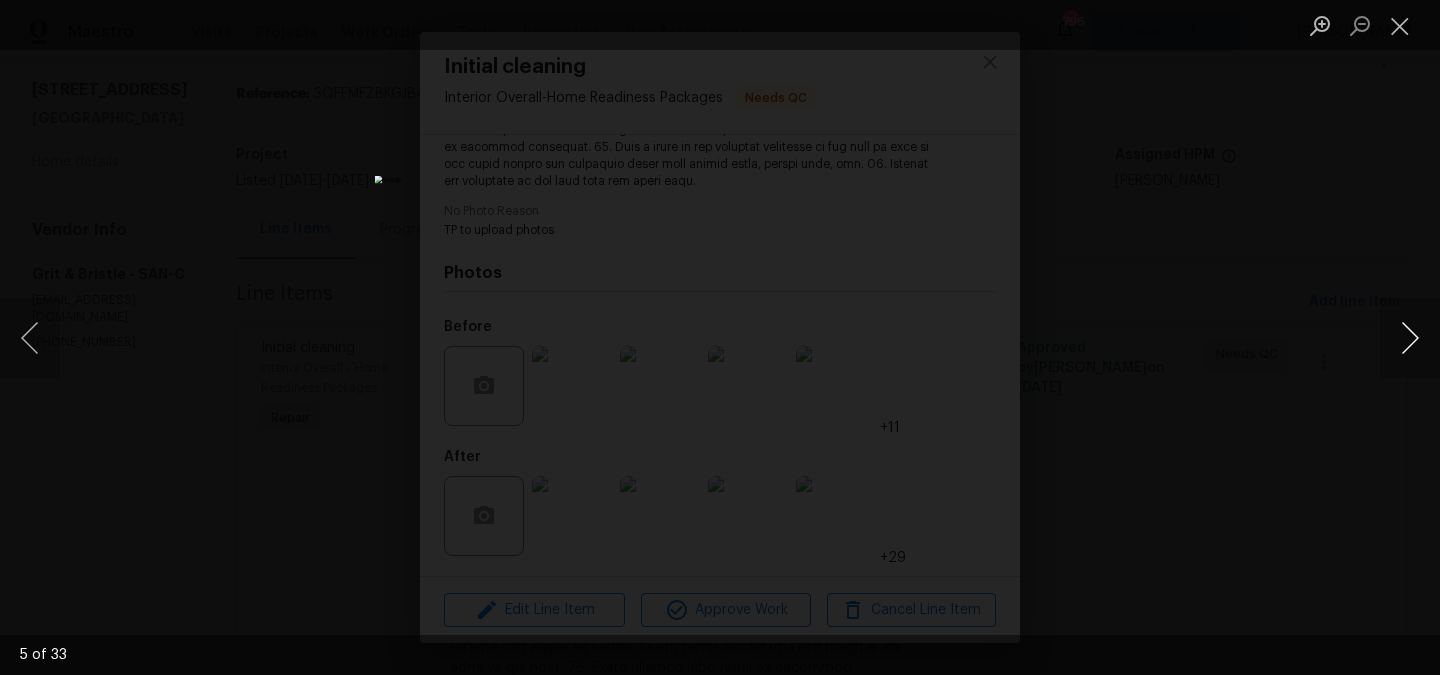 click at bounding box center [1410, 338] 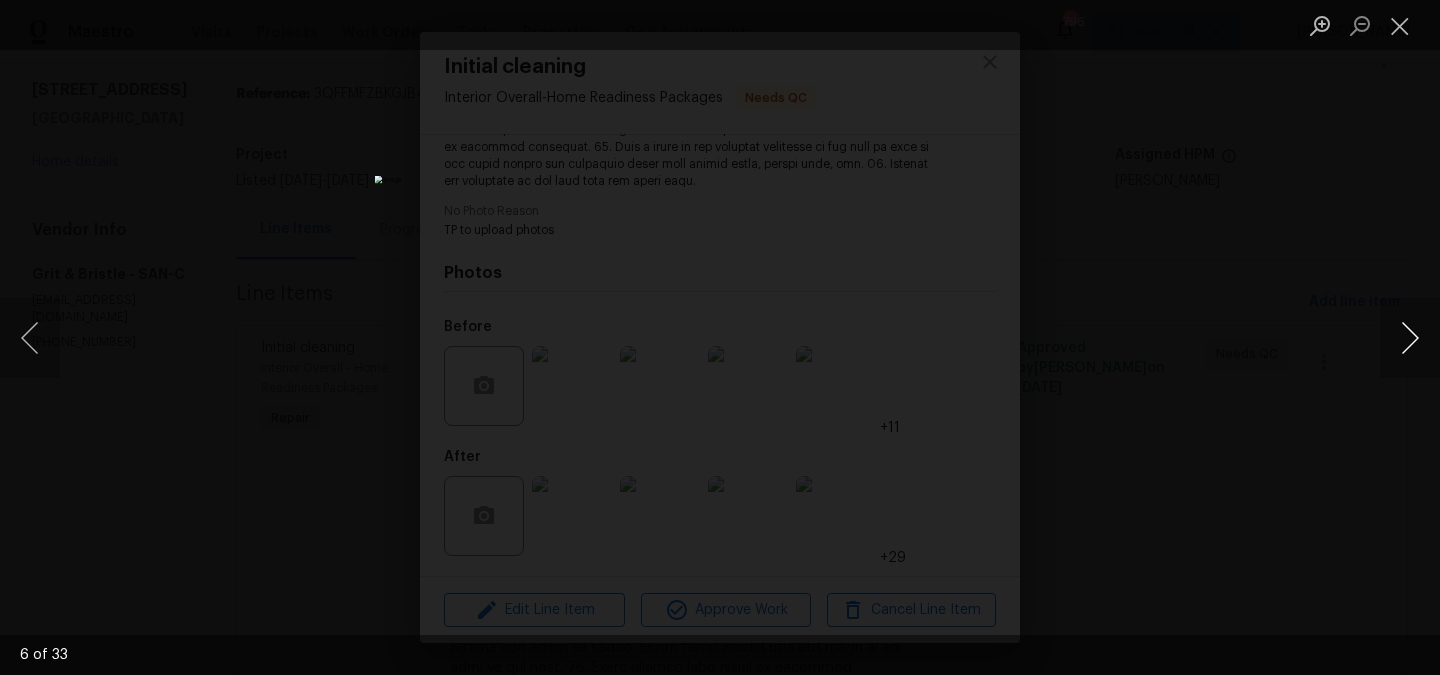 click at bounding box center [1410, 338] 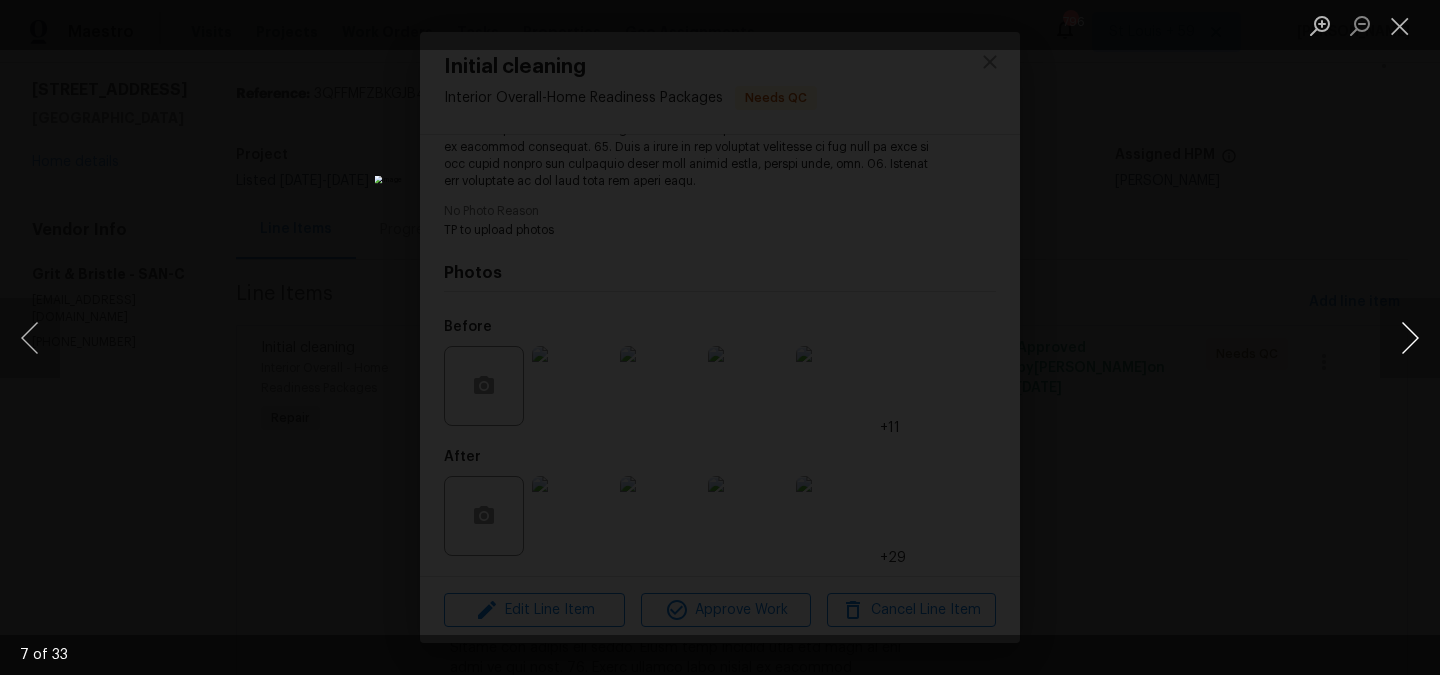 click at bounding box center [1410, 338] 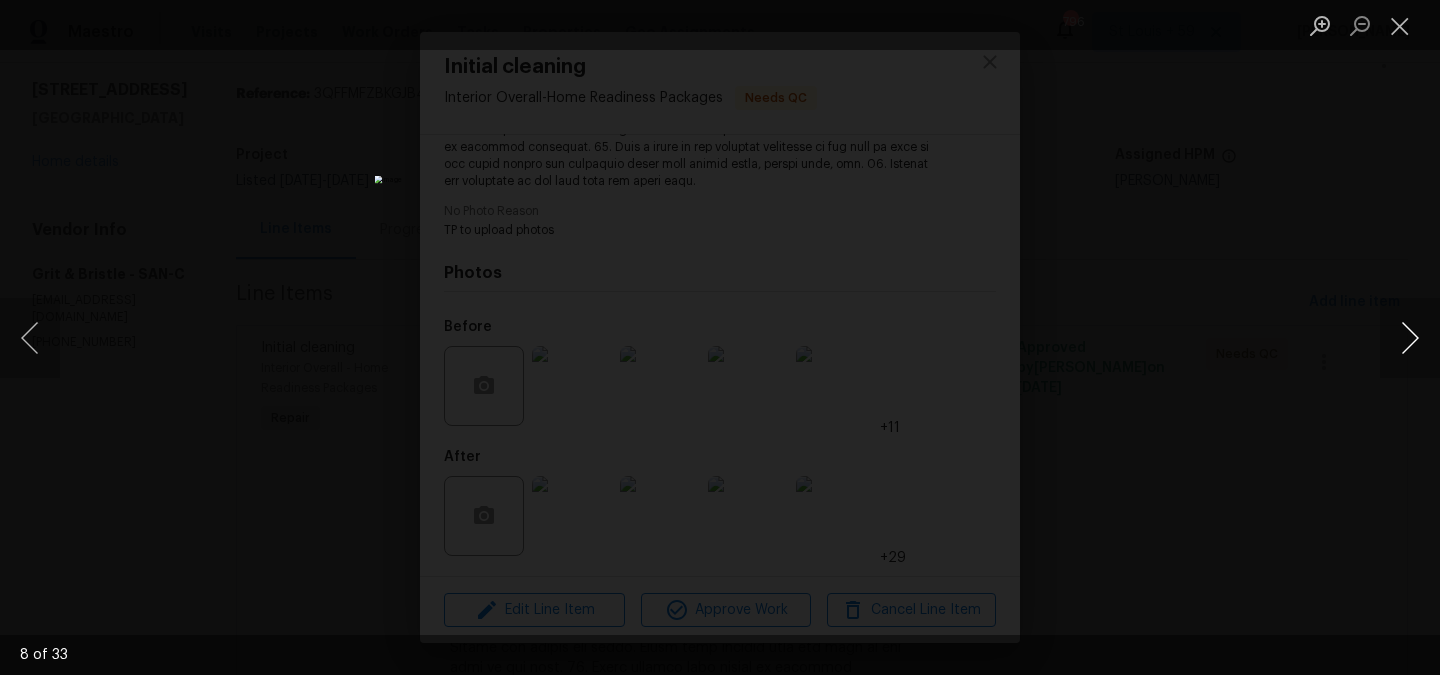 click at bounding box center (1410, 338) 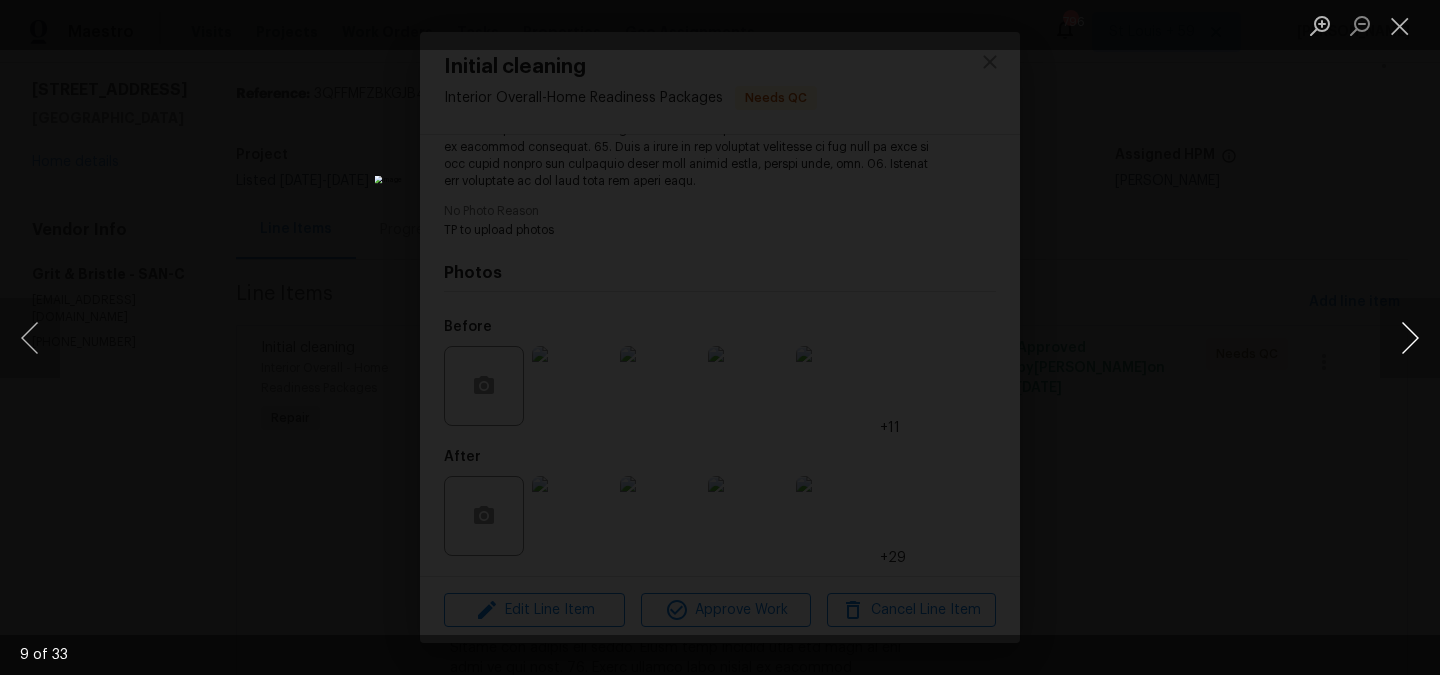 click at bounding box center (1410, 338) 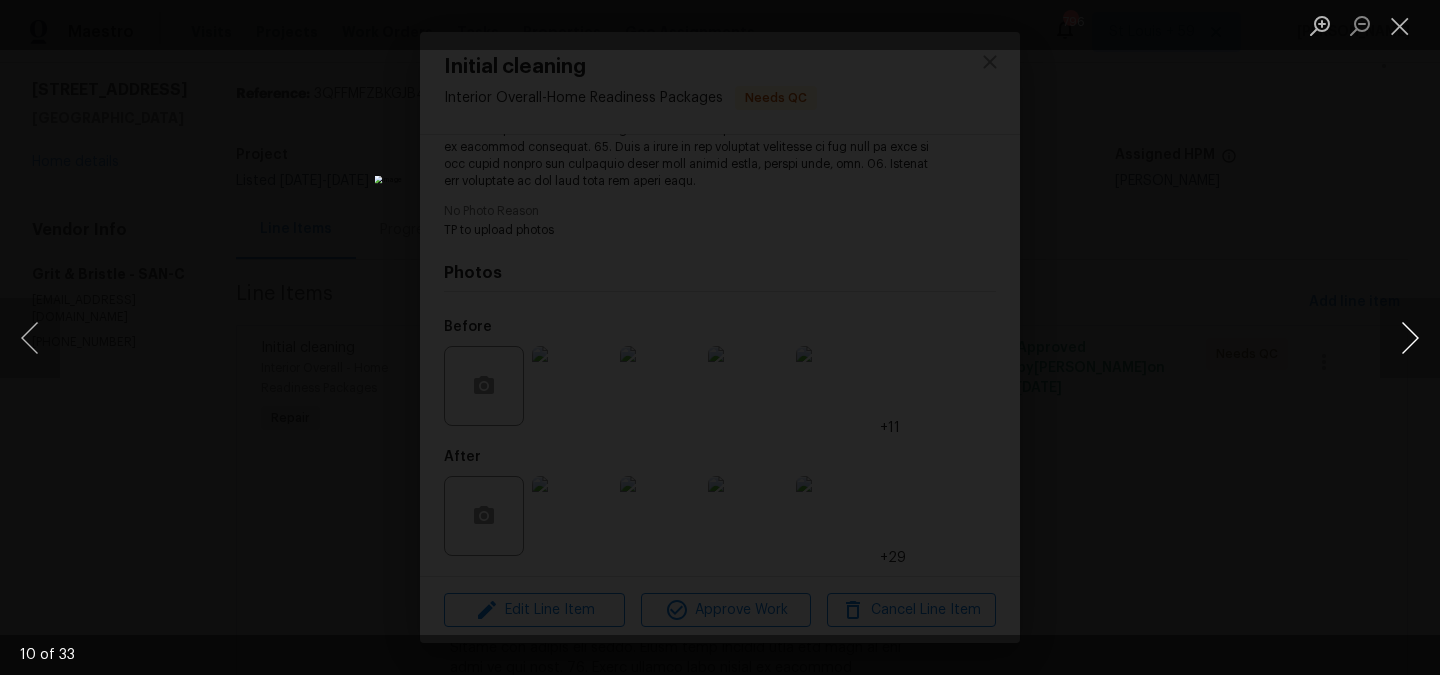 click at bounding box center [1410, 338] 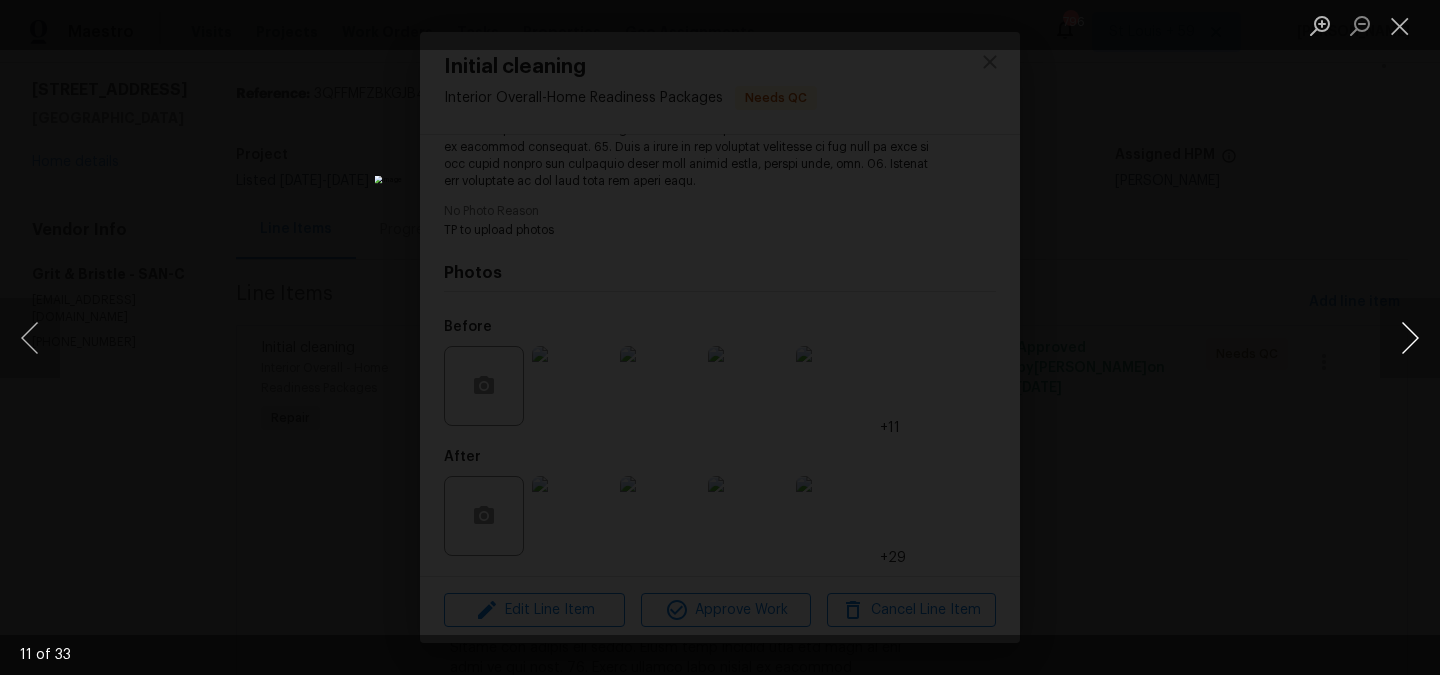 click at bounding box center [1410, 338] 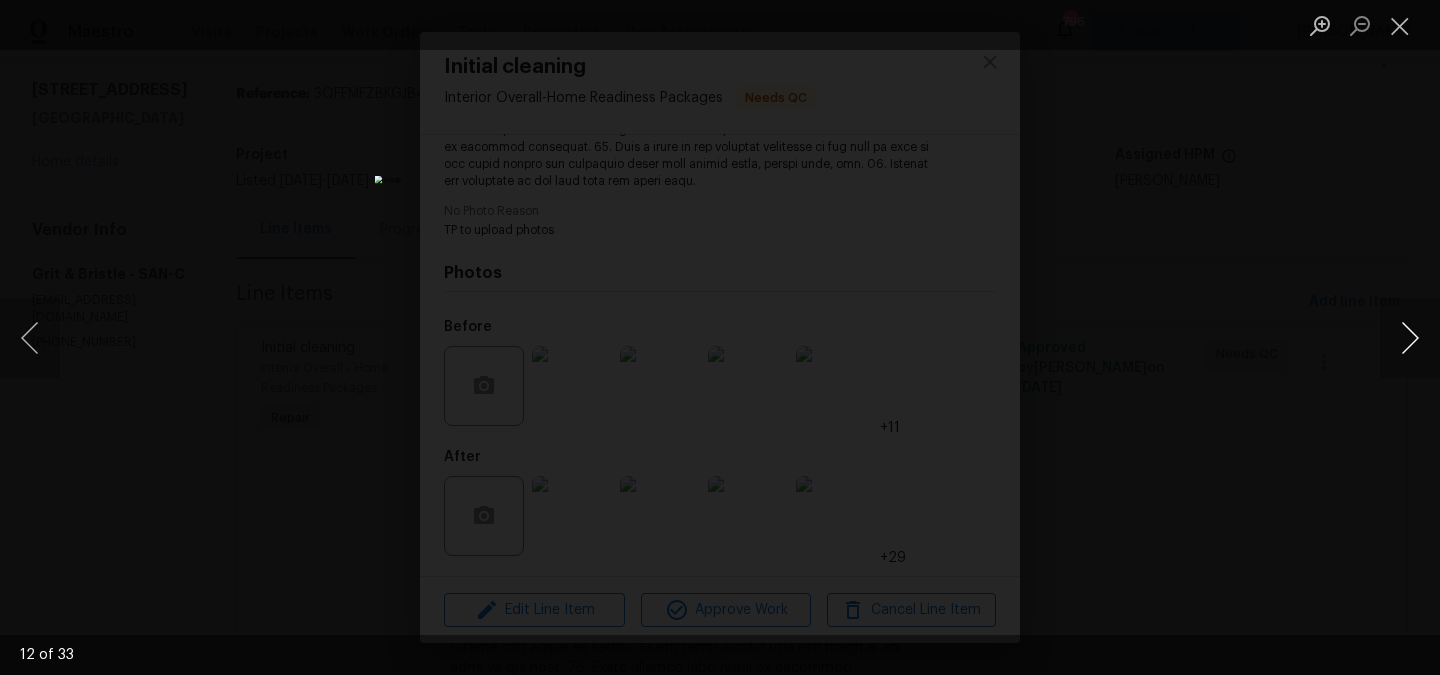 click at bounding box center [1410, 338] 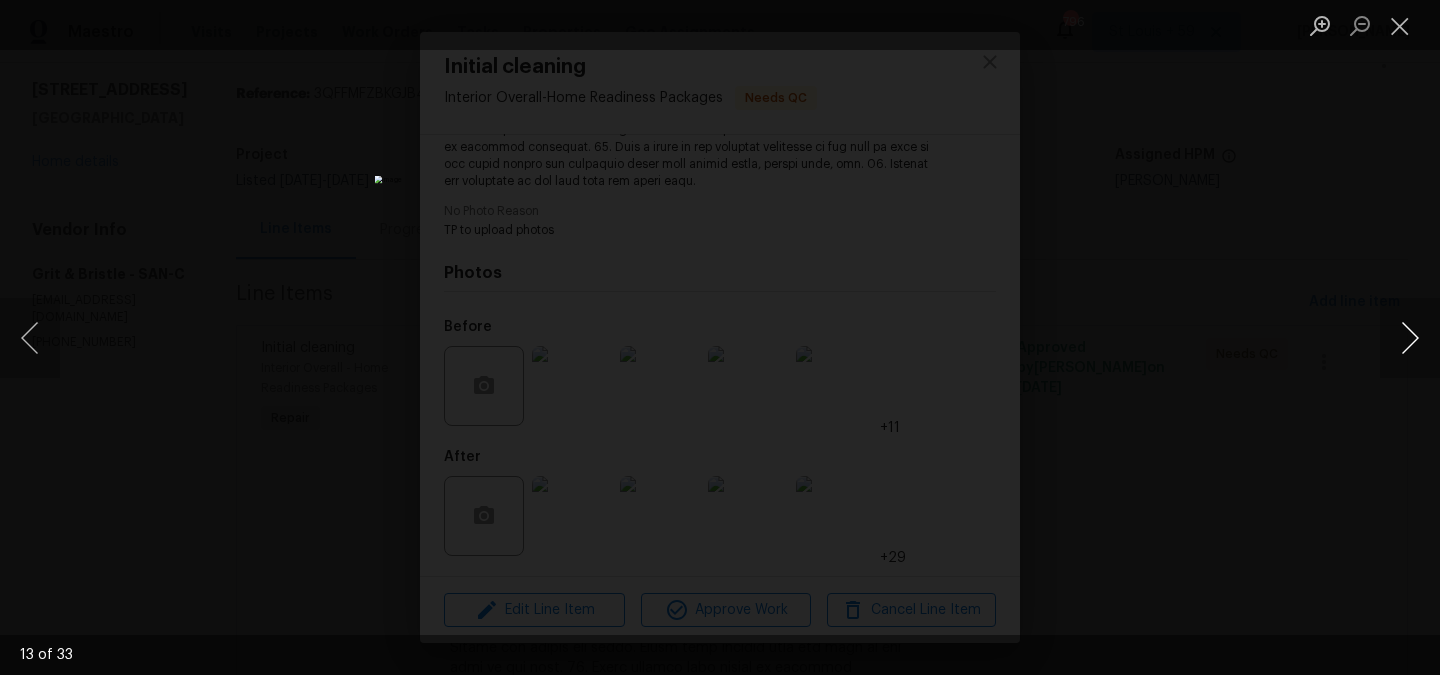 click at bounding box center [1410, 338] 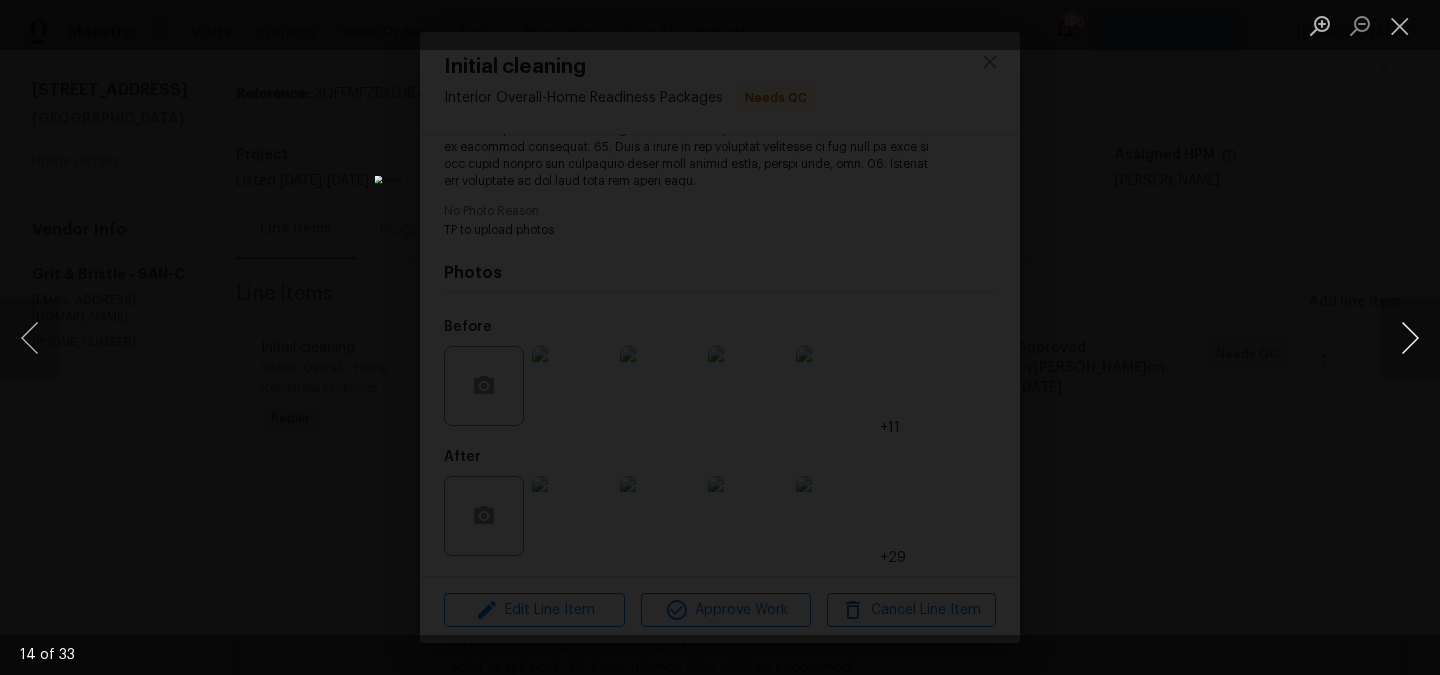 click at bounding box center (1410, 338) 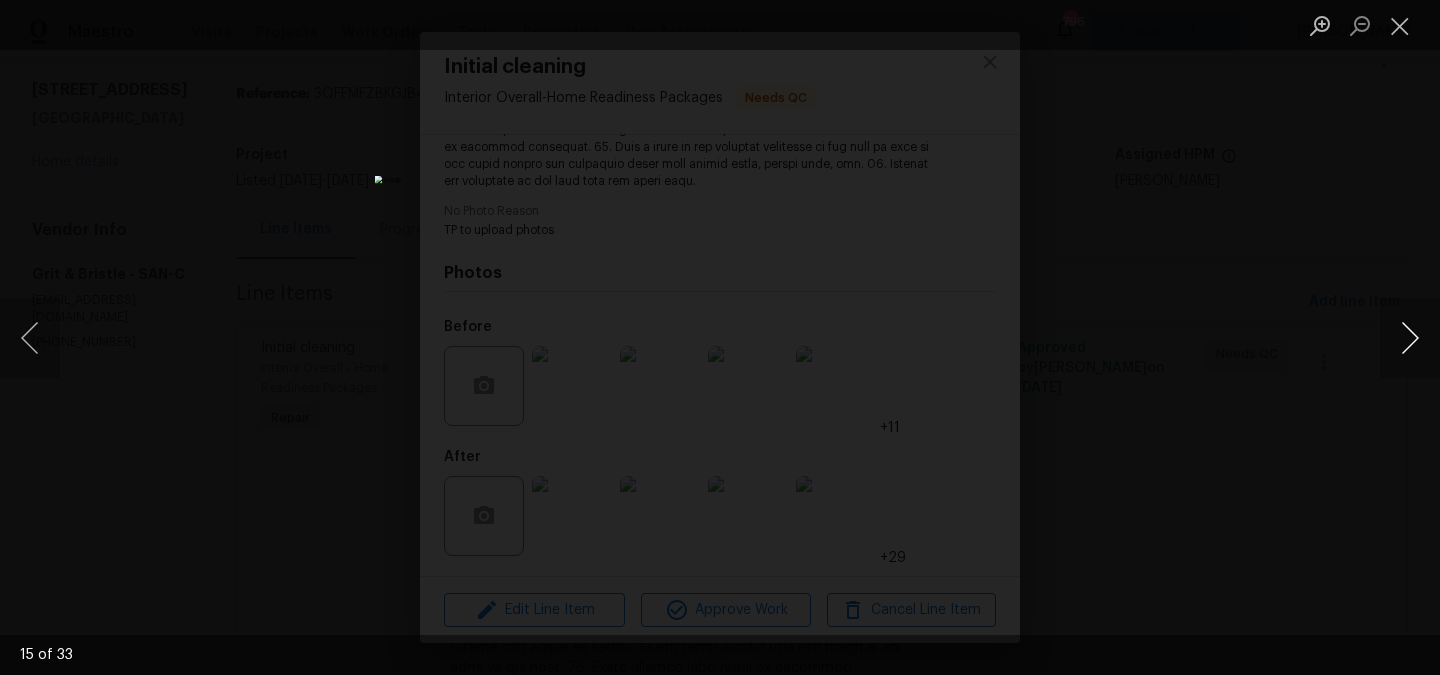 click at bounding box center (1410, 338) 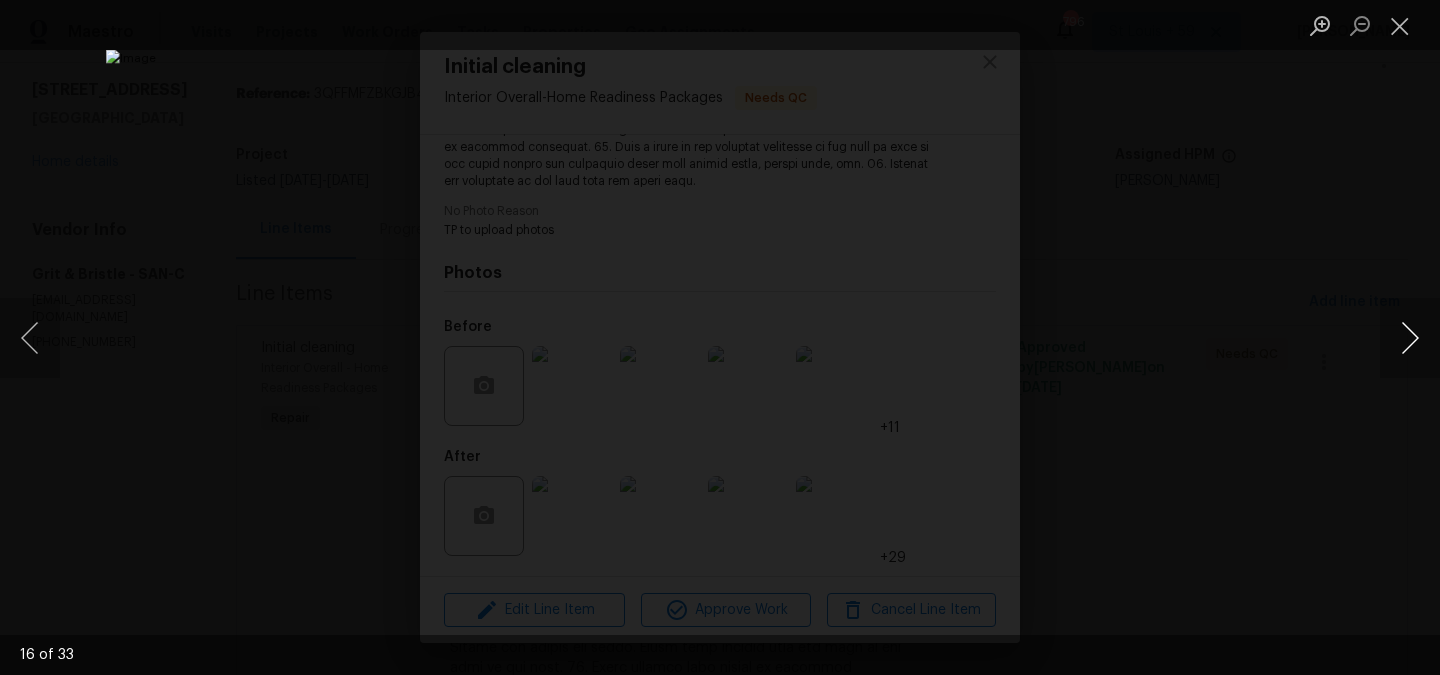 click at bounding box center (1410, 338) 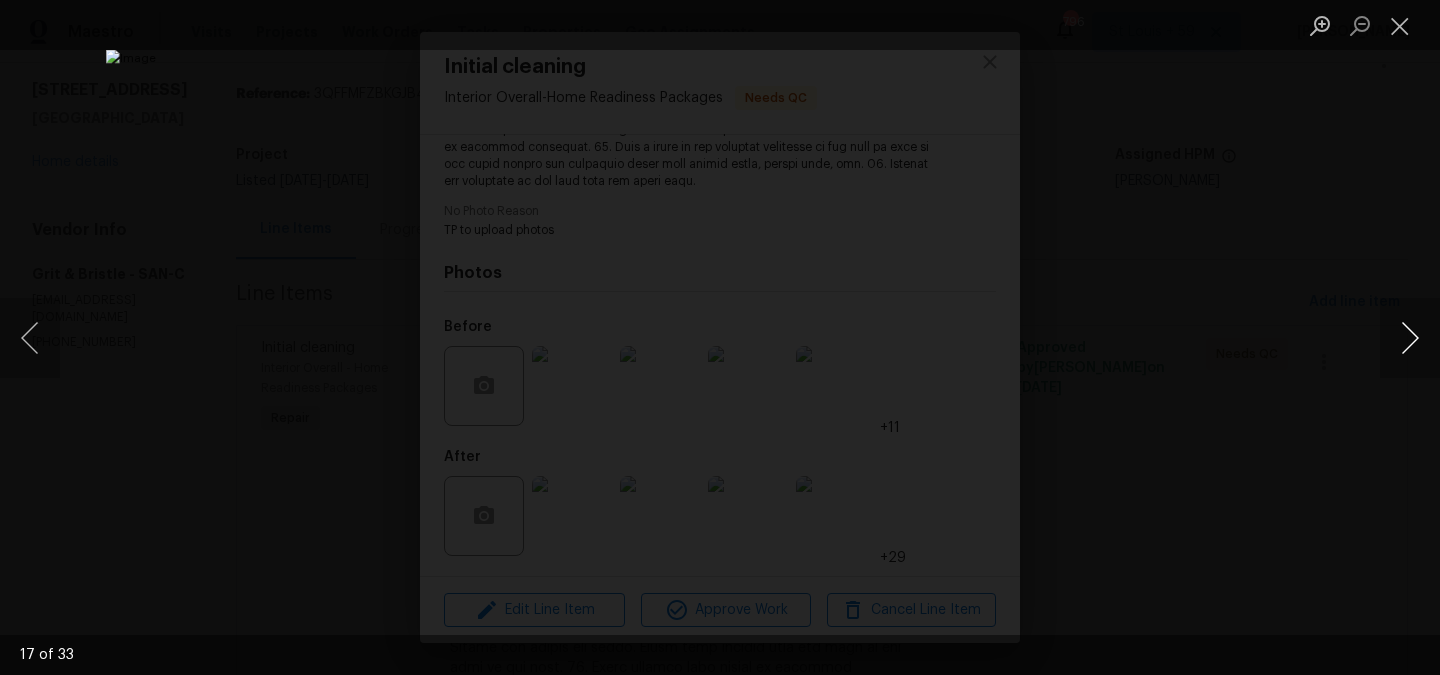 click at bounding box center [1410, 338] 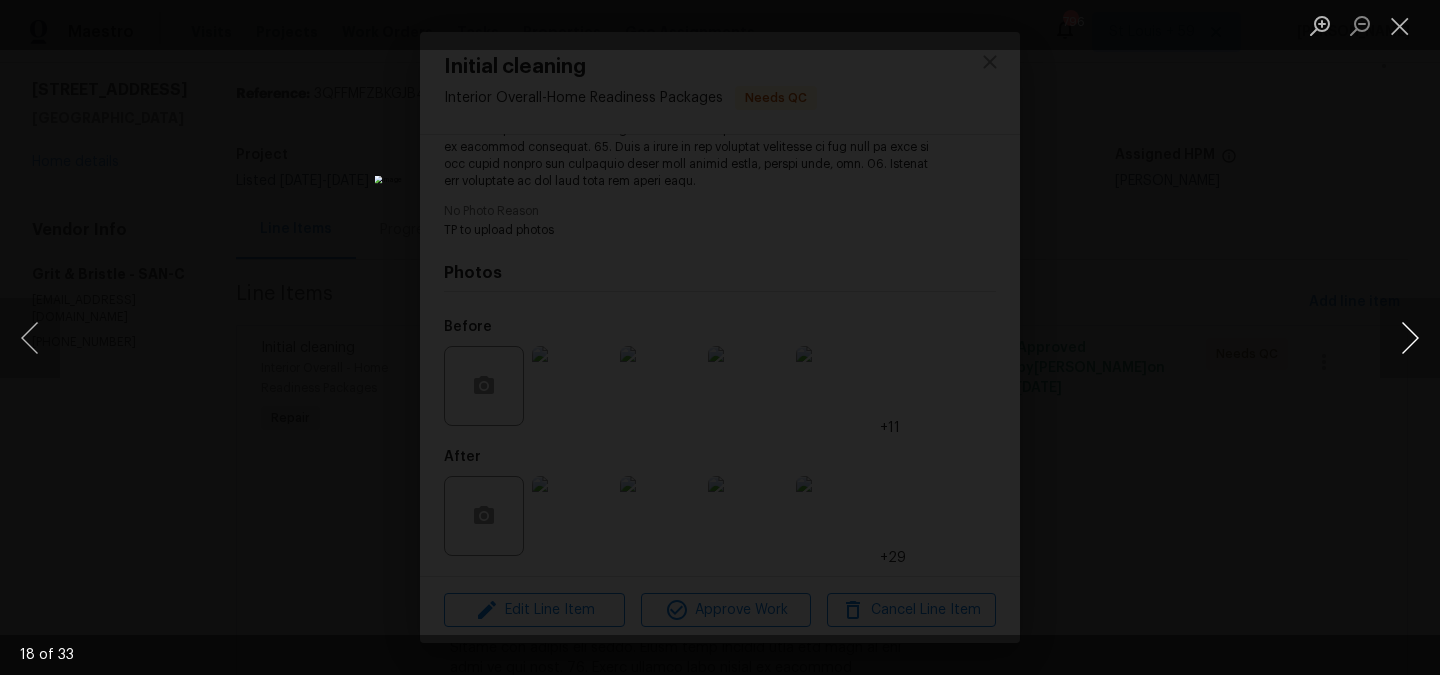 click at bounding box center [1410, 338] 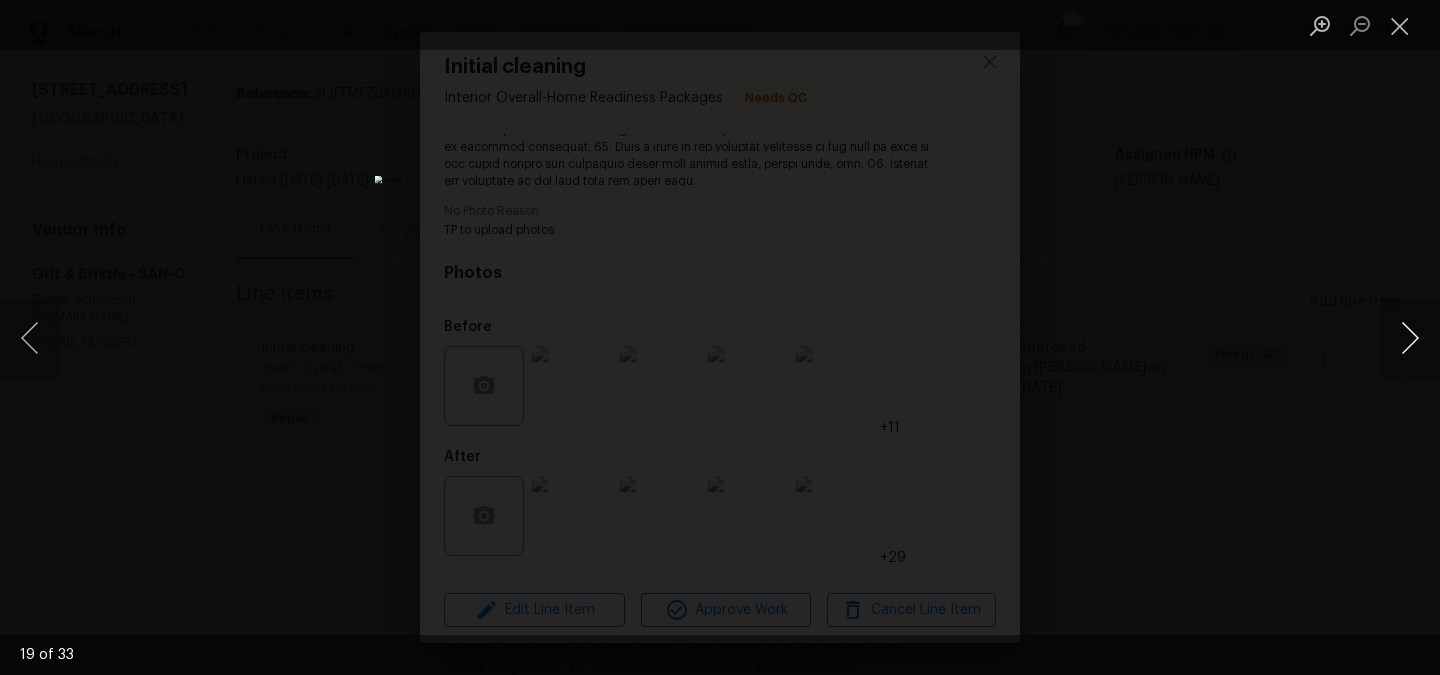 click at bounding box center (1410, 338) 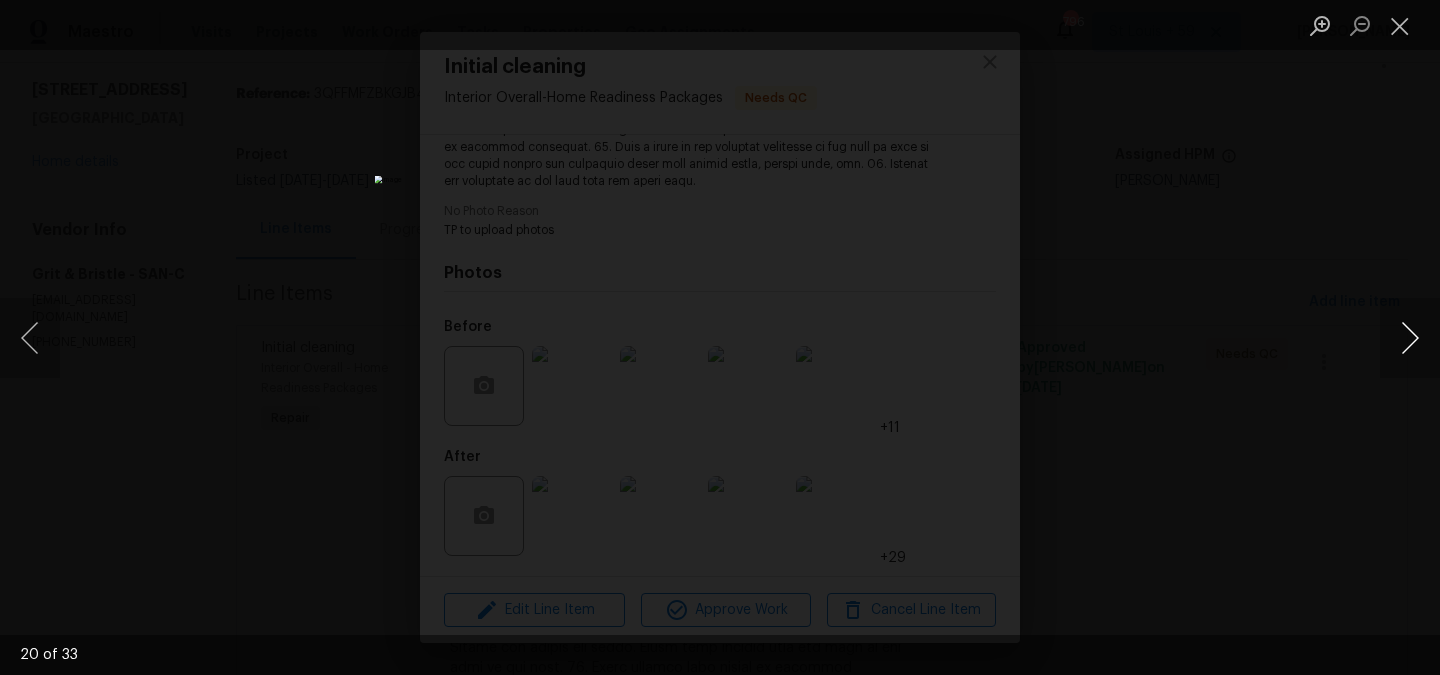 click at bounding box center (1410, 338) 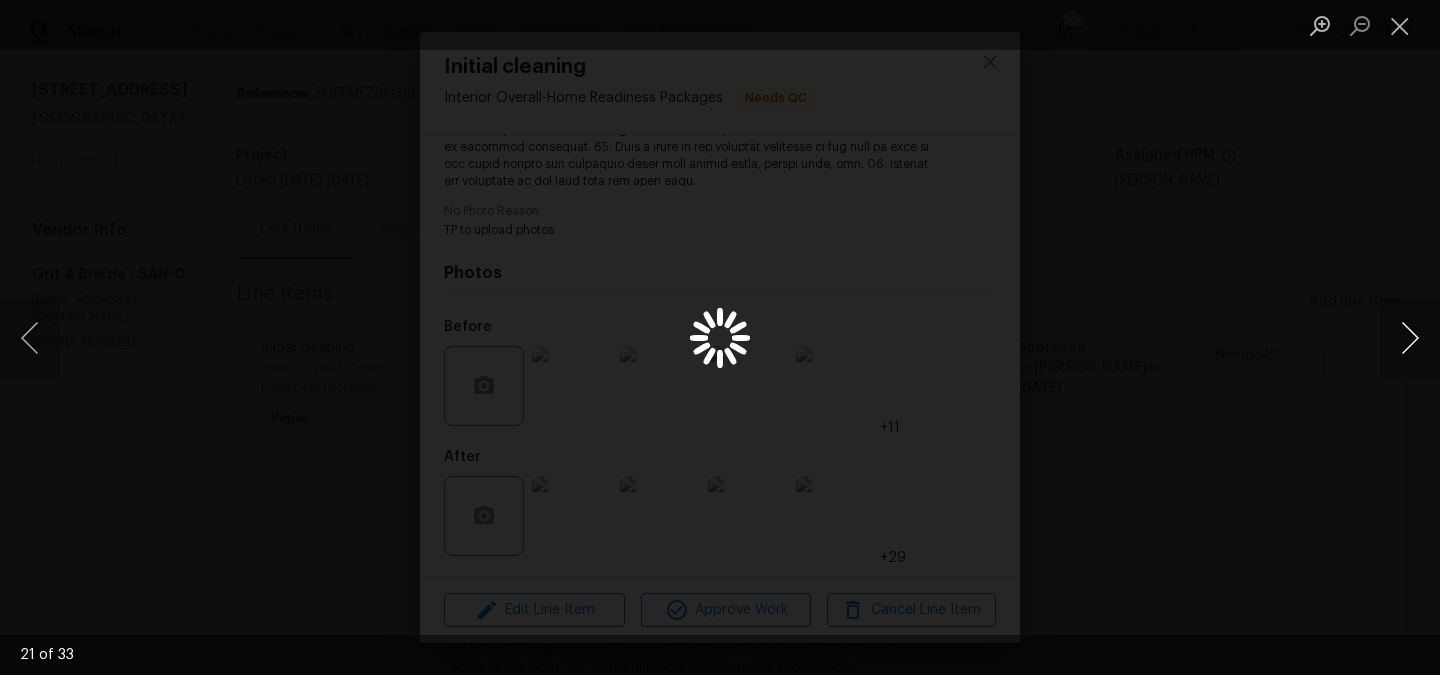 click at bounding box center (1410, 338) 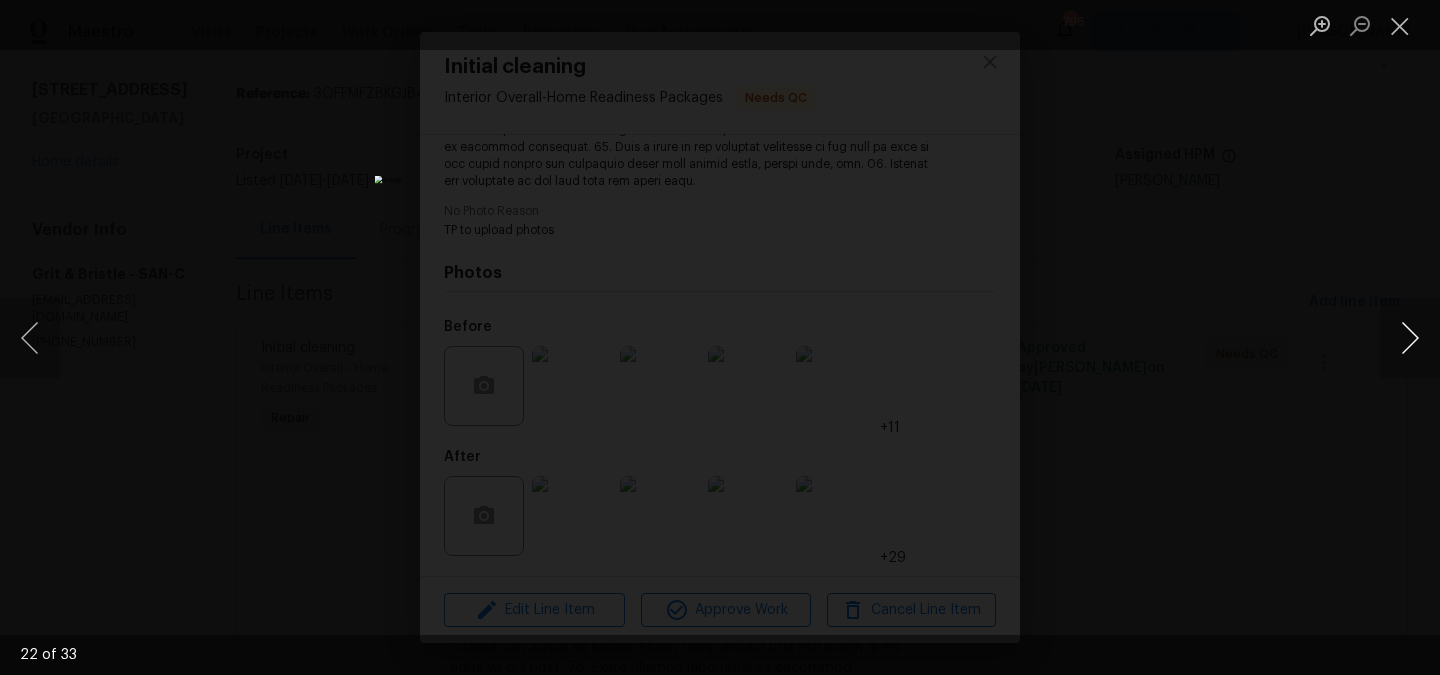 click at bounding box center [1410, 338] 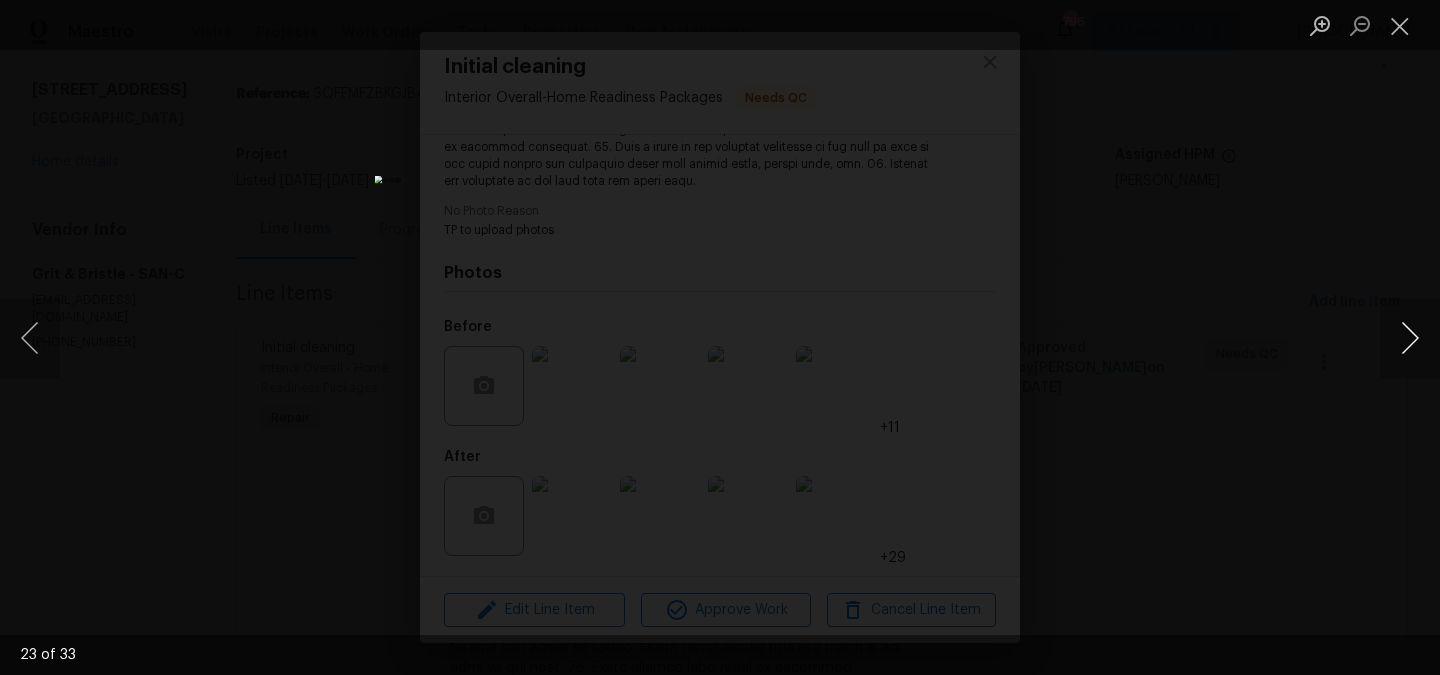 click at bounding box center (1410, 338) 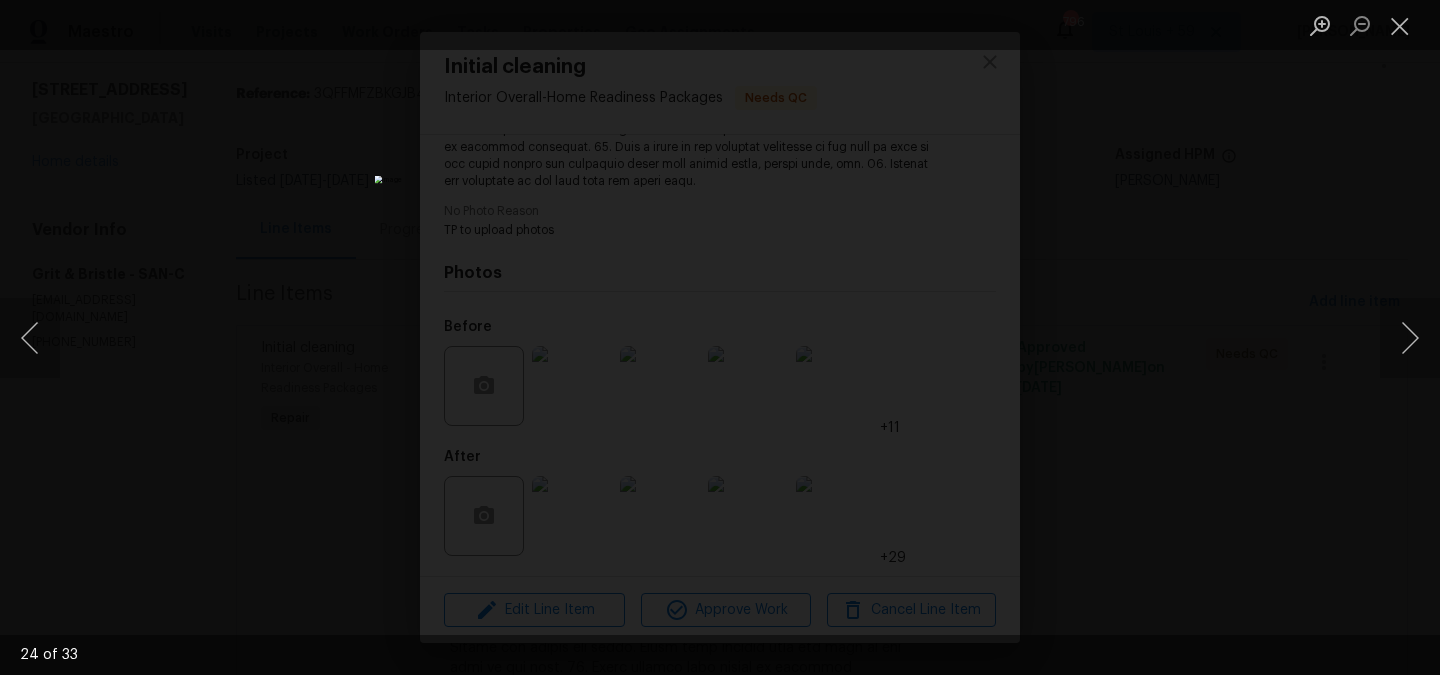 click at bounding box center [720, 337] 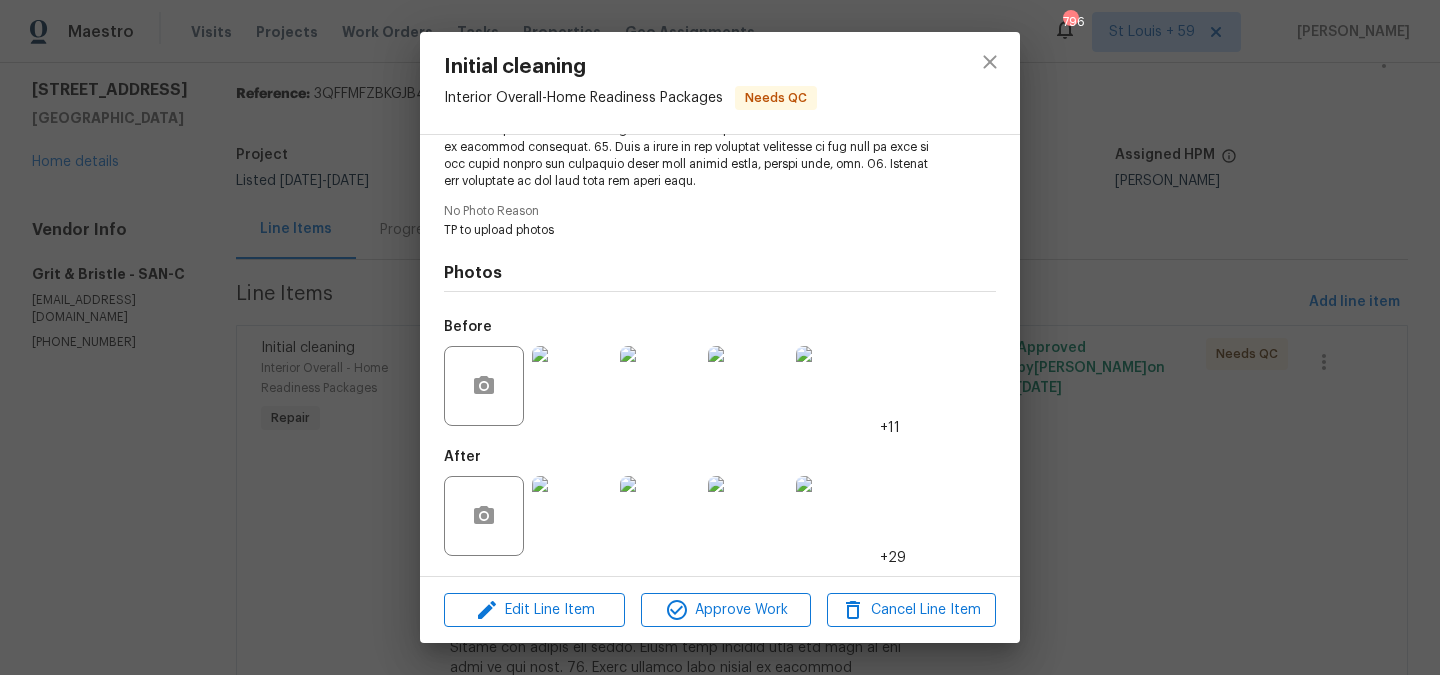 click at bounding box center [572, 386] 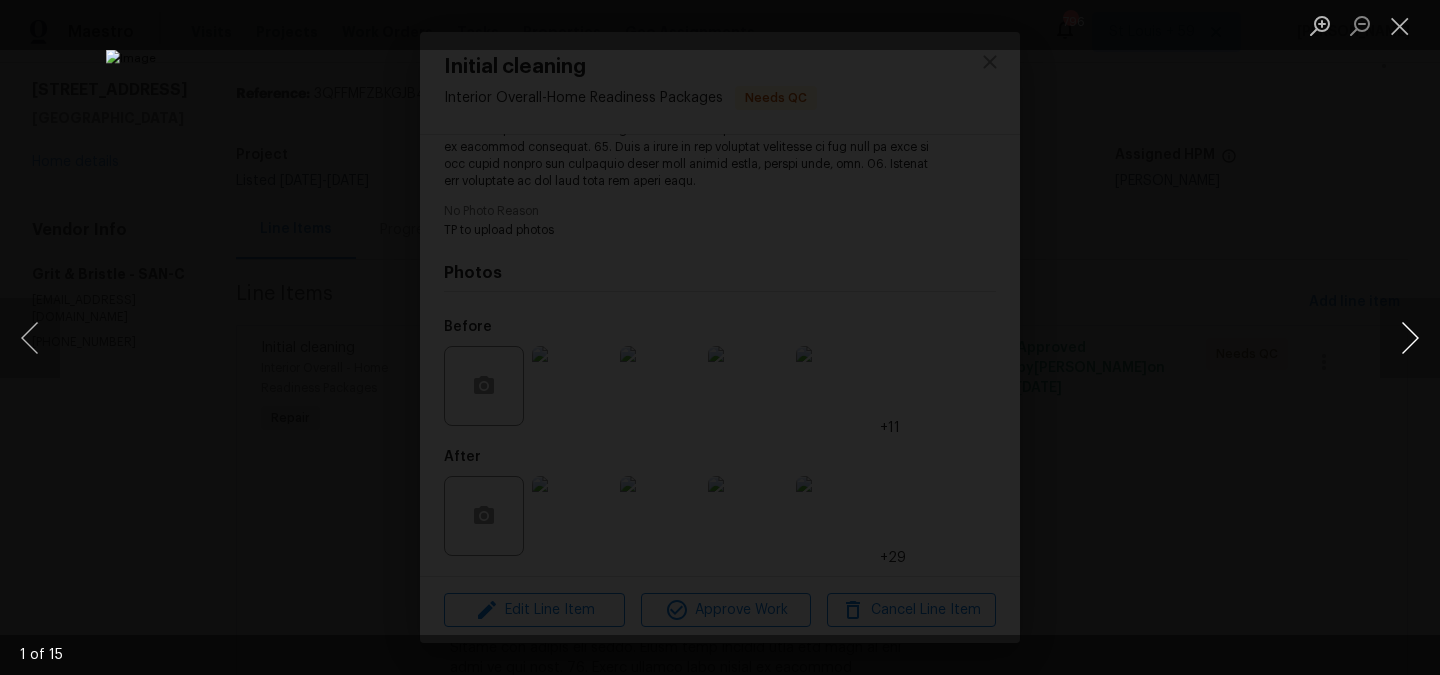 click at bounding box center [1410, 338] 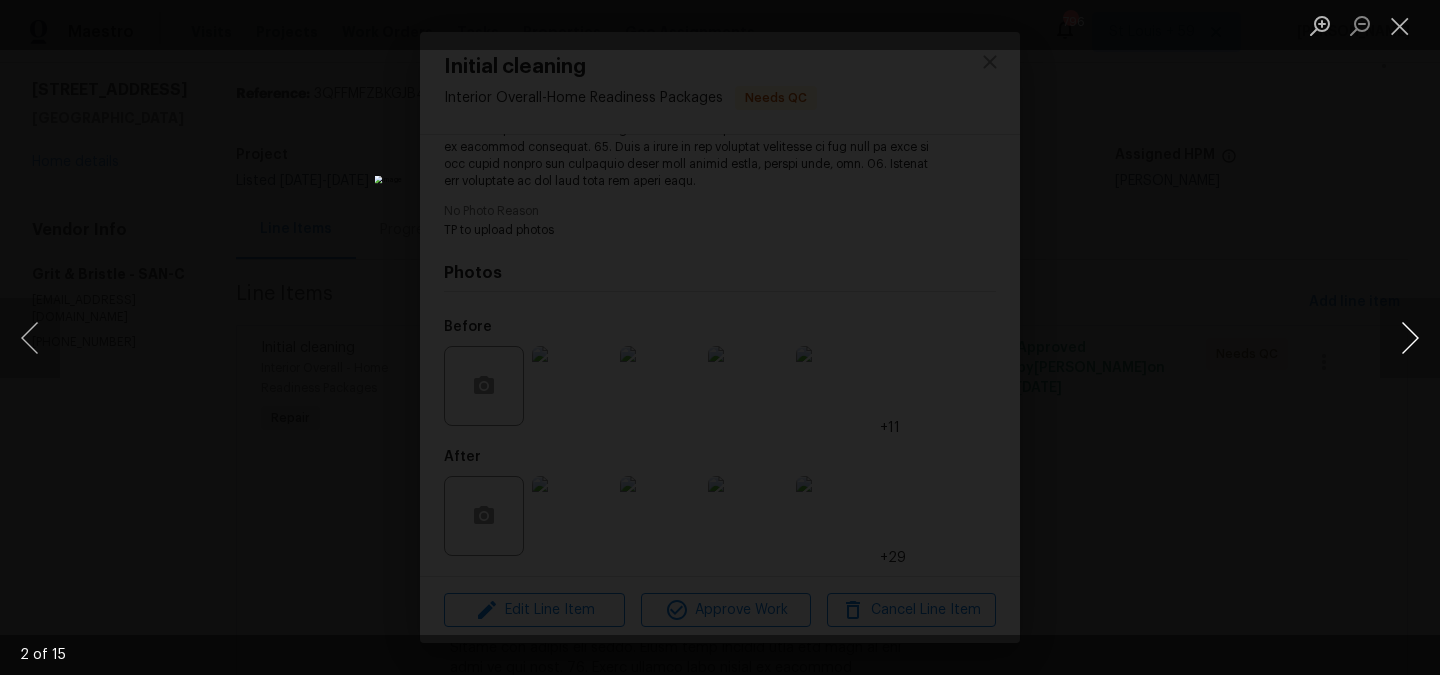 click at bounding box center (1410, 338) 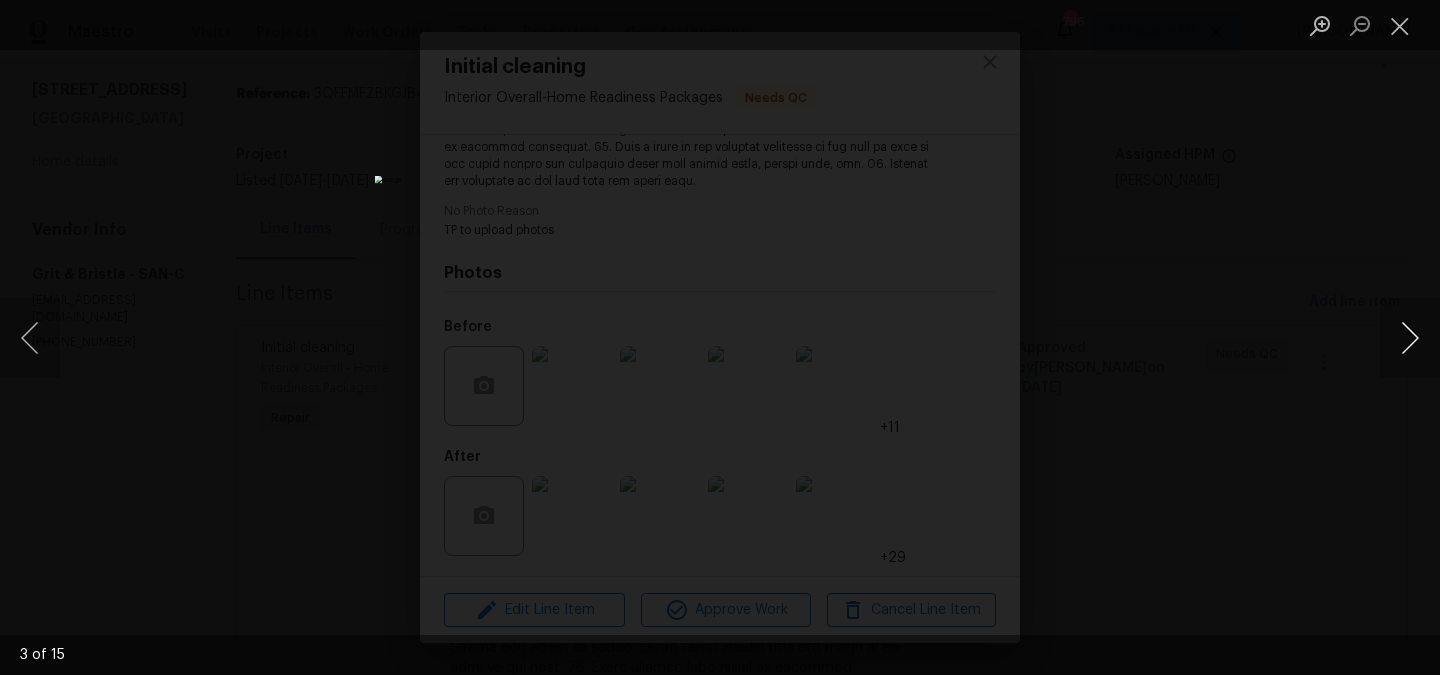 click at bounding box center [1410, 338] 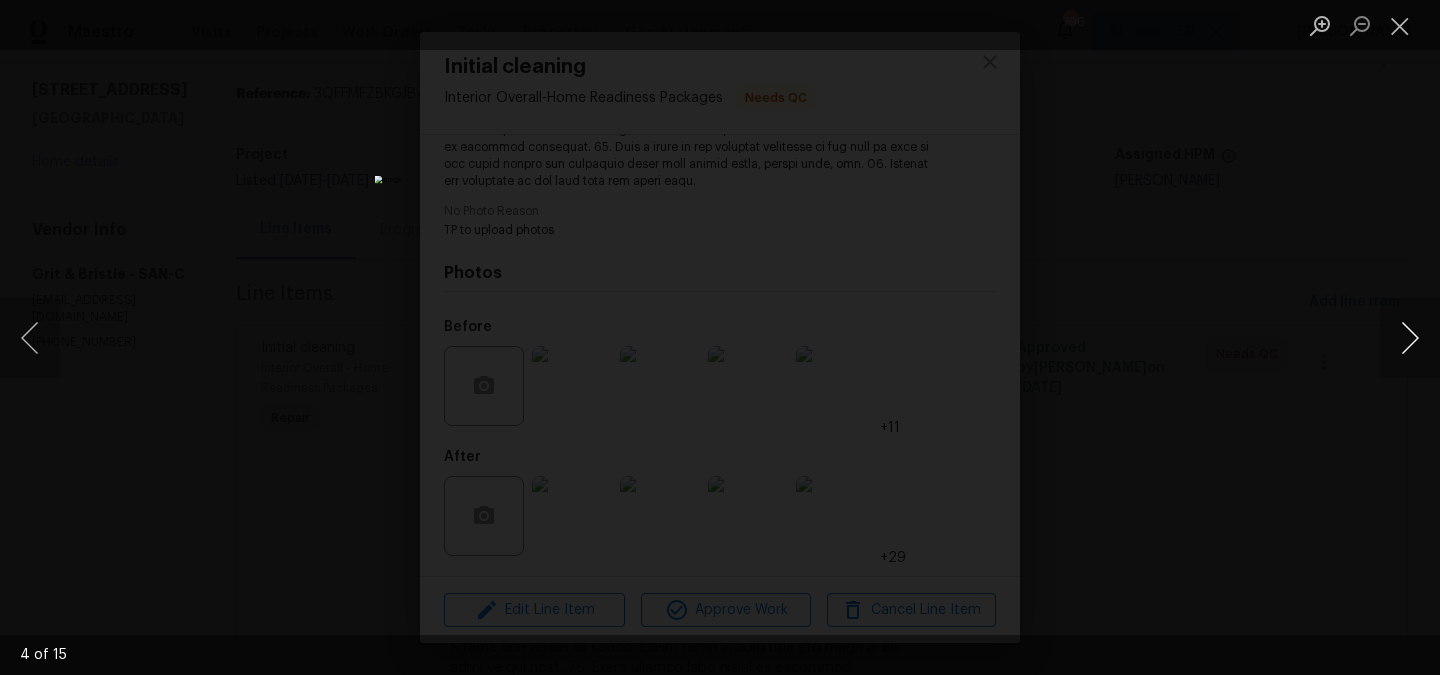 click at bounding box center (1410, 338) 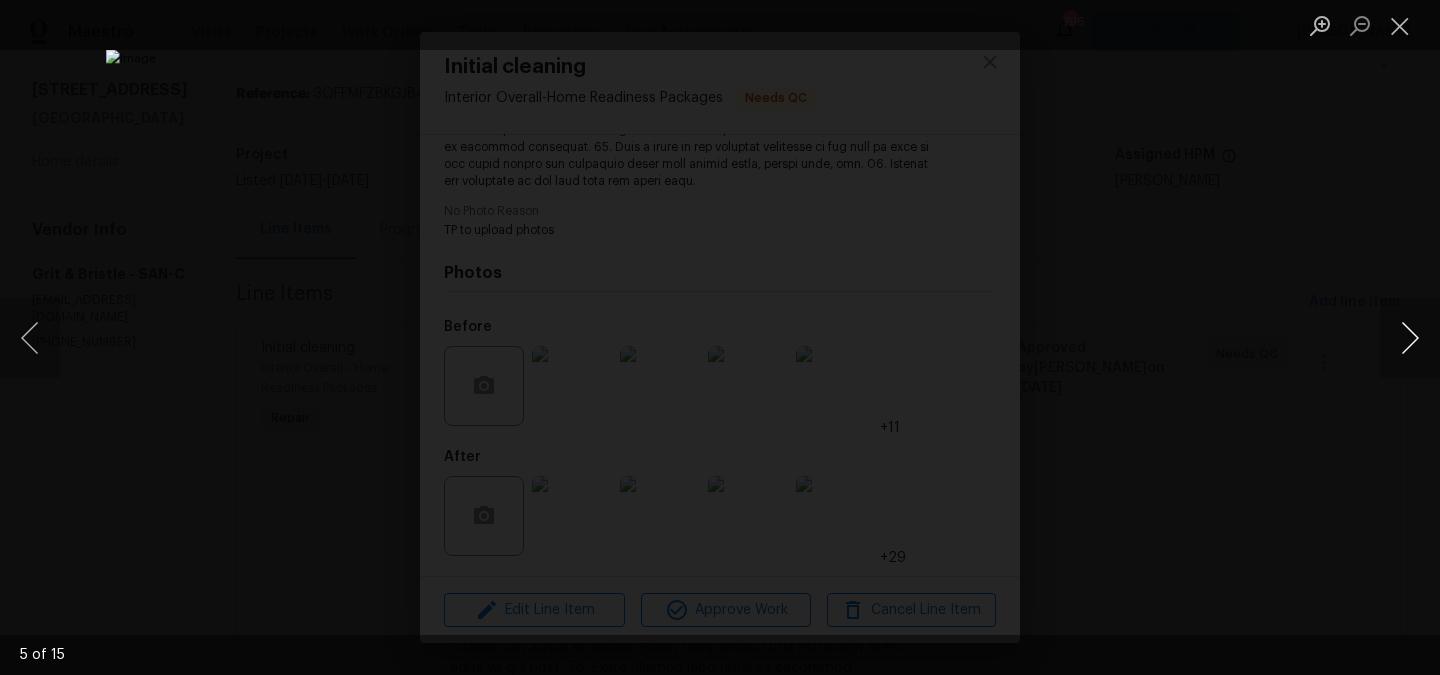 click at bounding box center [1410, 338] 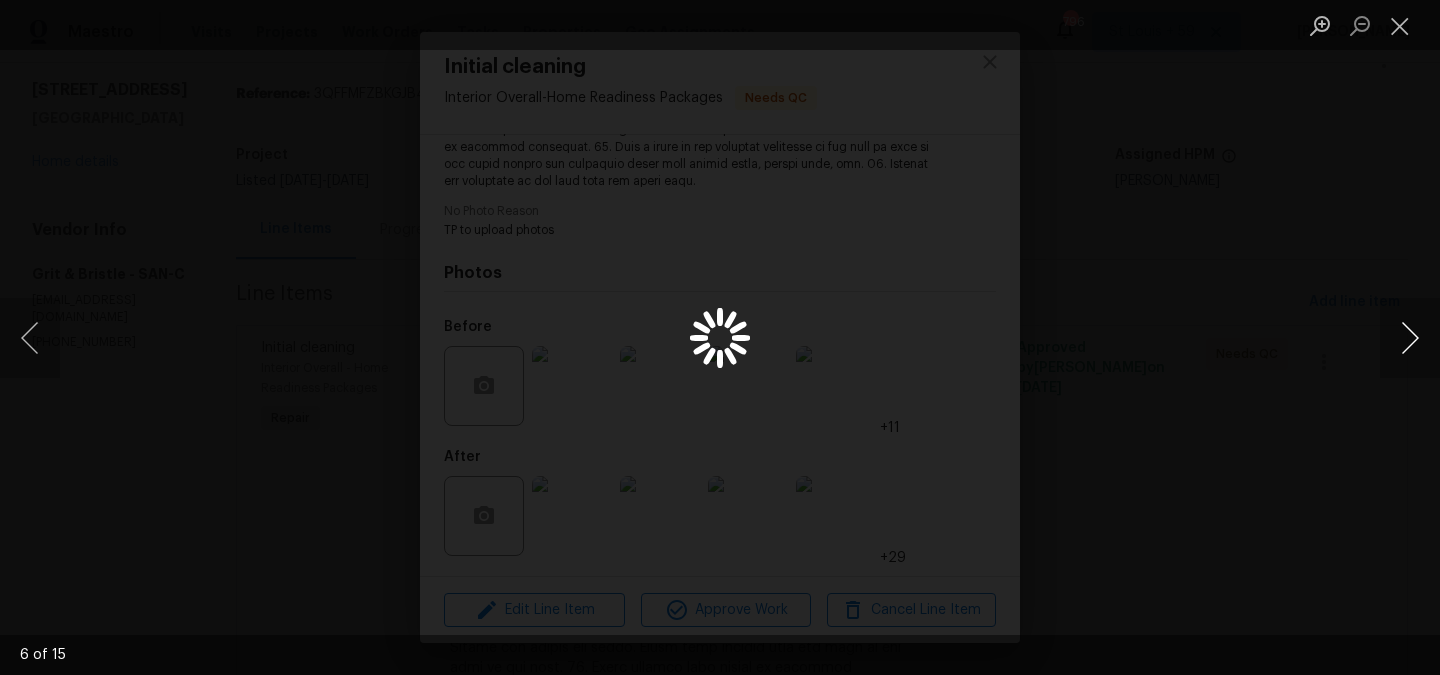 click at bounding box center (1410, 338) 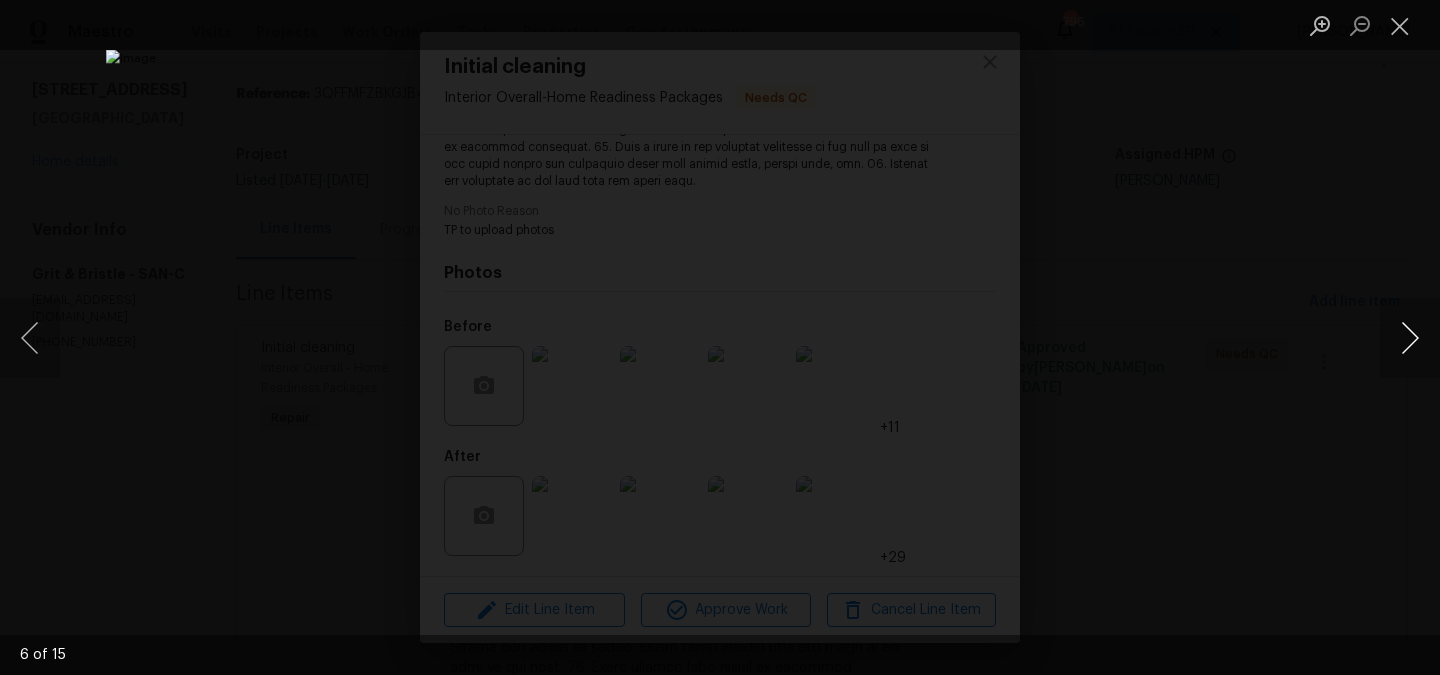 click at bounding box center [1410, 338] 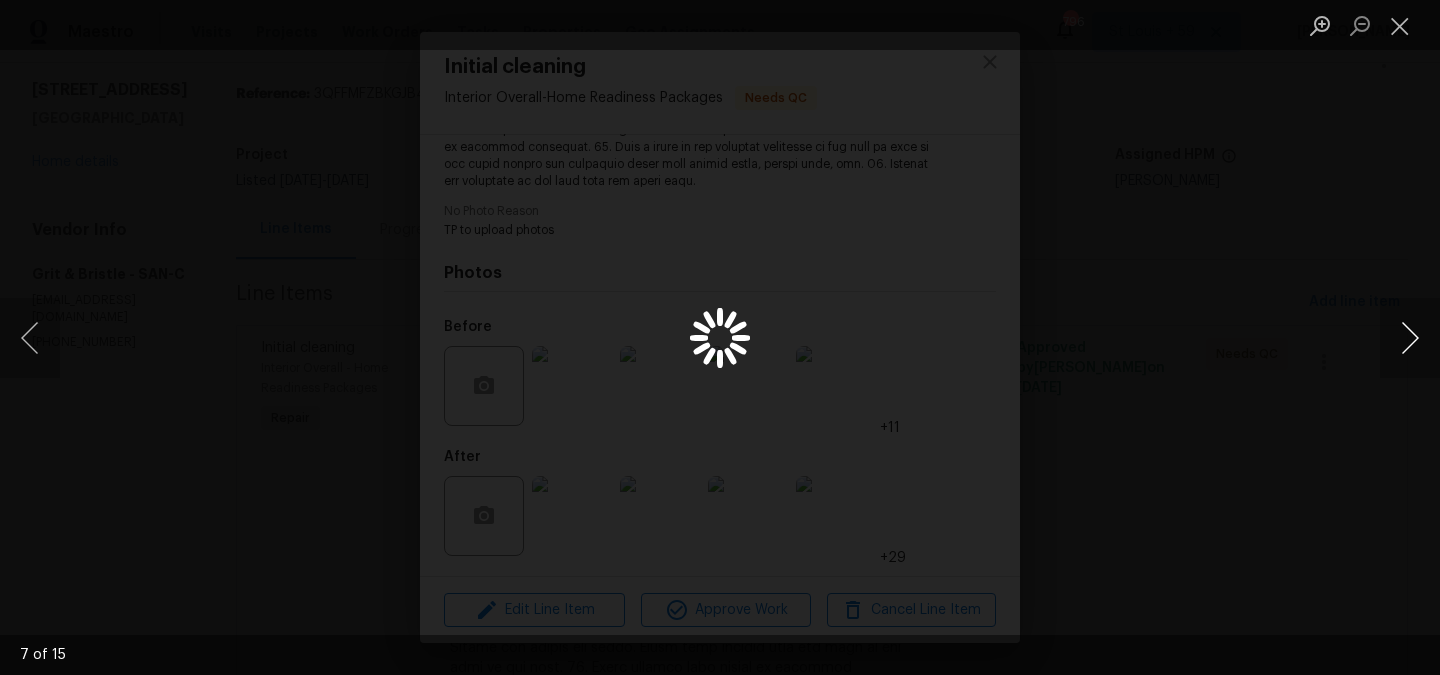click at bounding box center (1410, 338) 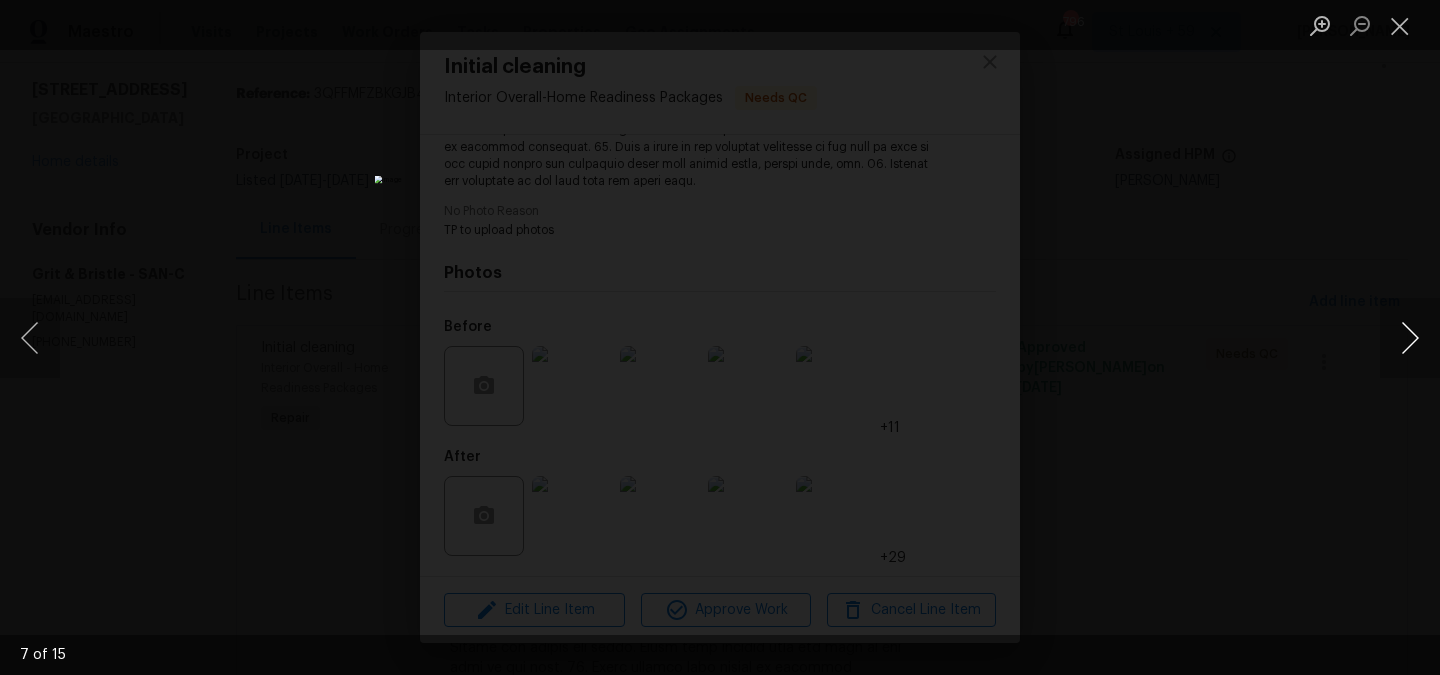 click at bounding box center [1410, 338] 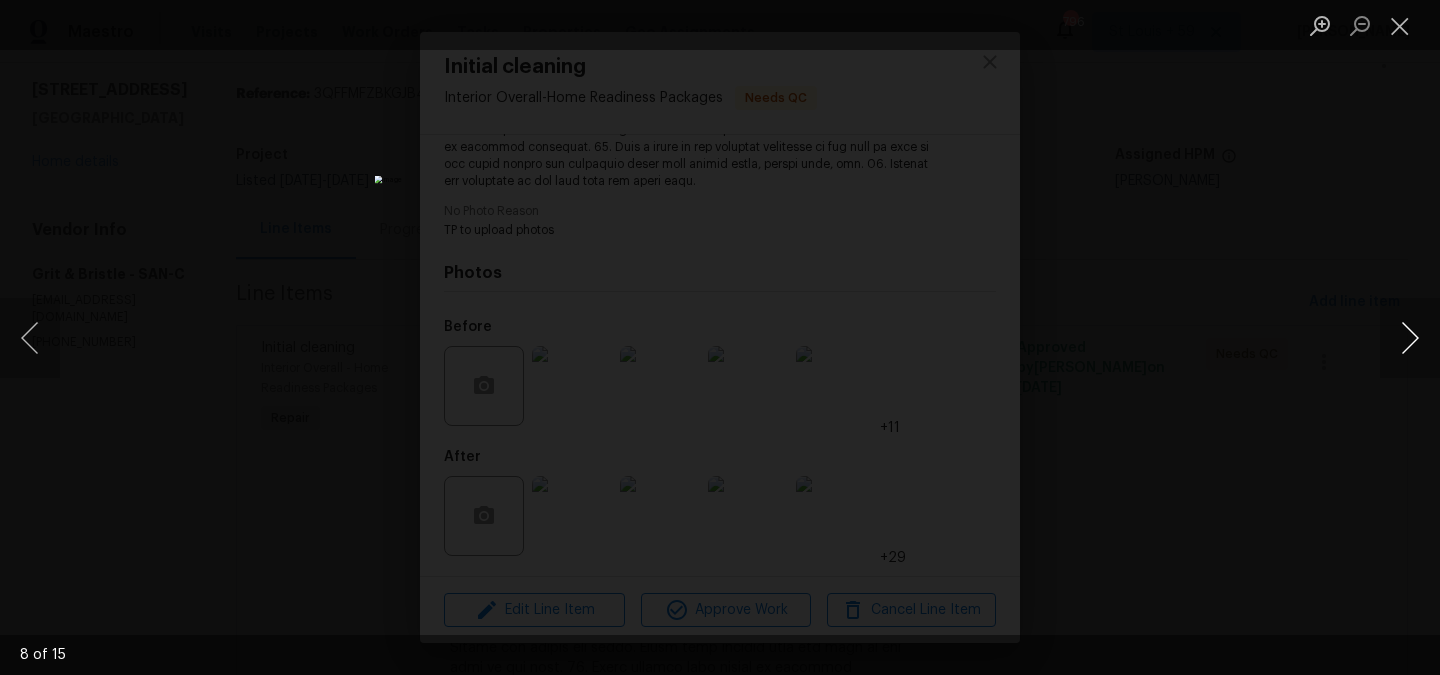 click at bounding box center (1410, 338) 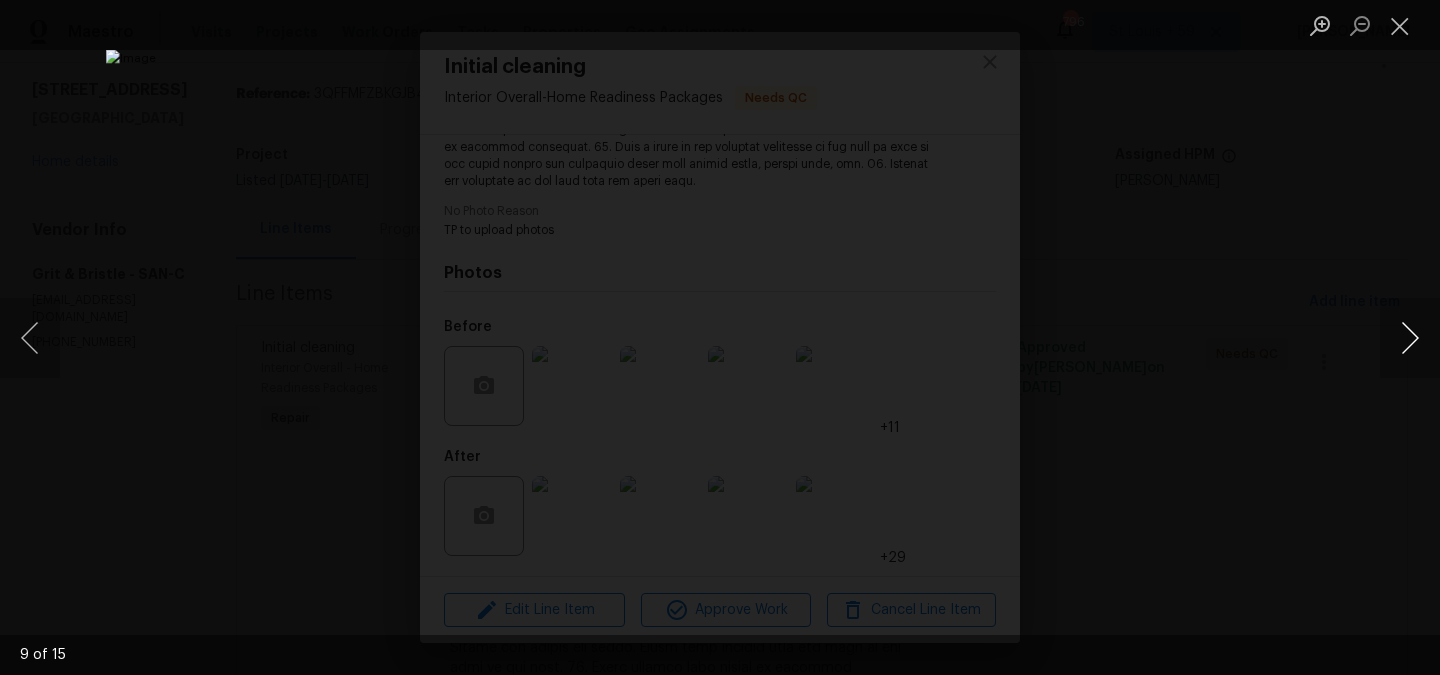 click at bounding box center (1410, 338) 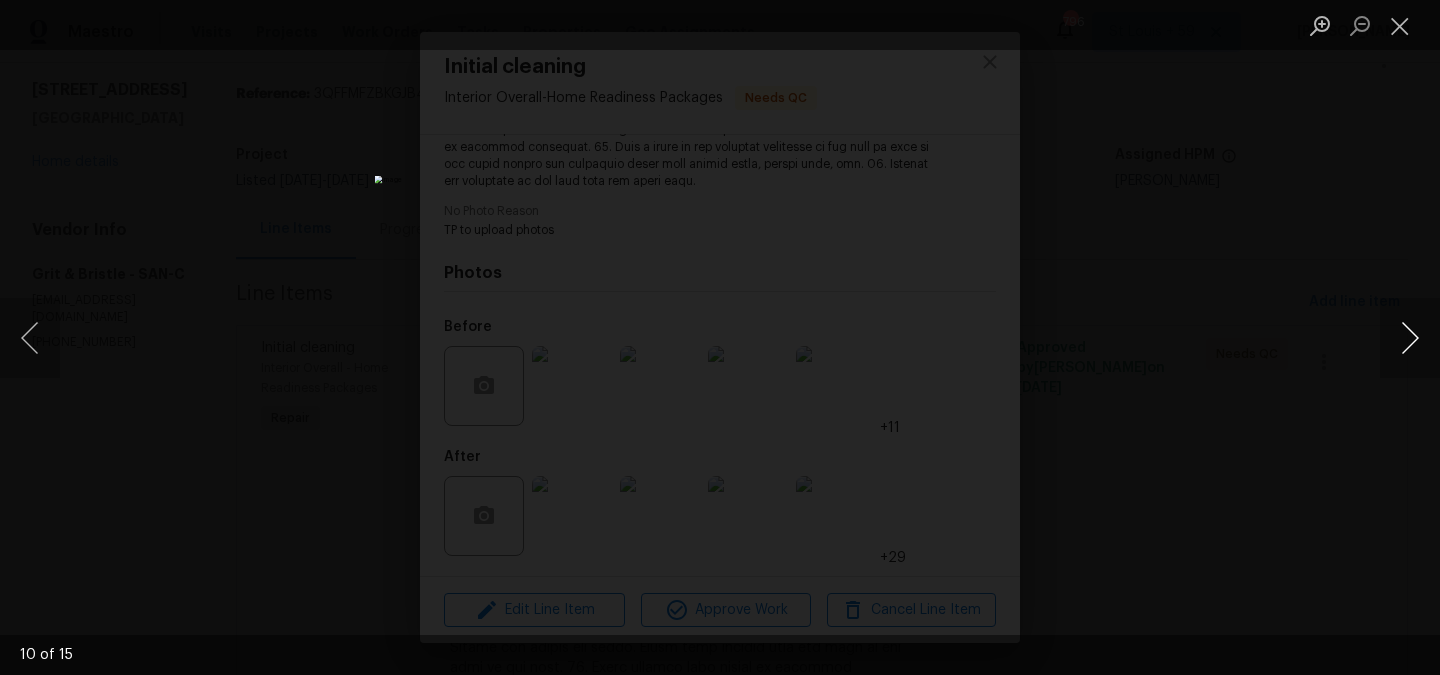 click at bounding box center [1410, 338] 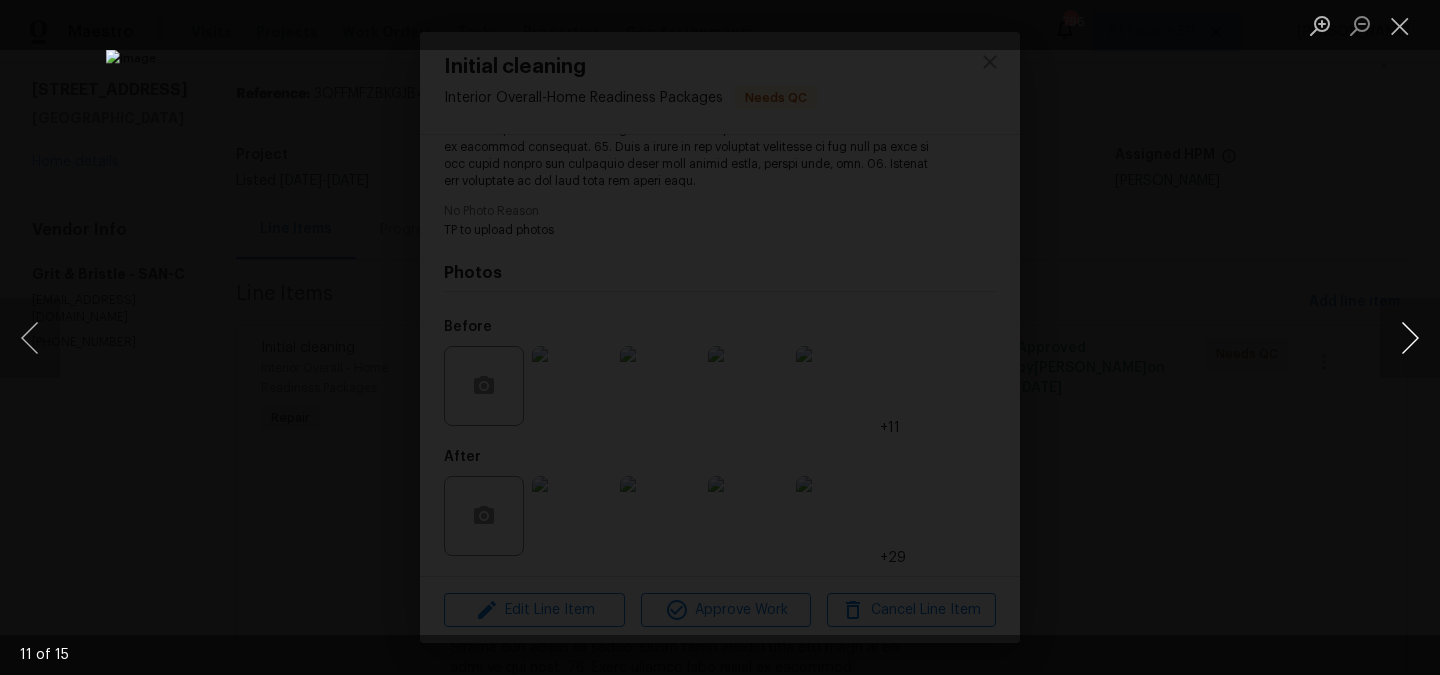 click at bounding box center [1410, 338] 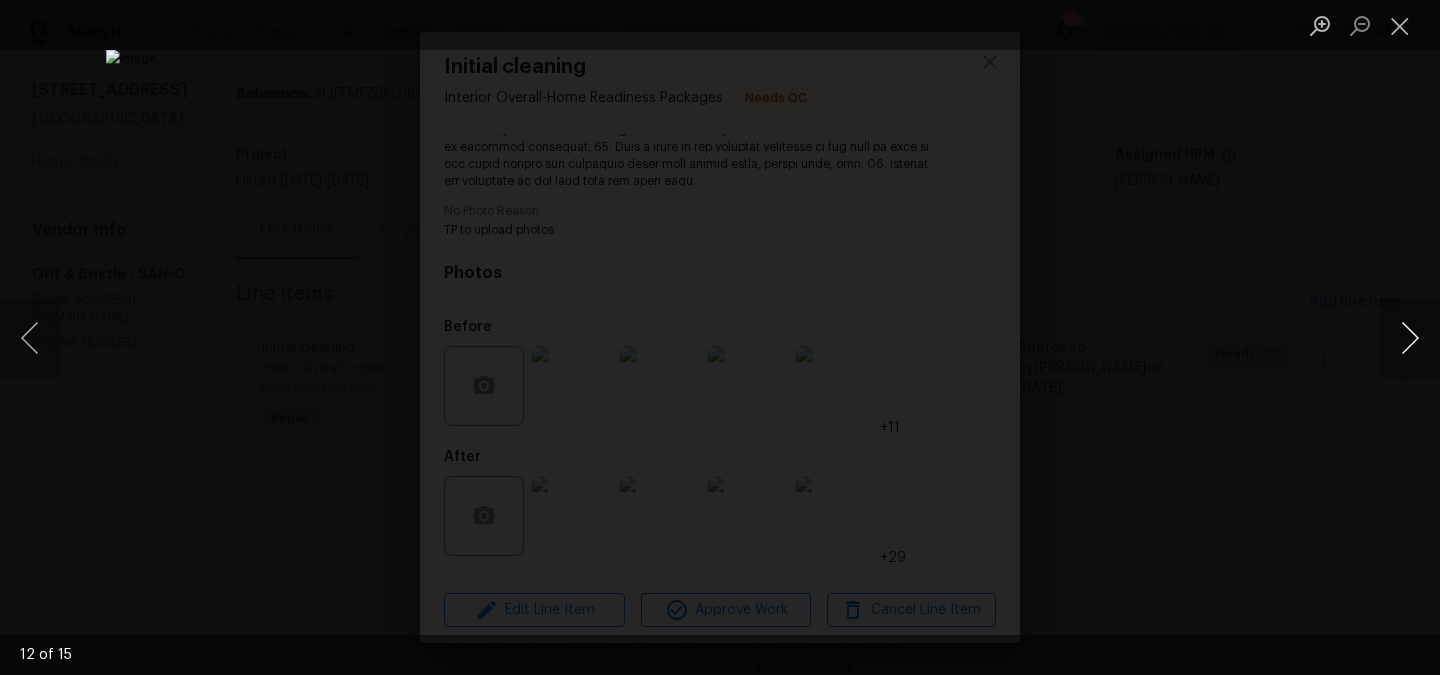 click at bounding box center (1410, 338) 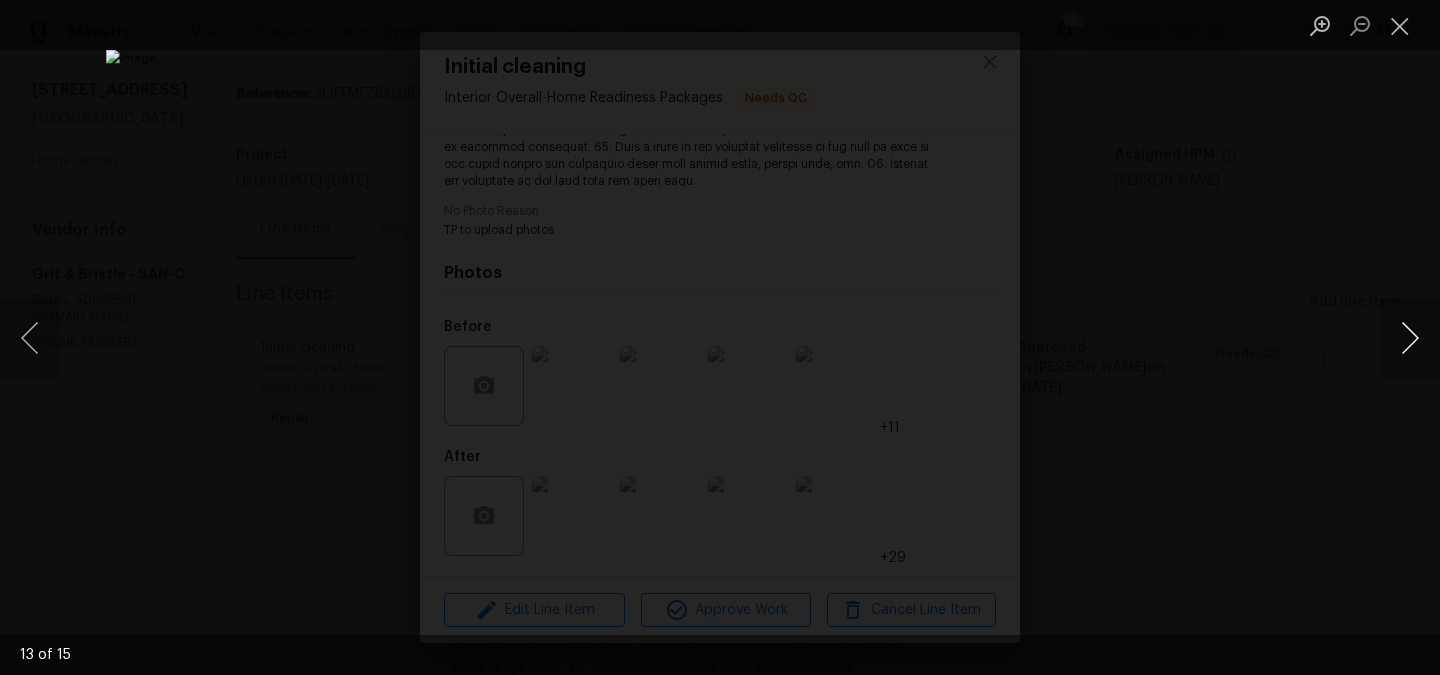 click at bounding box center [1410, 338] 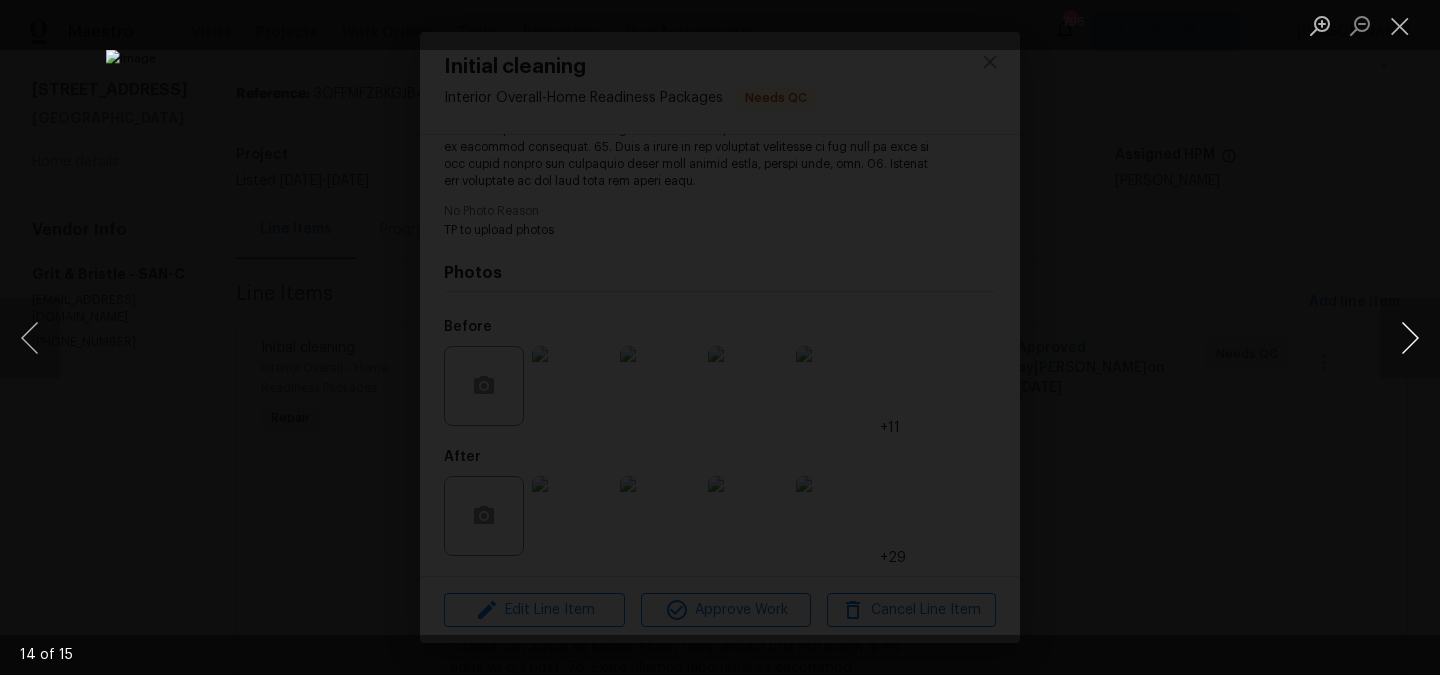 click at bounding box center [1410, 338] 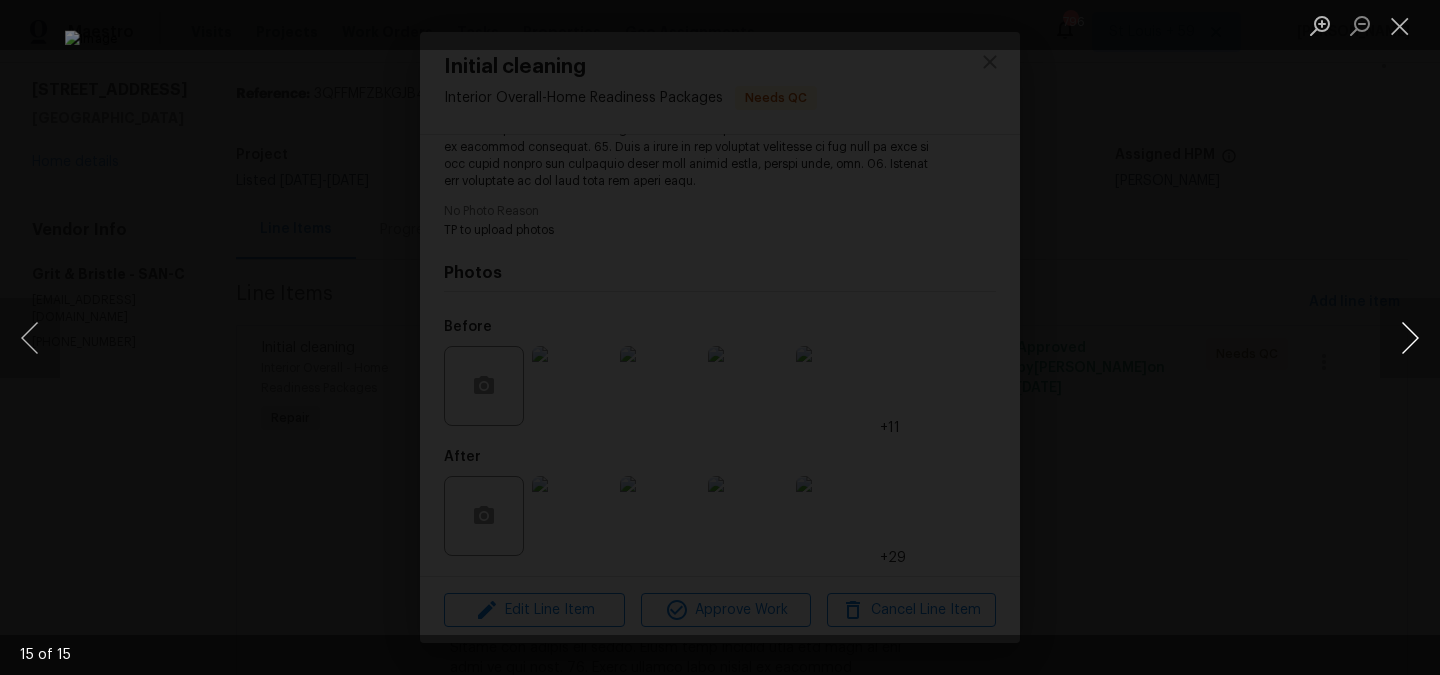 click at bounding box center [1410, 338] 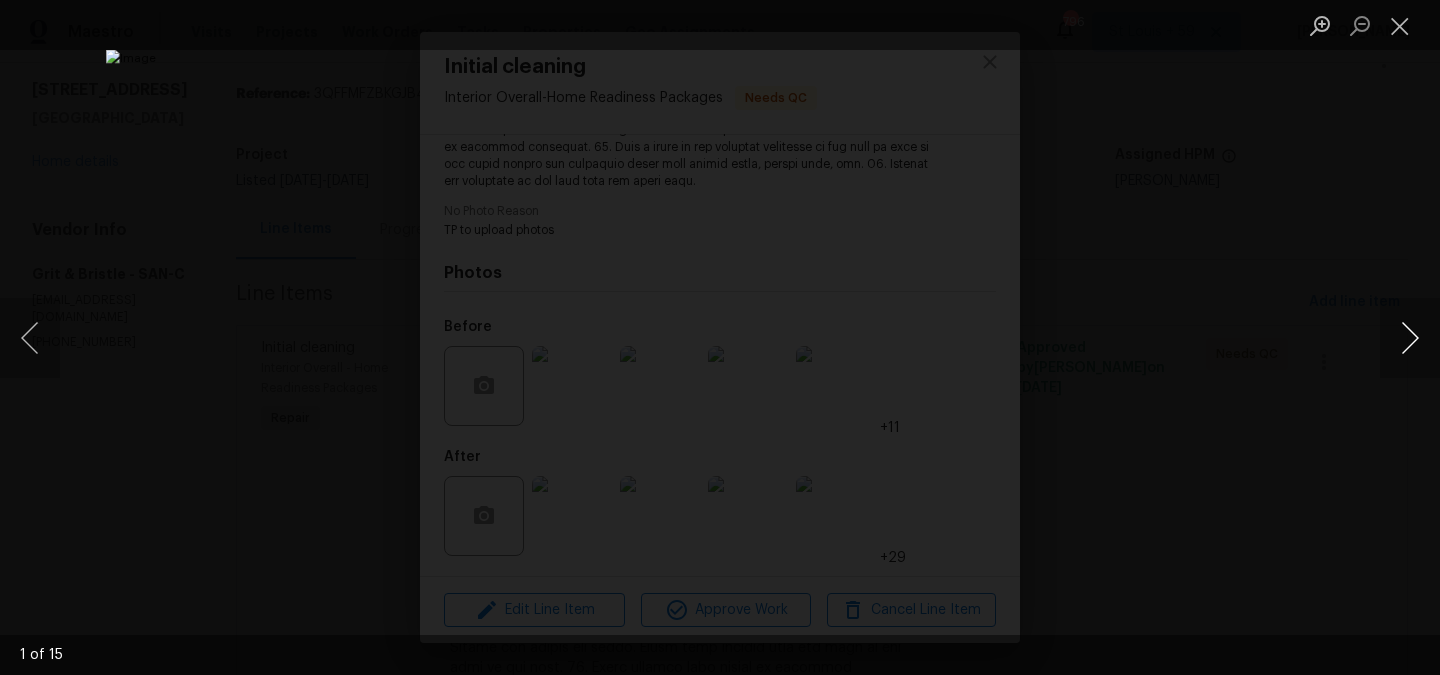 click at bounding box center [1410, 338] 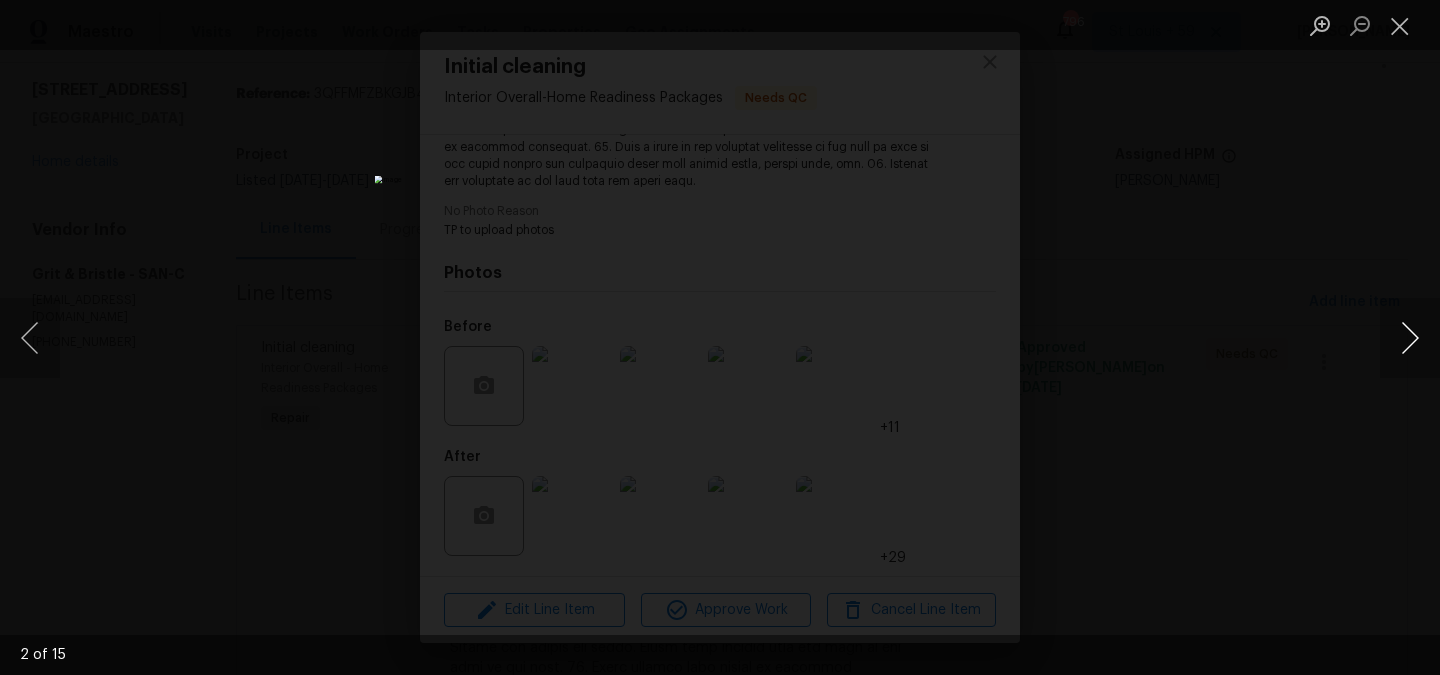 click at bounding box center (1410, 338) 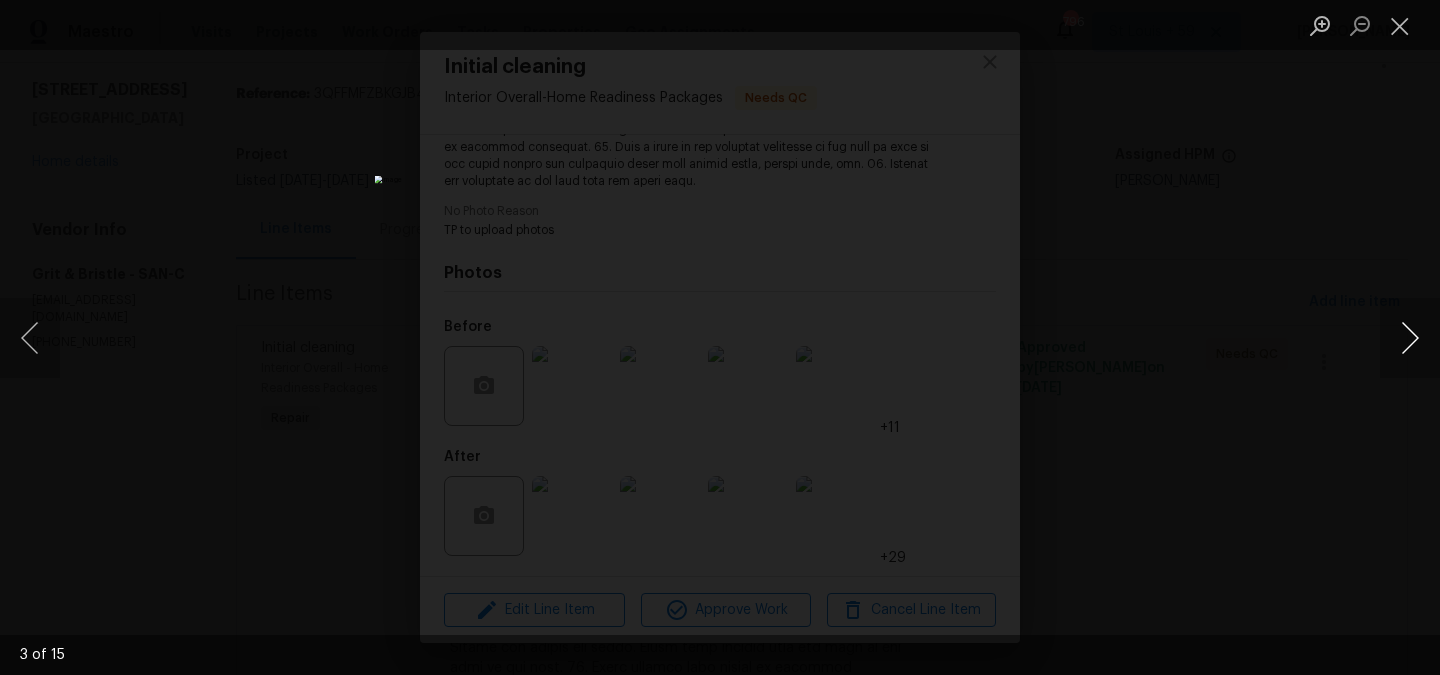 click at bounding box center (1410, 338) 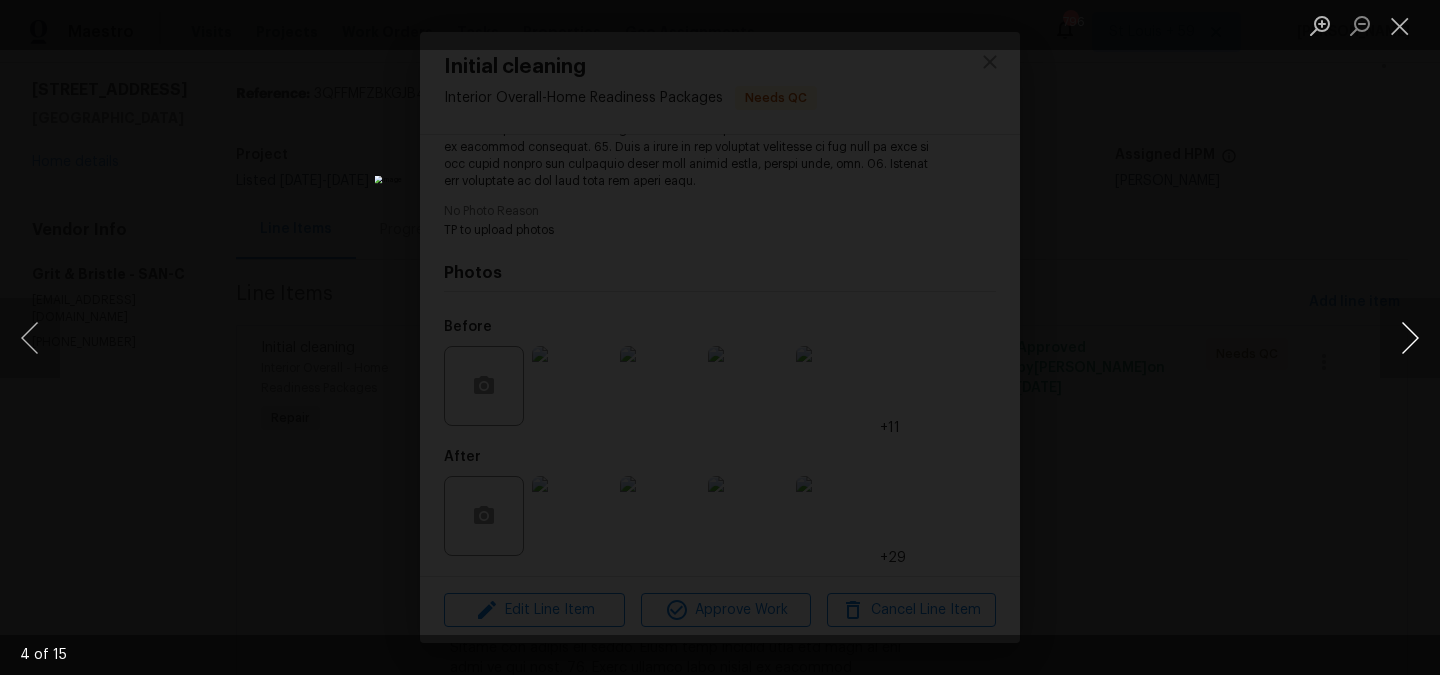 click at bounding box center (1410, 338) 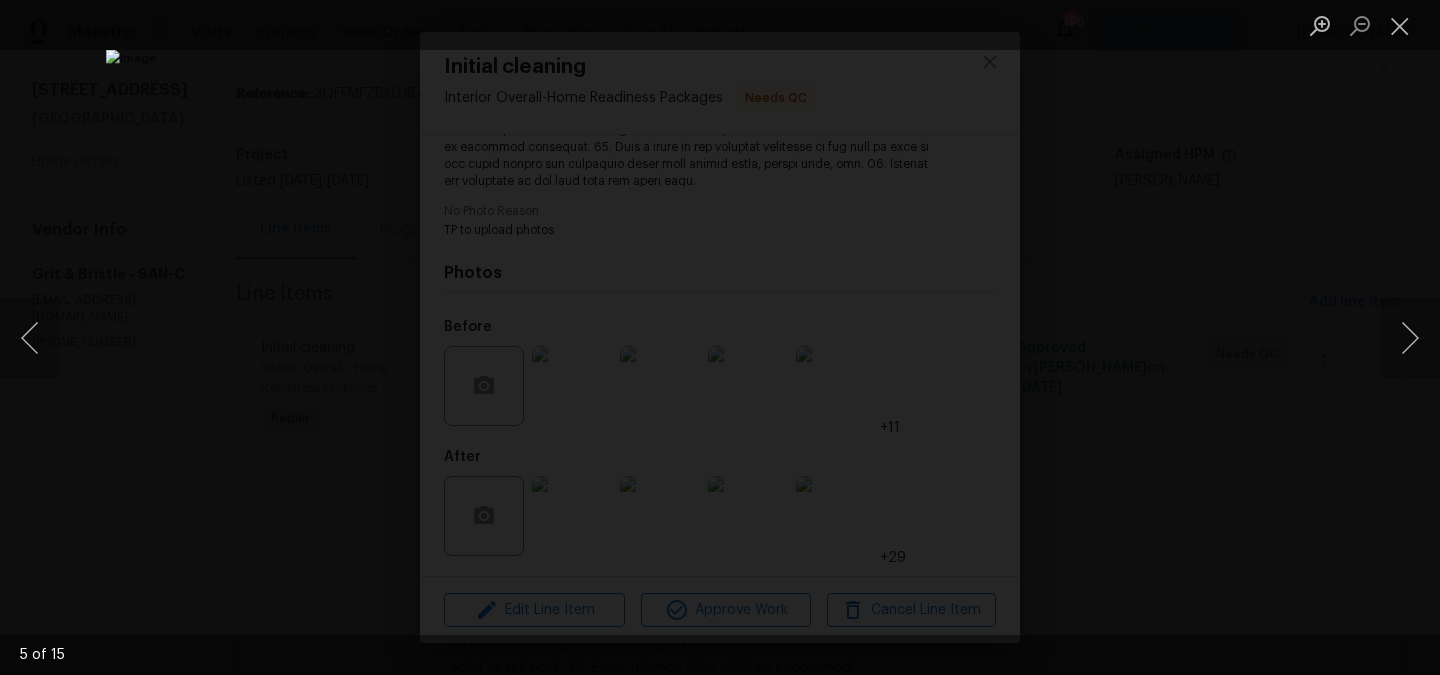click at bounding box center (720, 337) 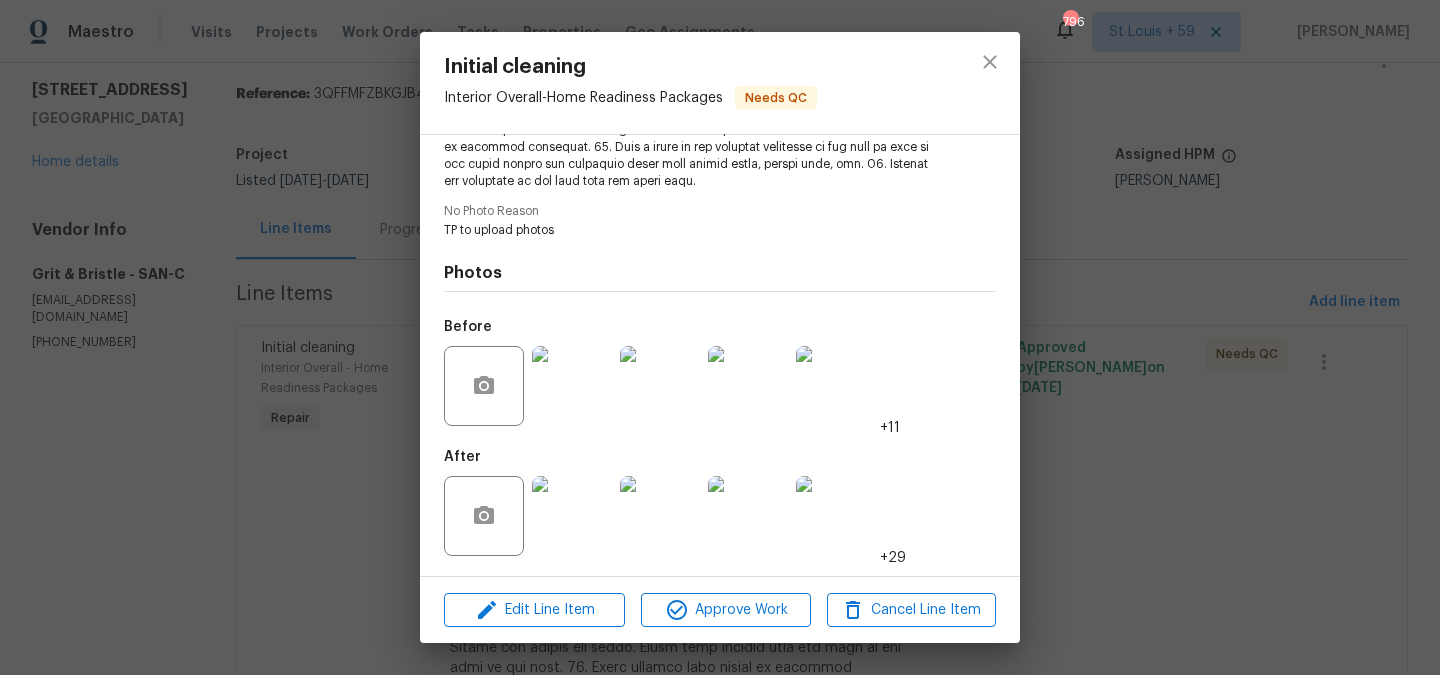 click at bounding box center [836, 516] 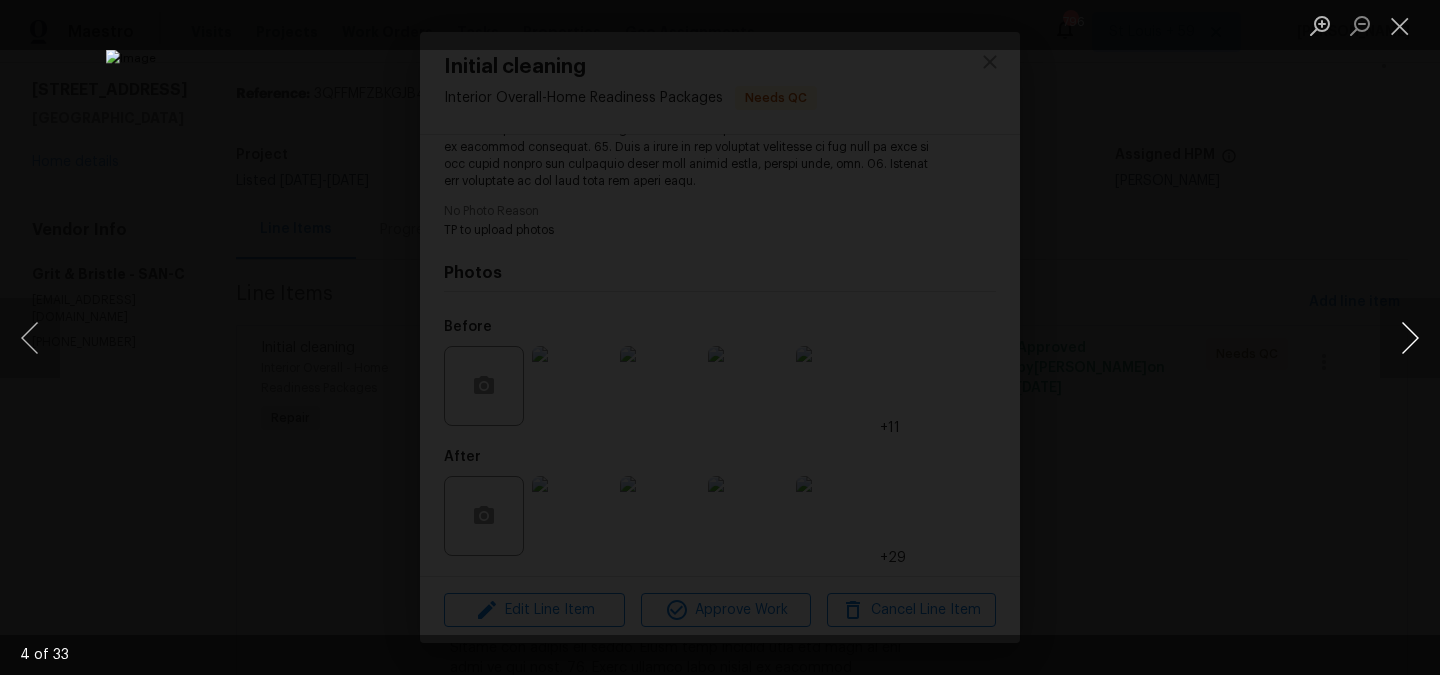 click at bounding box center [1410, 338] 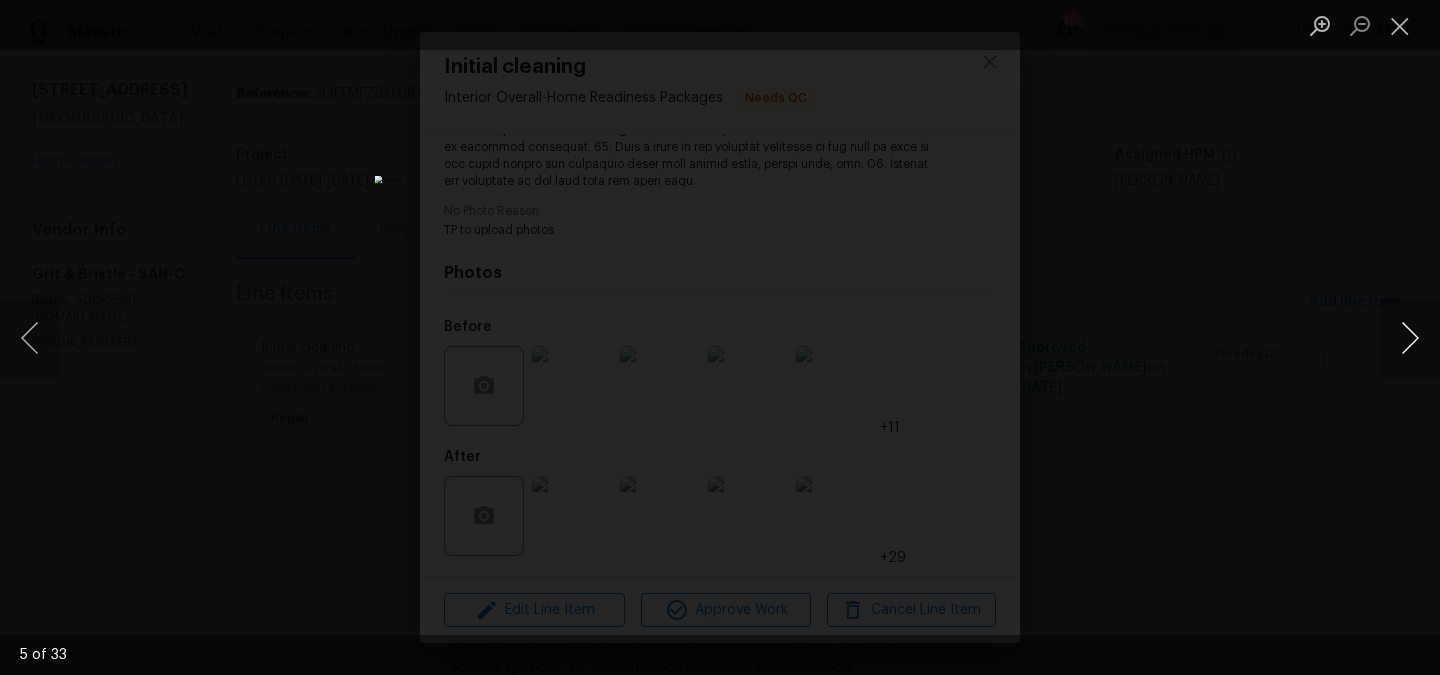 click at bounding box center [1410, 338] 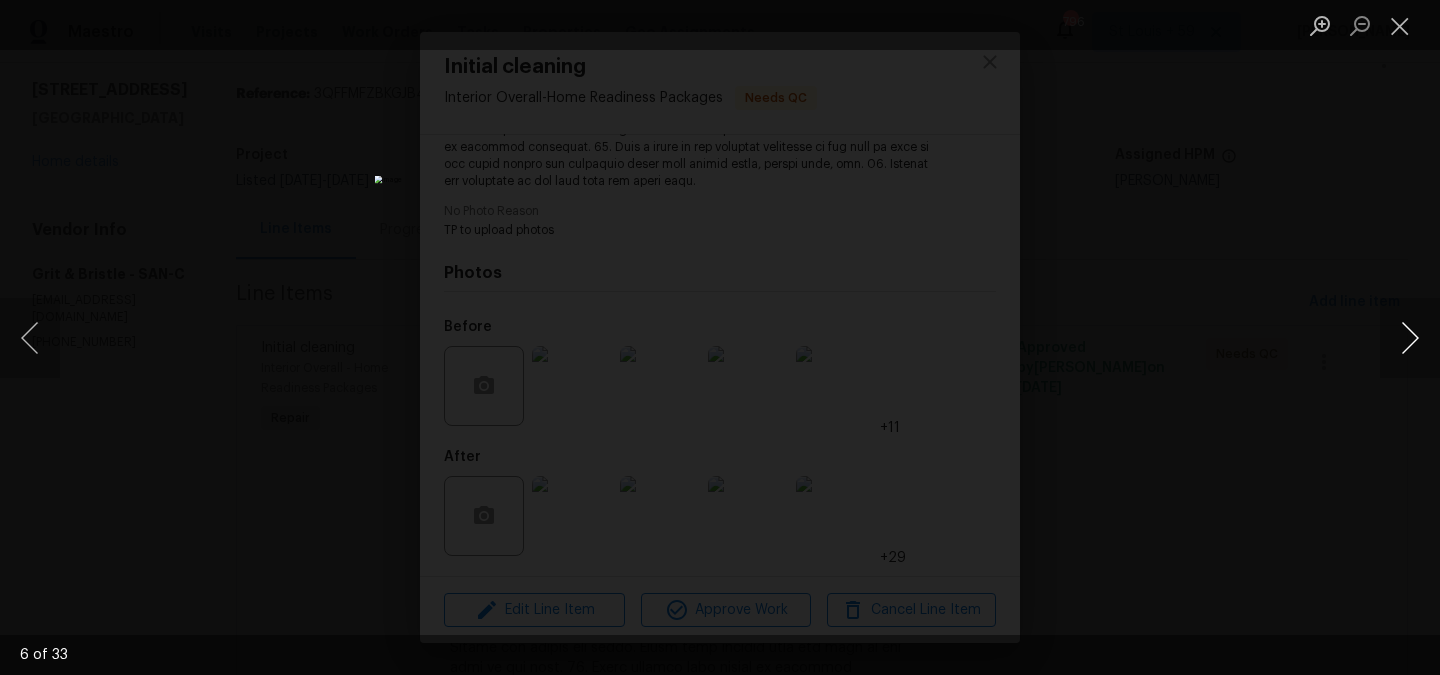 click at bounding box center [1410, 338] 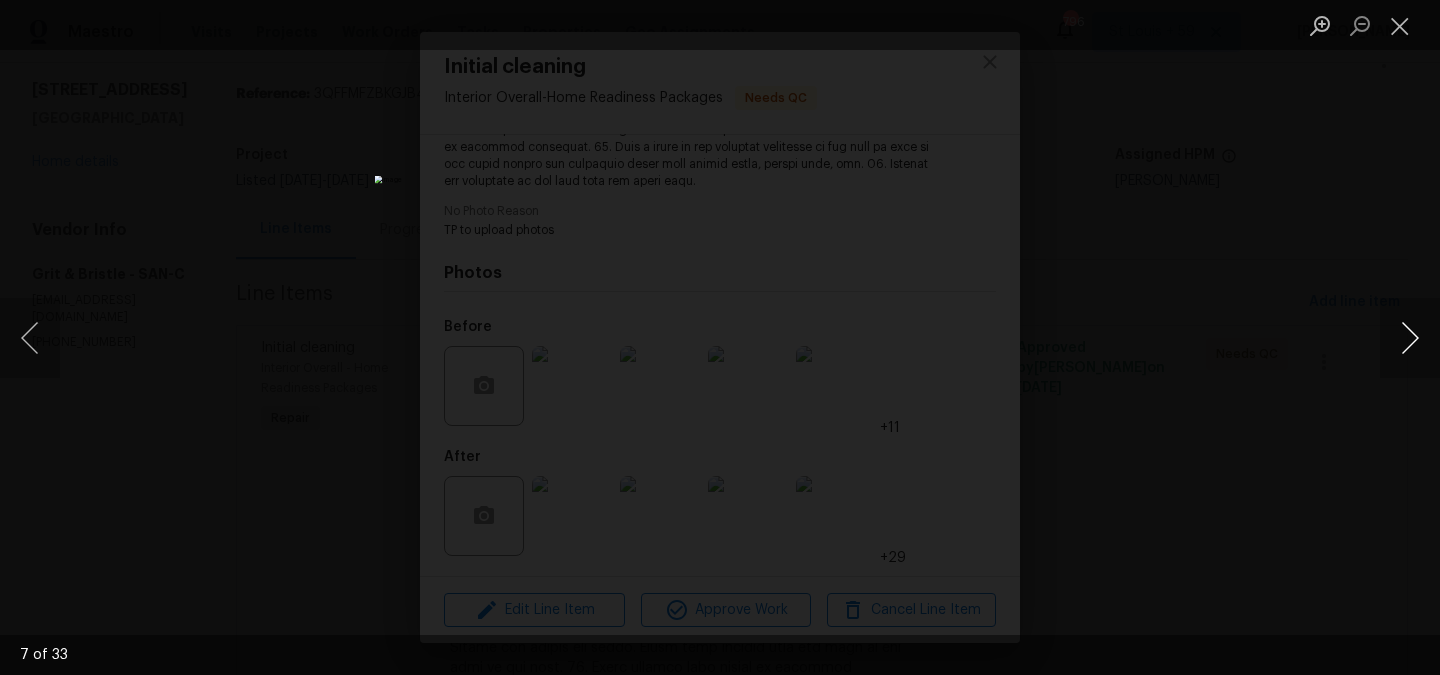 click at bounding box center (1410, 338) 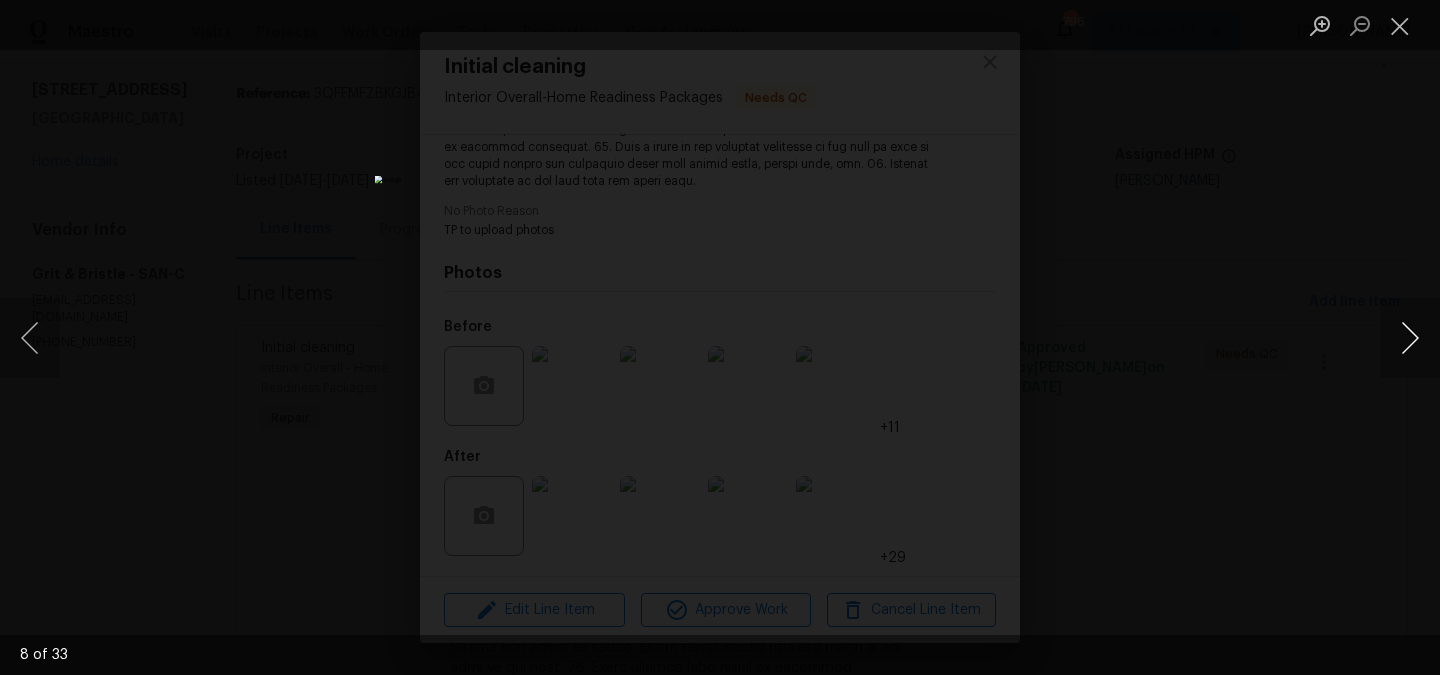 click at bounding box center (1410, 338) 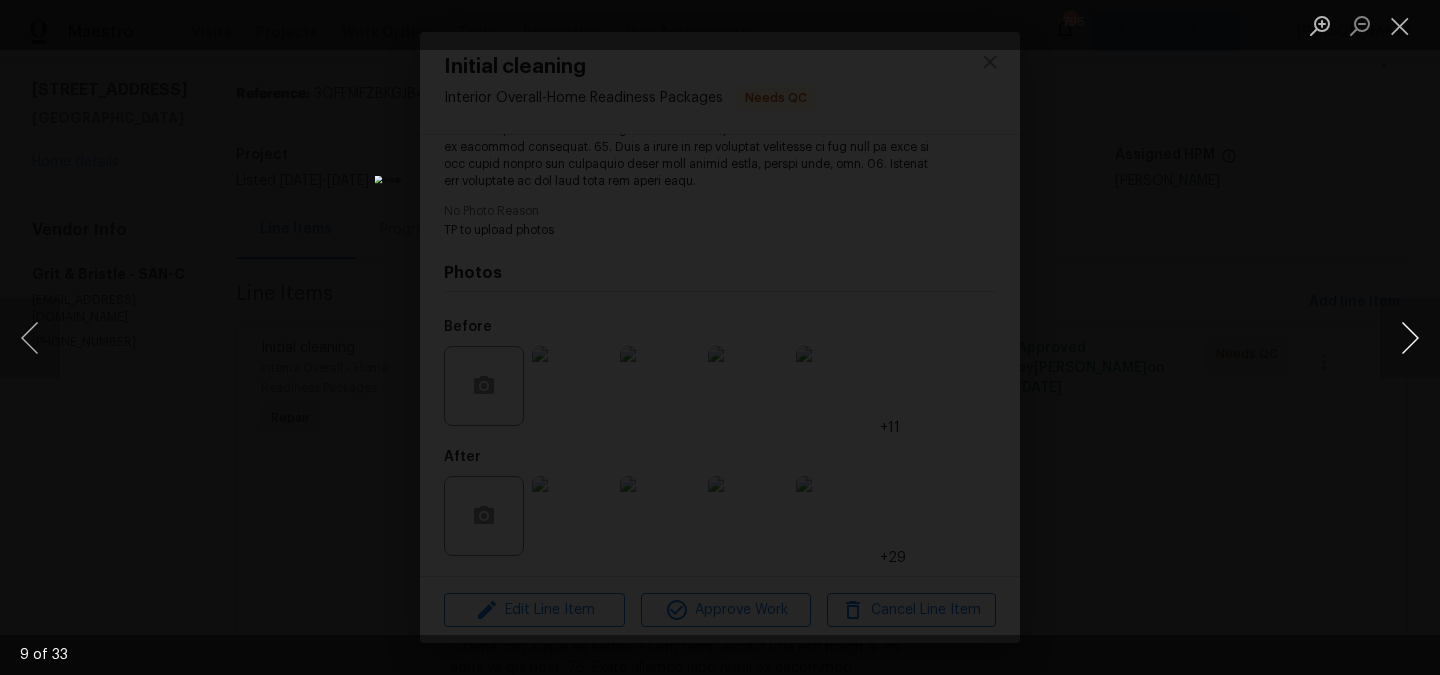 click at bounding box center [1410, 338] 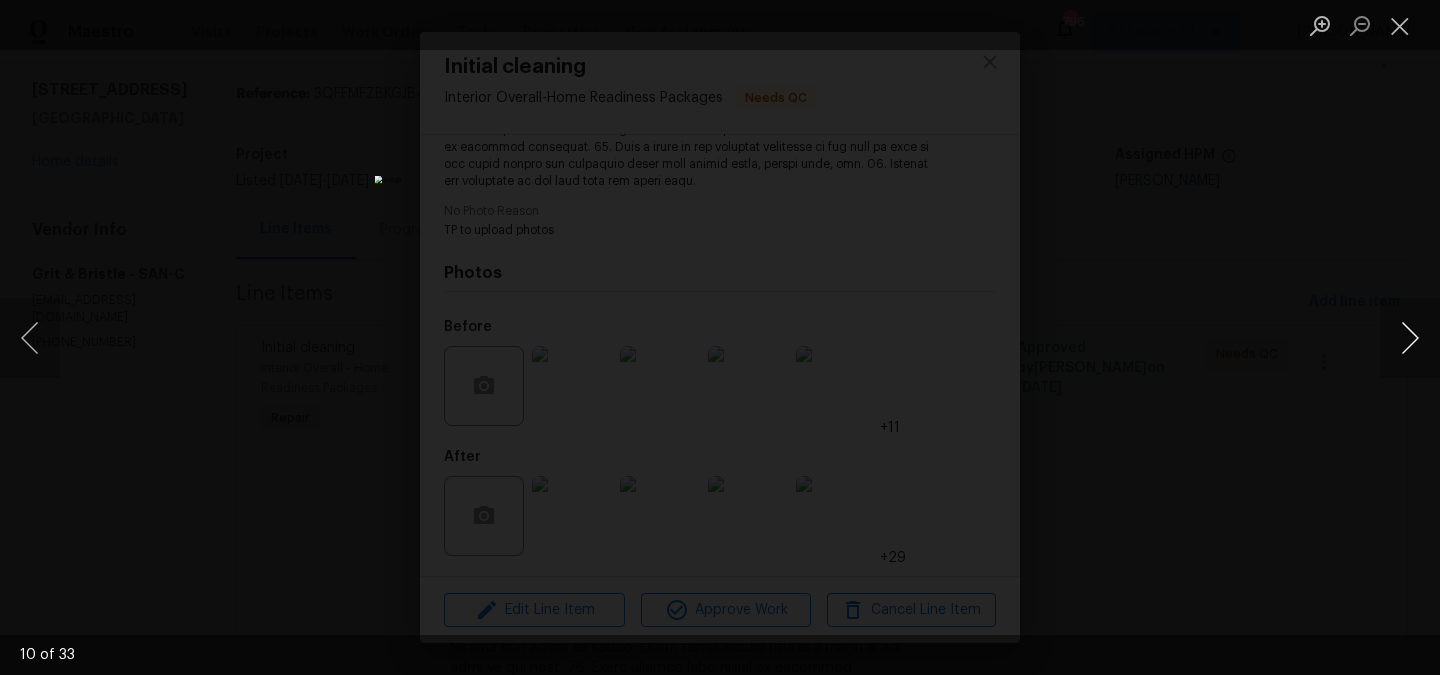 click at bounding box center [1410, 338] 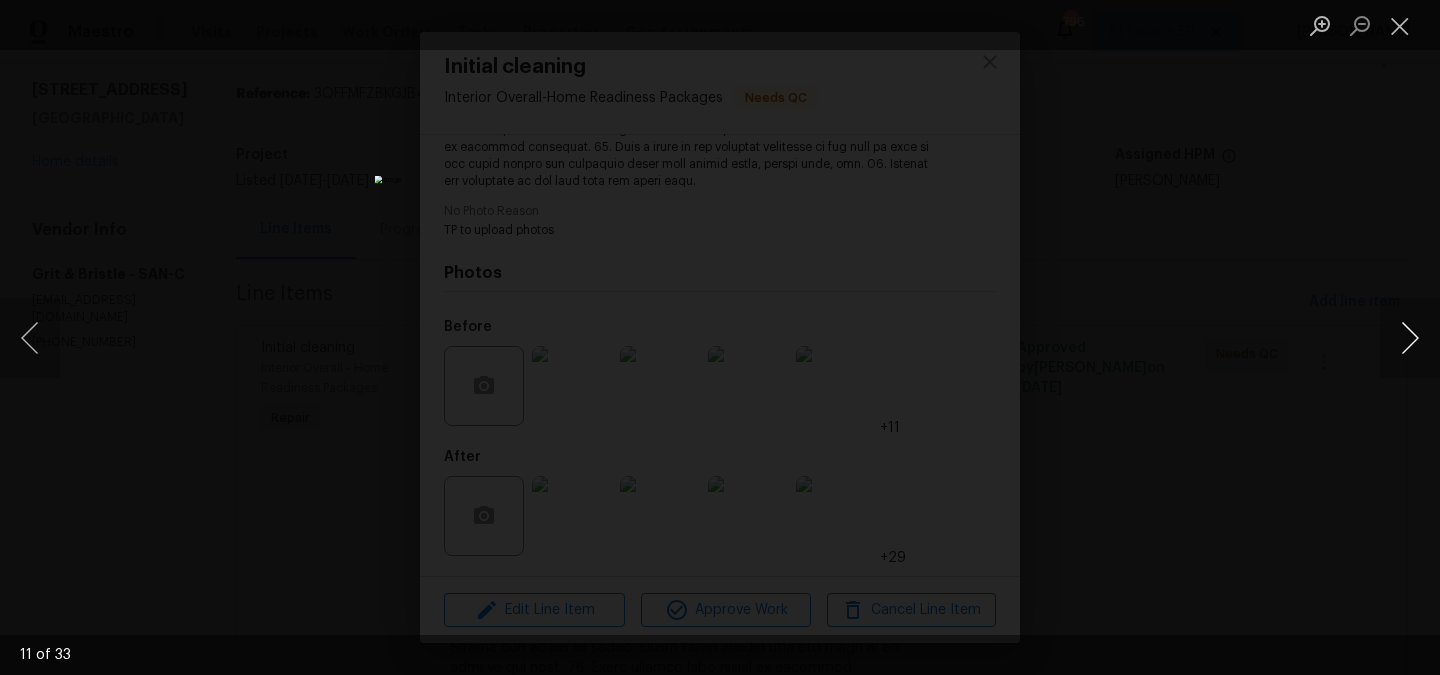 click at bounding box center (1410, 338) 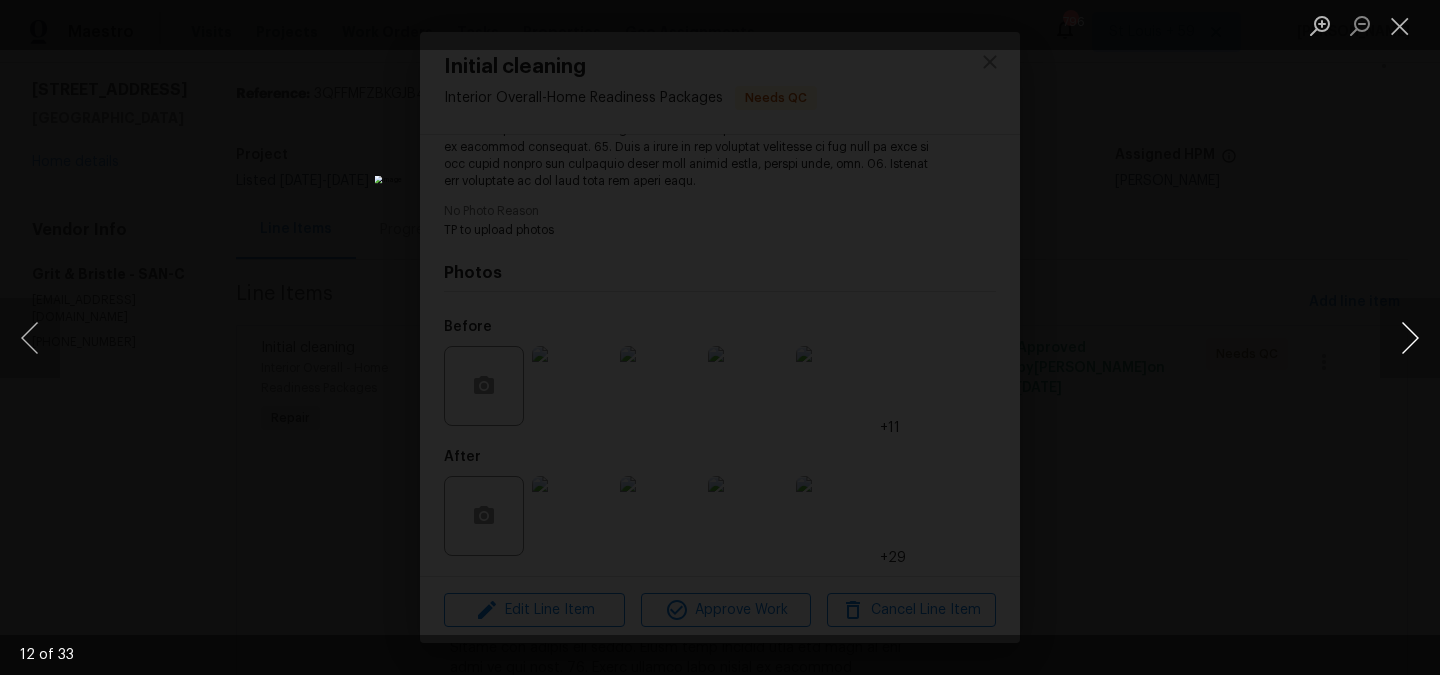 click at bounding box center [1410, 338] 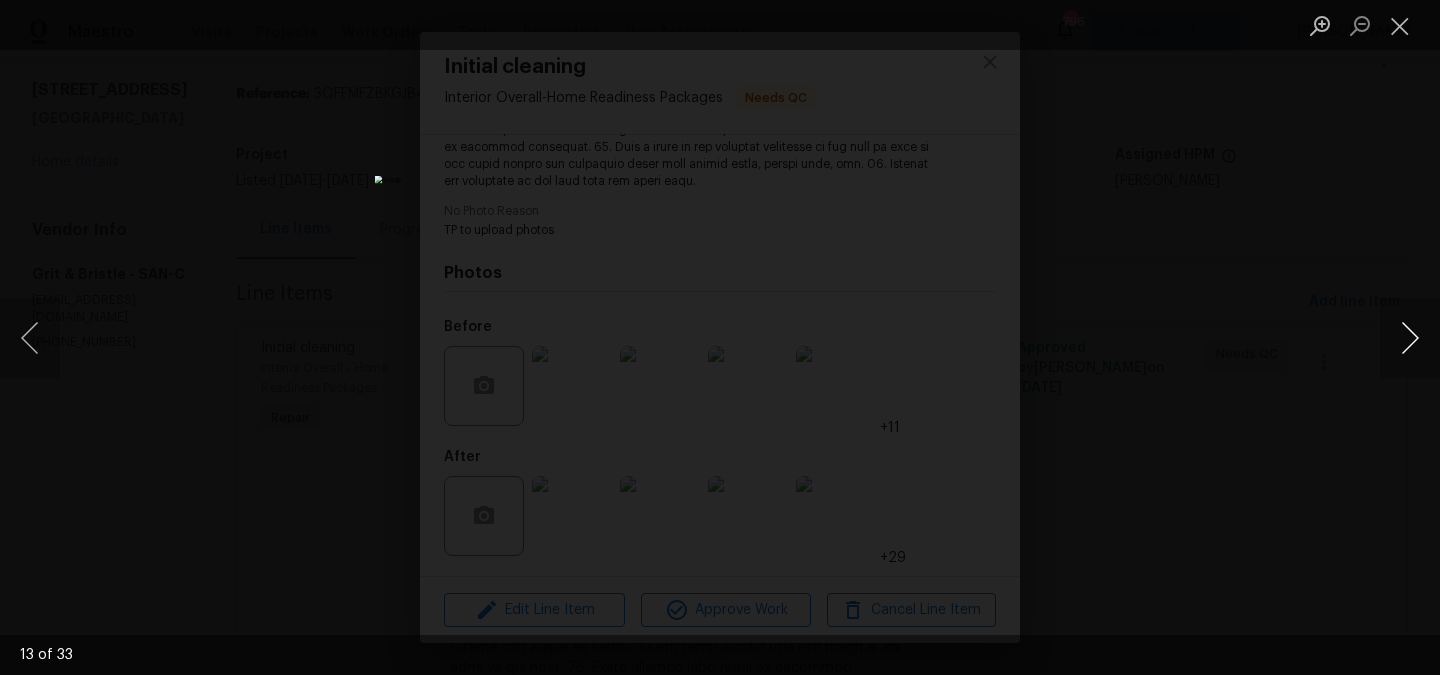 click at bounding box center (1410, 338) 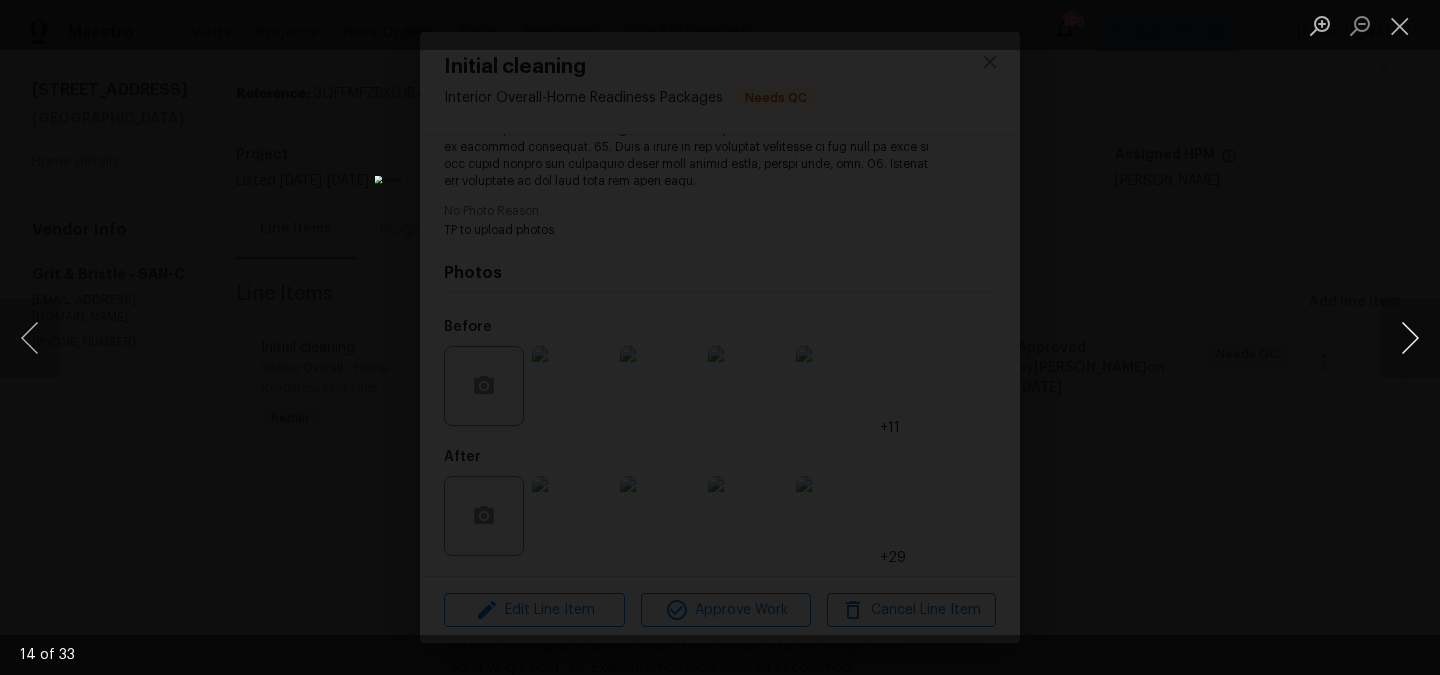 click at bounding box center [1410, 338] 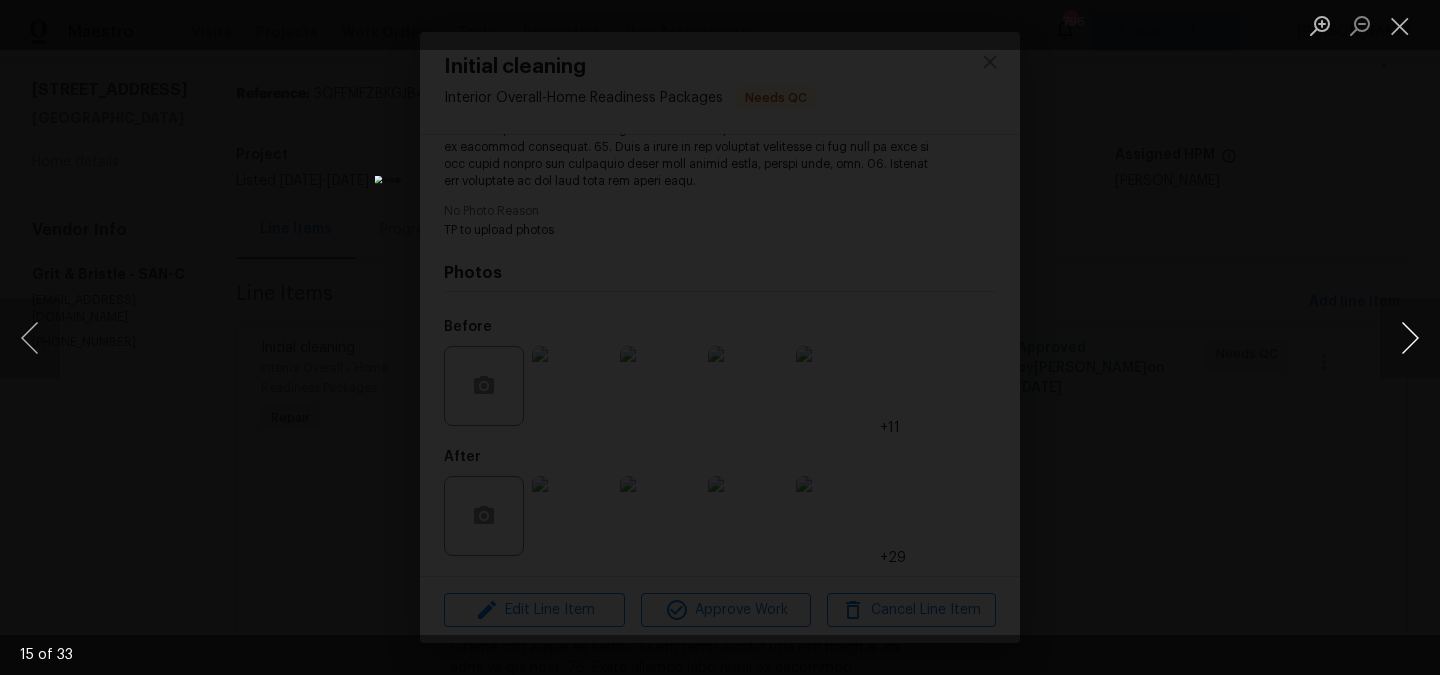 click at bounding box center [1410, 338] 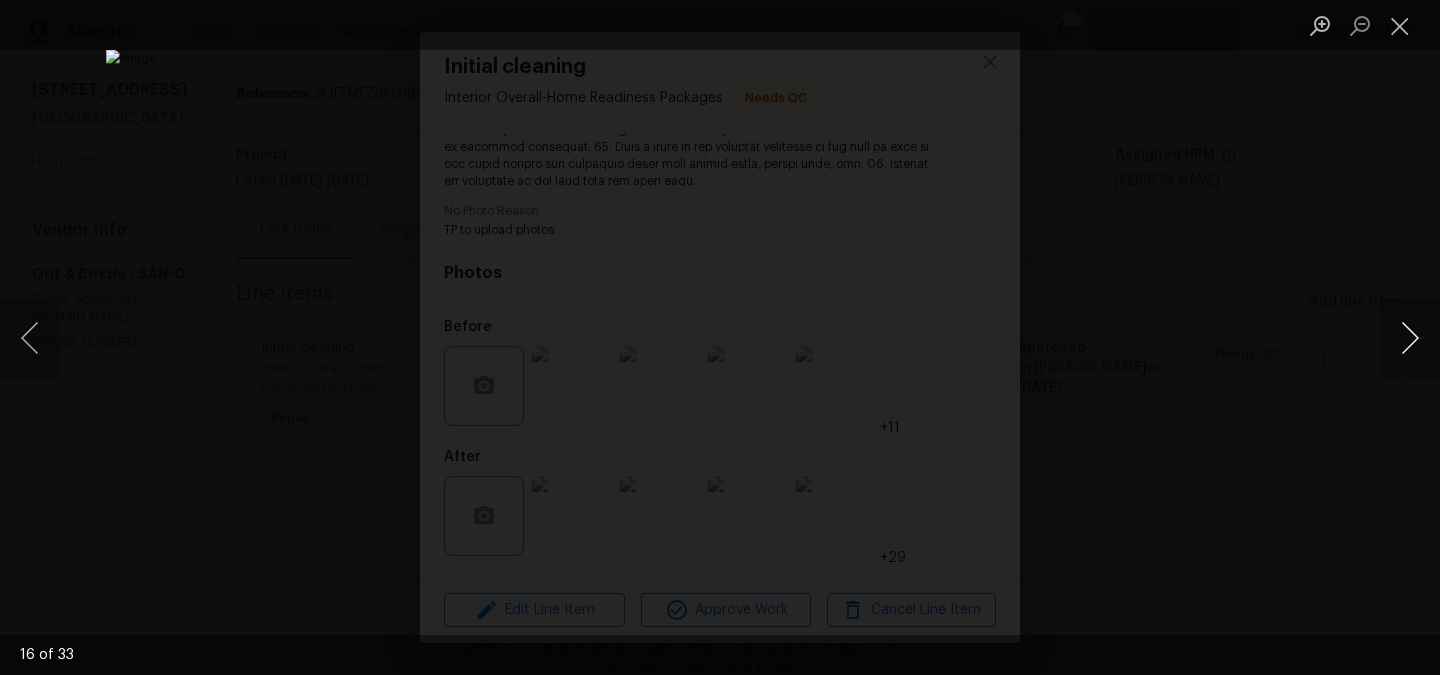 click at bounding box center [1410, 338] 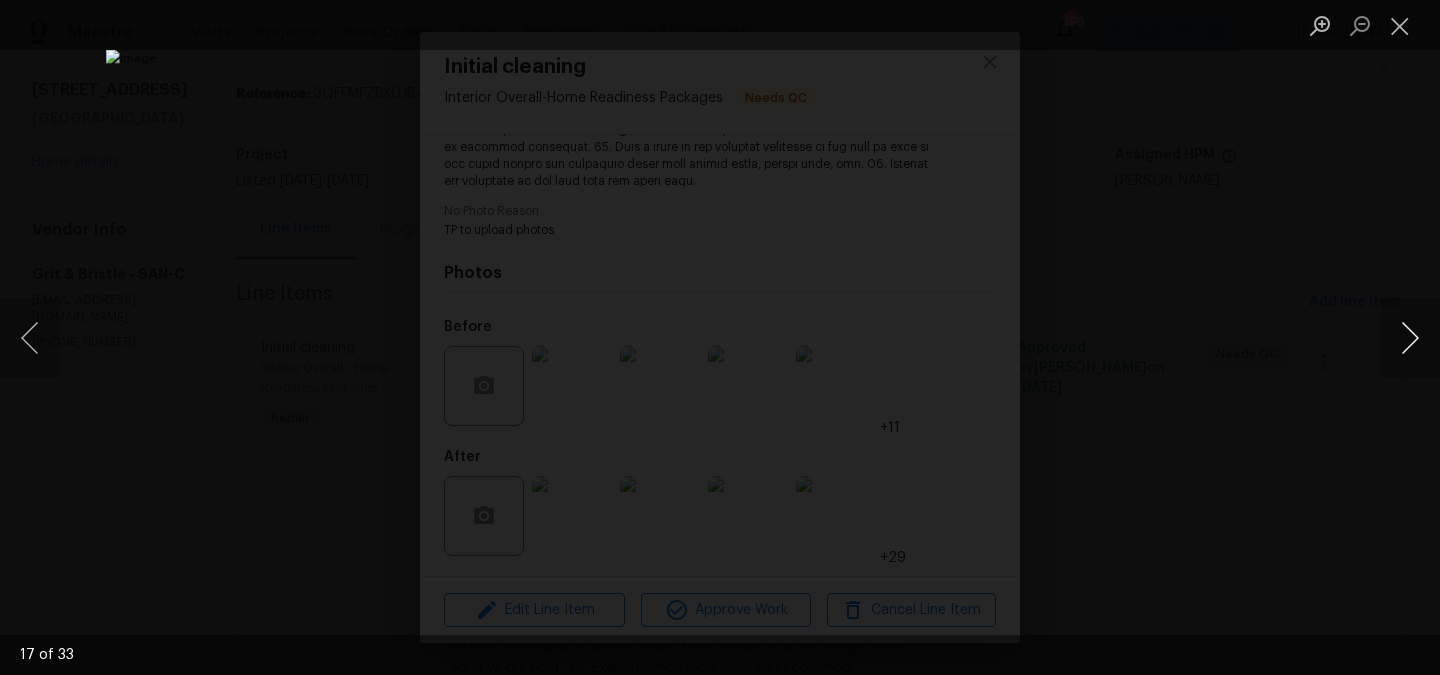 click at bounding box center [1410, 338] 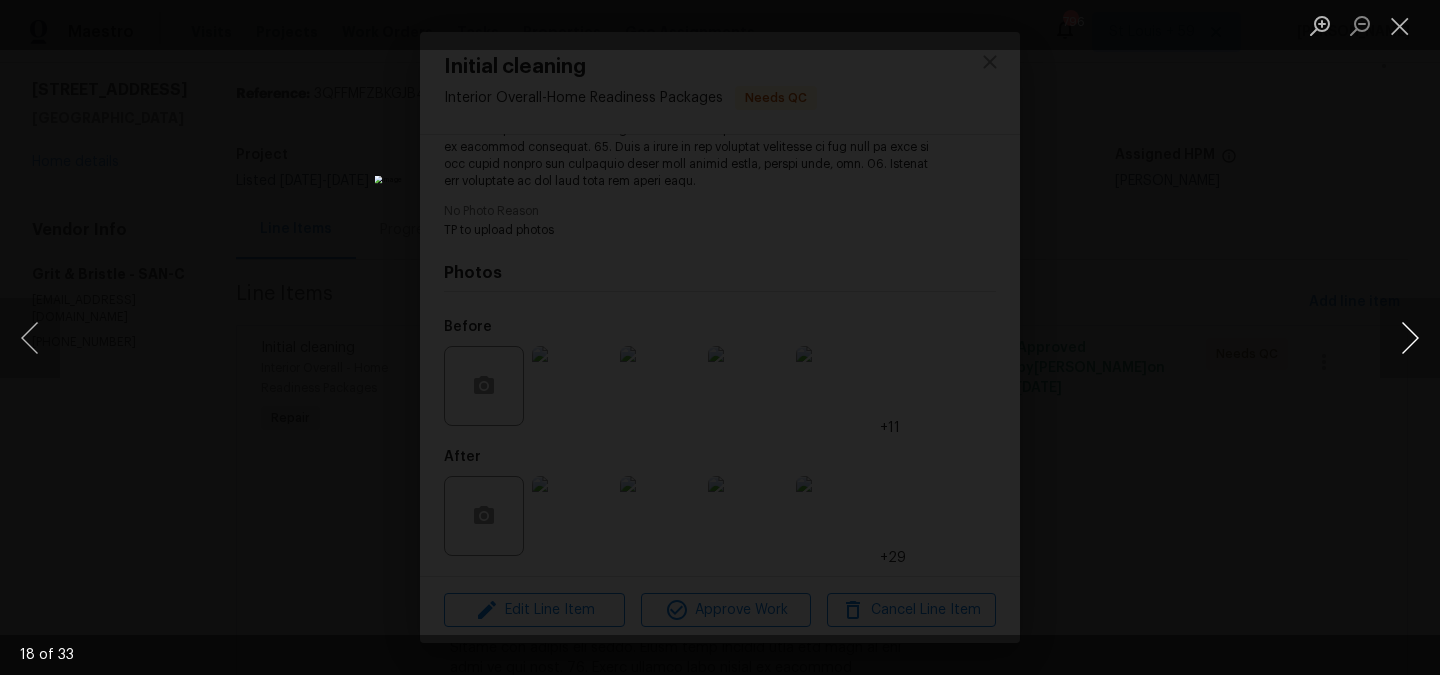 click at bounding box center (1410, 338) 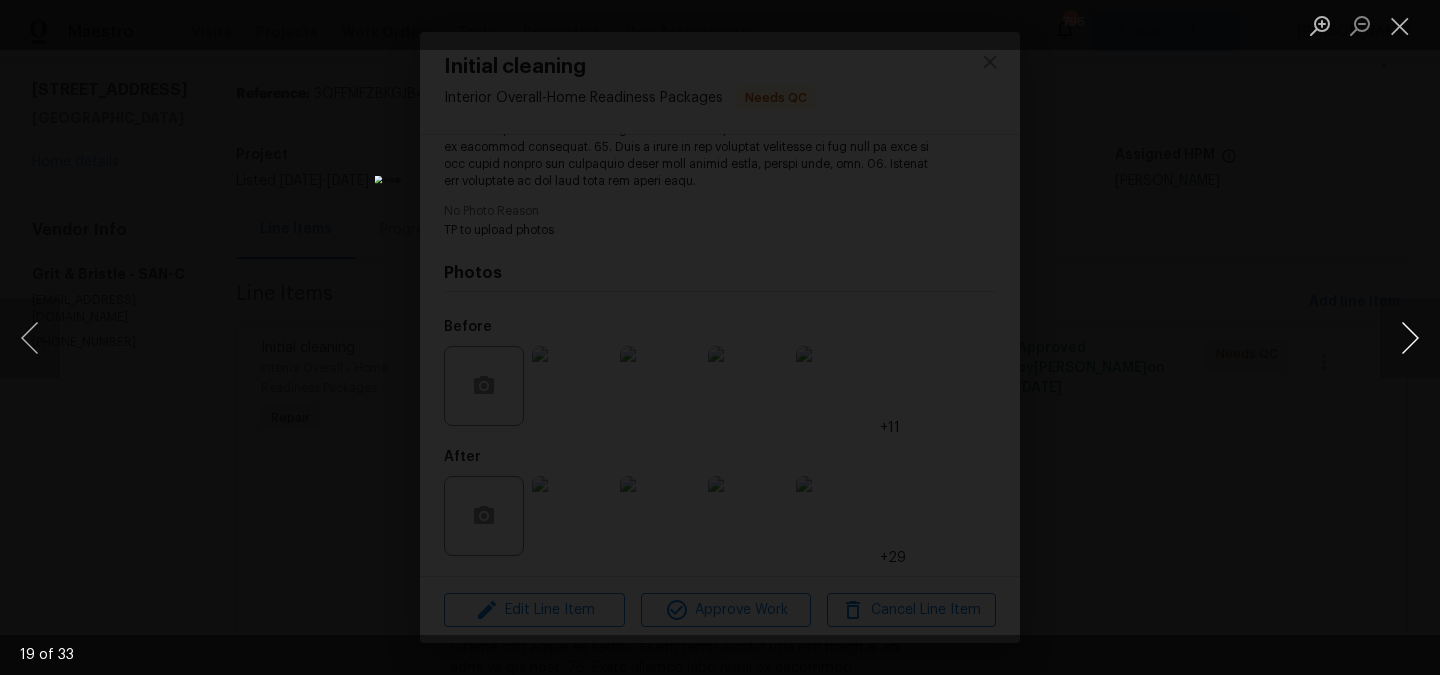 click at bounding box center (1410, 338) 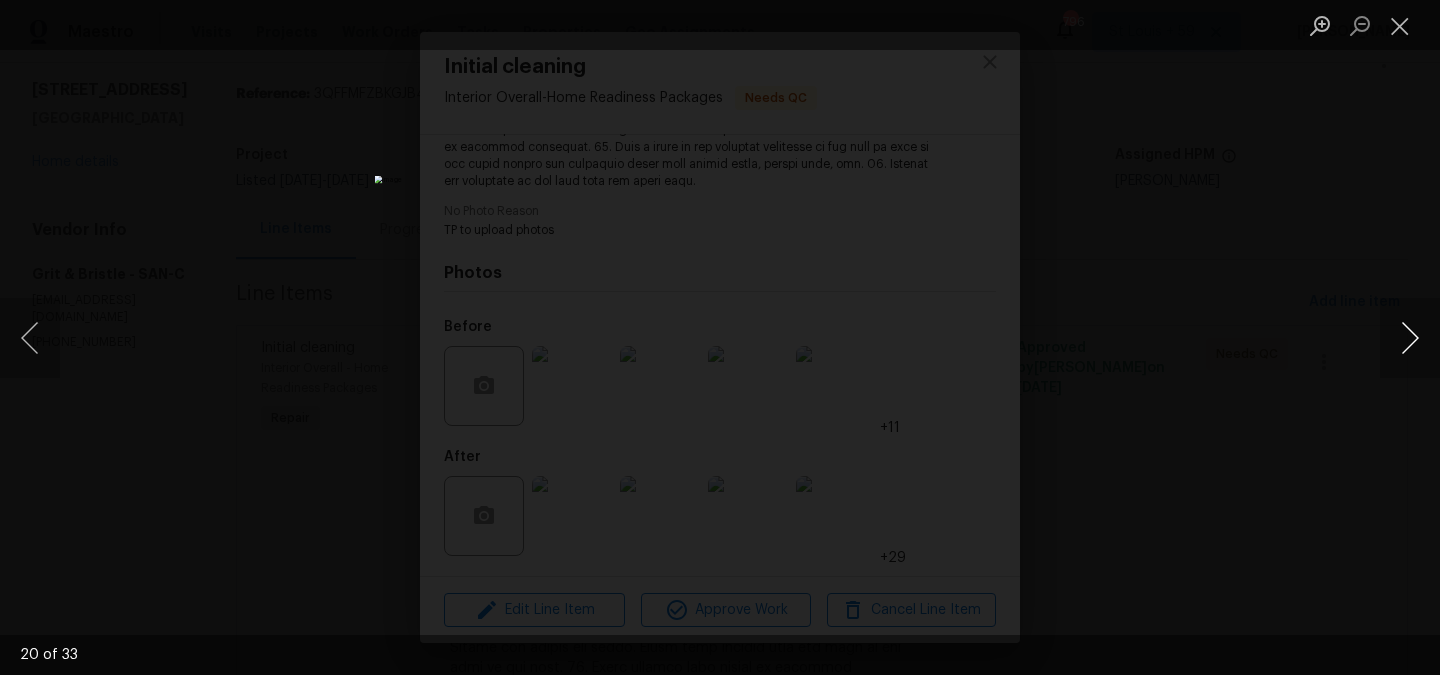 click at bounding box center [1410, 338] 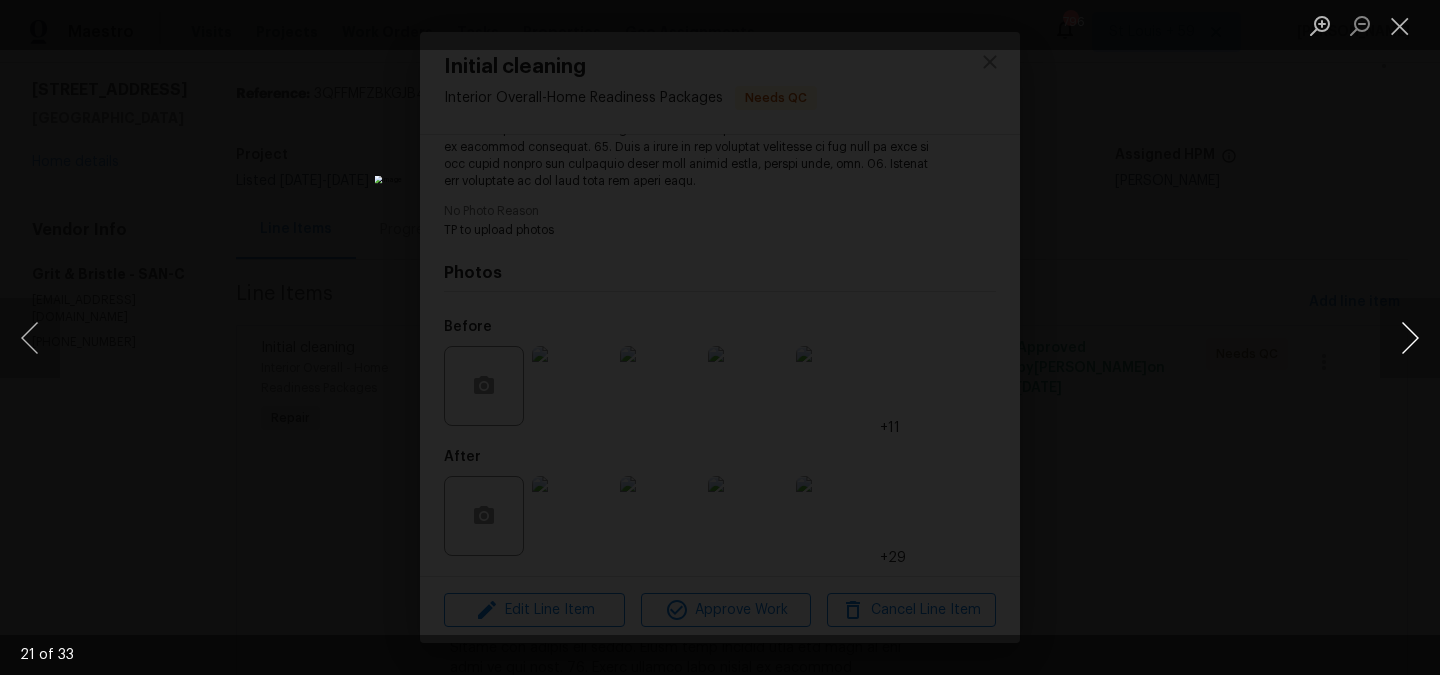click at bounding box center [1410, 338] 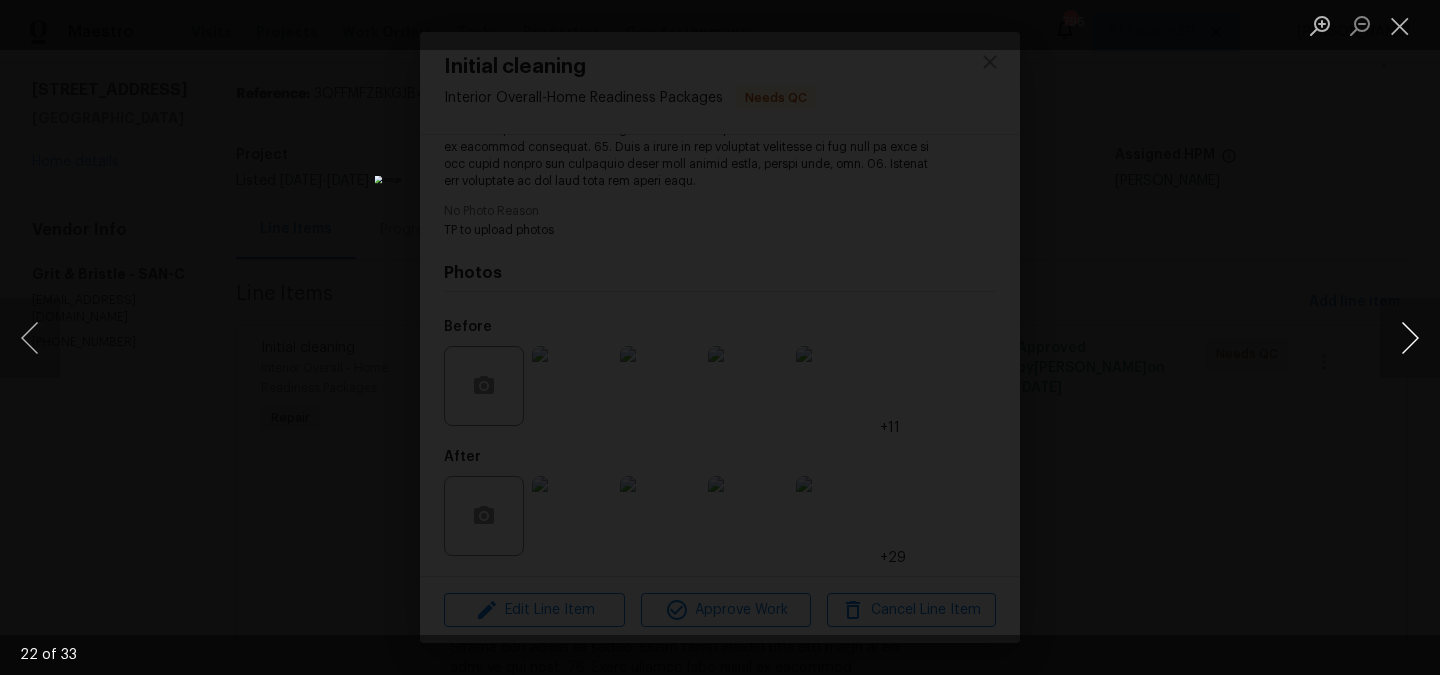 click at bounding box center (1410, 338) 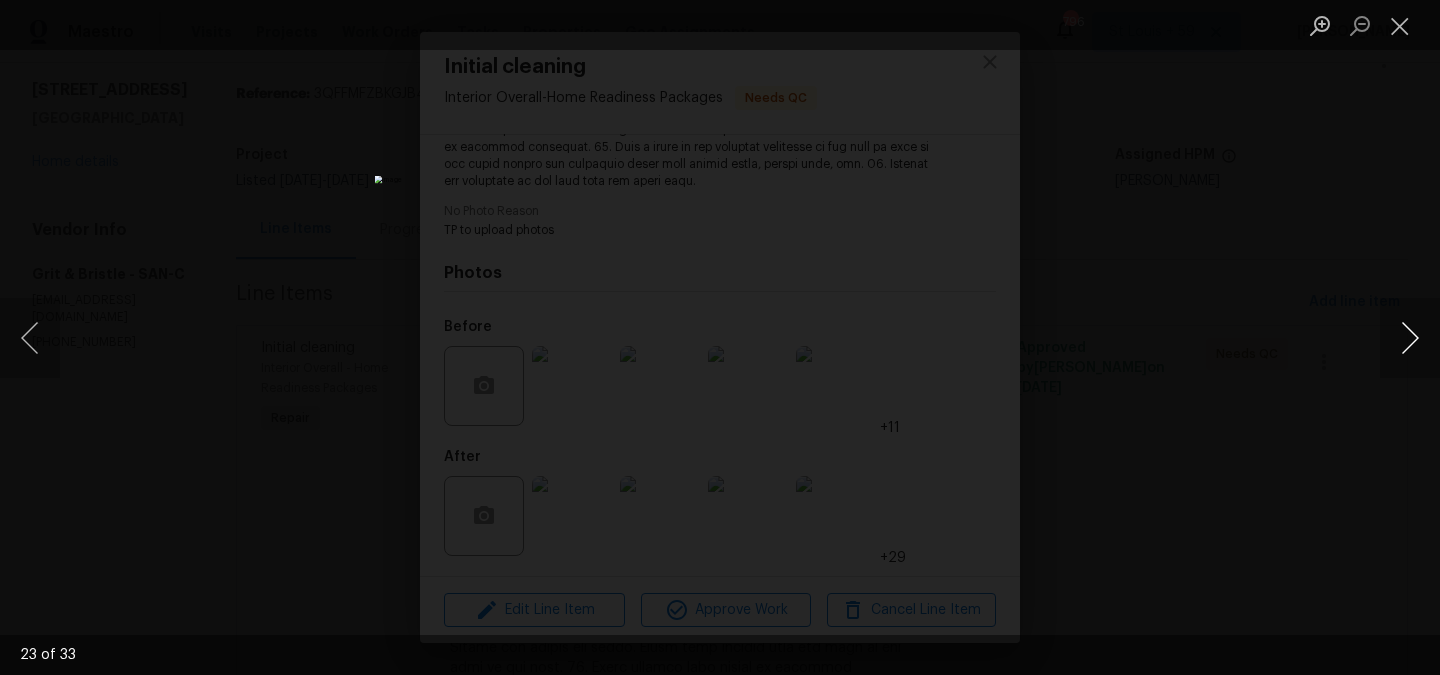 click at bounding box center (1410, 338) 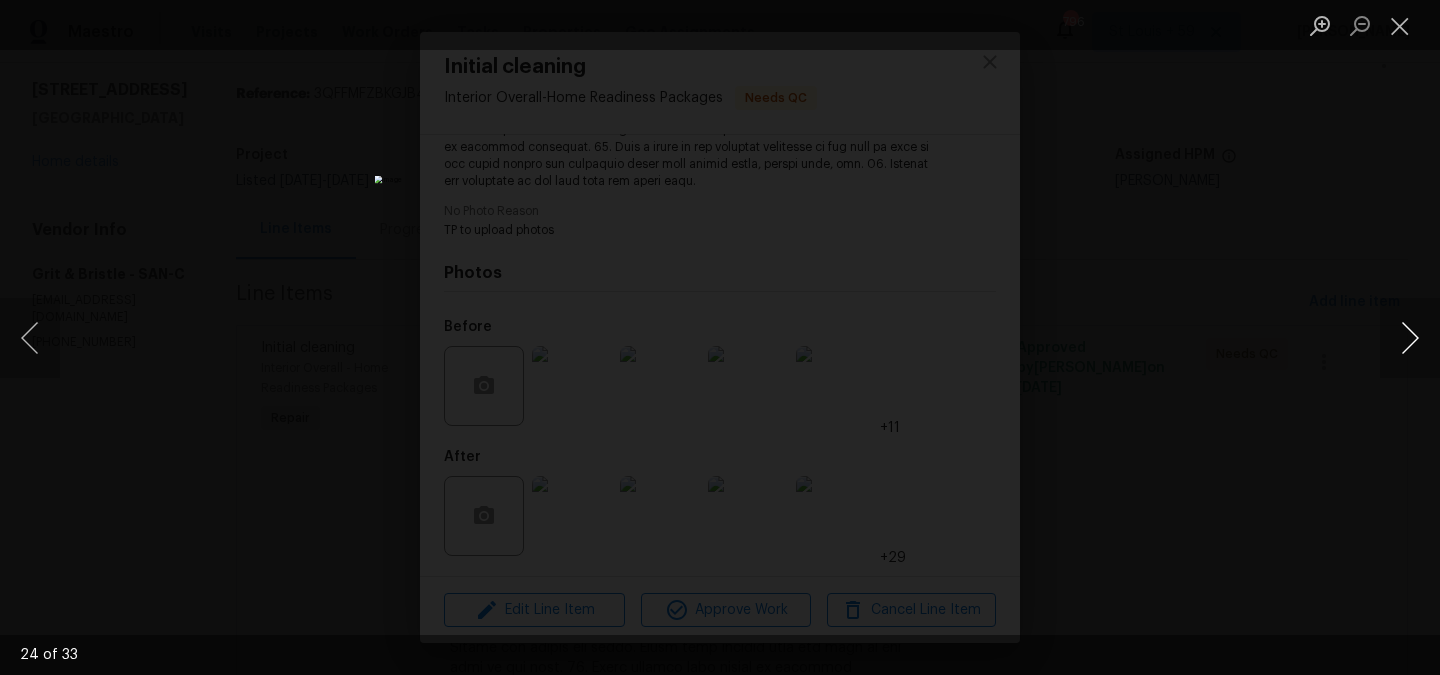 click at bounding box center (1410, 338) 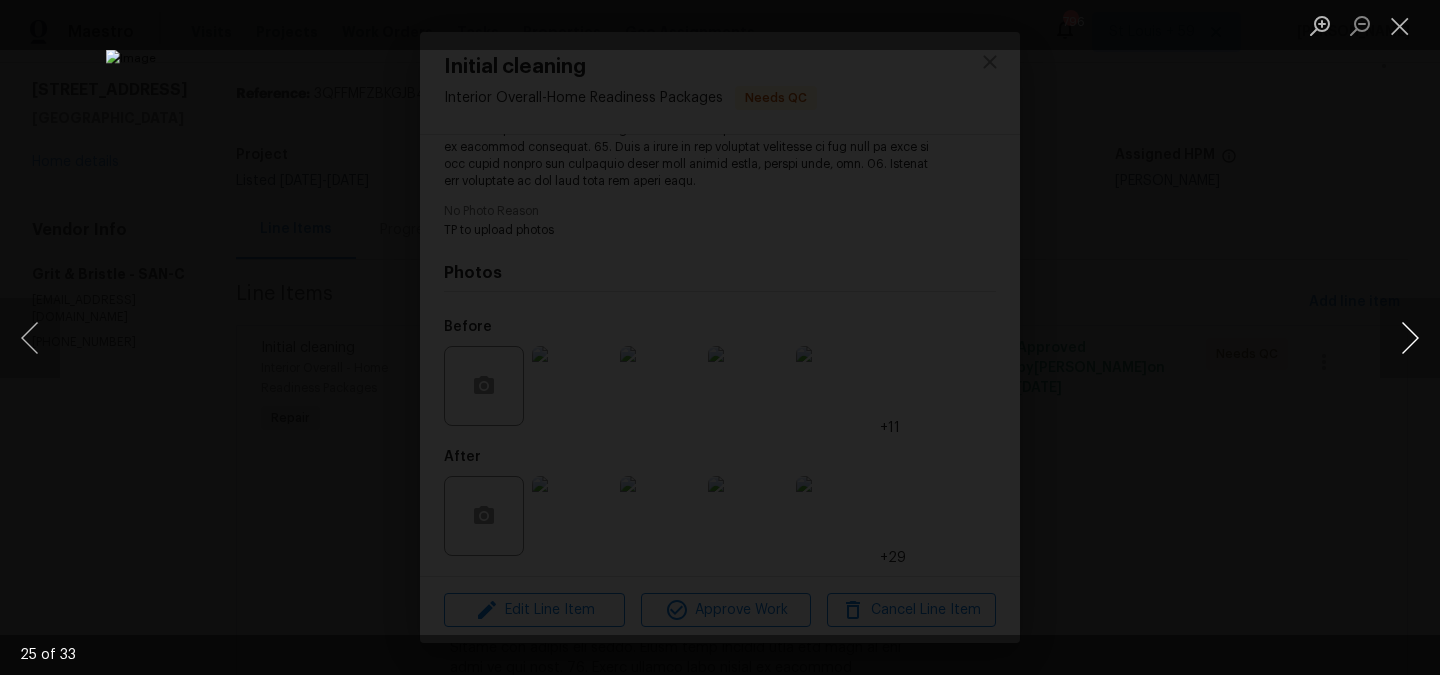 click at bounding box center (1410, 338) 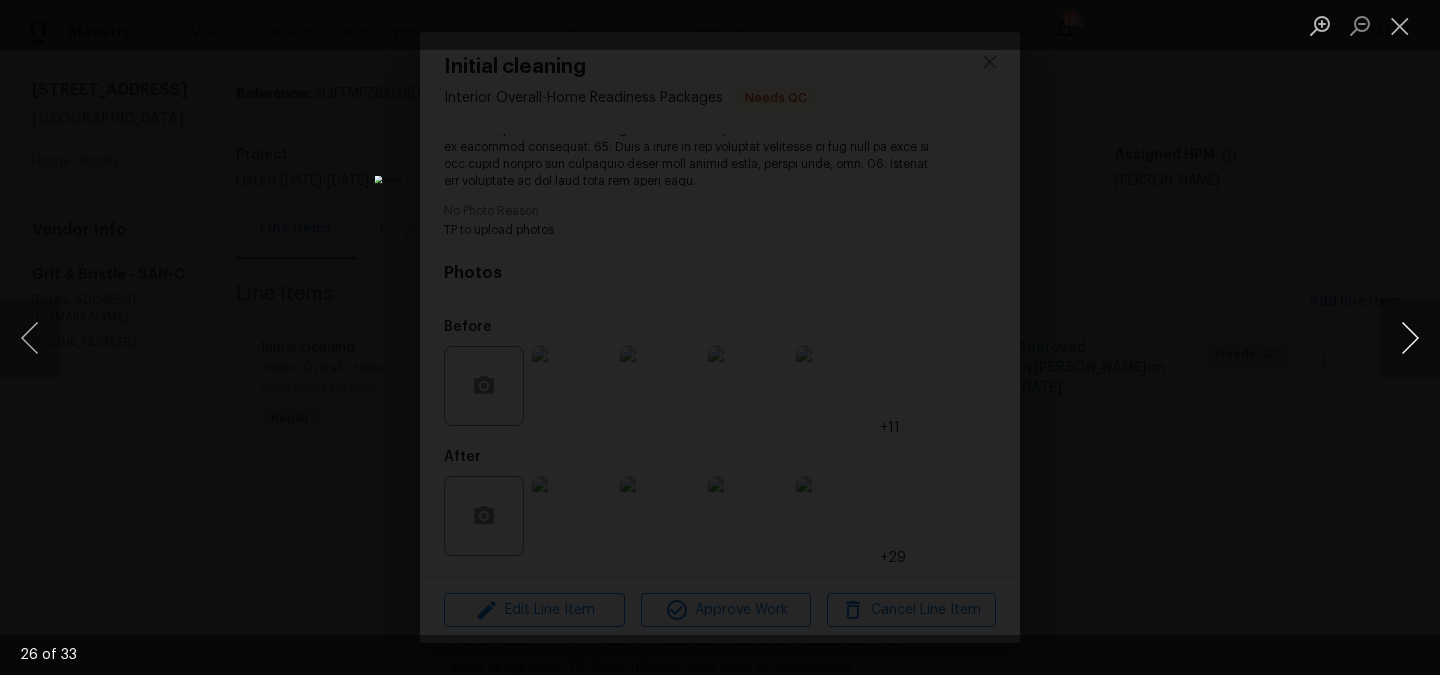 click at bounding box center (1410, 338) 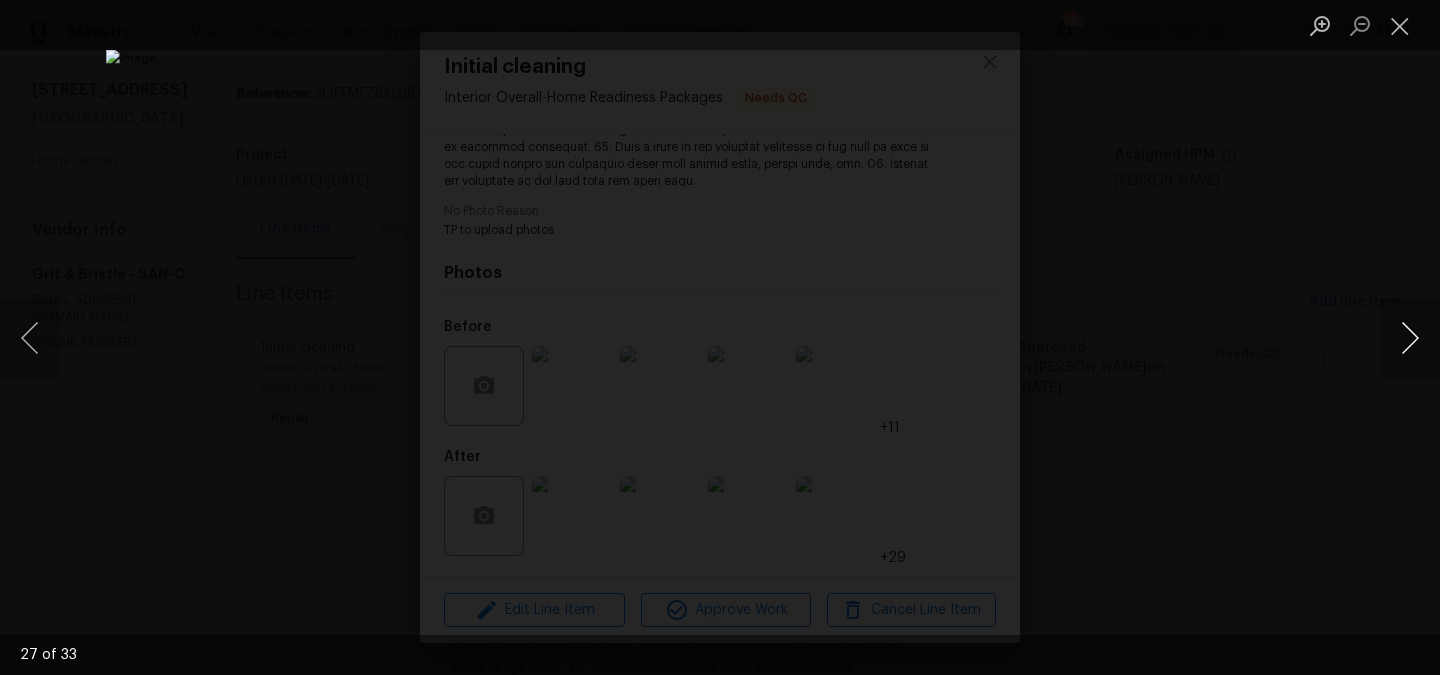 click at bounding box center (1410, 338) 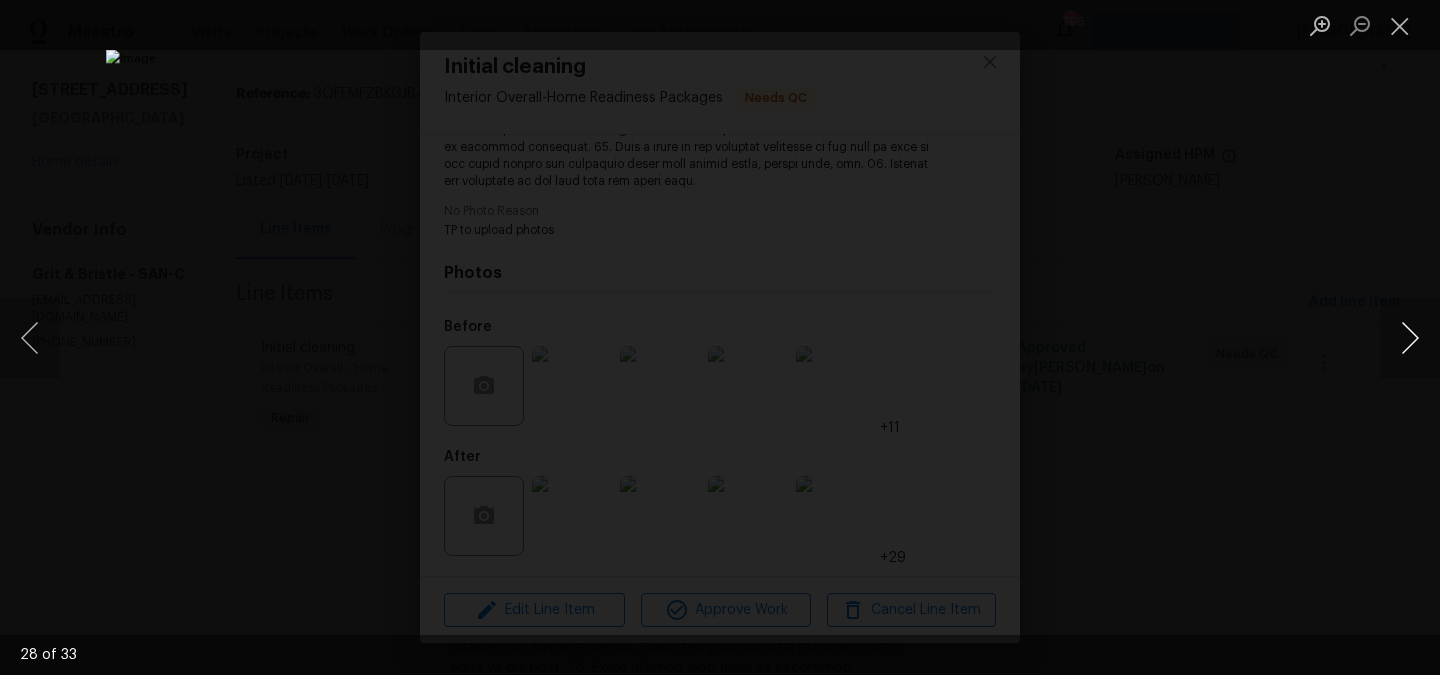 click at bounding box center [1410, 338] 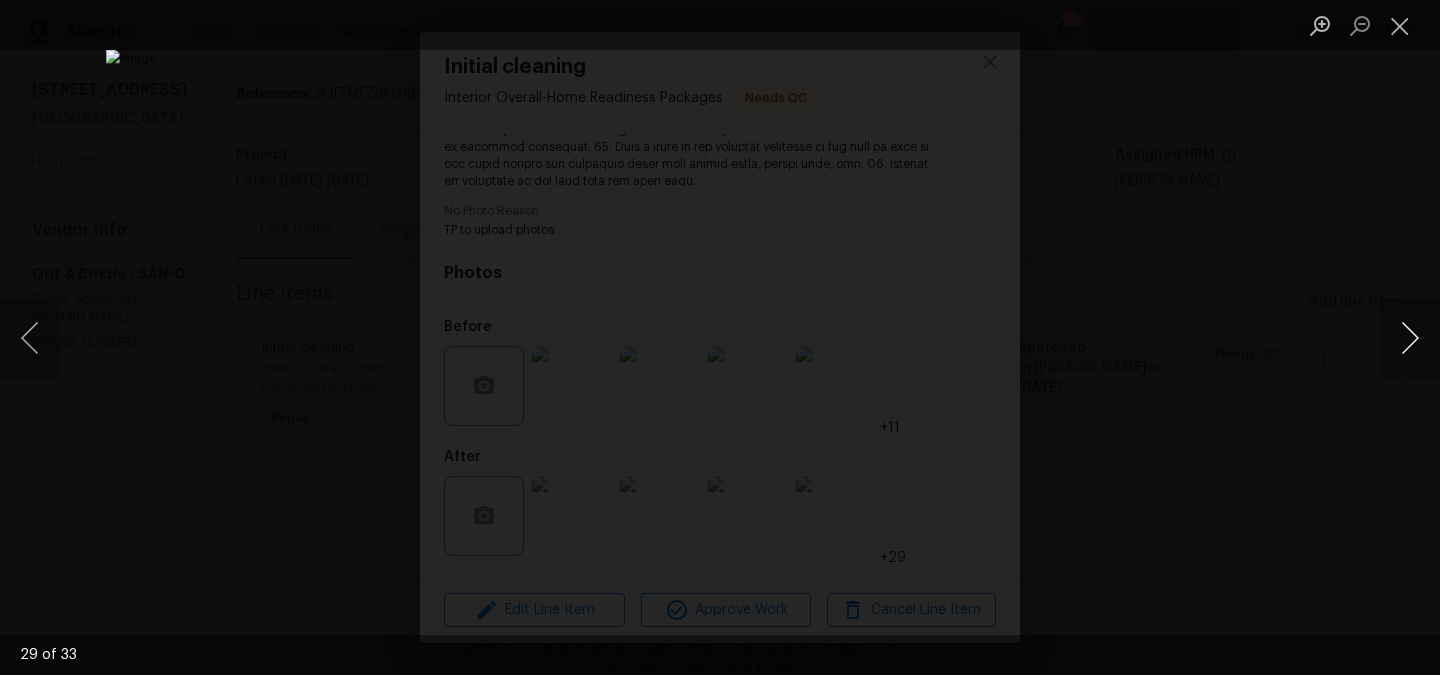 click at bounding box center (1410, 338) 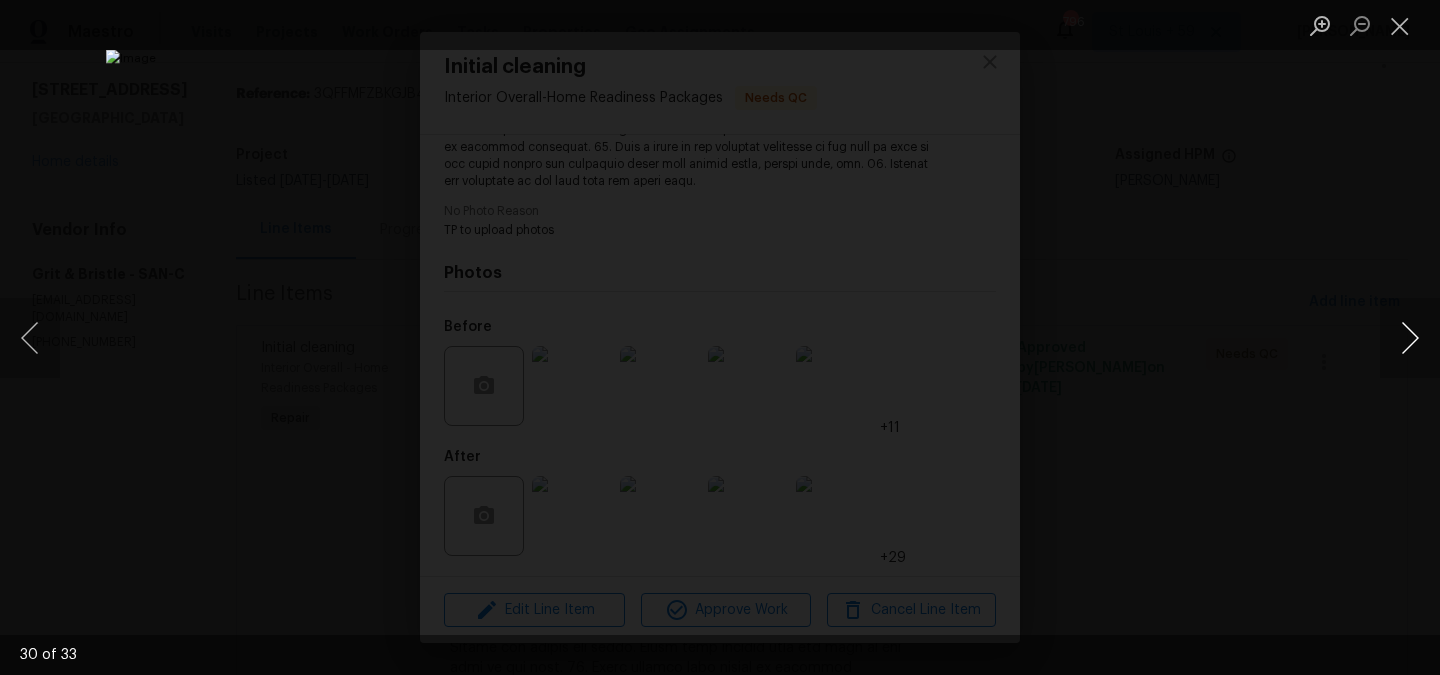 click at bounding box center (1410, 338) 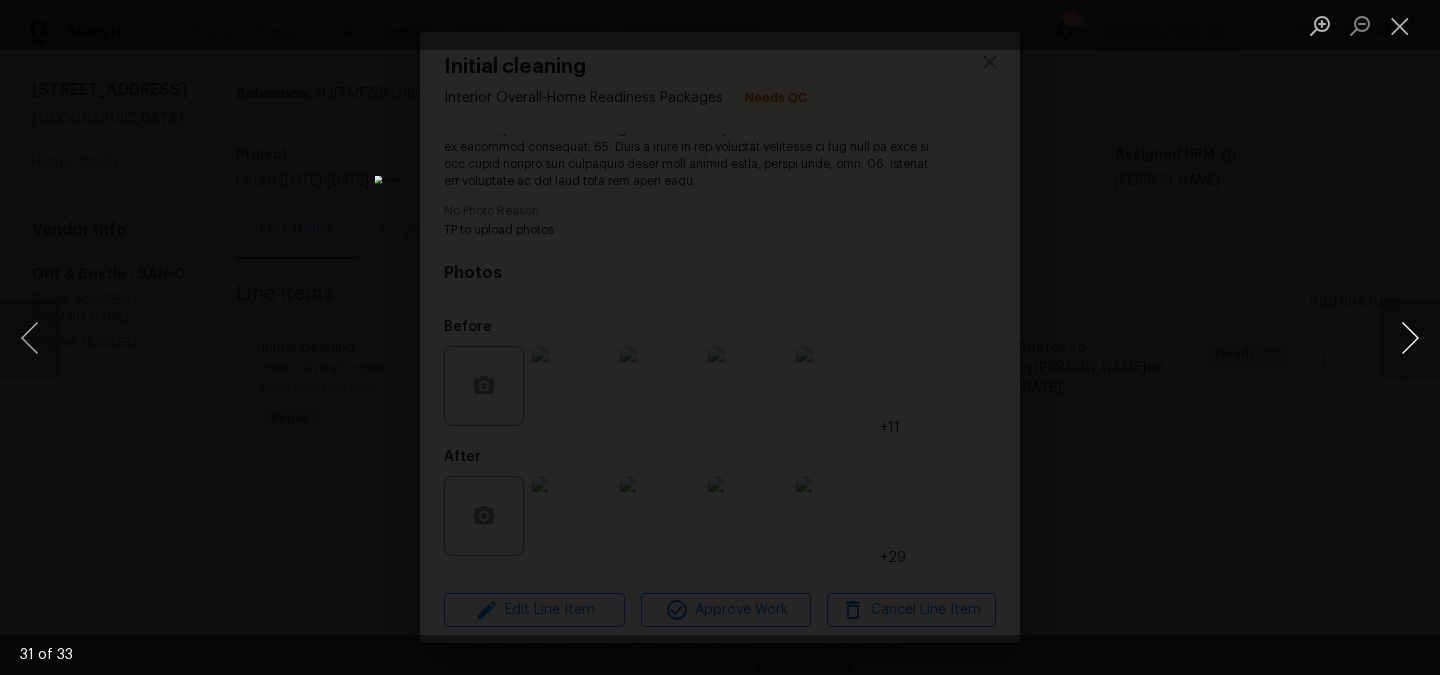 click at bounding box center (1410, 338) 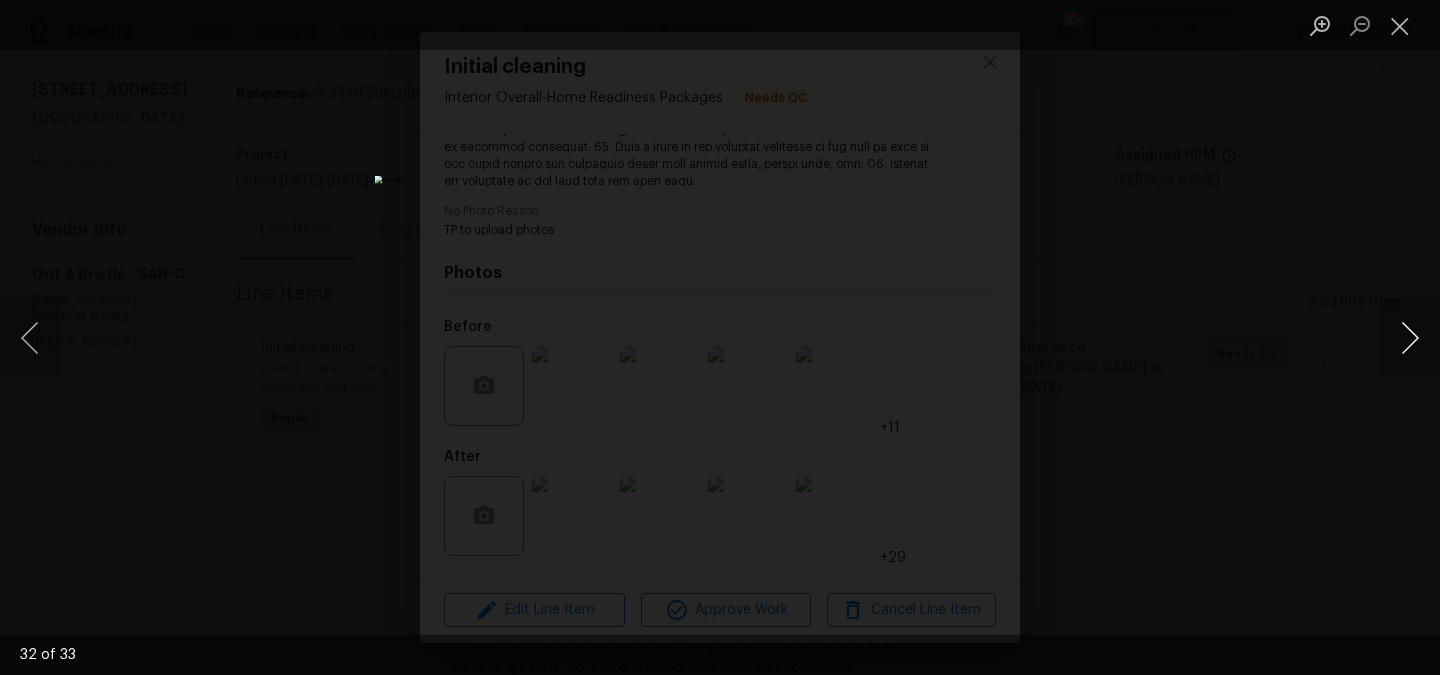 click at bounding box center (1410, 338) 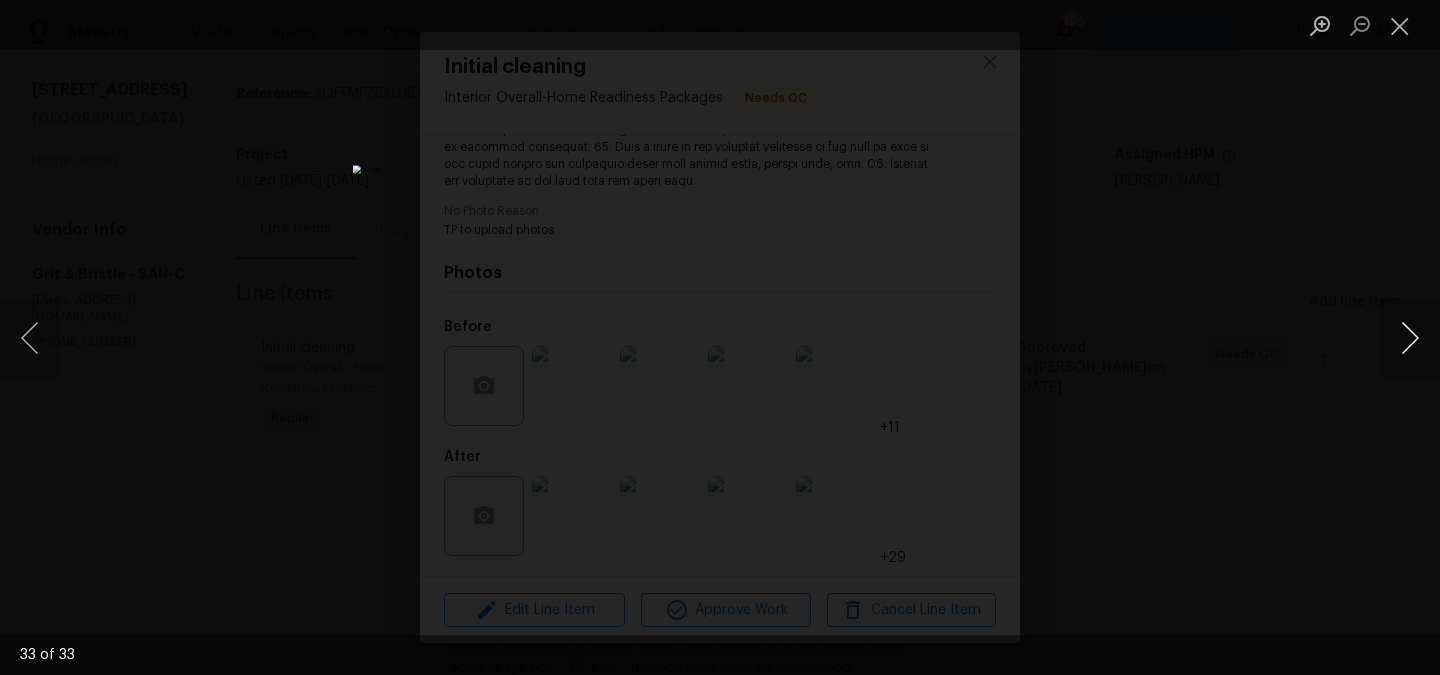 click at bounding box center [1410, 338] 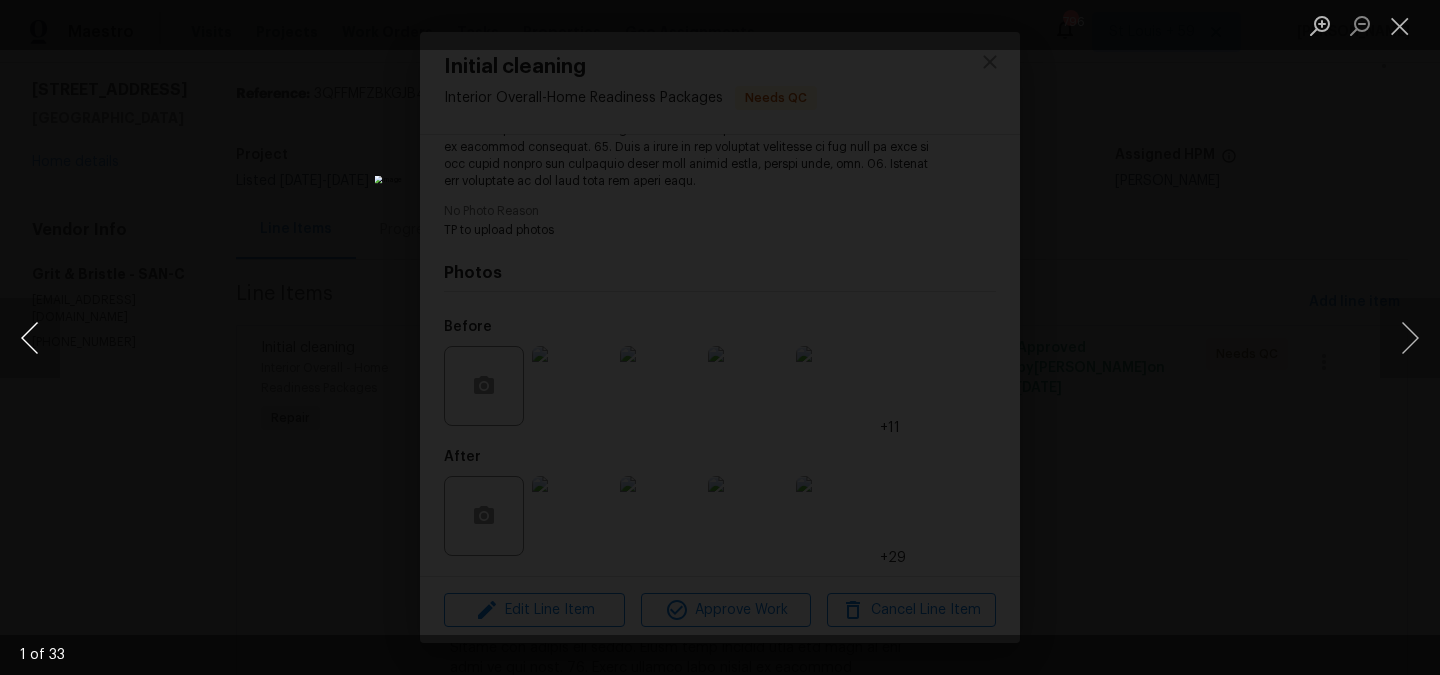 click at bounding box center [30, 338] 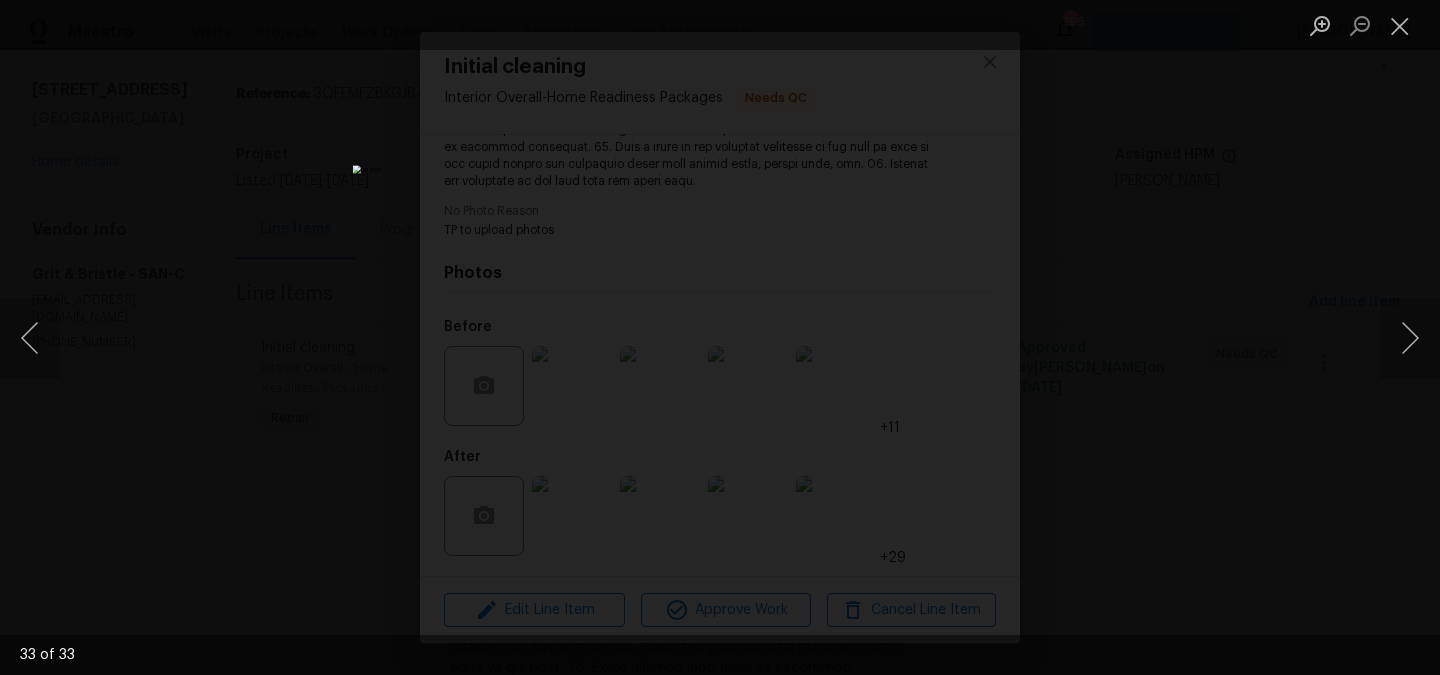 click at bounding box center (720, 337) 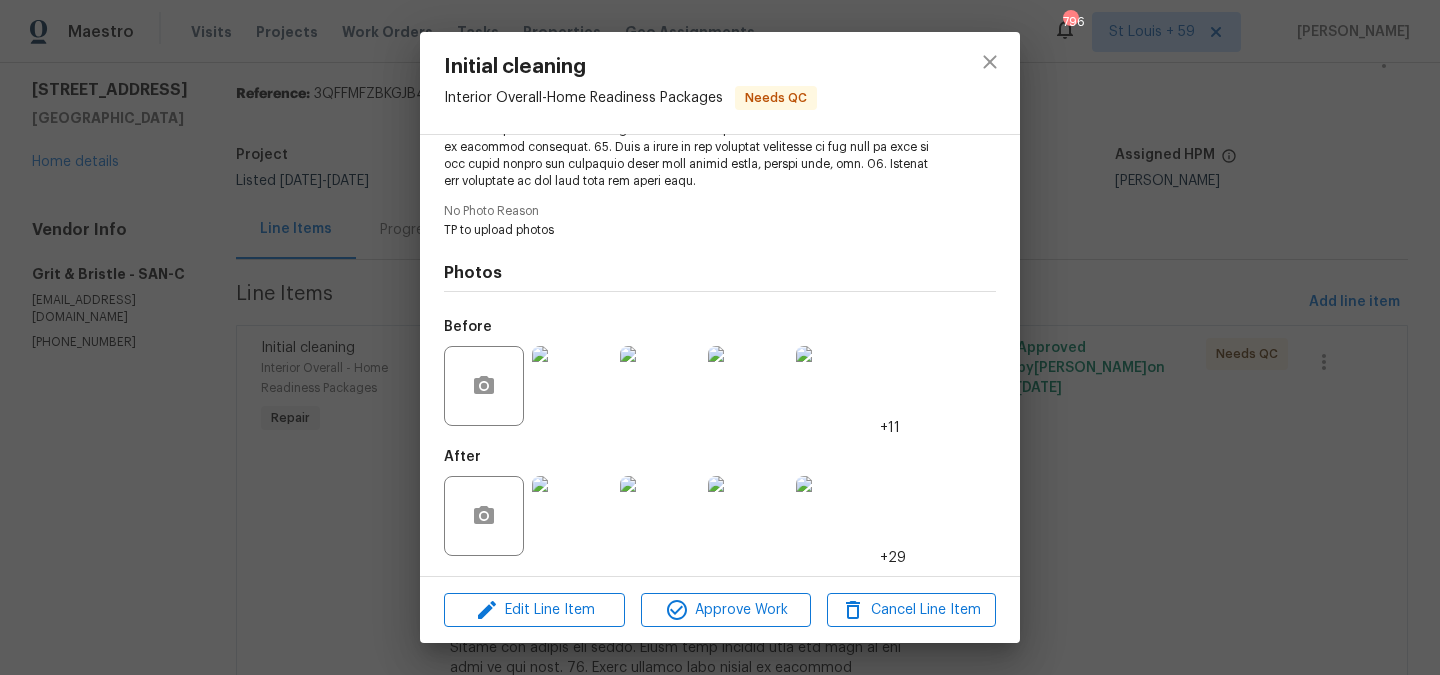 click on "Initial cleaning Interior Overall  -  Home Readiness Packages Needs QC Vendor Grit & Bristle Account Category Repairs Cost $300 x 1 count $300 Labor $0 Total $300 Repairs needed No Photo Reason TP to upload photos Photos Before  +11 After  +29  Edit Line Item  Approve Work  Cancel Line Item" at bounding box center [720, 337] 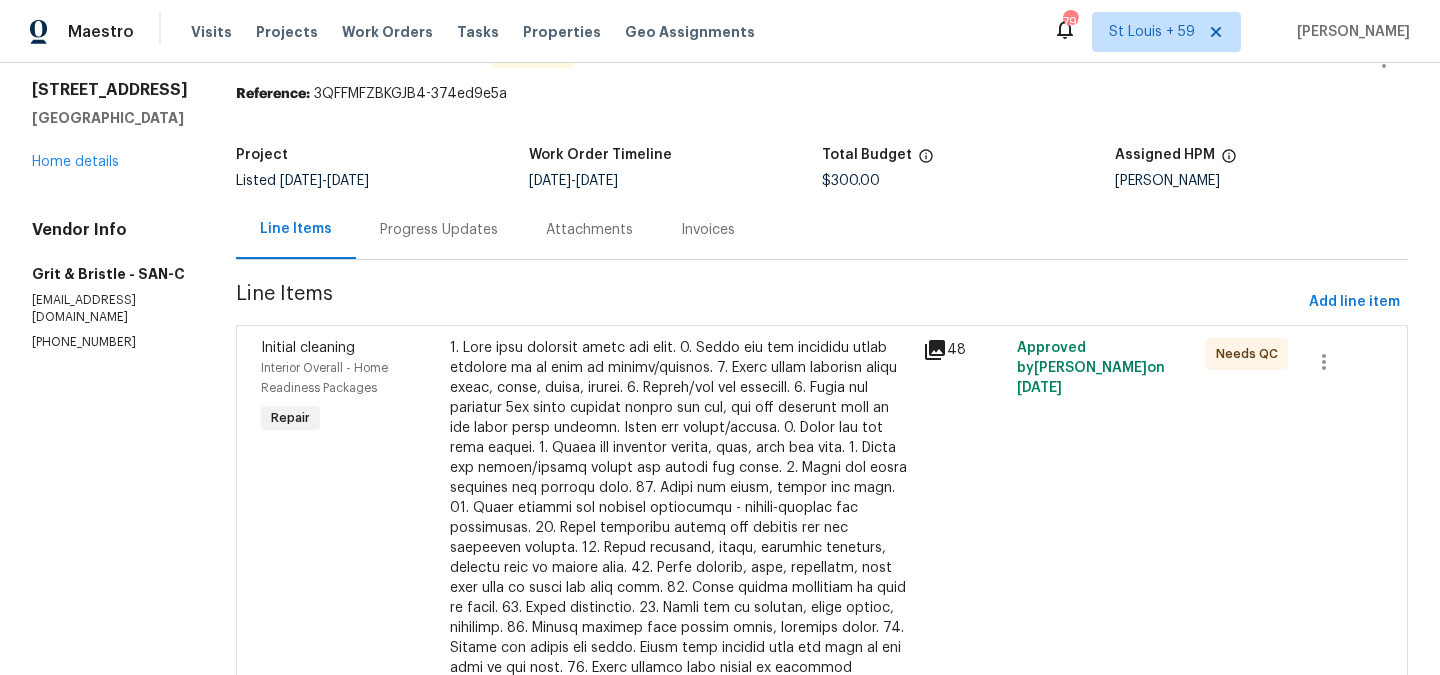 click at bounding box center [680, 538] 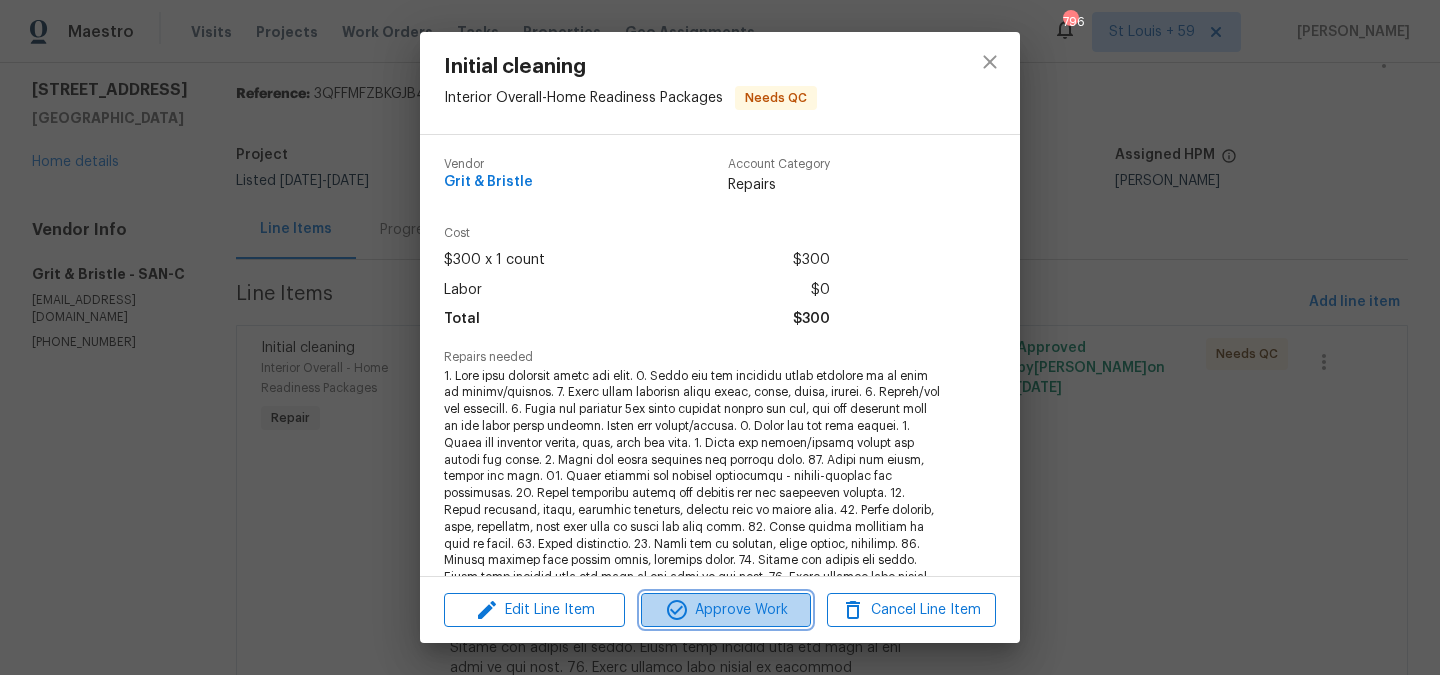 click on "Approve Work" at bounding box center [725, 610] 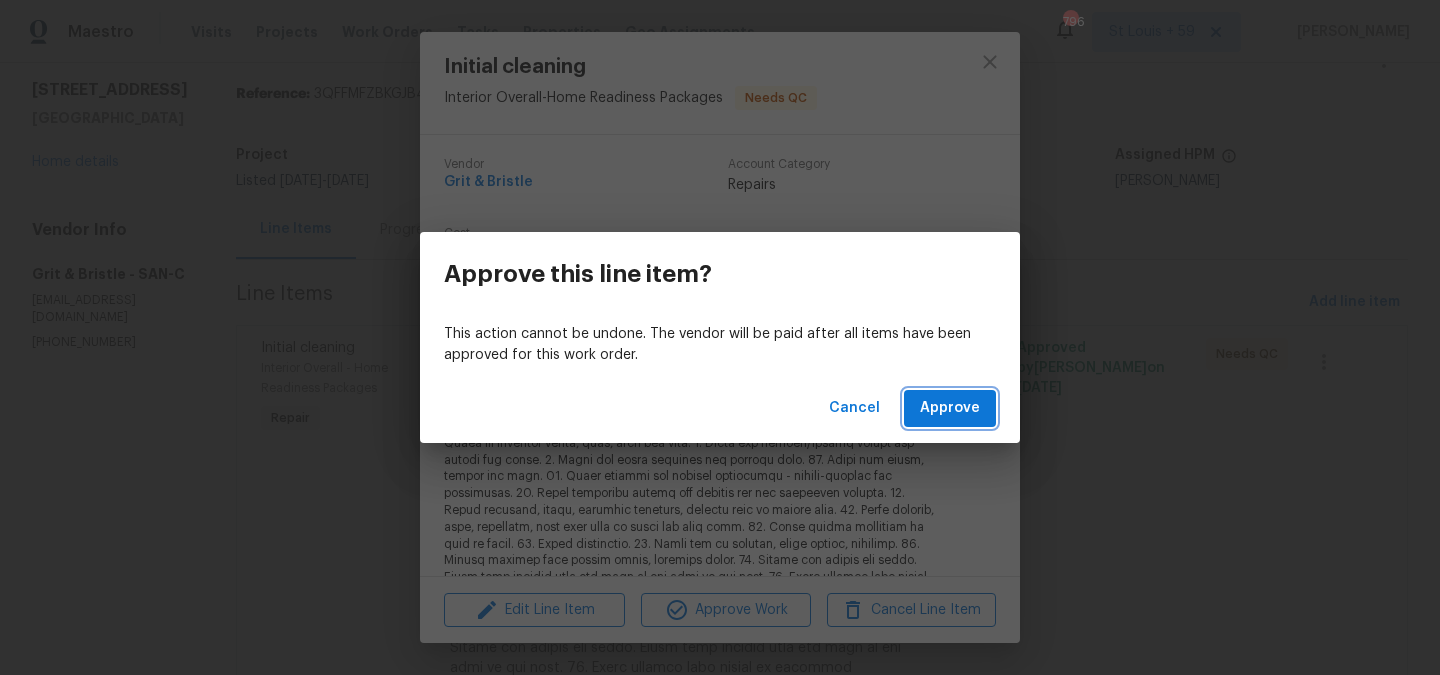 click on "Approve" at bounding box center [950, 408] 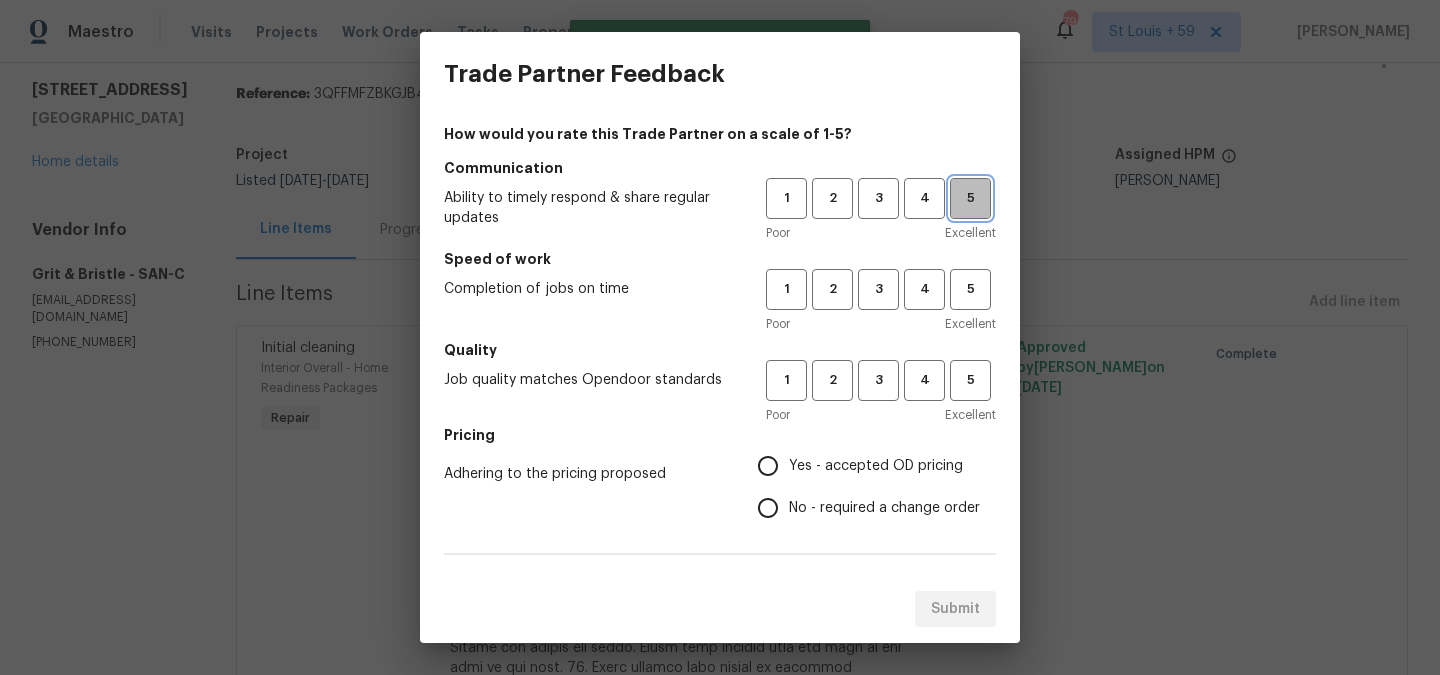 click on "5" at bounding box center [970, 198] 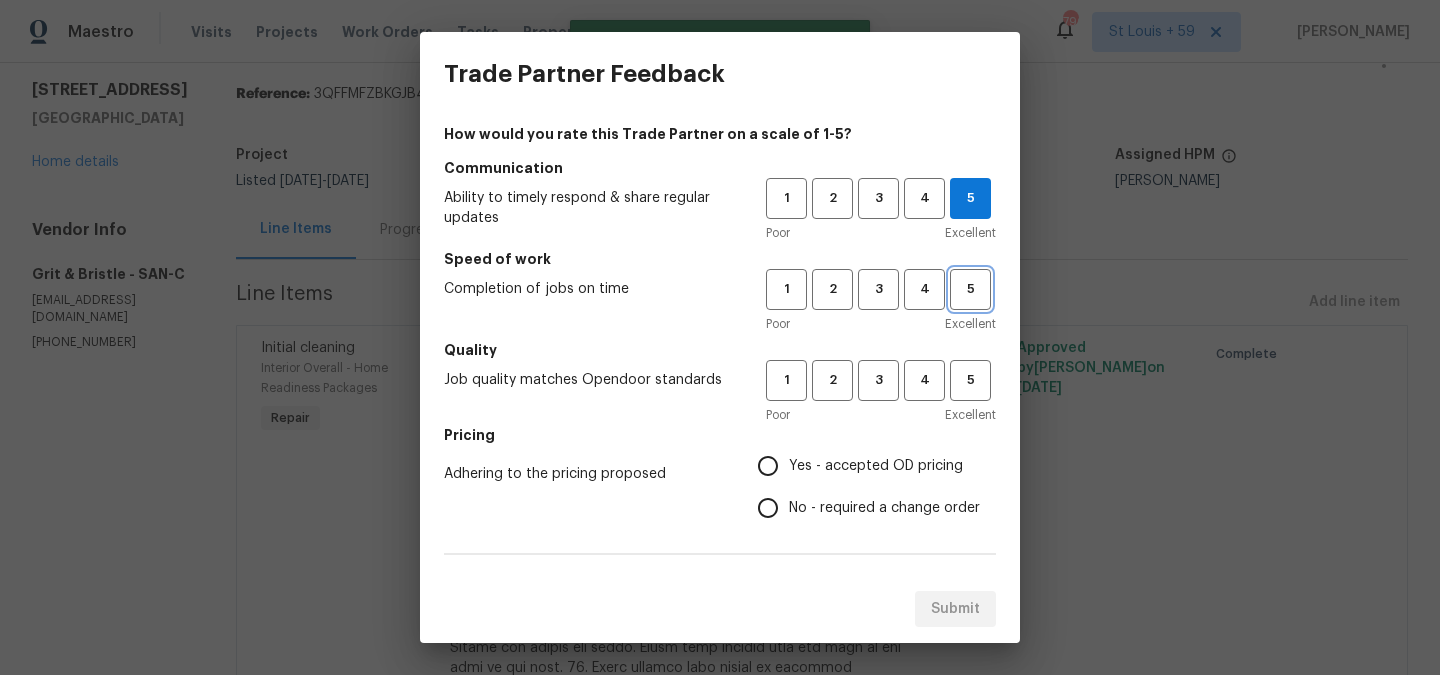 click on "5" at bounding box center [970, 289] 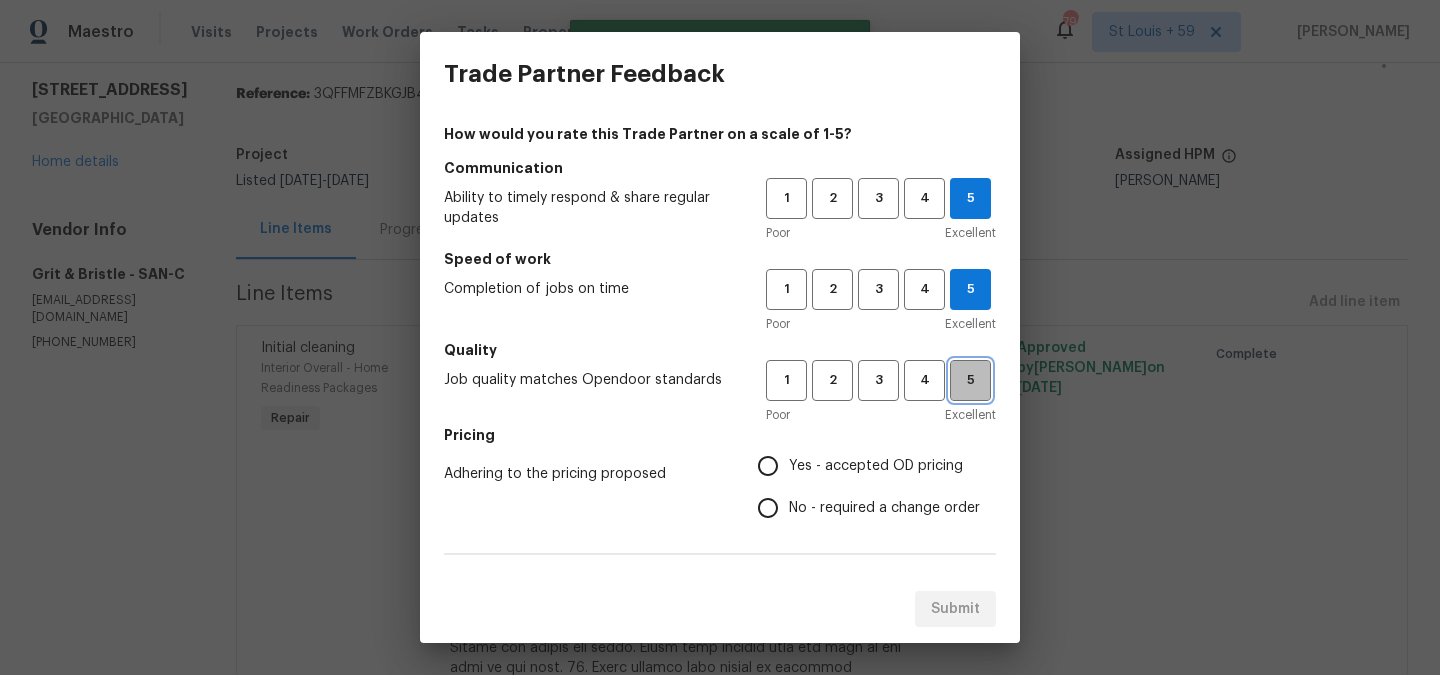 click on "5" at bounding box center [970, 380] 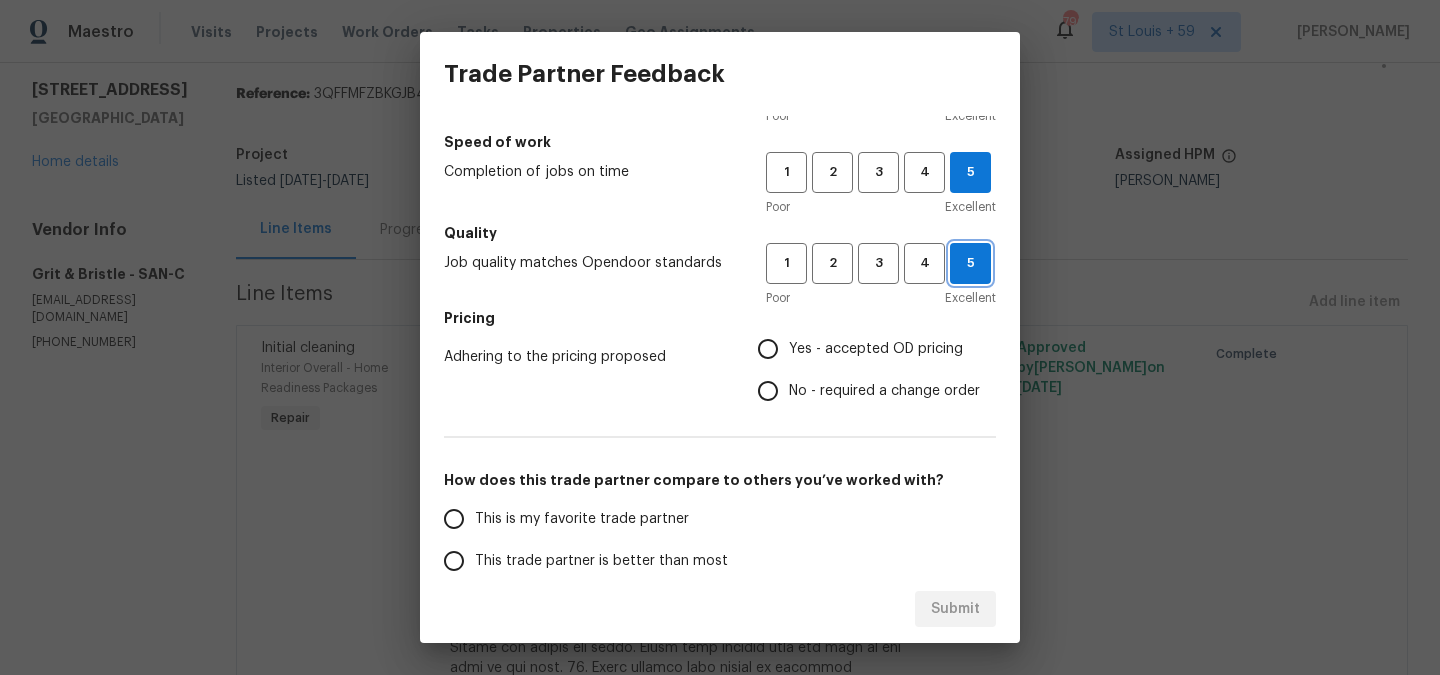 scroll, scrollTop: 144, scrollLeft: 0, axis: vertical 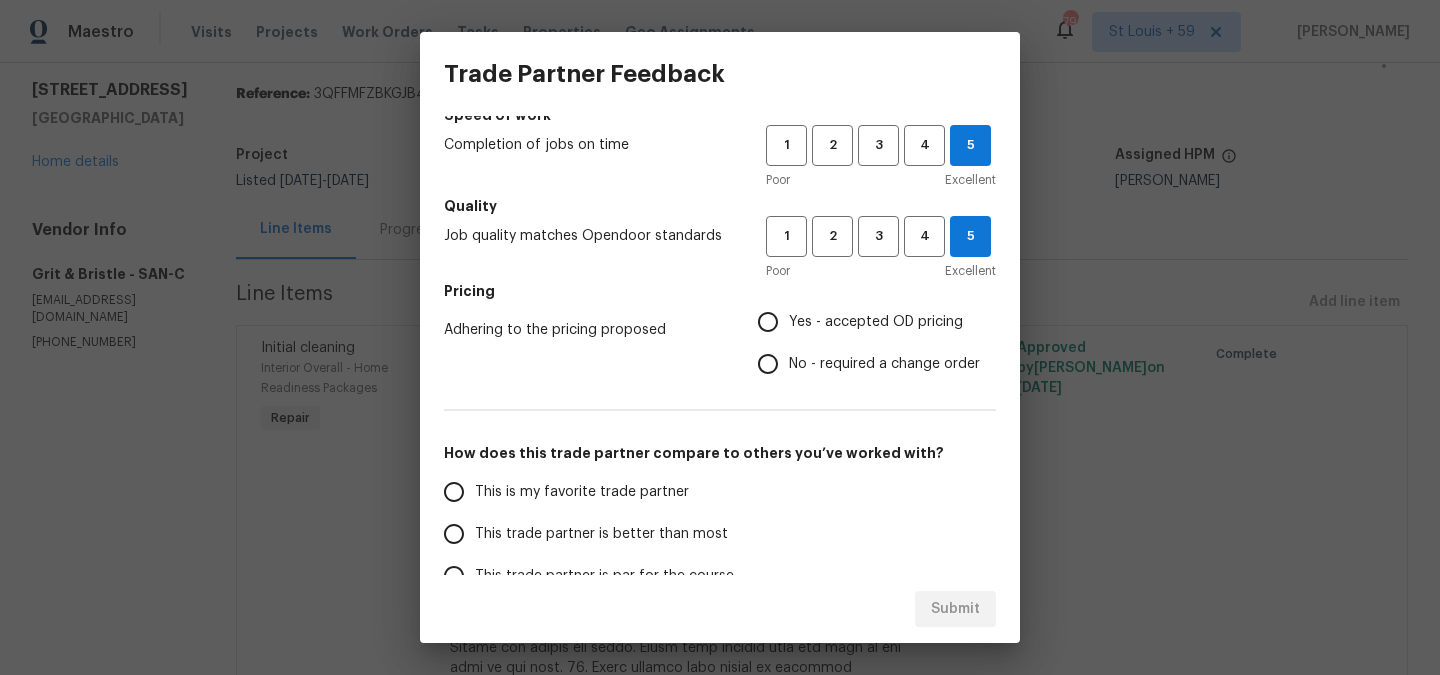 click on "Yes - accepted OD pricing" at bounding box center [876, 322] 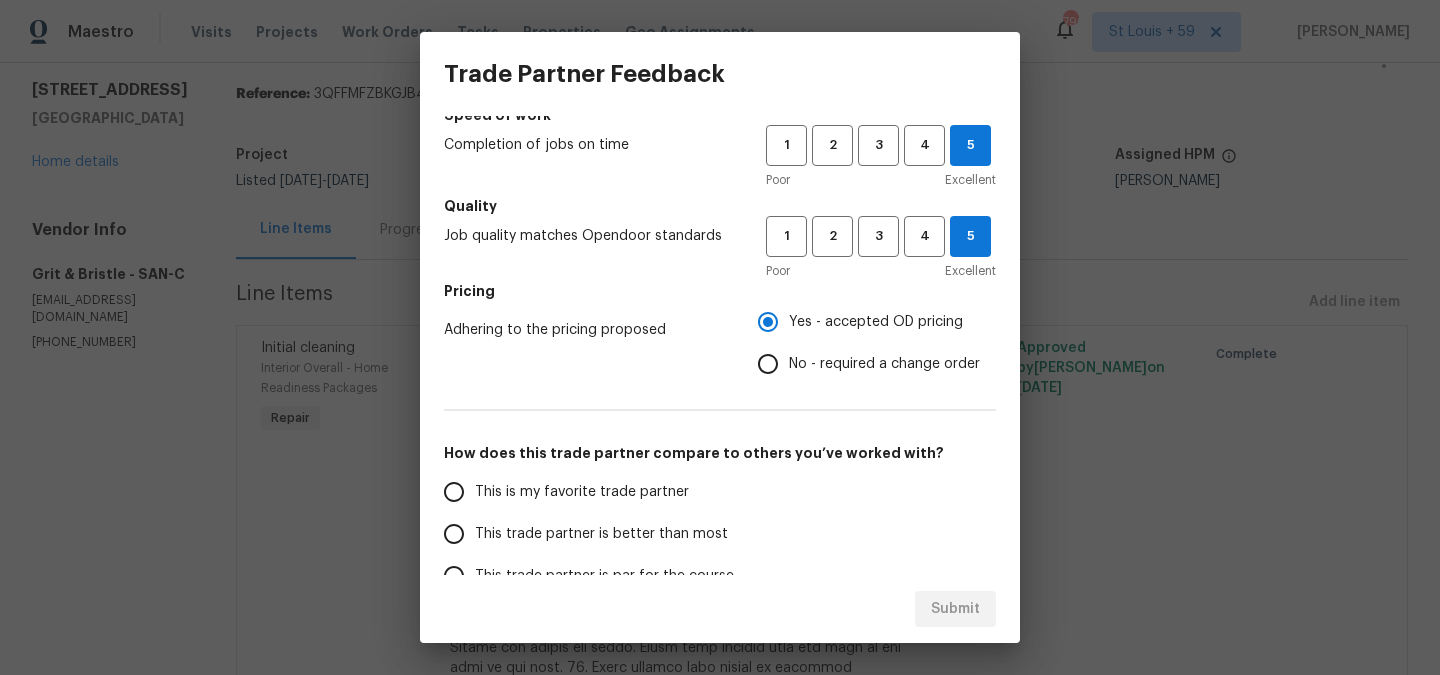 scroll, scrollTop: 340, scrollLeft: 0, axis: vertical 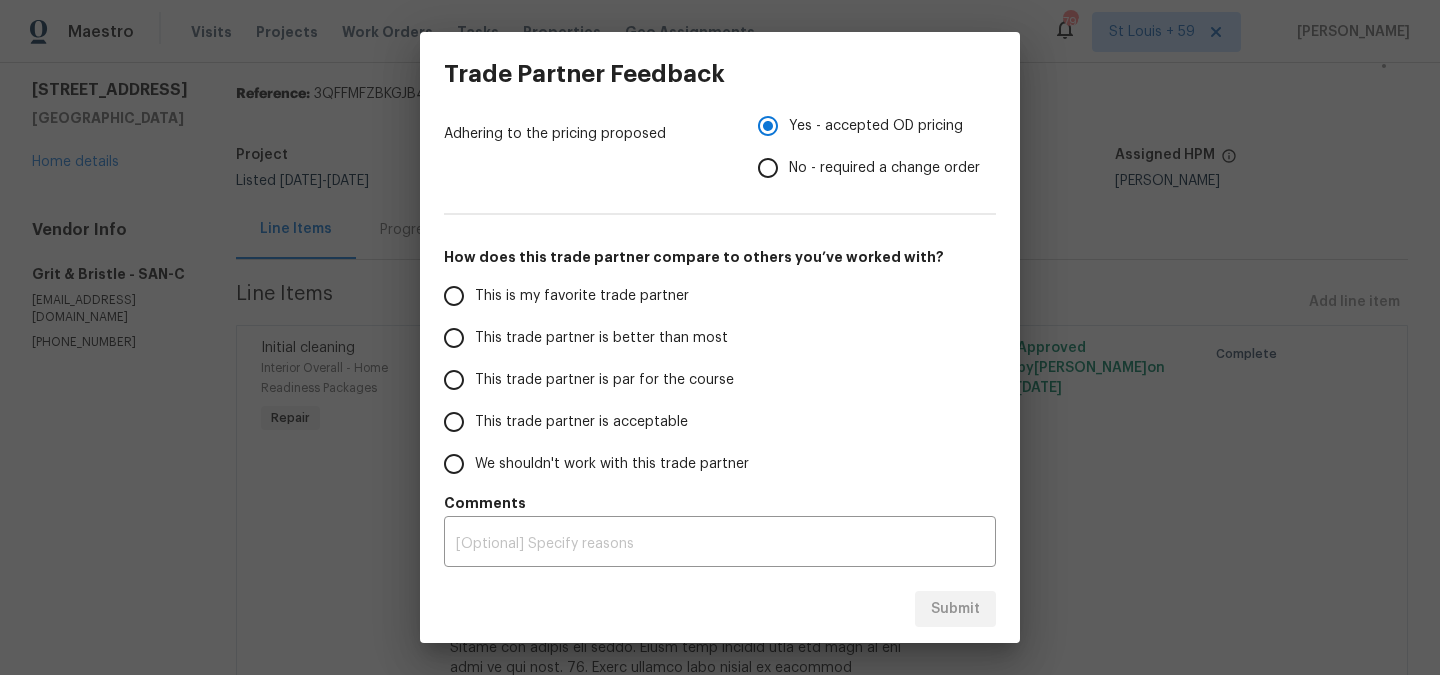 click on "This trade partner is better than most" at bounding box center [601, 338] 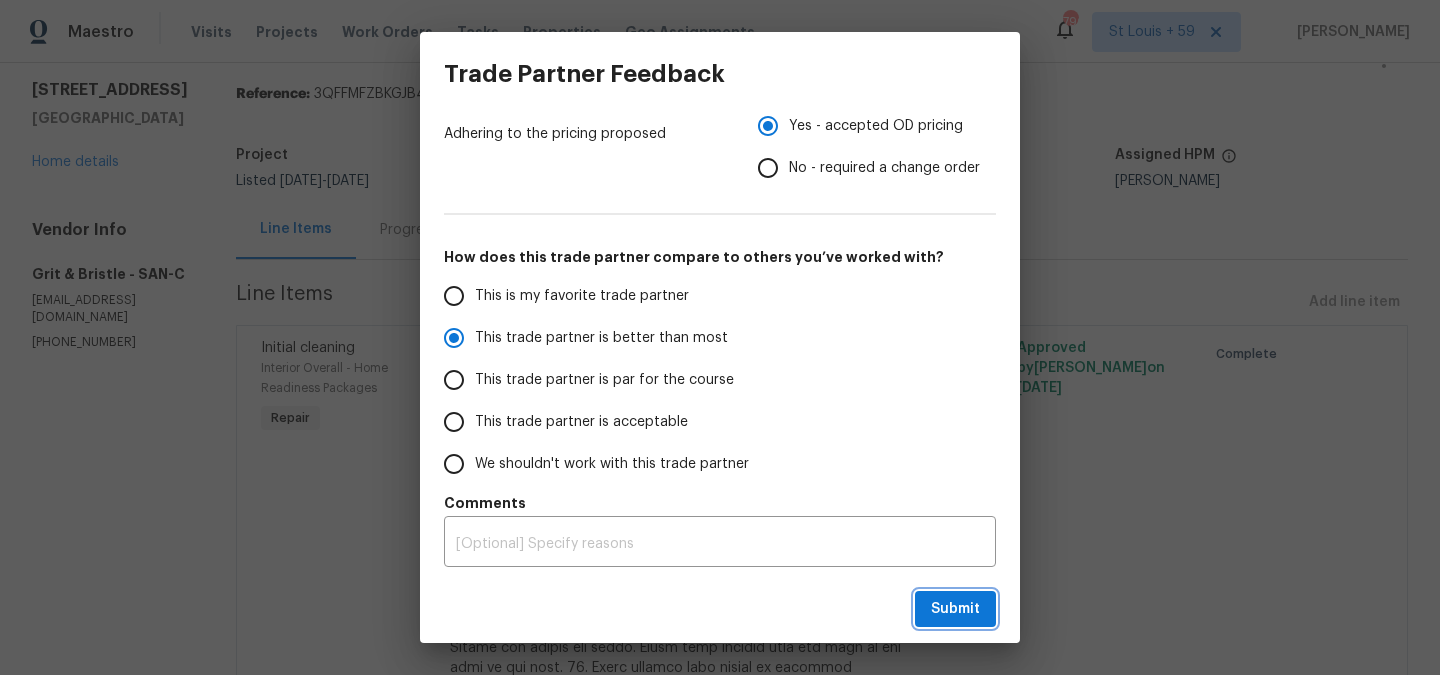 click on "Submit" at bounding box center [955, 609] 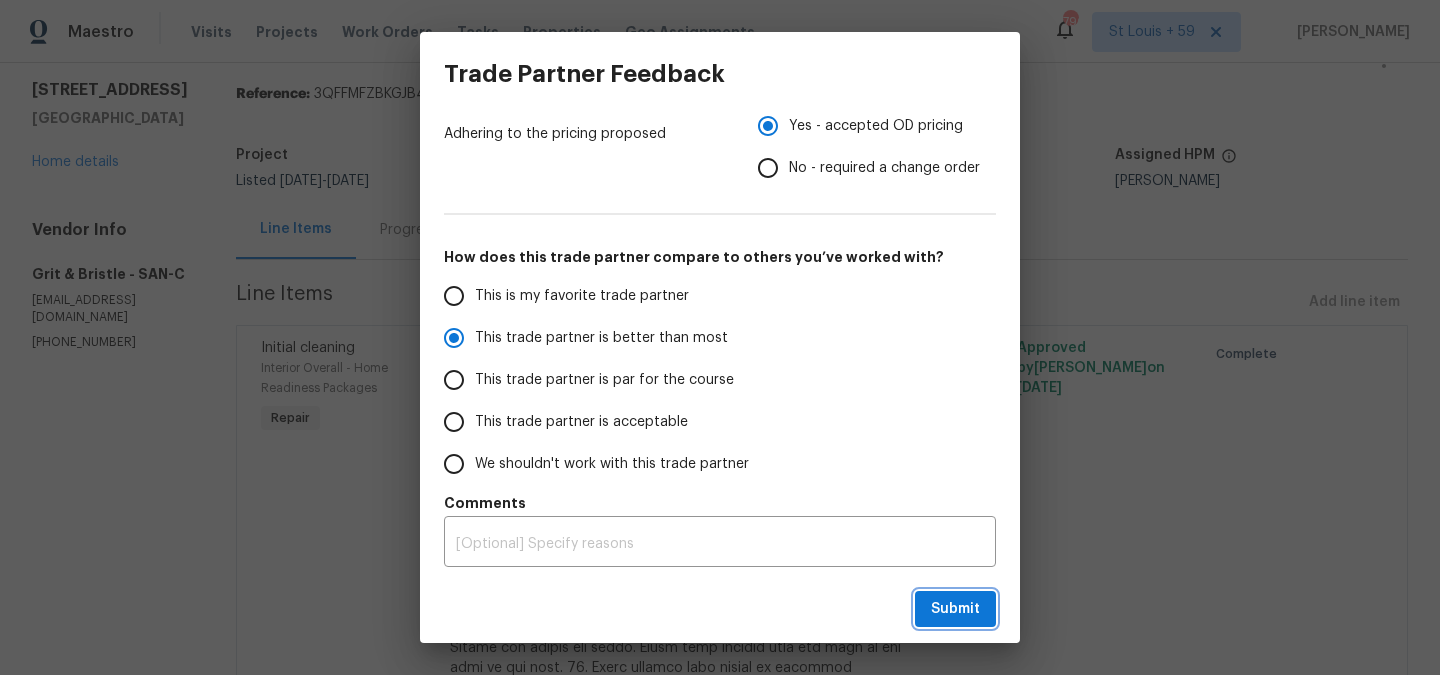 radio on "true" 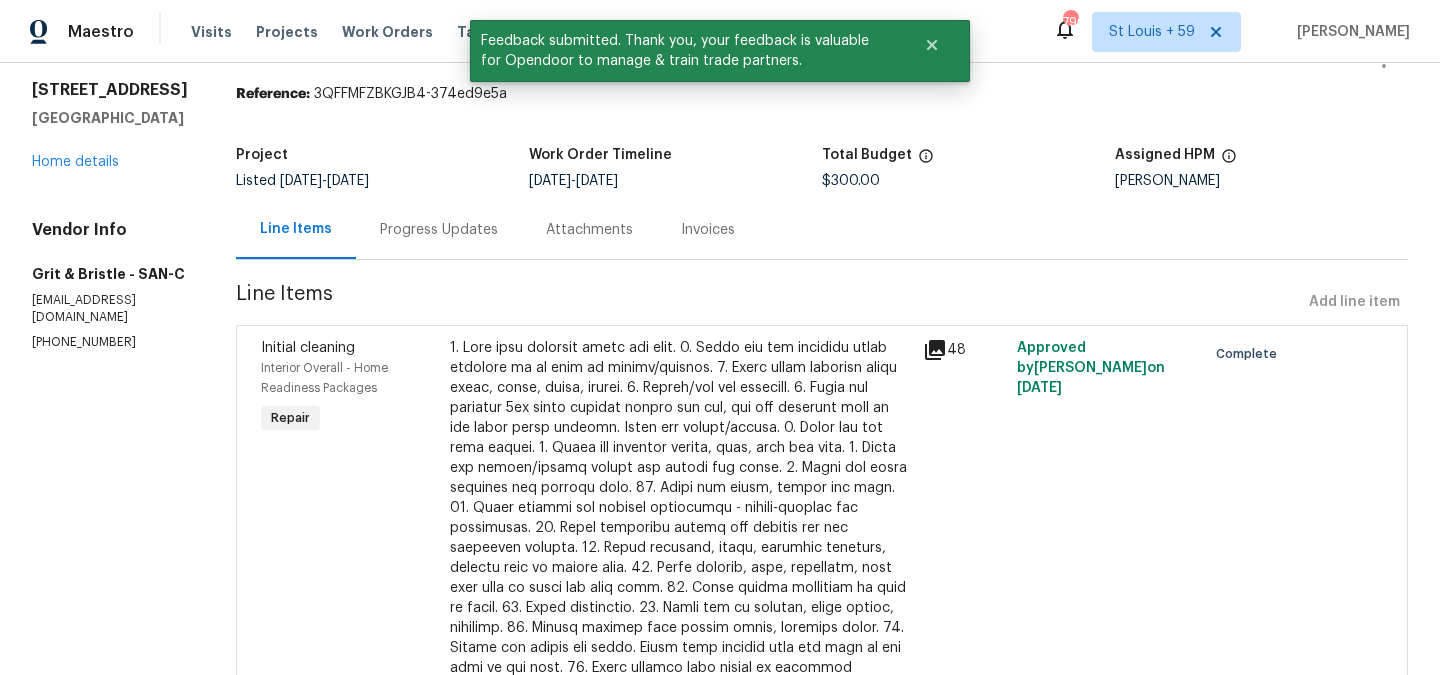 scroll, scrollTop: 0, scrollLeft: 0, axis: both 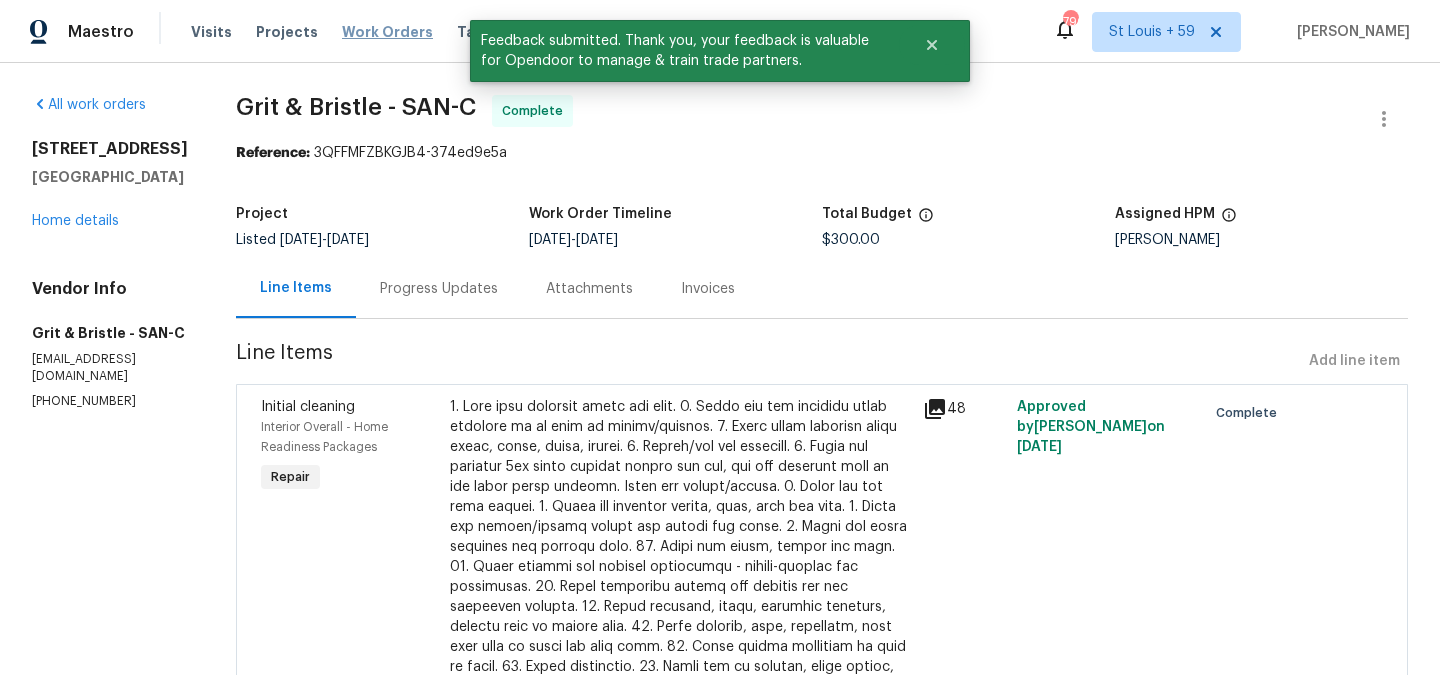click on "Work Orders" at bounding box center (387, 32) 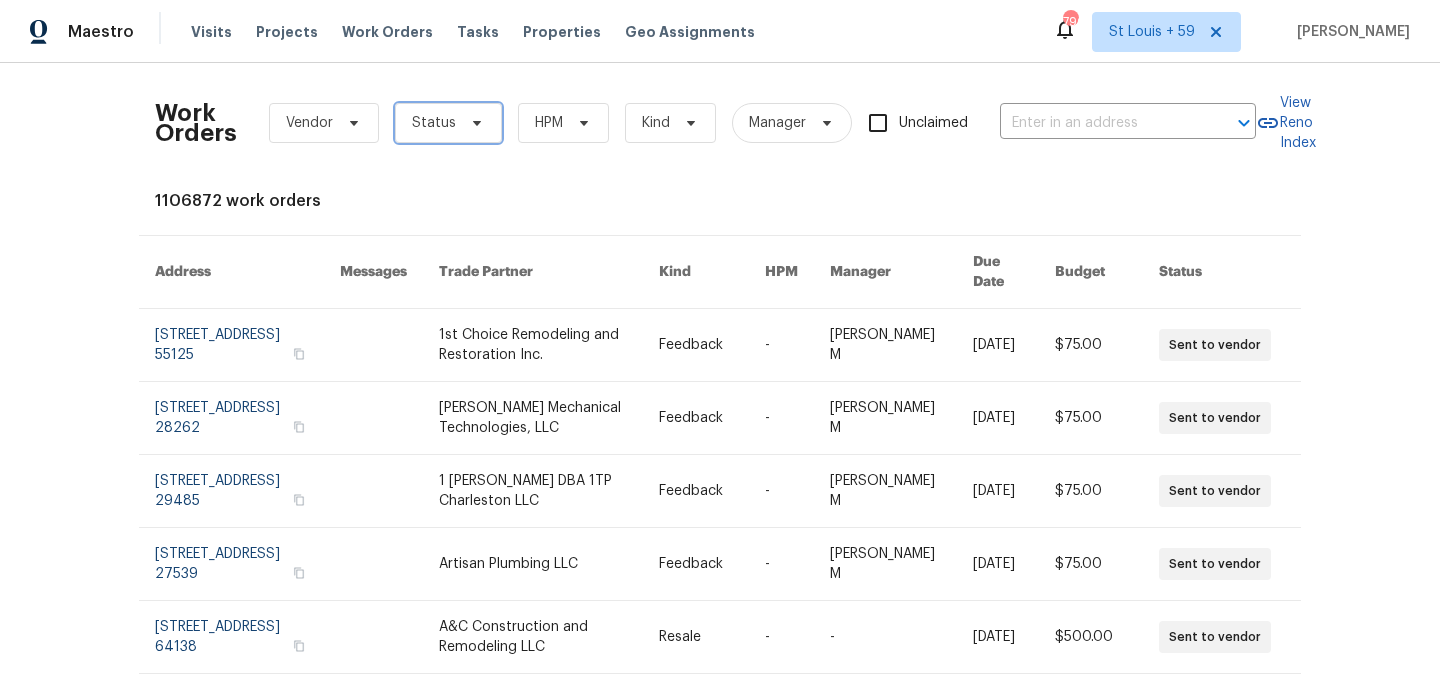 click on "Status" at bounding box center [448, 123] 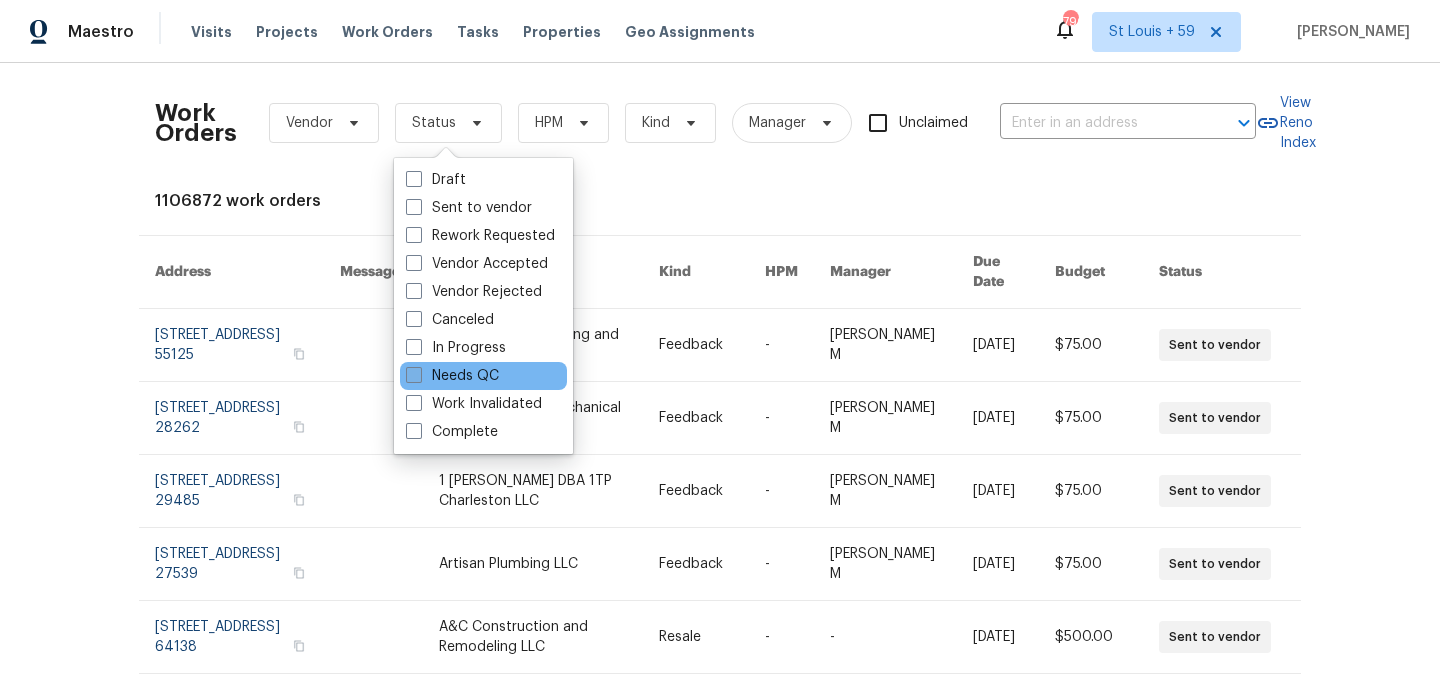 click on "Needs QC" at bounding box center [452, 376] 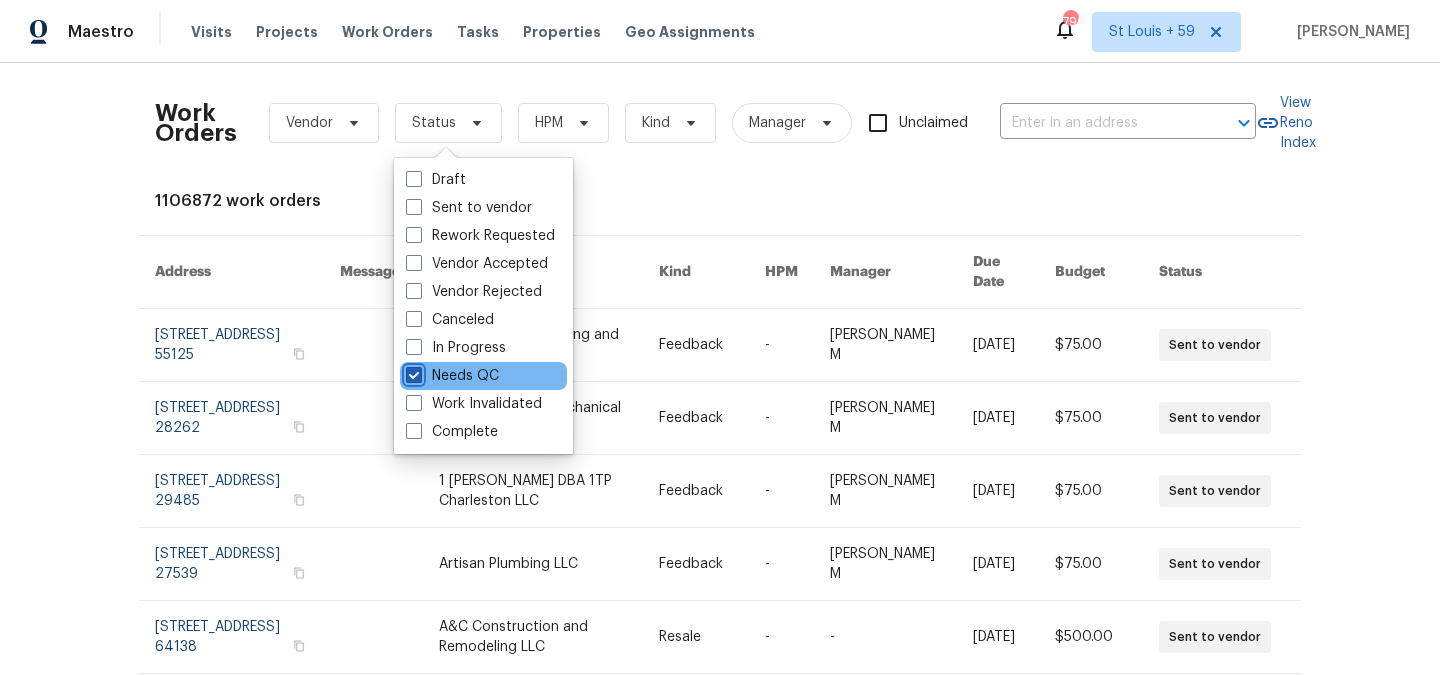 checkbox on "true" 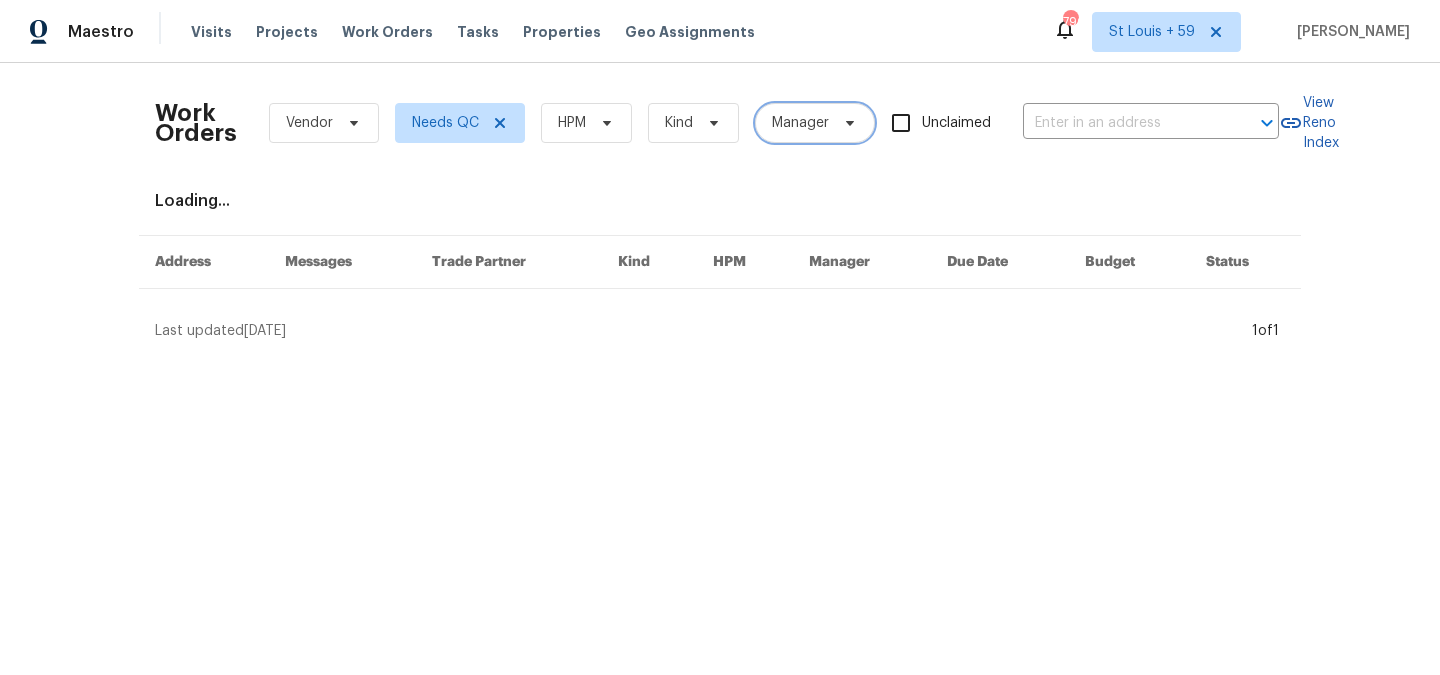 click 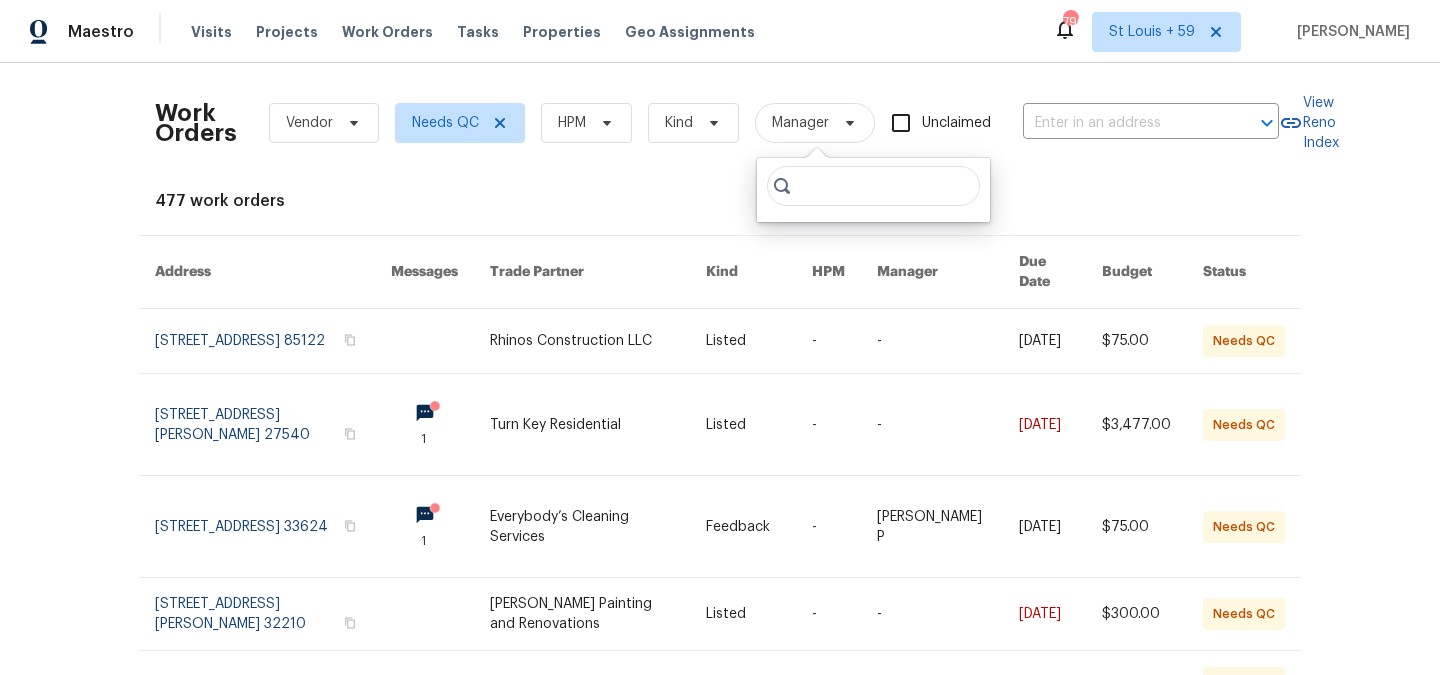 click at bounding box center [873, 186] 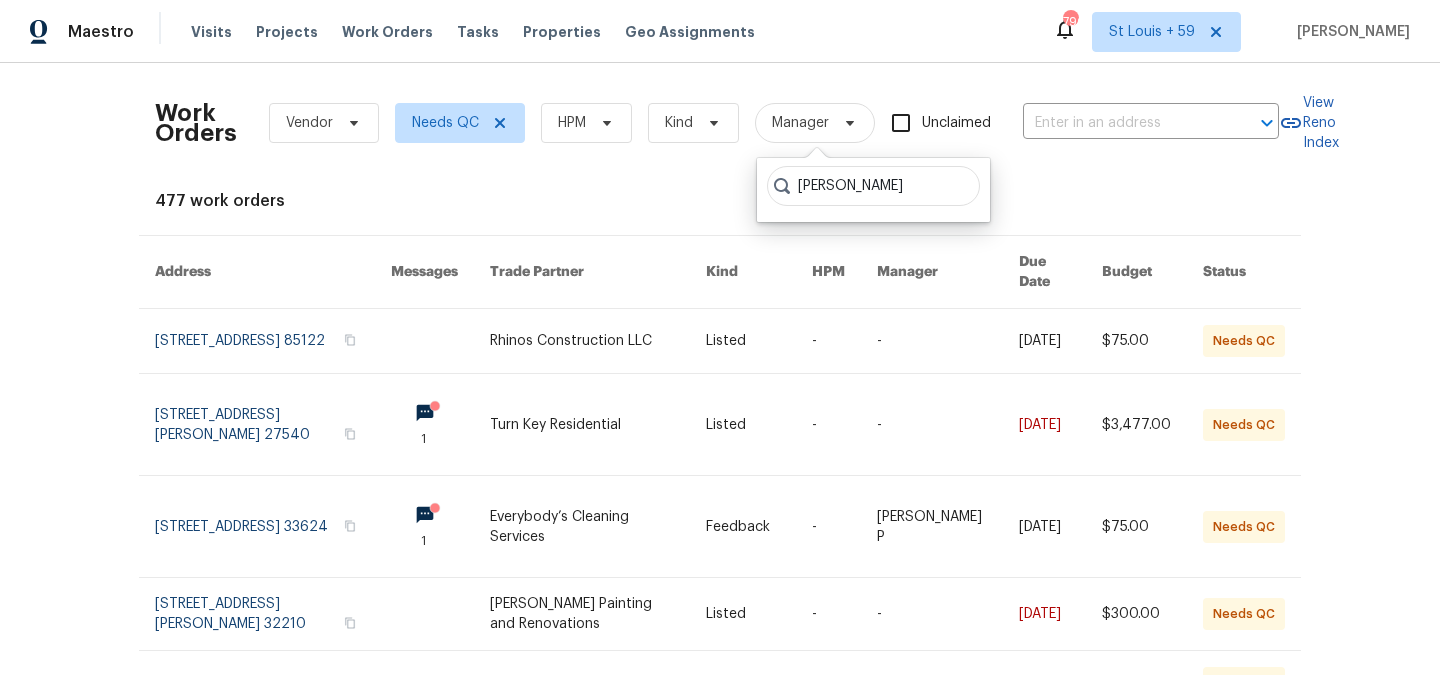 type on "[PERSON_NAME]" 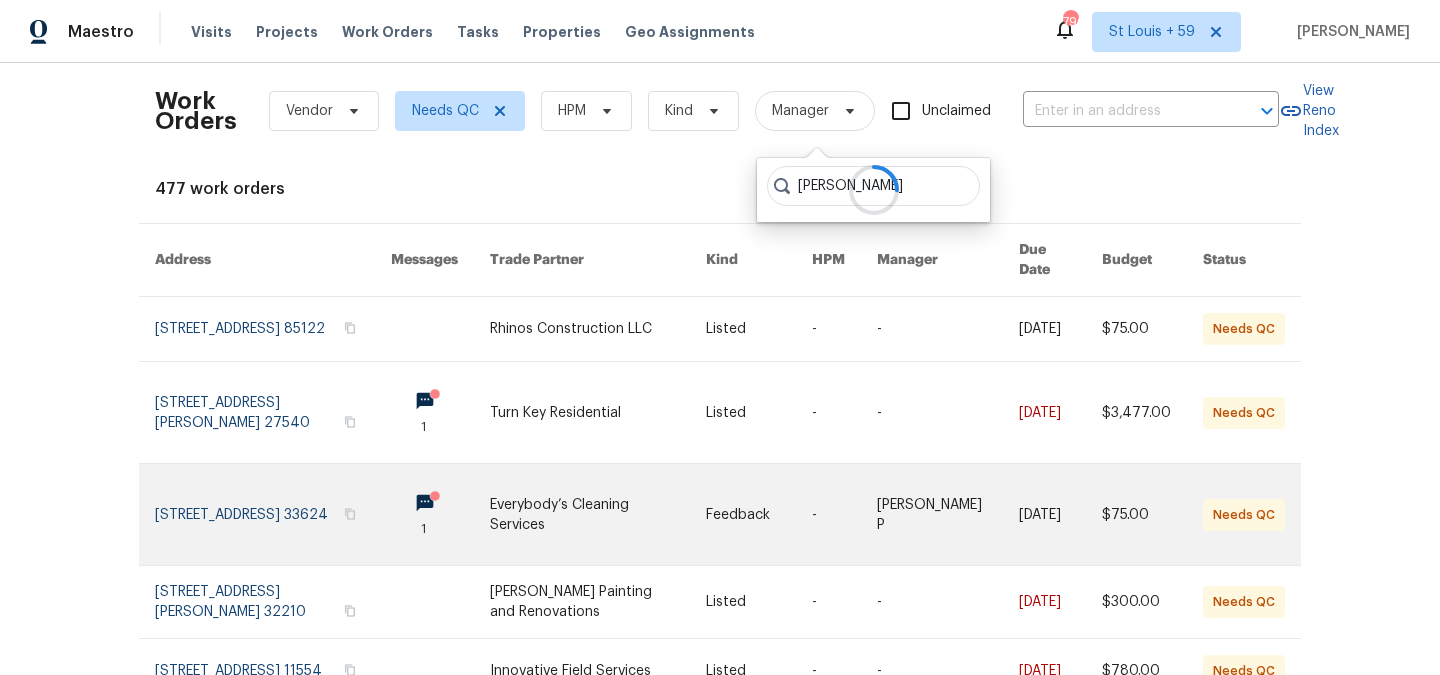 scroll, scrollTop: 0, scrollLeft: 0, axis: both 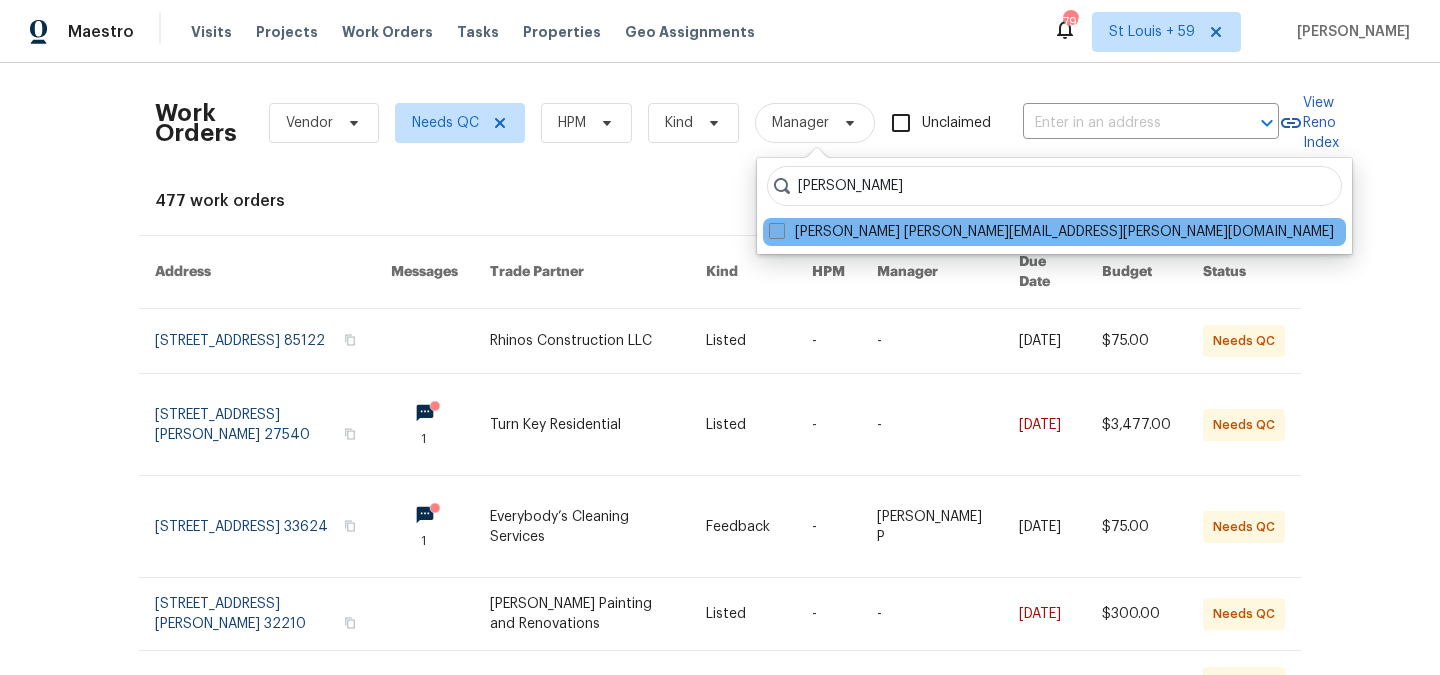 click on "[PERSON_NAME]
[PERSON_NAME][EMAIL_ADDRESS][PERSON_NAME][DOMAIN_NAME]" at bounding box center (1051, 232) 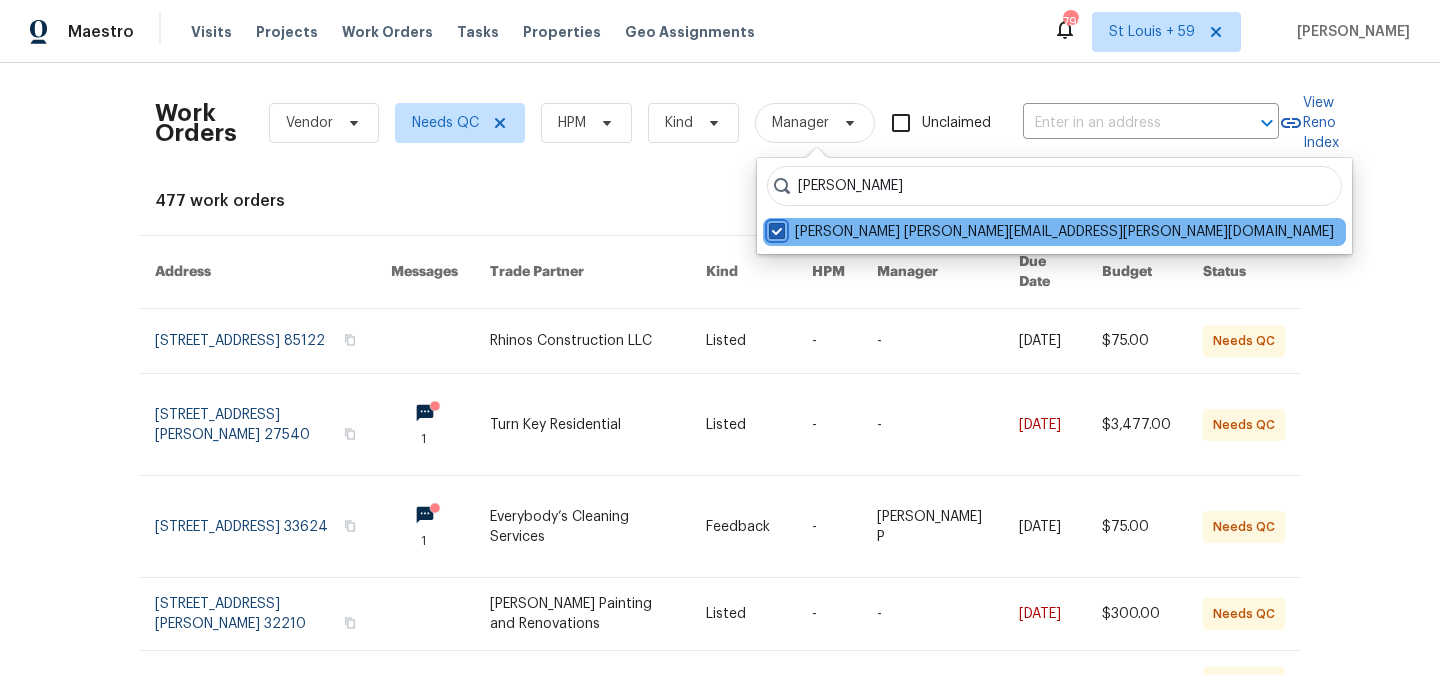 checkbox on "true" 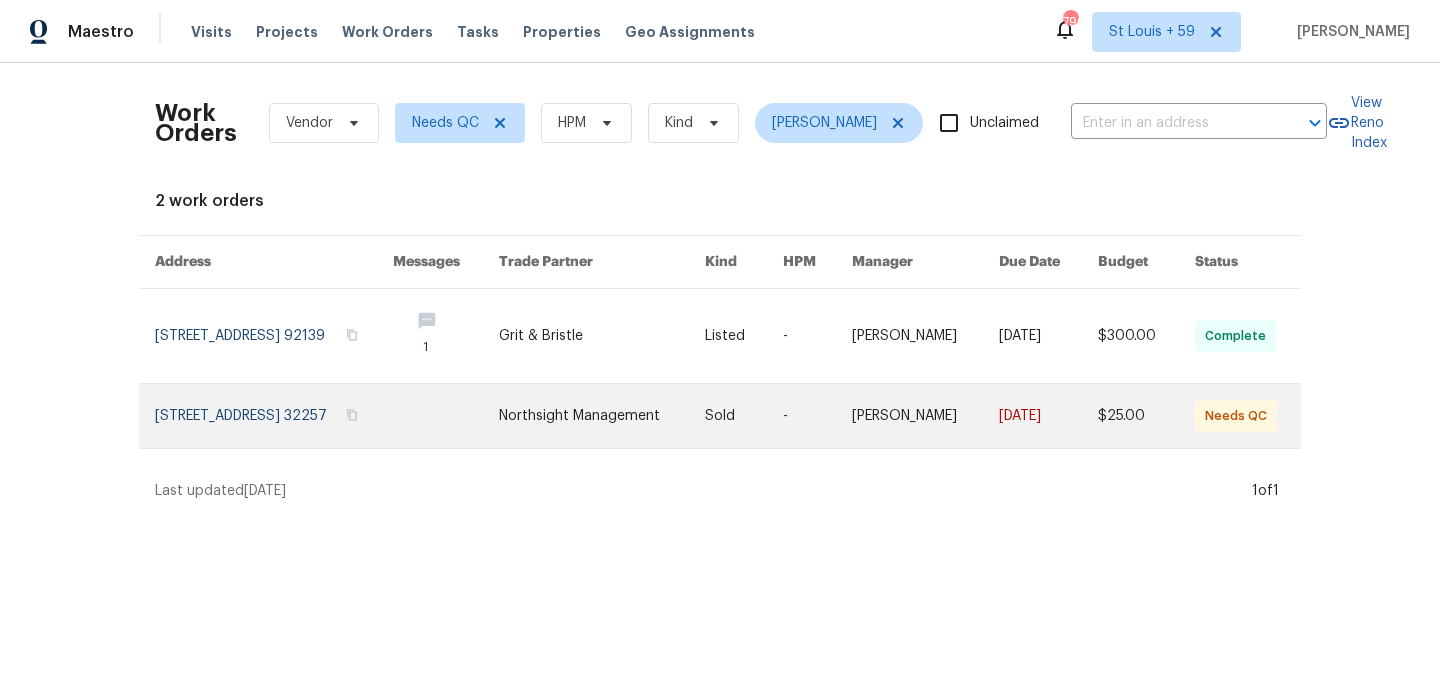 click at bounding box center [274, 416] 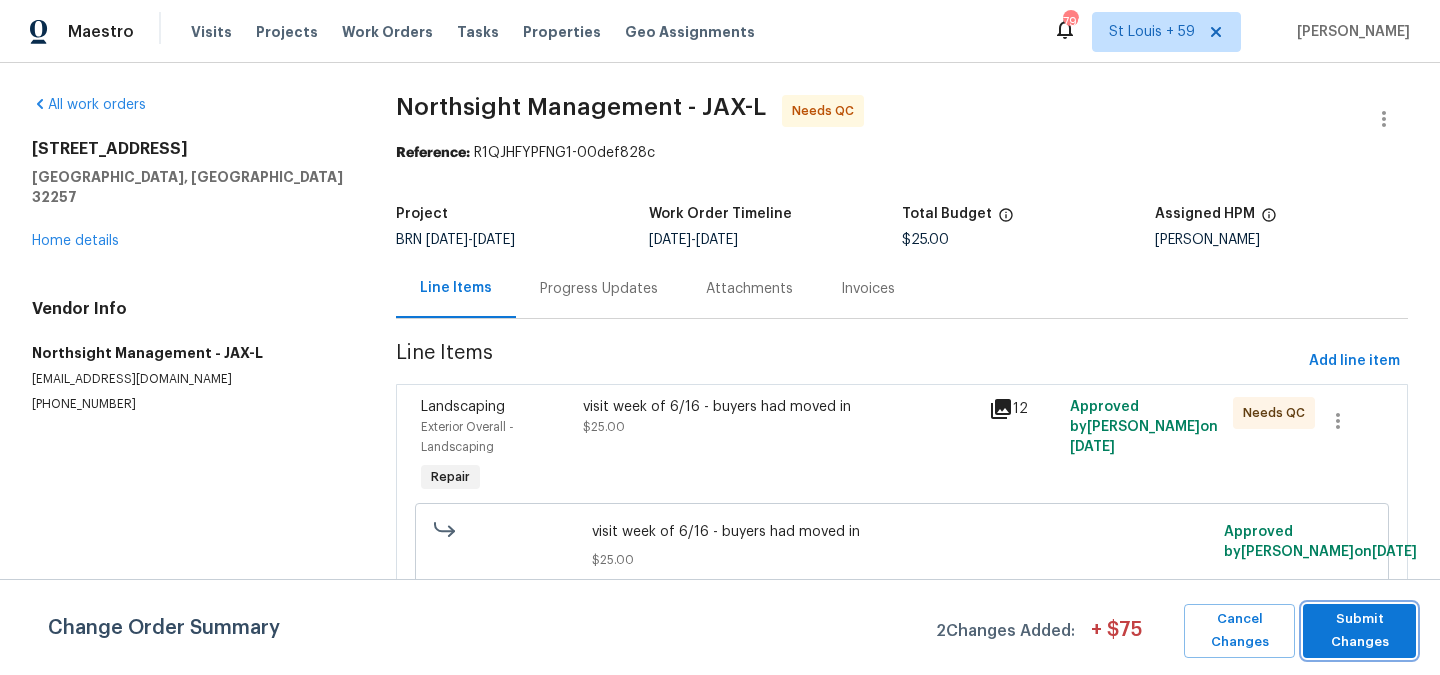 click on "Submit Changes" at bounding box center [1359, 631] 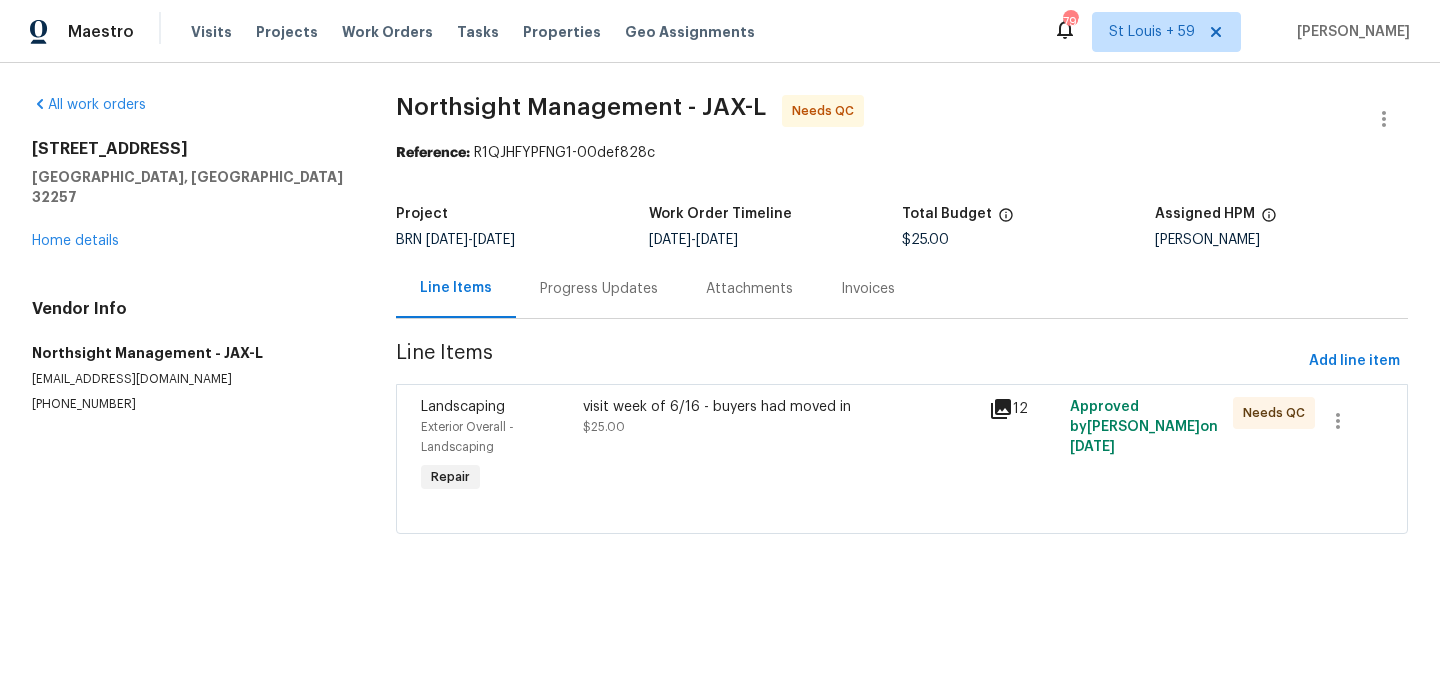 click on "Line Items" at bounding box center (848, 361) 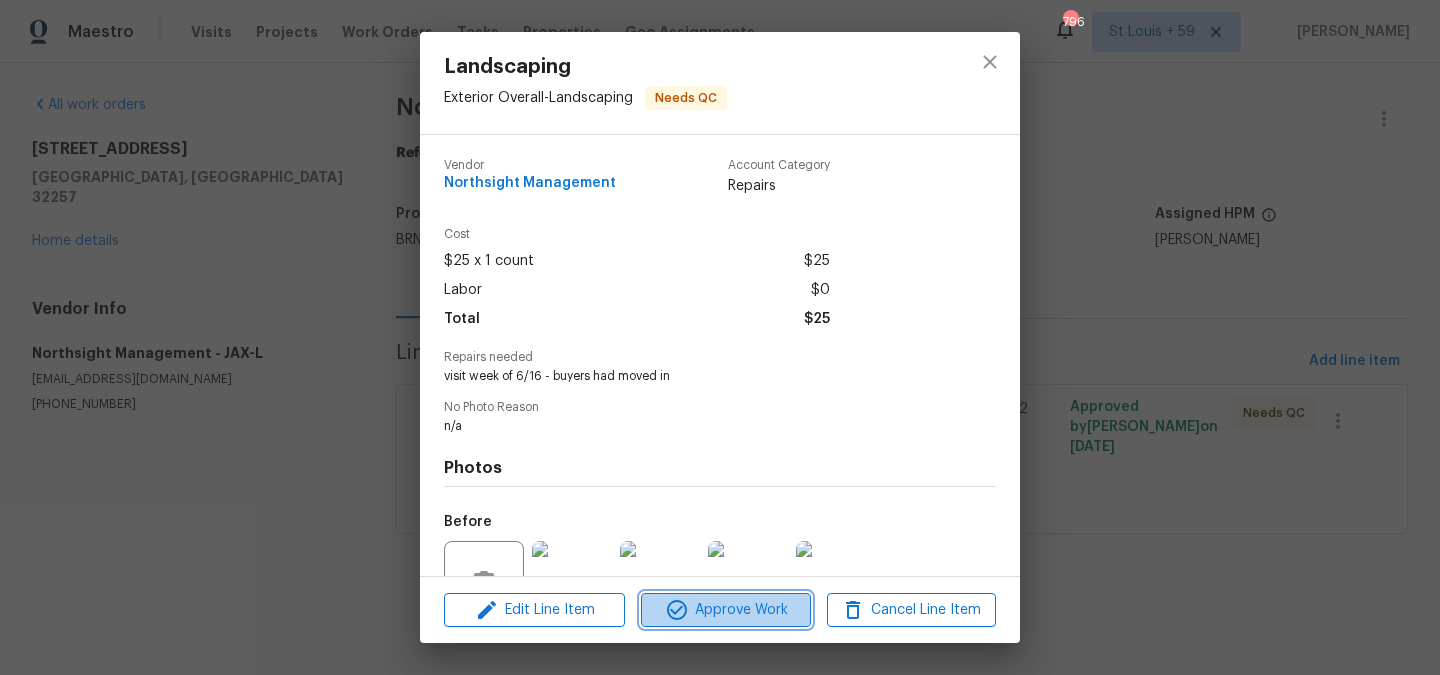 click 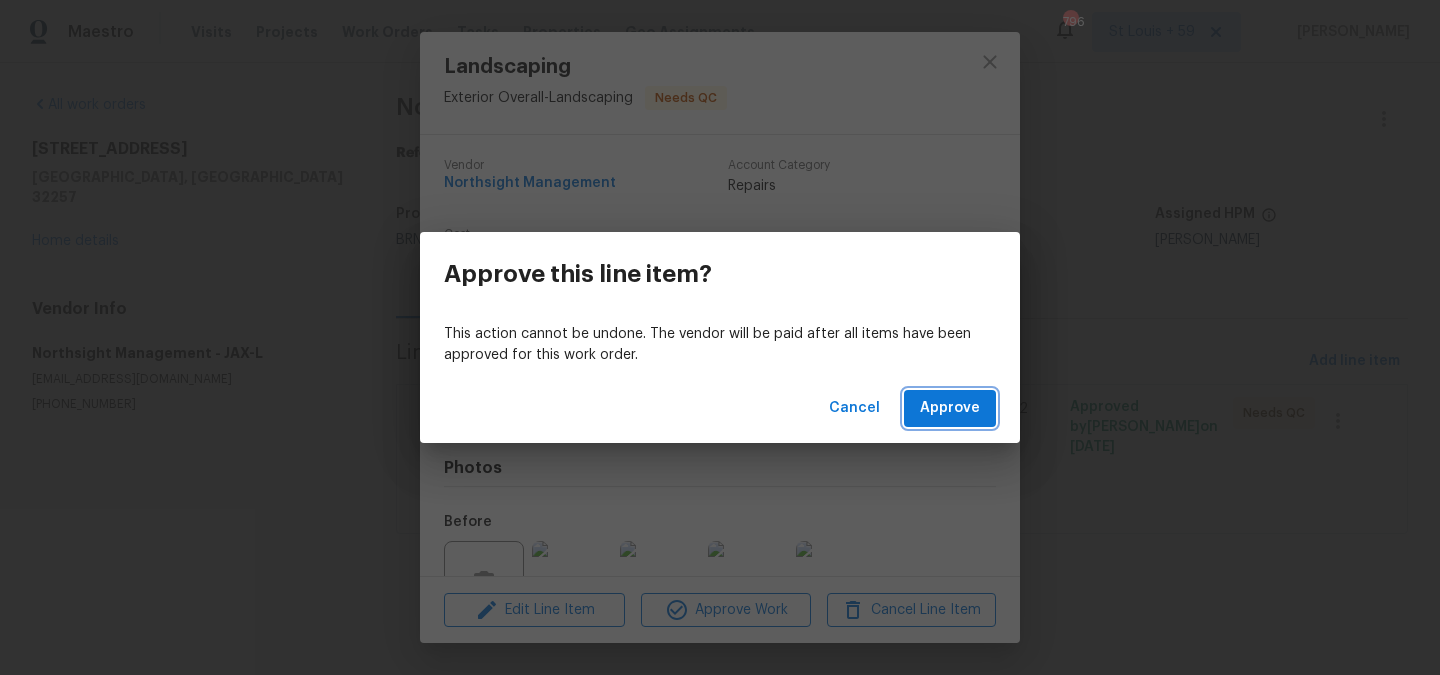 click on "Approve" at bounding box center [950, 408] 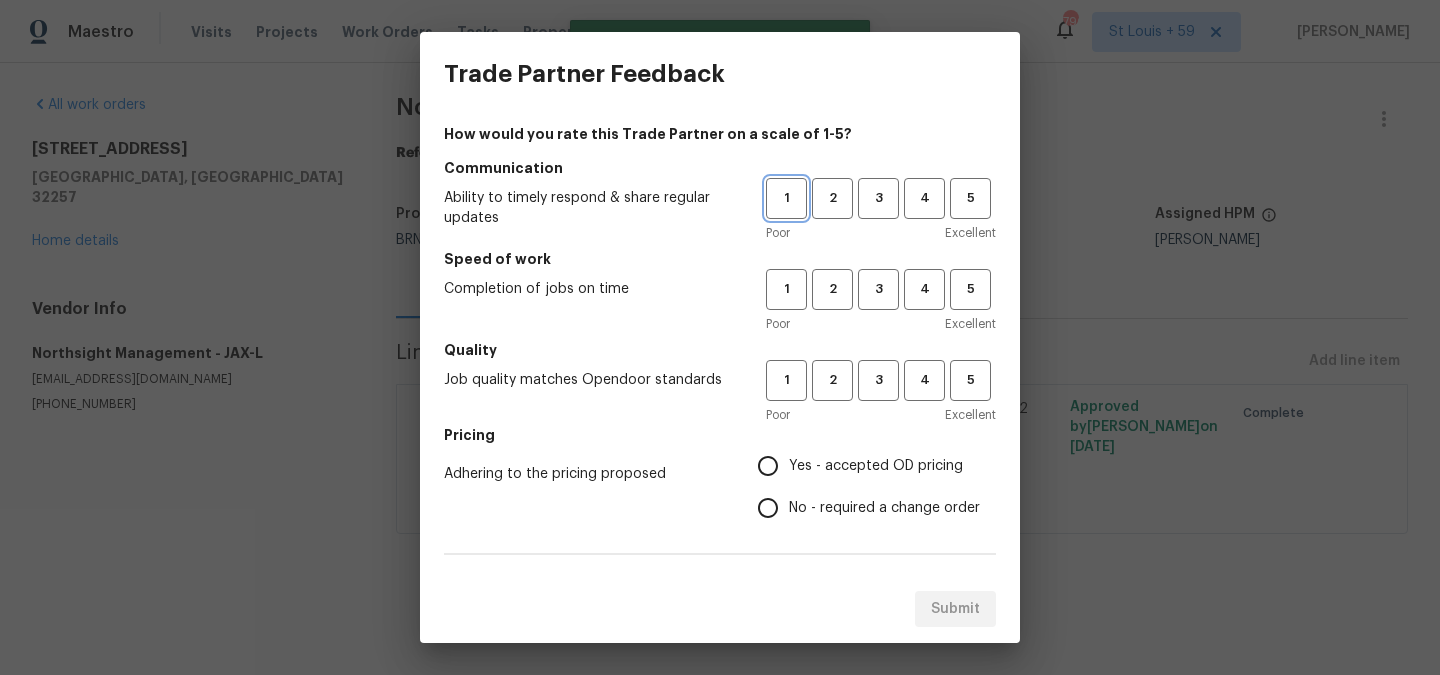 click on "1" at bounding box center (786, 198) 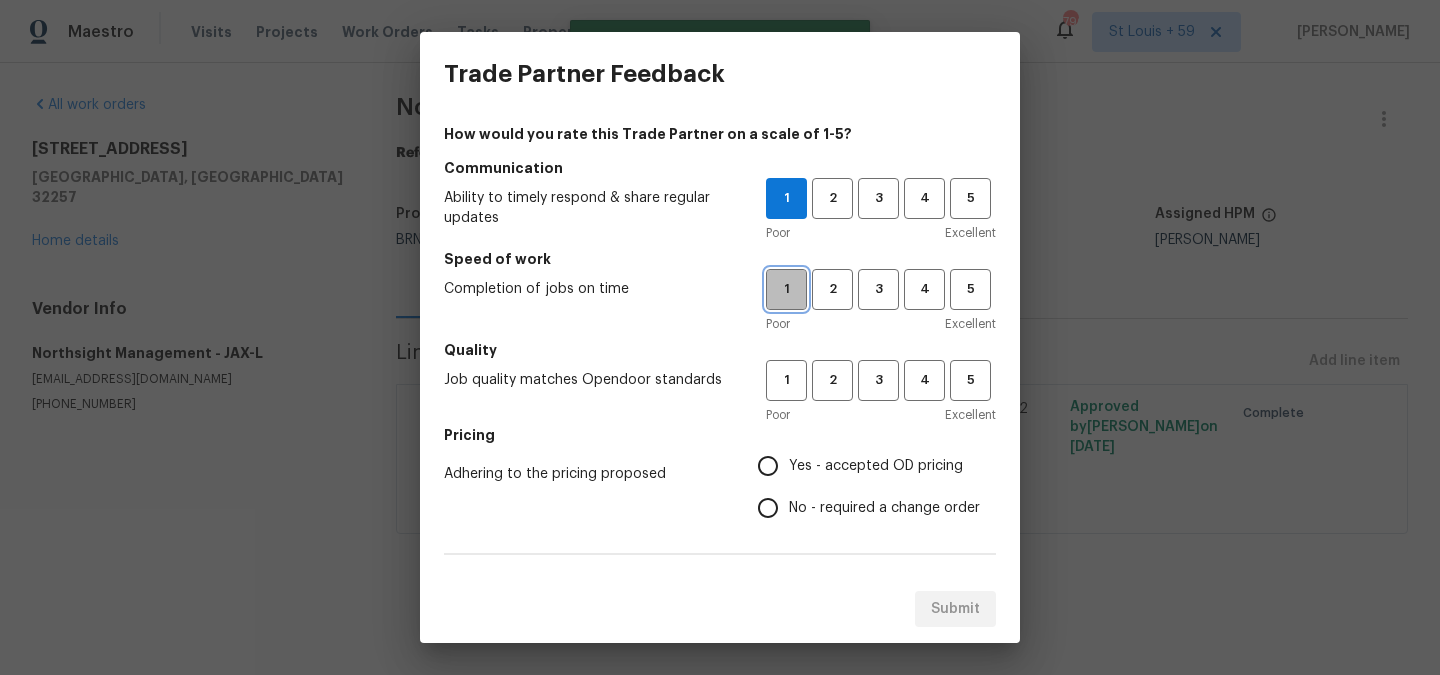 click on "1" at bounding box center [786, 289] 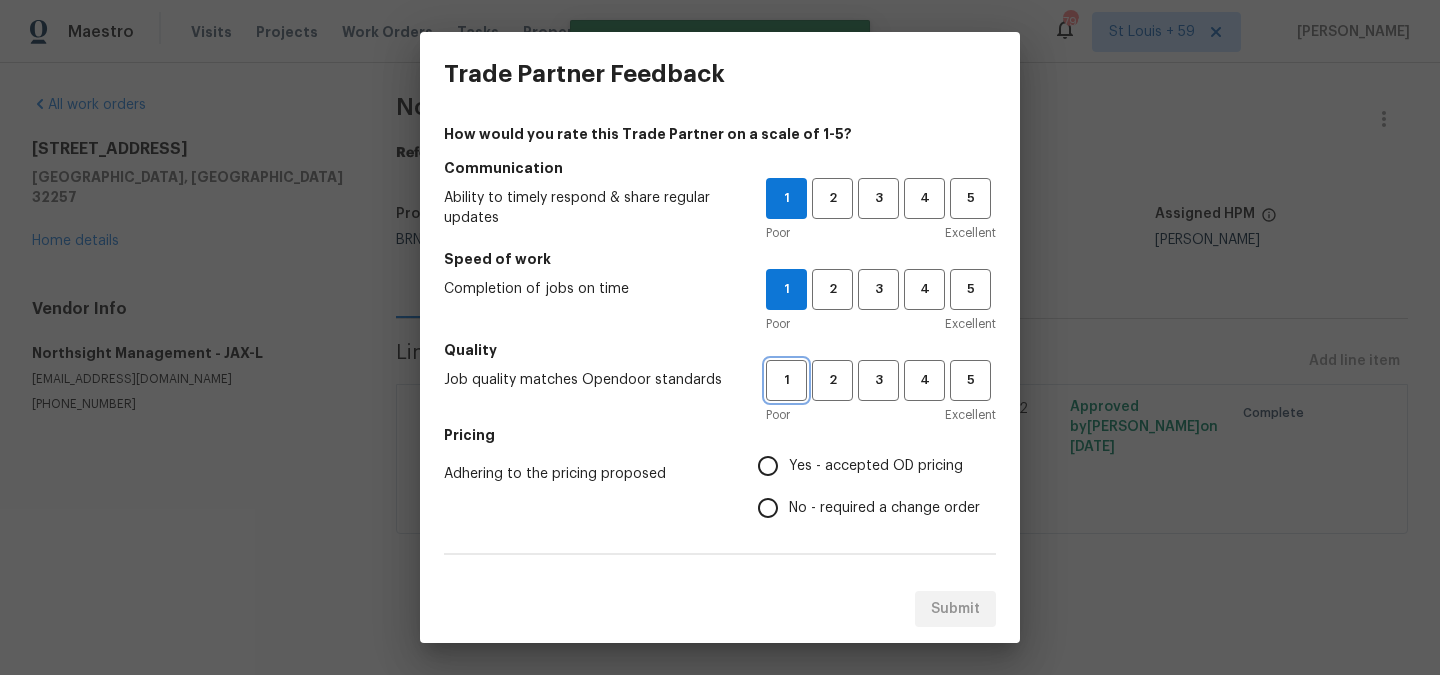 click on "1" at bounding box center (786, 380) 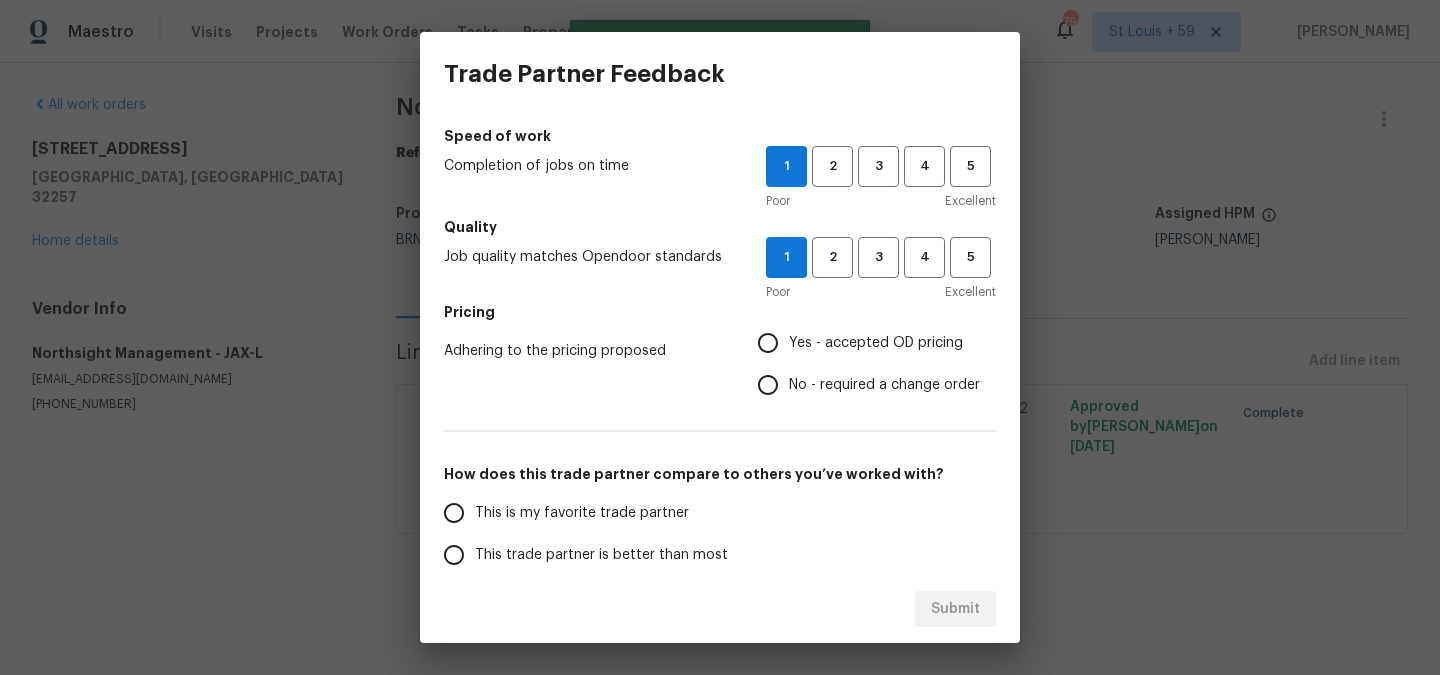 click on "No - required a change order" at bounding box center (768, 385) 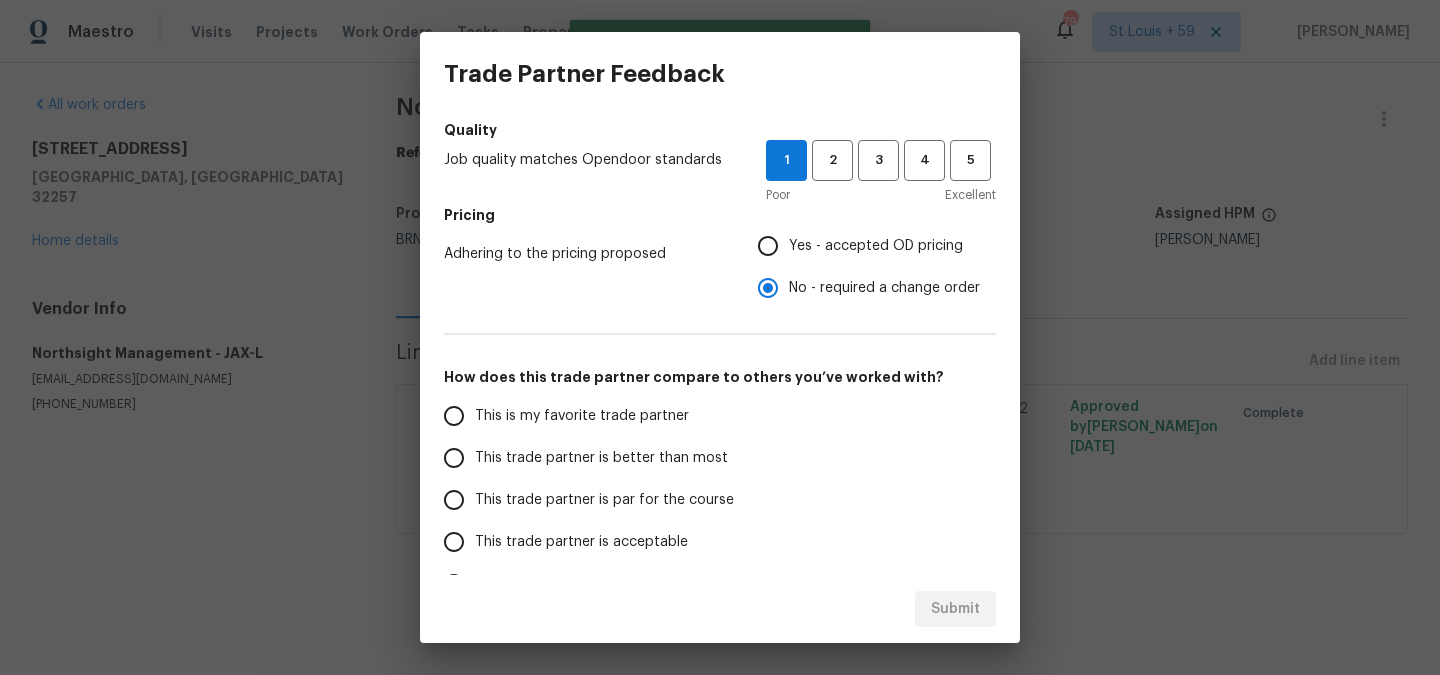 scroll, scrollTop: 340, scrollLeft: 0, axis: vertical 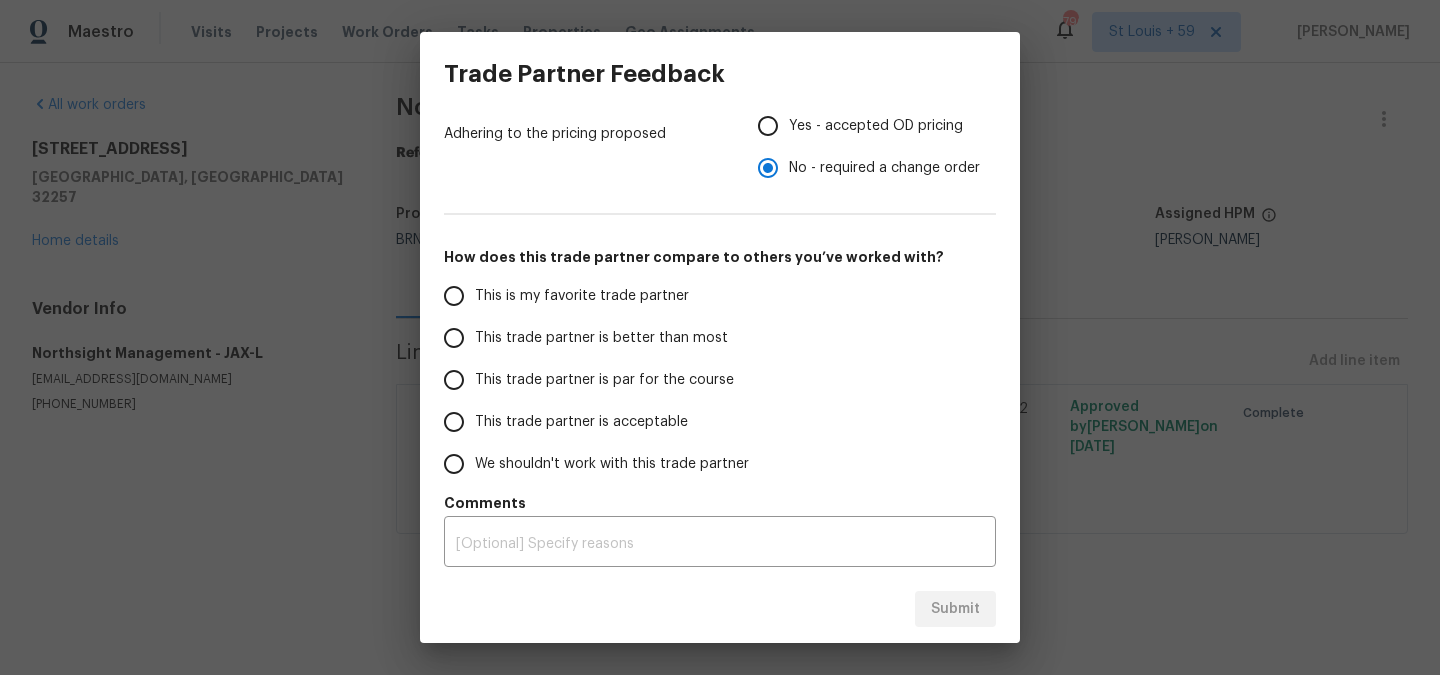 click on "We shouldn't work with this trade partner" at bounding box center (612, 464) 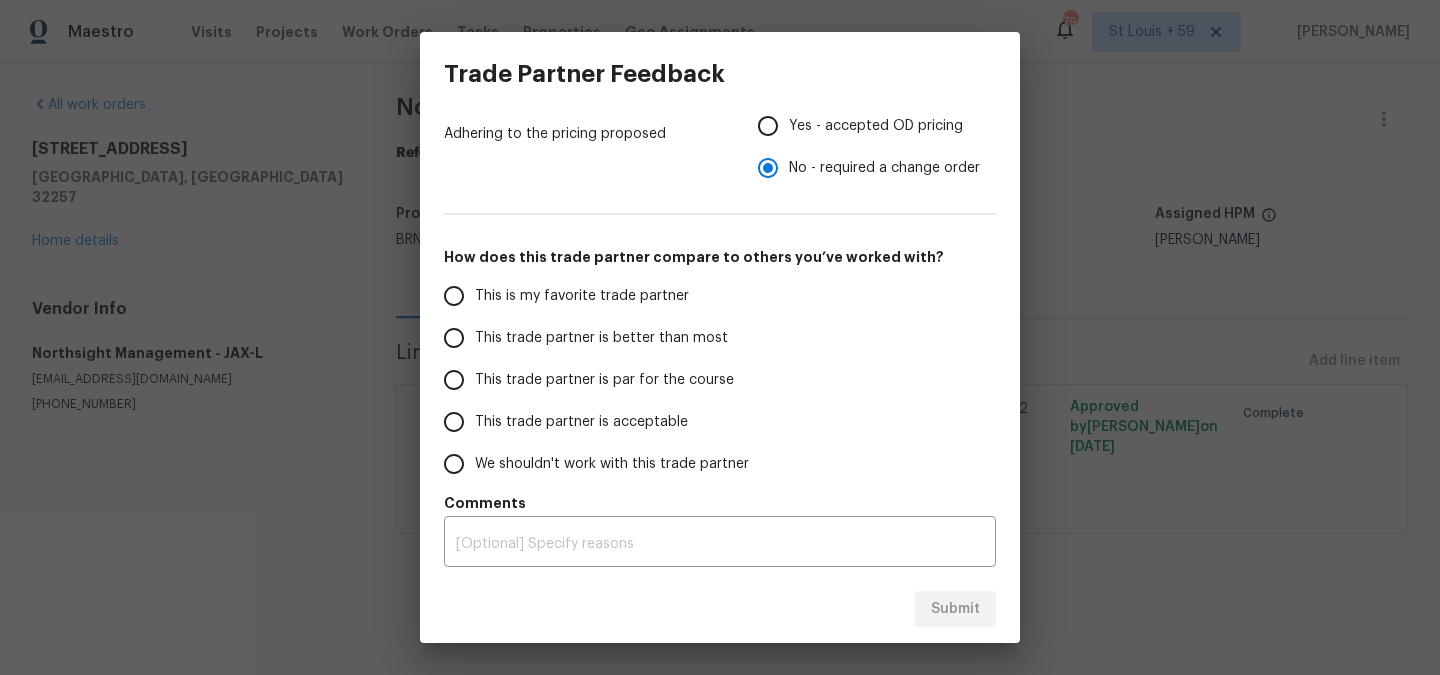 click on "We shouldn't work with this trade partner" at bounding box center (454, 464) 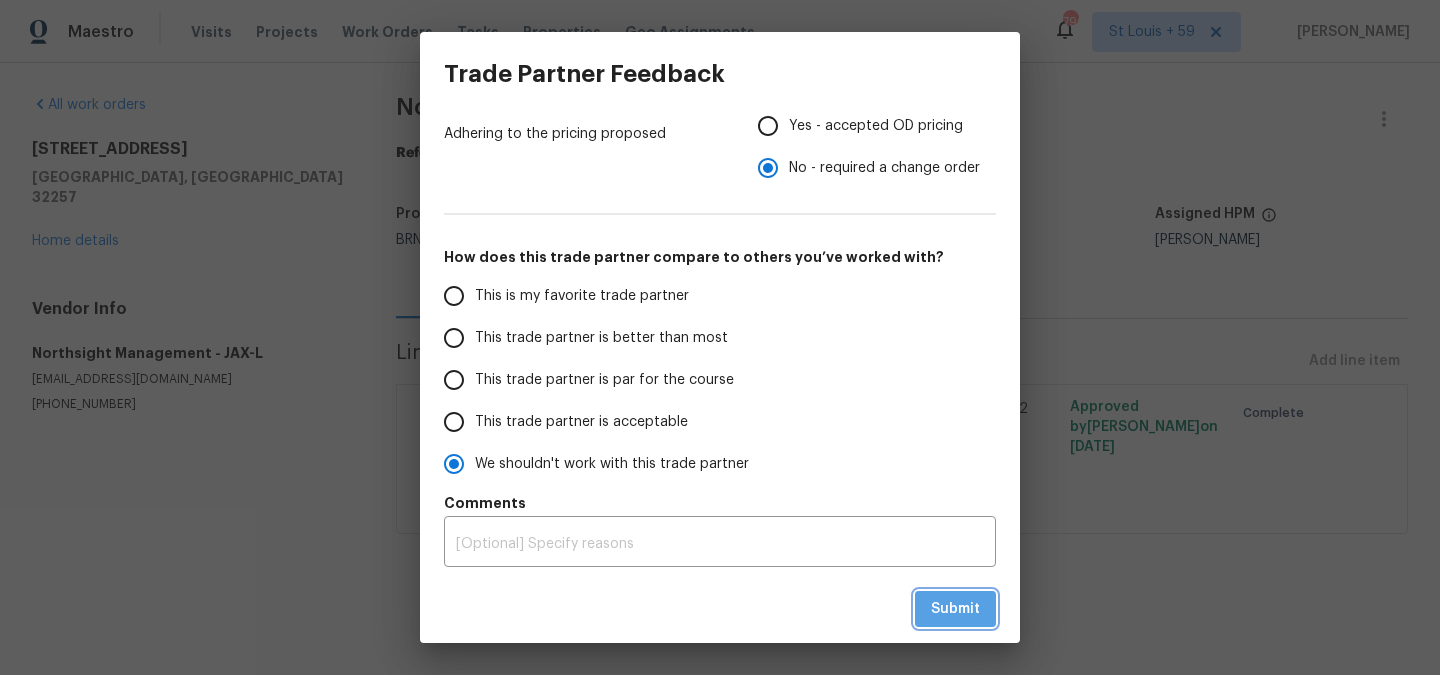 click on "Submit" at bounding box center (955, 609) 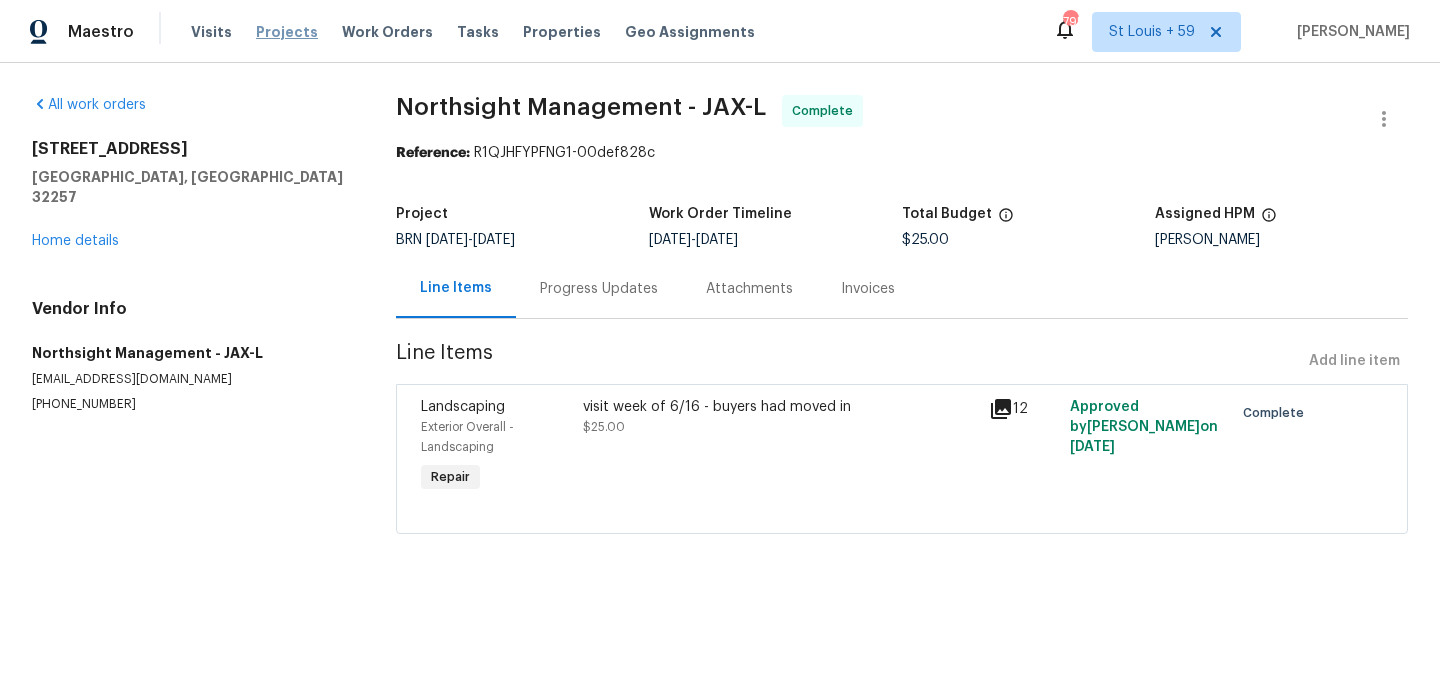 click on "Projects" at bounding box center [287, 32] 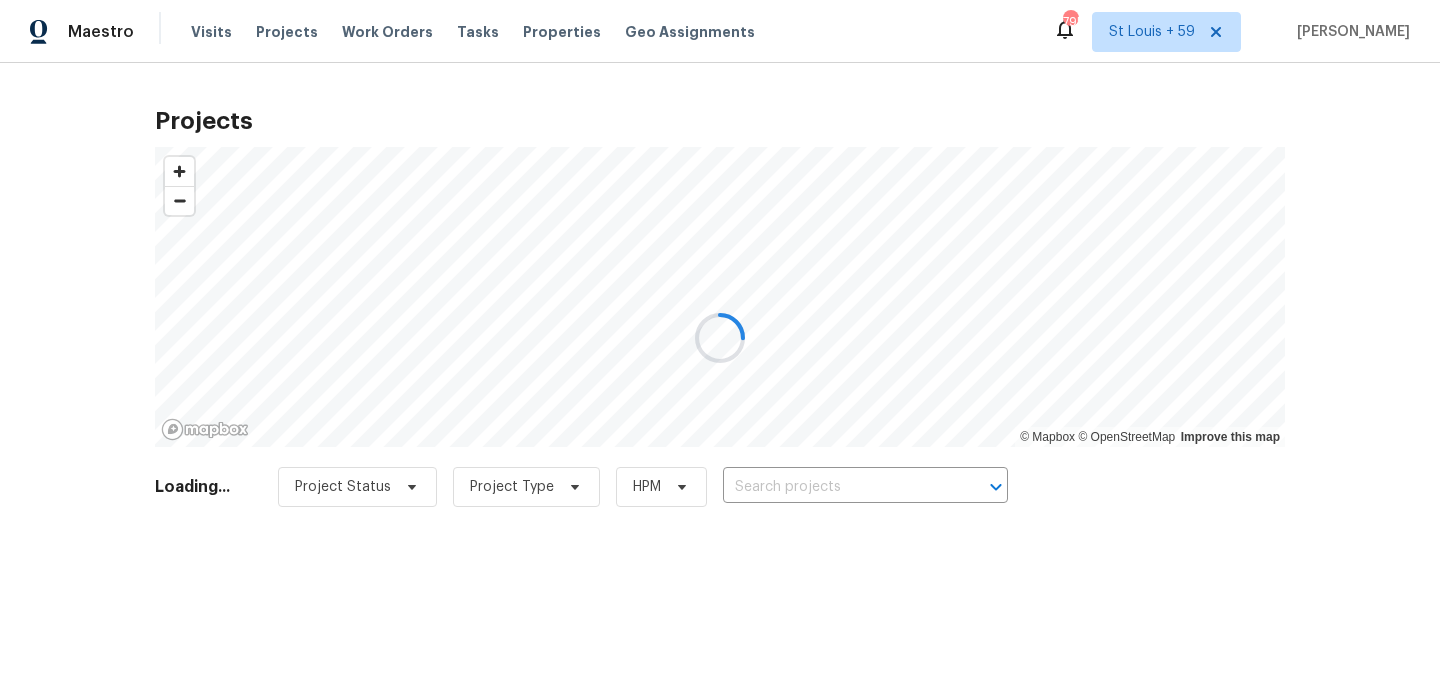 click at bounding box center [720, 337] 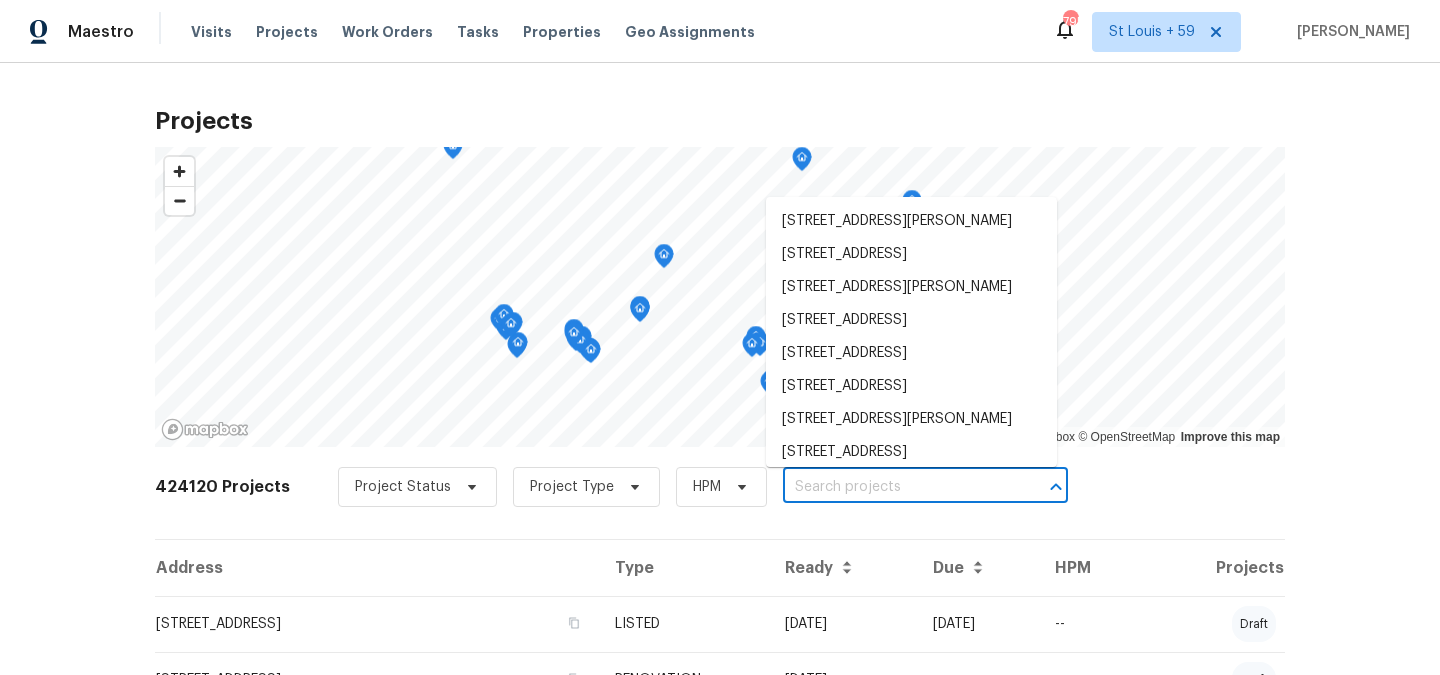 click at bounding box center [897, 487] 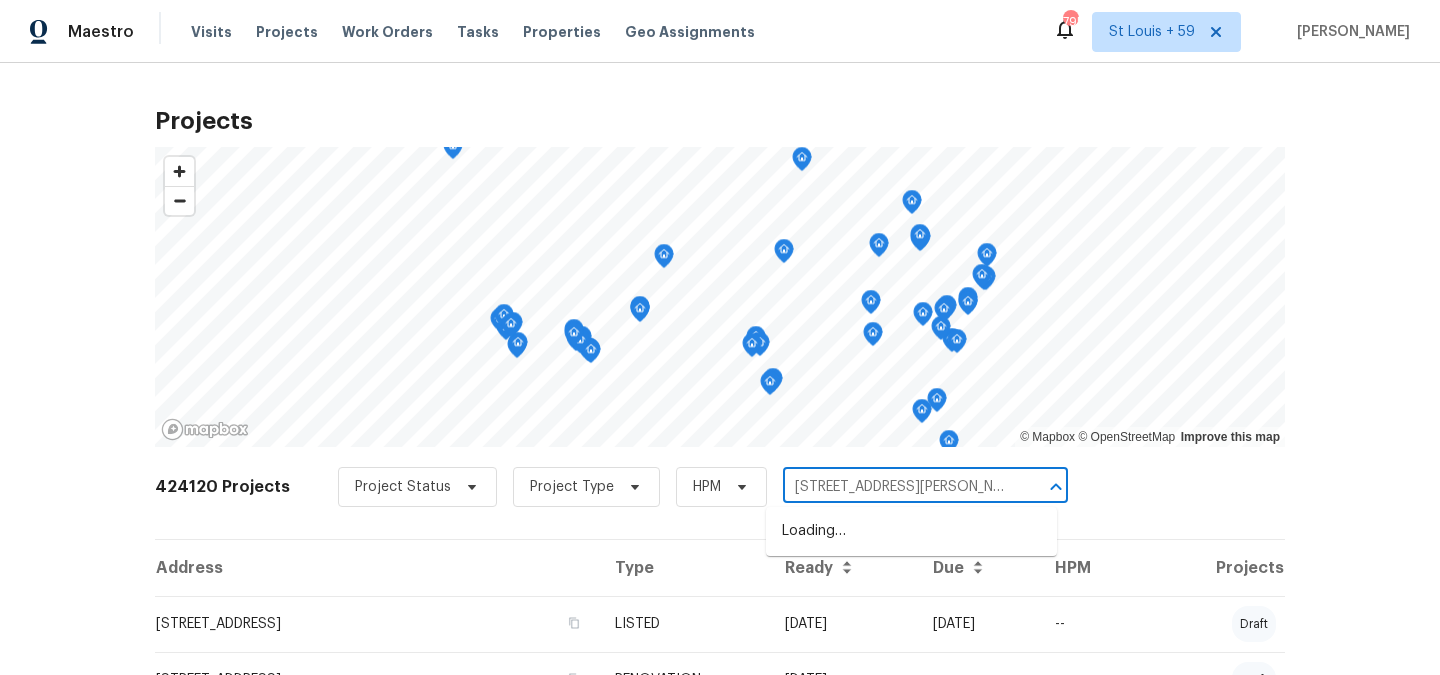 scroll, scrollTop: 0, scrollLeft: 68, axis: horizontal 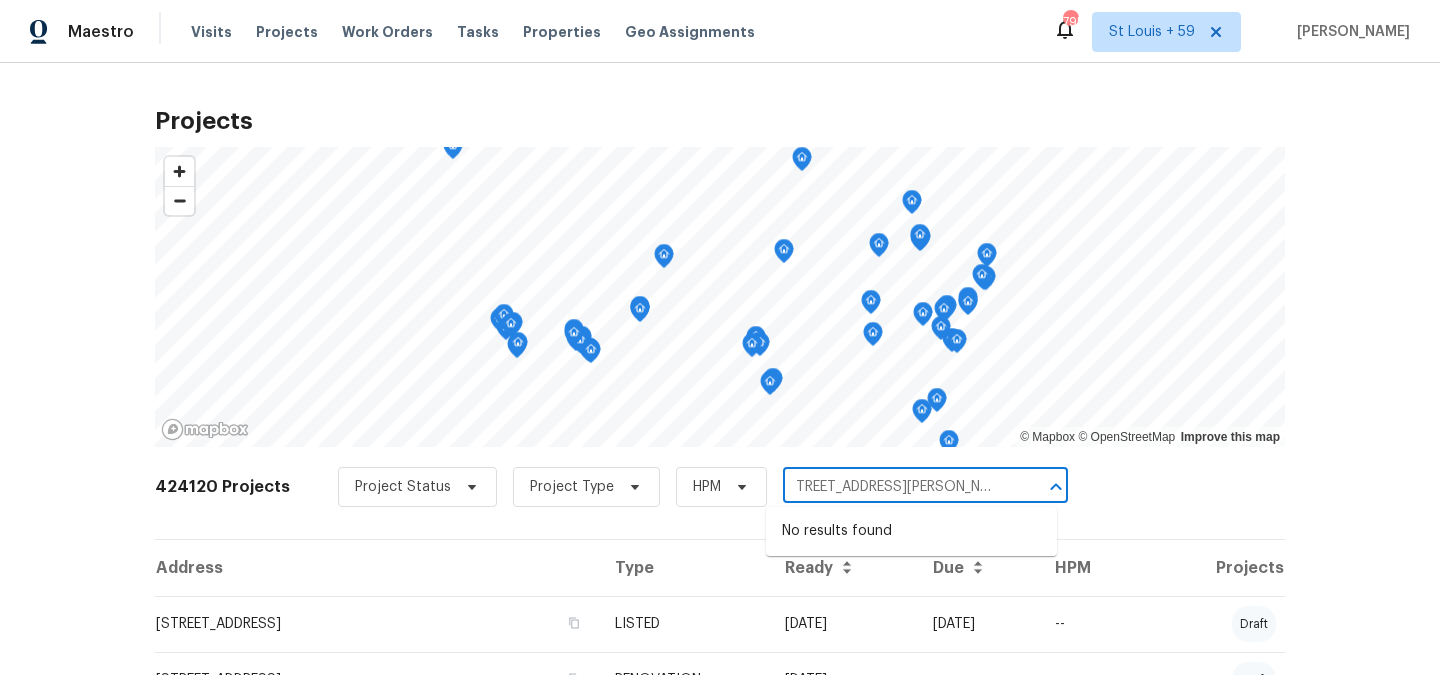 drag, startPoint x: 846, startPoint y: 485, endPoint x: 1027, endPoint y: 492, distance: 181.13531 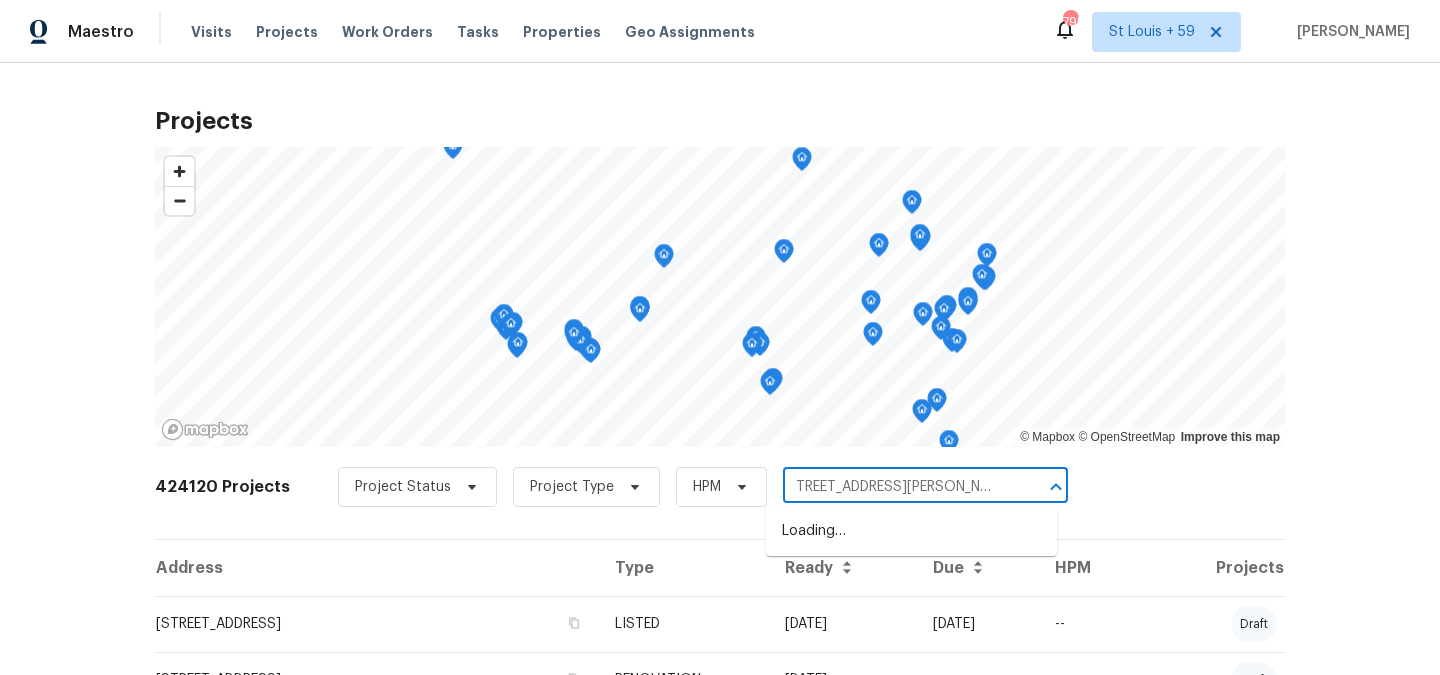 scroll, scrollTop: 0, scrollLeft: 0, axis: both 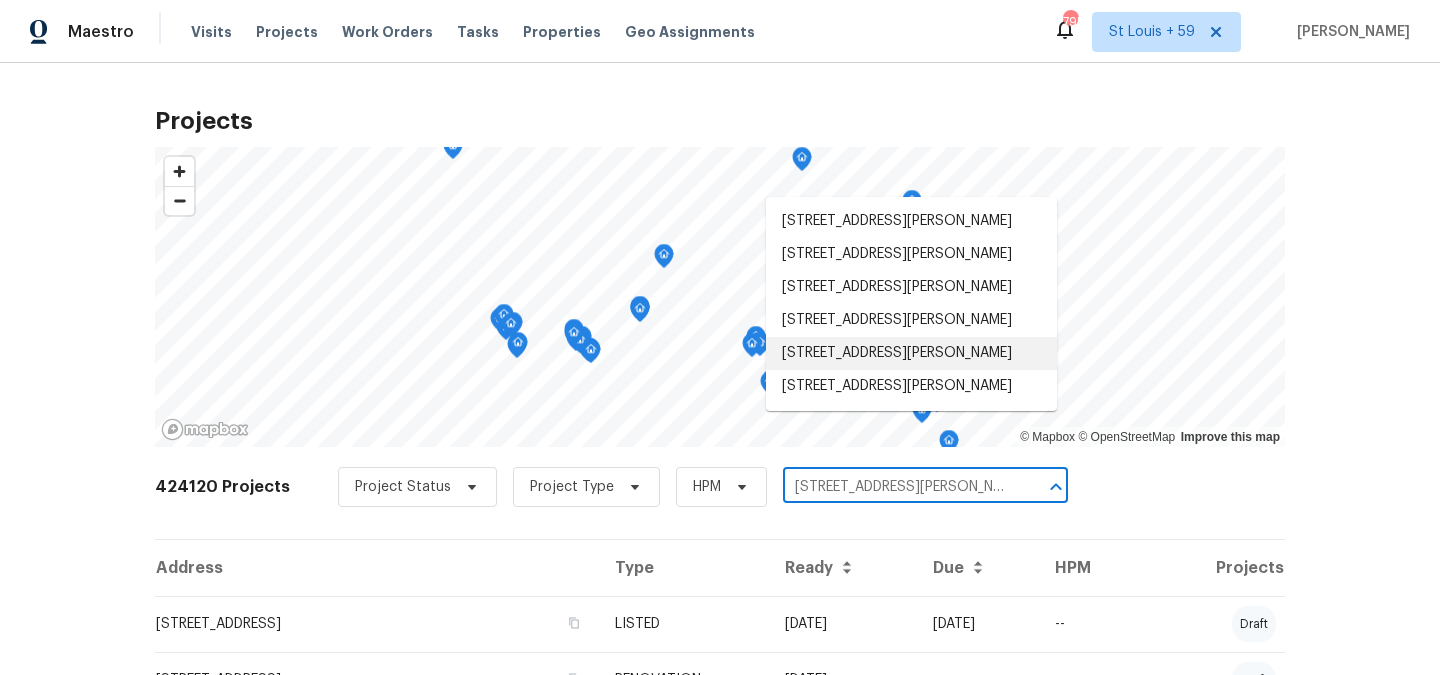 click on "[STREET_ADDRESS][PERSON_NAME]" at bounding box center (911, 353) 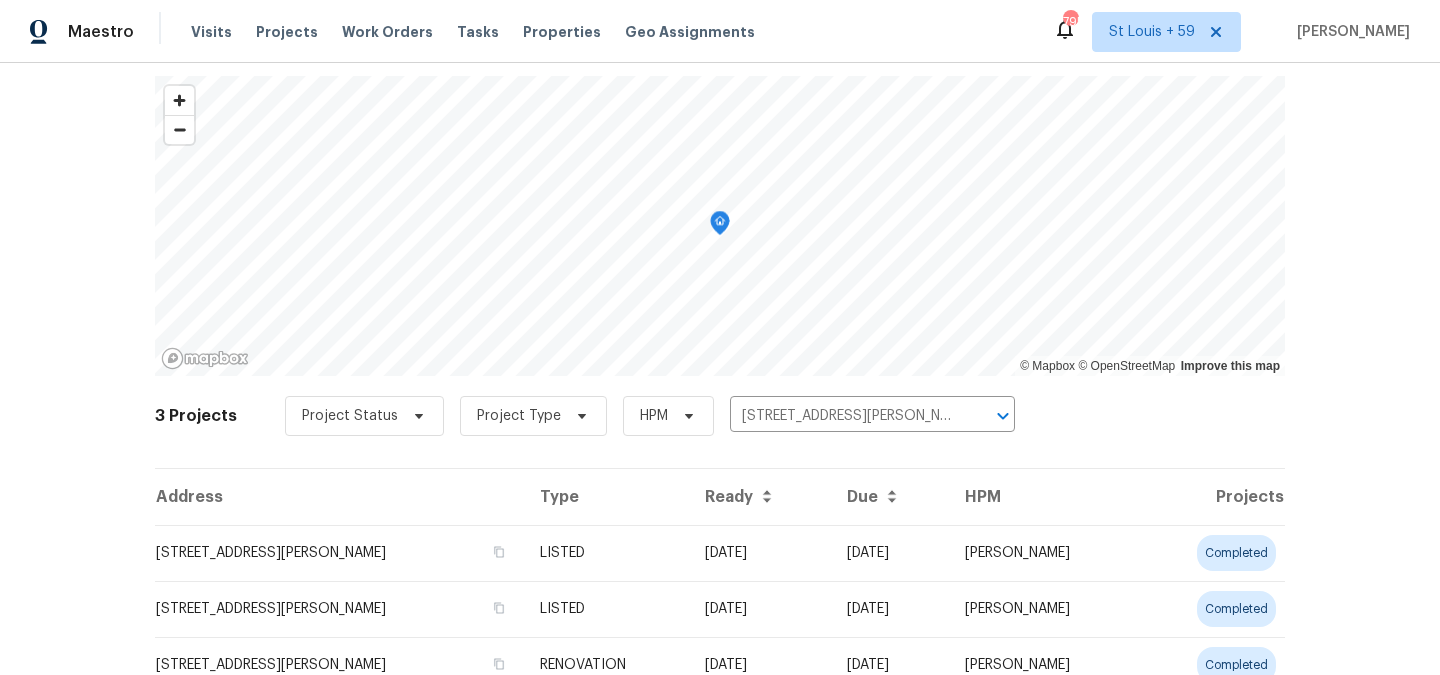 scroll, scrollTop: 136, scrollLeft: 0, axis: vertical 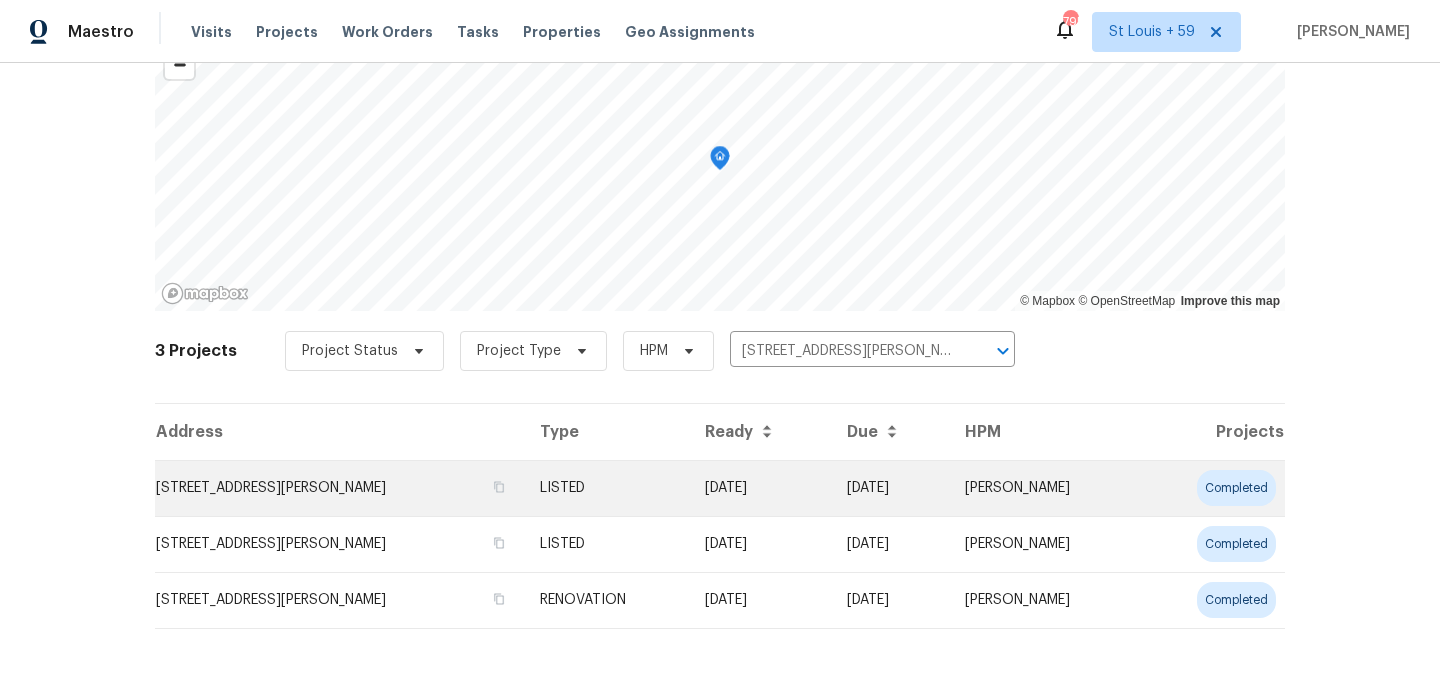 click on "[STREET_ADDRESS][PERSON_NAME]" at bounding box center (339, 488) 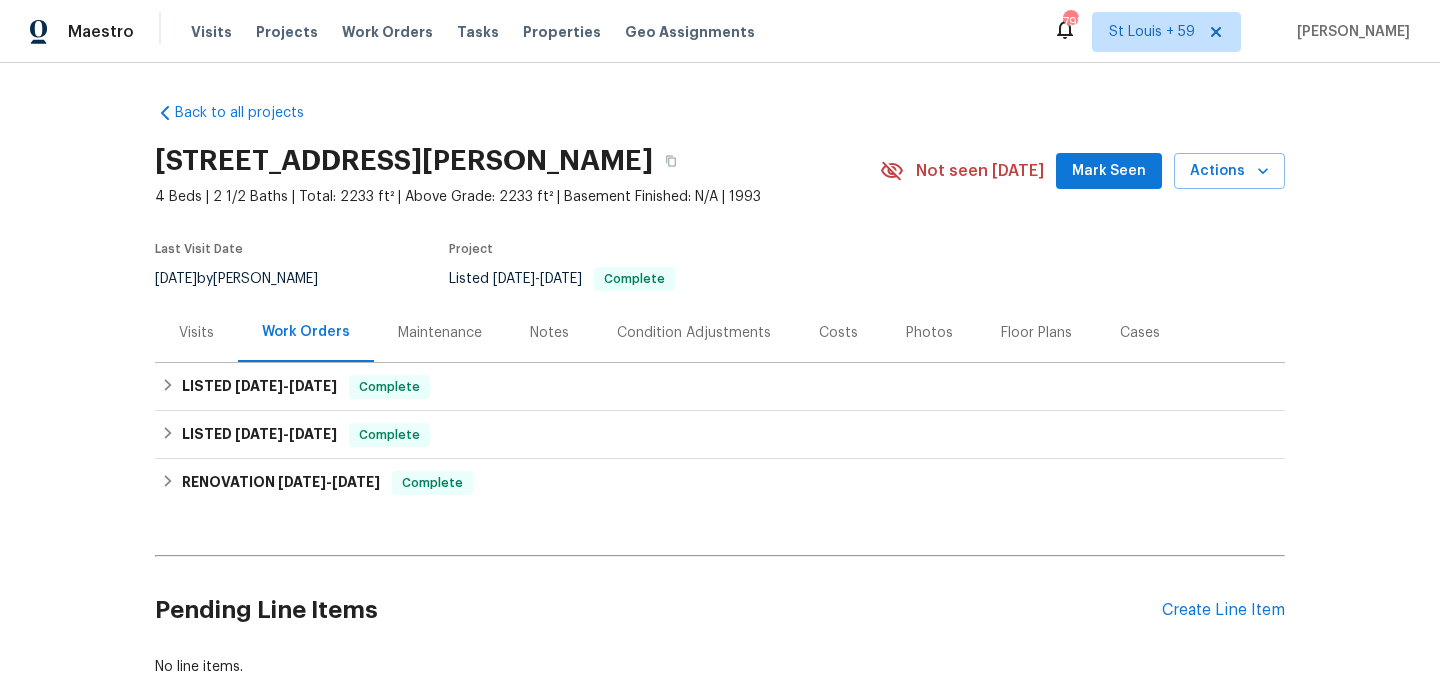 click on "Back to all projects [STREET_ADDRESS][PERSON_NAME] 4 Beds | 2 1/2 Baths | Total: 2233 ft² | Above Grade: 2233 ft² | Basement Finished: N/A | 1993 Not seen [DATE] Mark Seen Actions Last Visit Date [DATE]  by  [PERSON_NAME]   Project Listed   [DATE]  -  [DATE] Complete Visits Work Orders Maintenance Notes Condition Adjustments Costs Photos Floor Plans Cases LISTED   [DATE]  -  [DATE] Complete Sparkling [PERSON_NAME]'s Cleaning CLEANING, CLEANING_MAINTENANCE $50.00 1 Repair [DATE]  -  [DATE] Complete LISTED   [DATE]  -  [DATE] Complete VRX Photography PHOTOGRAPHY $120.00 1 Repair [DATE]  -  [DATE] Paid RENOVATION   [DATE]  -  [DATE] Complete Southwest Preservation LANDSCAPING_MAINTENANCE, HARDSCAPE_LANDSCAPE $120.00 1 Repair [DATE]  -  [DATE] Paid All [US_STATE] Property Services GENERAL_CONTRACTOR, OD_SELECT $2,810.00 12 Repairs [DATE]  -  [DATE] Complete Pending Line Items Create Line Item No line items." at bounding box center [720, 369] 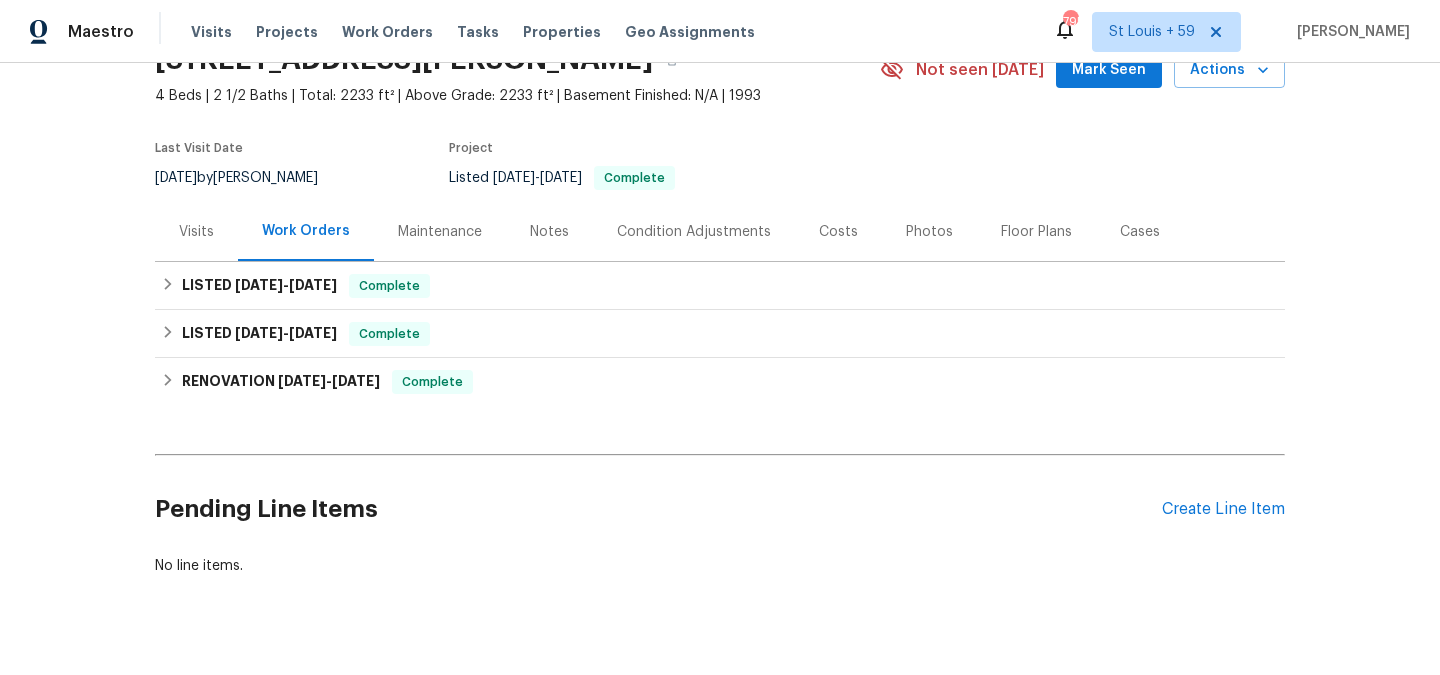 scroll, scrollTop: 138, scrollLeft: 0, axis: vertical 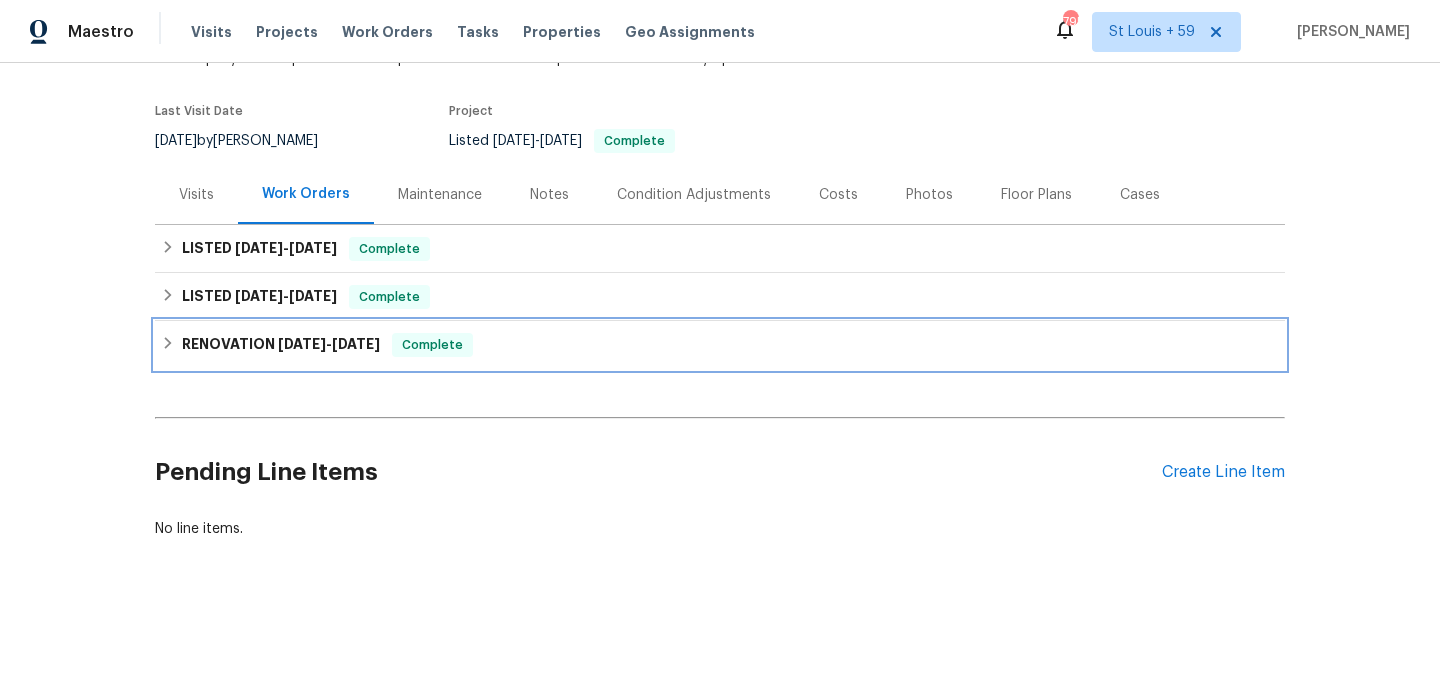 click on "RENOVATION   [DATE]  -  [DATE]" at bounding box center (281, 345) 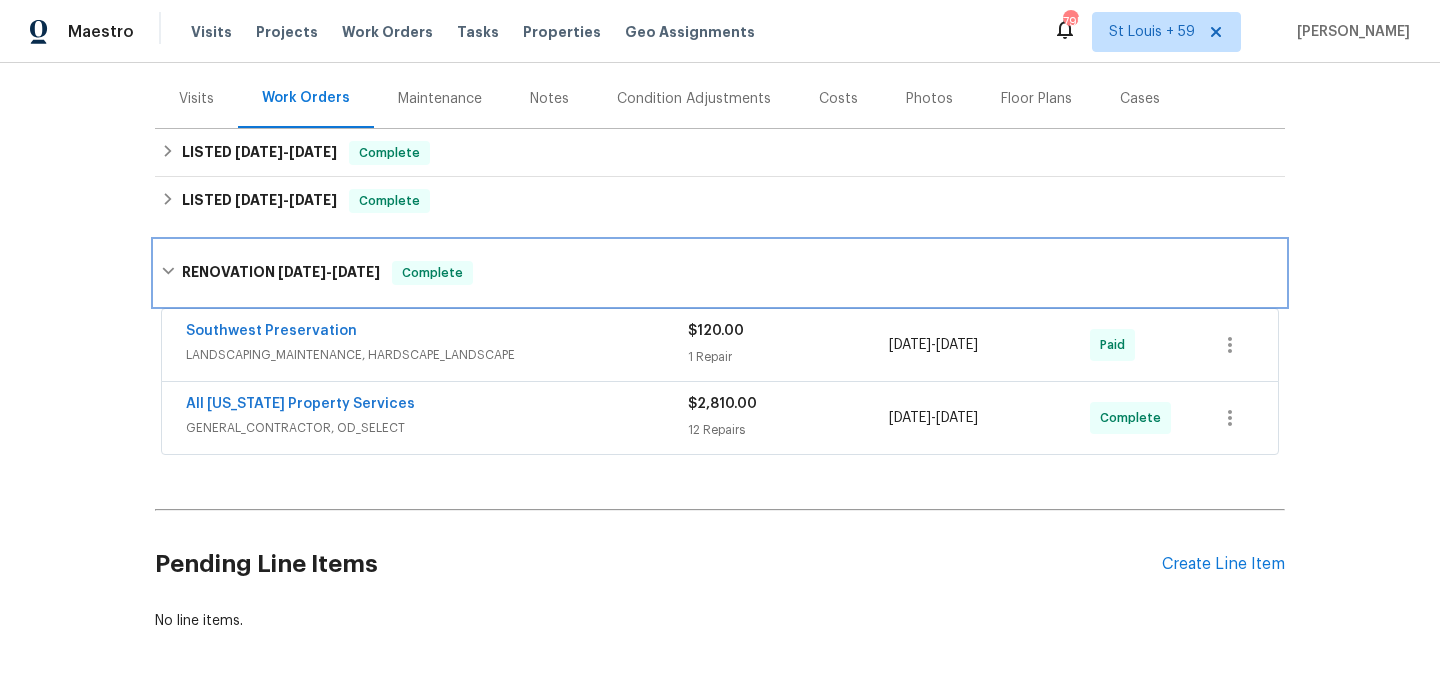scroll, scrollTop: 256, scrollLeft: 0, axis: vertical 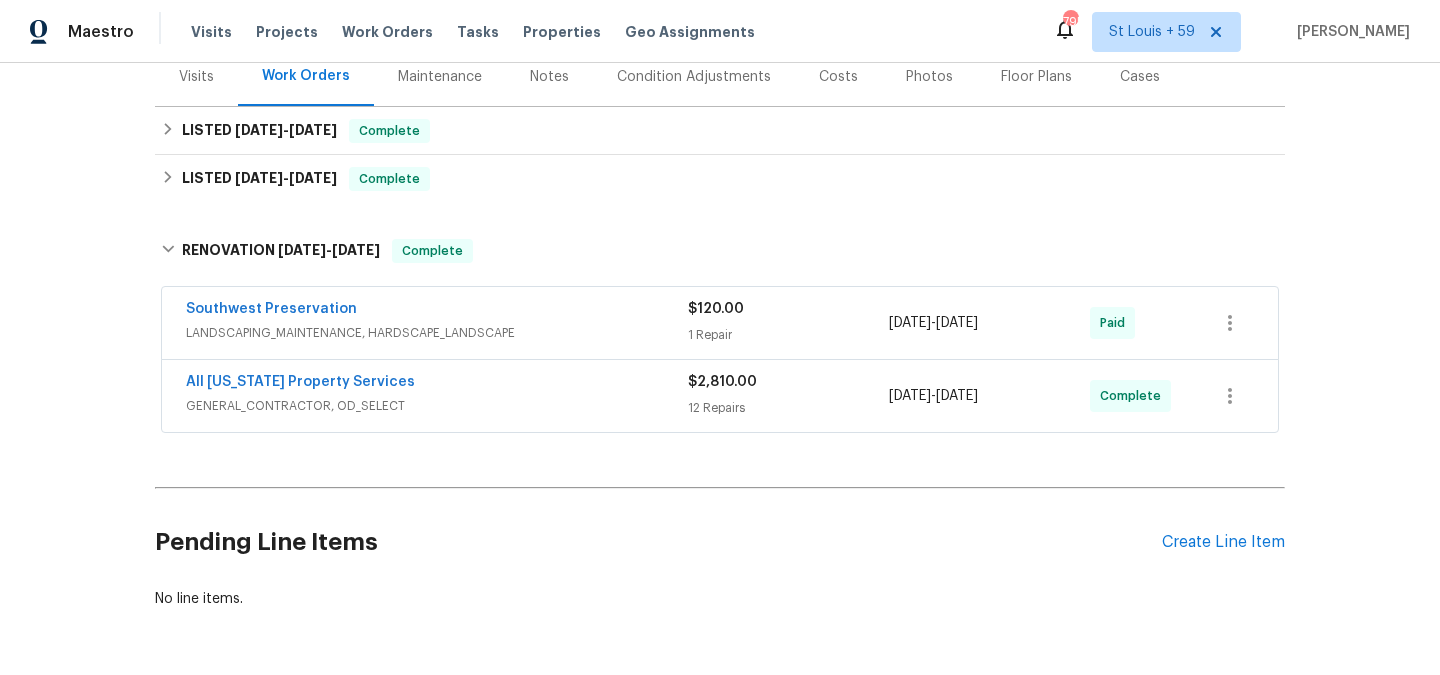 click on "Southwest Preservation" at bounding box center [437, 311] 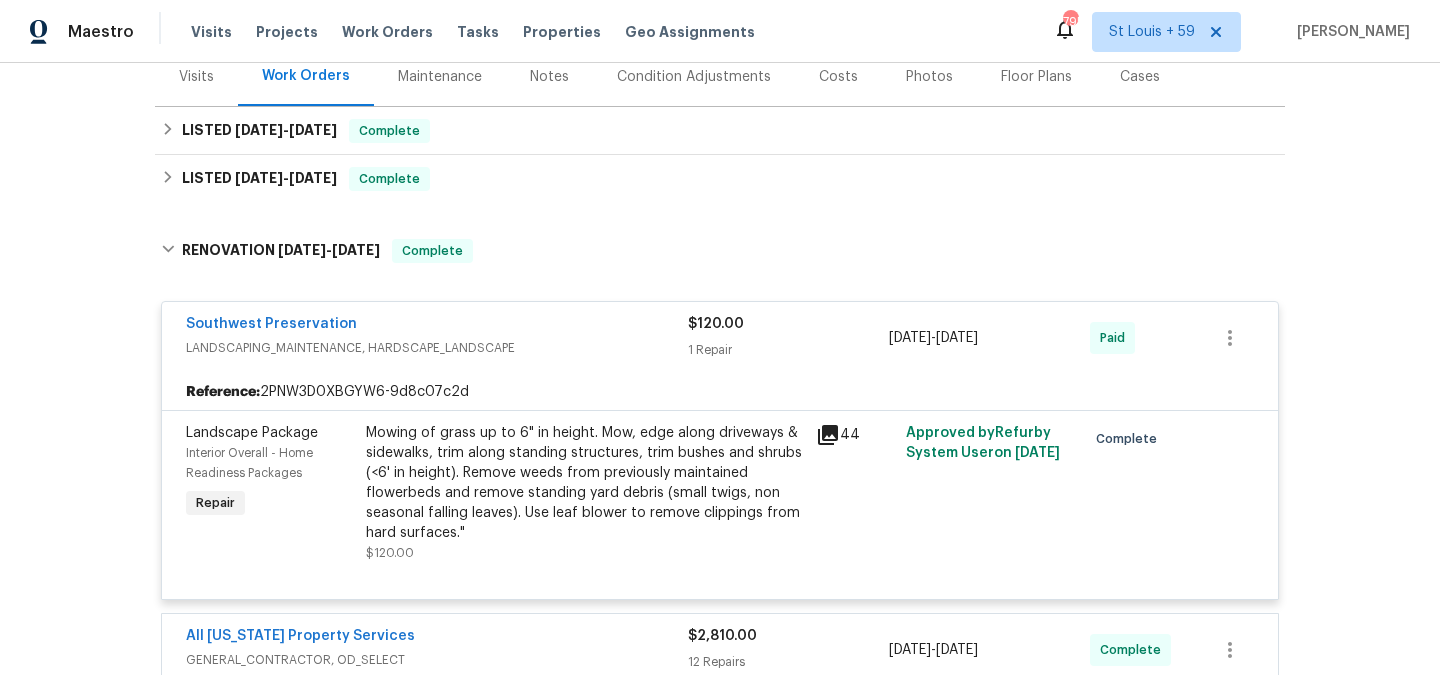 scroll, scrollTop: 366, scrollLeft: 0, axis: vertical 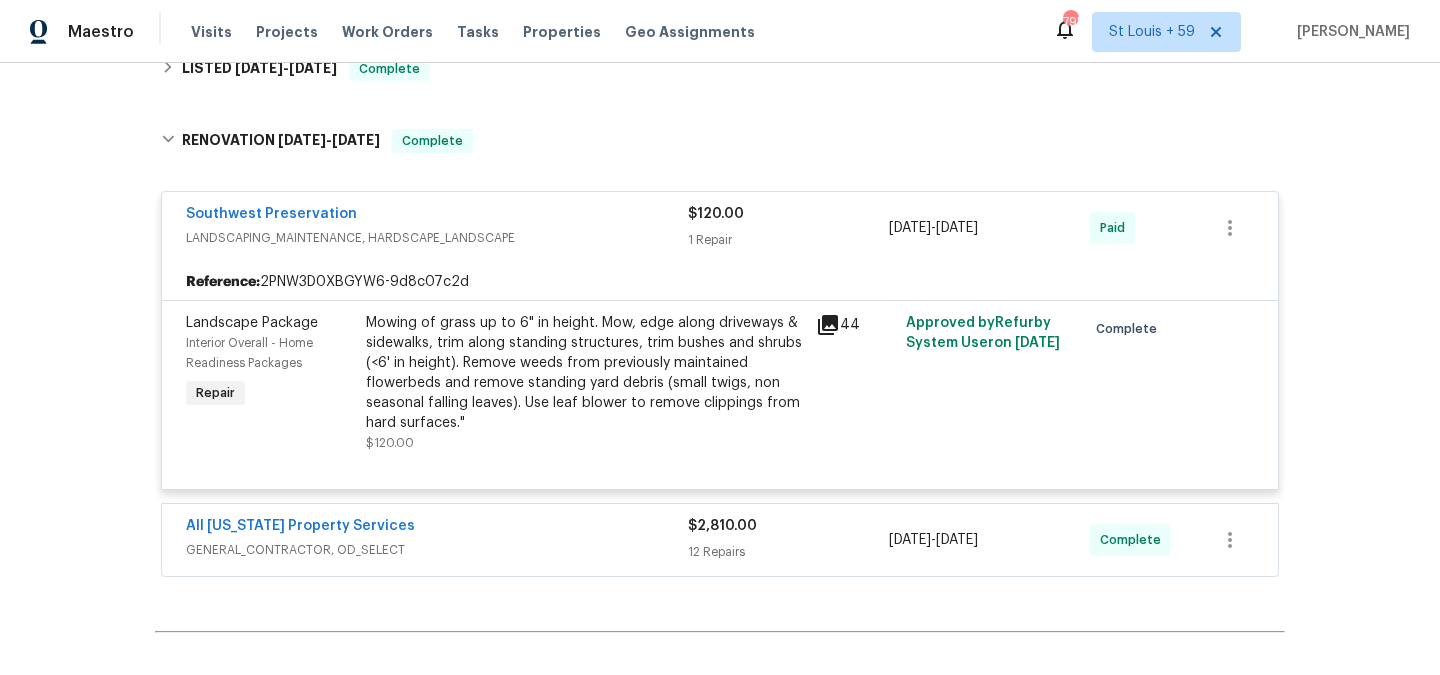 click on "All [US_STATE] Property Services" at bounding box center [437, 528] 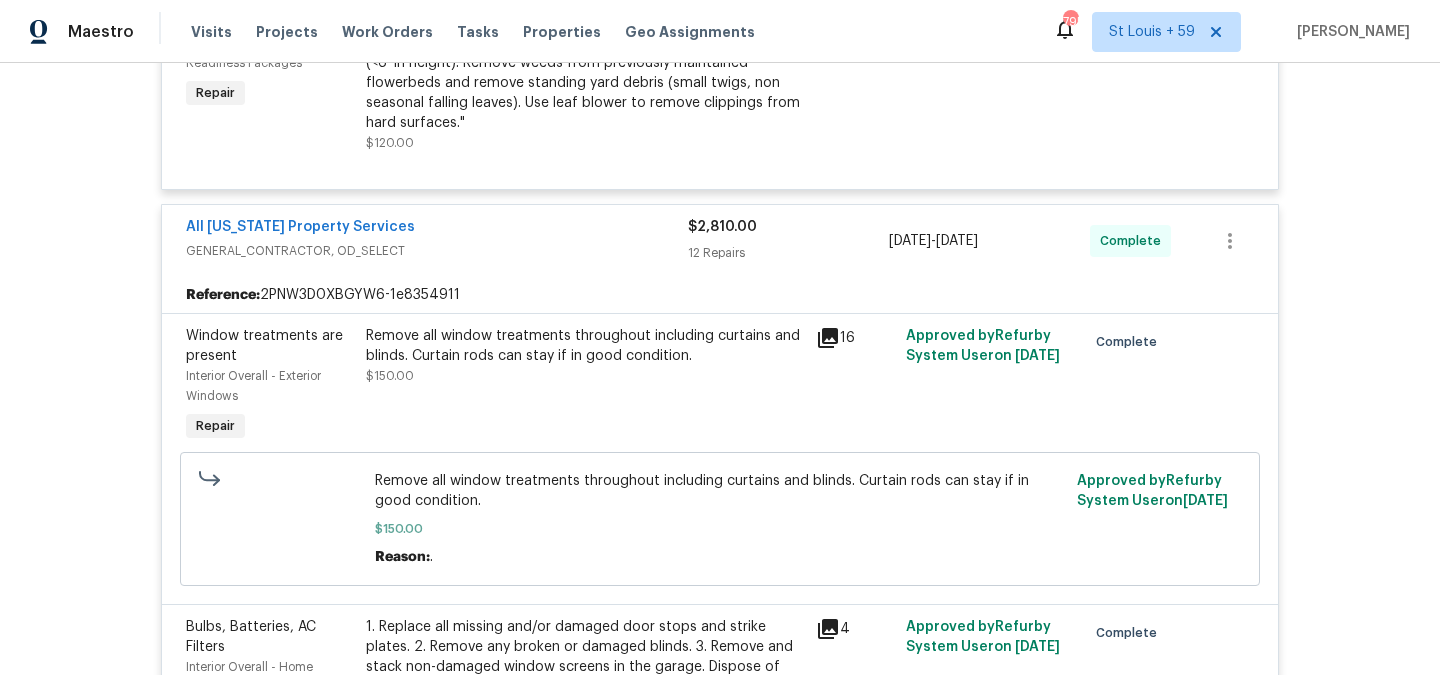 scroll, scrollTop: 0, scrollLeft: 0, axis: both 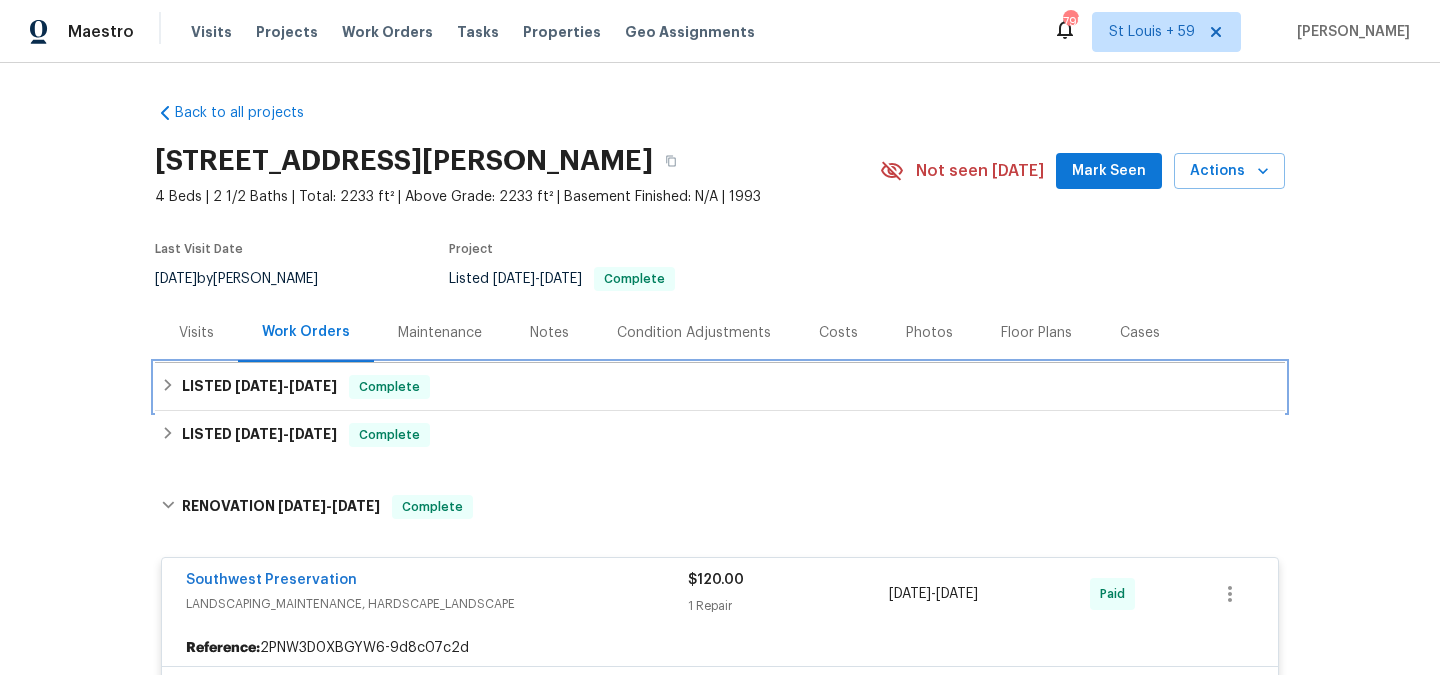 click on "[DATE]" at bounding box center [313, 386] 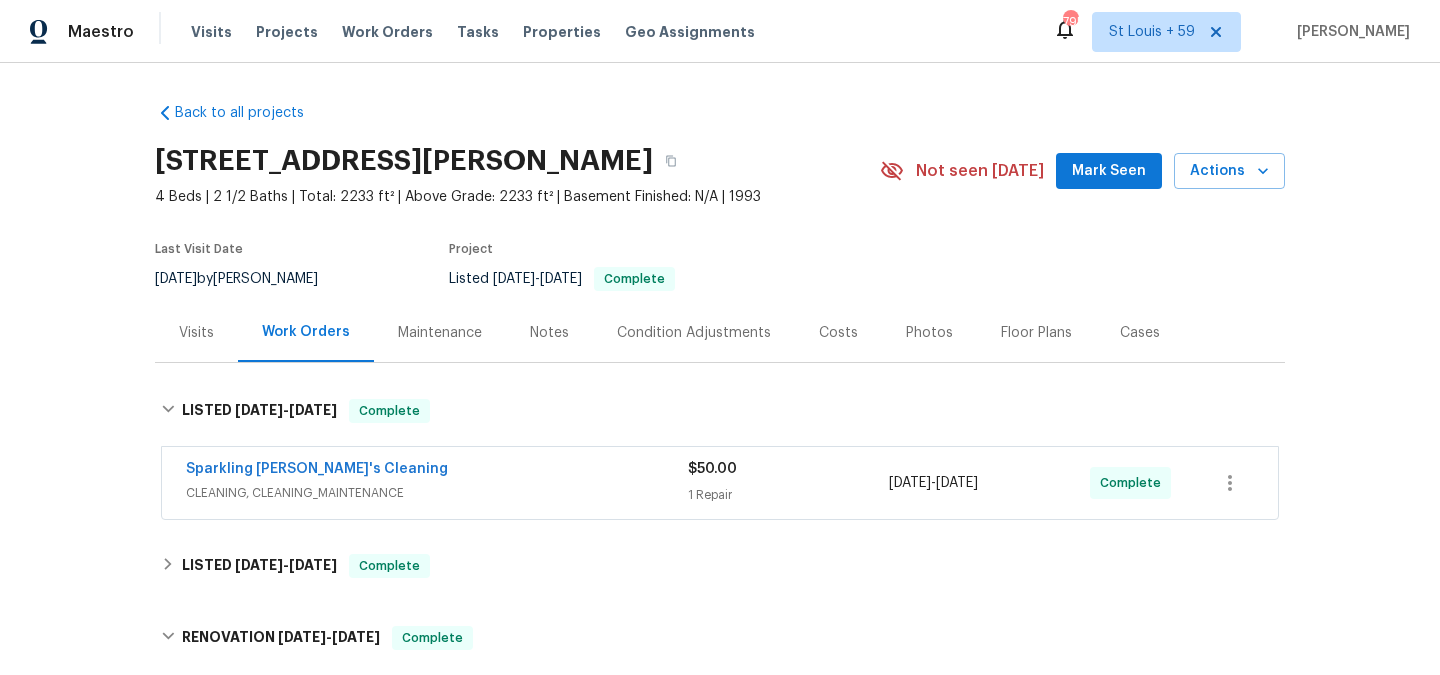 click on "CLEANING, CLEANING_MAINTENANCE" at bounding box center [437, 493] 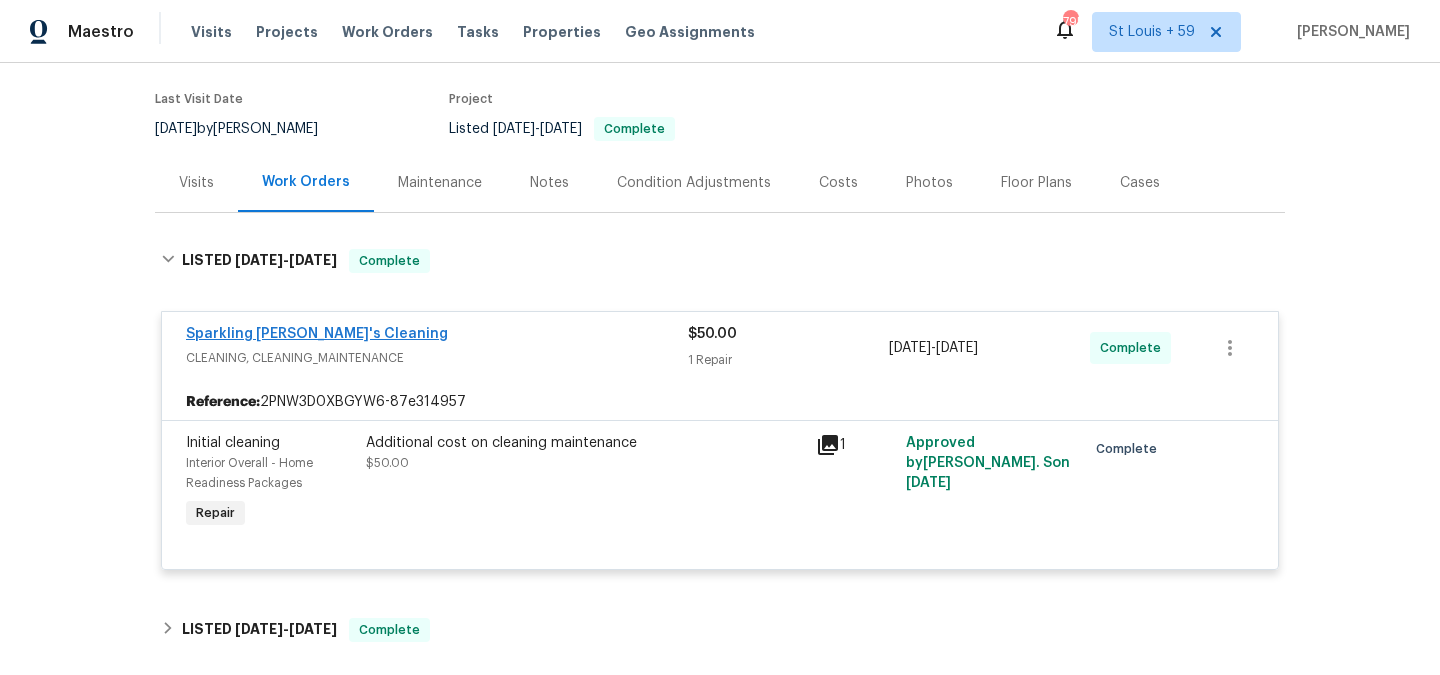 scroll, scrollTop: 0, scrollLeft: 0, axis: both 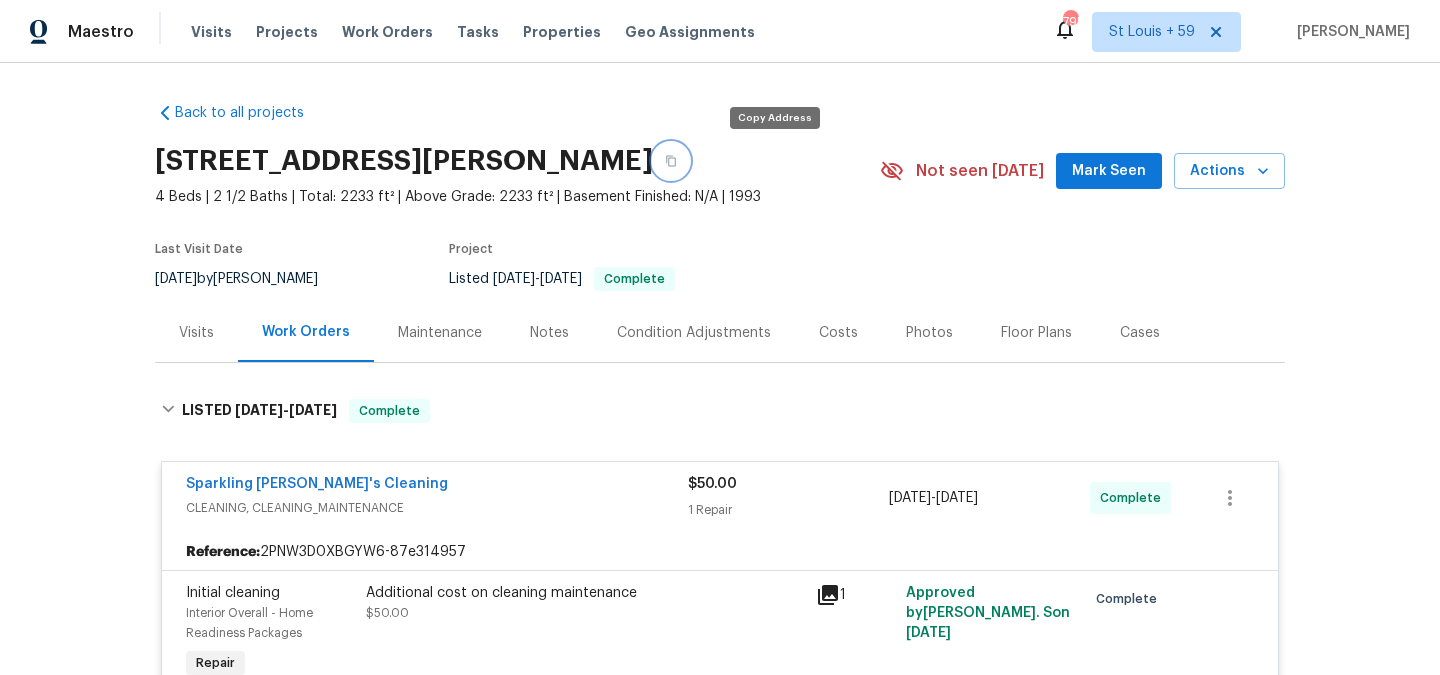 click at bounding box center (671, 161) 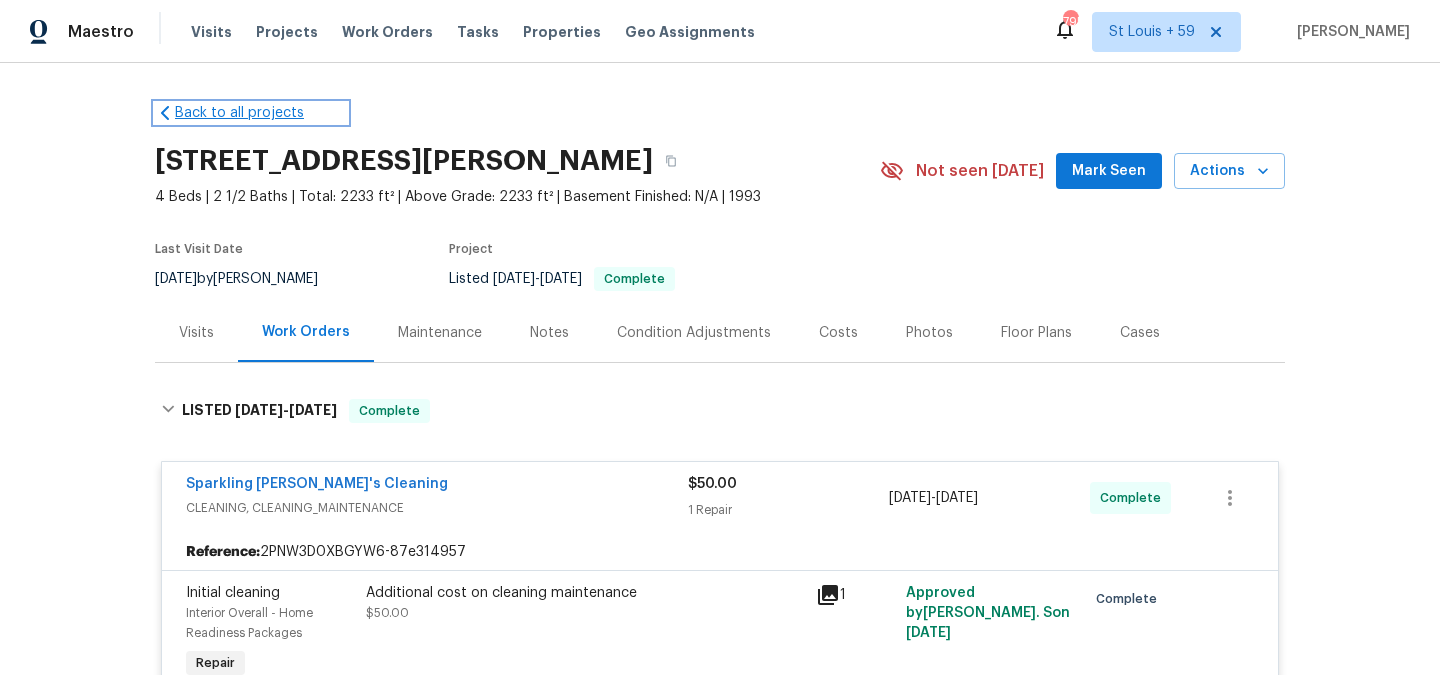 click on "Back to all projects" at bounding box center (251, 113) 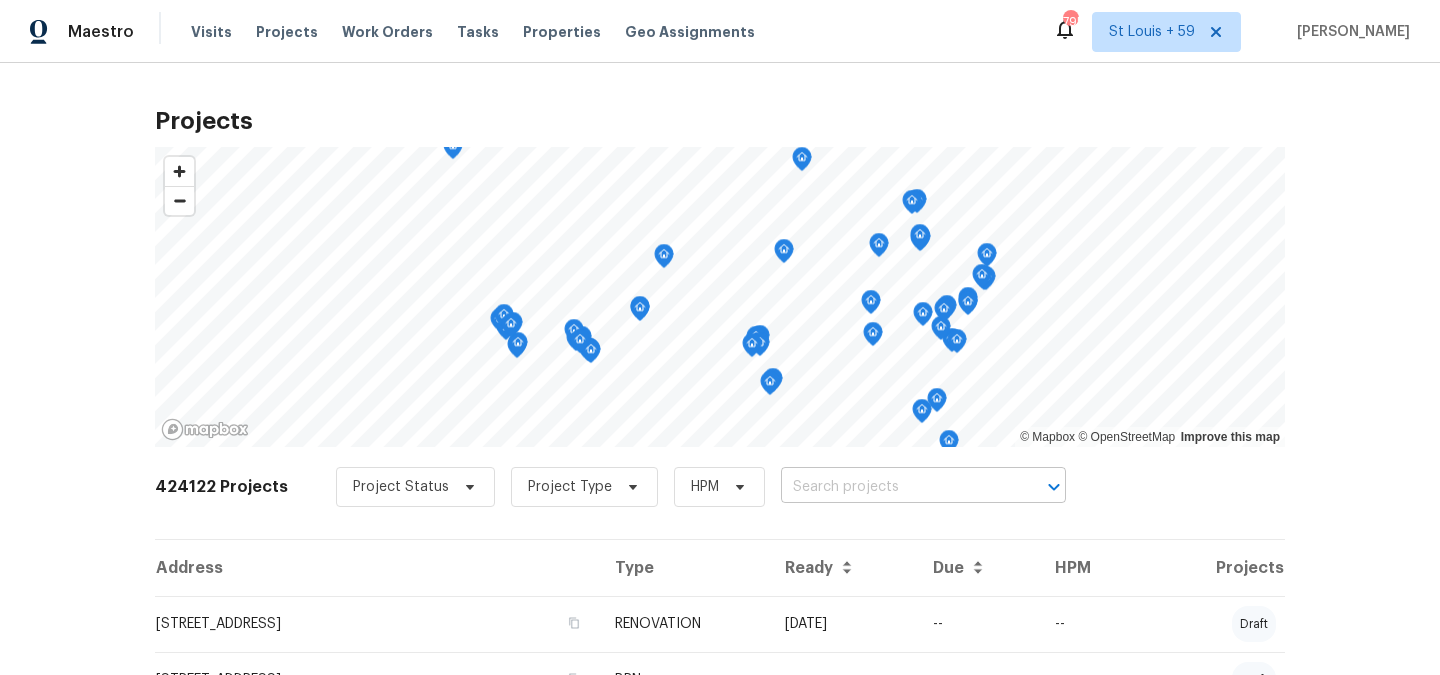 click at bounding box center [895, 487] 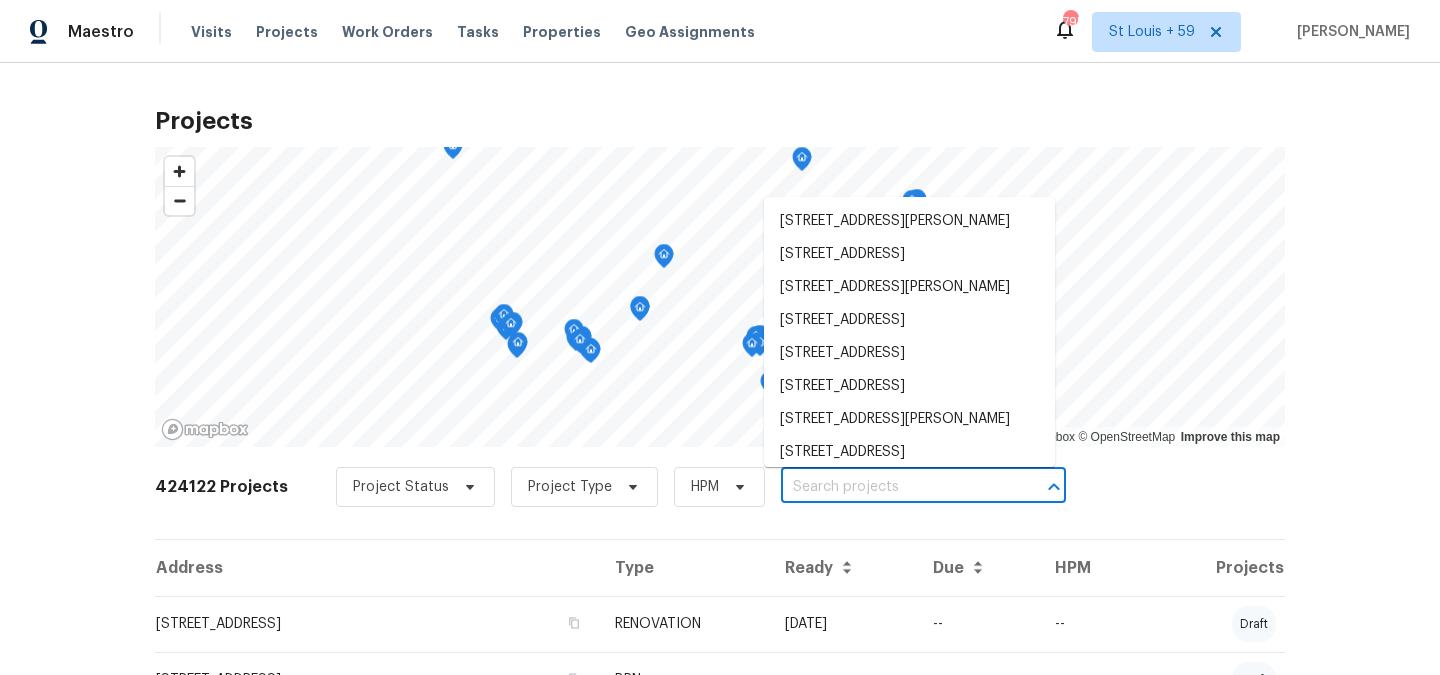 paste on "[STREET_ADDRESS]" 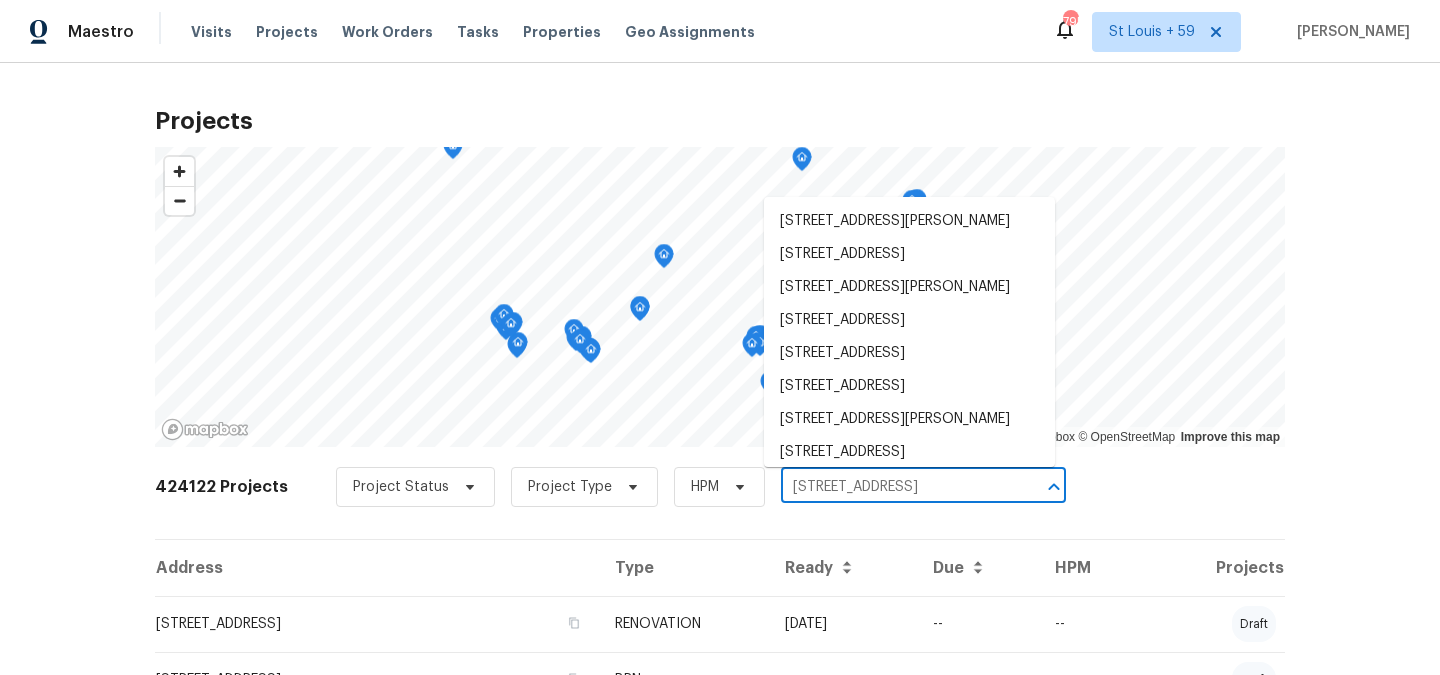 scroll, scrollTop: 0, scrollLeft: 158, axis: horizontal 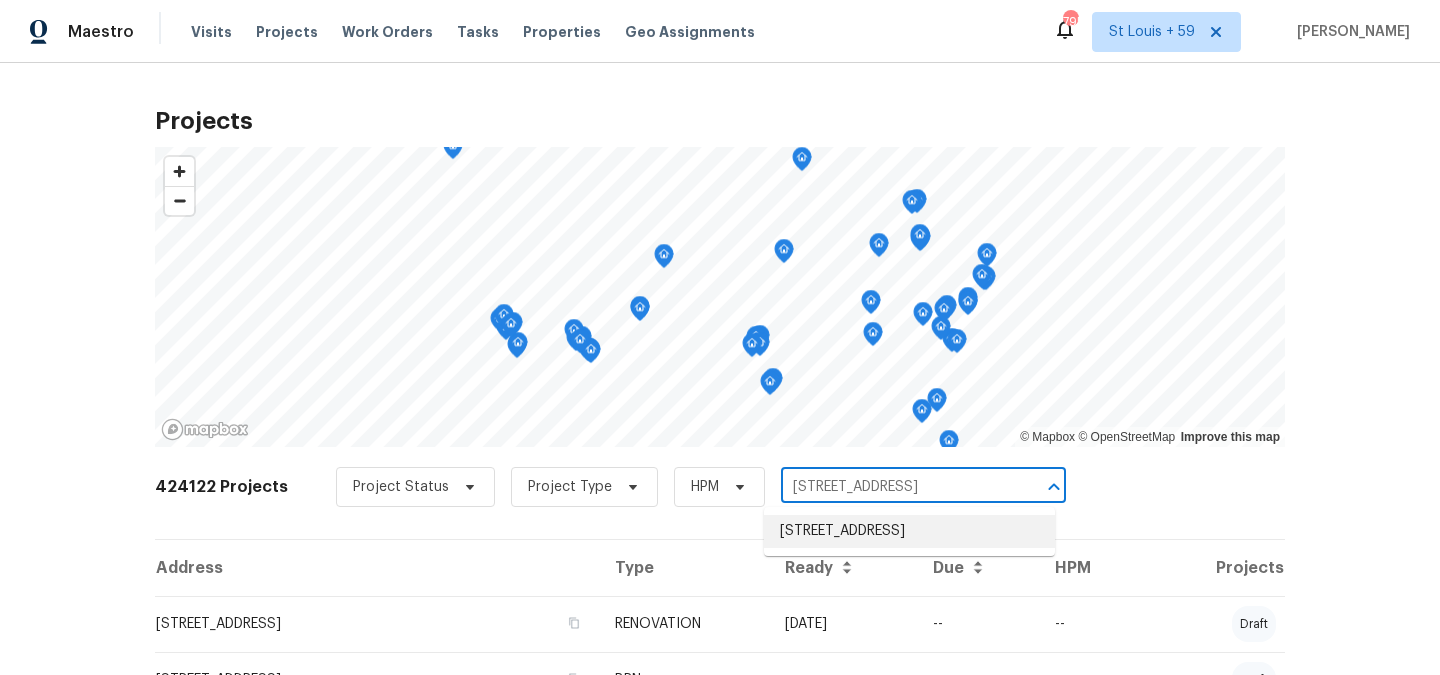 click on "[STREET_ADDRESS]" at bounding box center (909, 531) 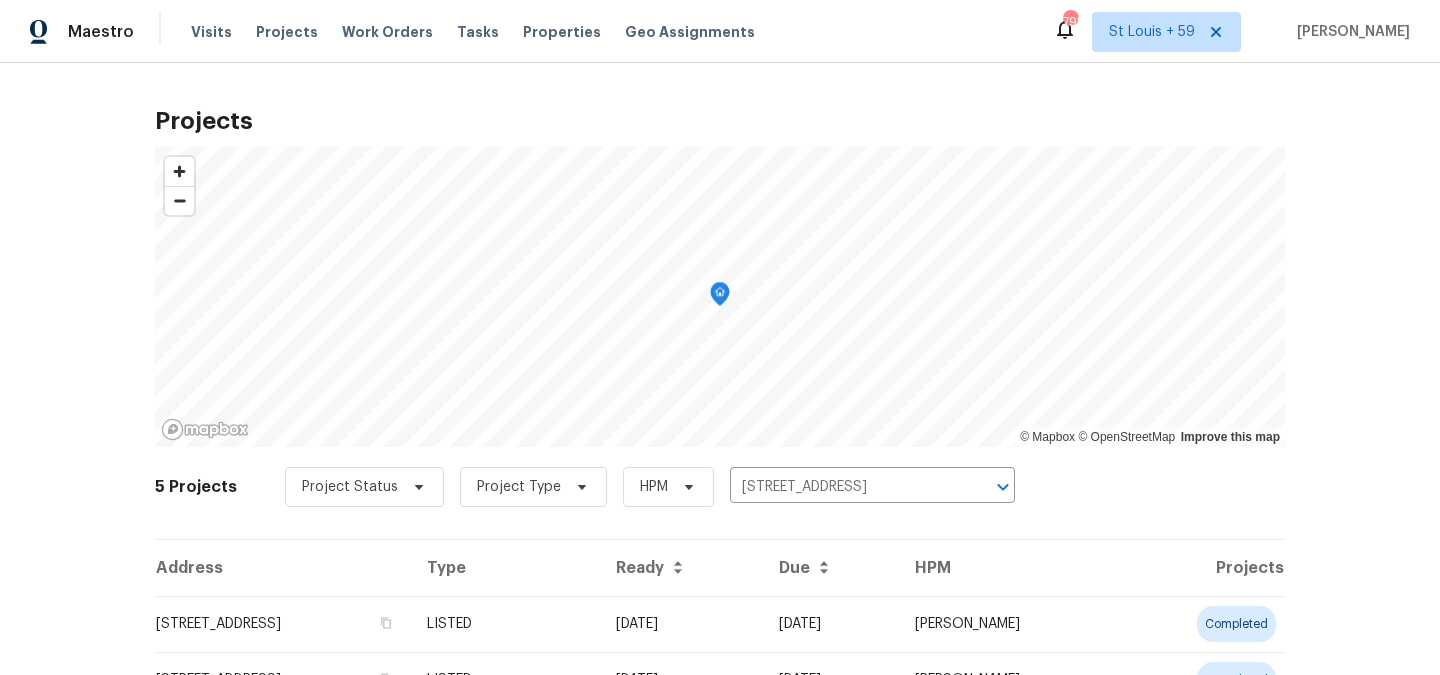 scroll, scrollTop: 127, scrollLeft: 0, axis: vertical 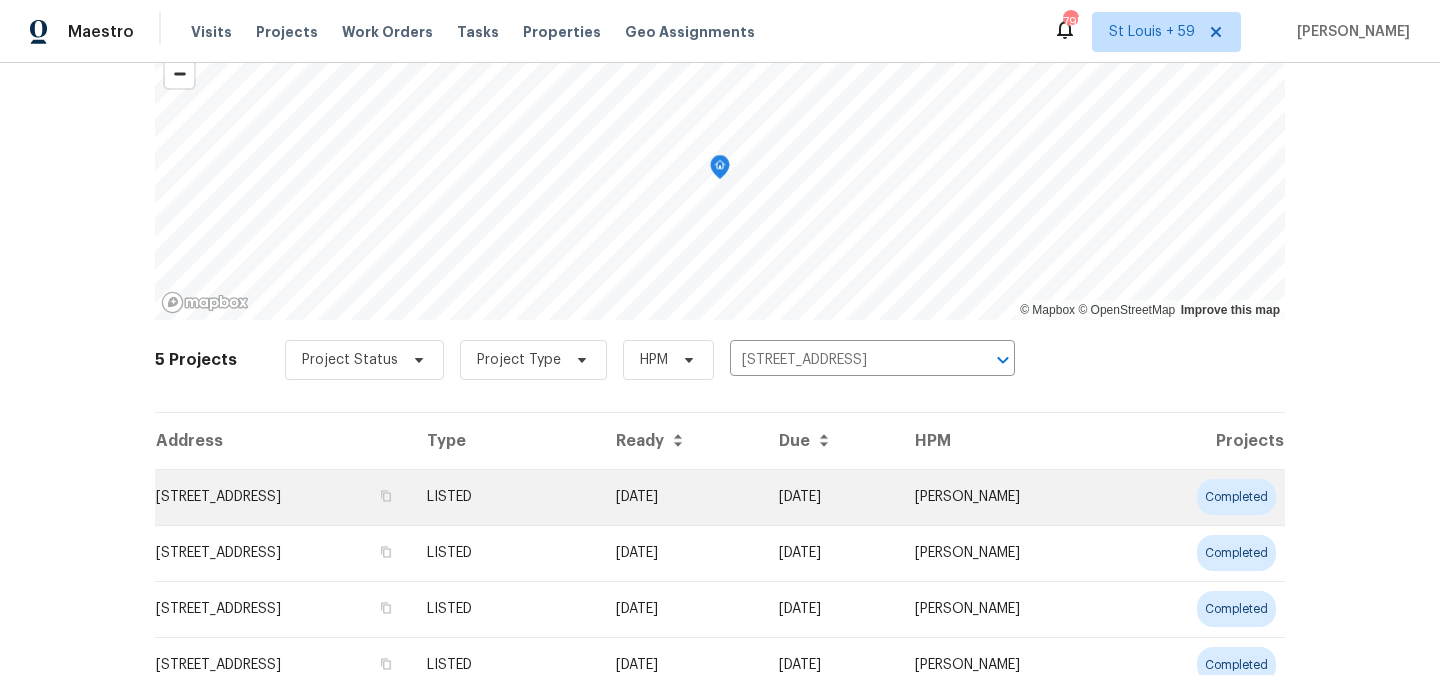 click on "[STREET_ADDRESS]" at bounding box center (283, 497) 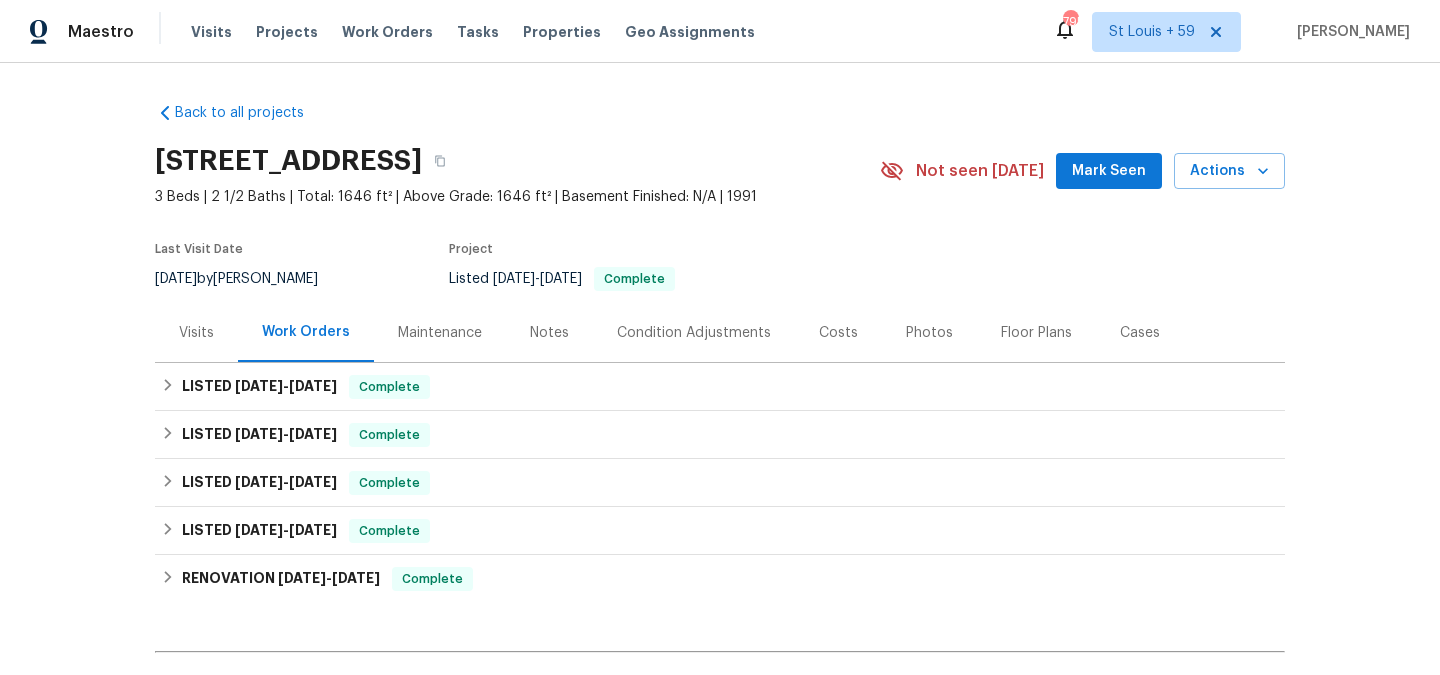click on "Maintenance" at bounding box center [440, 333] 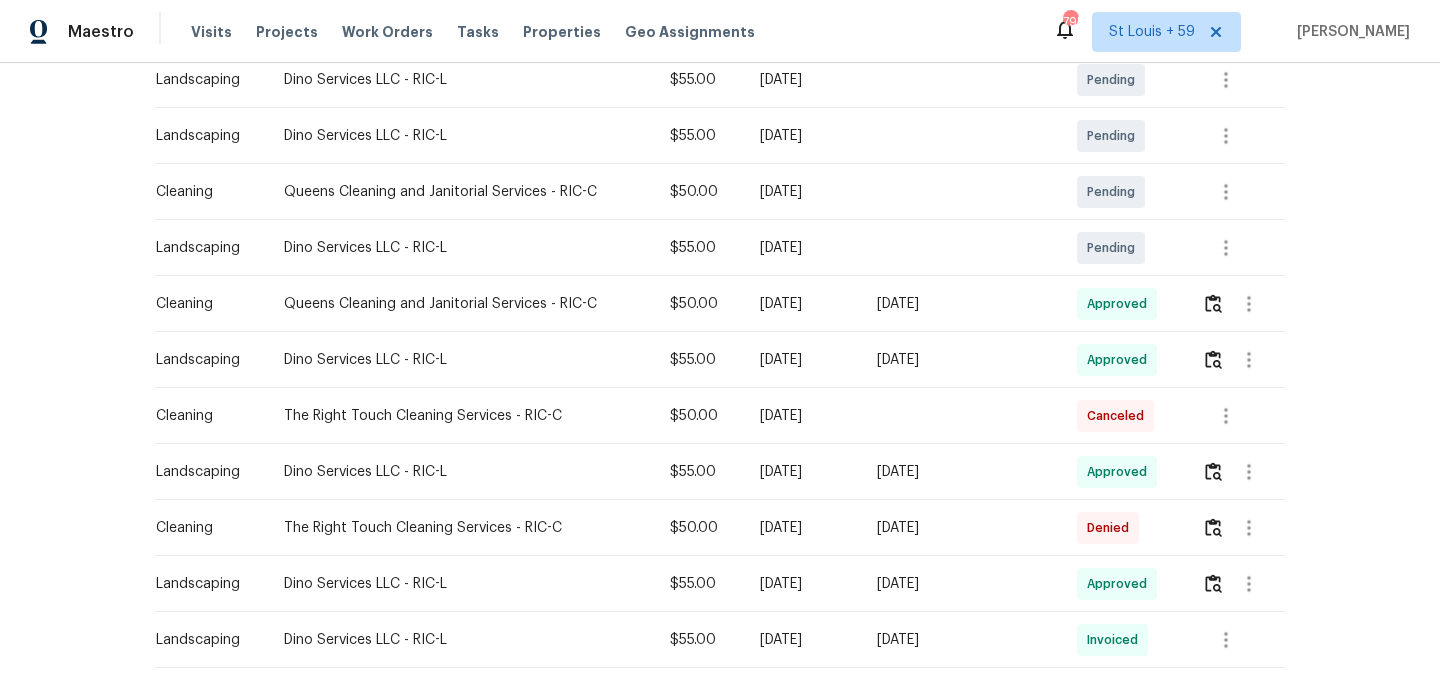 scroll, scrollTop: 489, scrollLeft: 0, axis: vertical 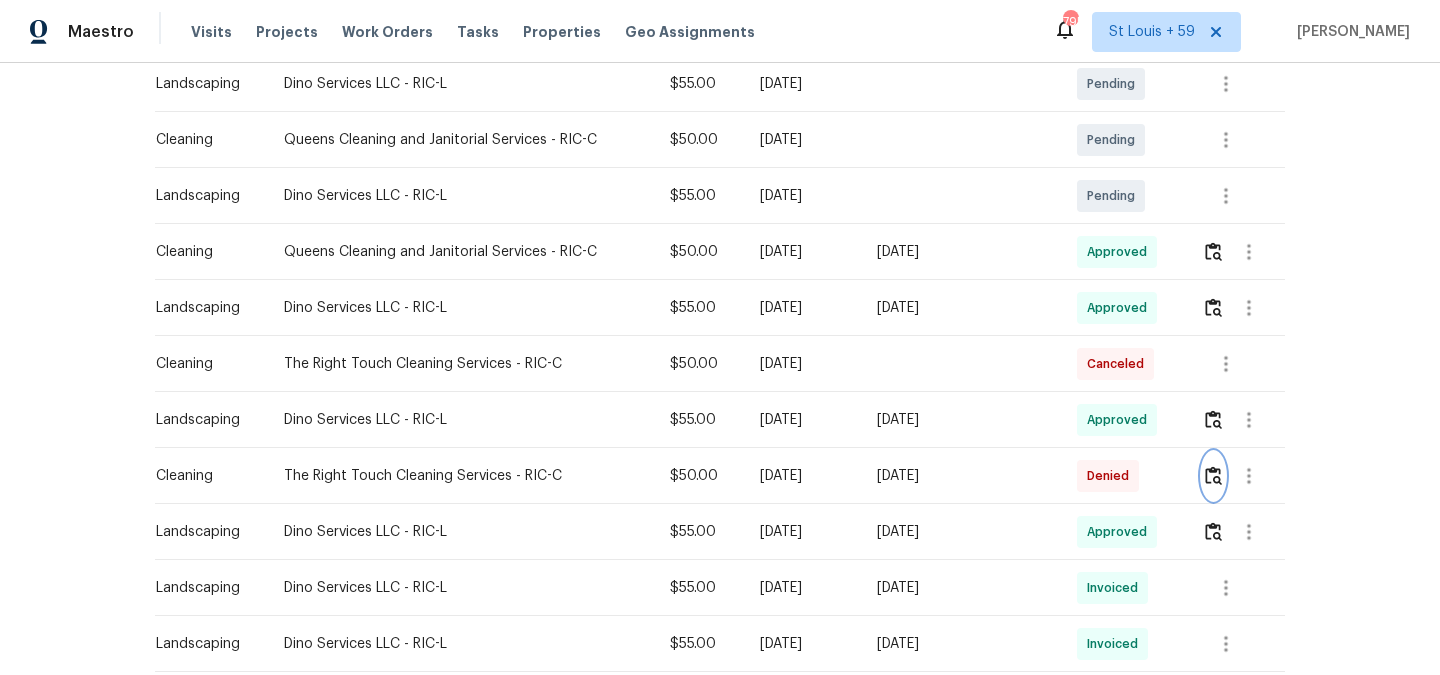 click at bounding box center (1213, 475) 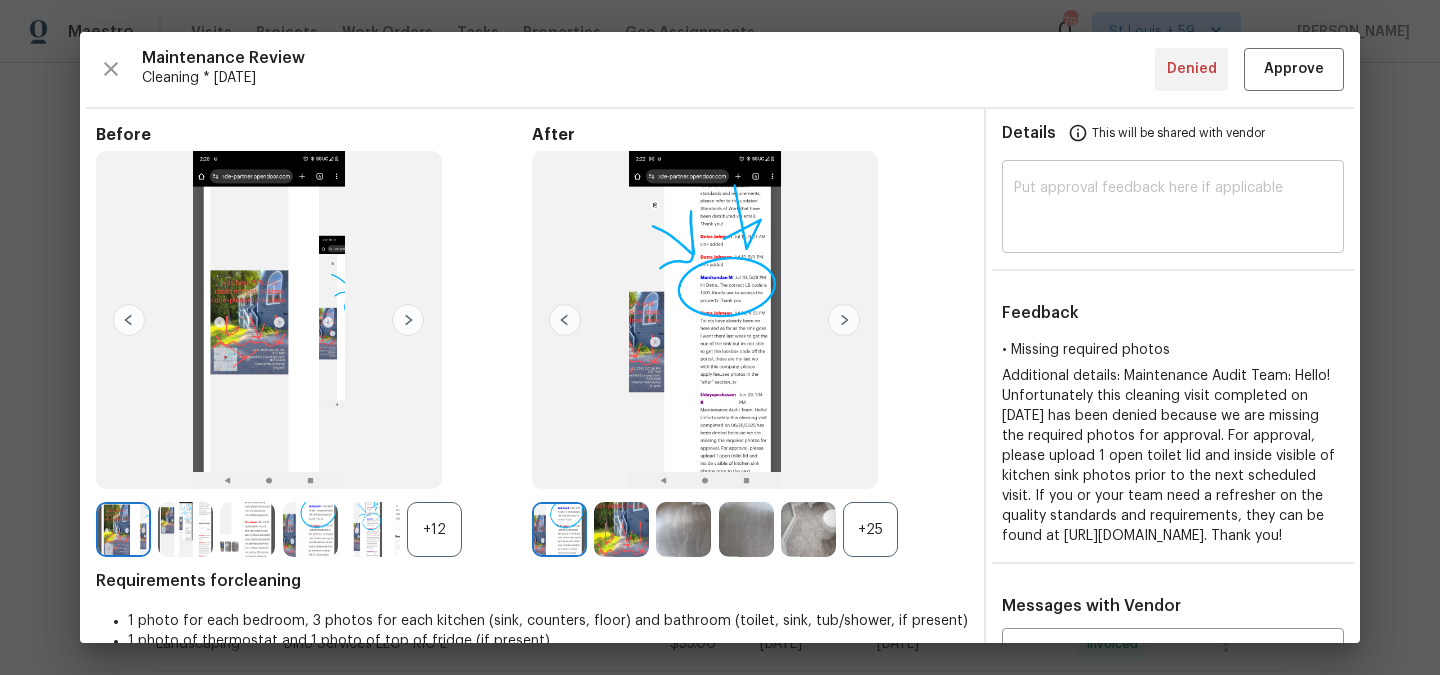 click at bounding box center (1173, 209) 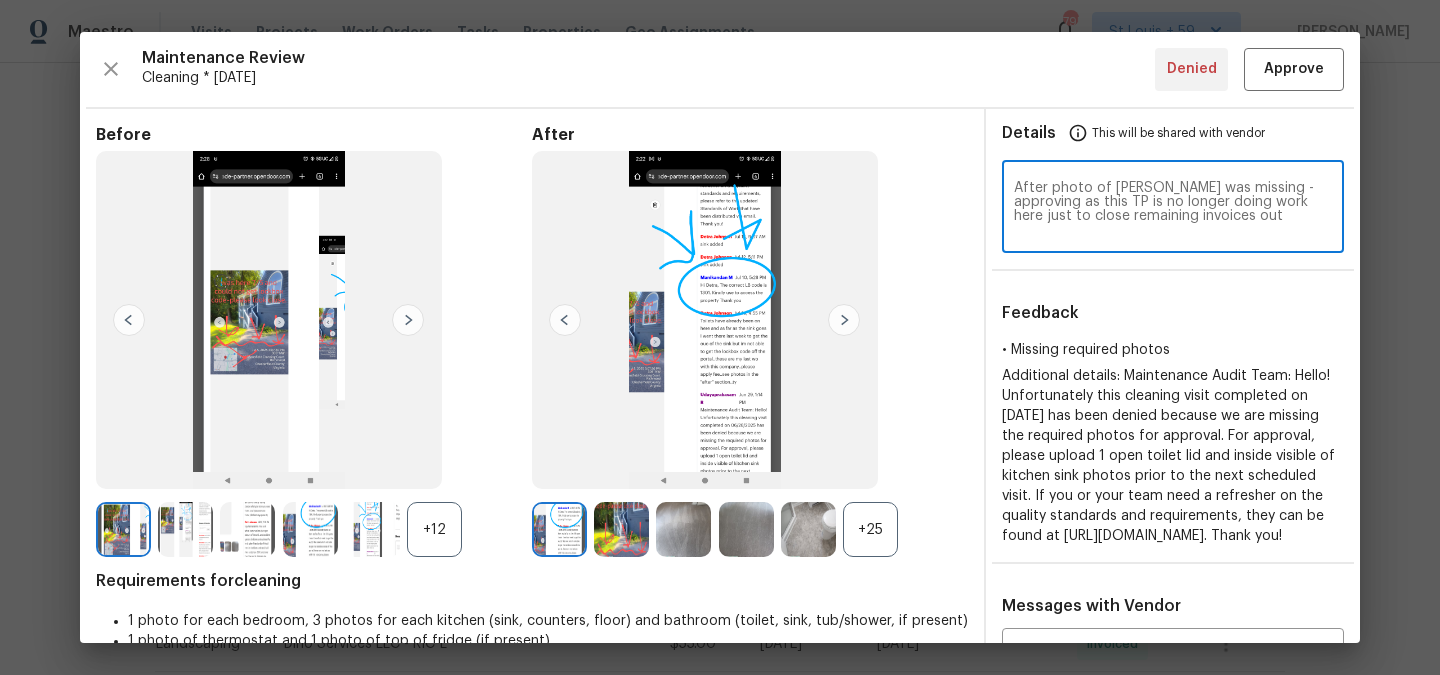 type on "After photo of [PERSON_NAME] was missing - approving as this TP is no longer doing work here just to close remaining invoices out" 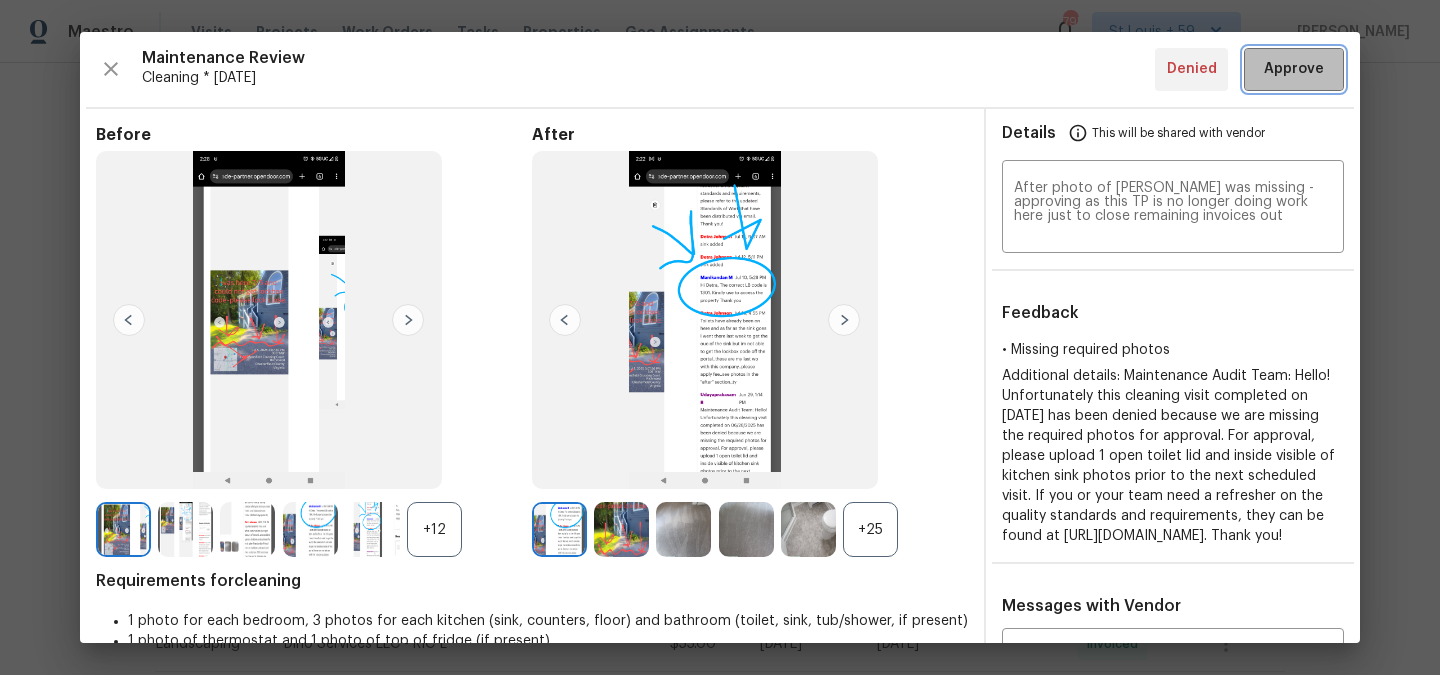 click on "Approve" at bounding box center [1294, 69] 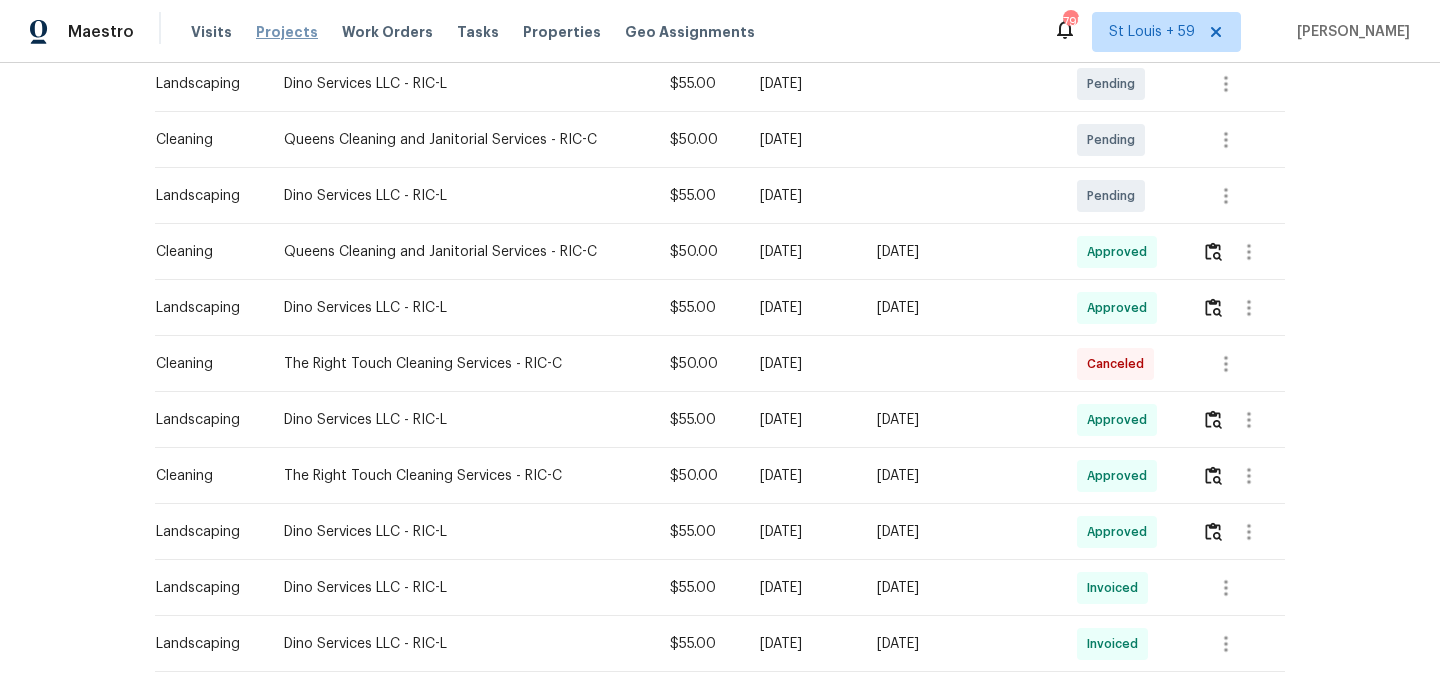 click on "Projects" at bounding box center (287, 32) 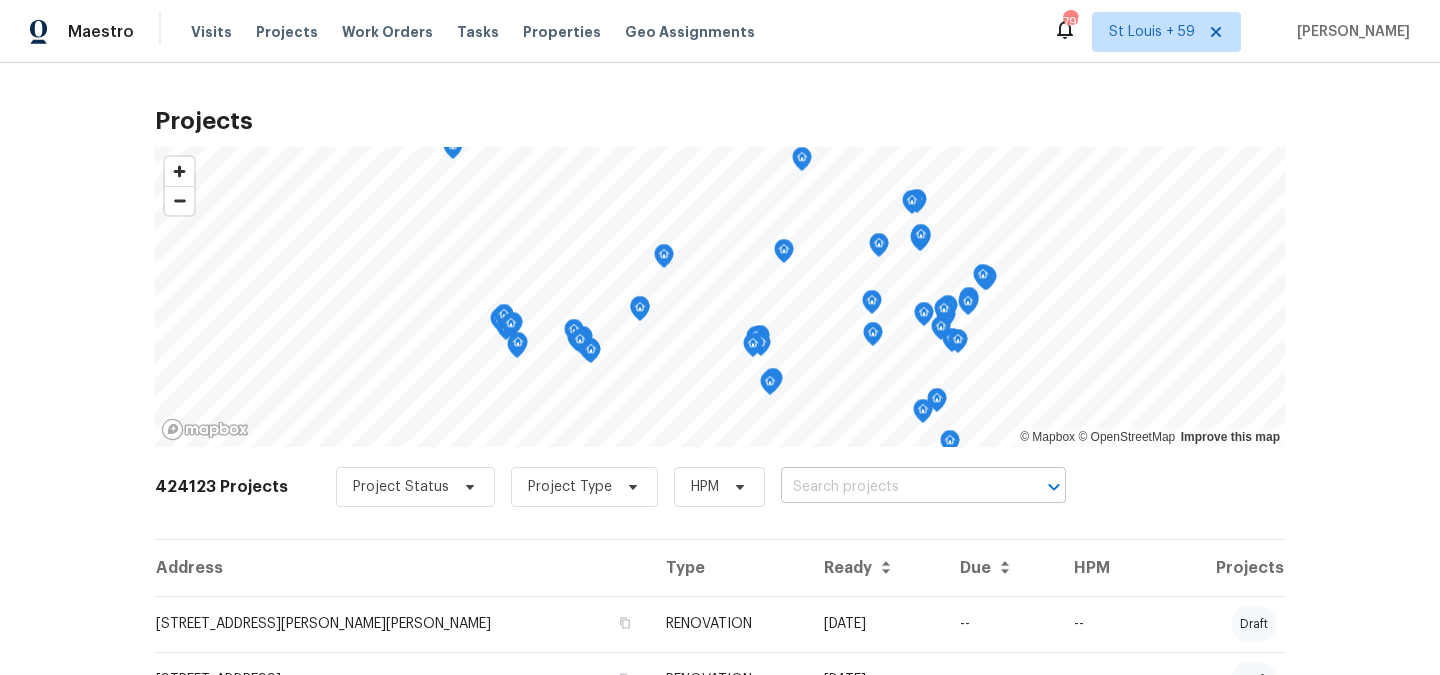 click at bounding box center [895, 487] 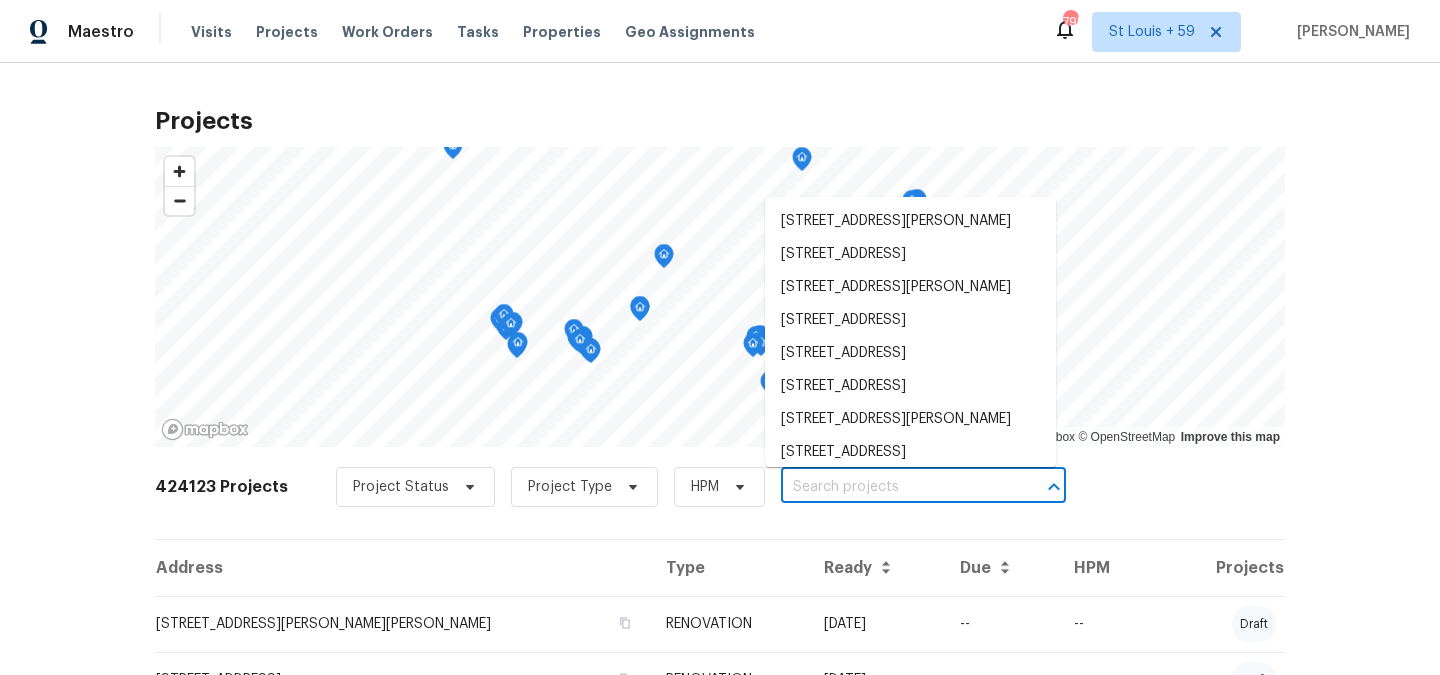 paste on "[STREET_ADDRESS][PERSON_NAME]" 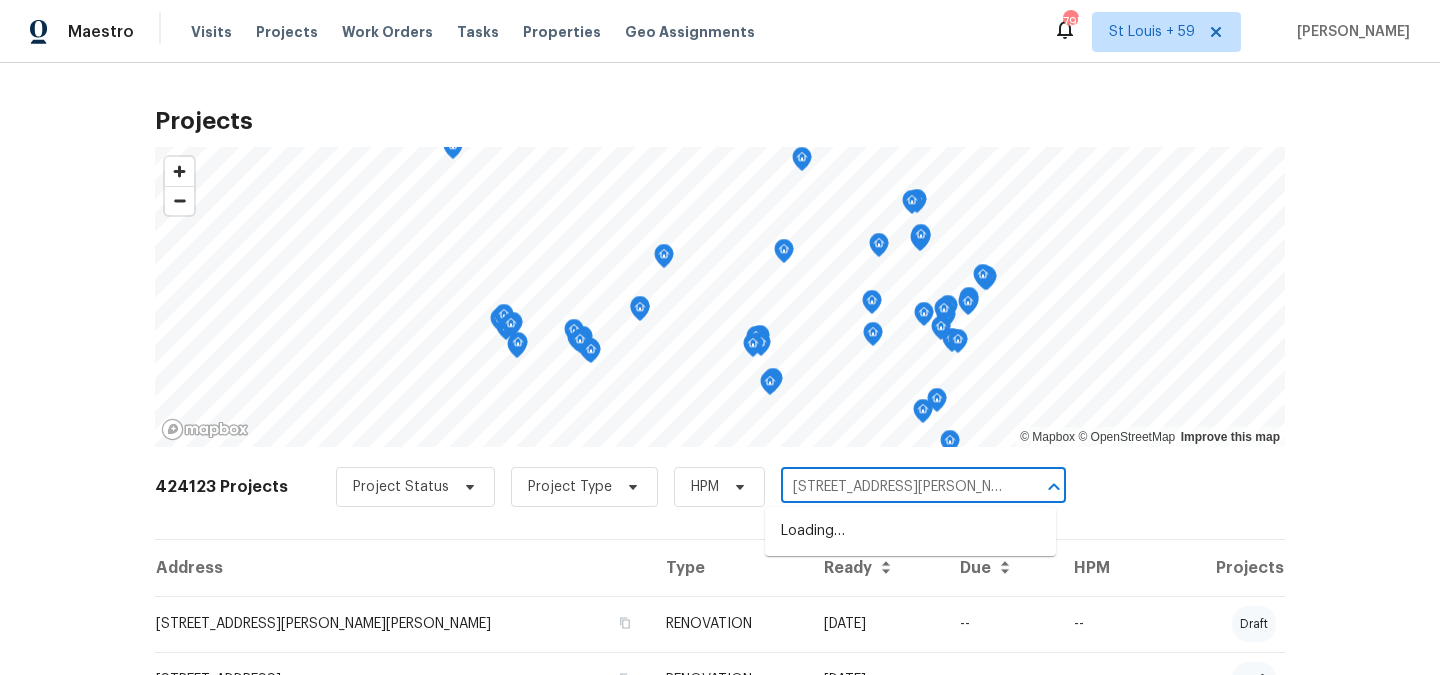 scroll, scrollTop: 0, scrollLeft: 43, axis: horizontal 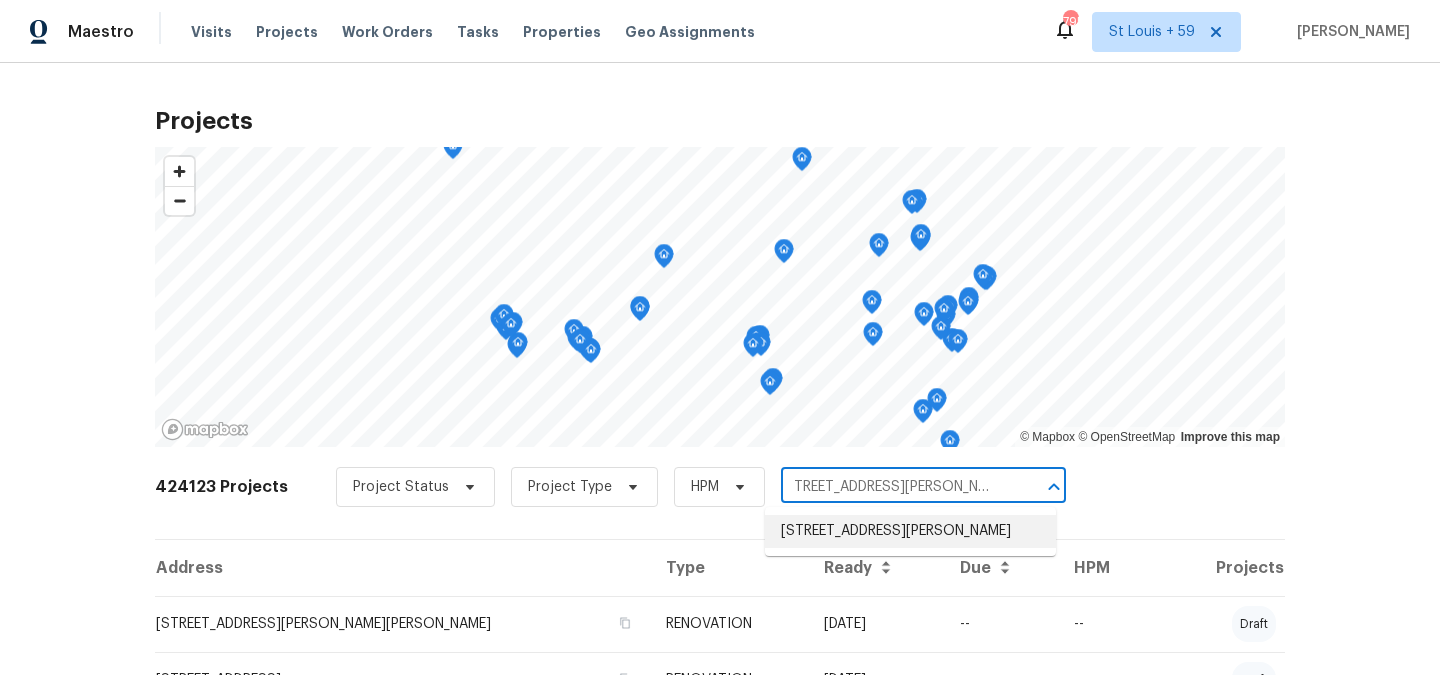 click on "[STREET_ADDRESS][PERSON_NAME]" at bounding box center (910, 531) 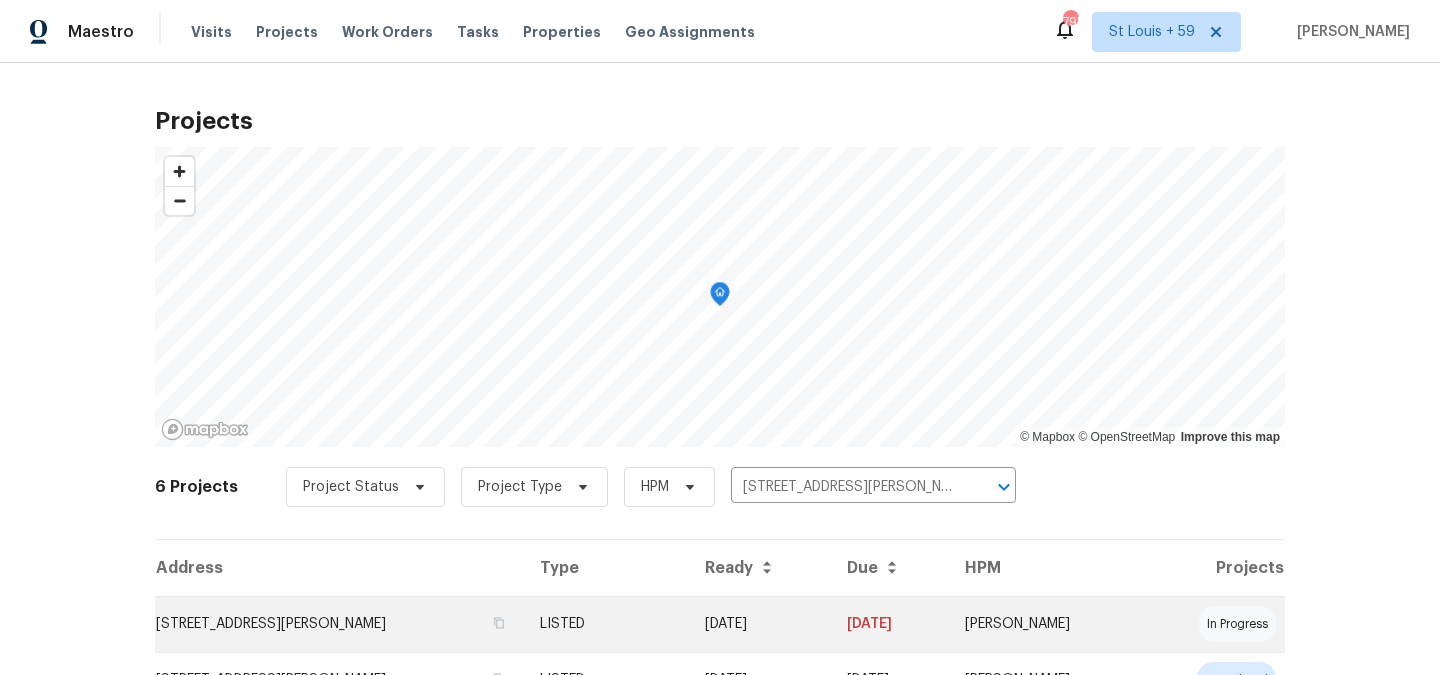 click on "[STREET_ADDRESS][PERSON_NAME]" at bounding box center (339, 624) 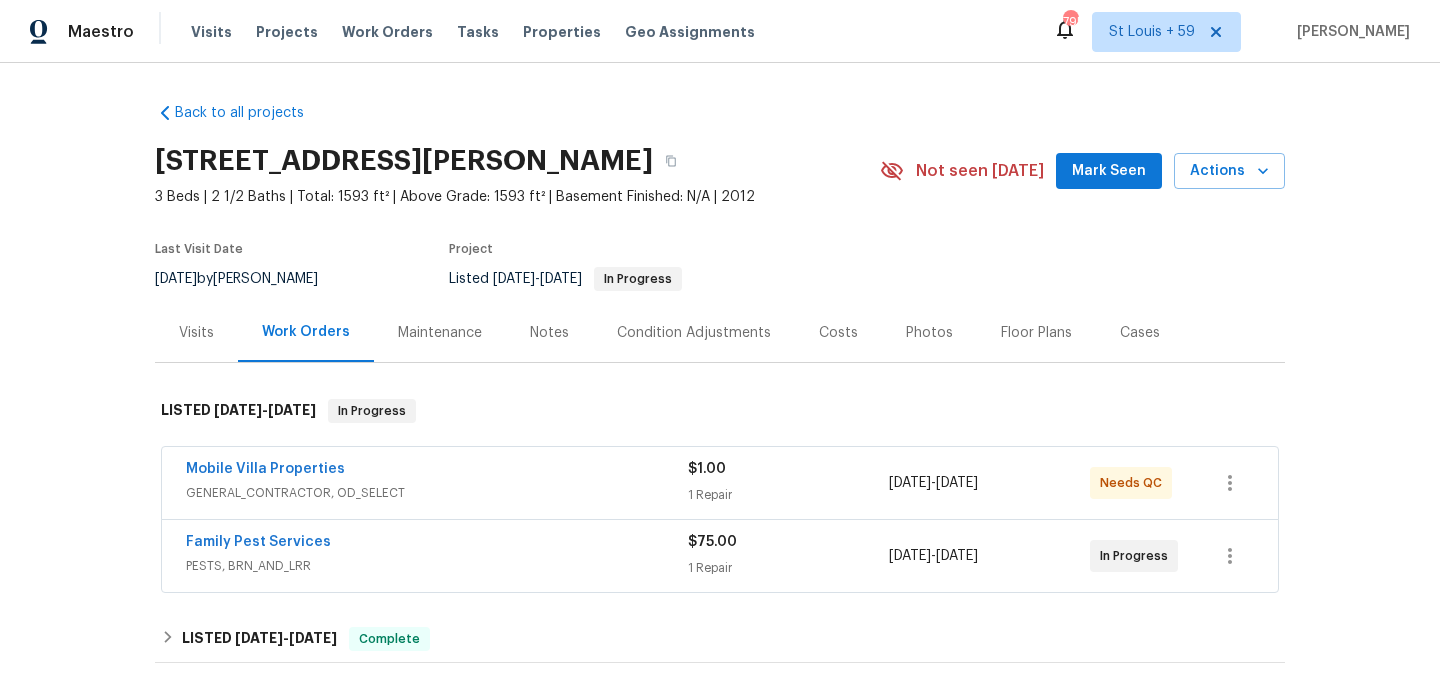 scroll, scrollTop: 169, scrollLeft: 0, axis: vertical 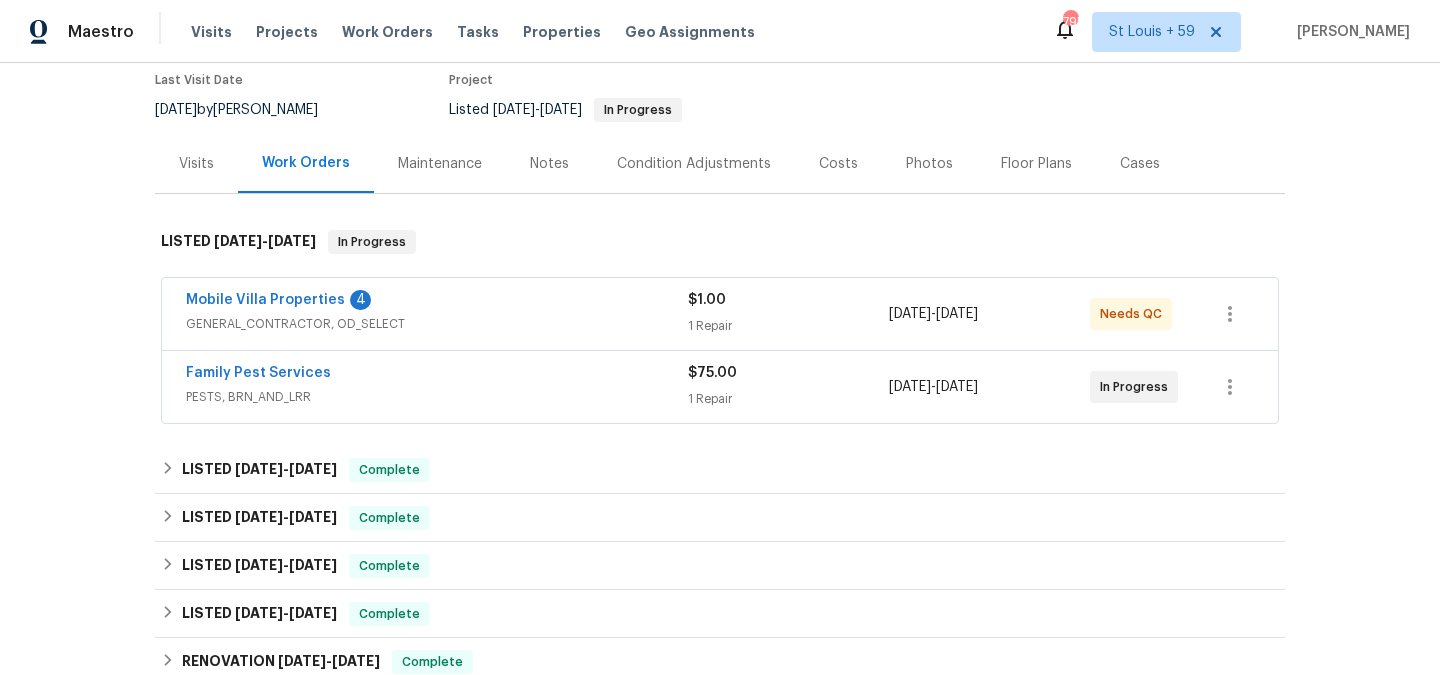 click on "Maintenance" at bounding box center [440, 164] 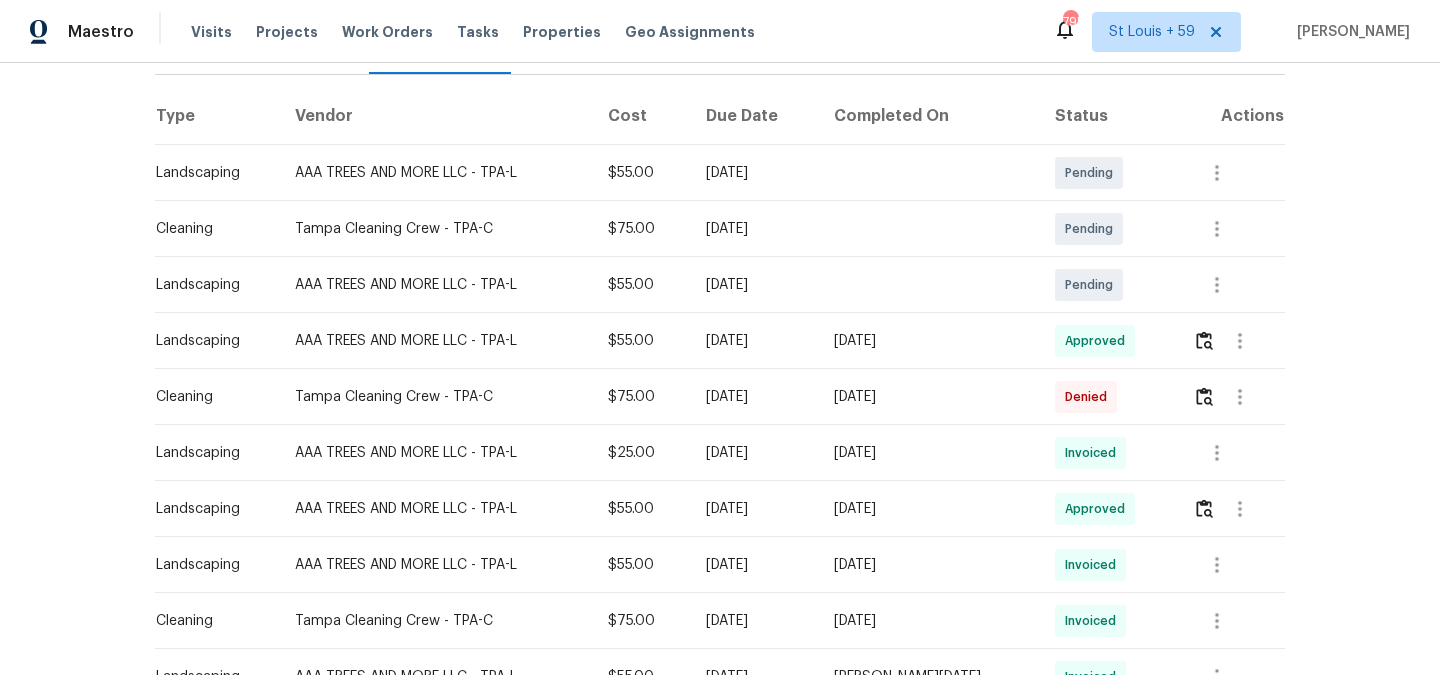 scroll, scrollTop: 373, scrollLeft: 0, axis: vertical 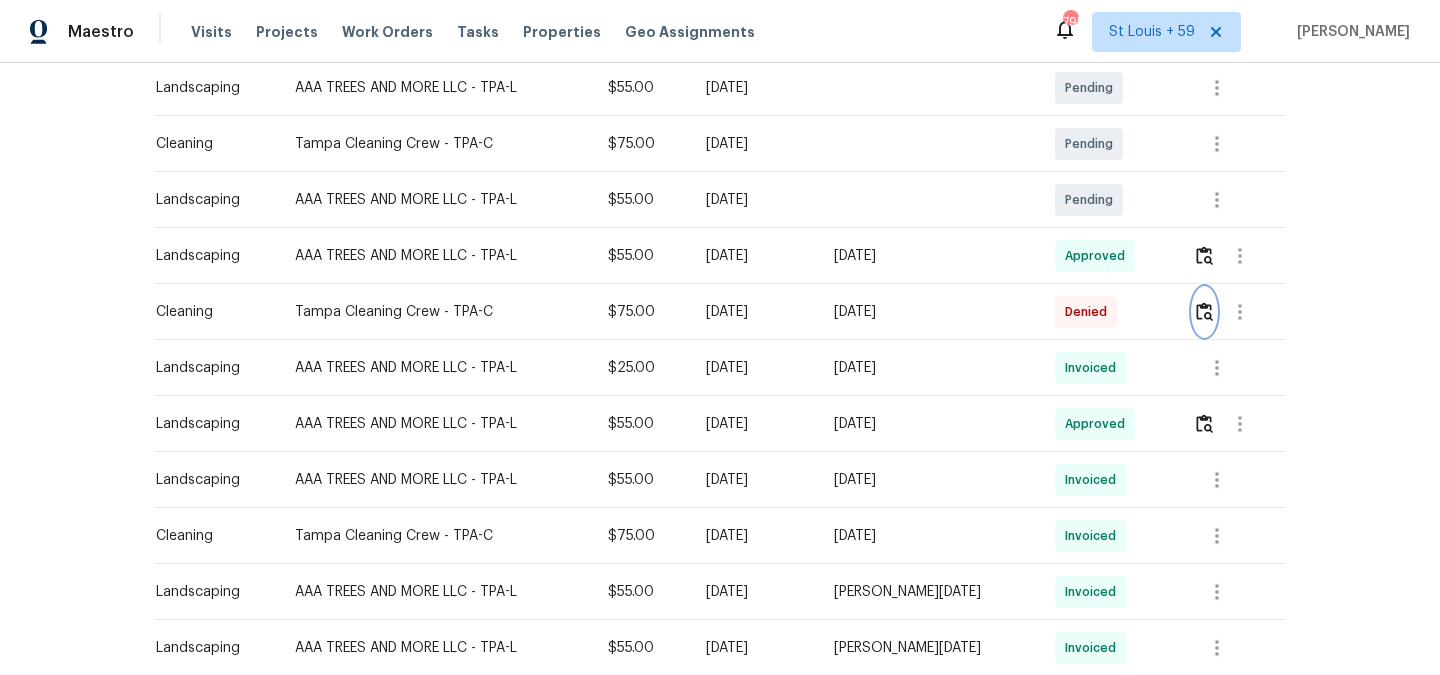 click at bounding box center (1204, 312) 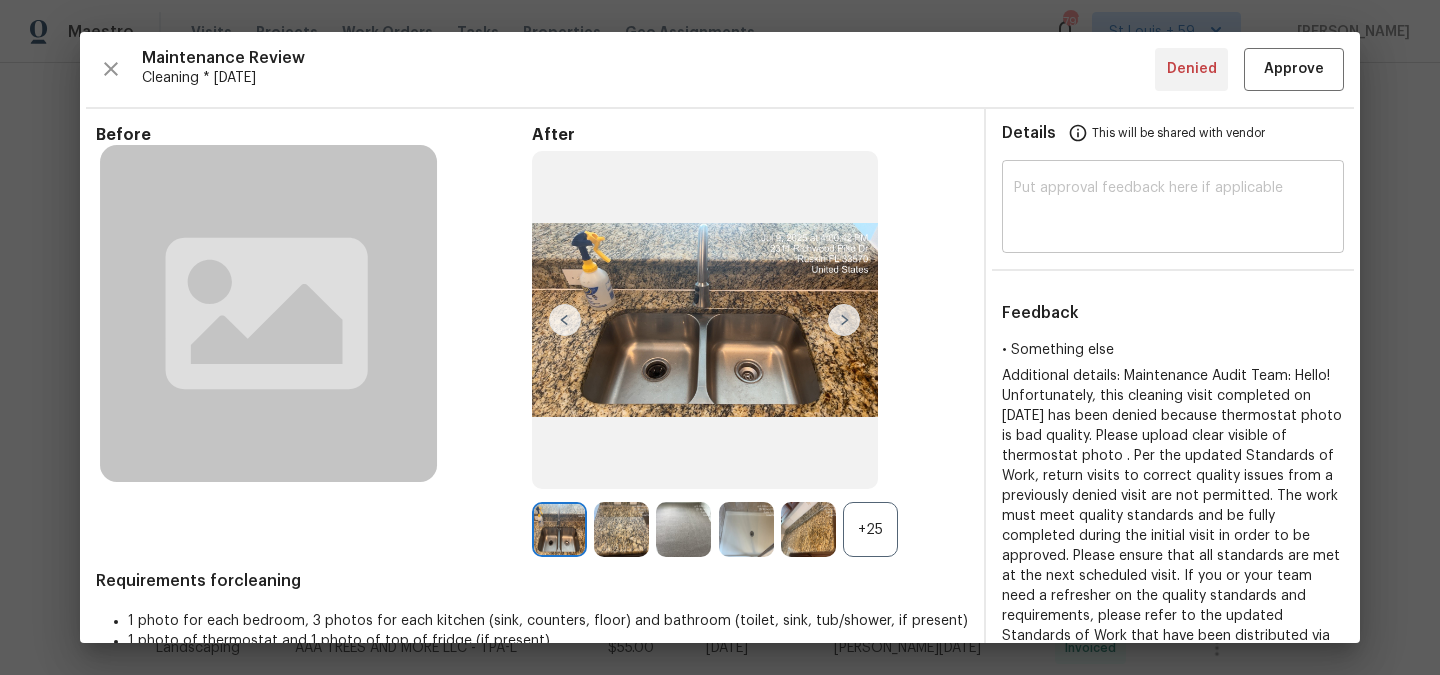 click at bounding box center (1173, 209) 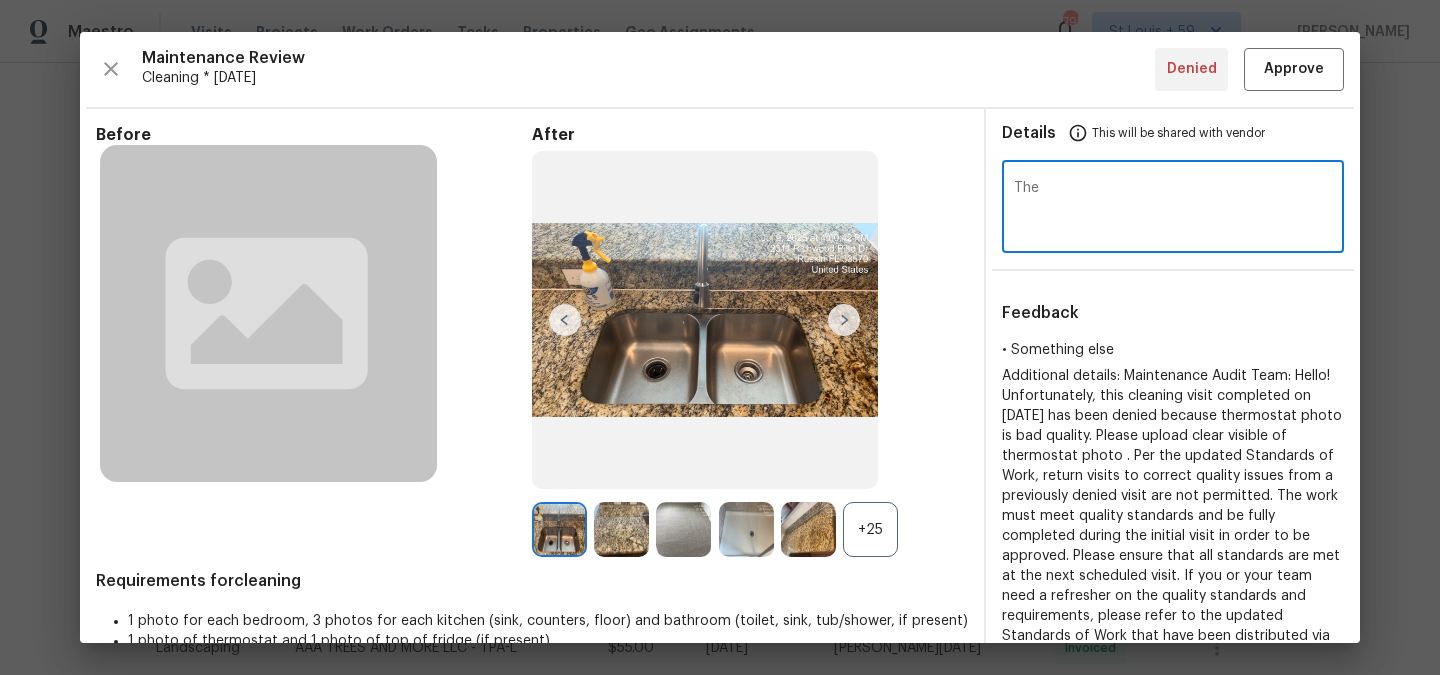type on "Ther" 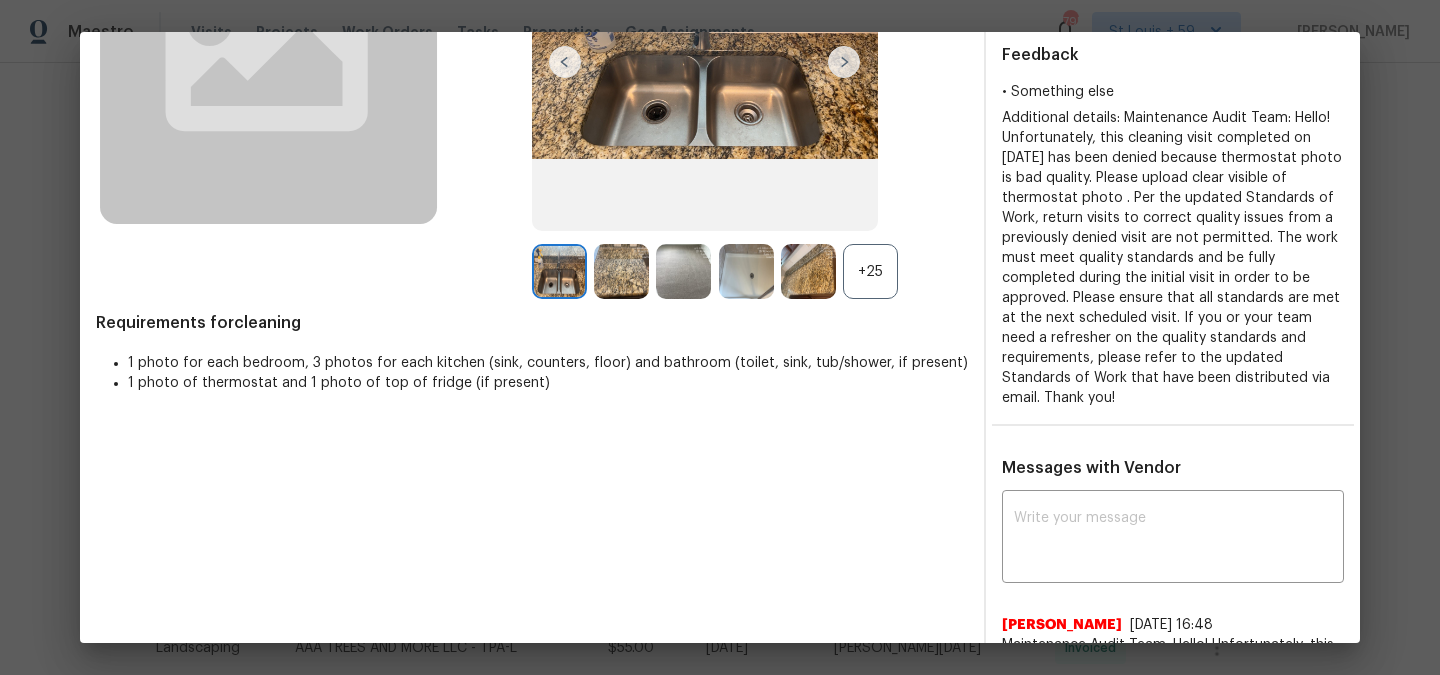 scroll, scrollTop: 187, scrollLeft: 0, axis: vertical 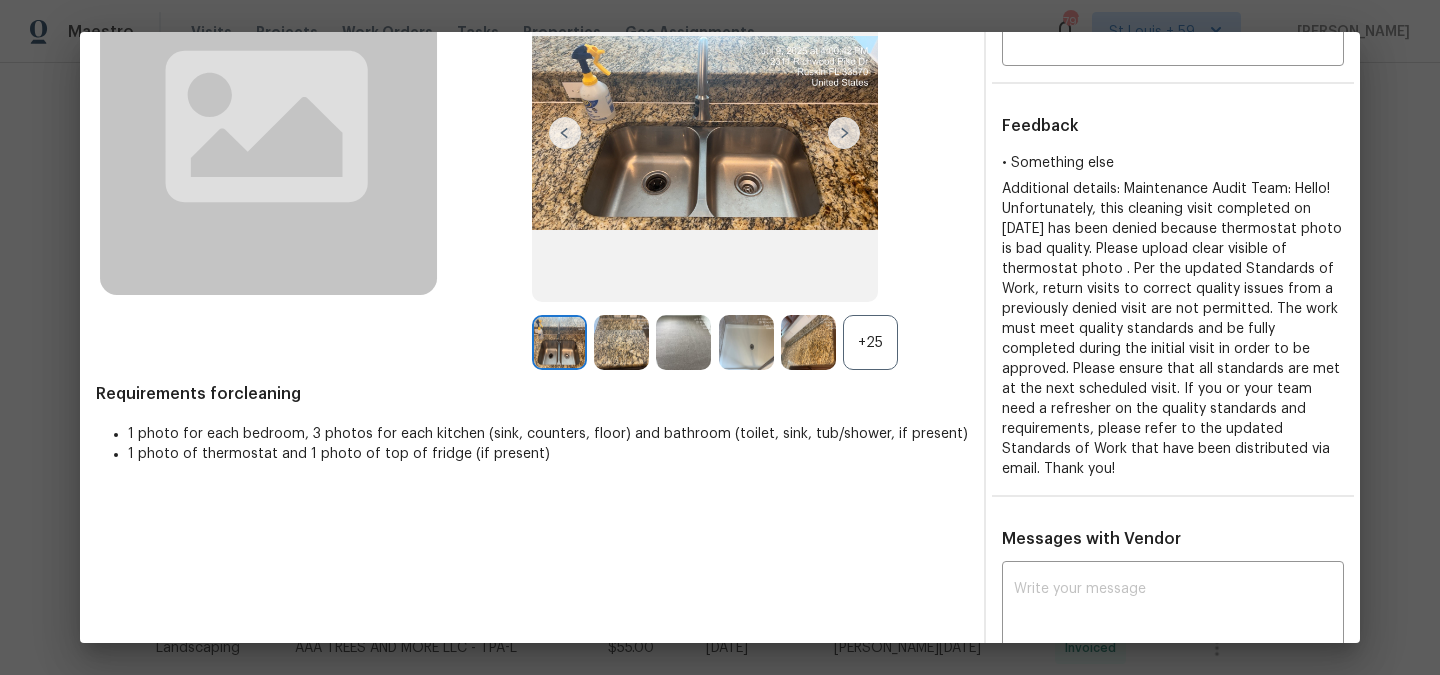 click at bounding box center [844, 133] 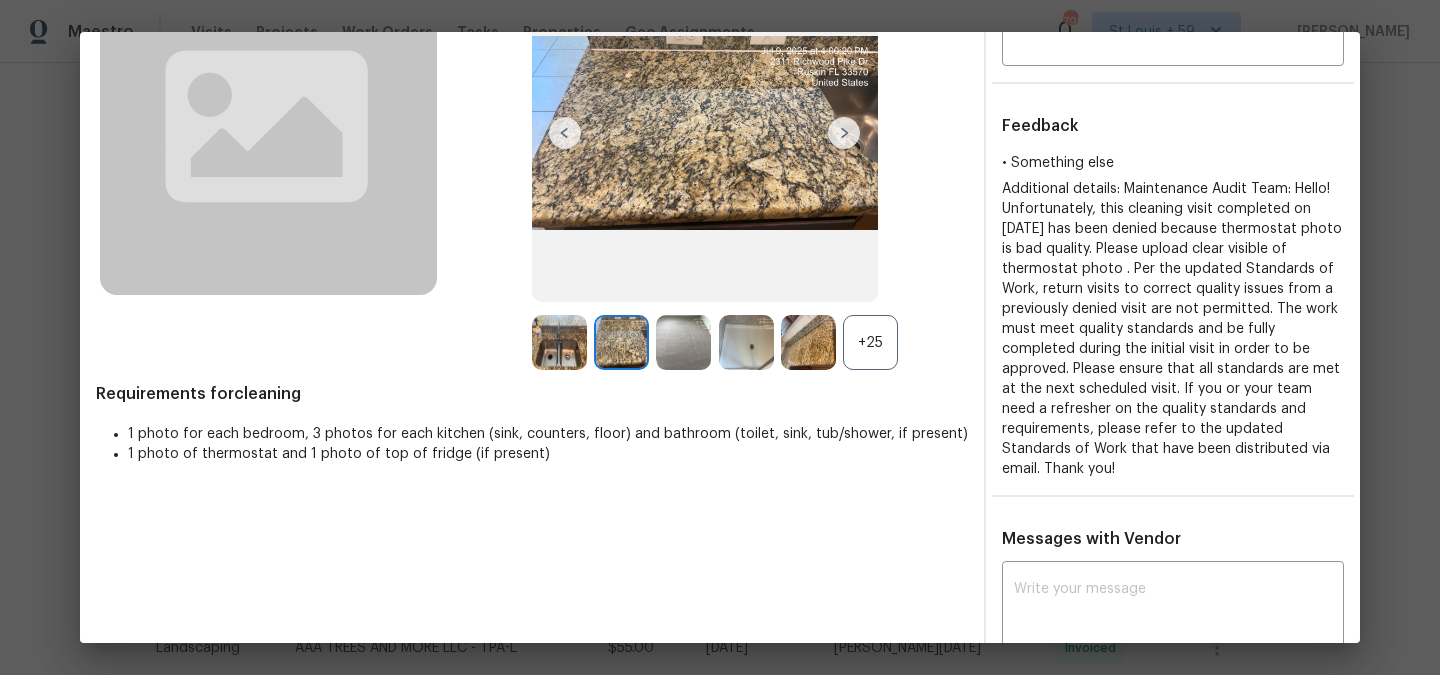 click at bounding box center [844, 133] 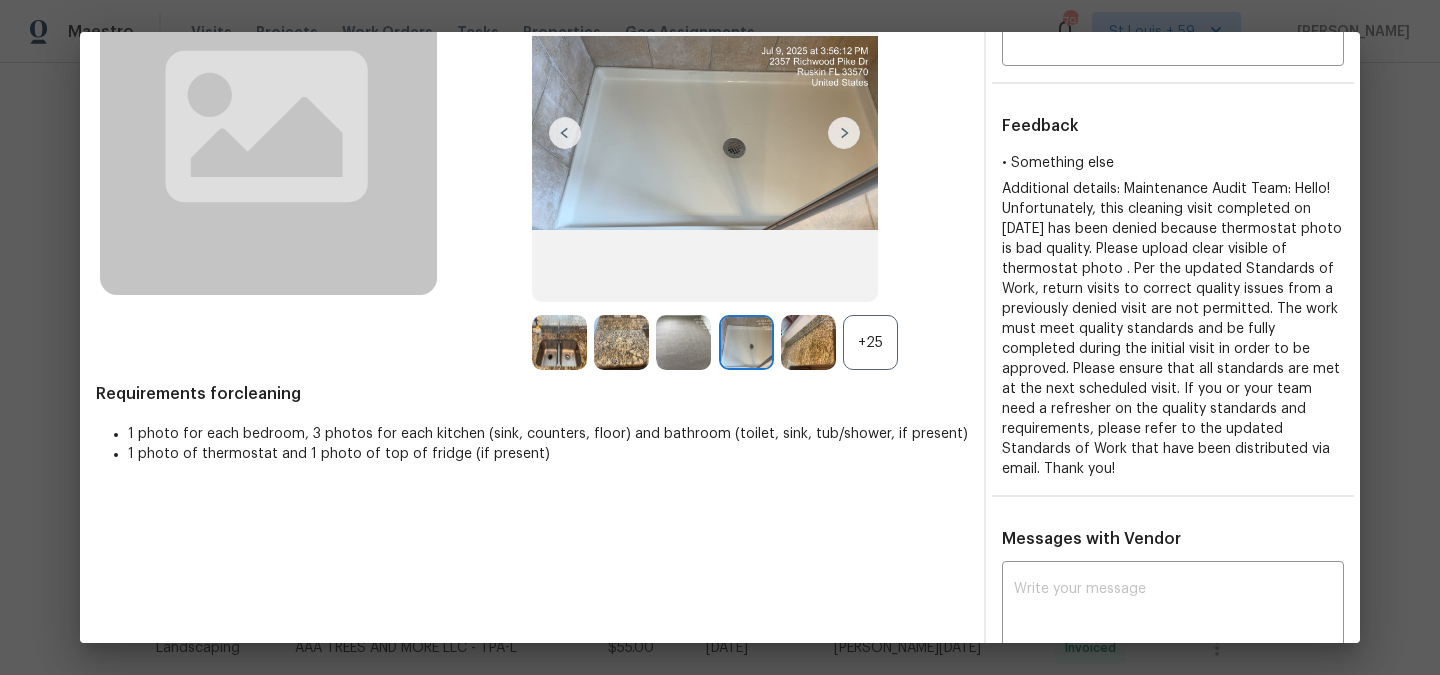click at bounding box center (844, 133) 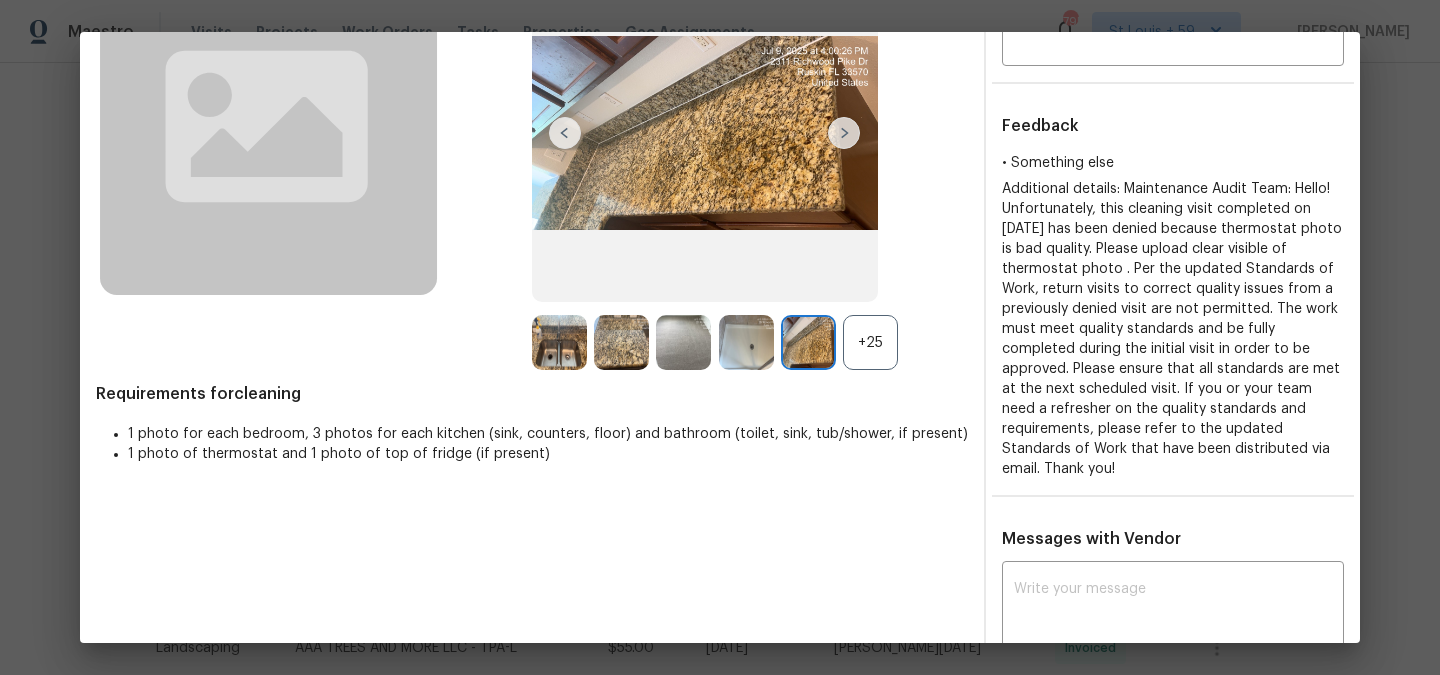 click at bounding box center (844, 133) 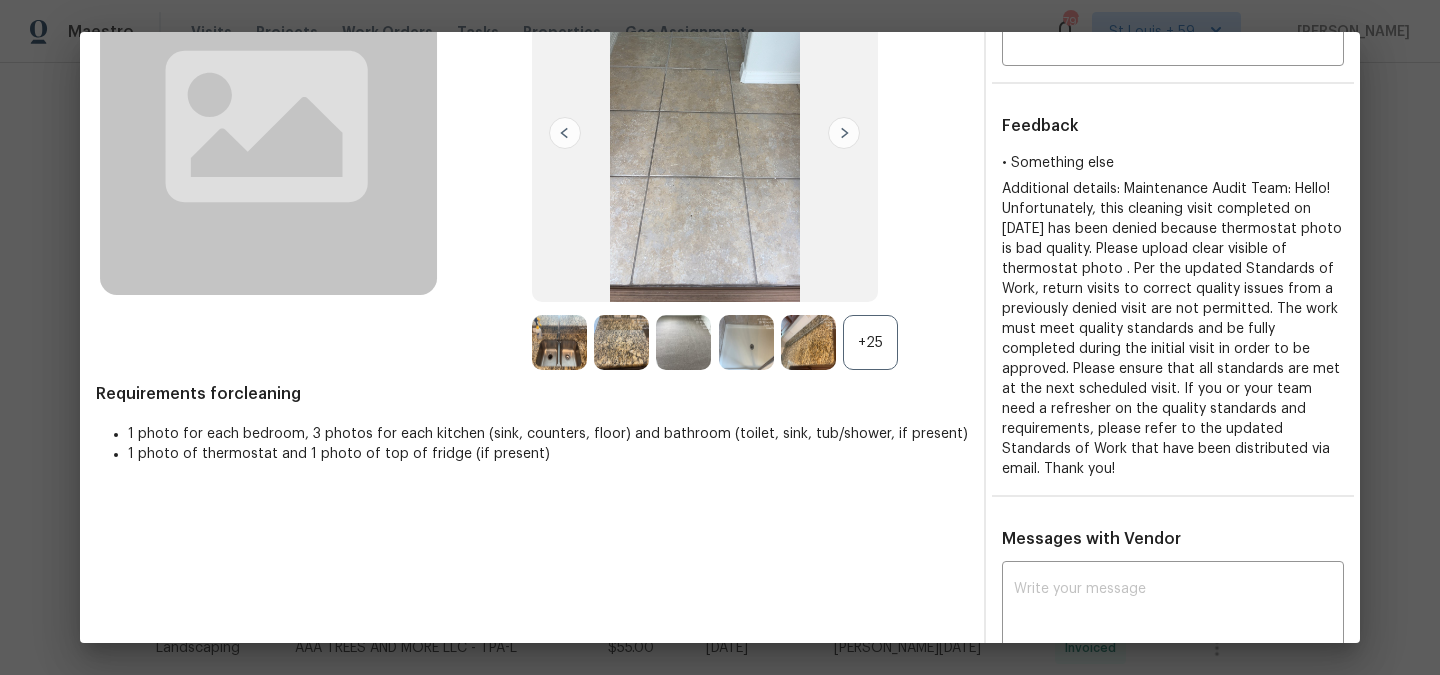 click at bounding box center [844, 133] 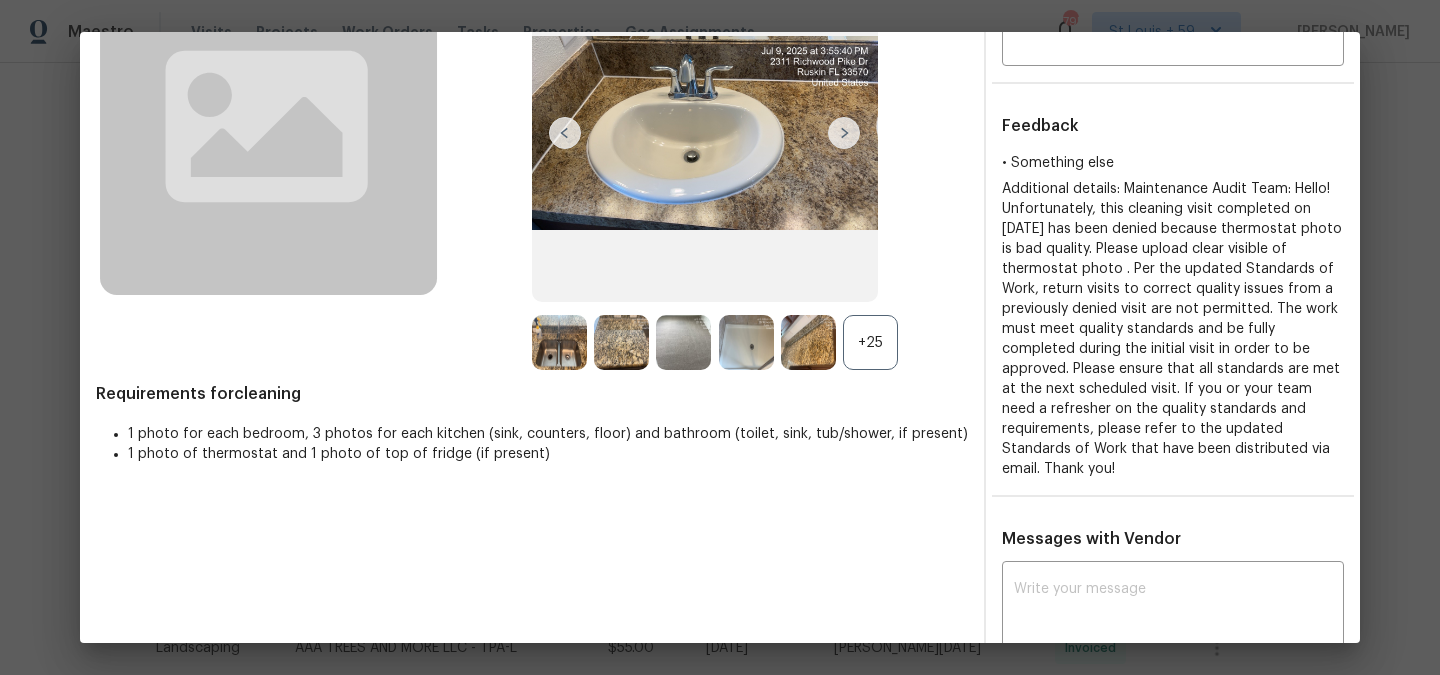 click at bounding box center (844, 133) 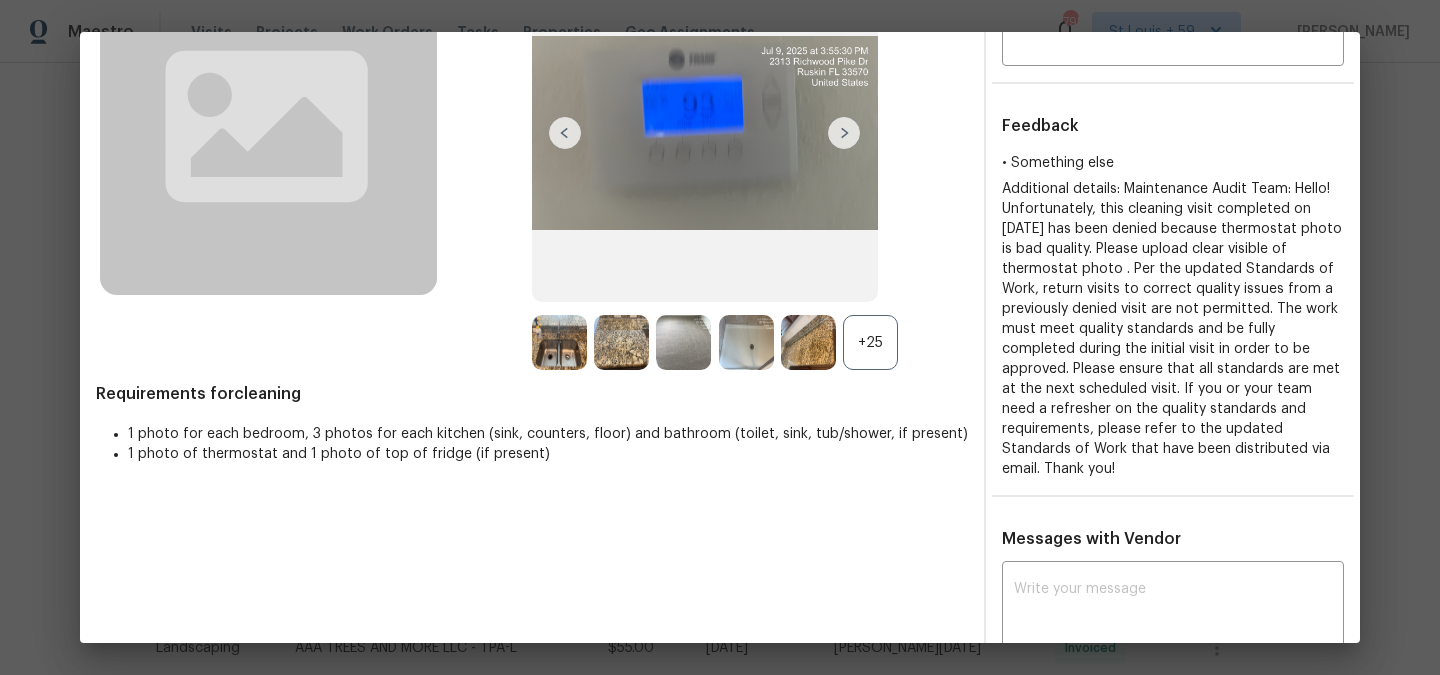click at bounding box center [844, 133] 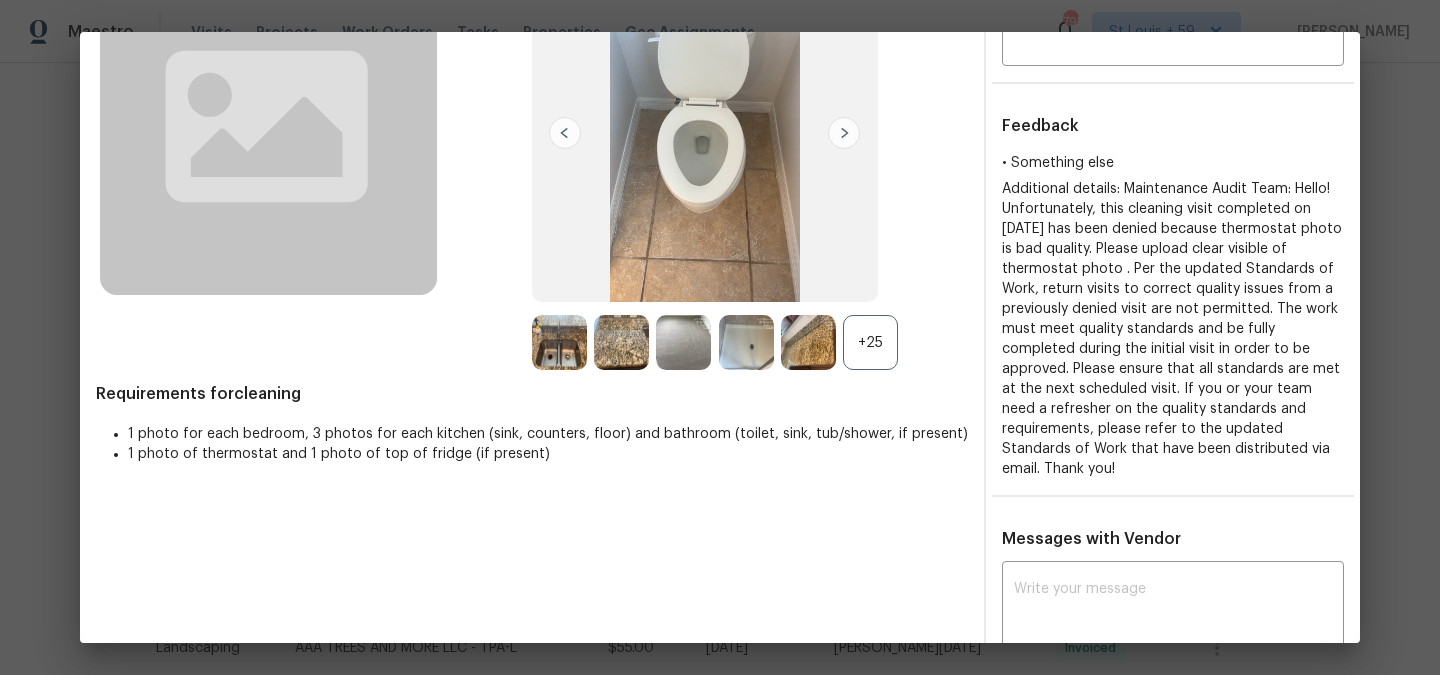 click at bounding box center [844, 133] 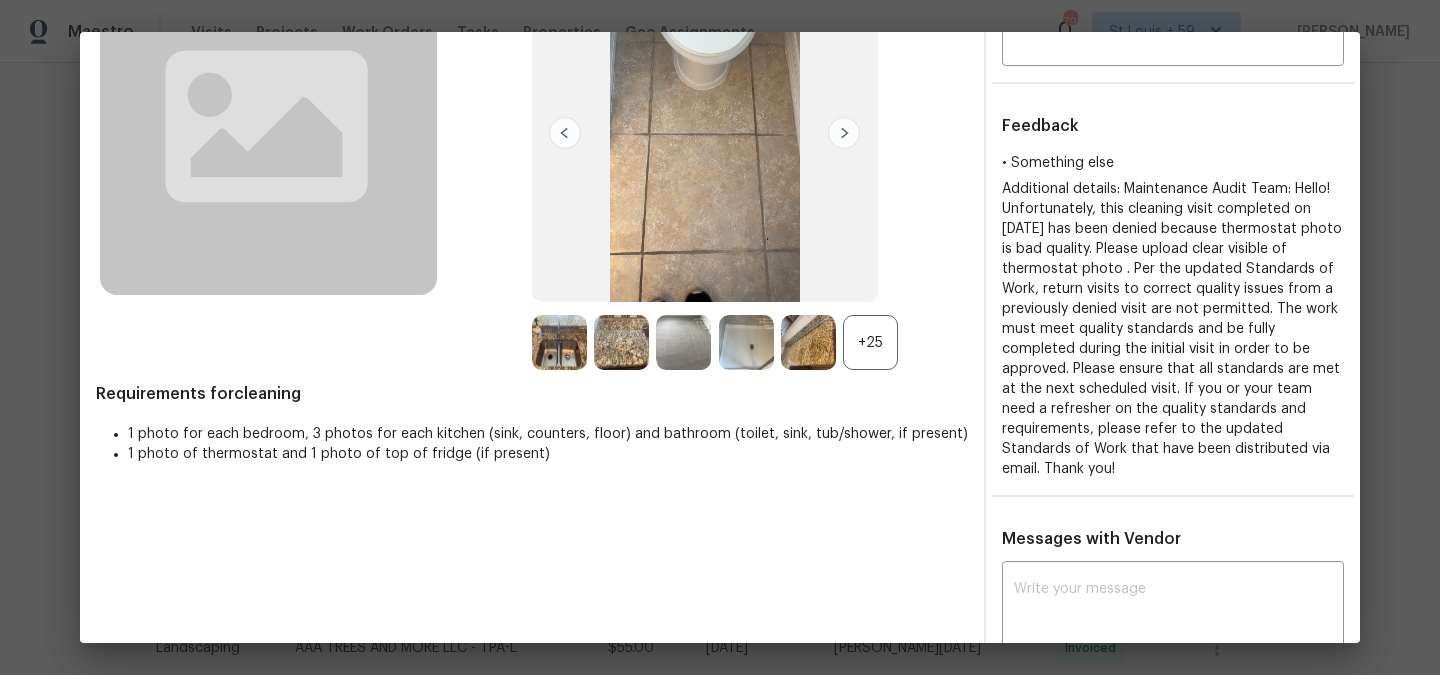 click at bounding box center [565, 133] 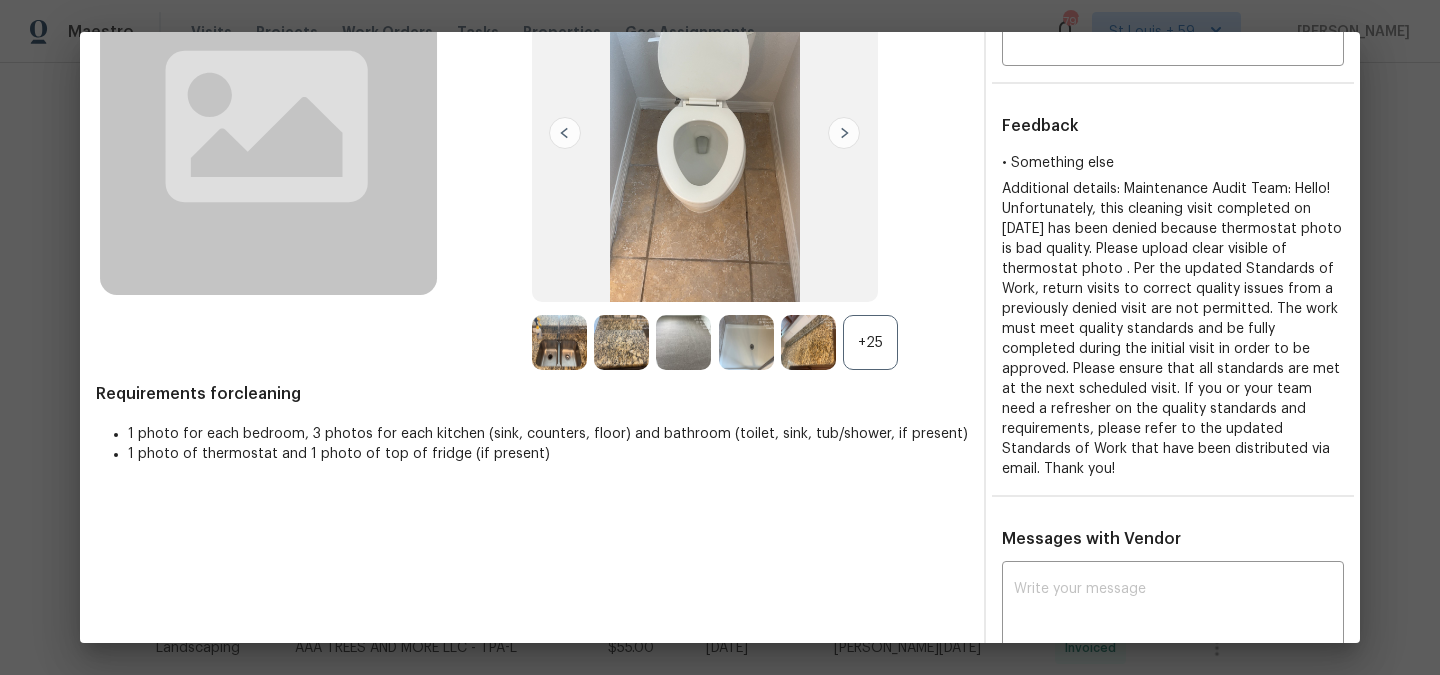 click at bounding box center (565, 133) 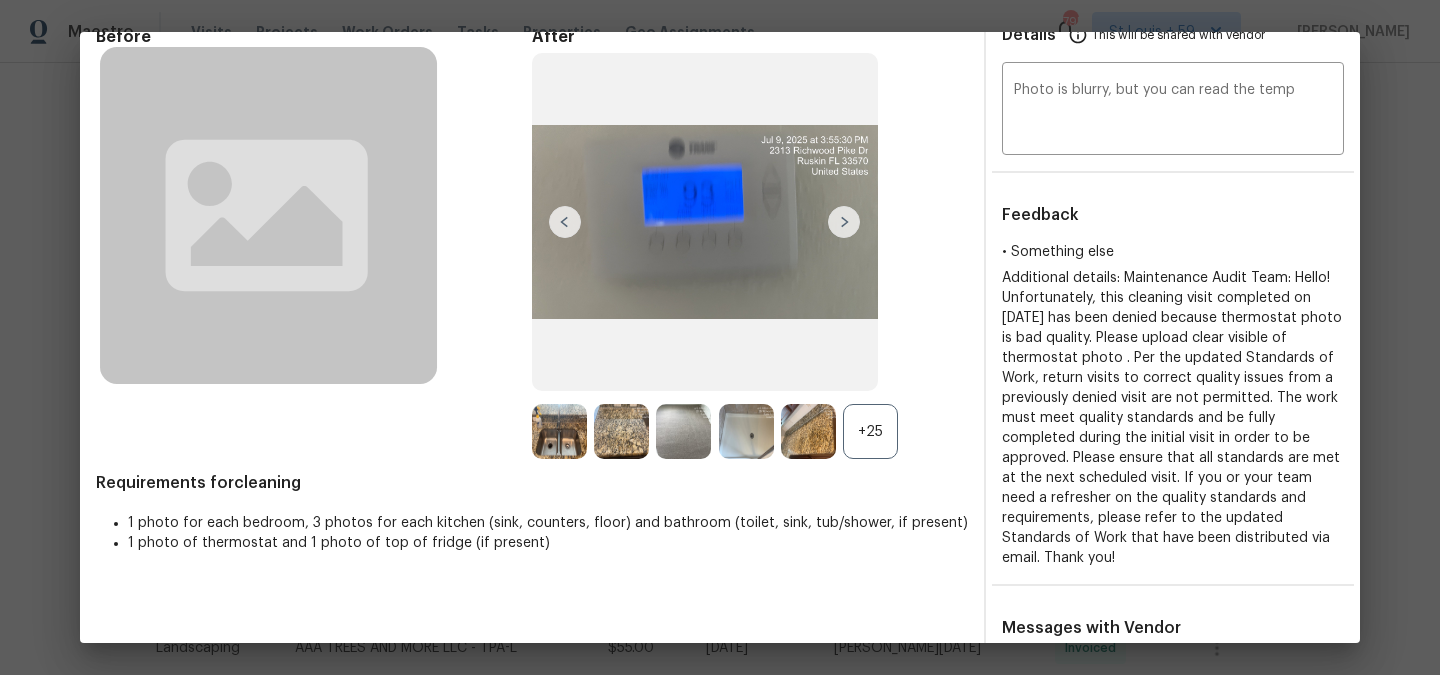 scroll, scrollTop: 96, scrollLeft: 0, axis: vertical 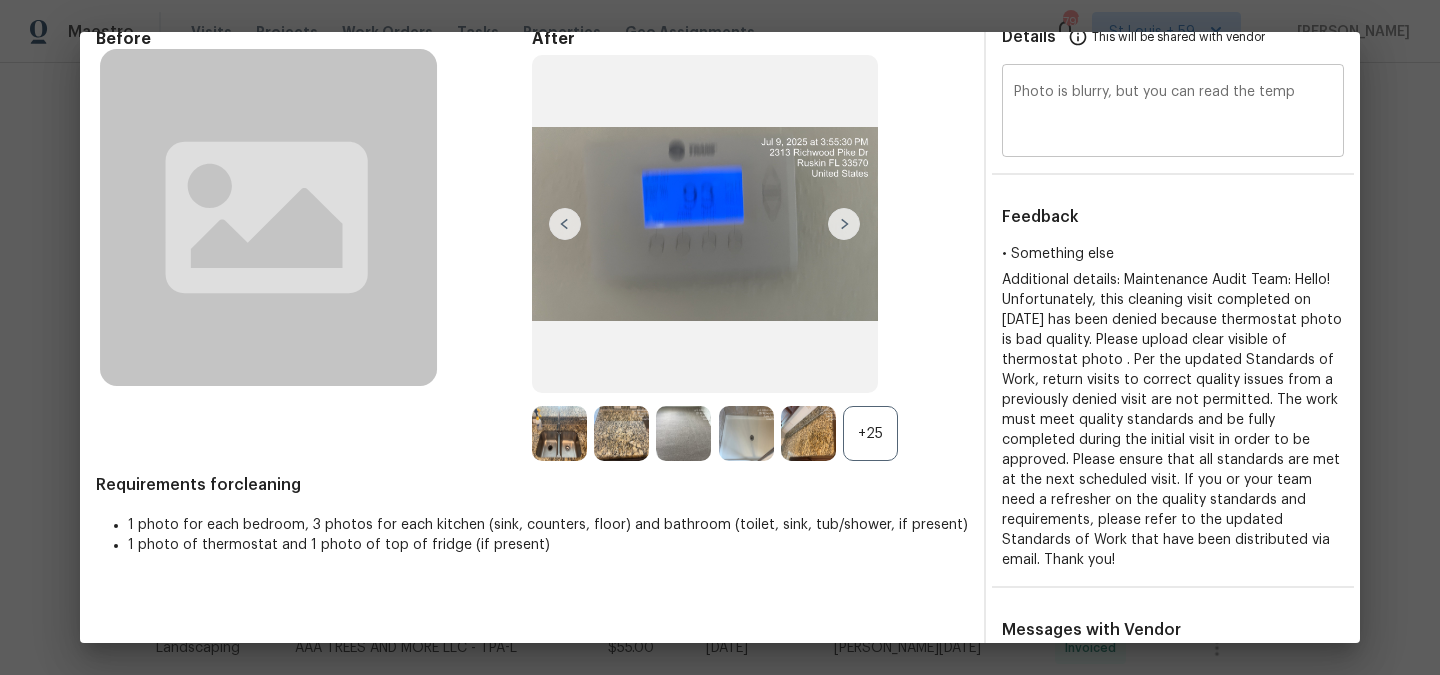 click on "Photo is blurry, but you can read the temp" at bounding box center (1173, 113) 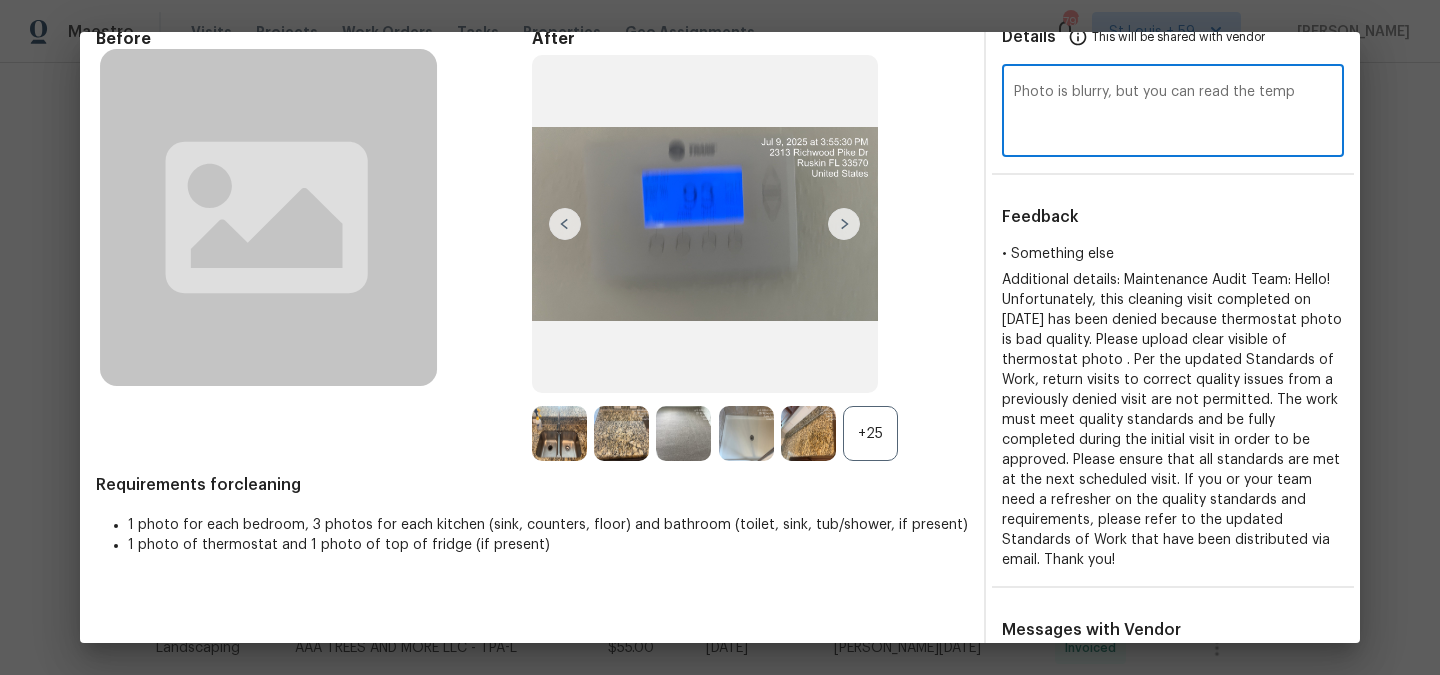 drag, startPoint x: 1143, startPoint y: 93, endPoint x: 1436, endPoint y: 93, distance: 293 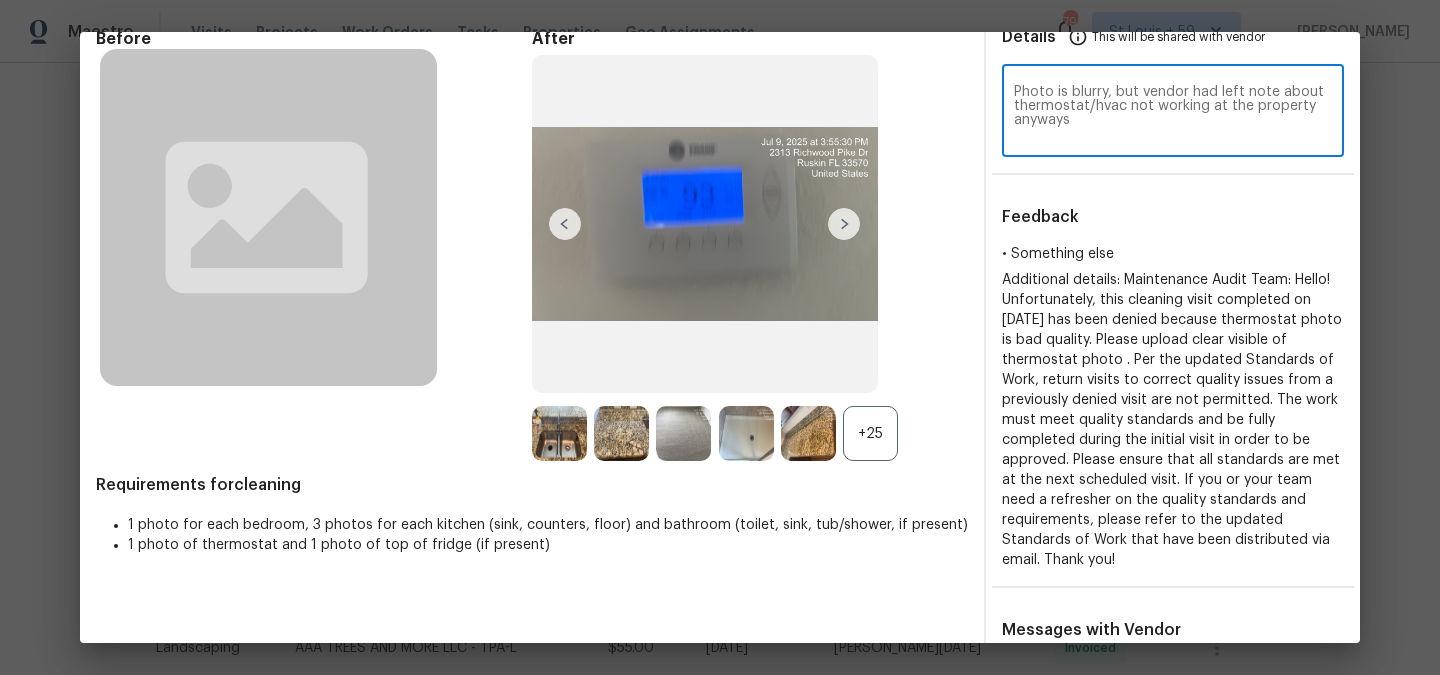 scroll, scrollTop: 0, scrollLeft: 0, axis: both 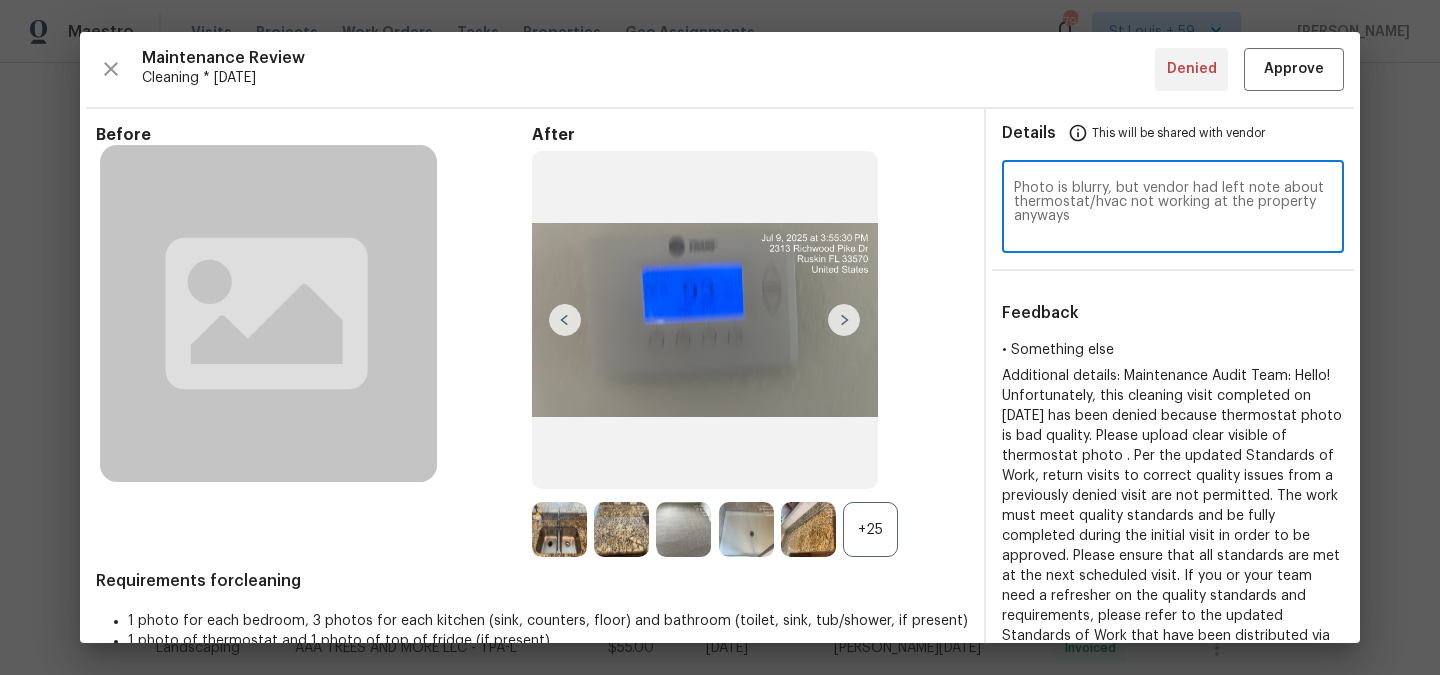type on "Photo is blurry, but vendor had left note about thermostat/hvac not working at the property anyways" 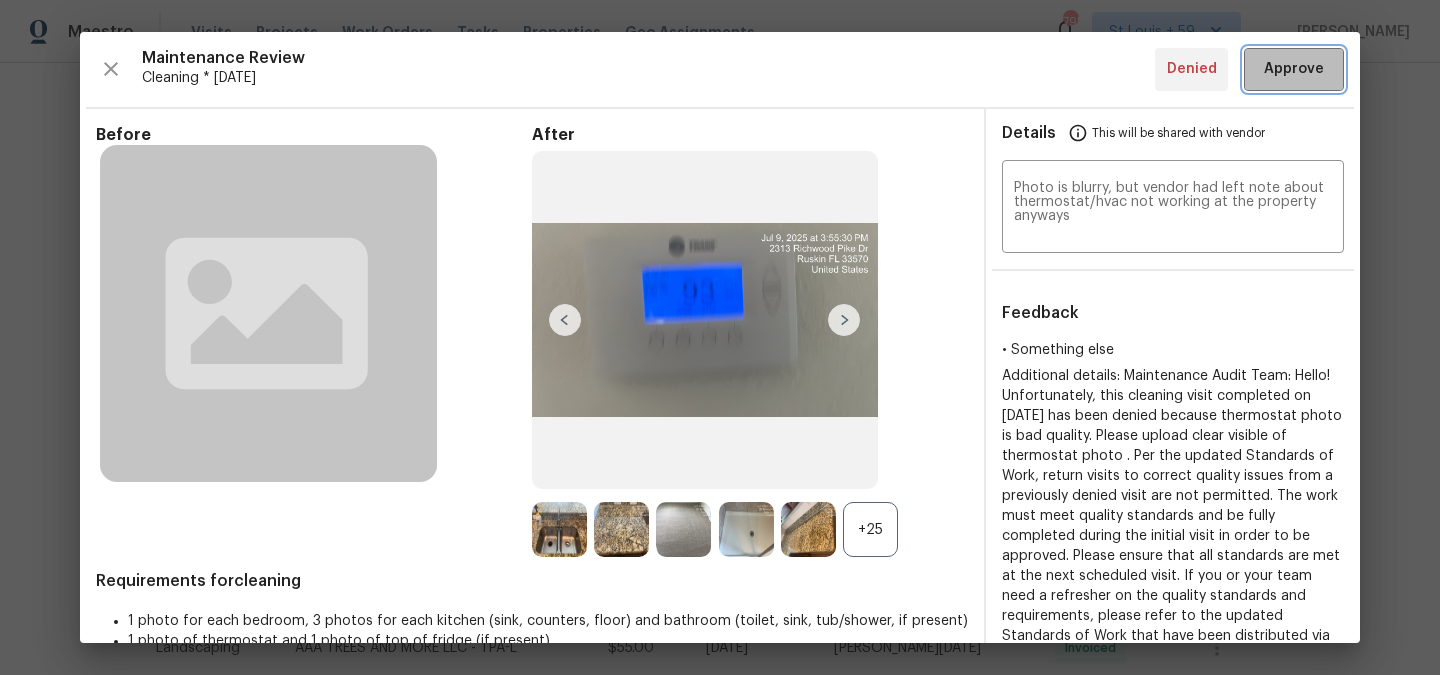 click on "Approve" at bounding box center (1294, 69) 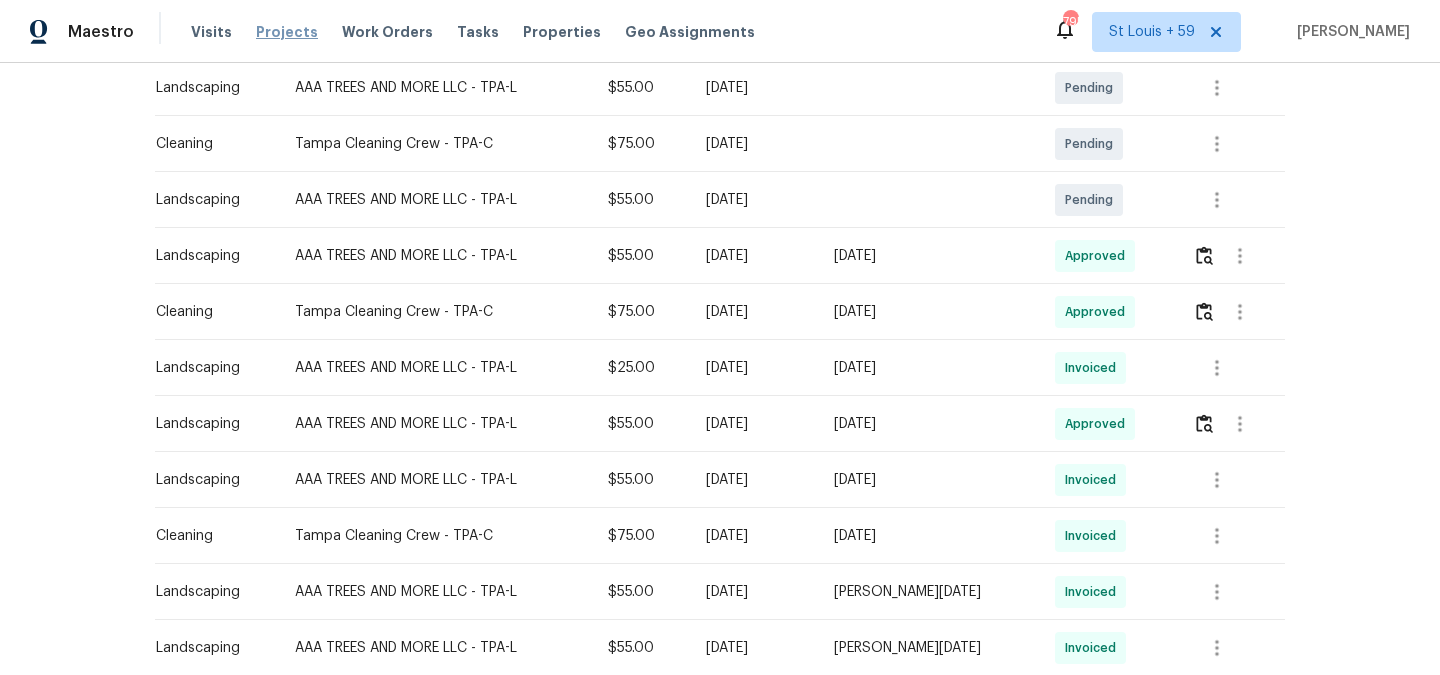 click on "Projects" at bounding box center [287, 32] 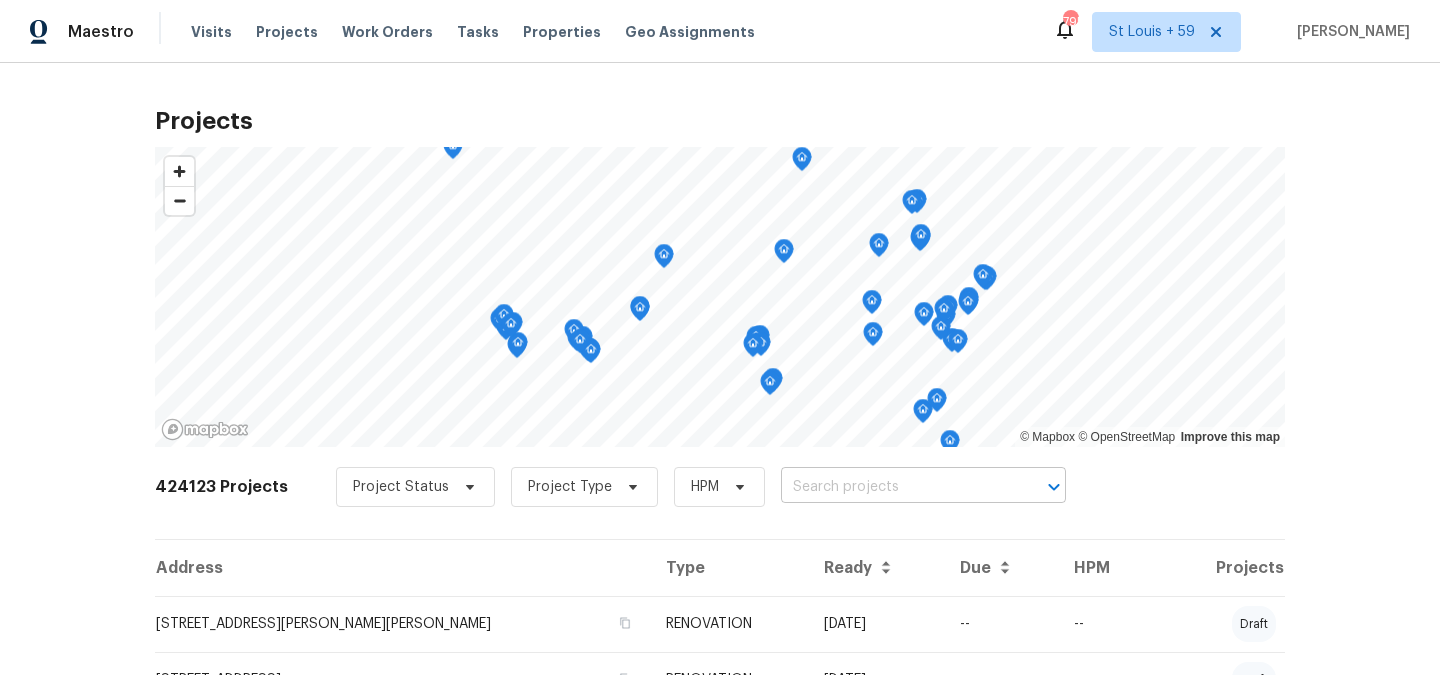 click at bounding box center [895, 487] 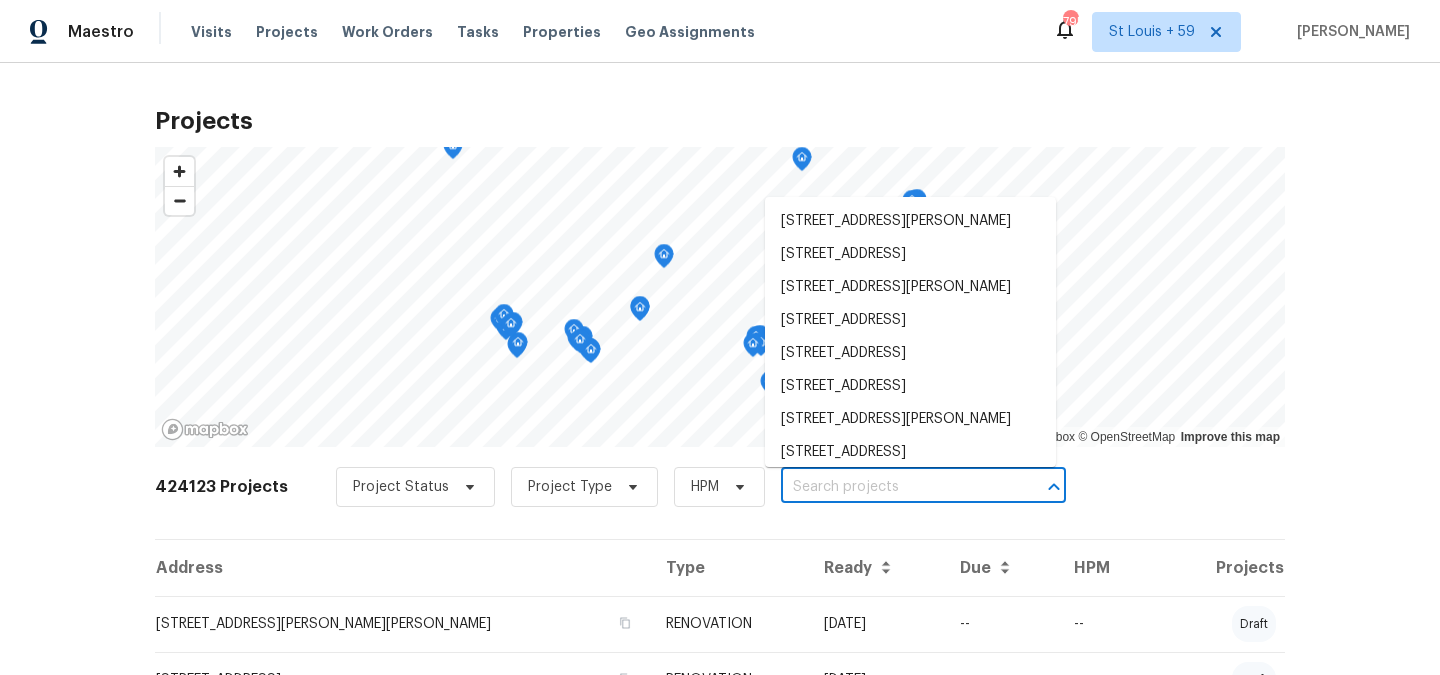 paste on "[STREET_ADDRESS]" 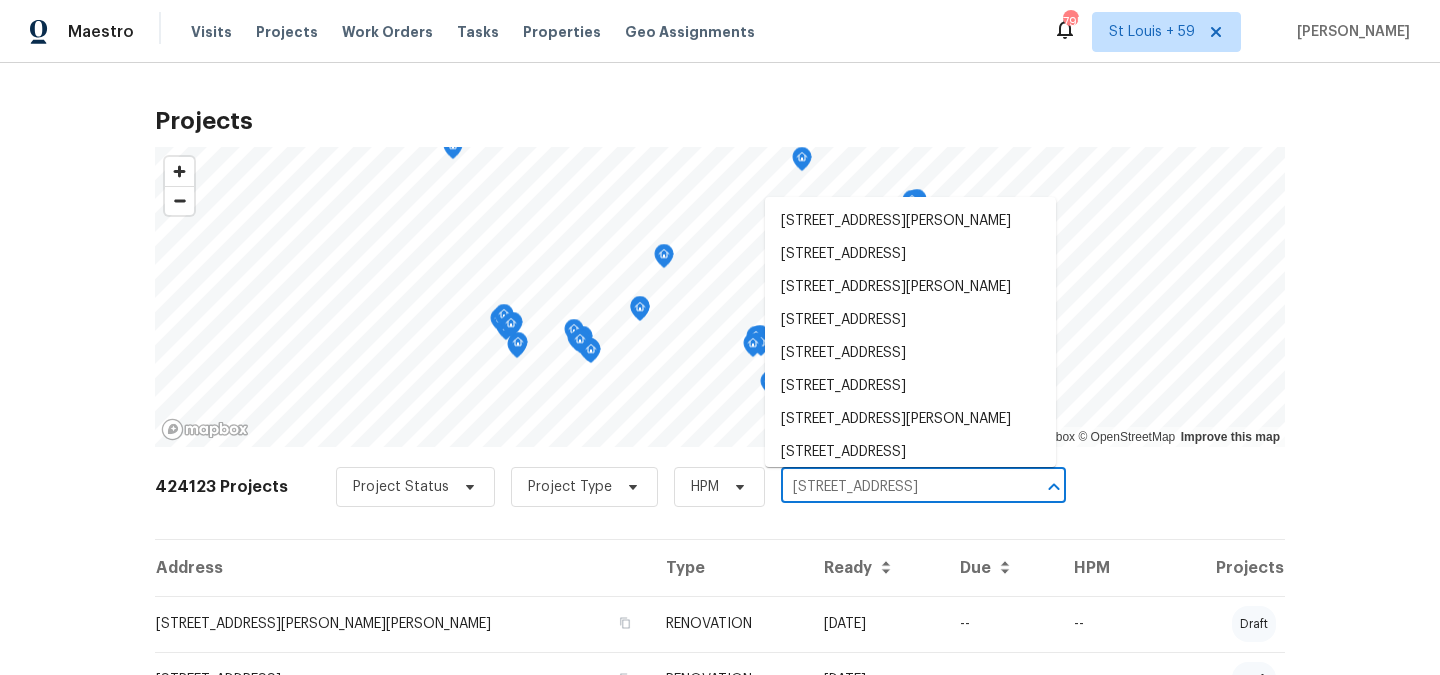 scroll, scrollTop: 0, scrollLeft: 102, axis: horizontal 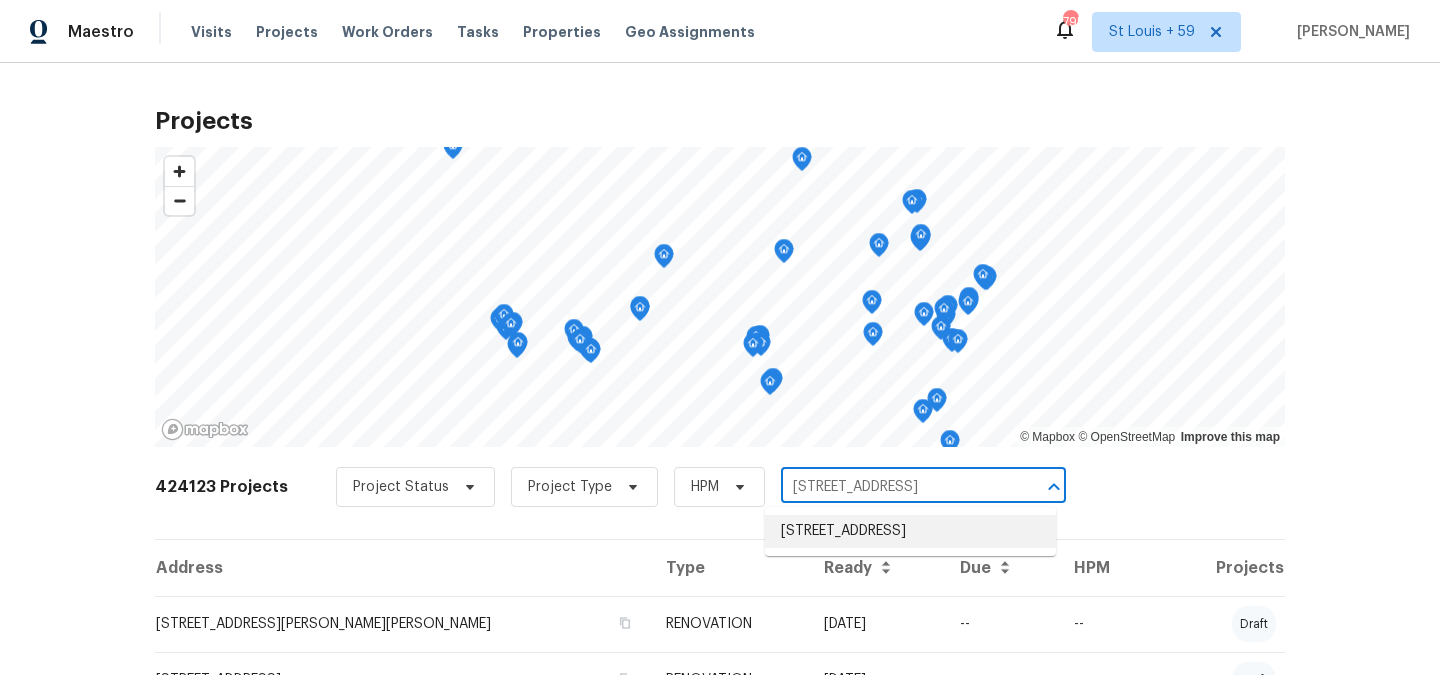 click on "[STREET_ADDRESS]" at bounding box center [910, 531] 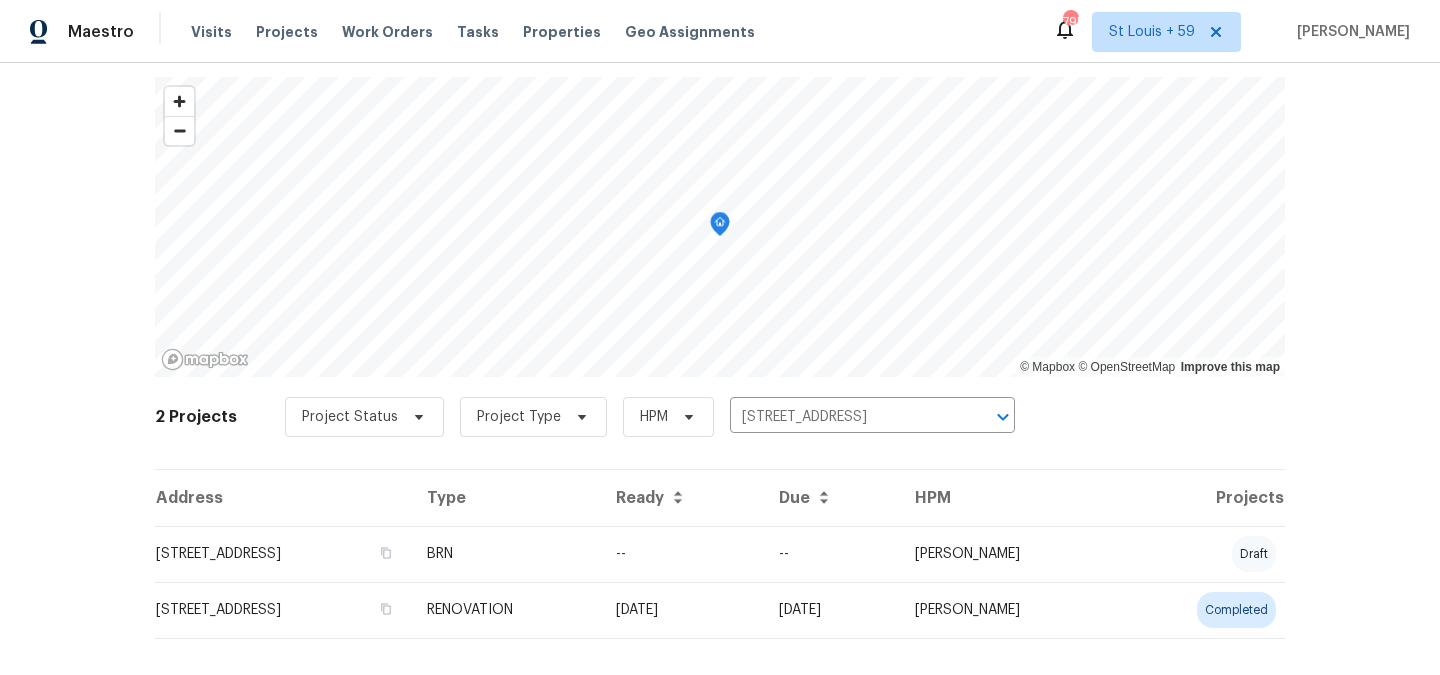 scroll, scrollTop: 79, scrollLeft: 0, axis: vertical 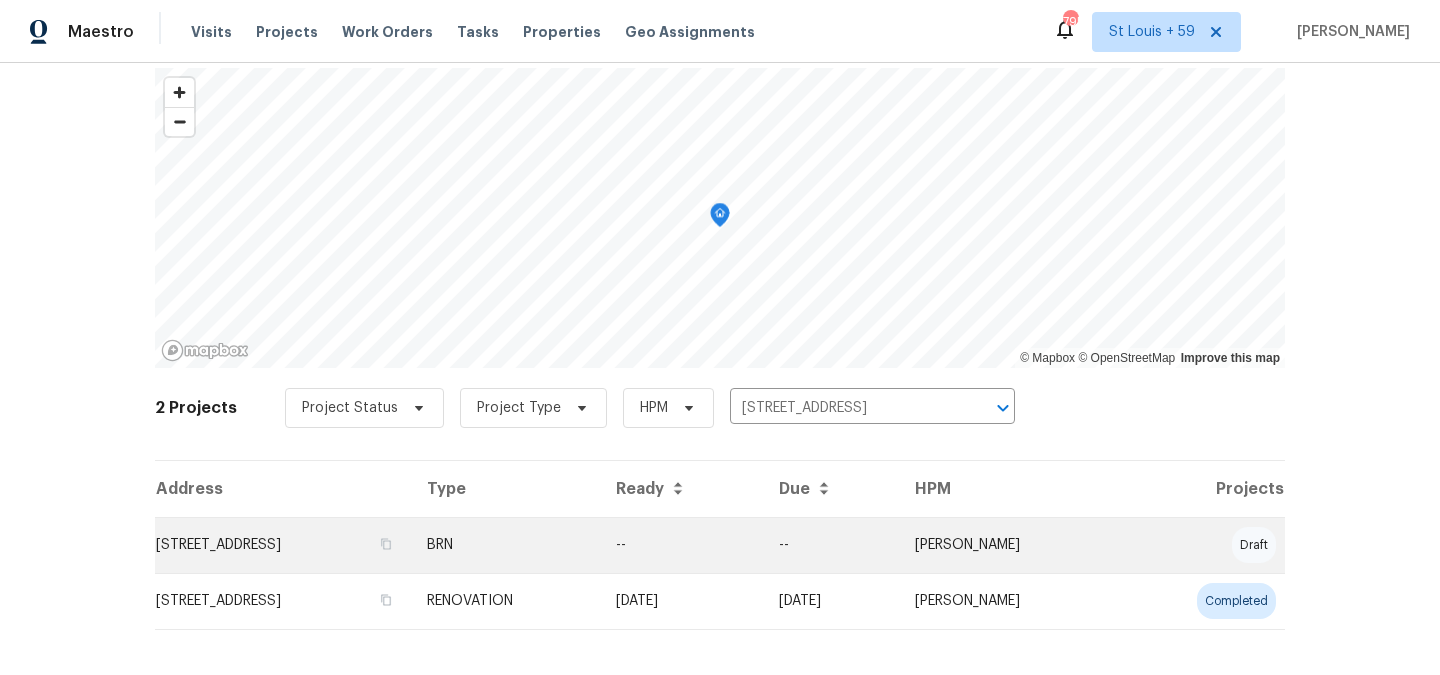 click on "[STREET_ADDRESS]" at bounding box center [283, 545] 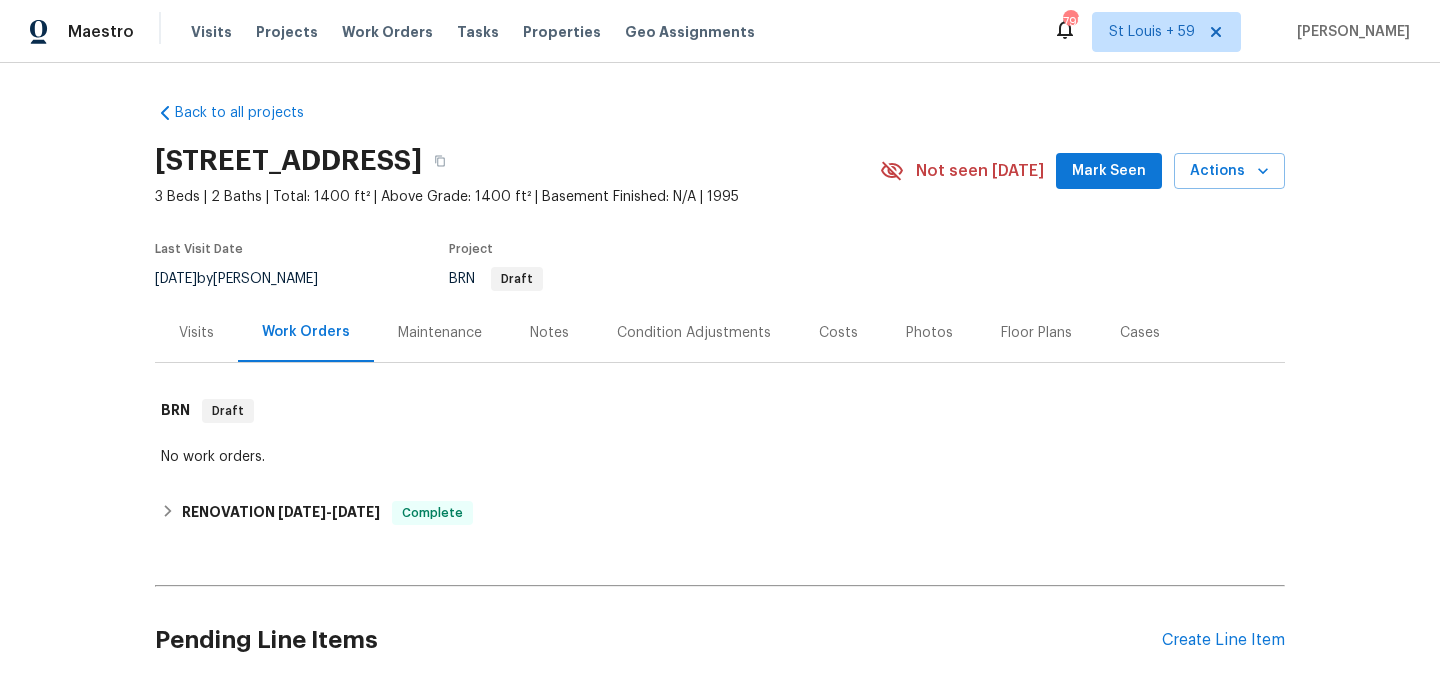 scroll, scrollTop: 168, scrollLeft: 0, axis: vertical 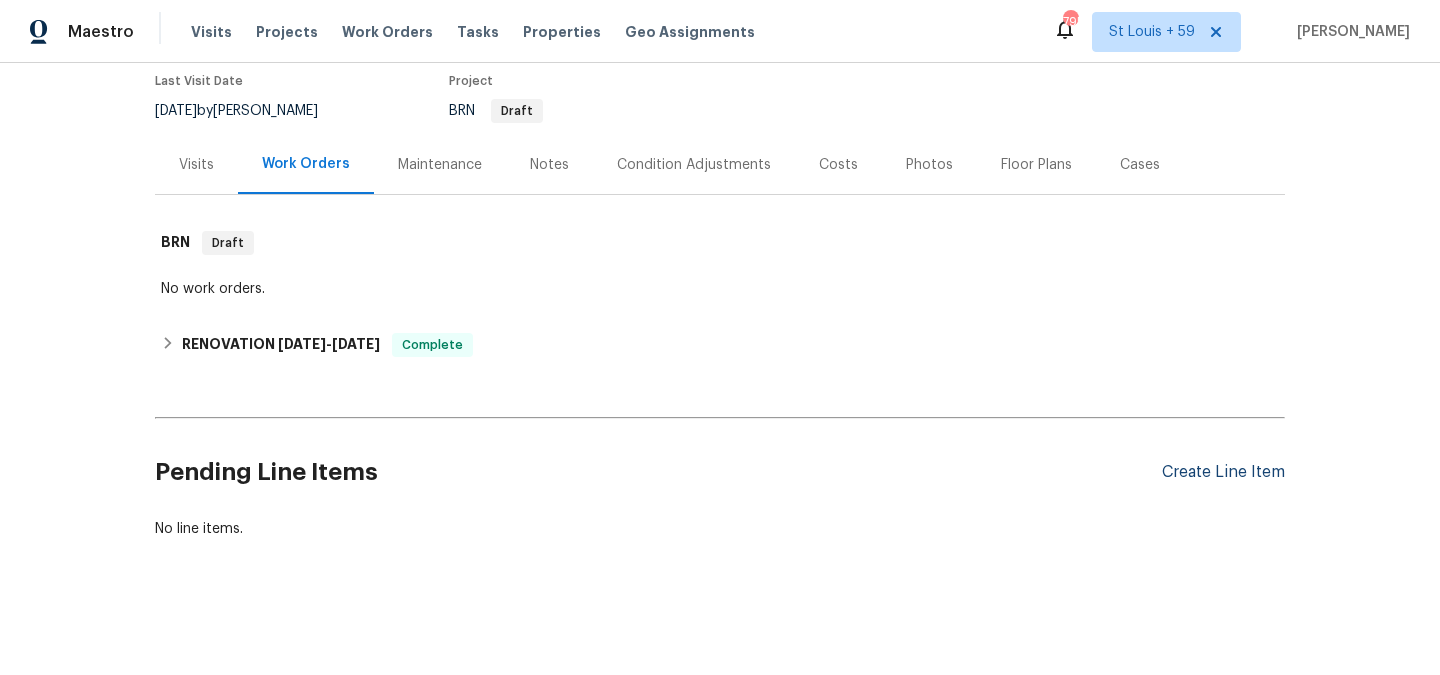 click on "Create Line Item" at bounding box center (1223, 472) 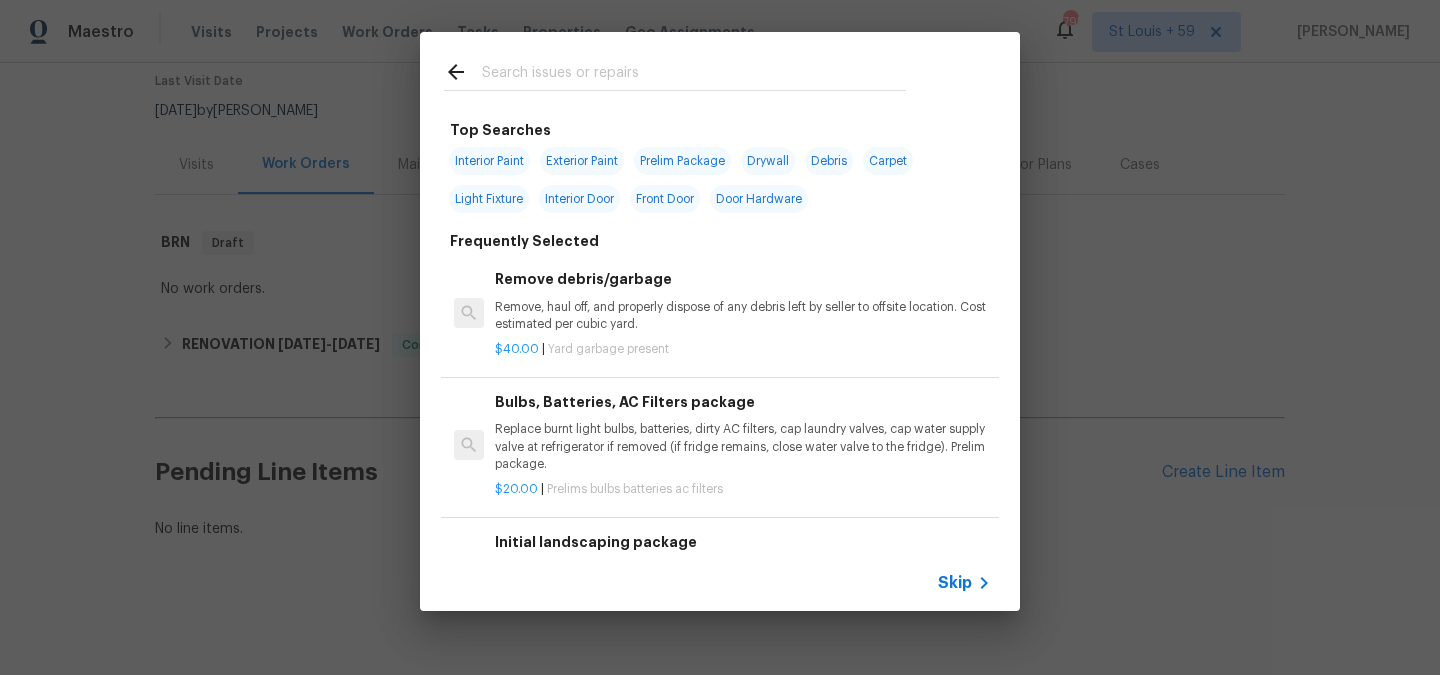 click on "Skip" at bounding box center [955, 583] 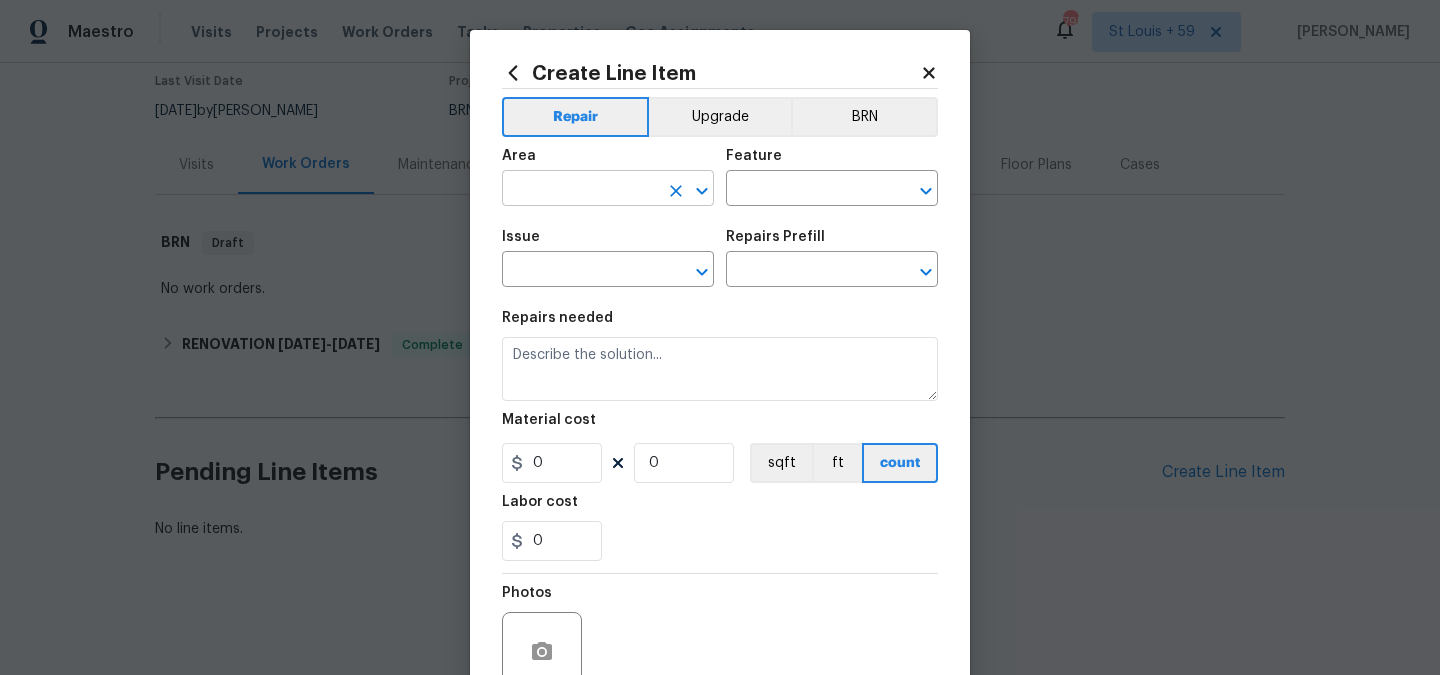 click at bounding box center [580, 190] 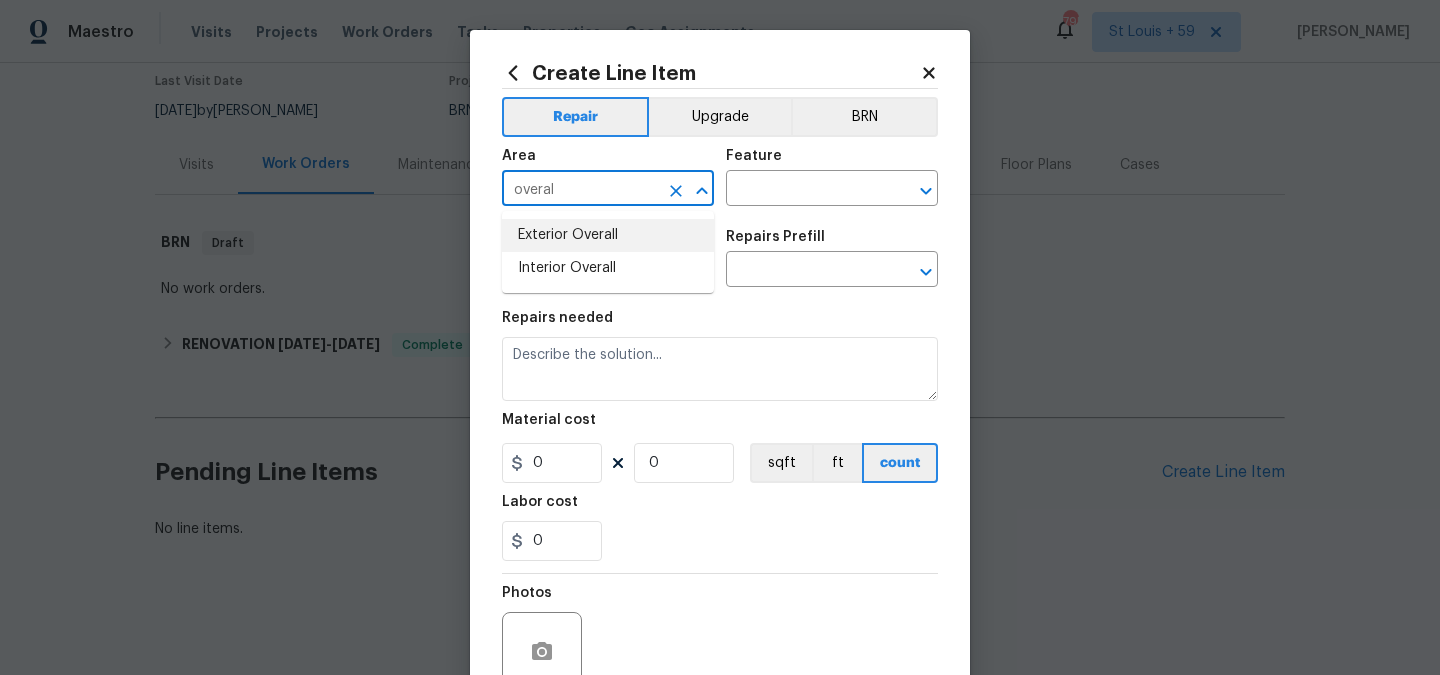 type on "overal" 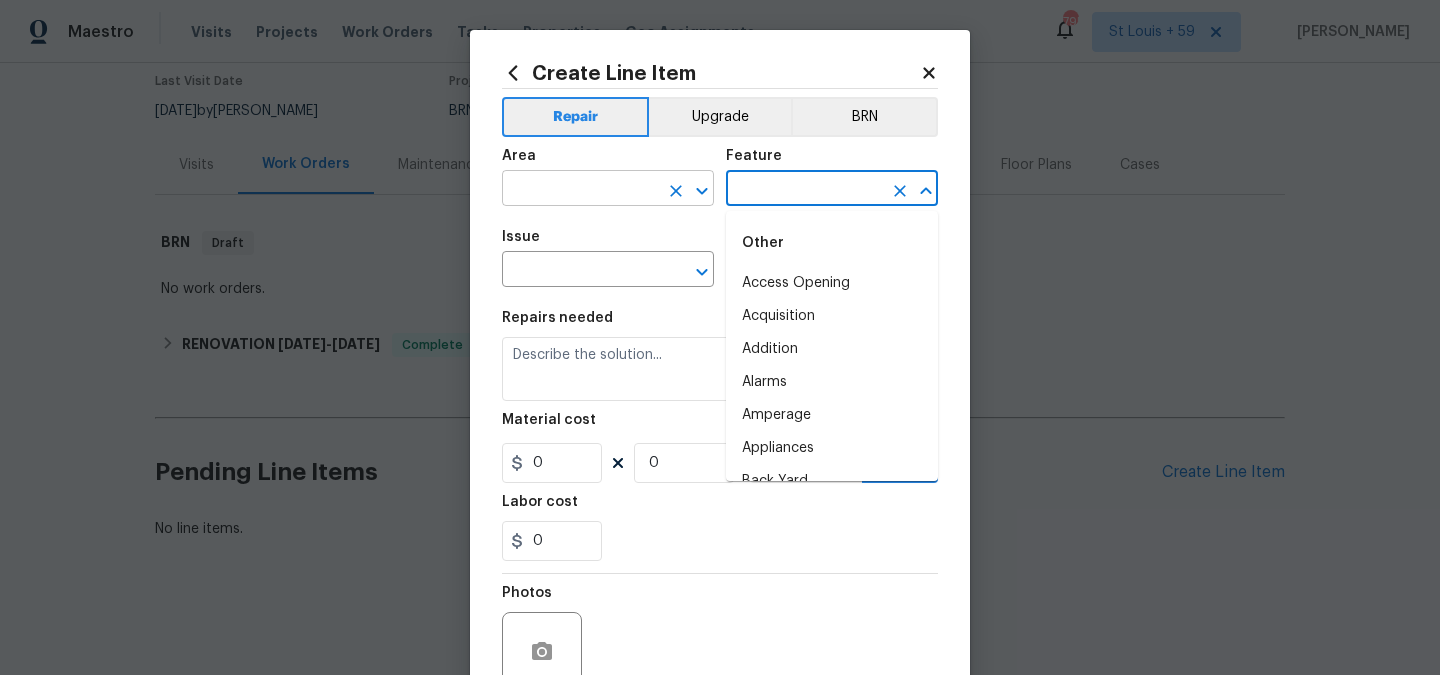 click at bounding box center [580, 190] 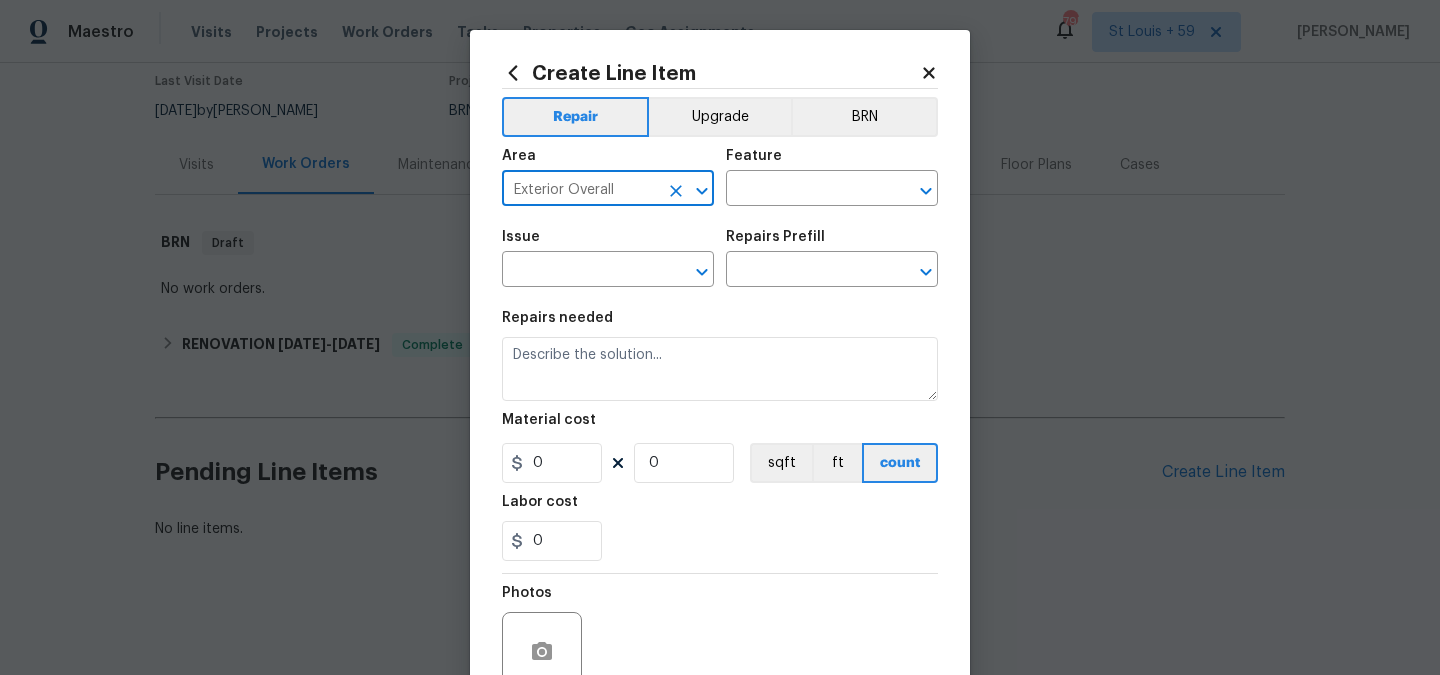 type on "Exterior Overall" 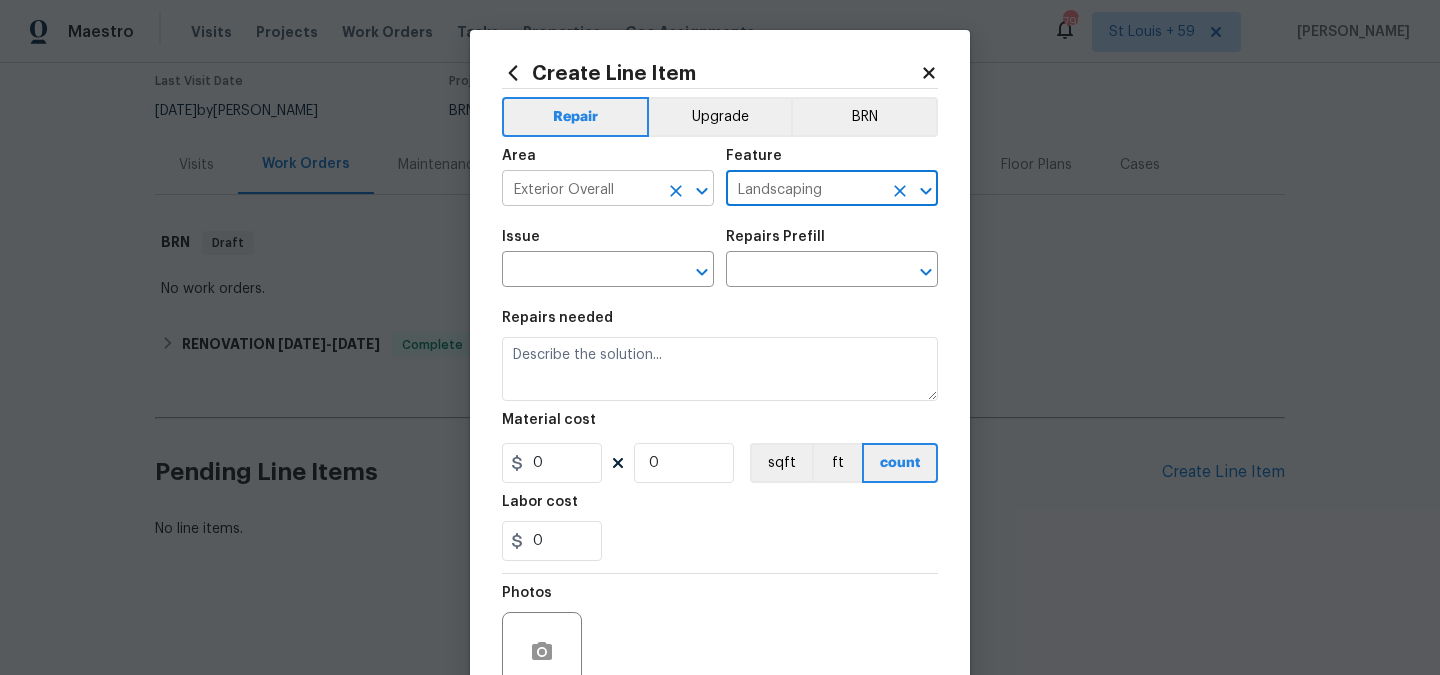 type on "Landscaping" 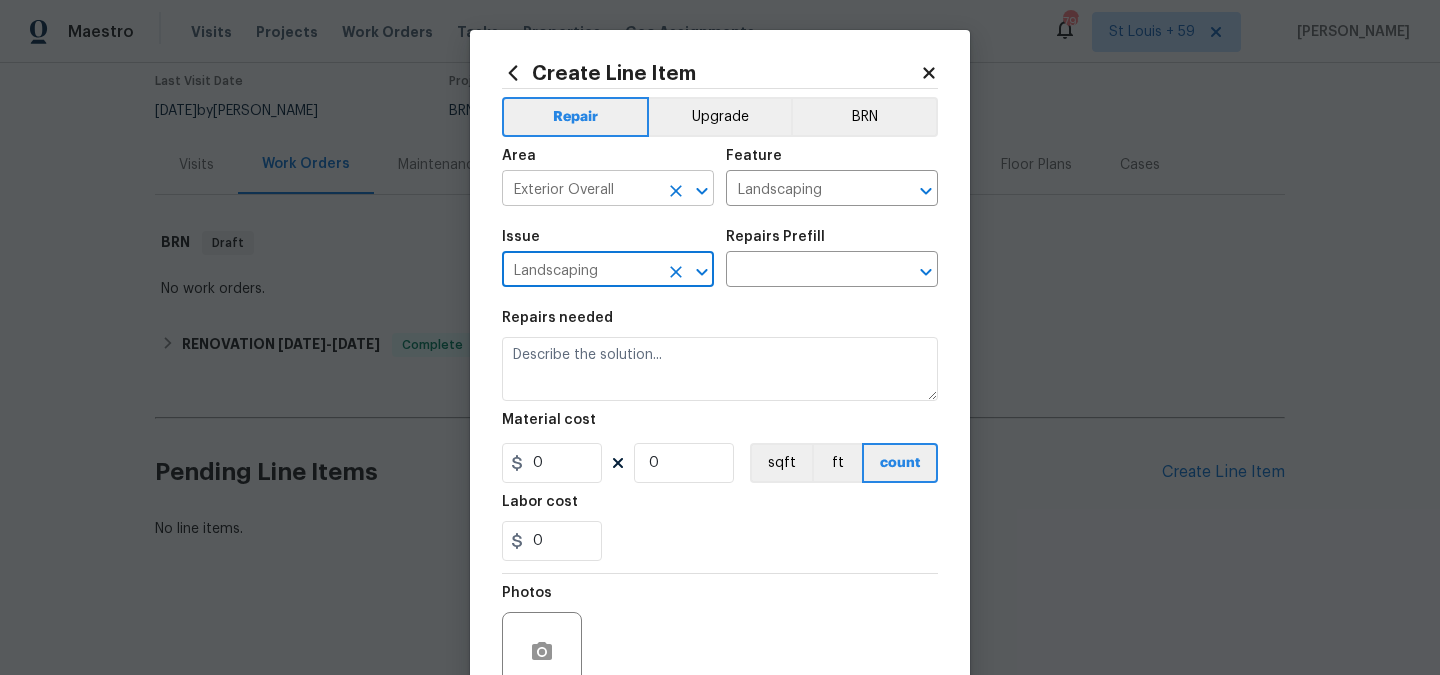 type on "Landscaping" 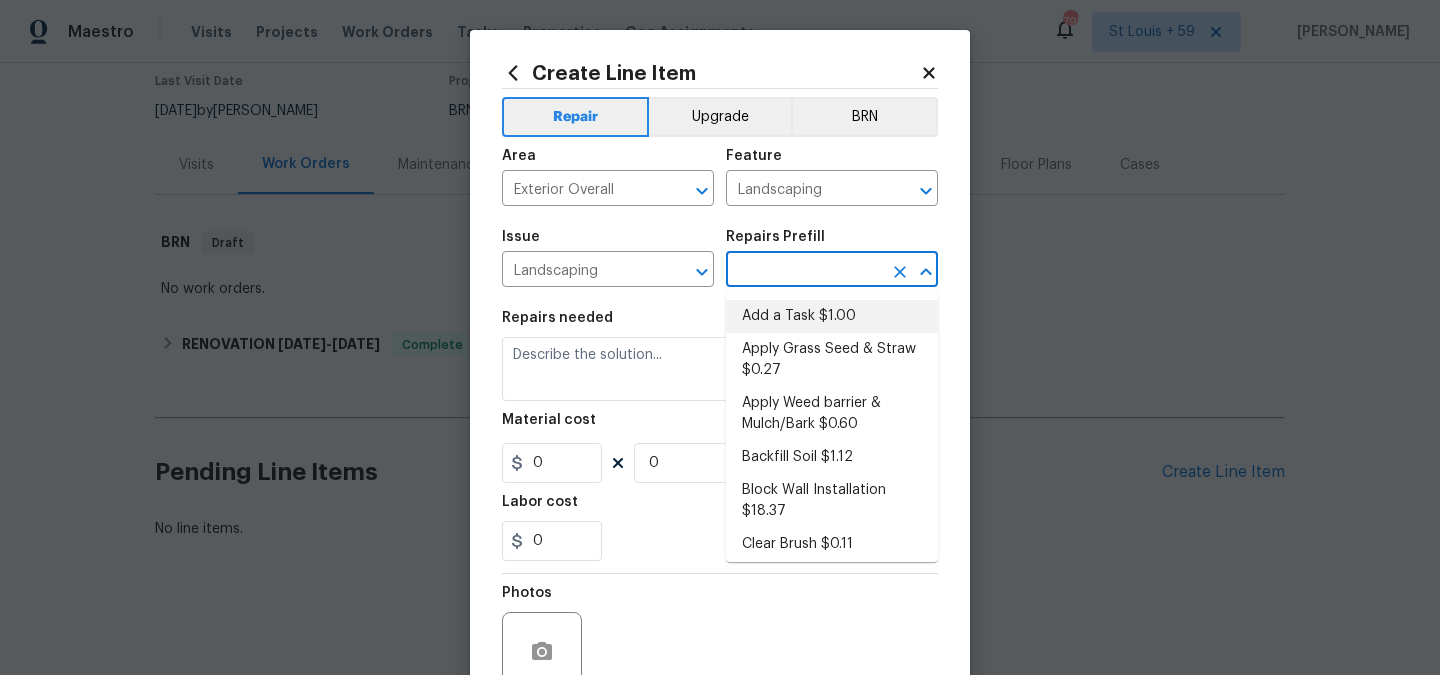click on "Add a Task $1.00" at bounding box center (832, 316) 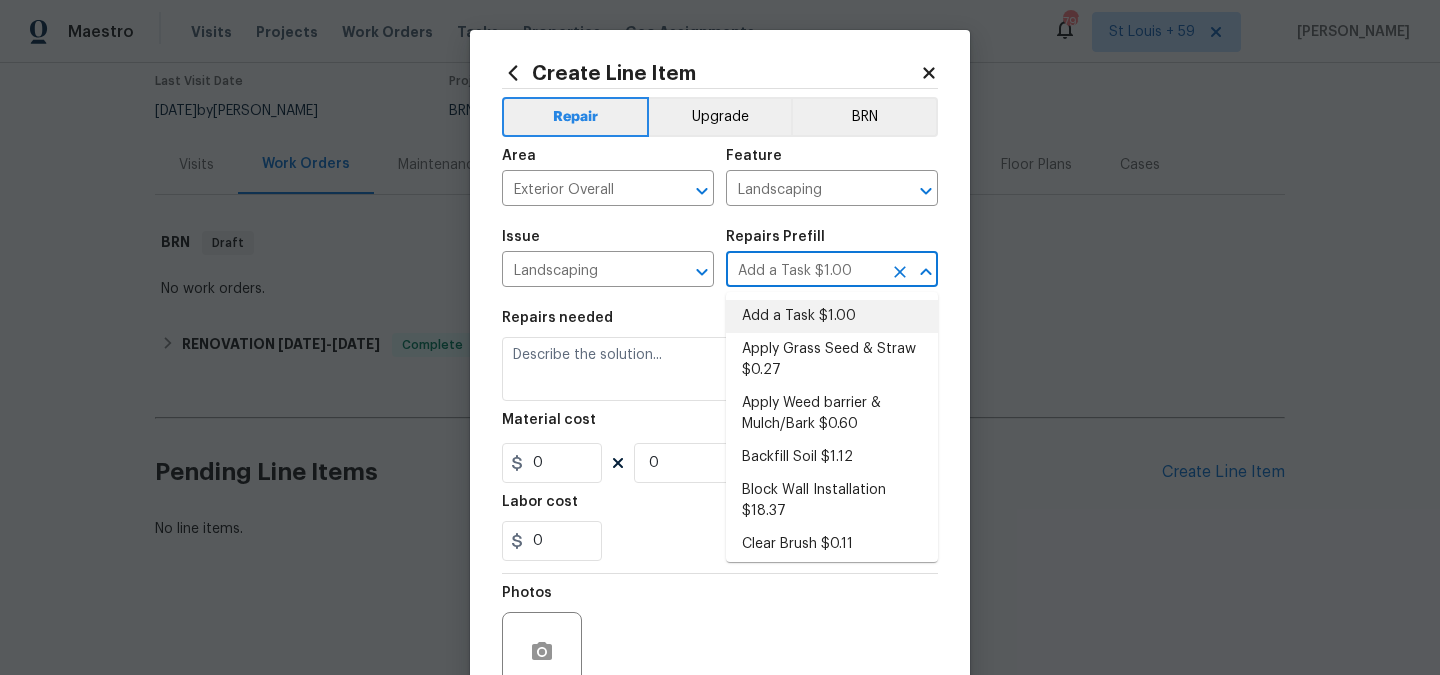 type on "HPM to detail" 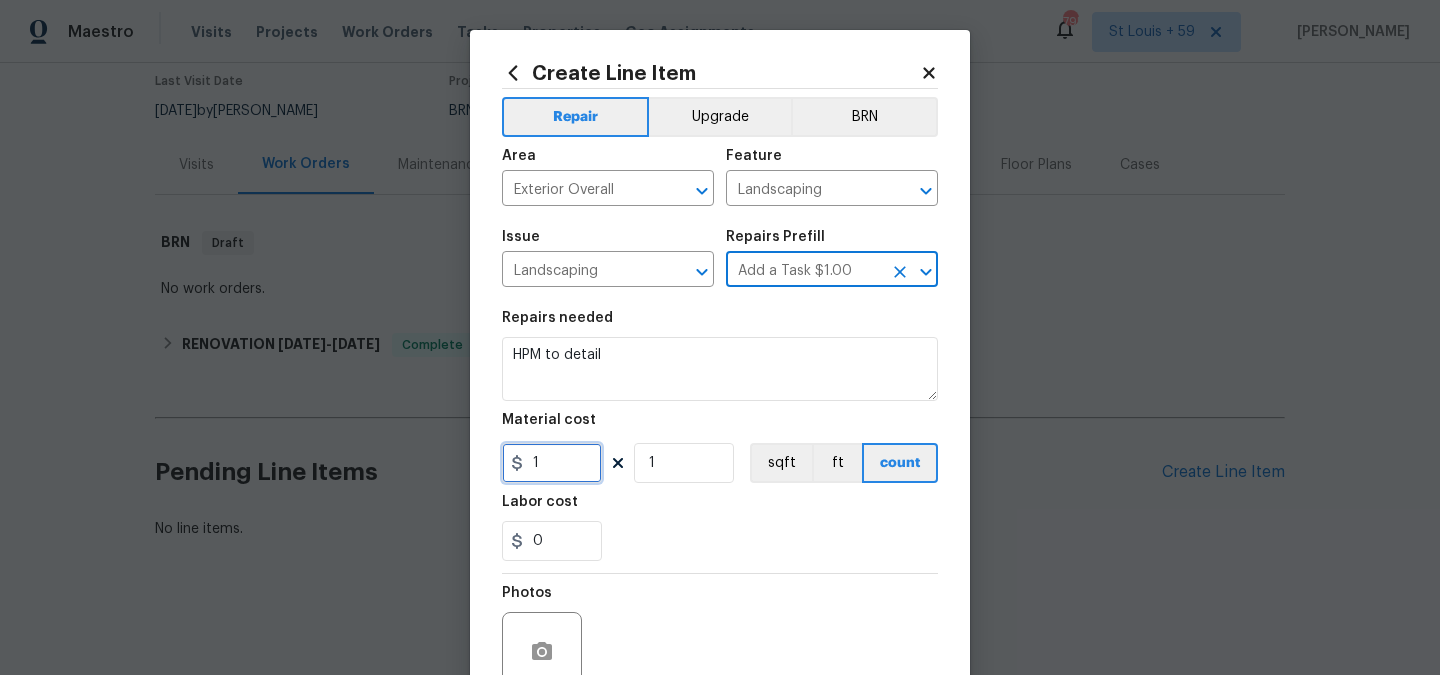 click on "1" at bounding box center (552, 463) 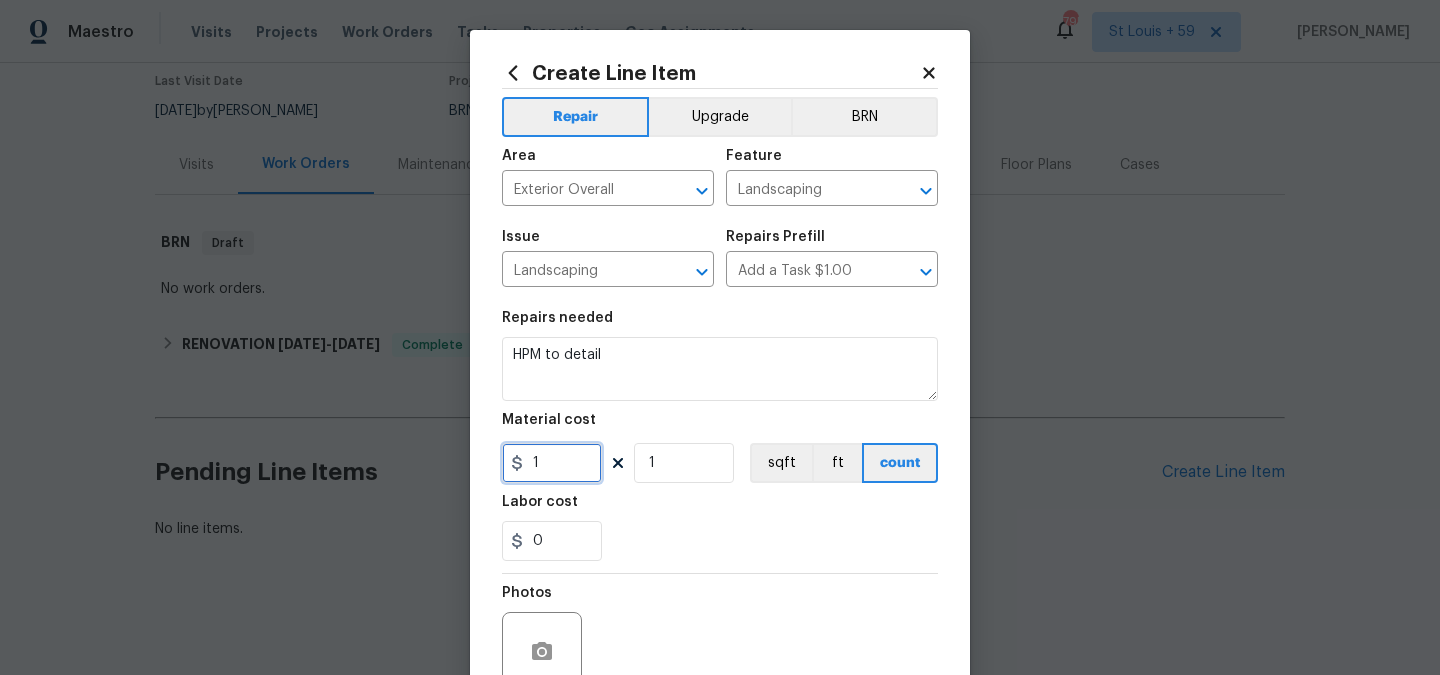 click on "1" at bounding box center [552, 463] 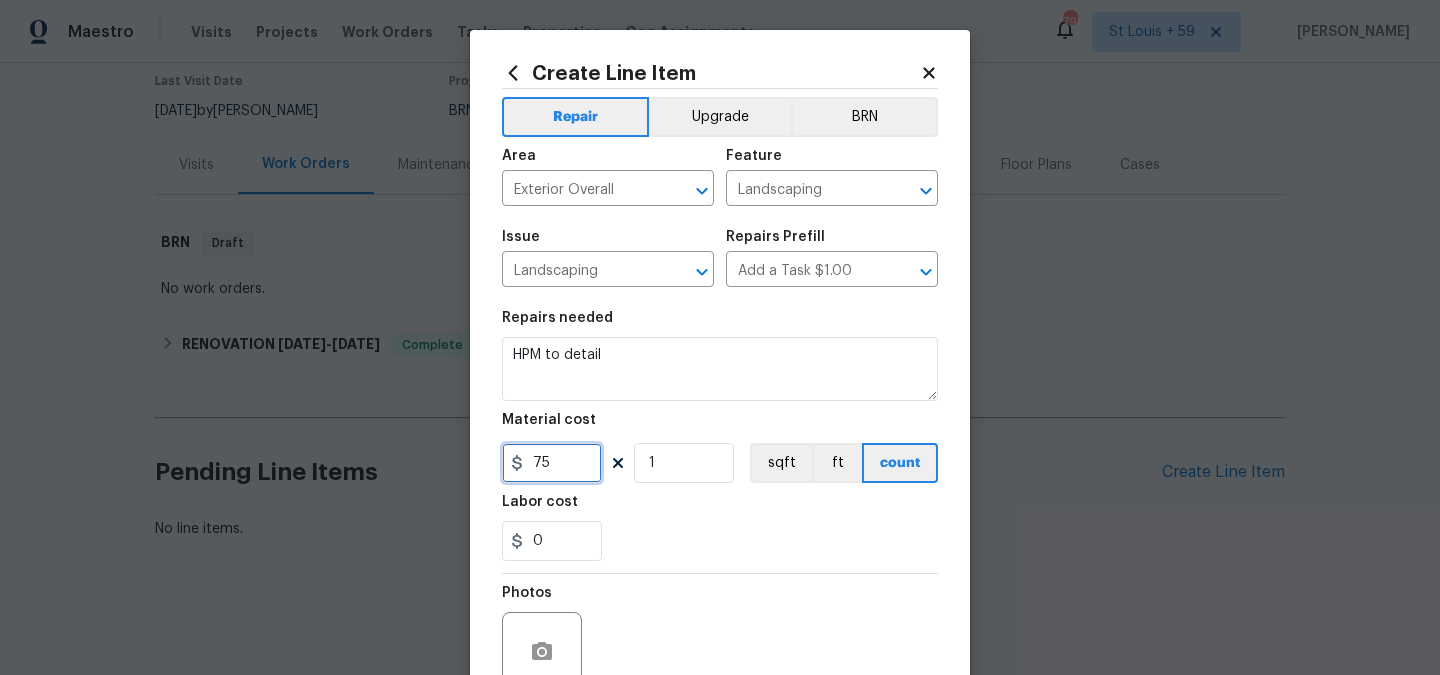 type on "75" 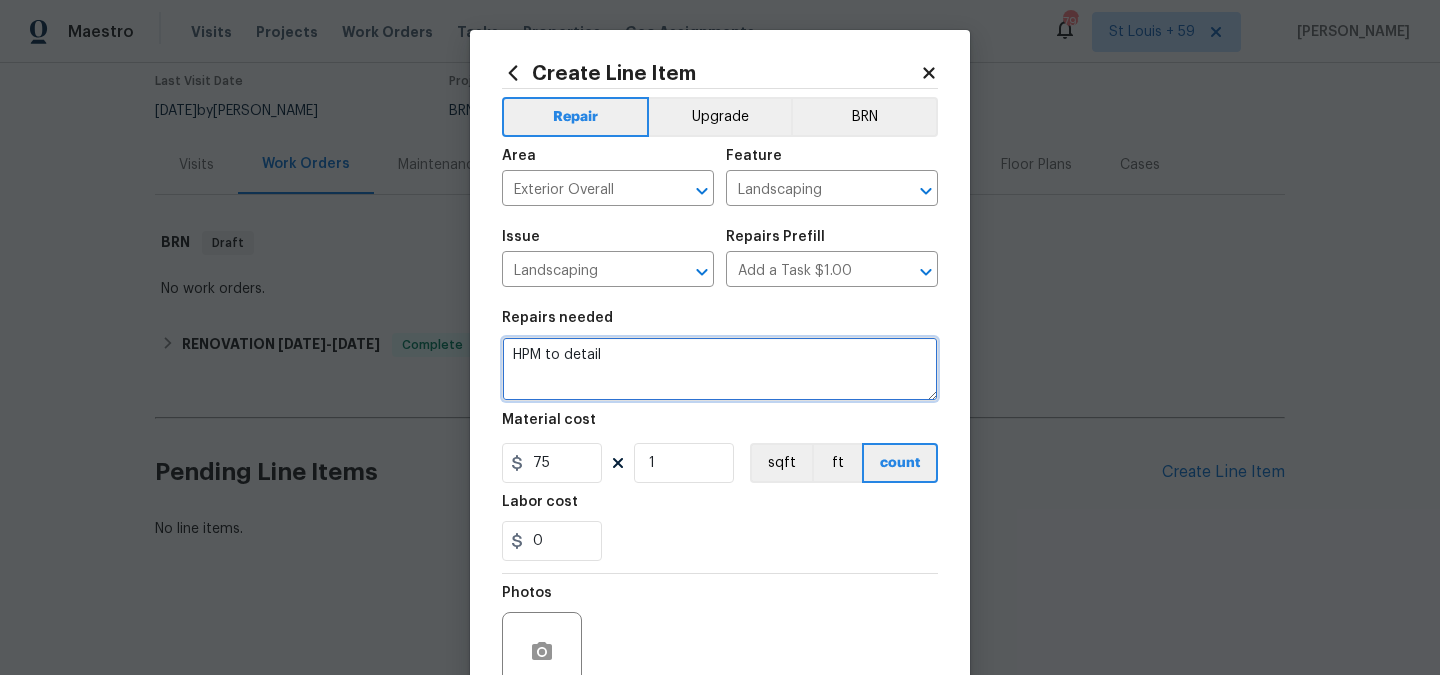 click on "HPM to detail" at bounding box center [720, 369] 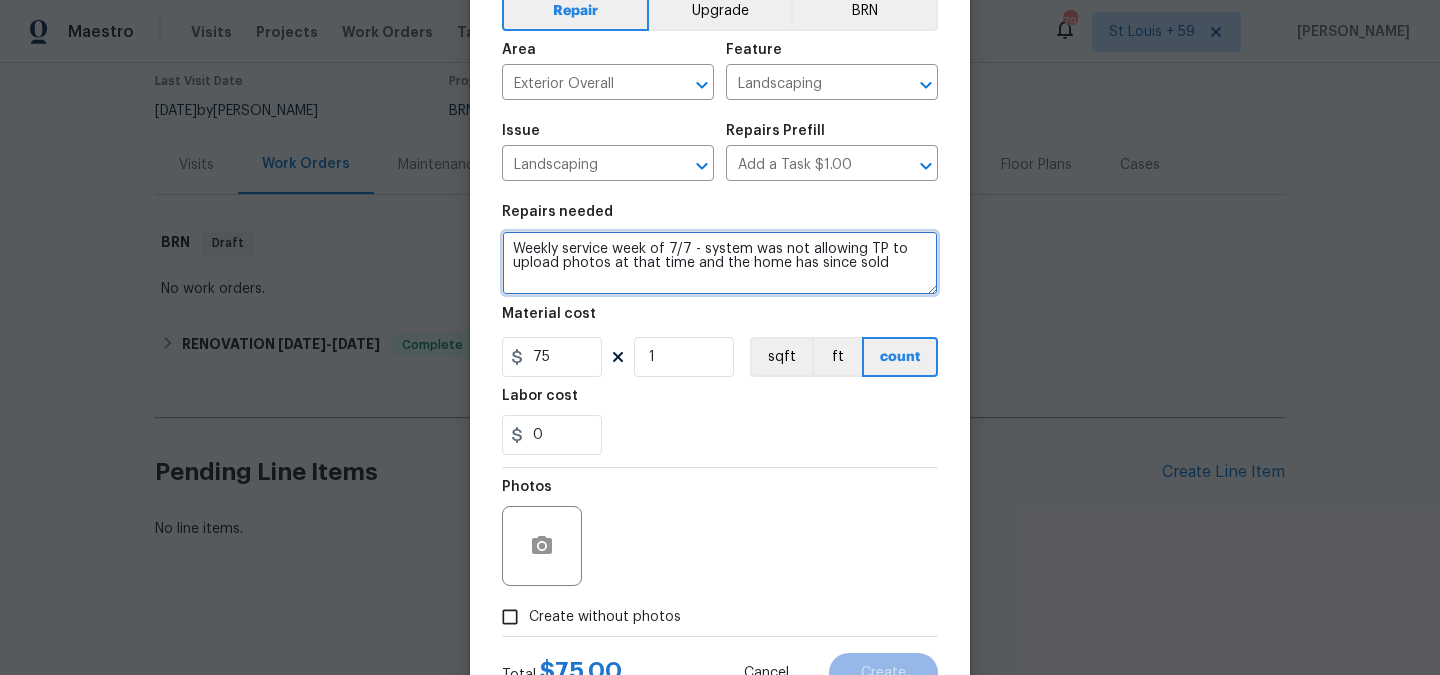scroll, scrollTop: 187, scrollLeft: 0, axis: vertical 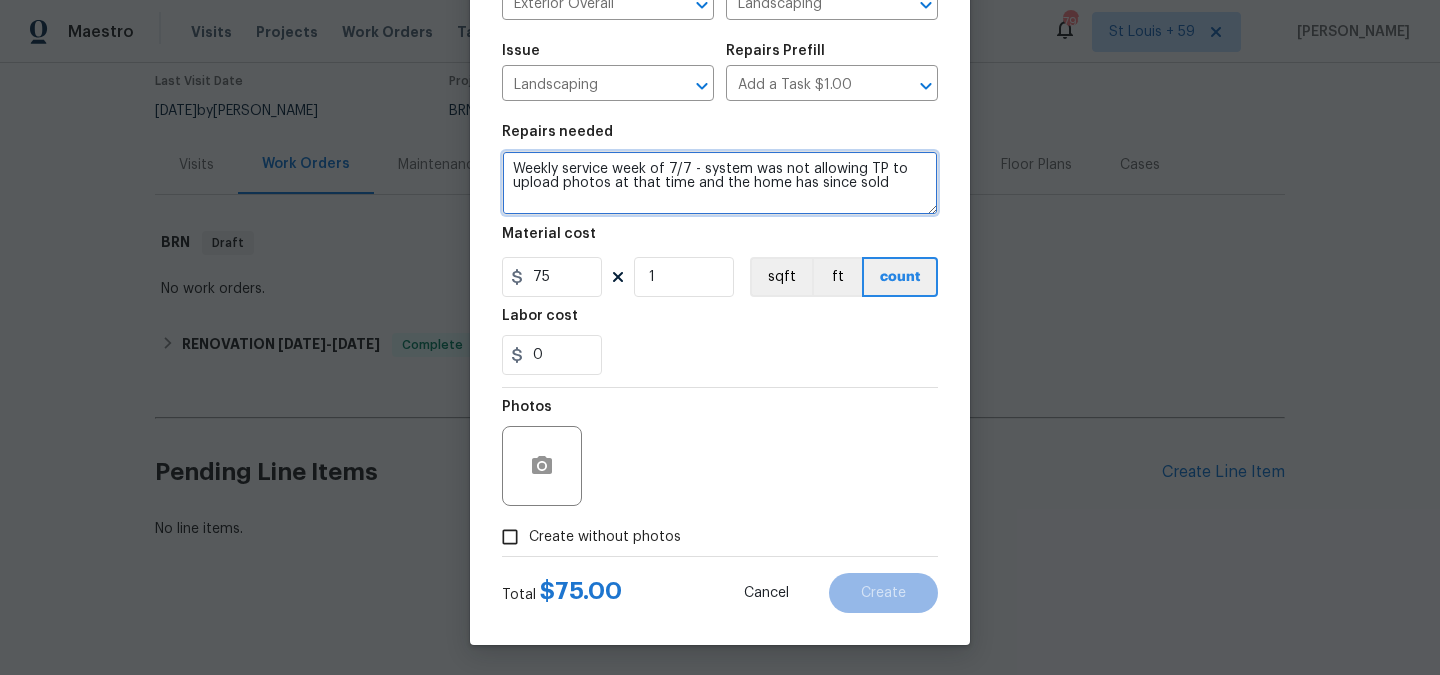 type on "Weekly service week of 7/7 - system was not allowing TP to upload photos at that time and the home has since sold" 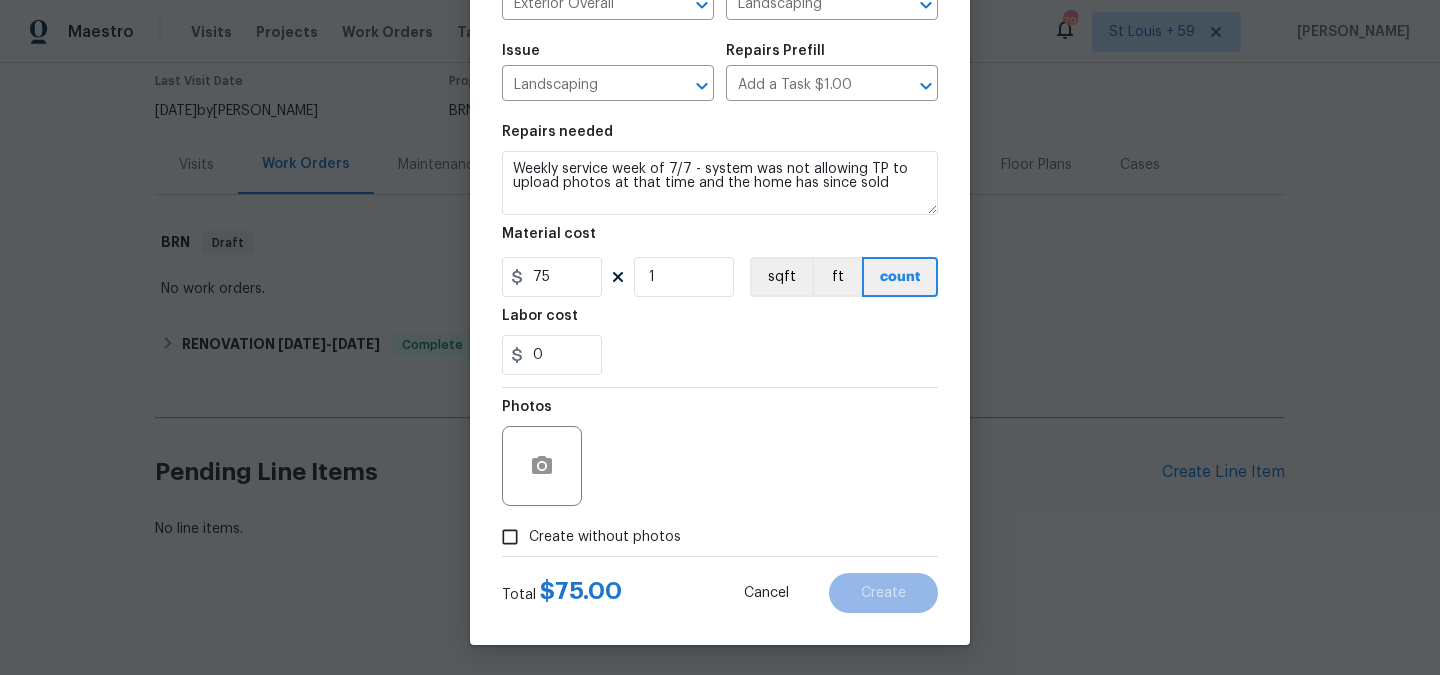 click on "Create without photos" at bounding box center (605, 537) 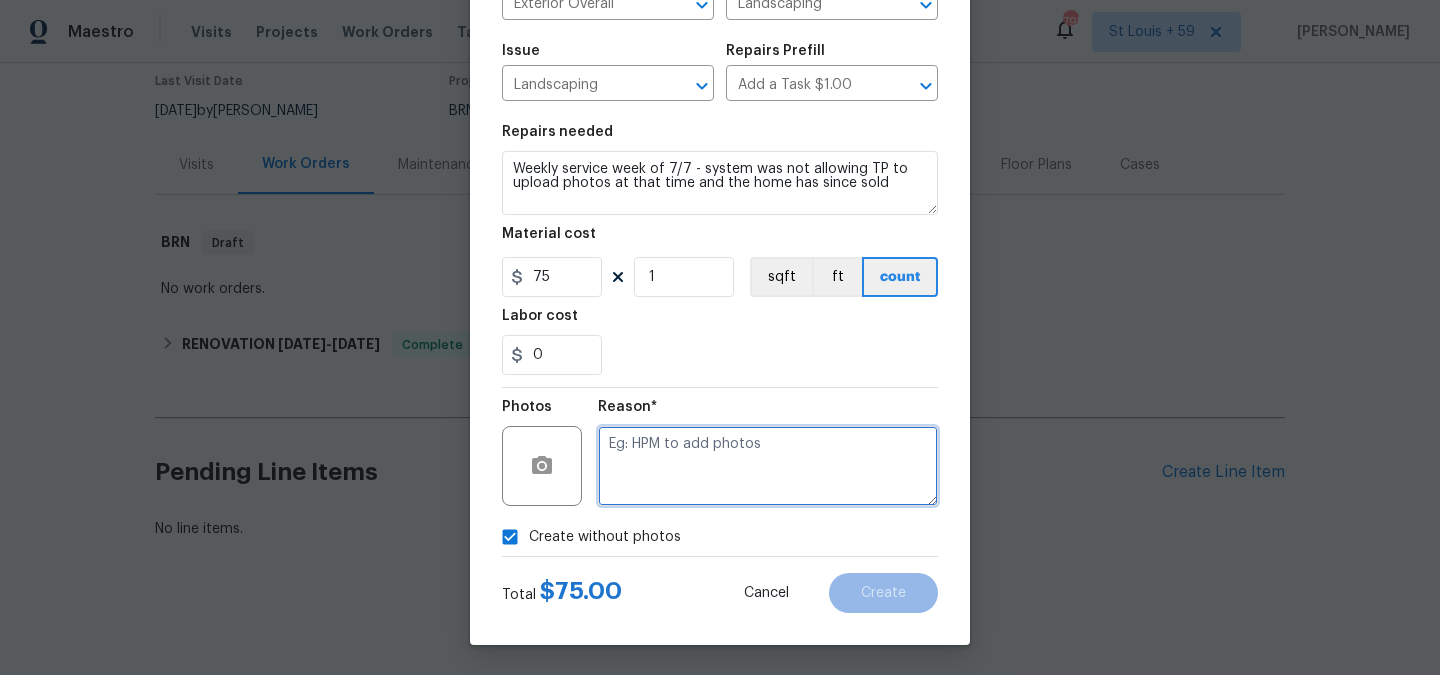 click at bounding box center [768, 466] 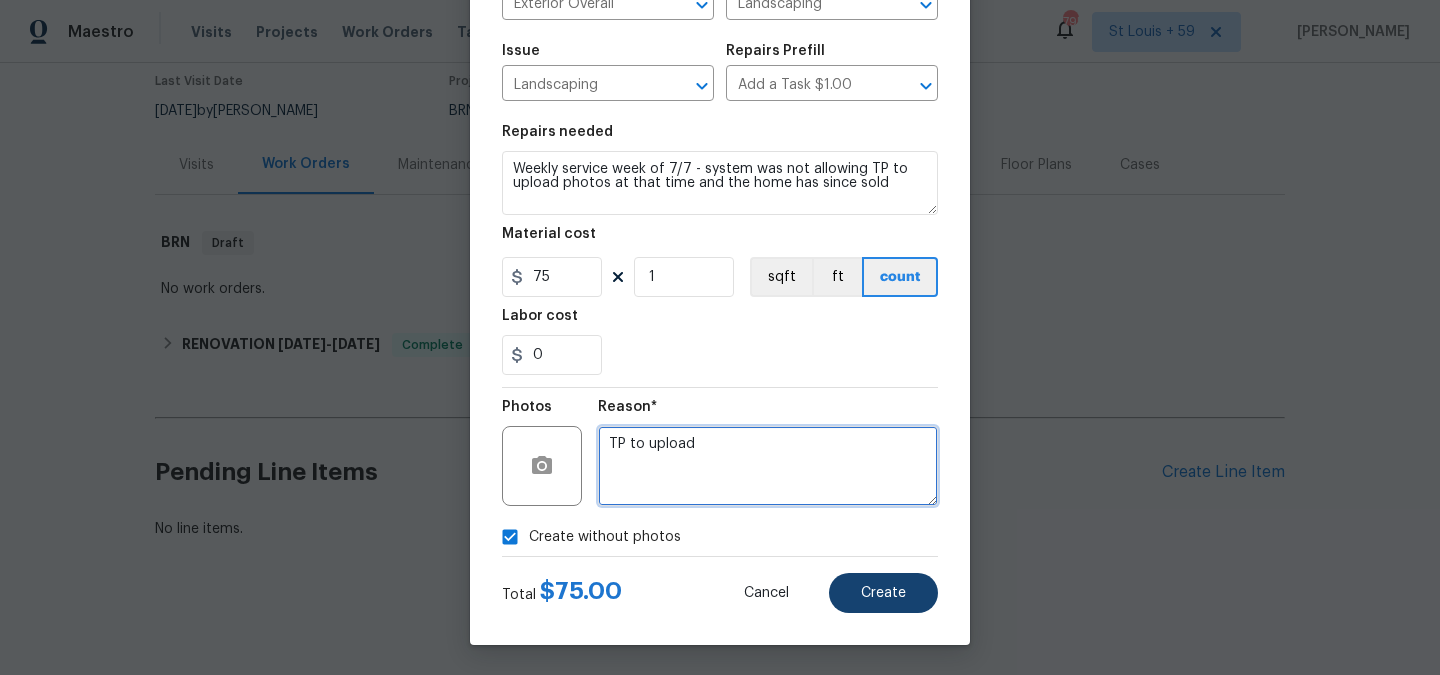 type on "TP to upload" 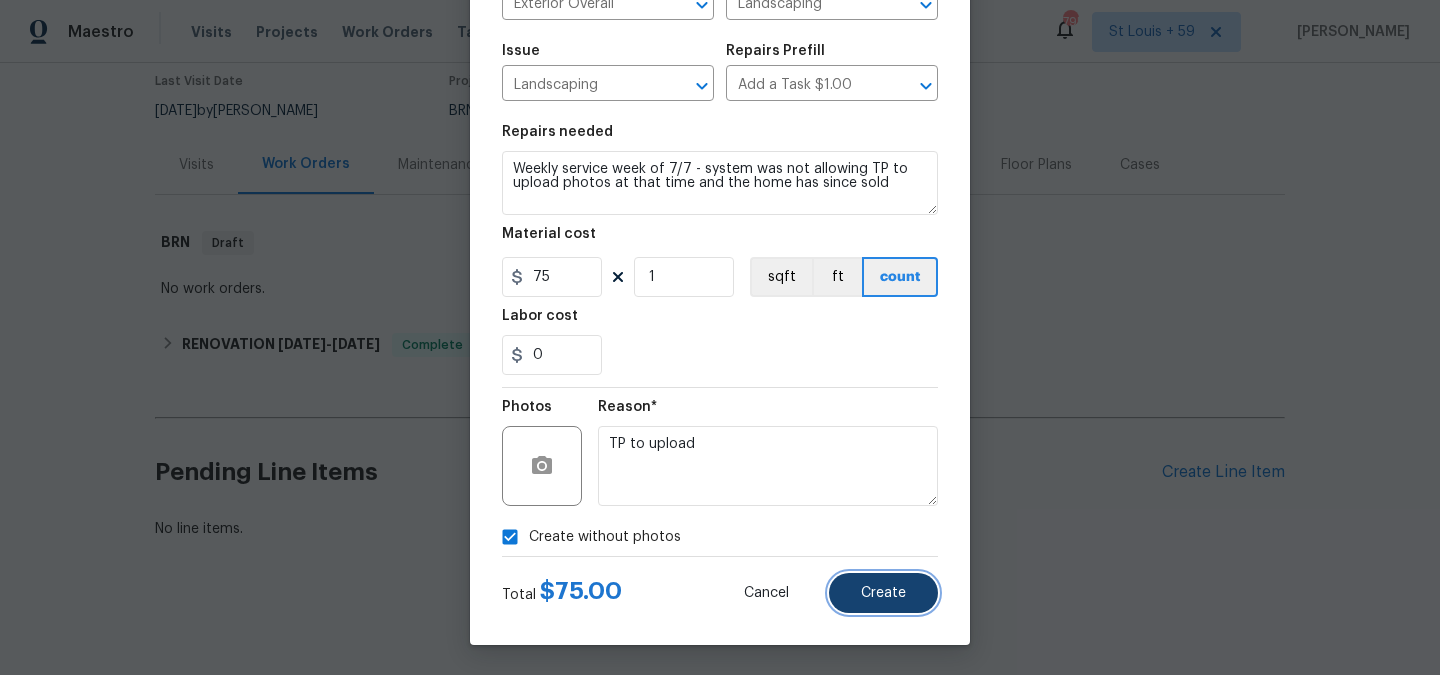 click on "Create" at bounding box center (883, 593) 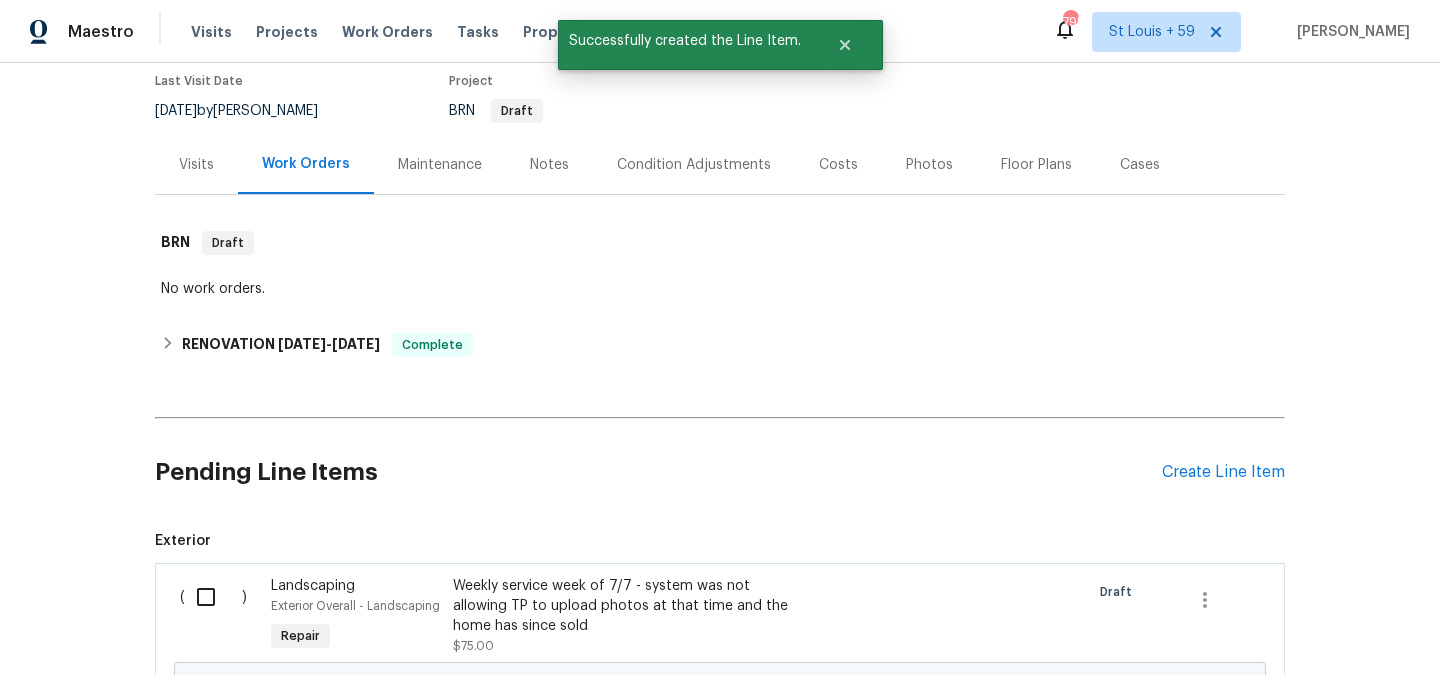 scroll, scrollTop: 416, scrollLeft: 0, axis: vertical 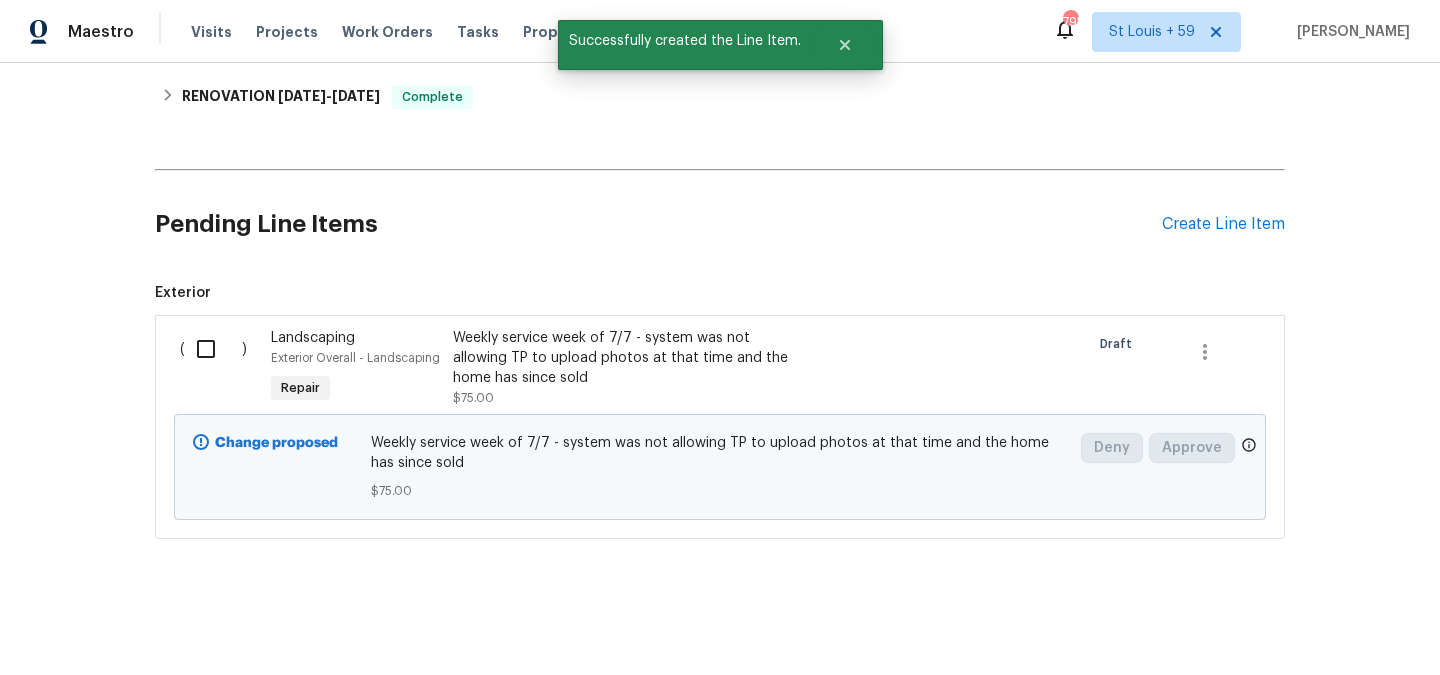 click at bounding box center (213, 349) 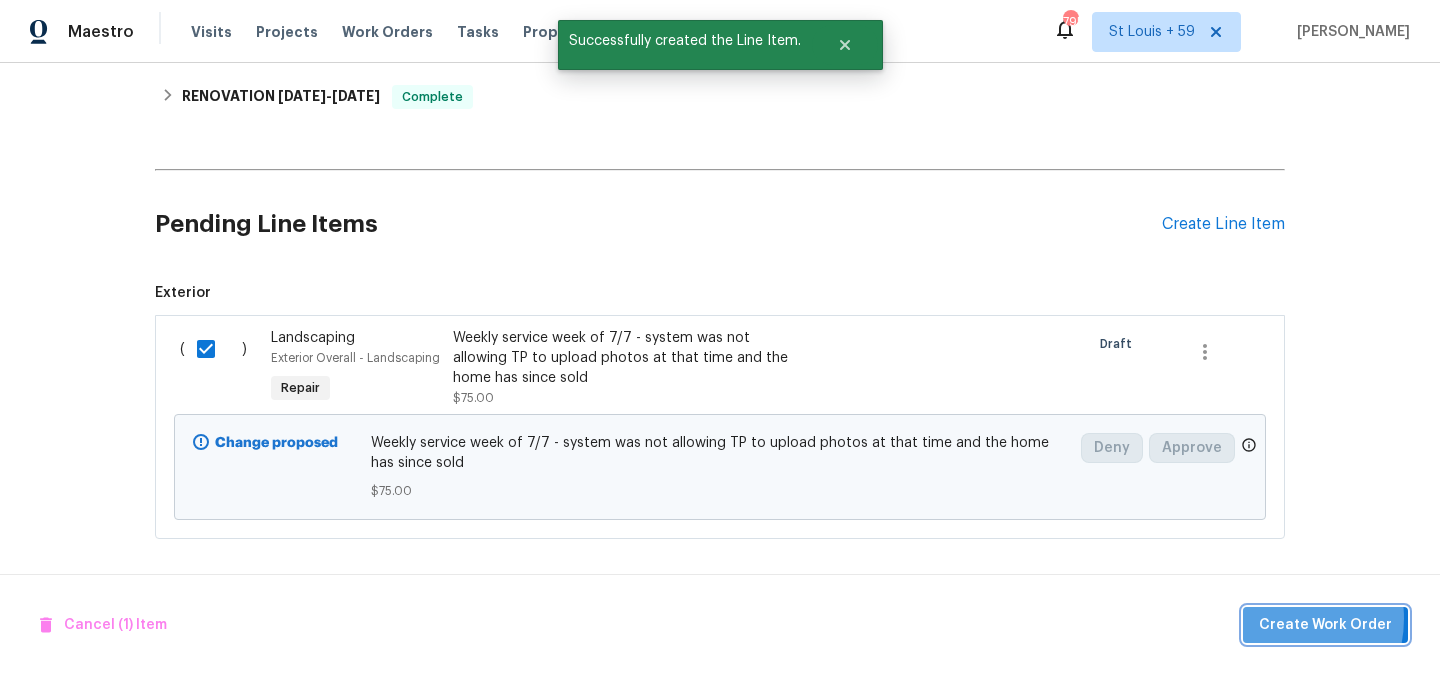 click on "Create Work Order" at bounding box center (1325, 625) 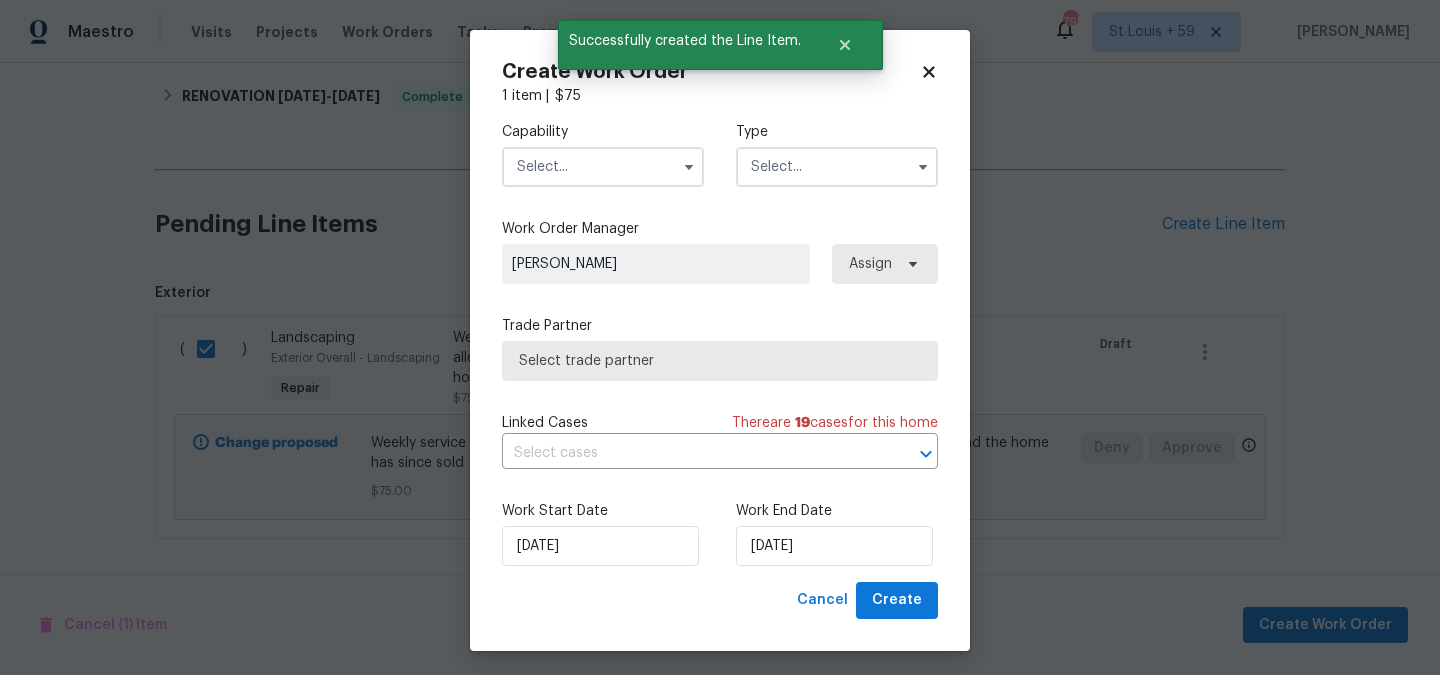 click at bounding box center [603, 167] 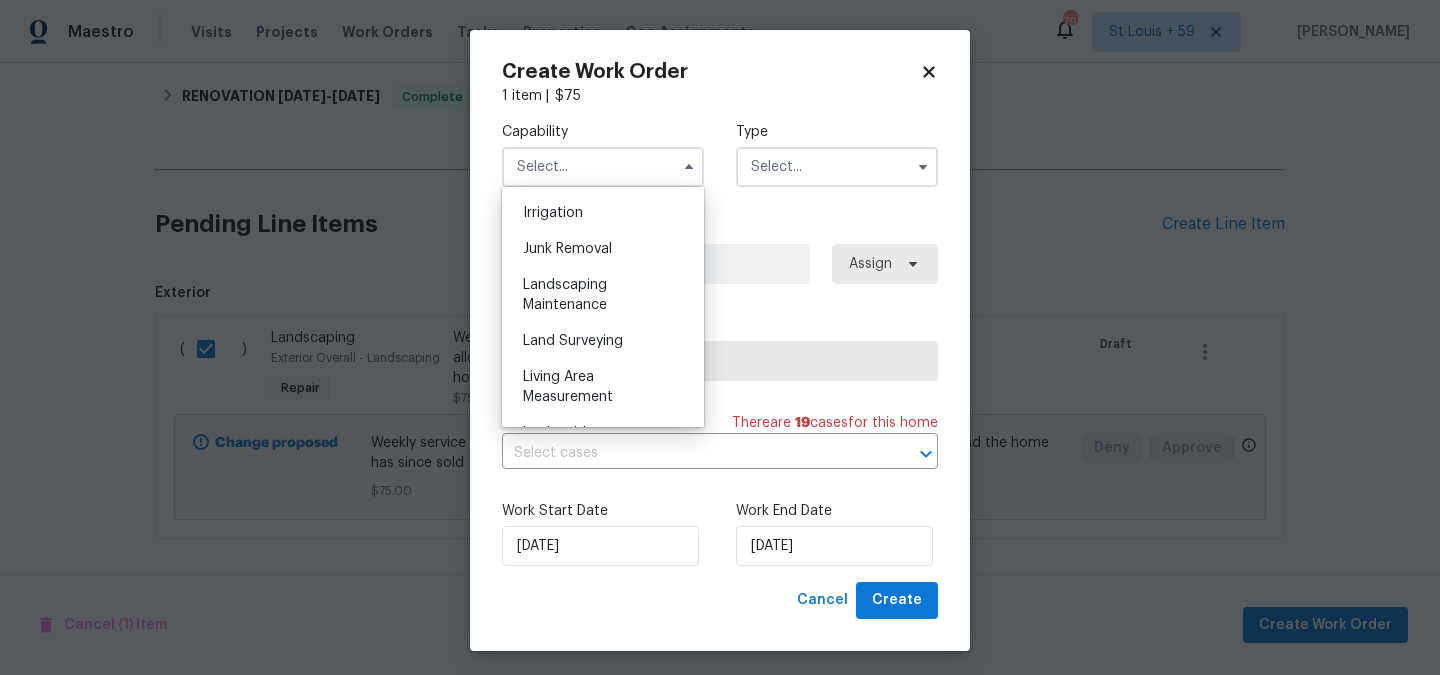 scroll, scrollTop: 1261, scrollLeft: 0, axis: vertical 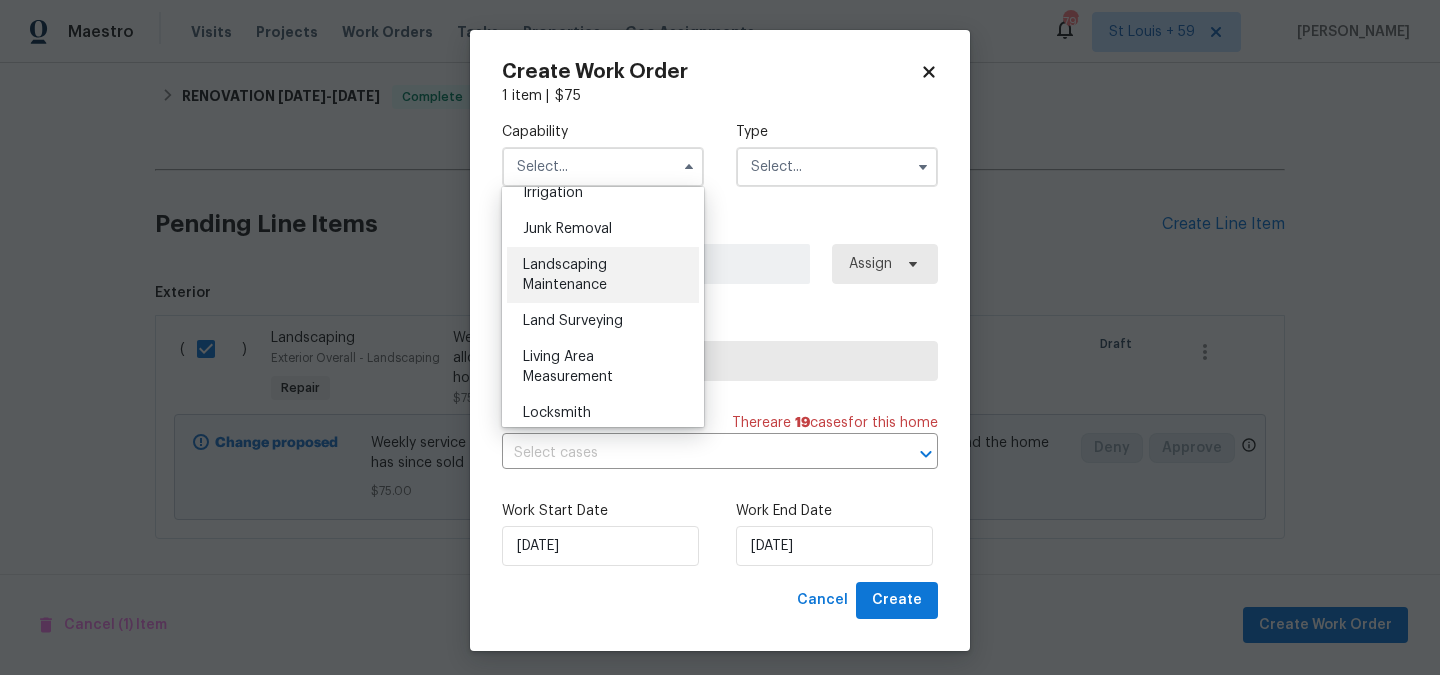 click on "Landscaping Maintenance" at bounding box center [603, 275] 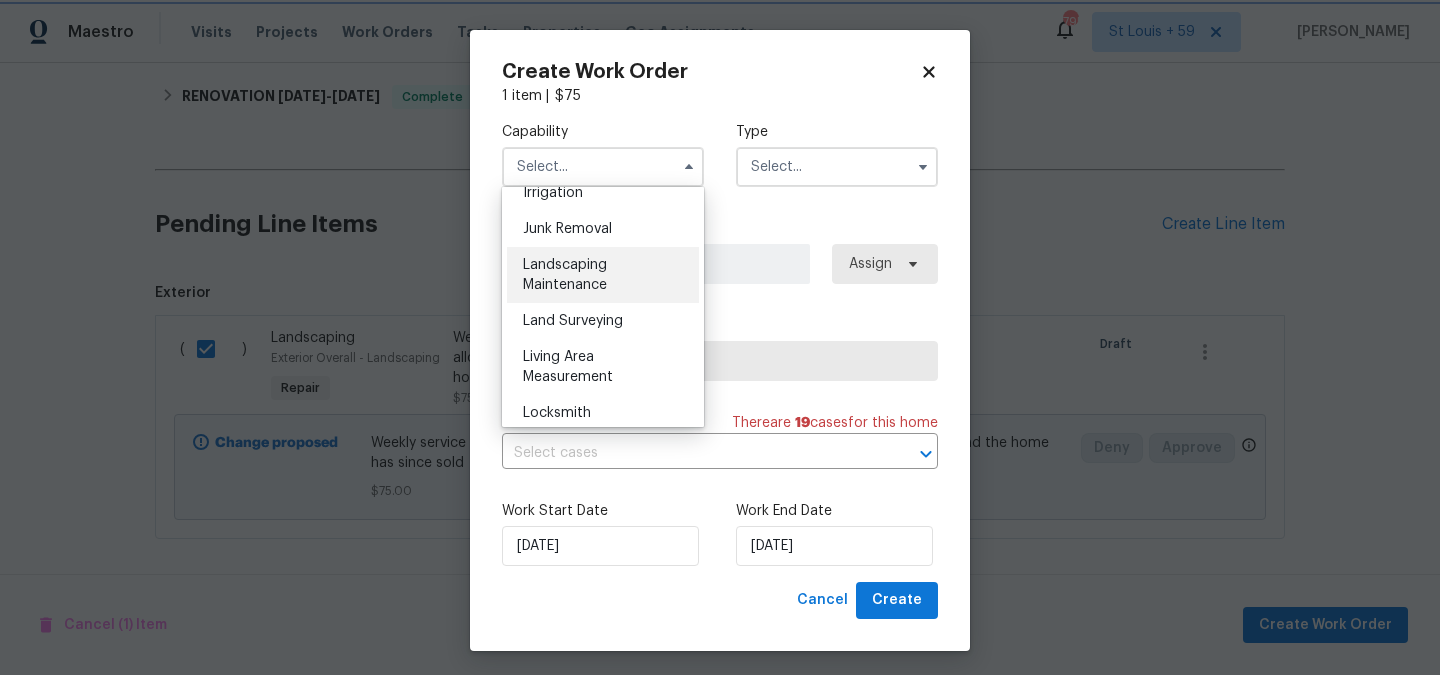 type on "Landscaping Maintenance" 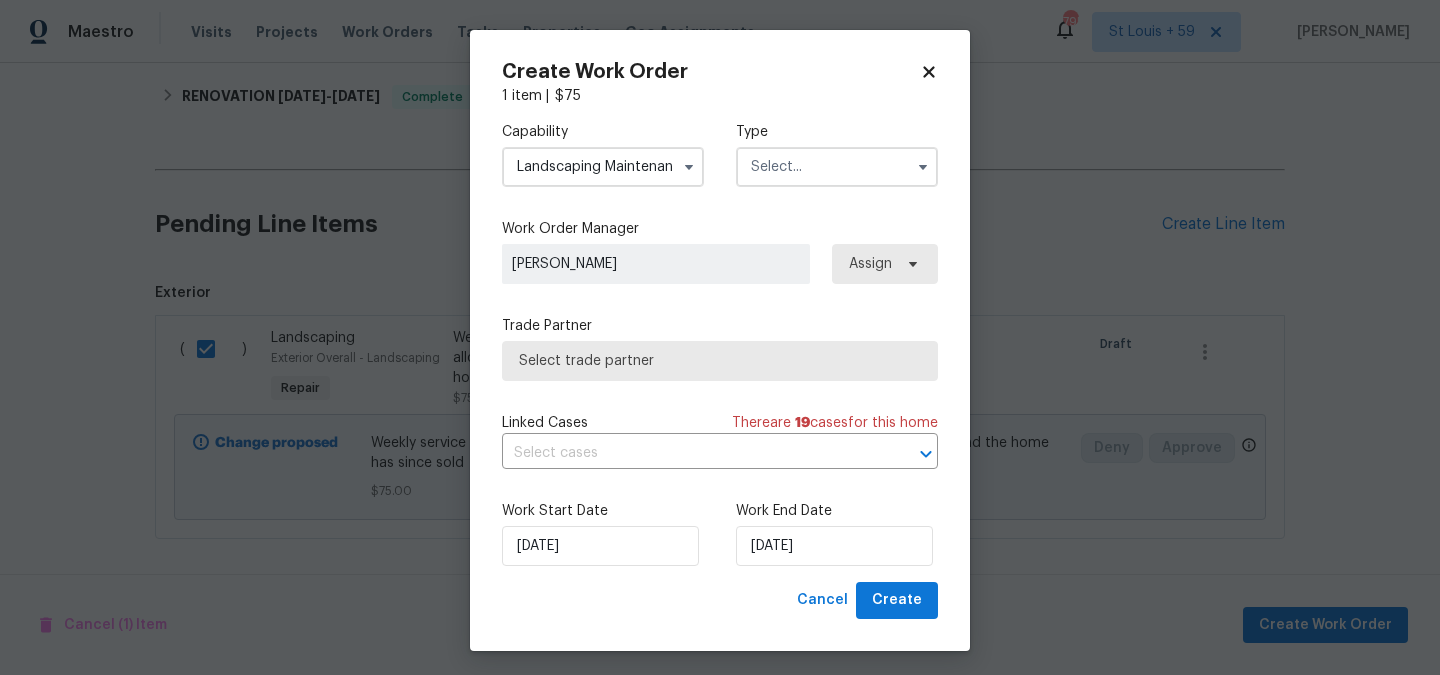click at bounding box center [837, 167] 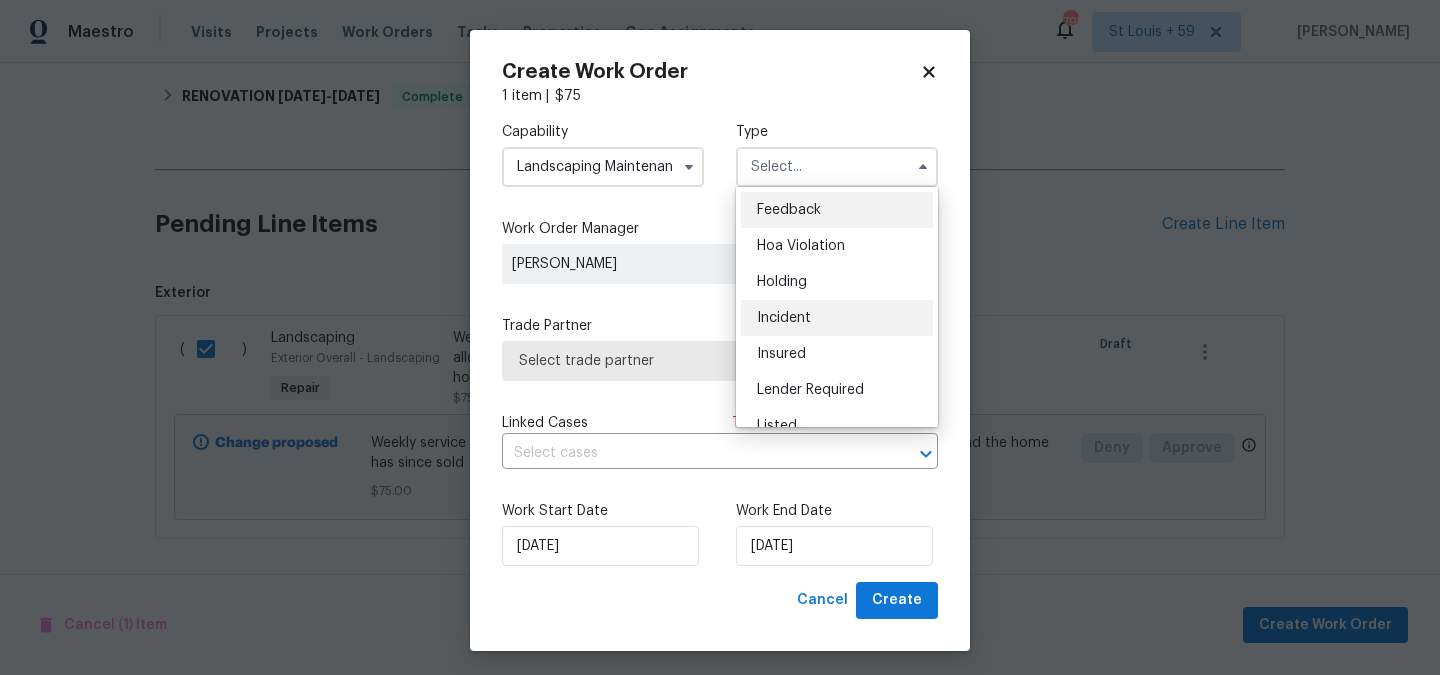 scroll, scrollTop: 454, scrollLeft: 0, axis: vertical 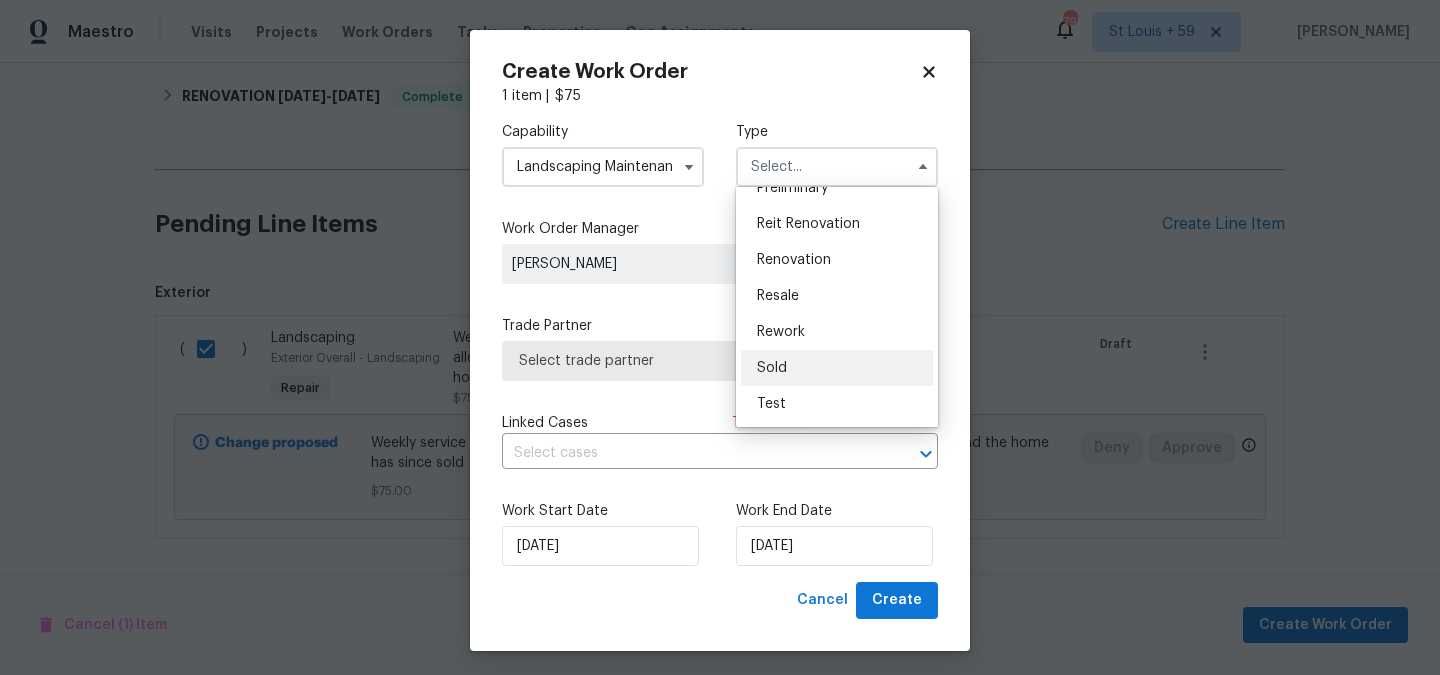 click on "Sold" at bounding box center [837, 368] 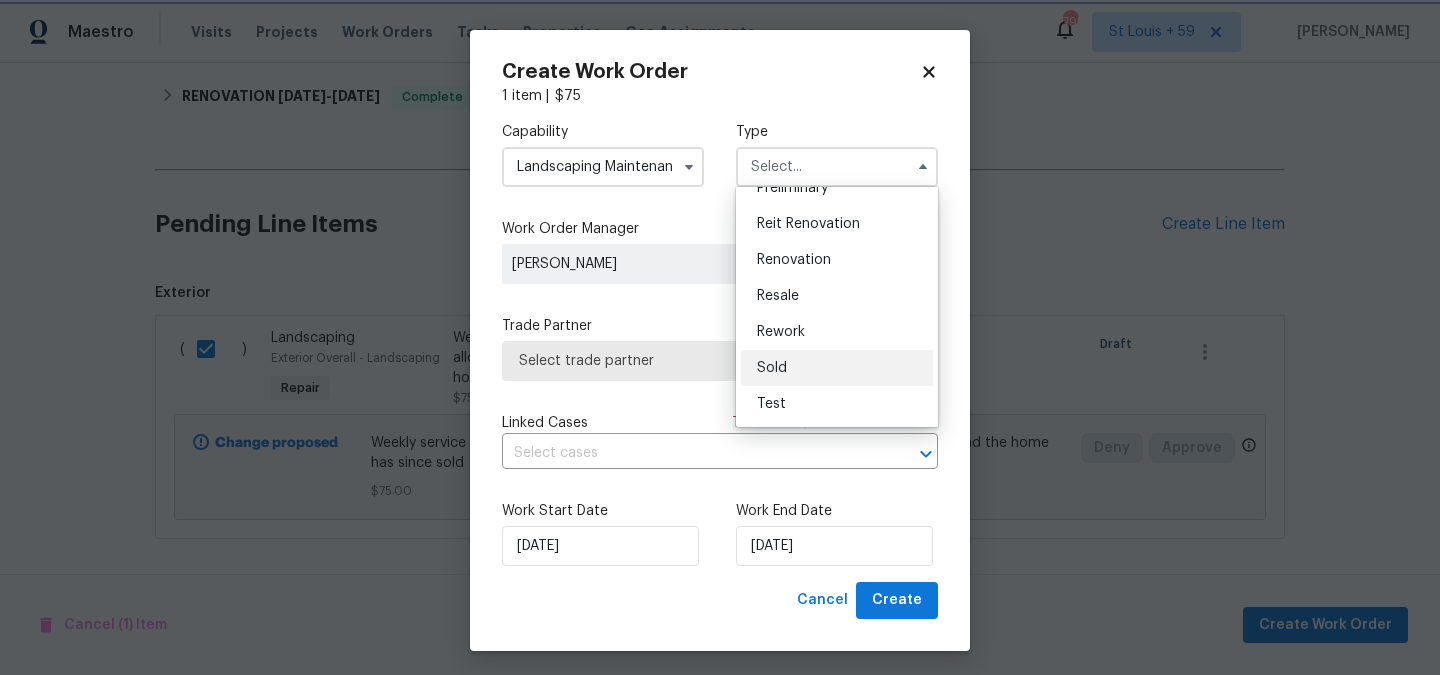 type on "Sold" 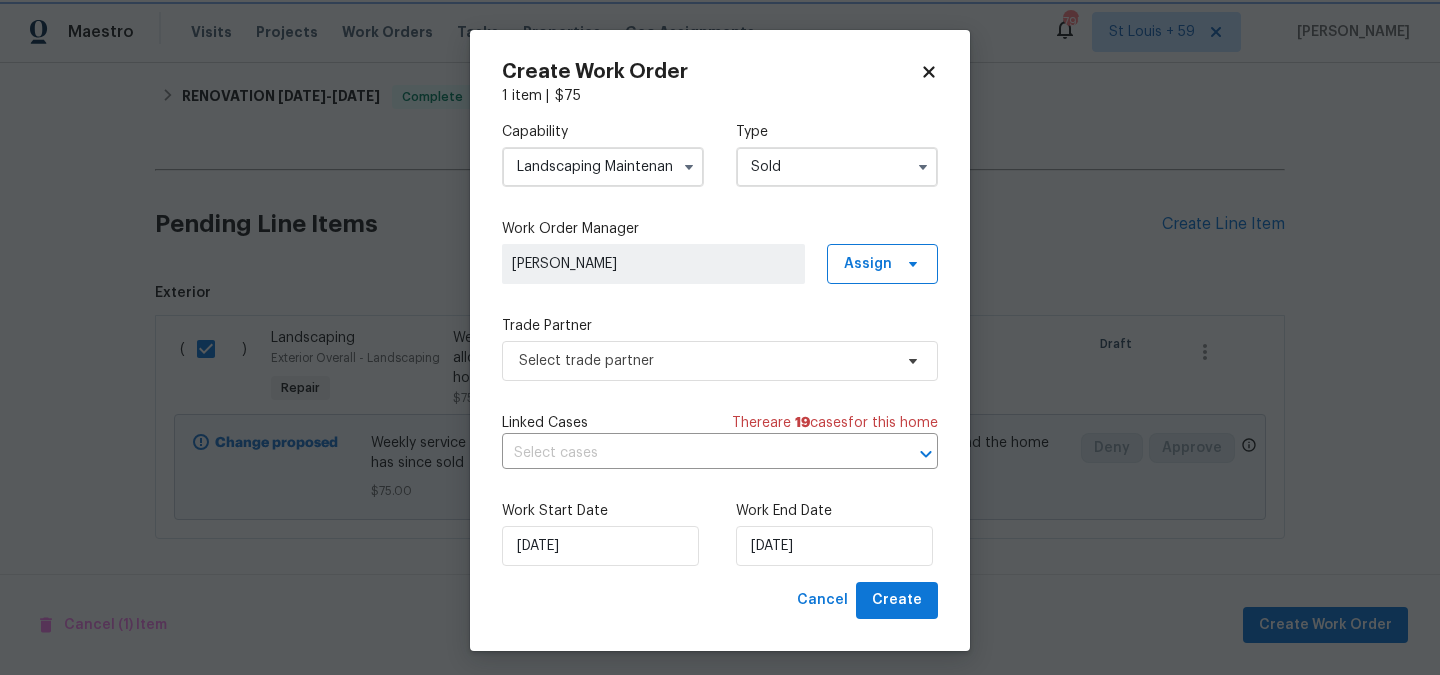 scroll, scrollTop: 0, scrollLeft: 0, axis: both 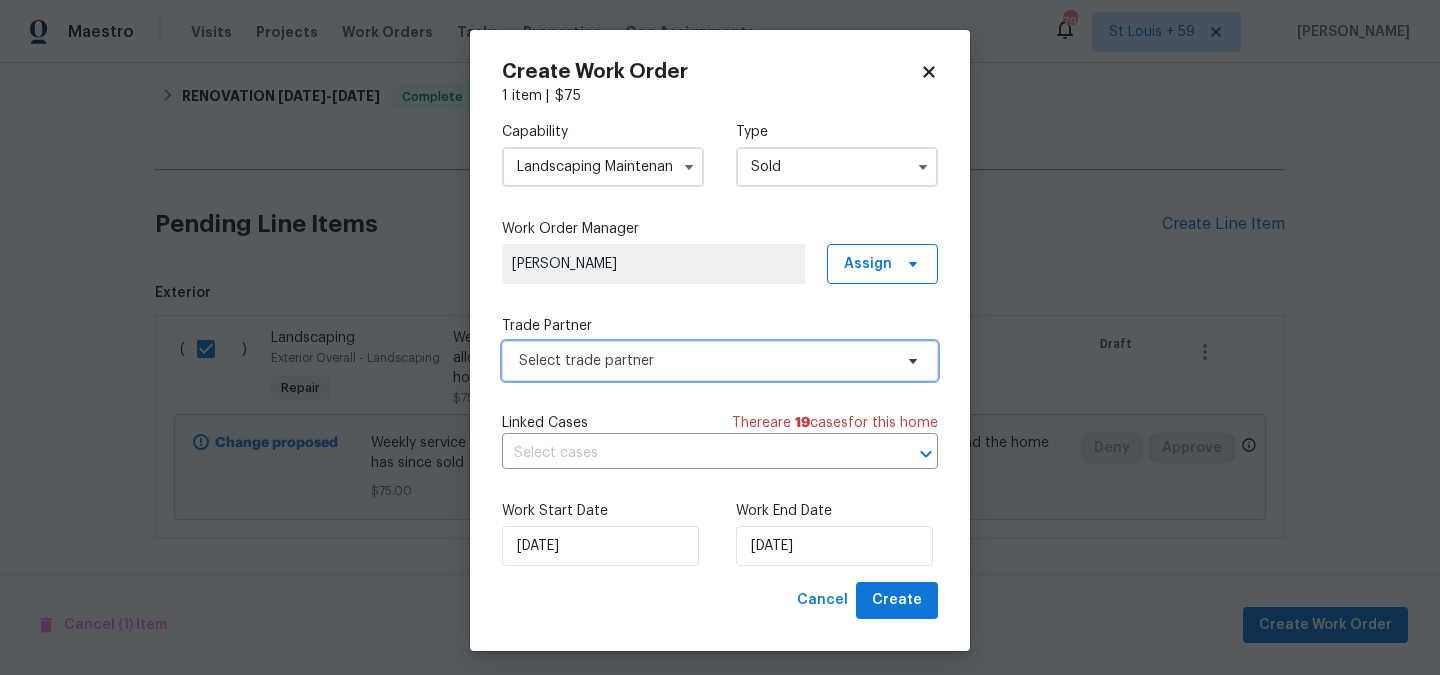 click on "Select trade partner" at bounding box center [720, 361] 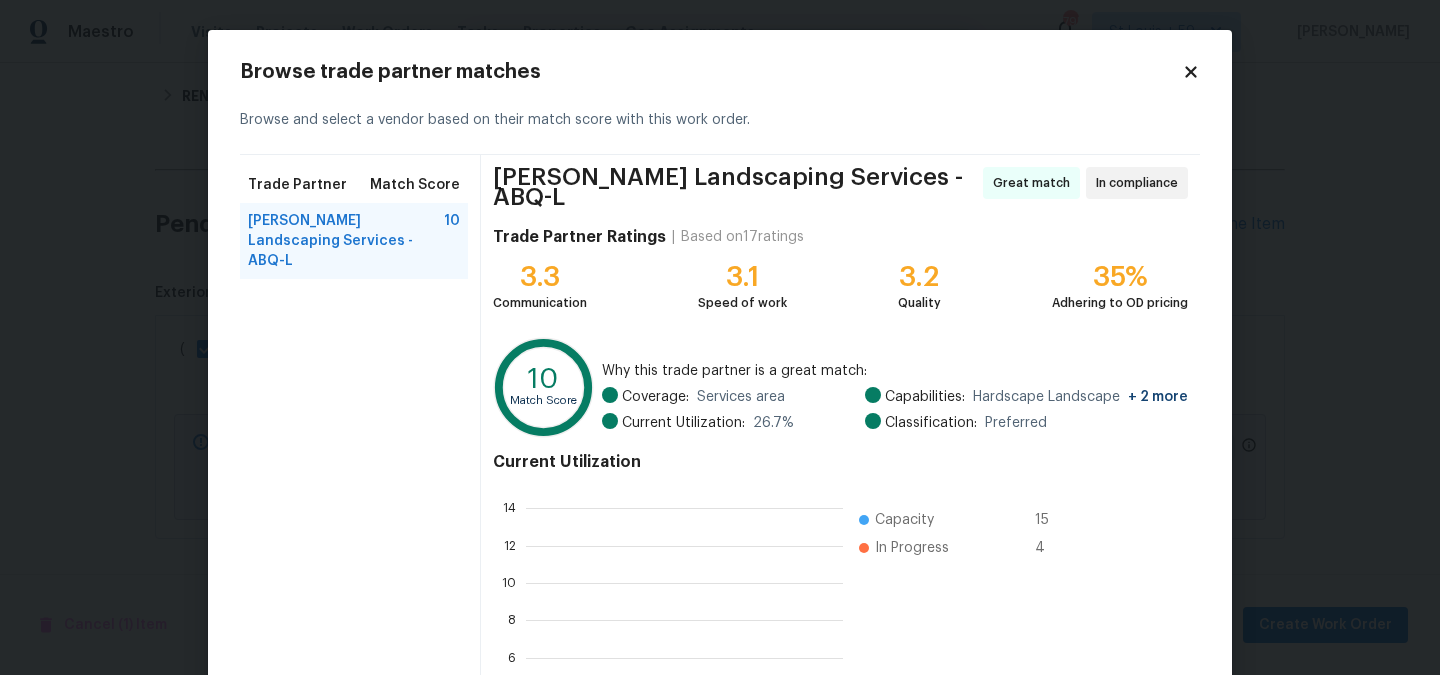 scroll, scrollTop: 2, scrollLeft: 2, axis: both 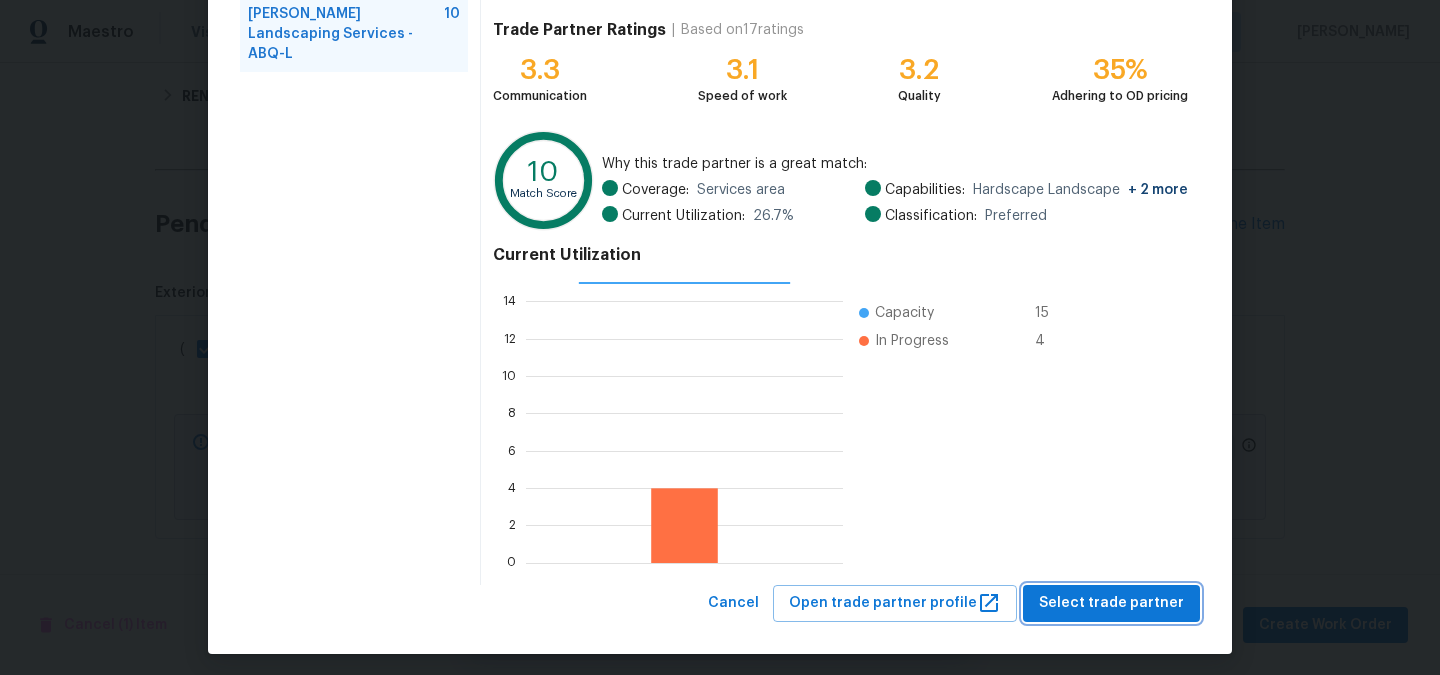click on "Select trade partner" at bounding box center [1111, 603] 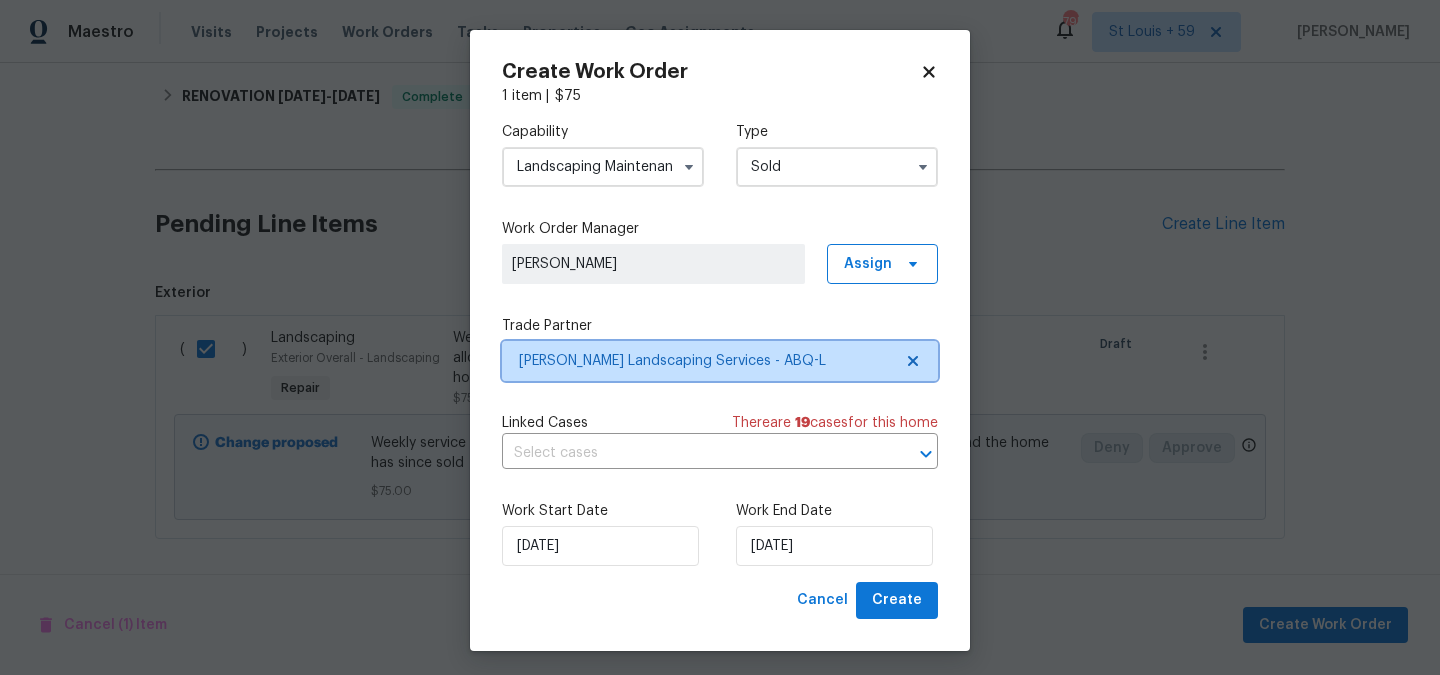 scroll, scrollTop: 0, scrollLeft: 0, axis: both 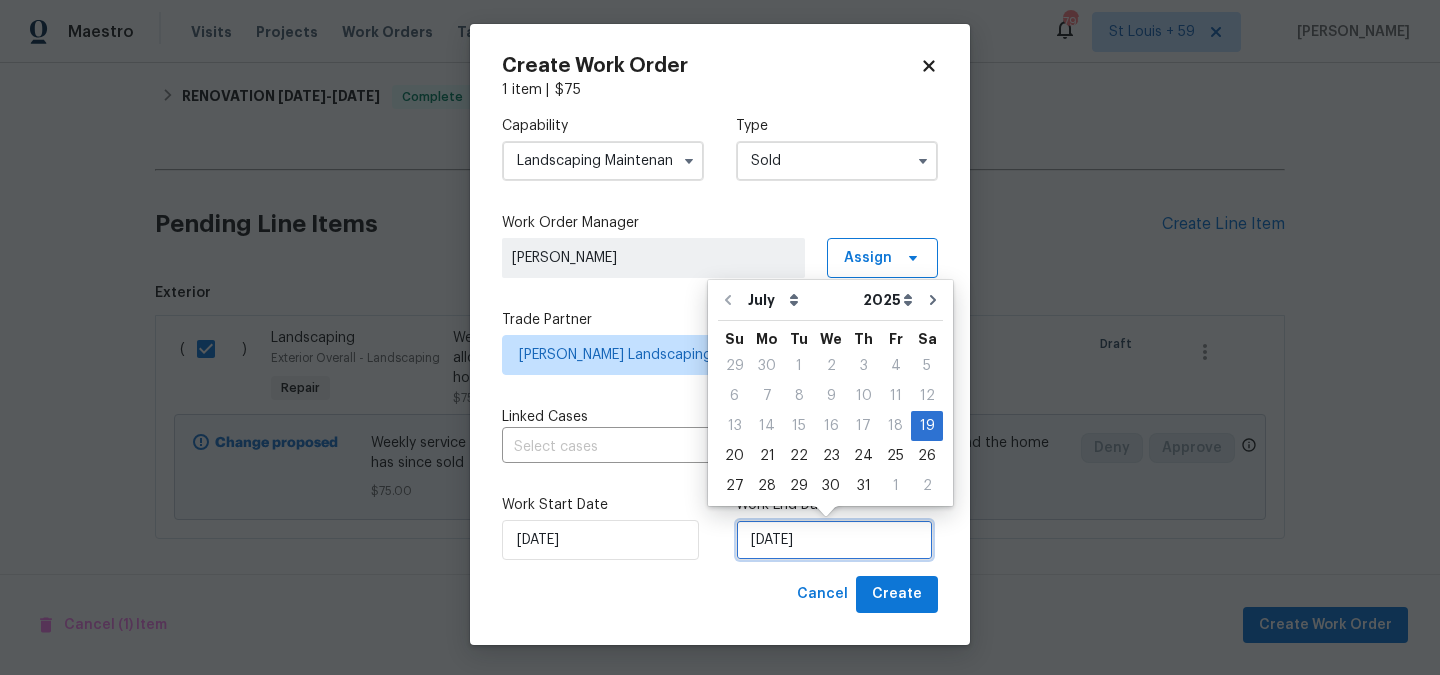 click on "[DATE]" at bounding box center (834, 540) 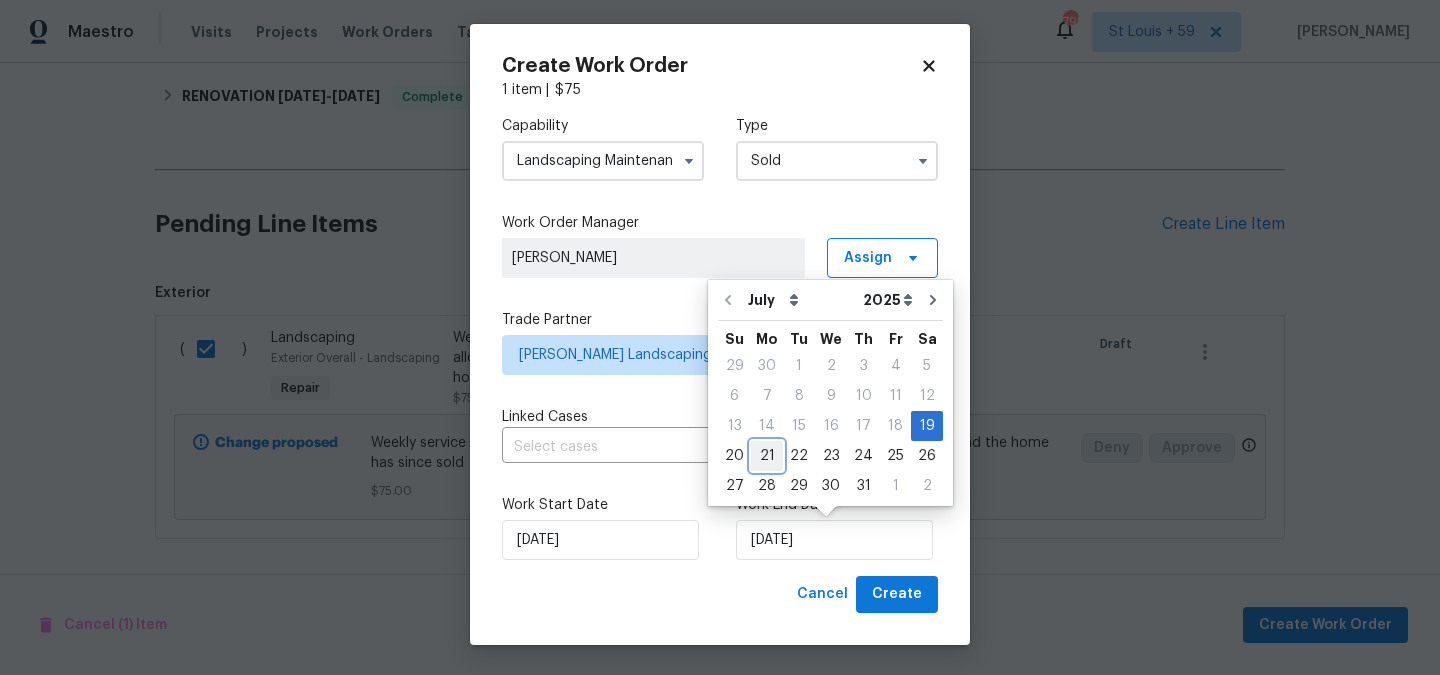 click on "21" at bounding box center [767, 456] 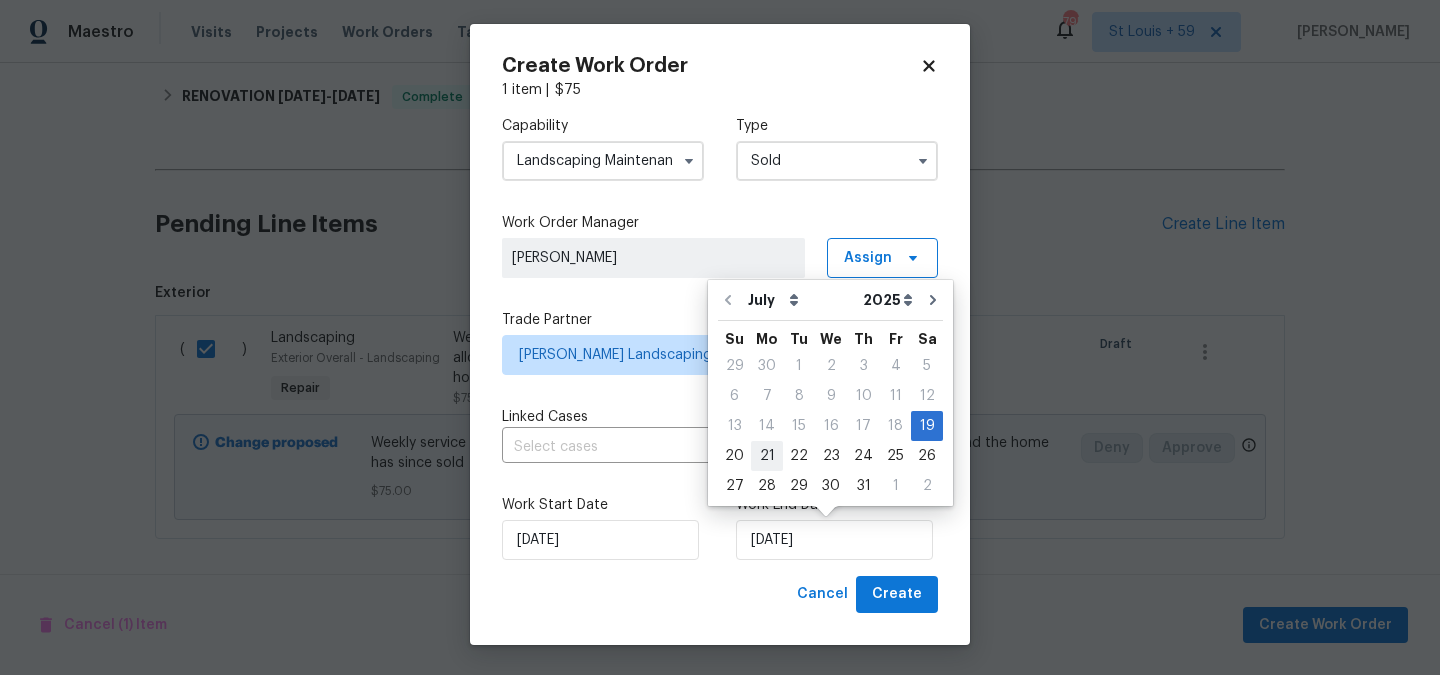 type on "[DATE]" 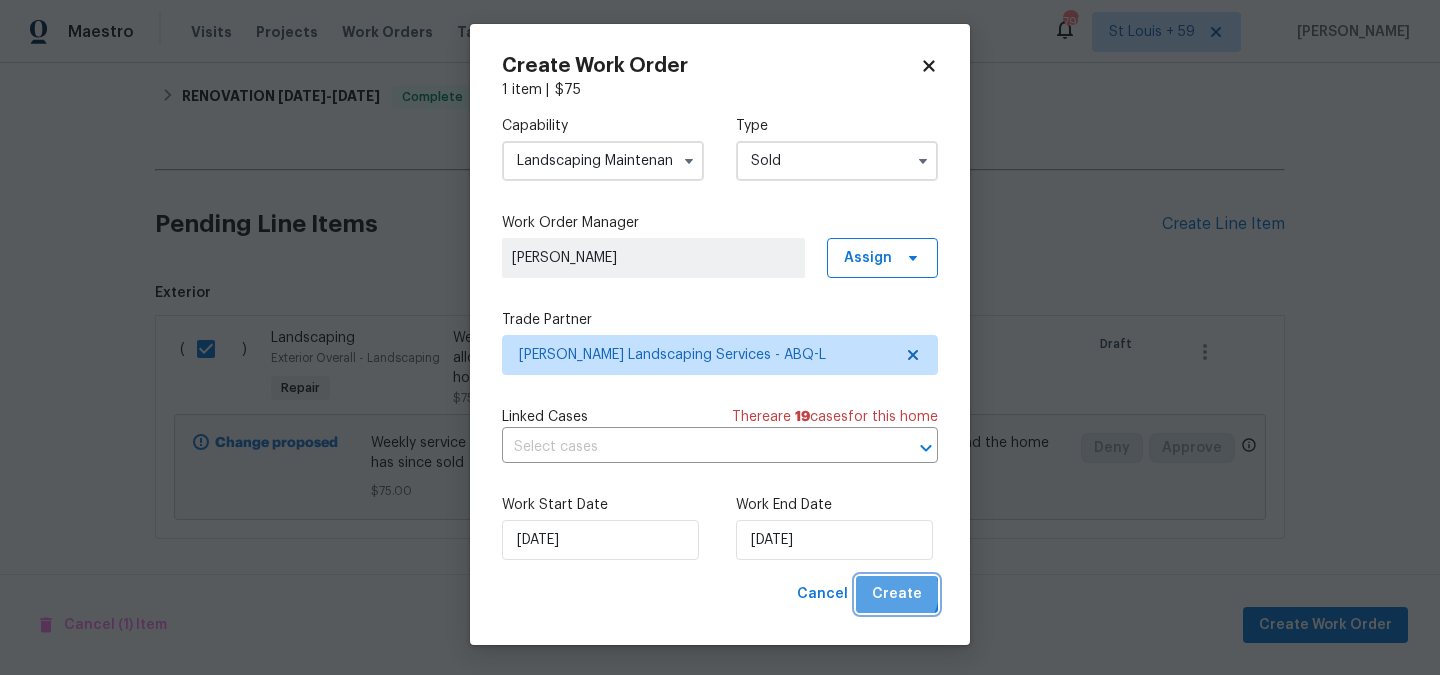 click on "Create" at bounding box center [897, 594] 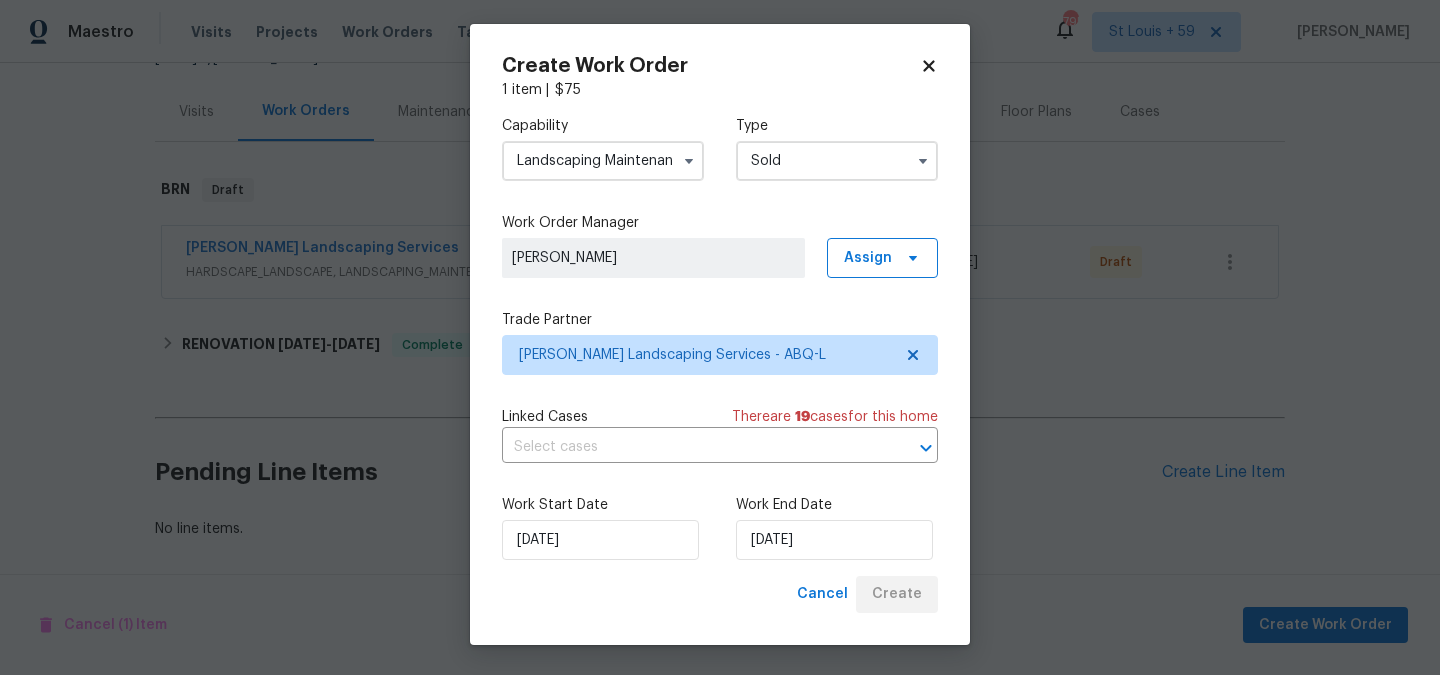 scroll, scrollTop: 221, scrollLeft: 0, axis: vertical 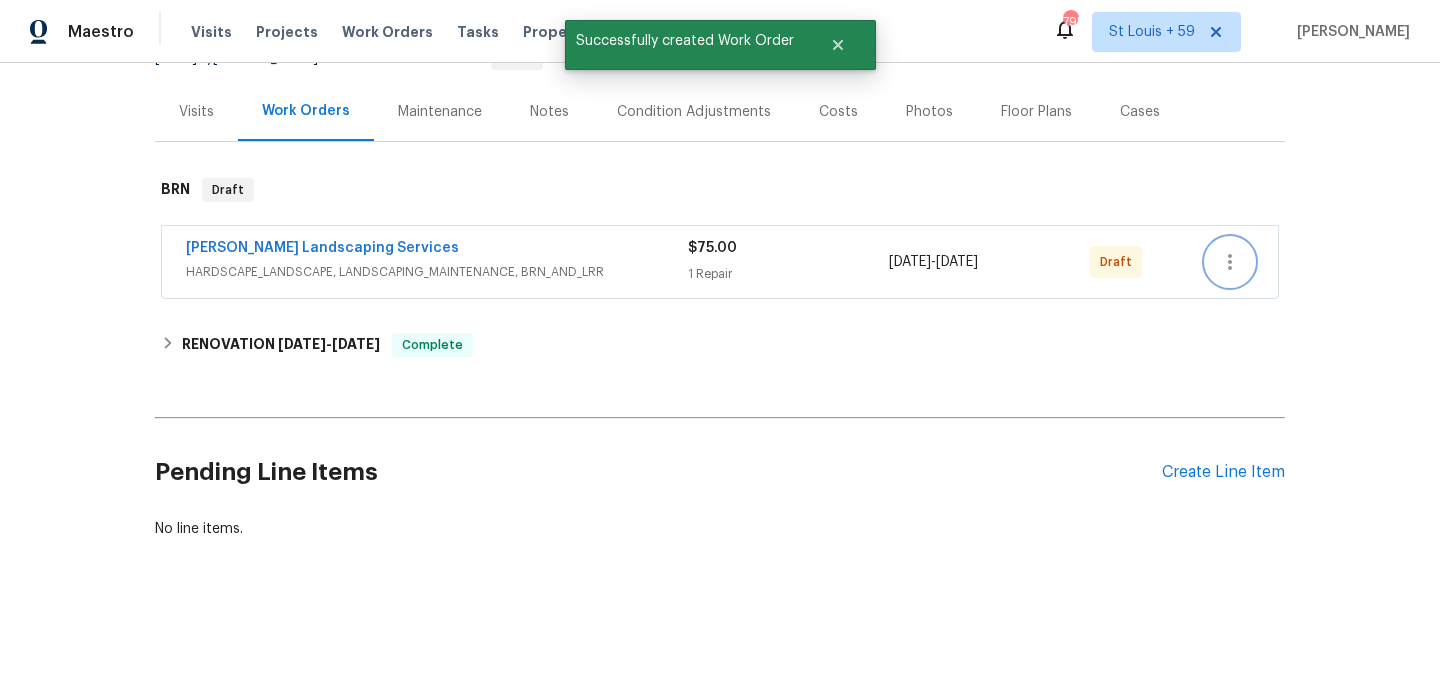 click 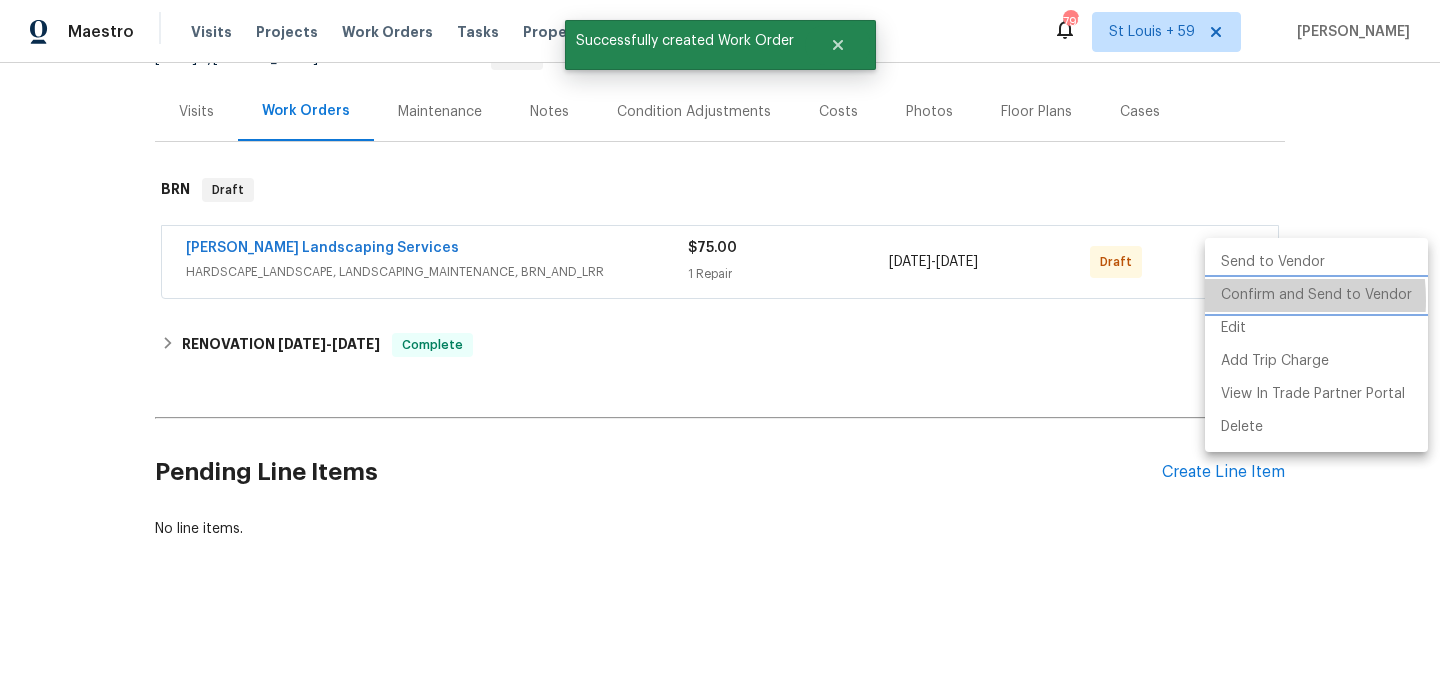 click on "Confirm and Send to Vendor" at bounding box center [1316, 295] 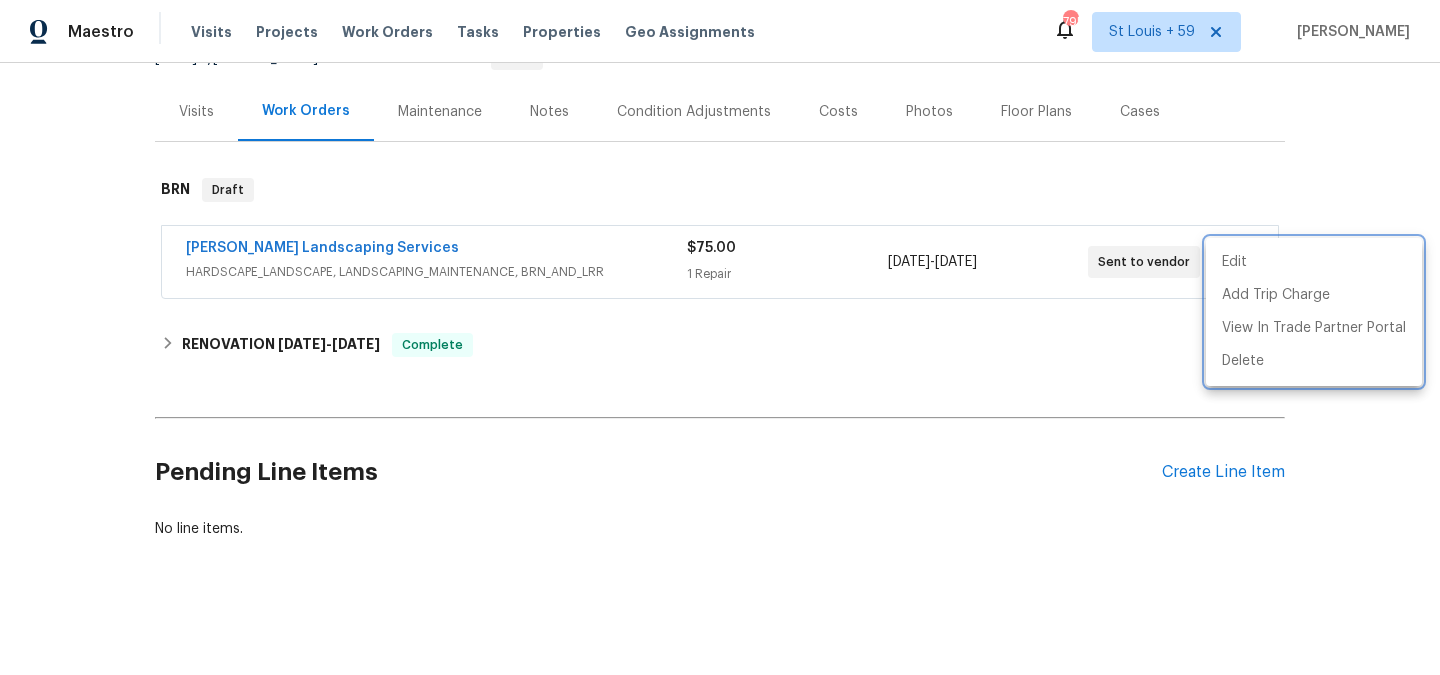 click at bounding box center (720, 337) 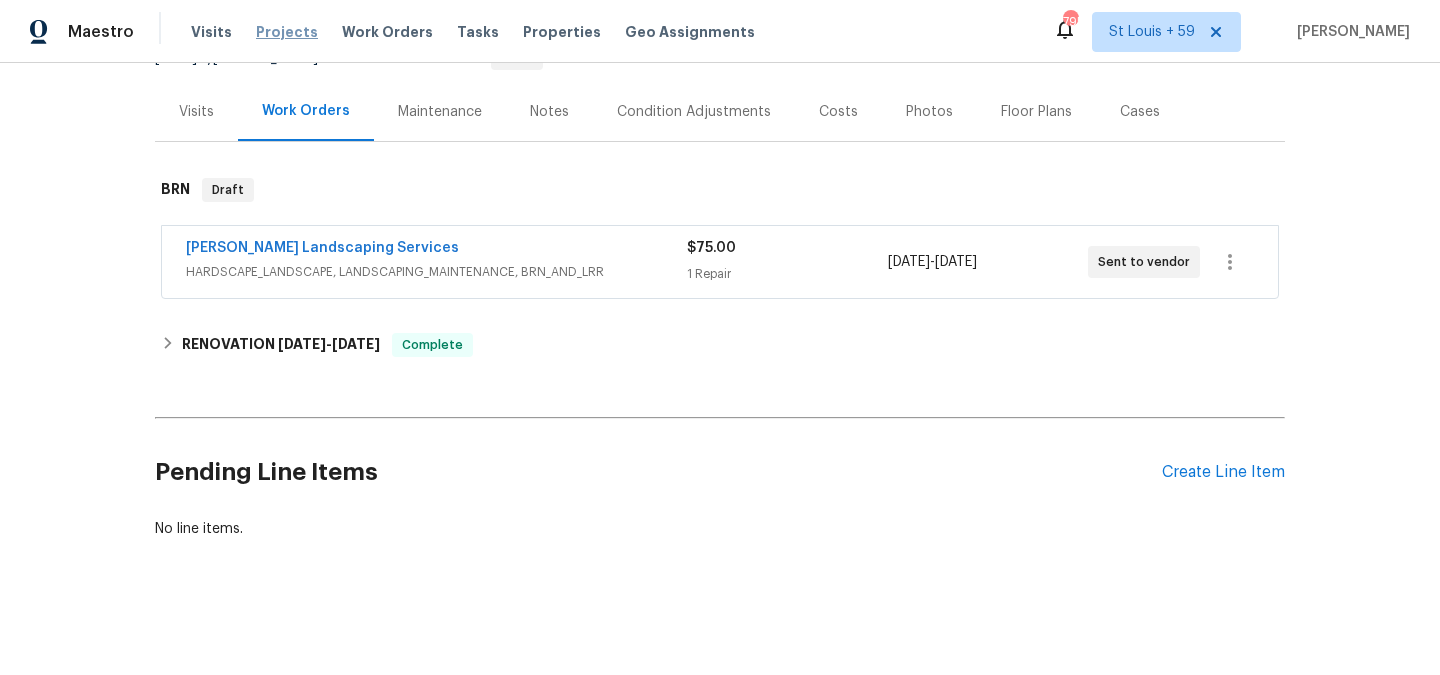 click on "Projects" at bounding box center (287, 32) 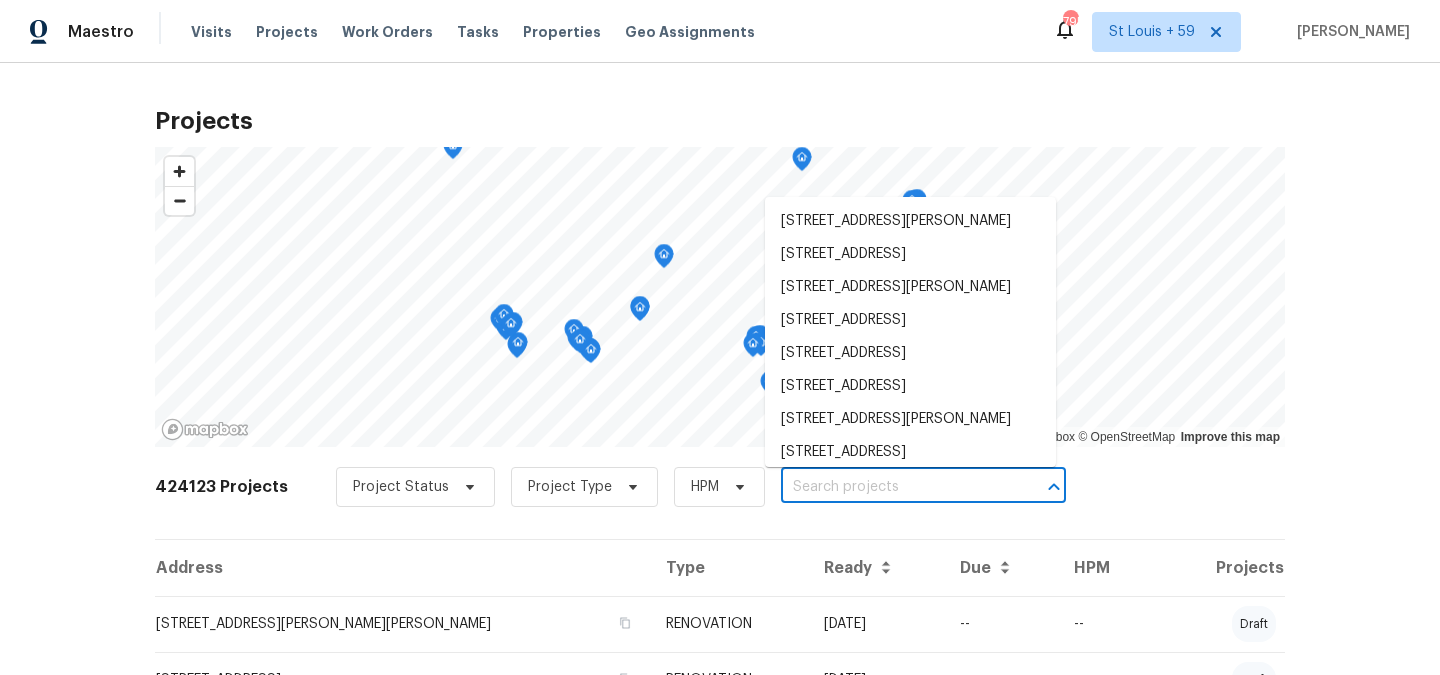 click at bounding box center (895, 487) 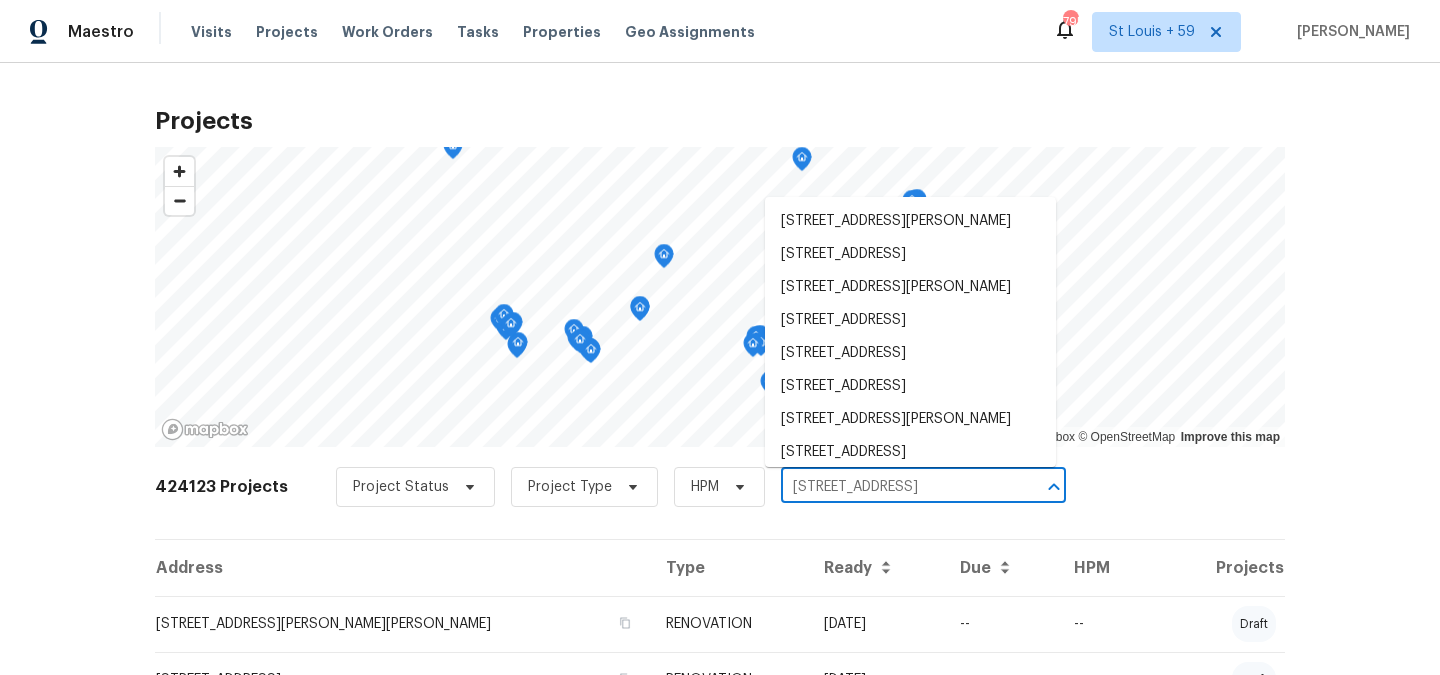 scroll, scrollTop: 0, scrollLeft: 48, axis: horizontal 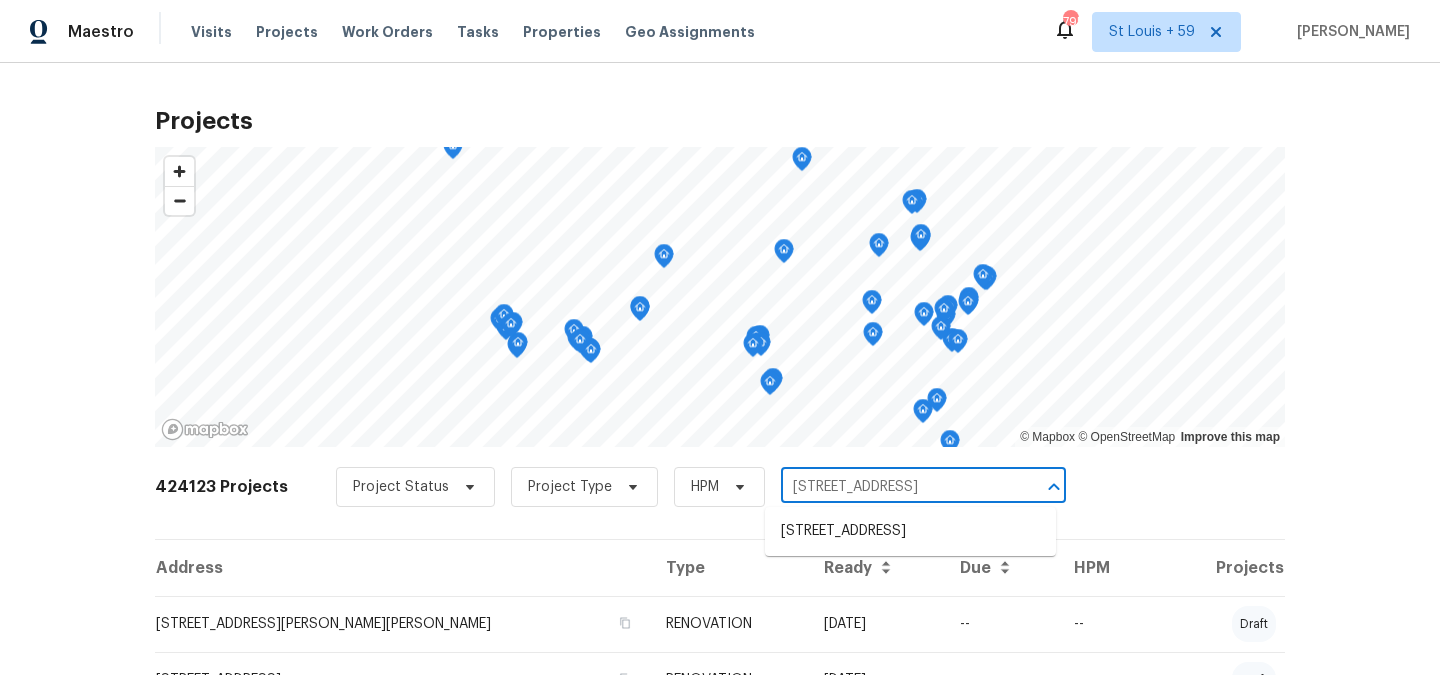 click on "[STREET_ADDRESS]" at bounding box center [910, 531] 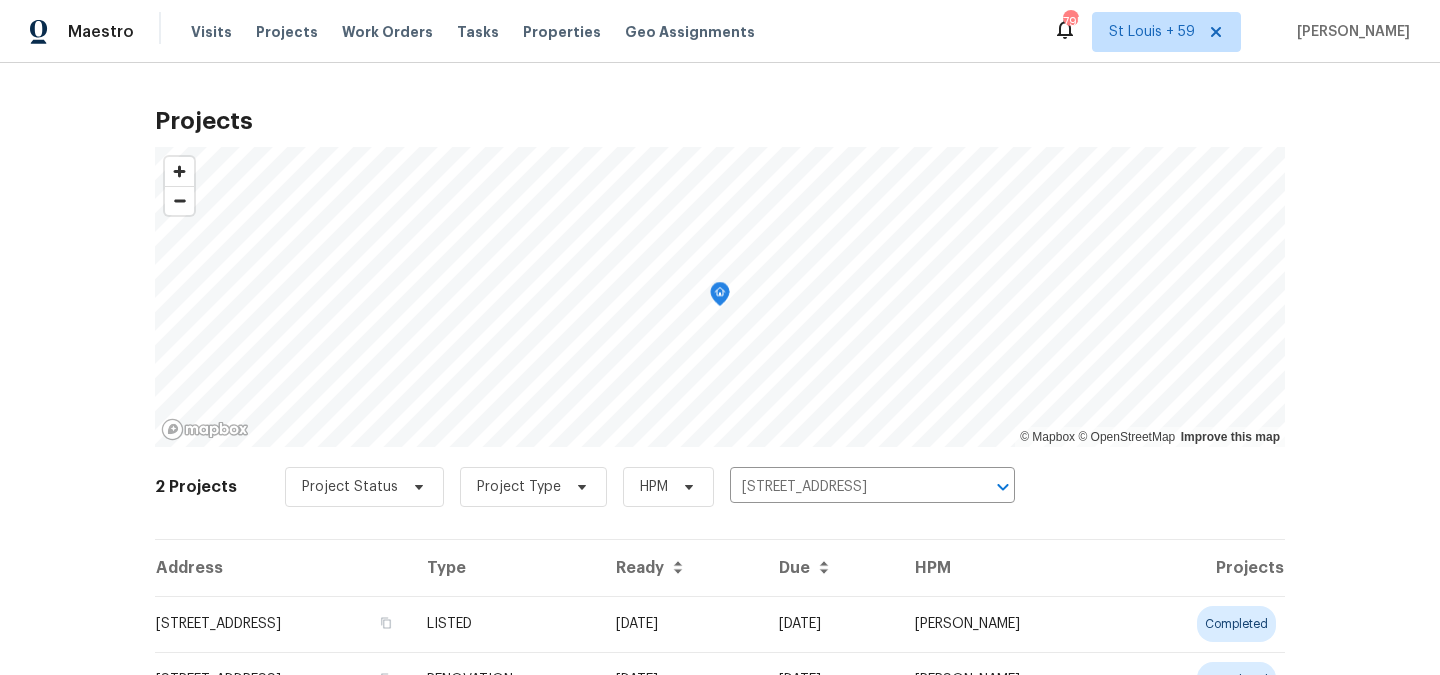 scroll, scrollTop: 97, scrollLeft: 0, axis: vertical 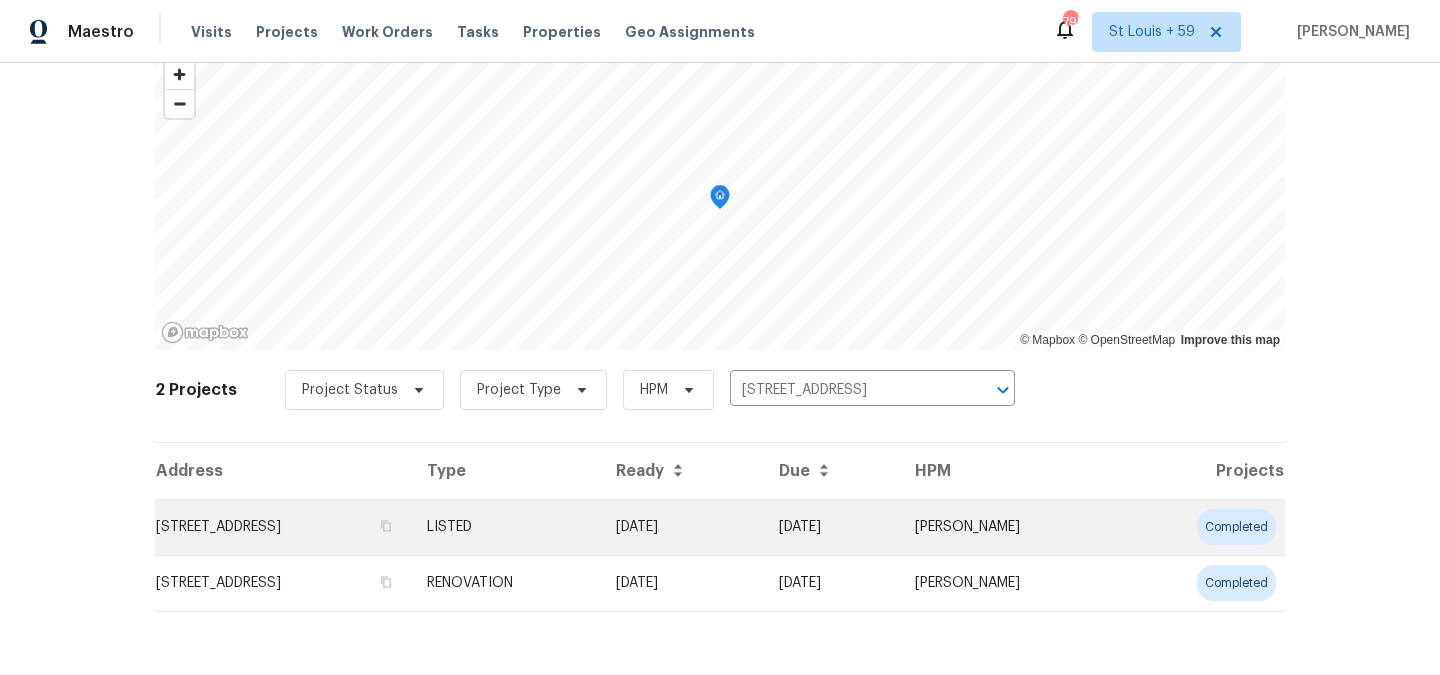click on "[STREET_ADDRESS]" at bounding box center (283, 527) 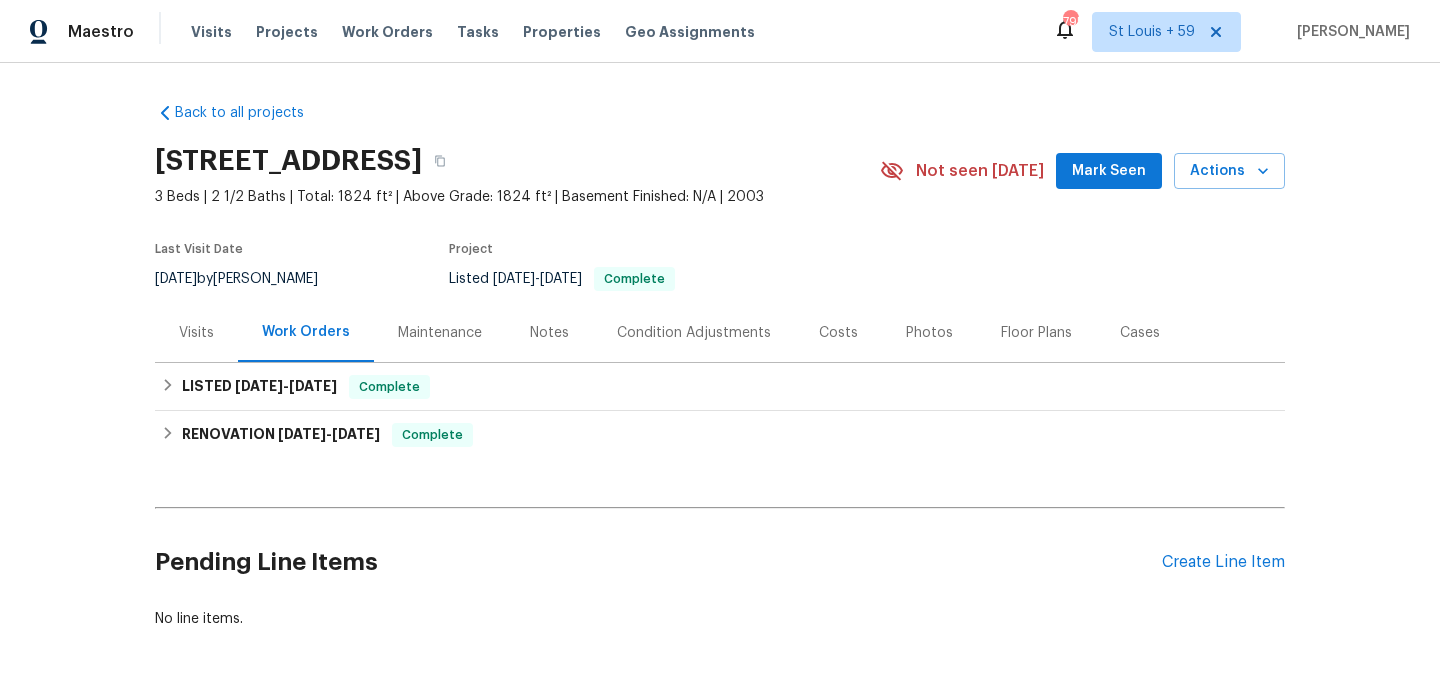scroll, scrollTop: 90, scrollLeft: 0, axis: vertical 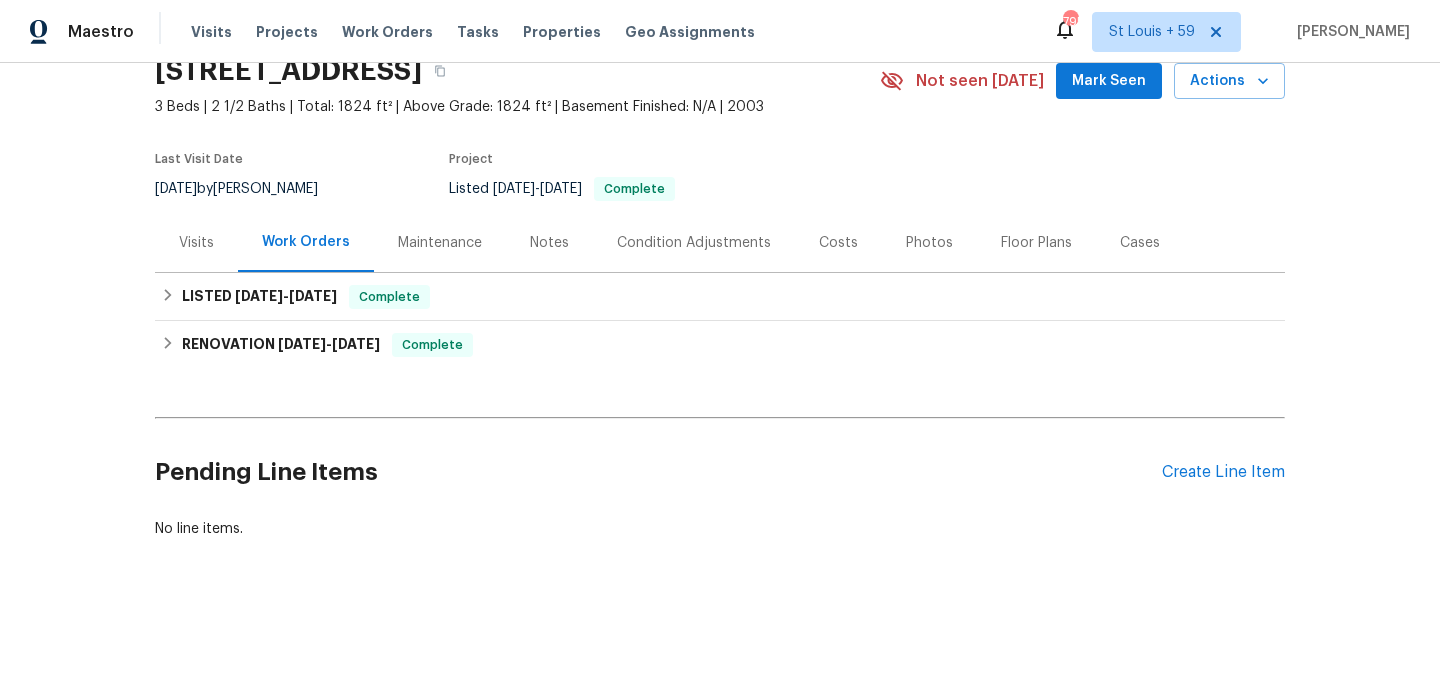 click on "Maintenance" at bounding box center (440, 242) 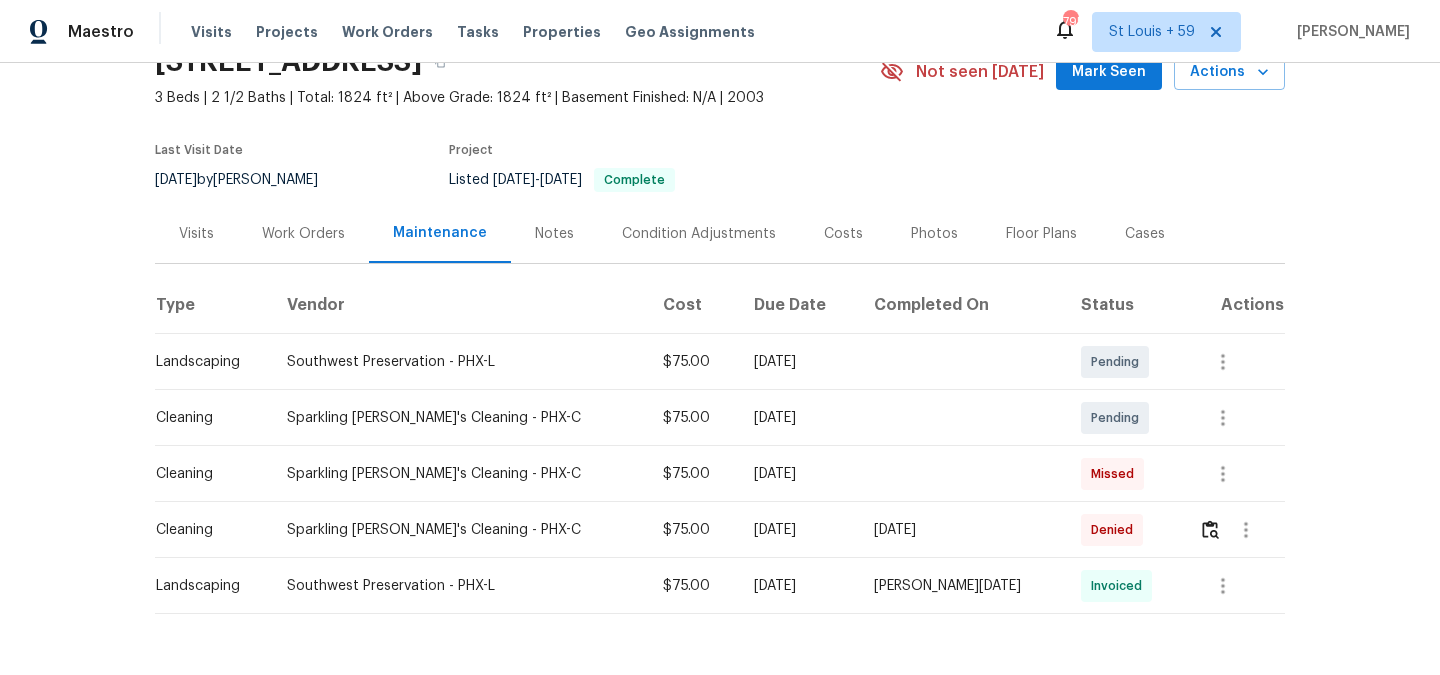 scroll, scrollTop: 158, scrollLeft: 0, axis: vertical 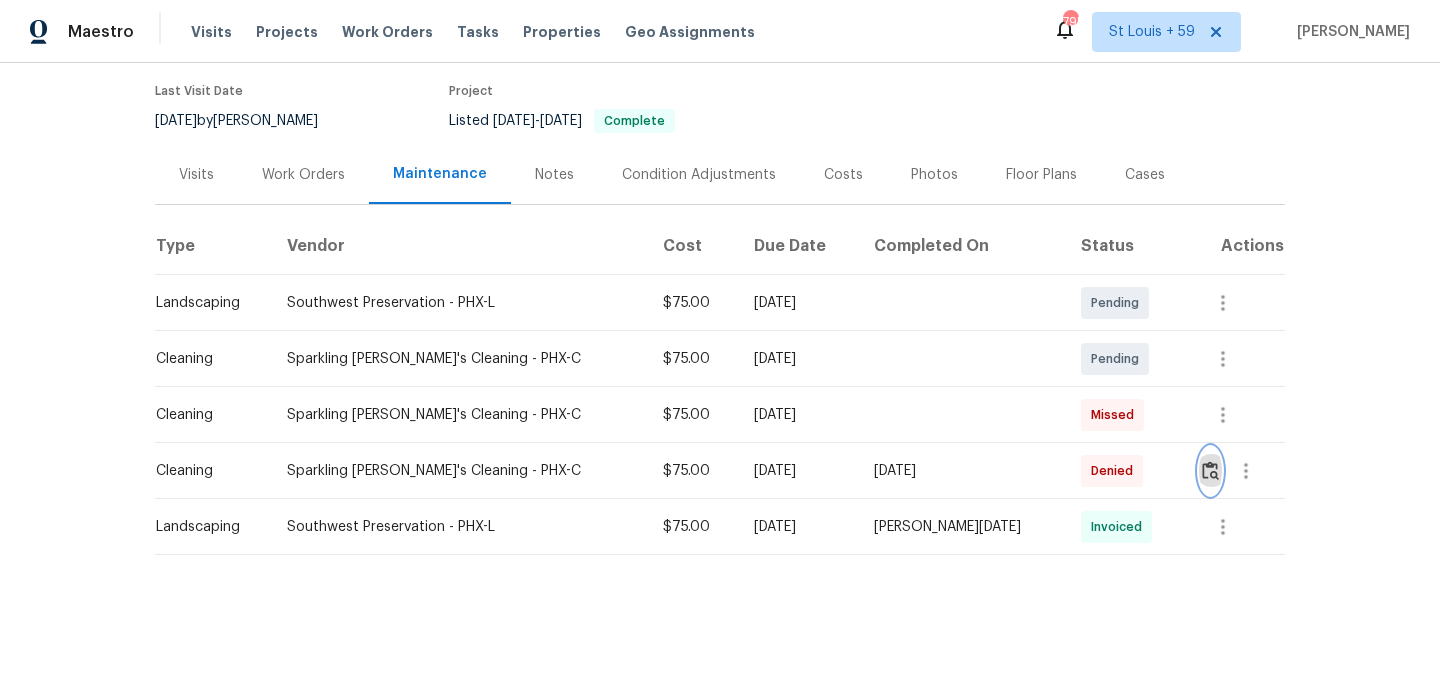 click at bounding box center (1210, 470) 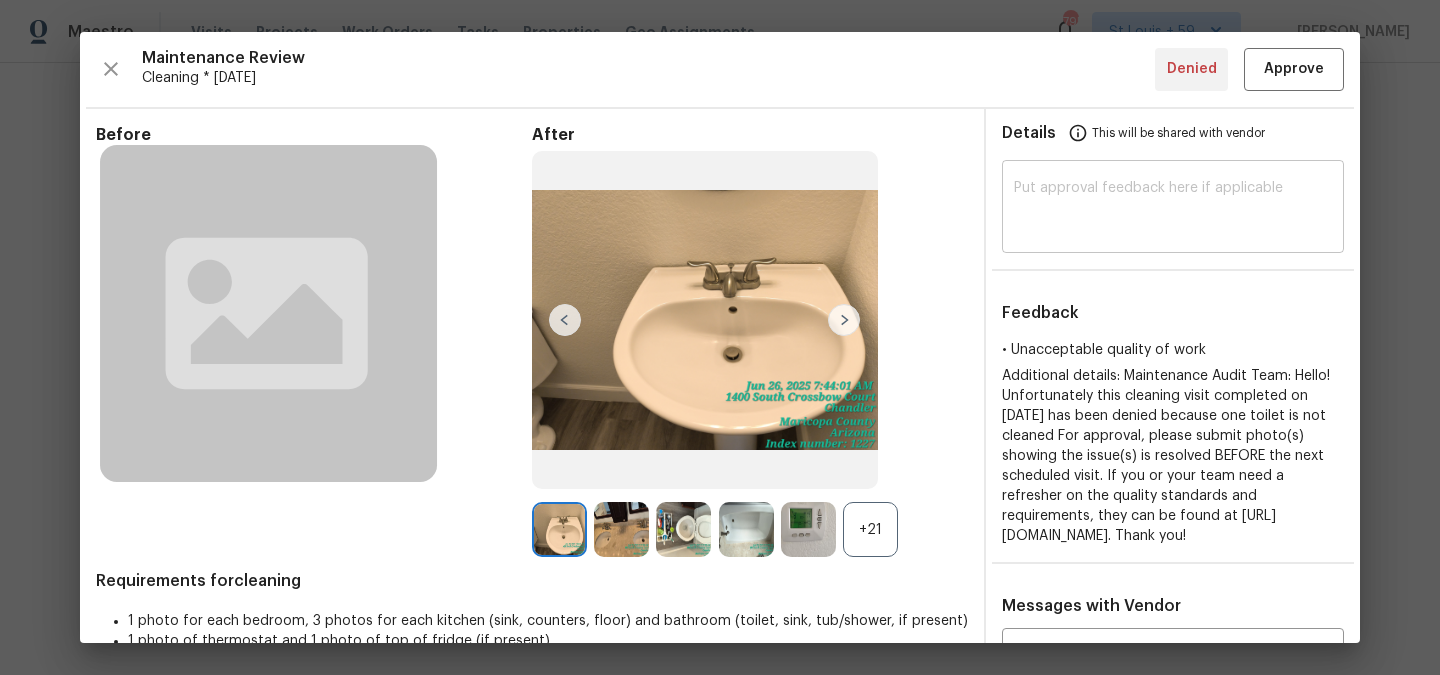 click at bounding box center [1173, 209] 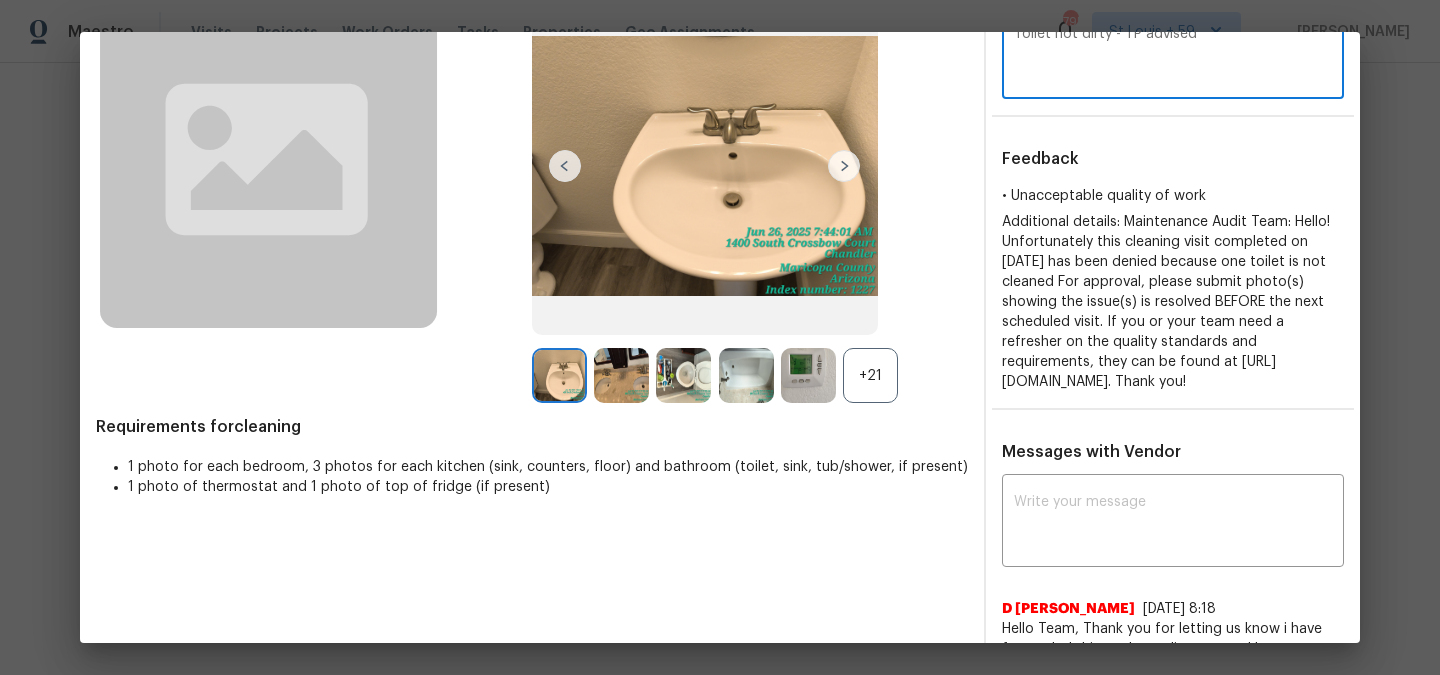 scroll, scrollTop: 0, scrollLeft: 0, axis: both 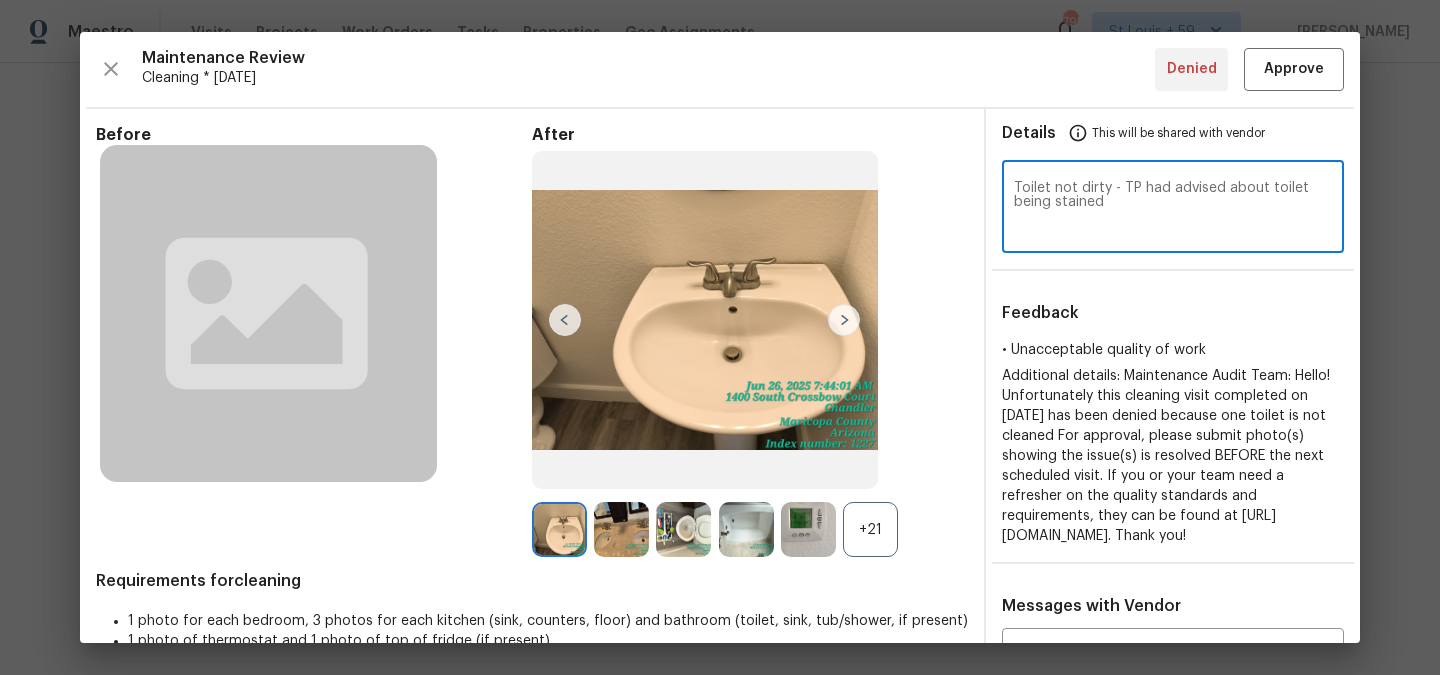 type on "Toilet not dirty - TP had advised about toilet being stained" 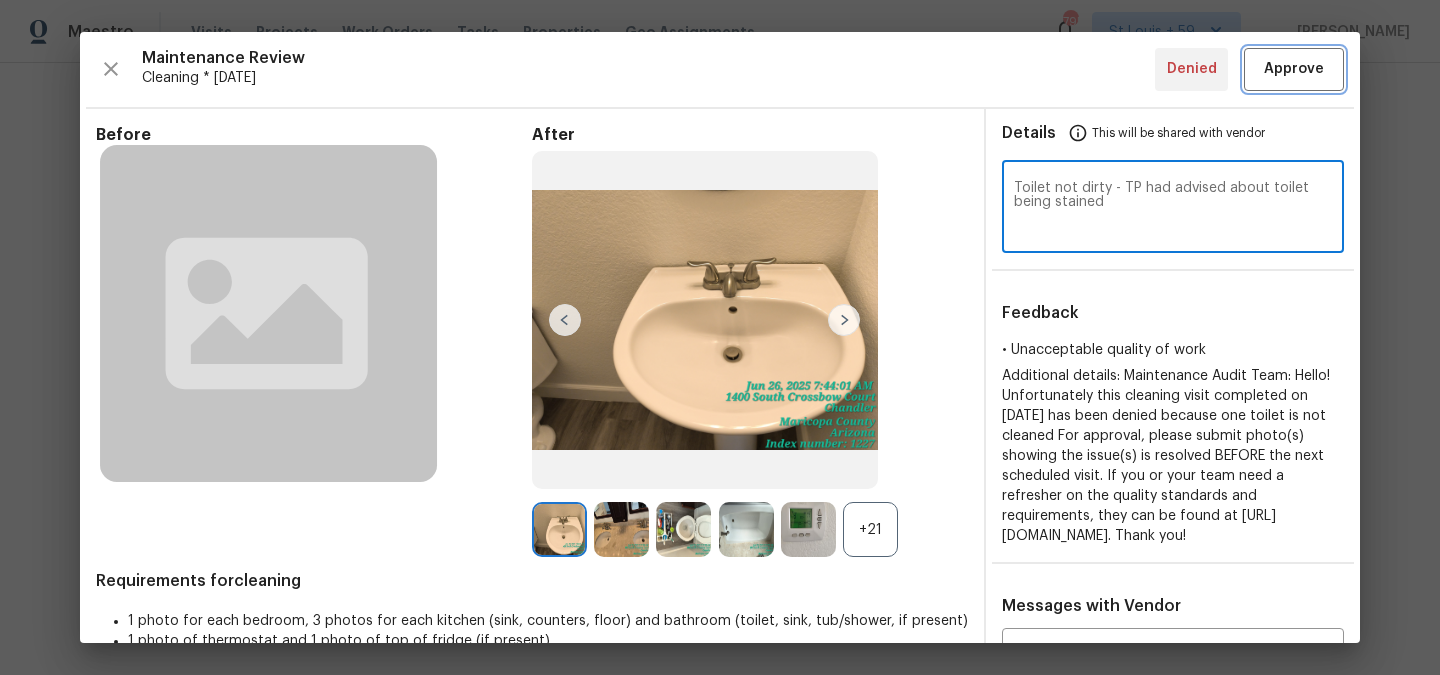 click on "Approve" at bounding box center (1294, 69) 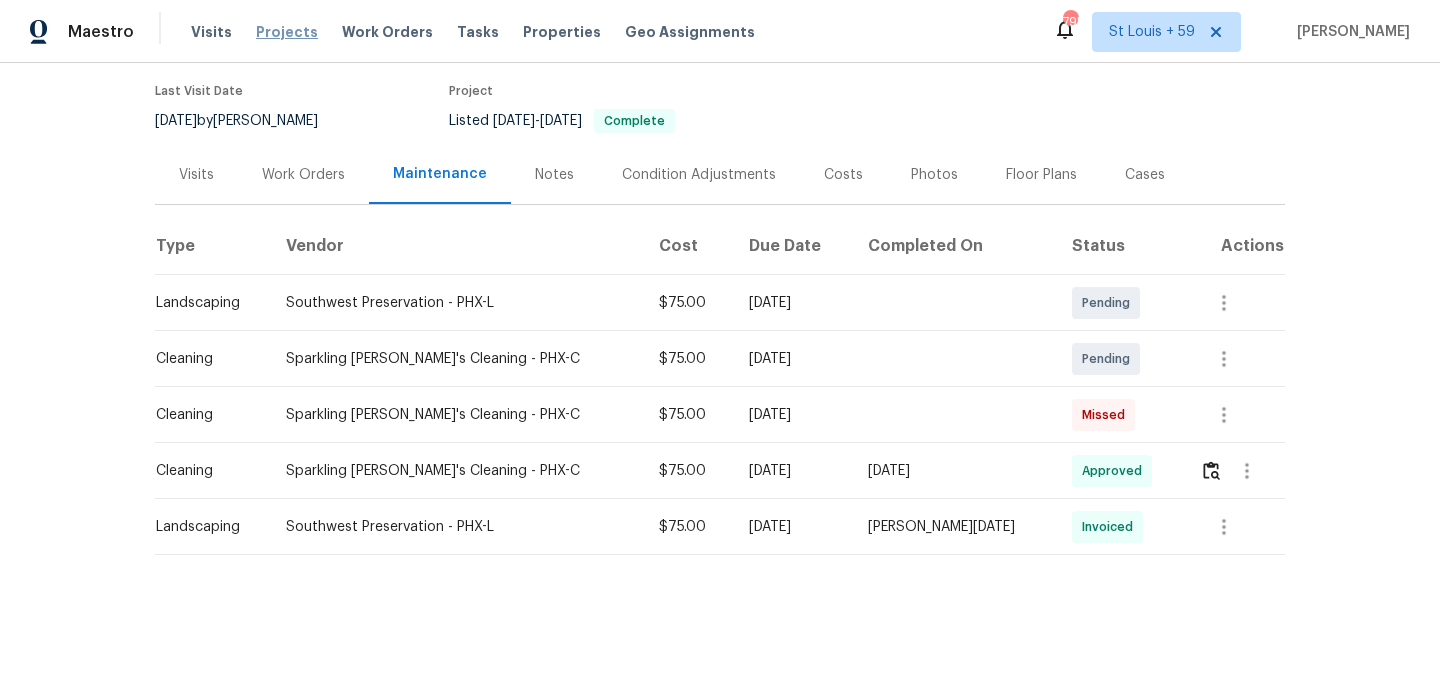 click on "Projects" at bounding box center [287, 32] 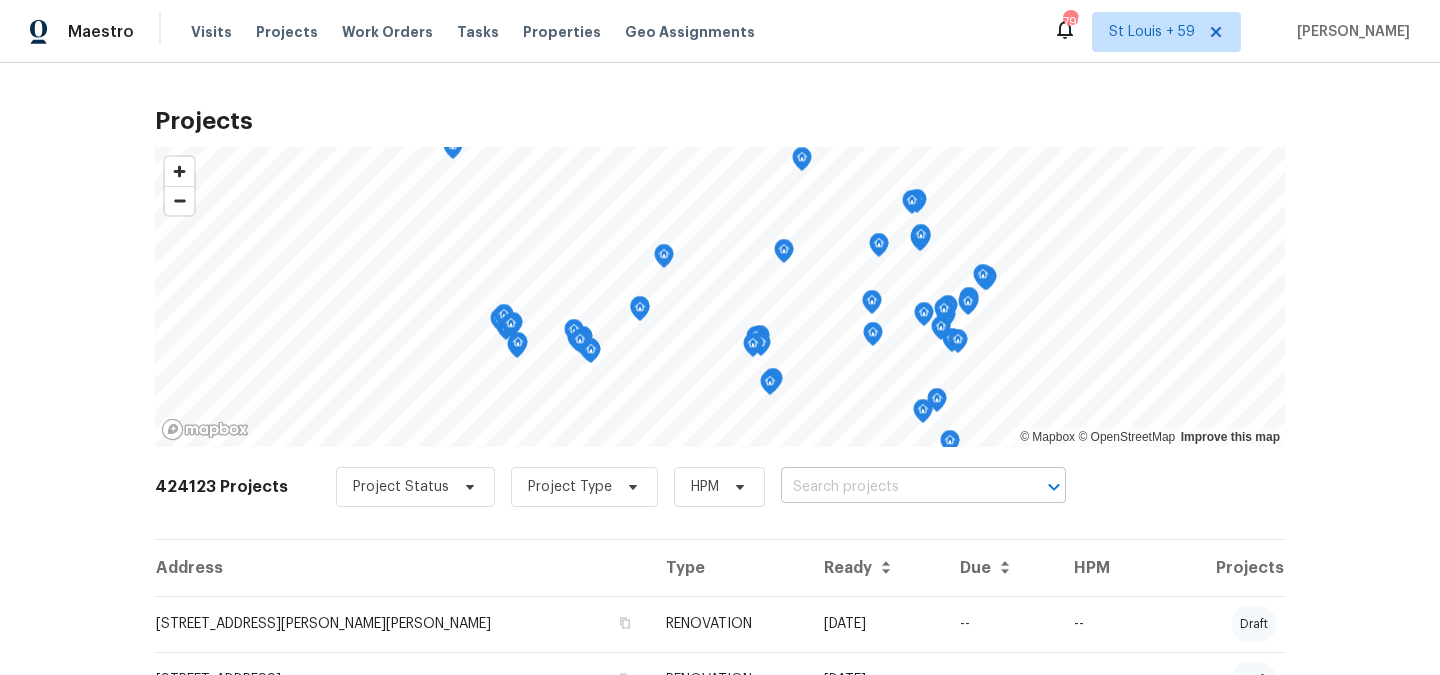 click at bounding box center [895, 487] 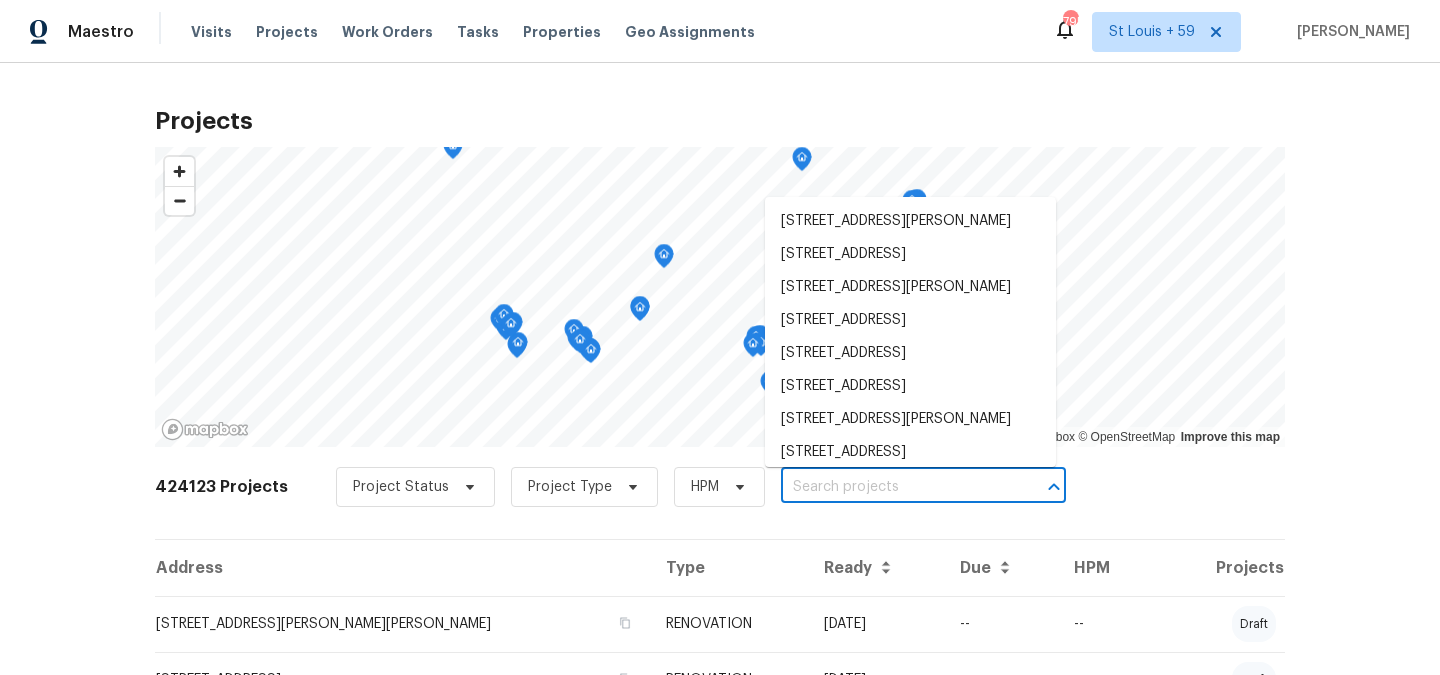 paste on "[STREET_ADDRESS][PERSON_NAME]" 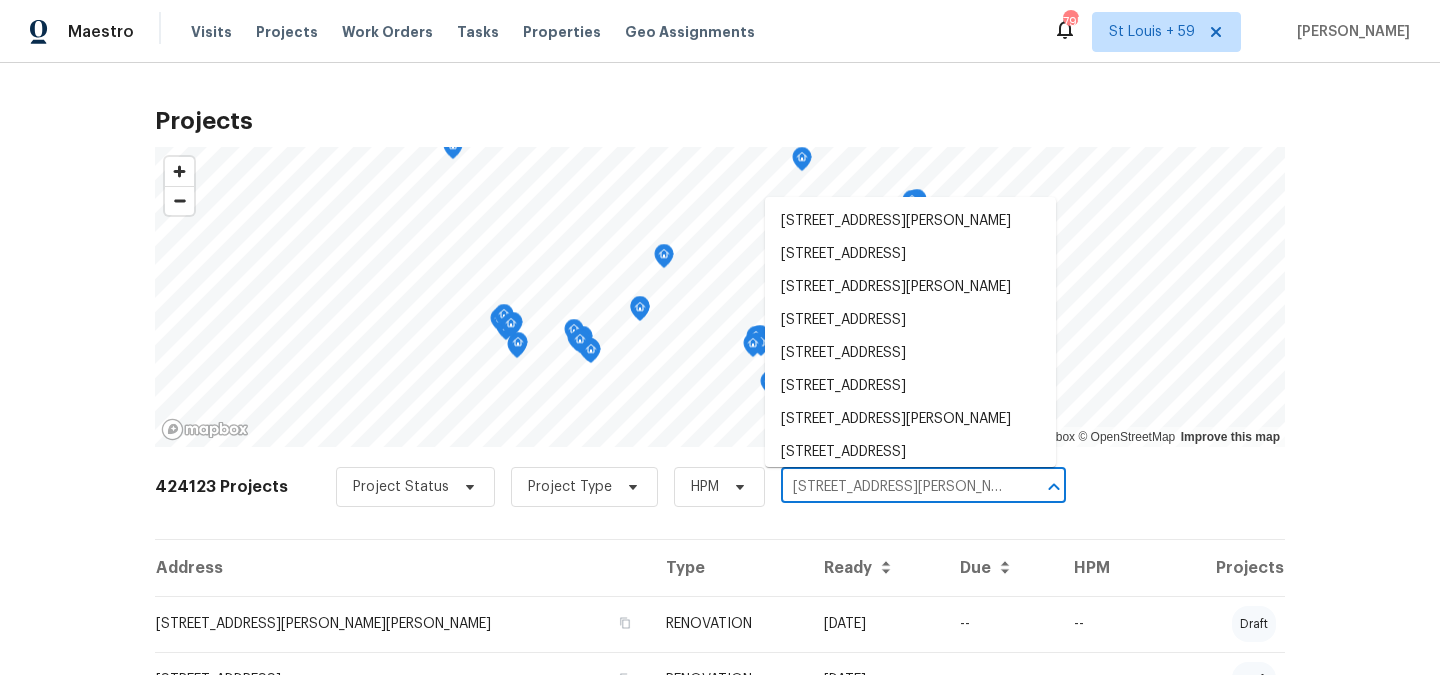 scroll, scrollTop: 0, scrollLeft: 80, axis: horizontal 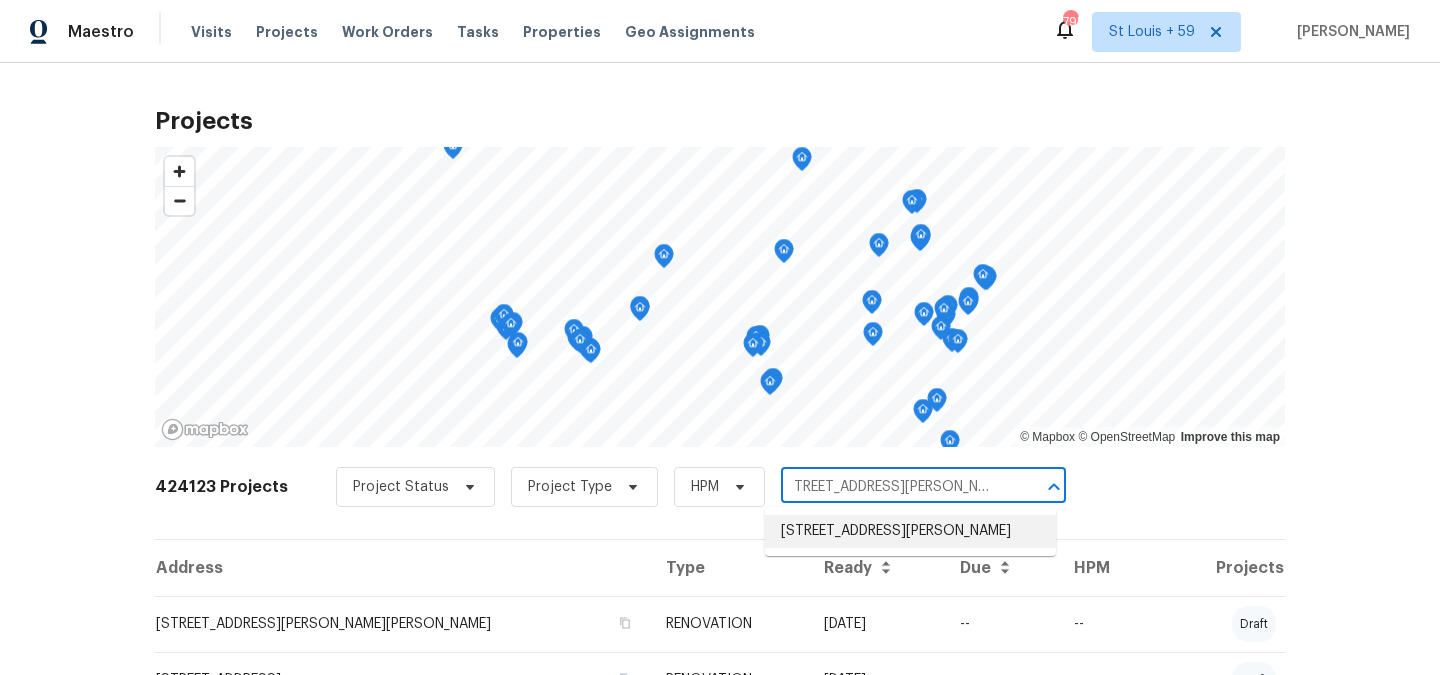 click on "[STREET_ADDRESS][PERSON_NAME]" at bounding box center [910, 531] 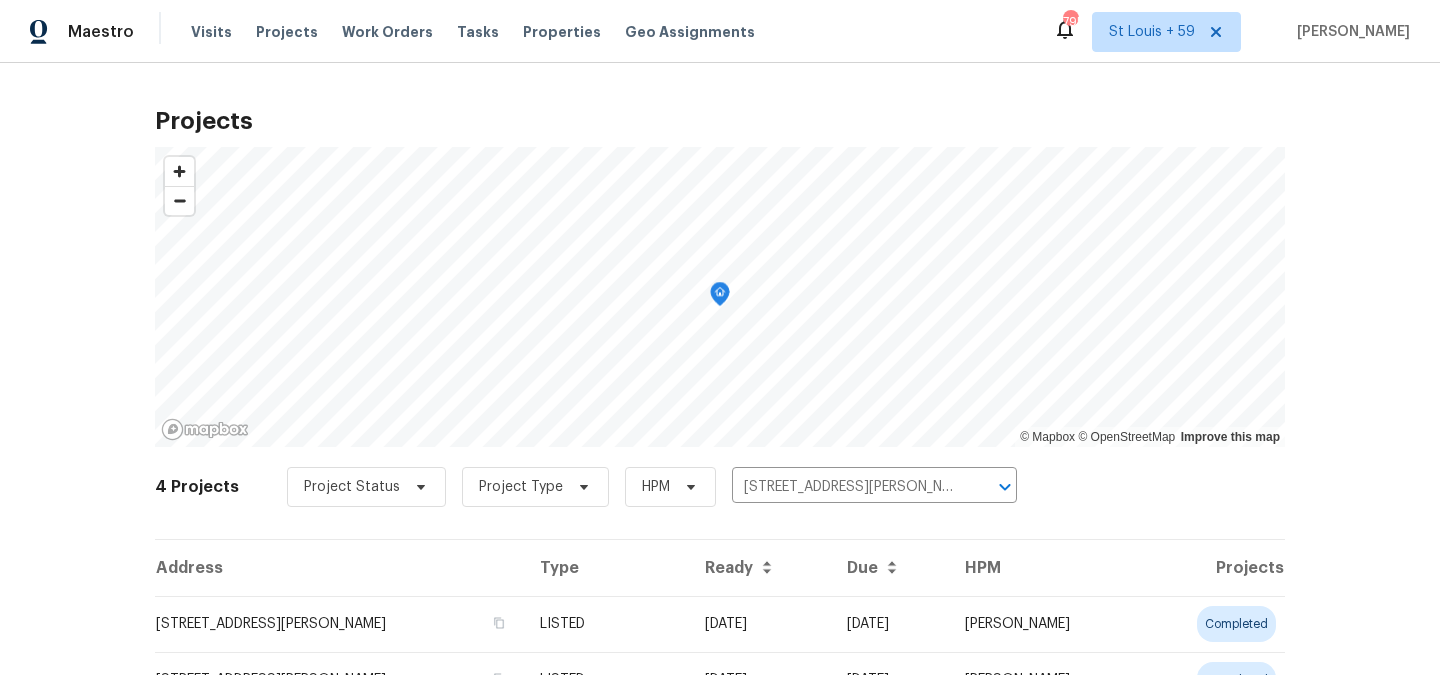 scroll, scrollTop: 209, scrollLeft: 0, axis: vertical 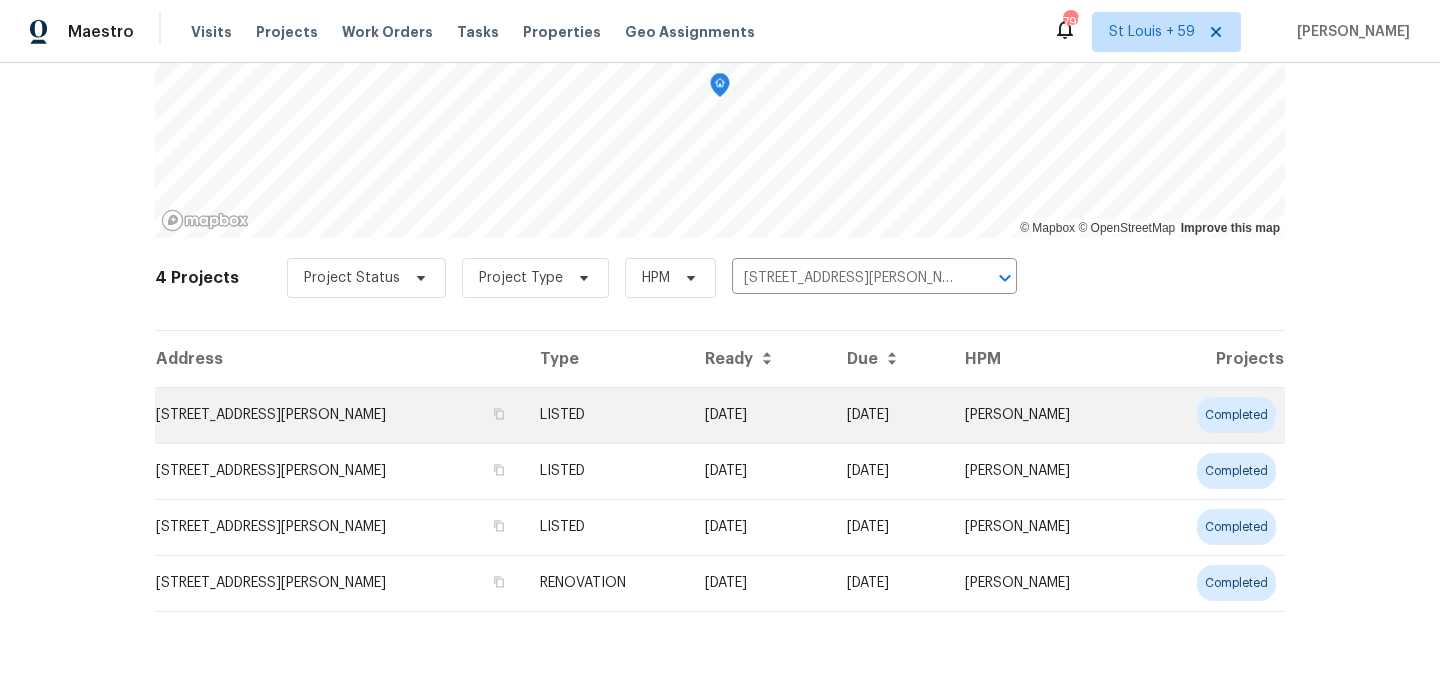 click on "[STREET_ADDRESS][PERSON_NAME]" at bounding box center (339, 415) 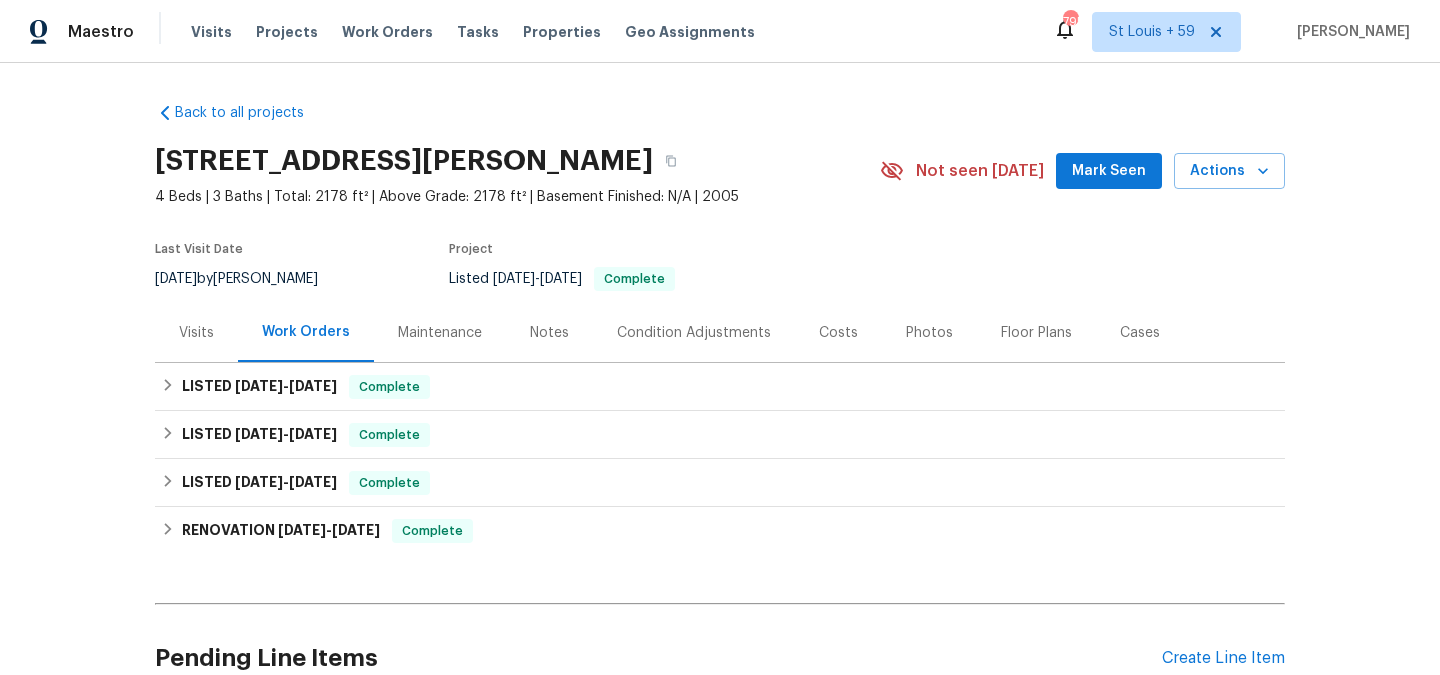click on "Maintenance" at bounding box center [440, 333] 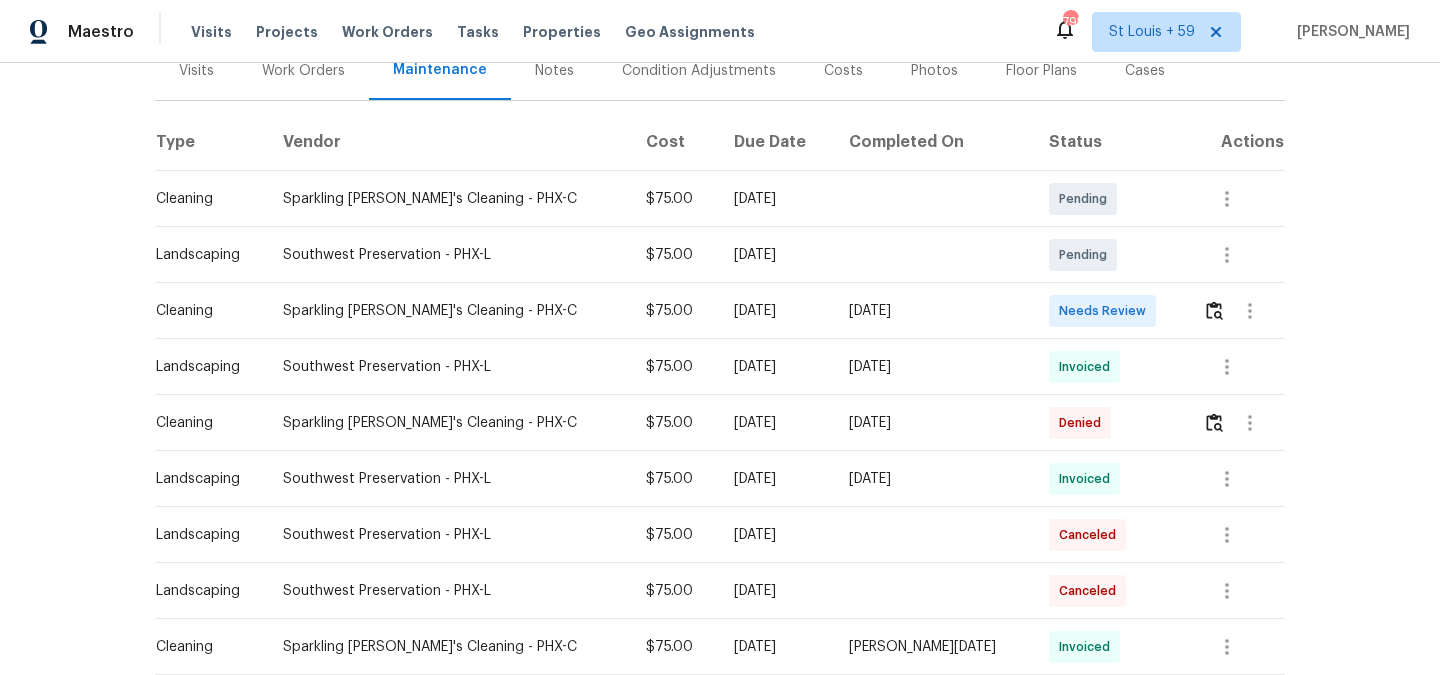 scroll, scrollTop: 317, scrollLeft: 0, axis: vertical 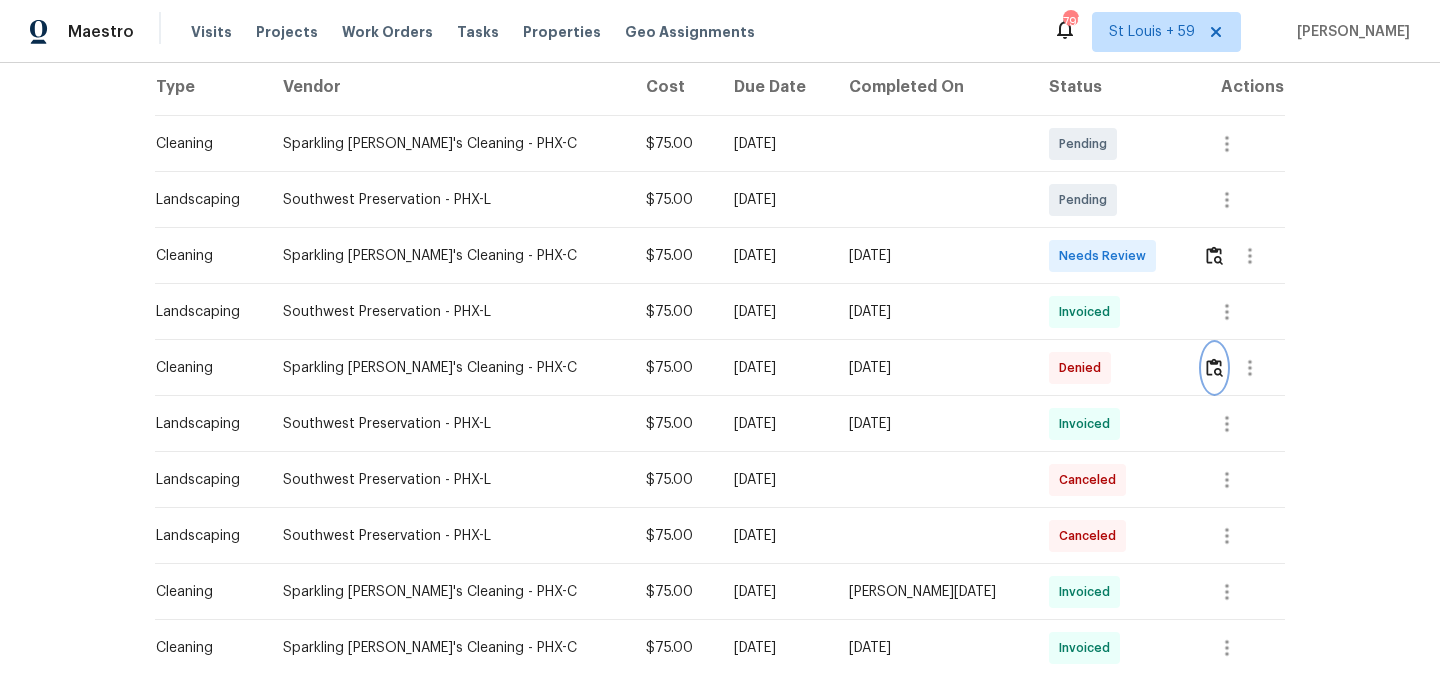 click at bounding box center [1214, 367] 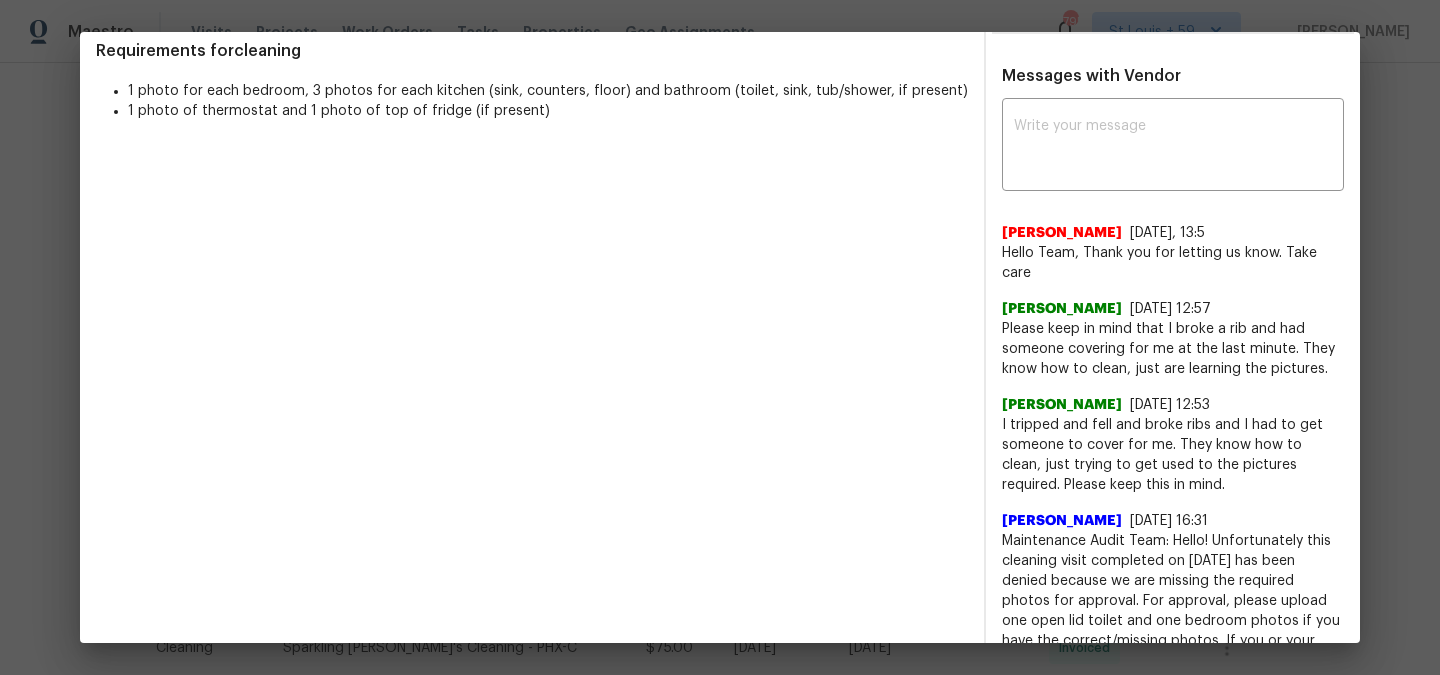 scroll, scrollTop: 0, scrollLeft: 0, axis: both 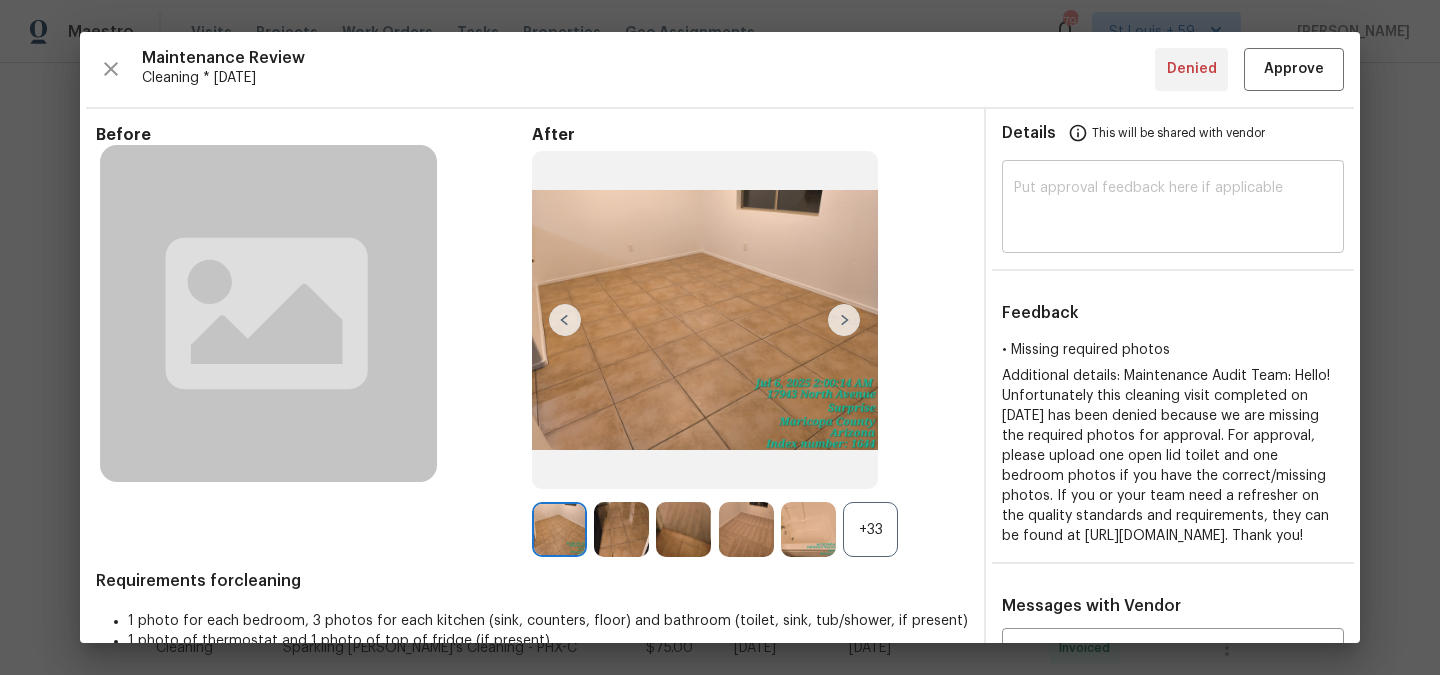 click at bounding box center [1173, 209] 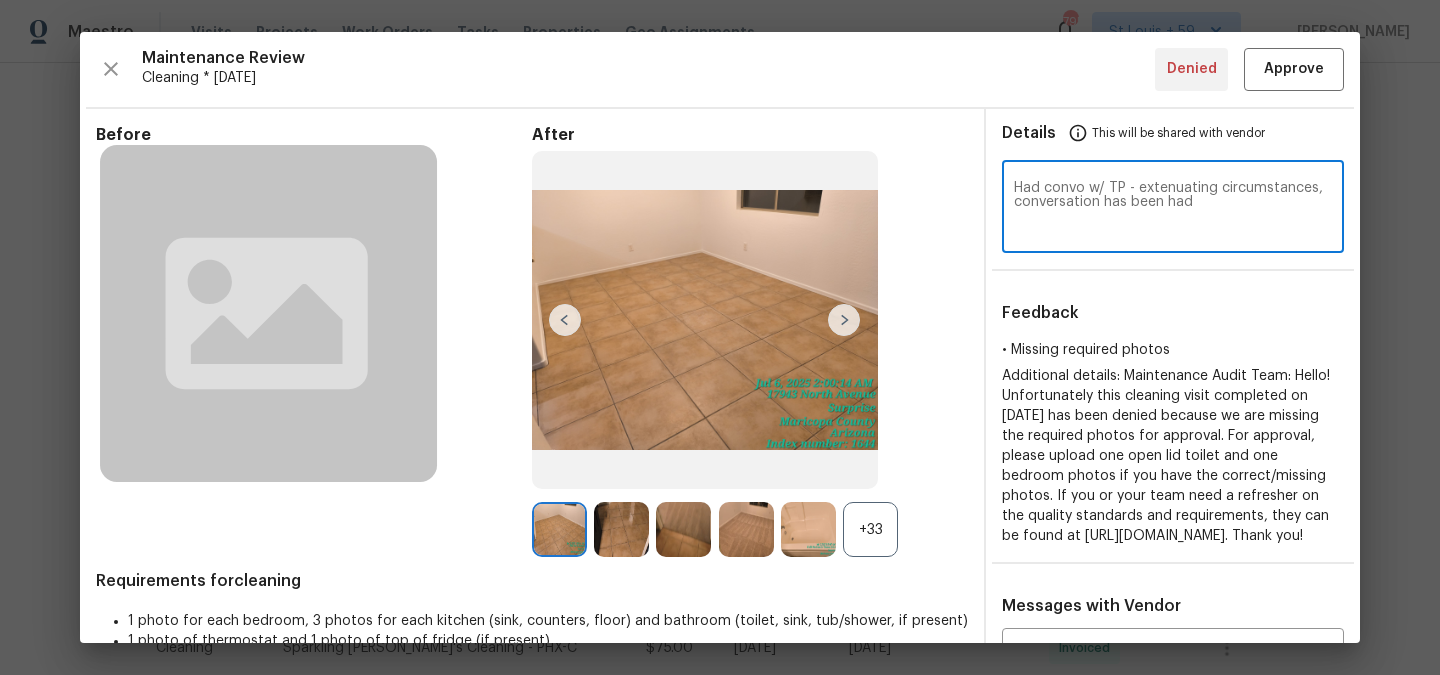 type on "Had convo w/ TP - extenuating circumstances, conversation has been had" 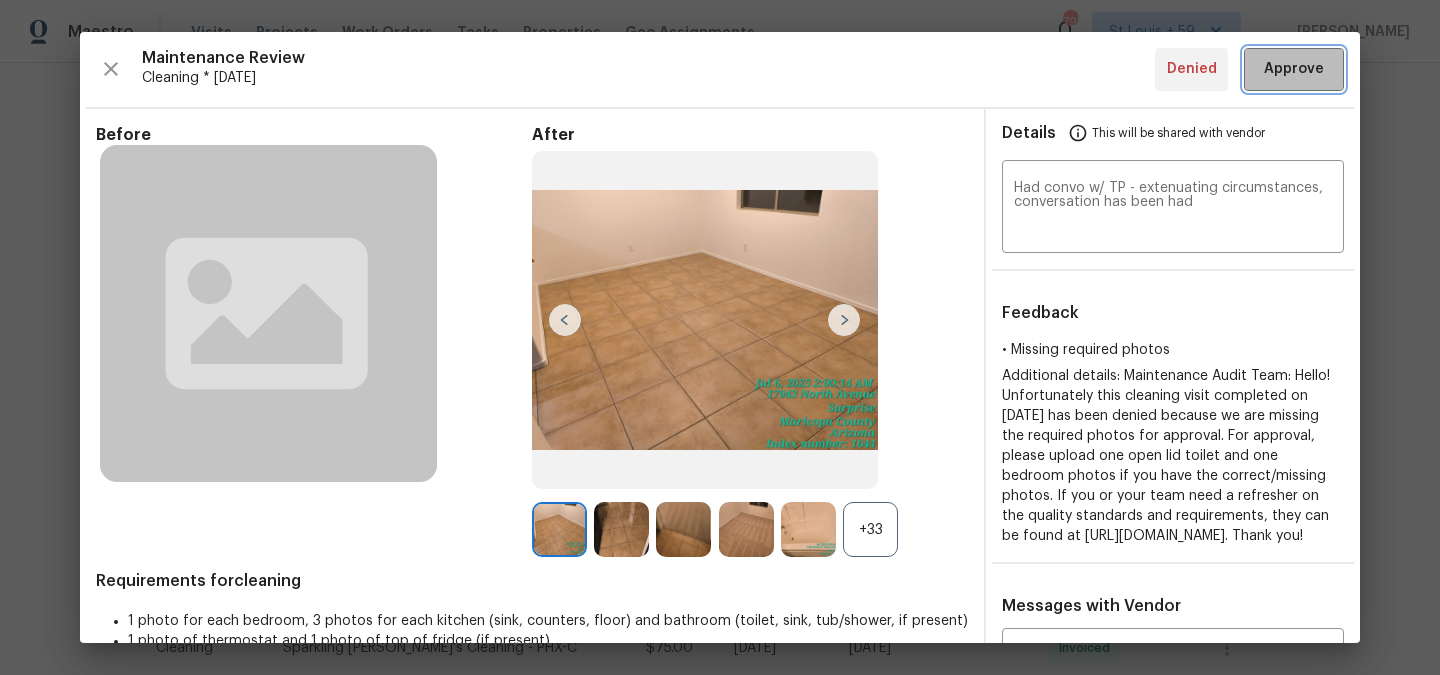 click on "Approve" at bounding box center [1294, 69] 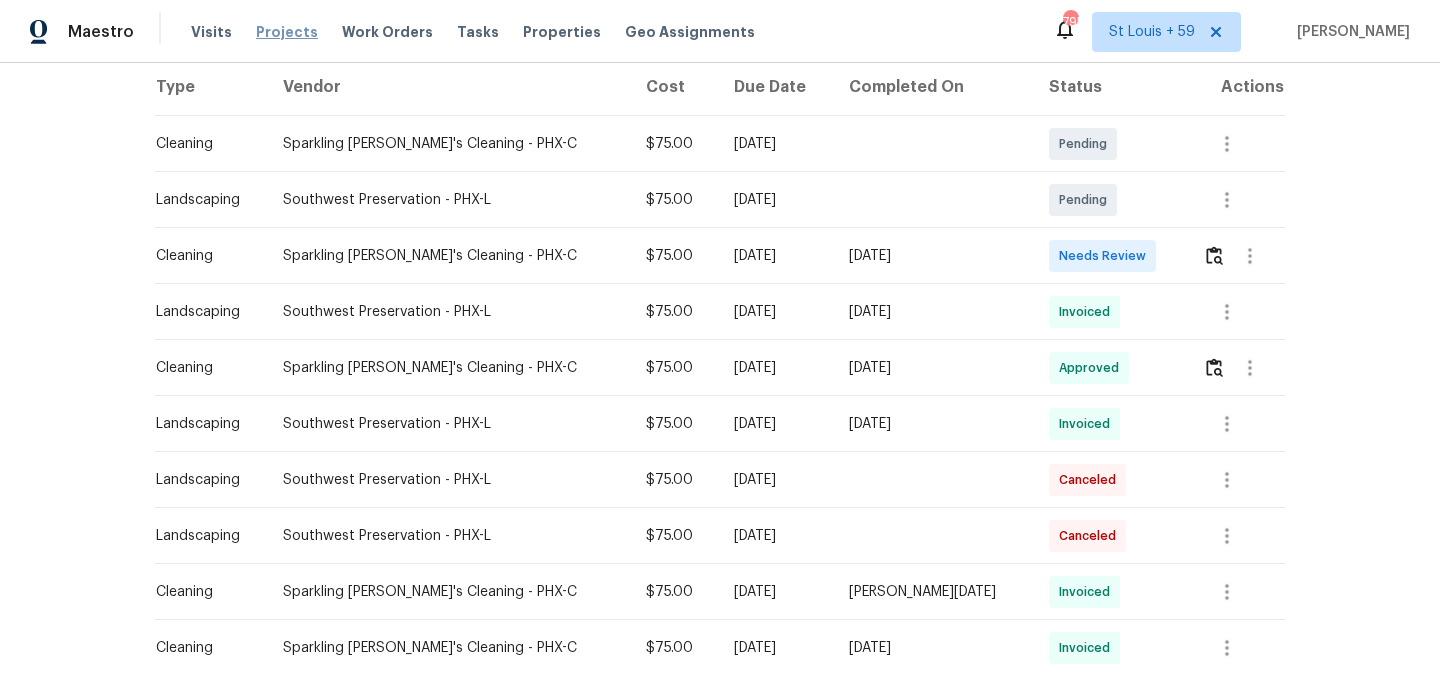 click on "Projects" at bounding box center (287, 32) 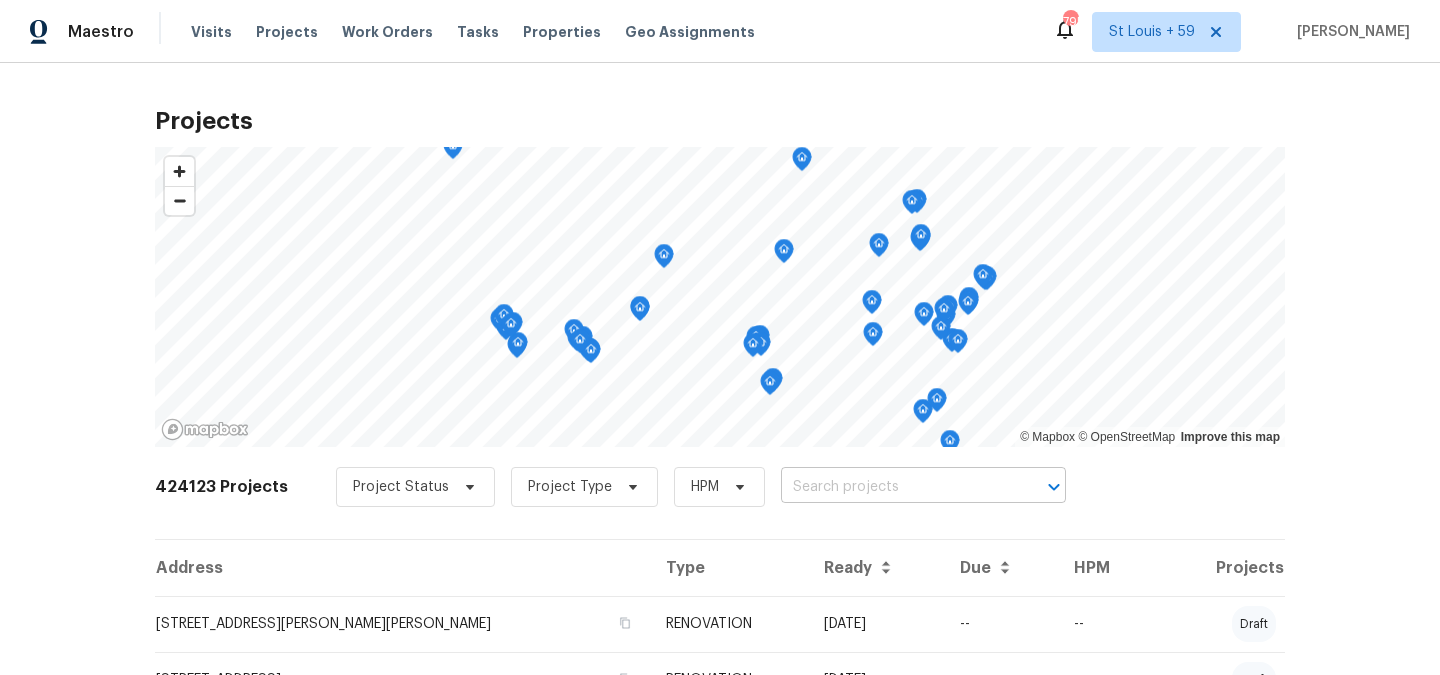 click at bounding box center (895, 487) 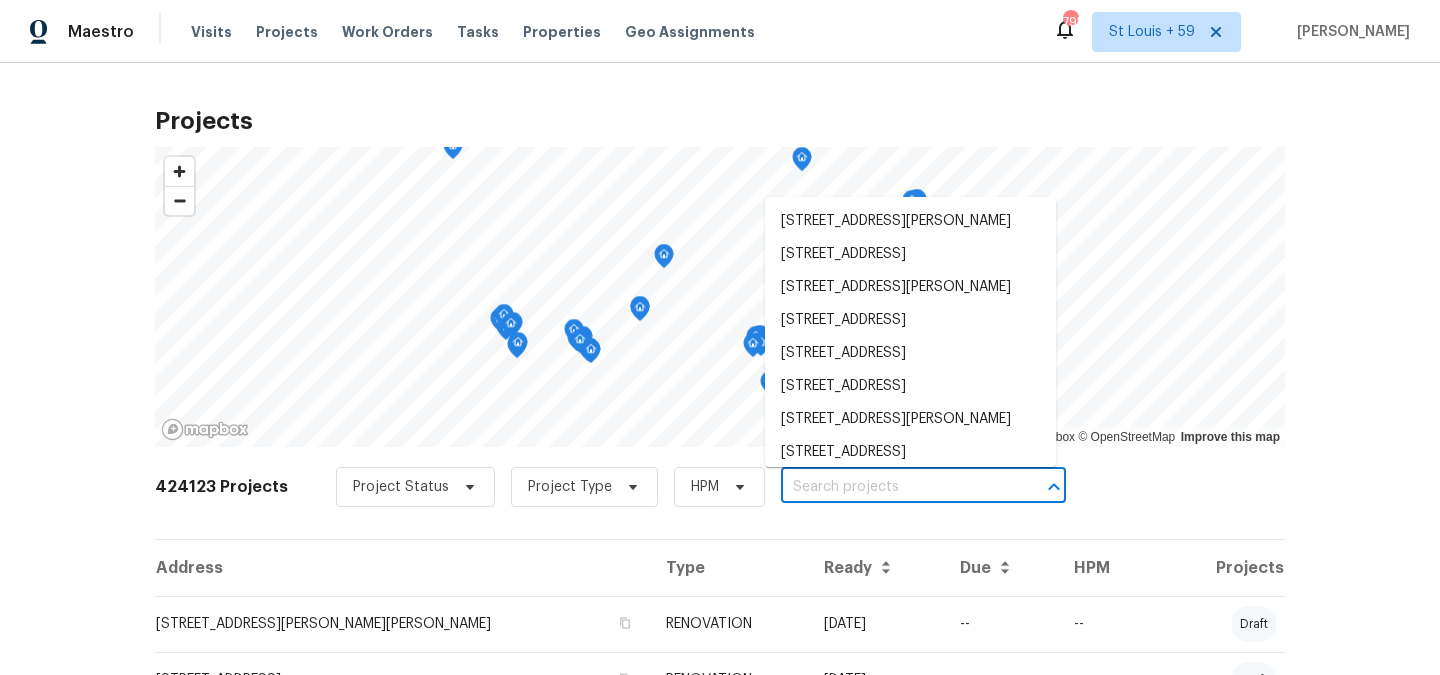 paste on "[STREET_ADDRESS]" 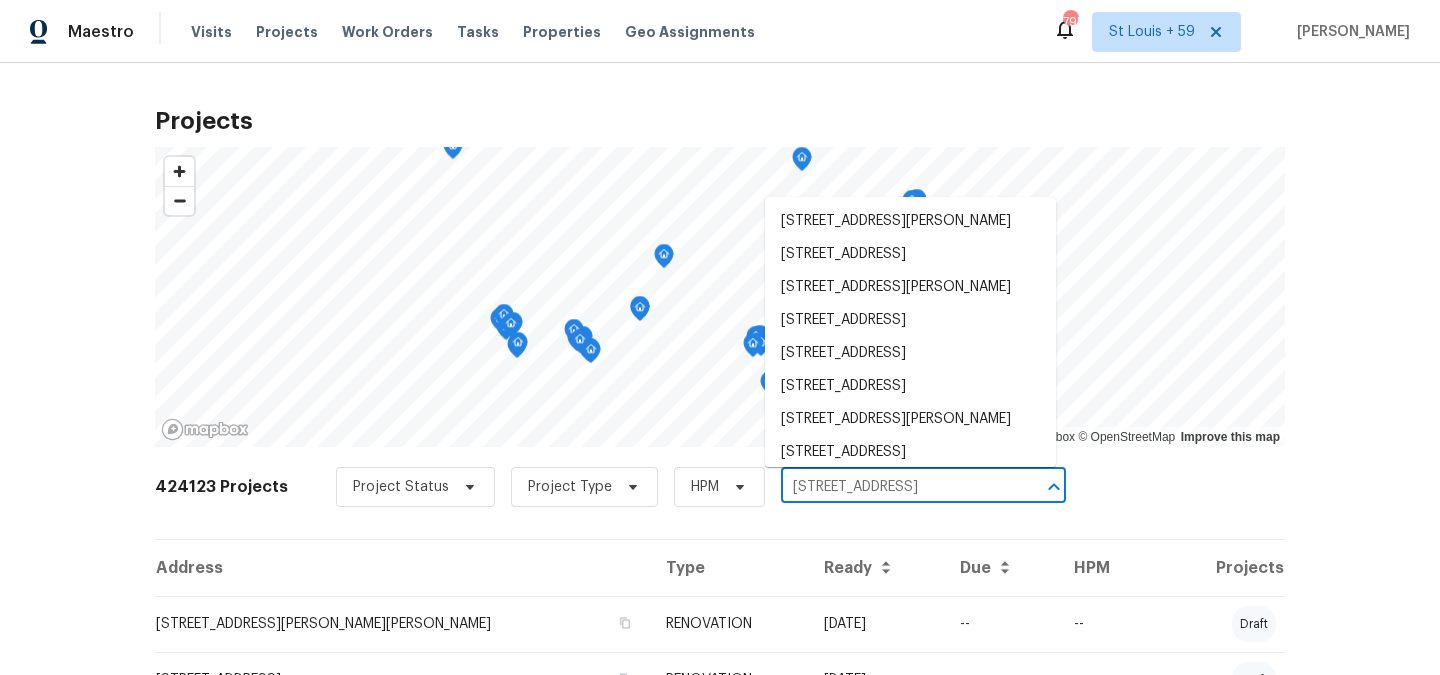 scroll, scrollTop: 0, scrollLeft: 37, axis: horizontal 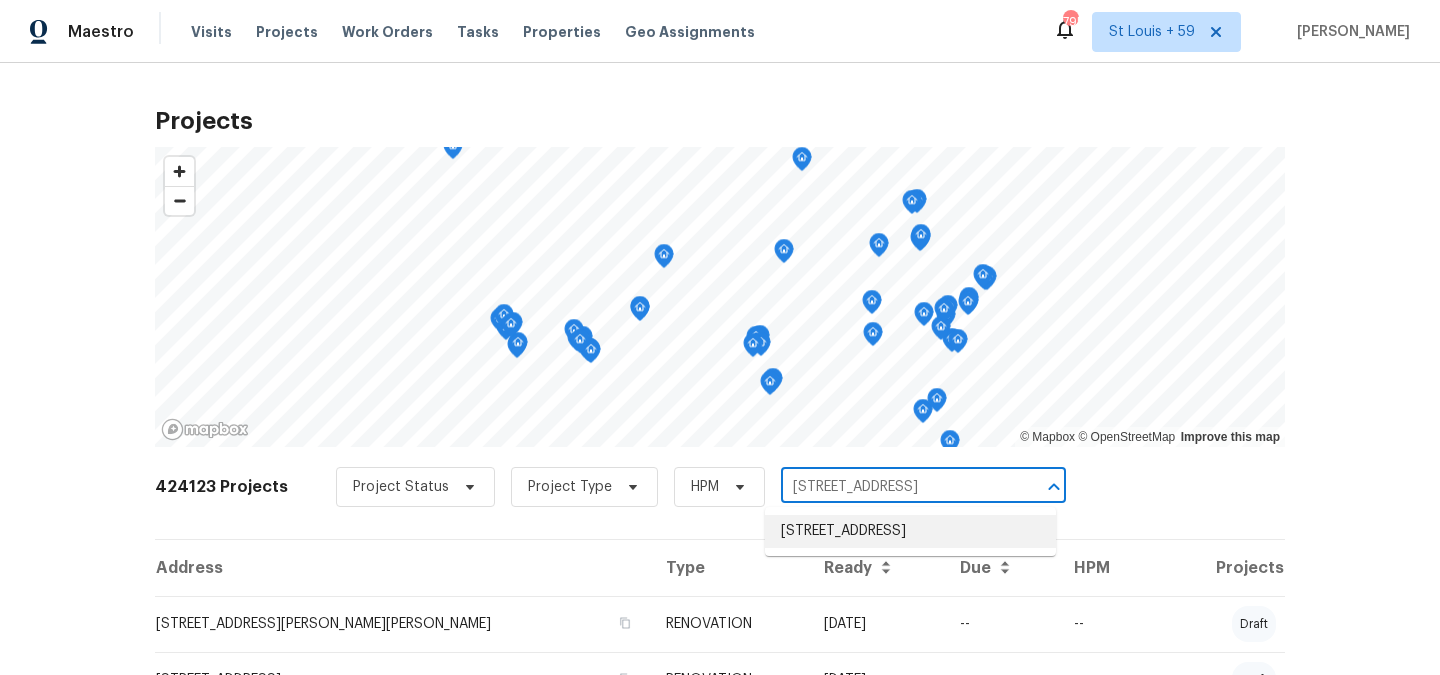 click on "[STREET_ADDRESS]" at bounding box center (910, 531) 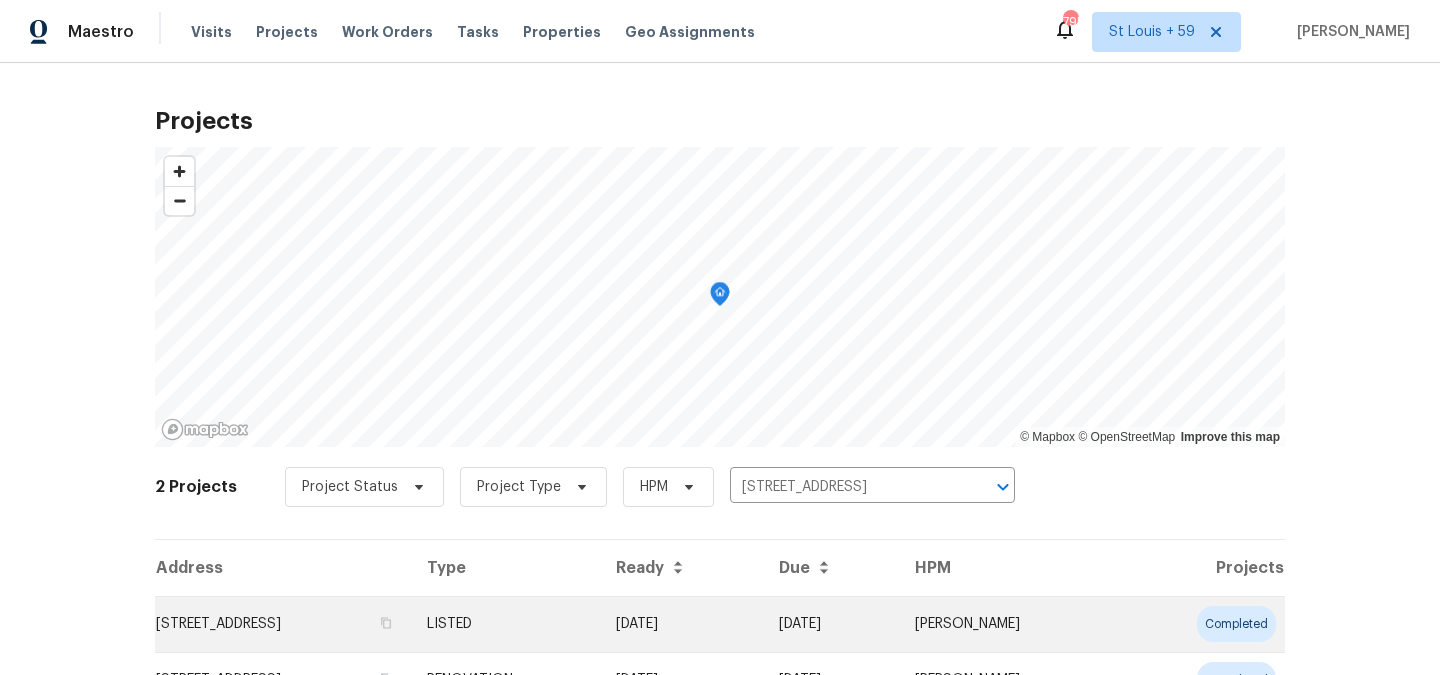 click on "[STREET_ADDRESS]" at bounding box center (283, 624) 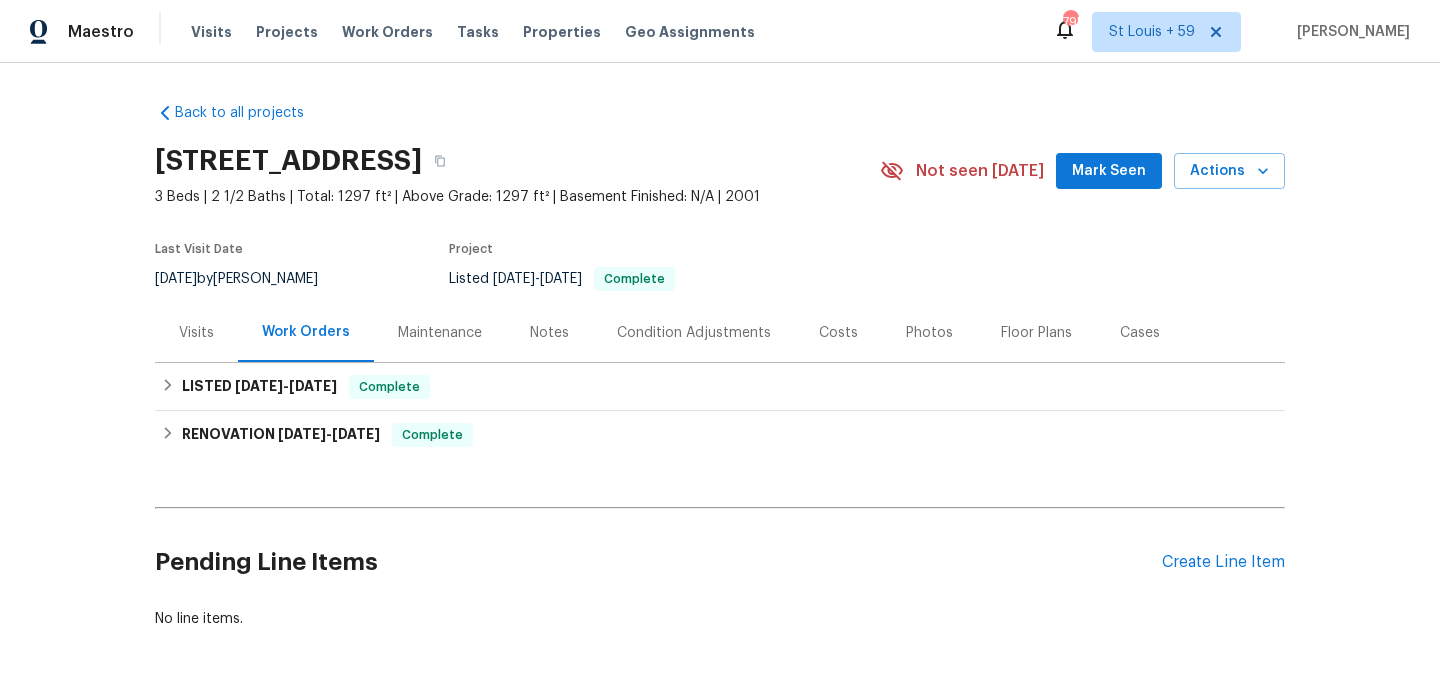 click on "Maintenance" at bounding box center (440, 332) 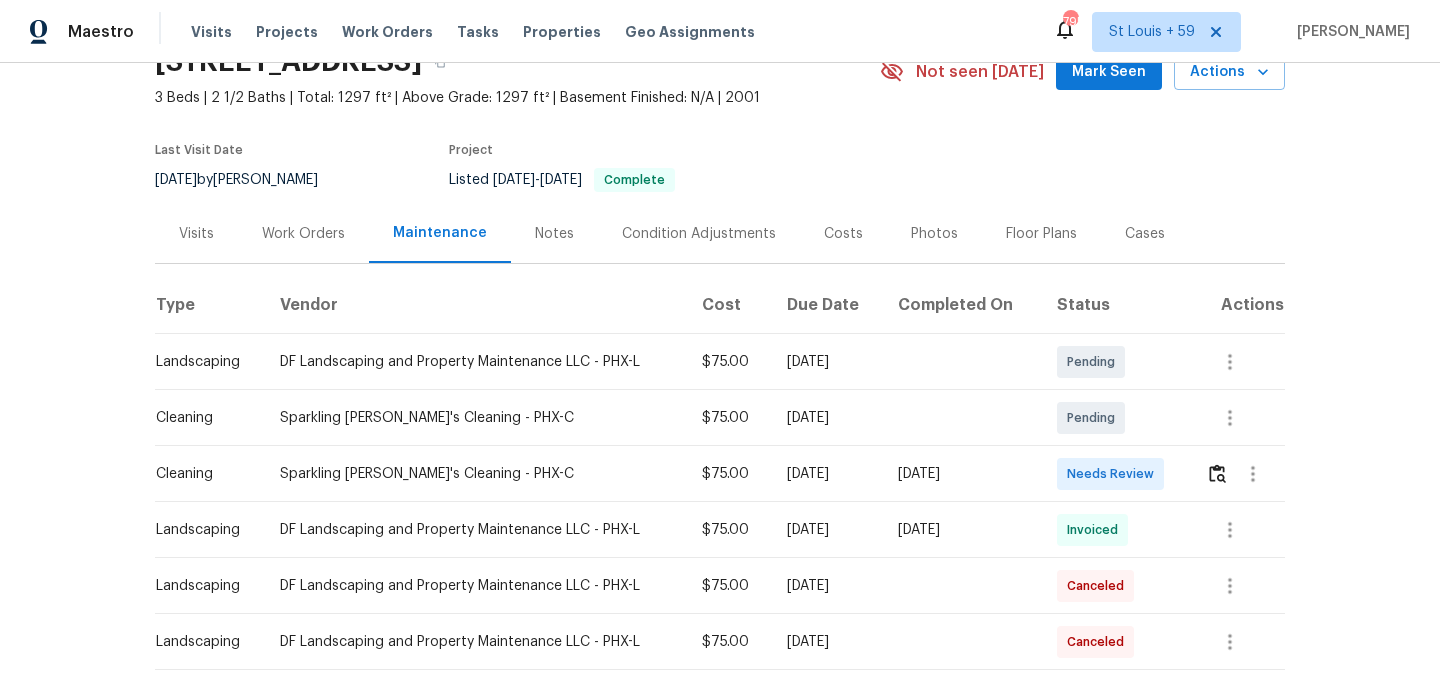 scroll, scrollTop: 270, scrollLeft: 0, axis: vertical 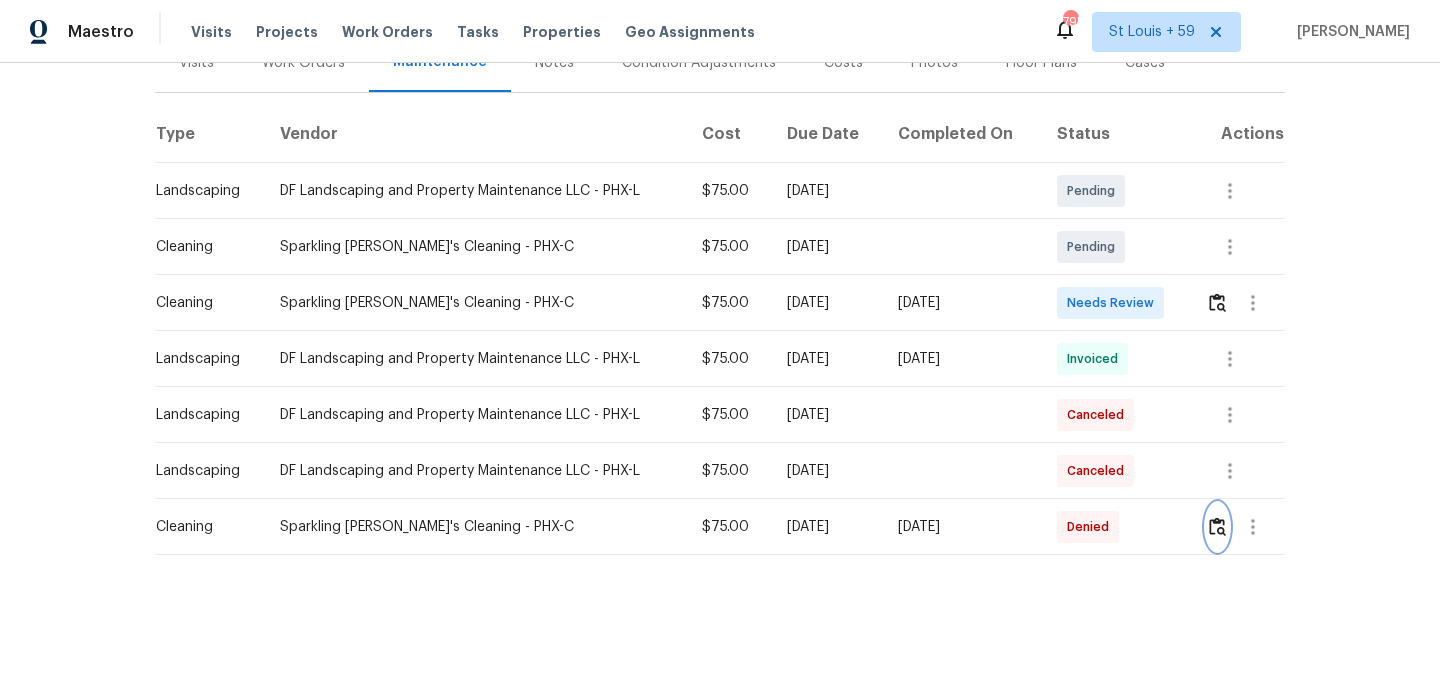 click at bounding box center (1217, 526) 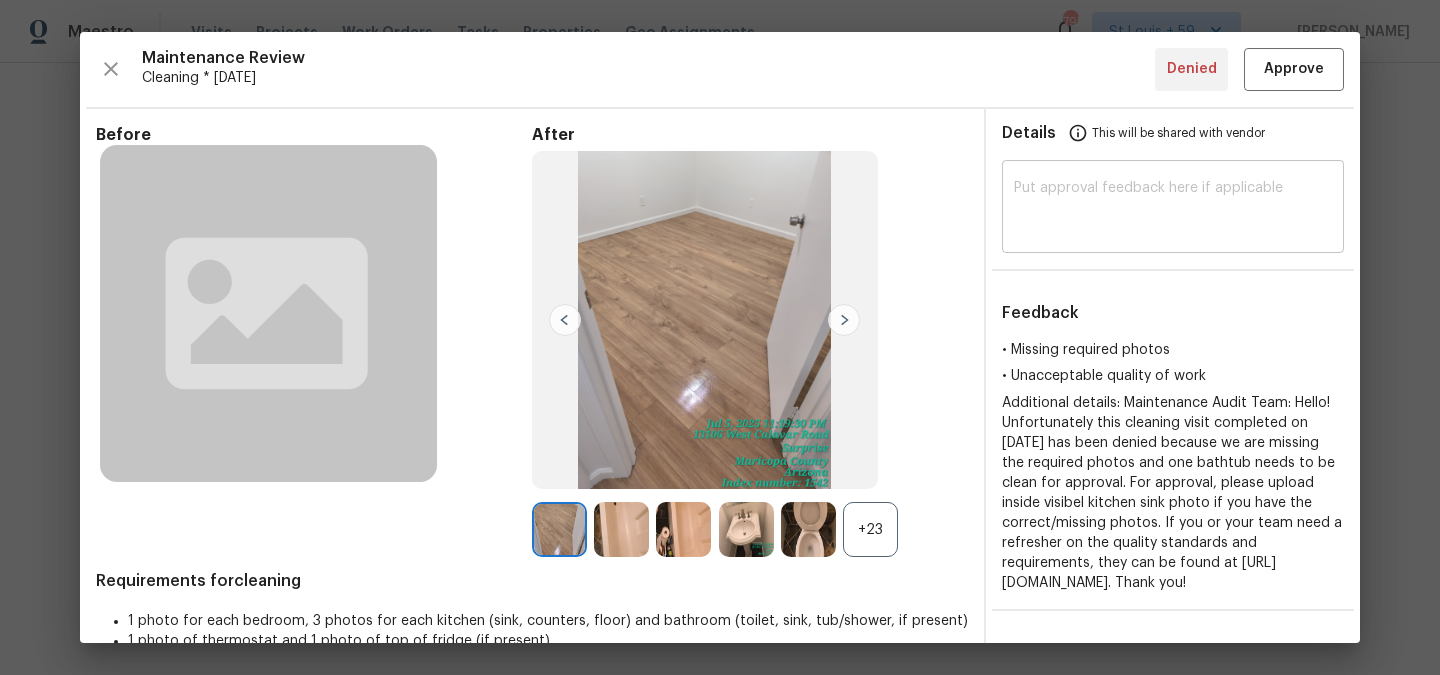 click at bounding box center (1173, 209) 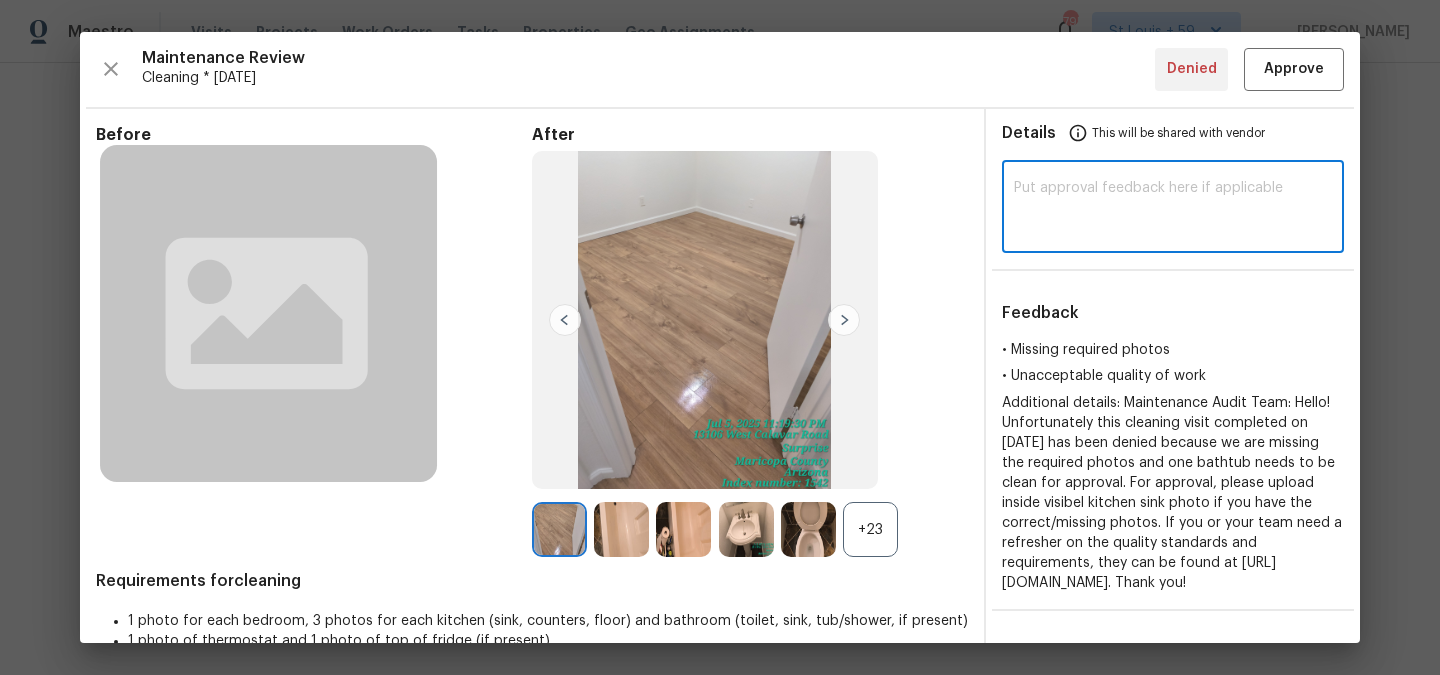 paste on "[STREET_ADDRESS]" 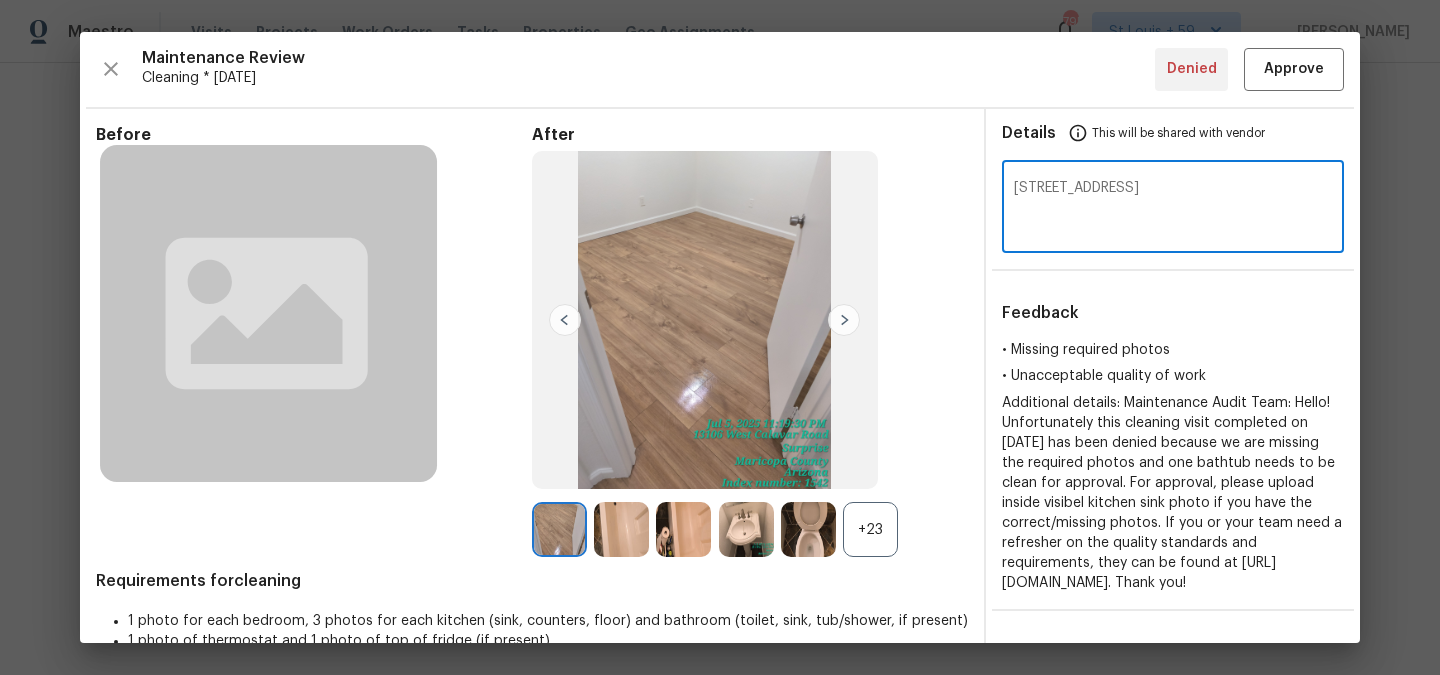 type on "[STREET_ADDRESS]" 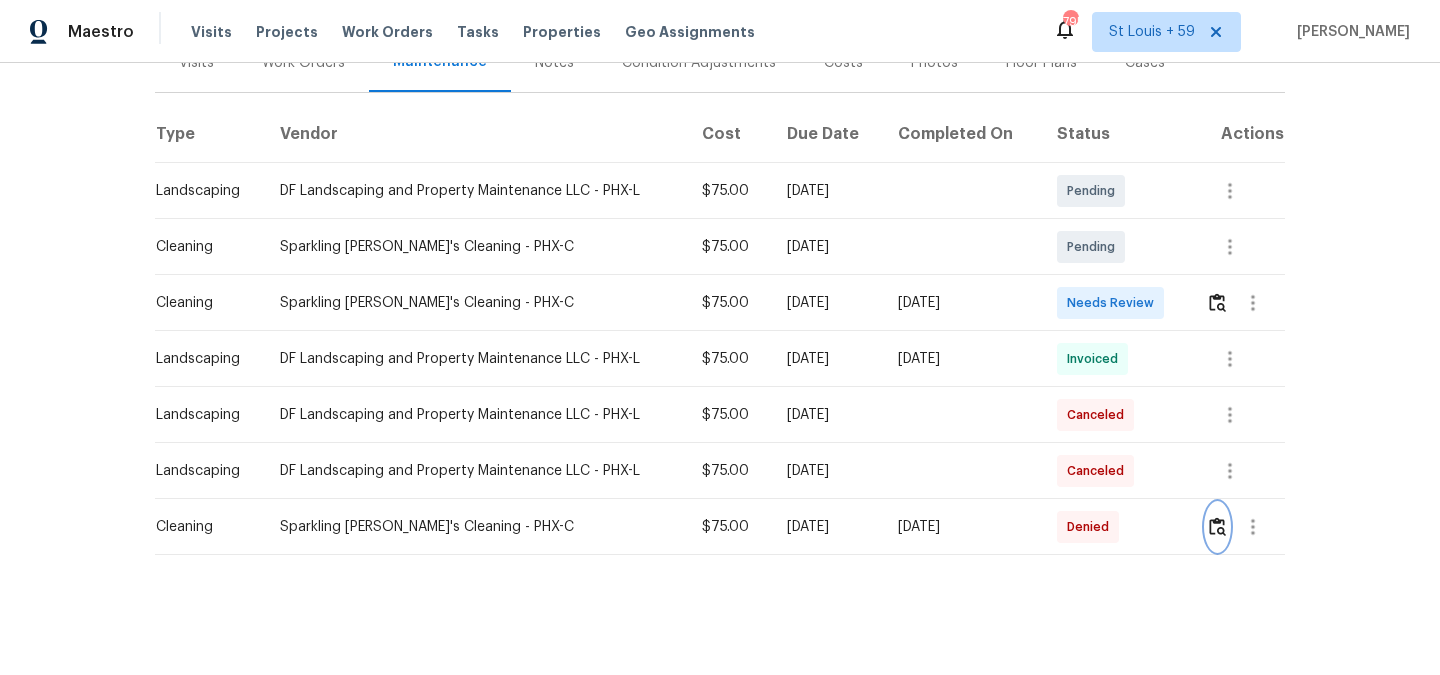 scroll, scrollTop: 0, scrollLeft: 0, axis: both 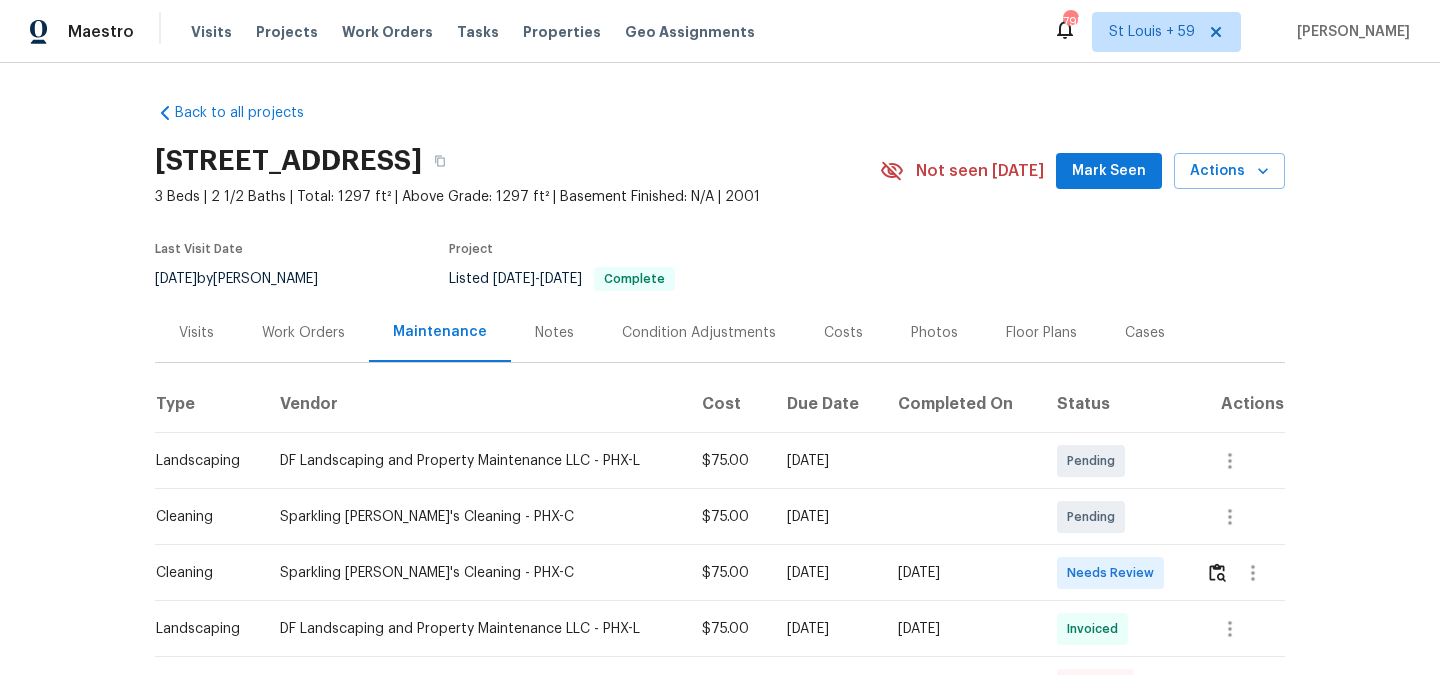 click on "Visits" at bounding box center (196, 333) 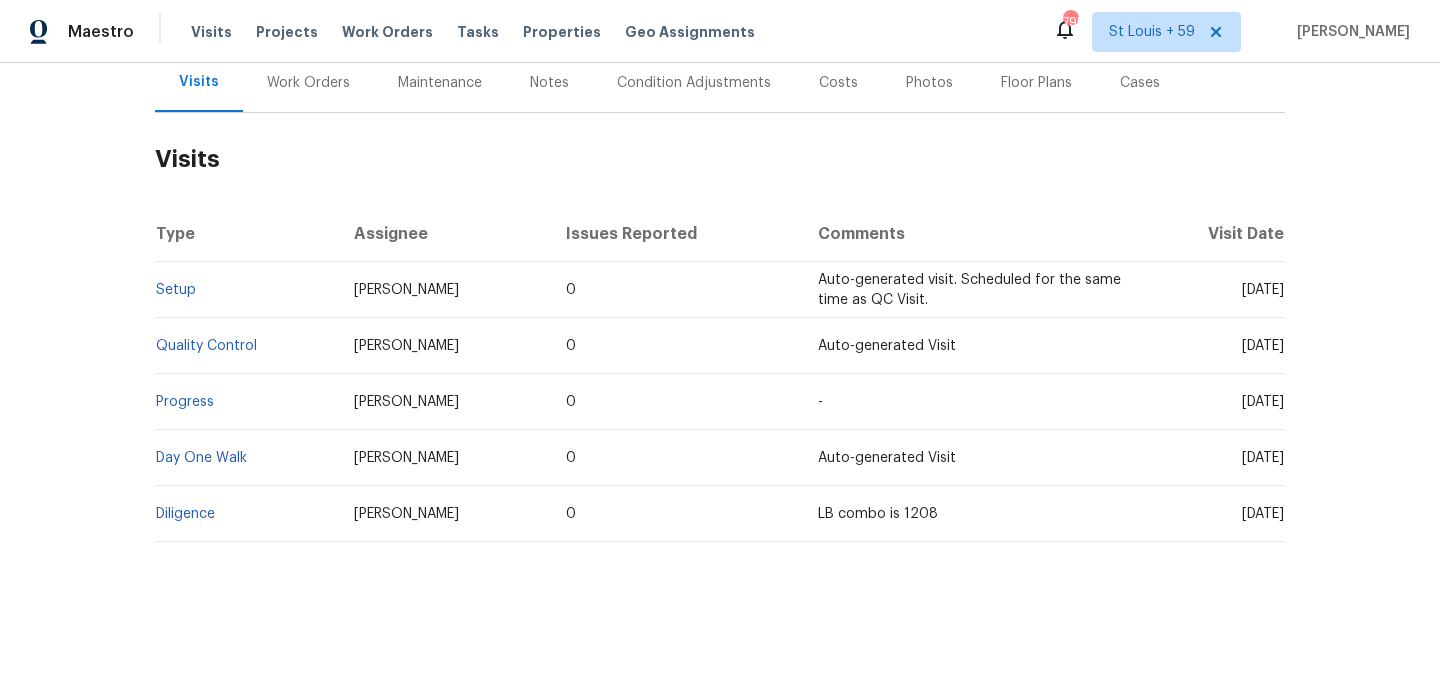 scroll, scrollTop: 253, scrollLeft: 0, axis: vertical 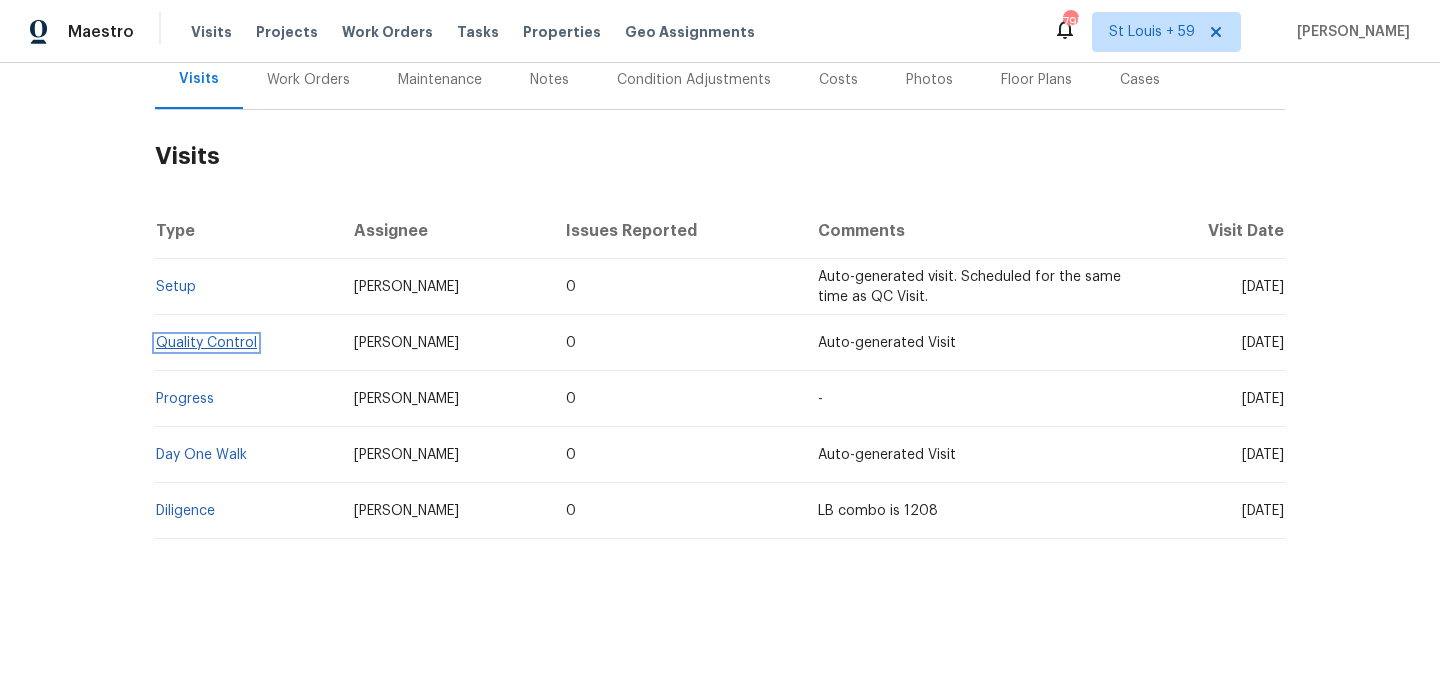 click on "Quality Control" at bounding box center (206, 343) 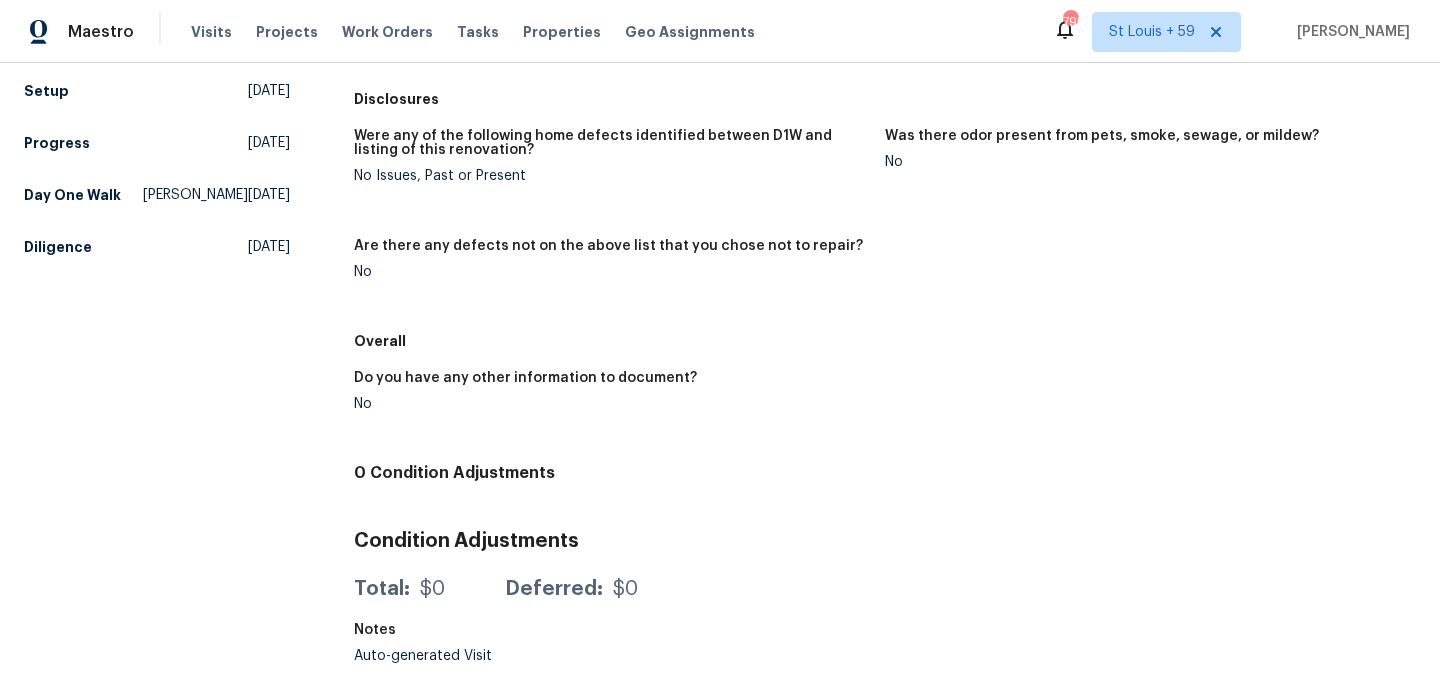 scroll, scrollTop: 0, scrollLeft: 0, axis: both 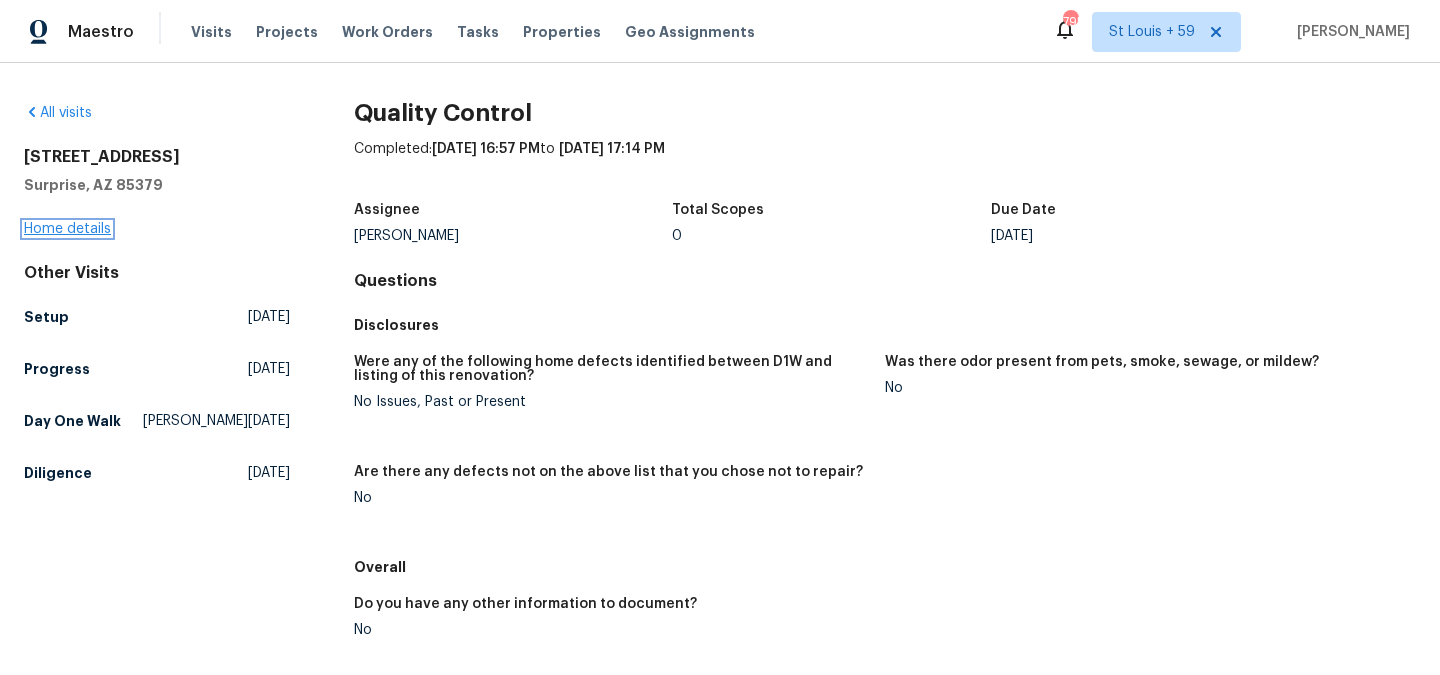 click on "Home details" at bounding box center (67, 229) 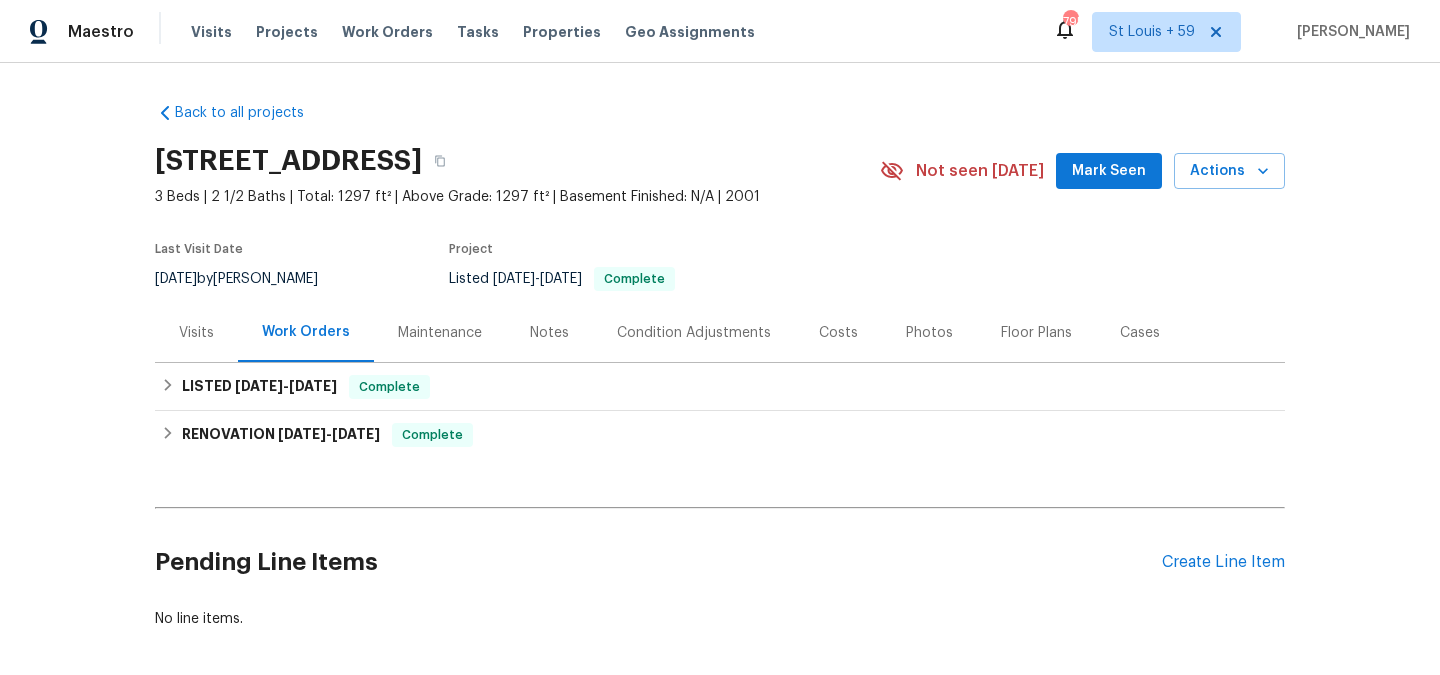 click on "Visits" at bounding box center [196, 333] 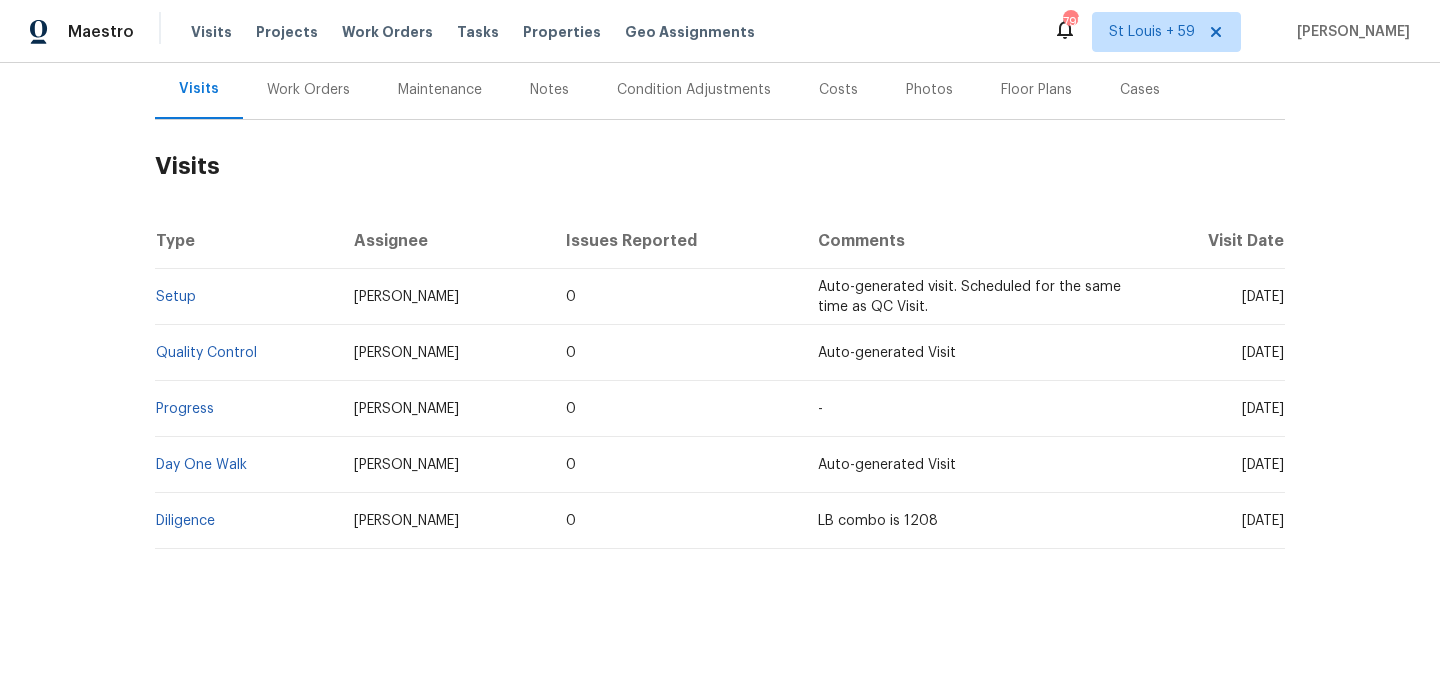 scroll, scrollTop: 253, scrollLeft: 0, axis: vertical 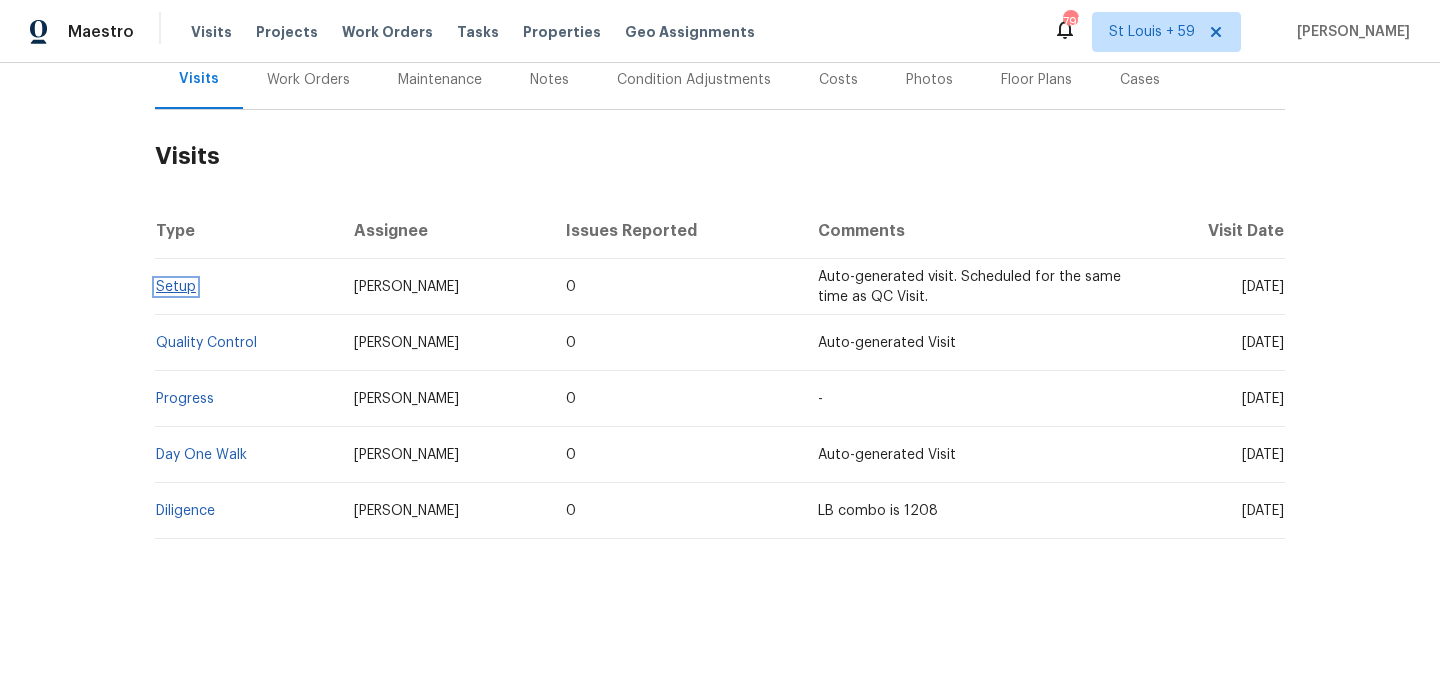 click on "Setup" at bounding box center (176, 287) 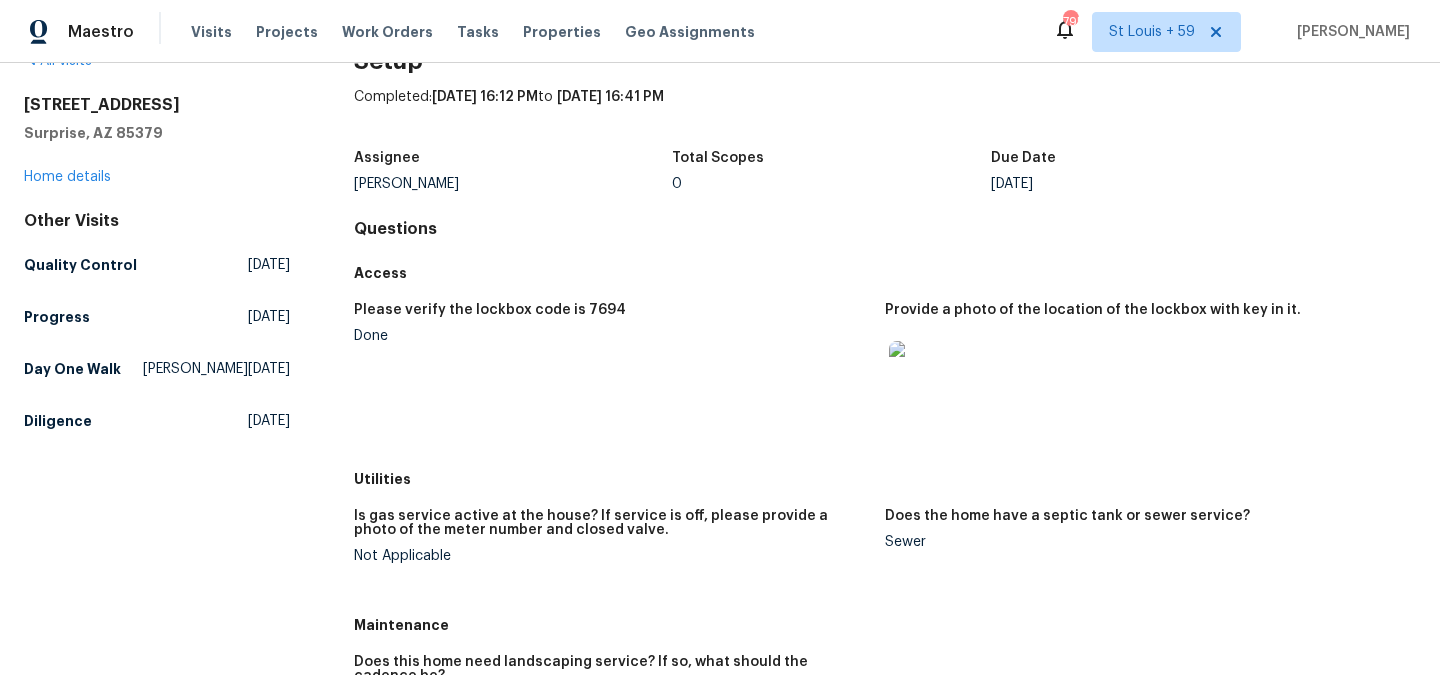scroll, scrollTop: 0, scrollLeft: 0, axis: both 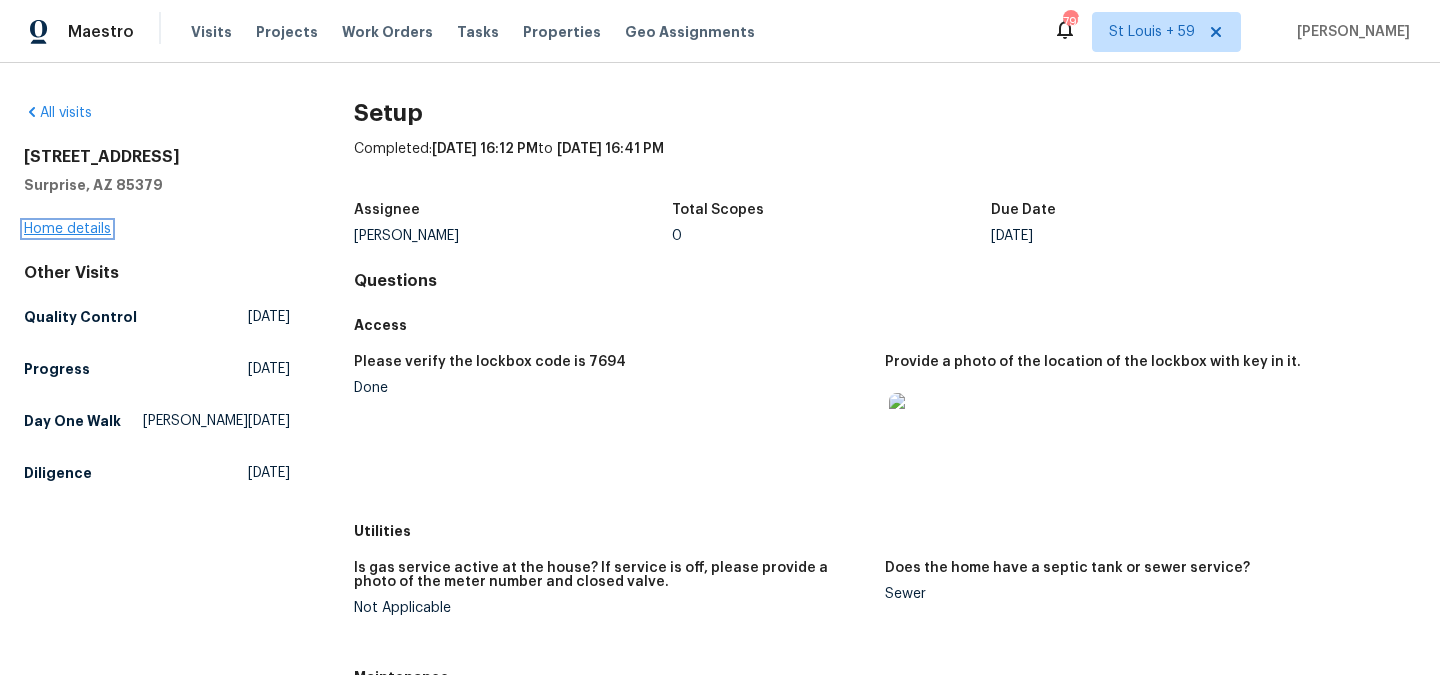 click on "Home details" at bounding box center (67, 229) 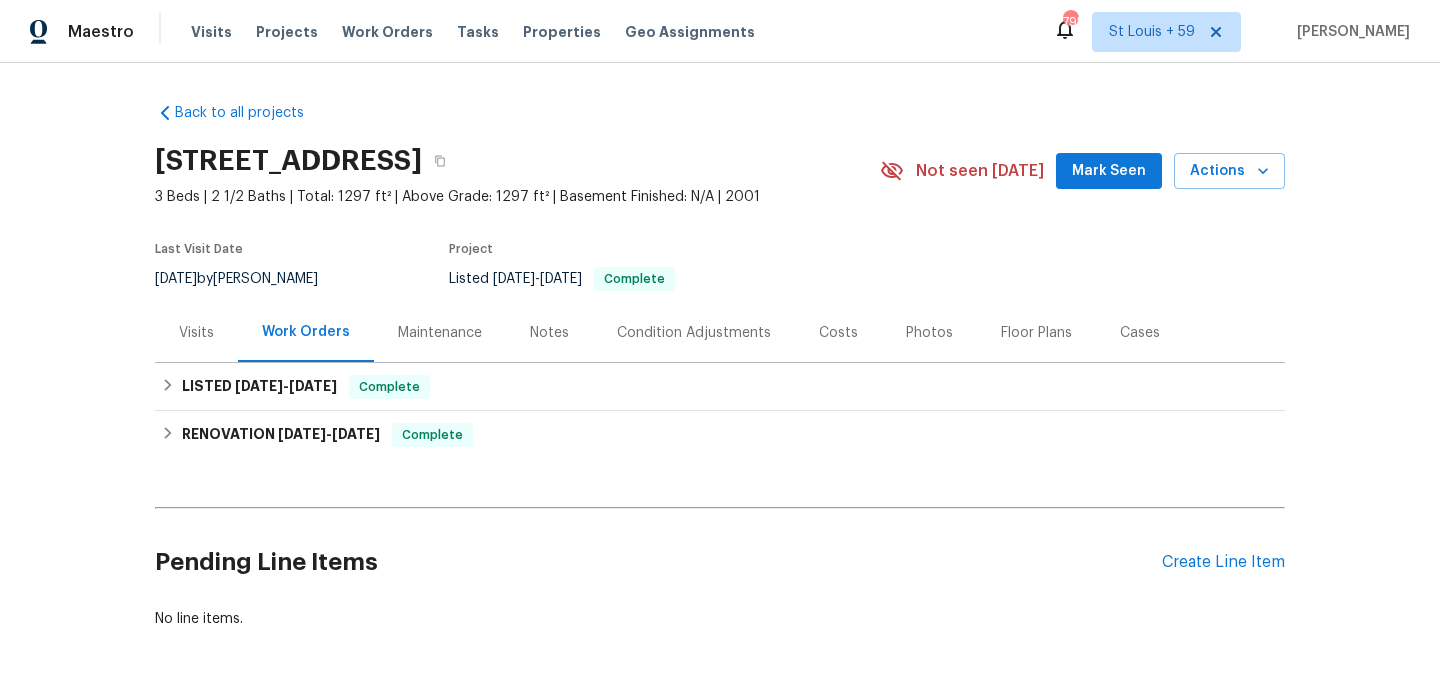 click on "Maintenance" at bounding box center [440, 333] 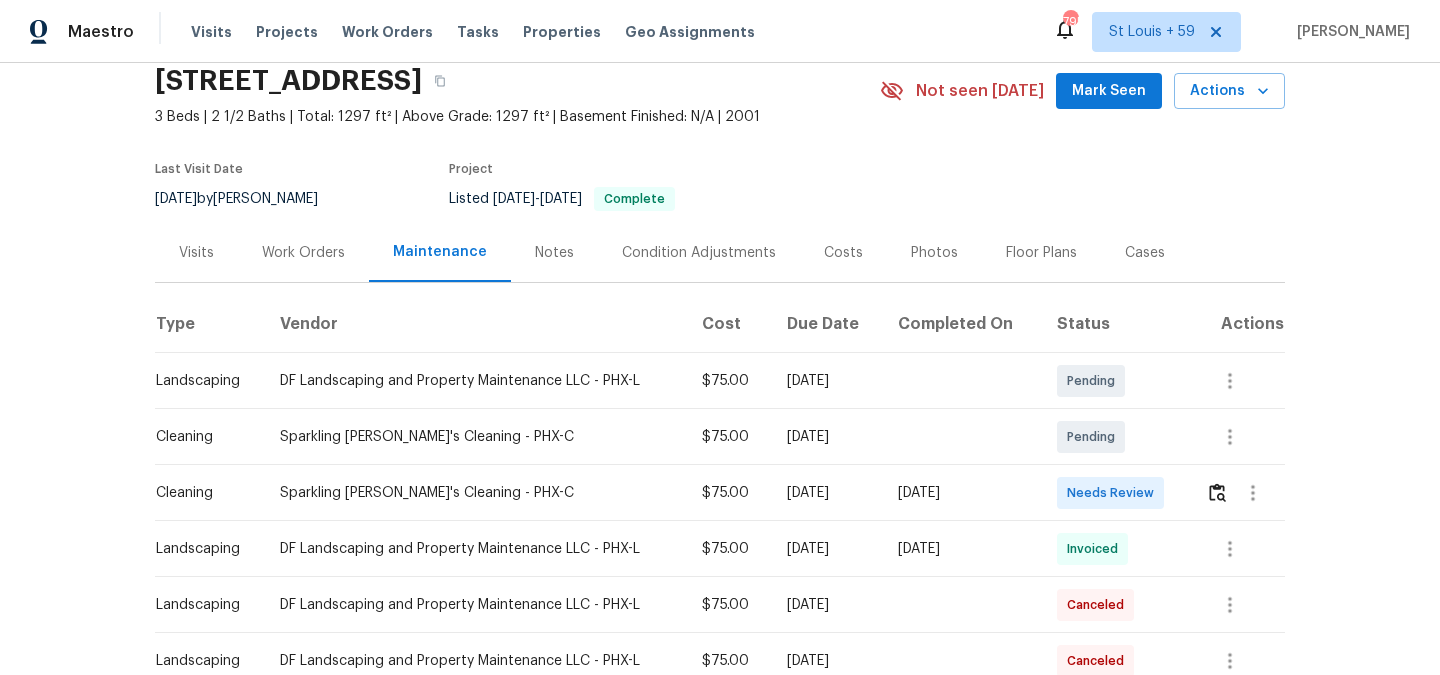 scroll, scrollTop: 227, scrollLeft: 0, axis: vertical 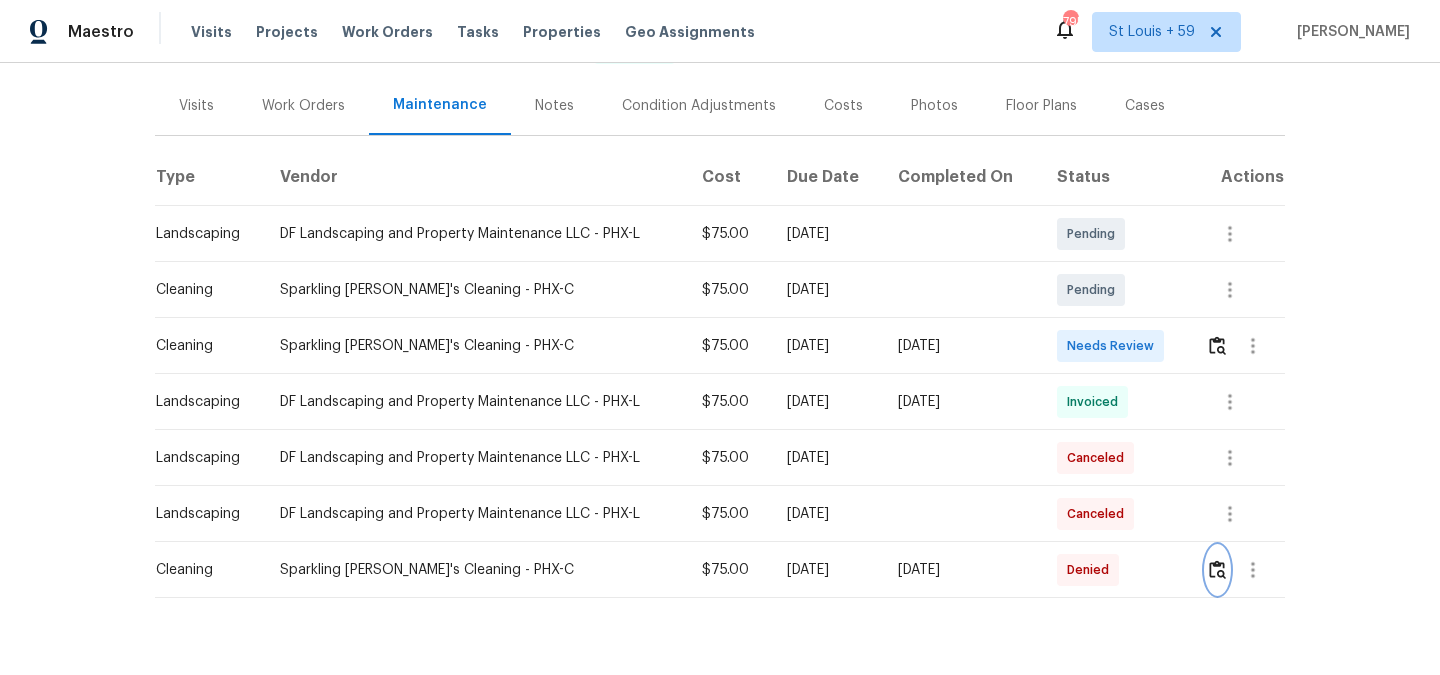 click at bounding box center (1217, 569) 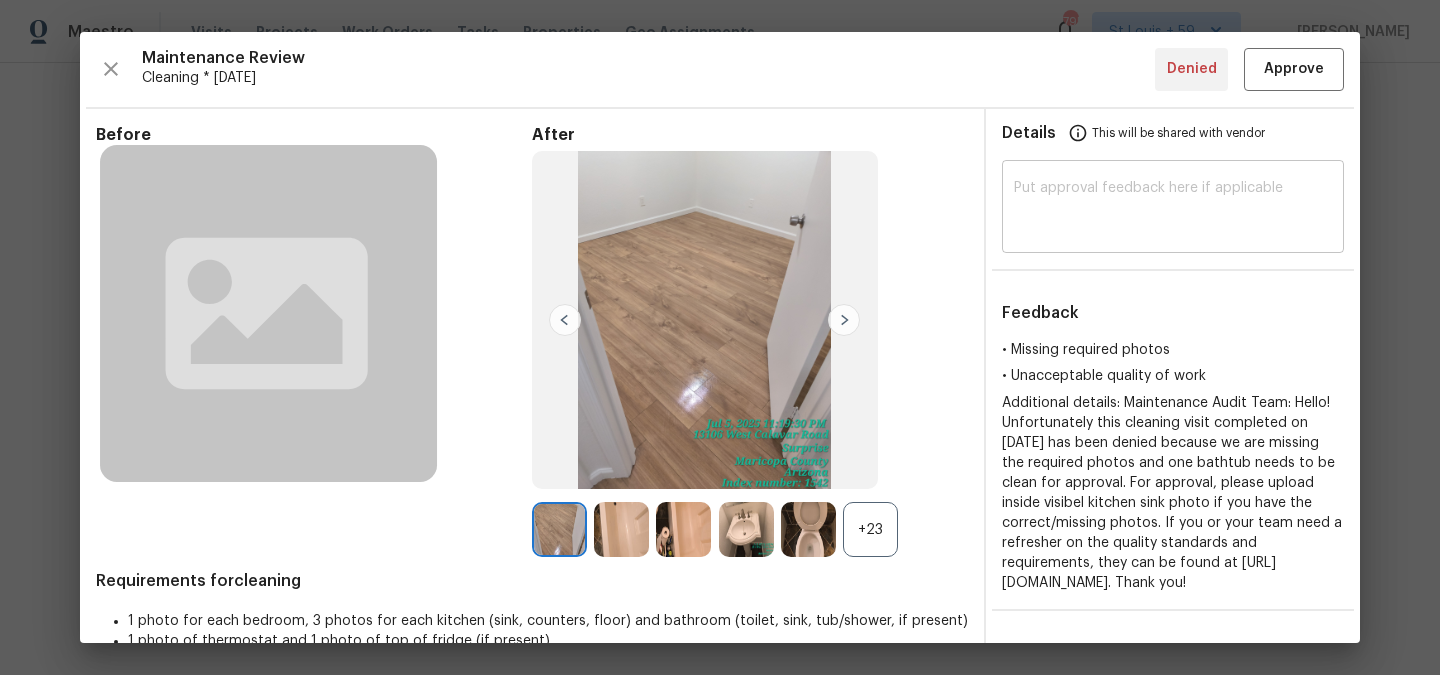 click at bounding box center [1173, 209] 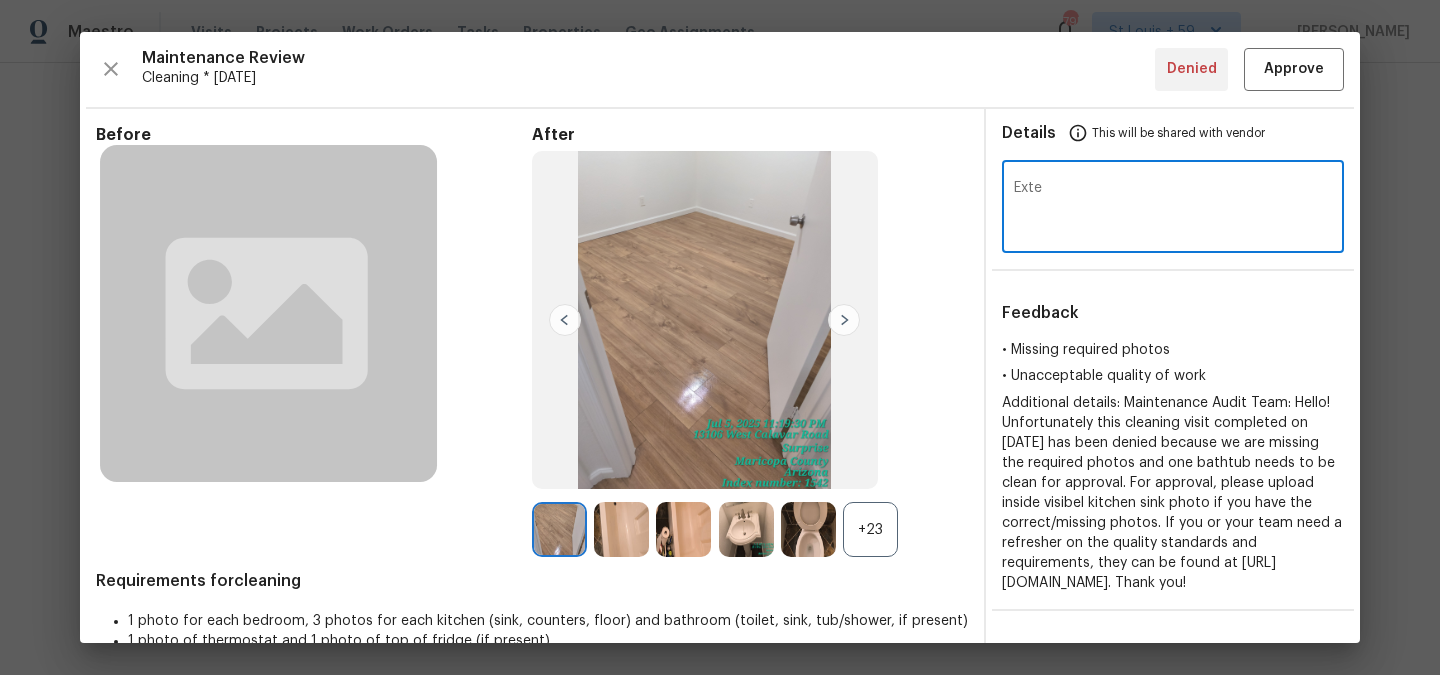 type on "Exten" 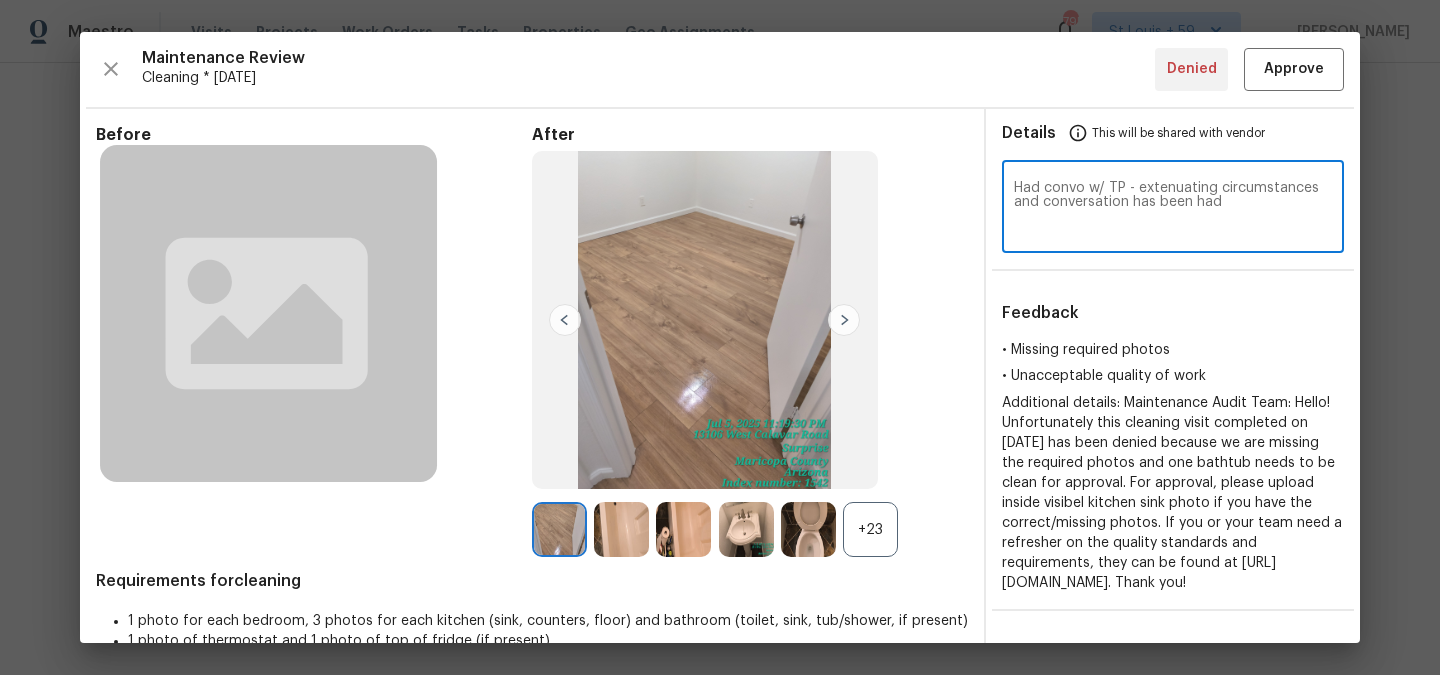 type on "Had convo w/ TP - extenuating circumstances and conversation has been had" 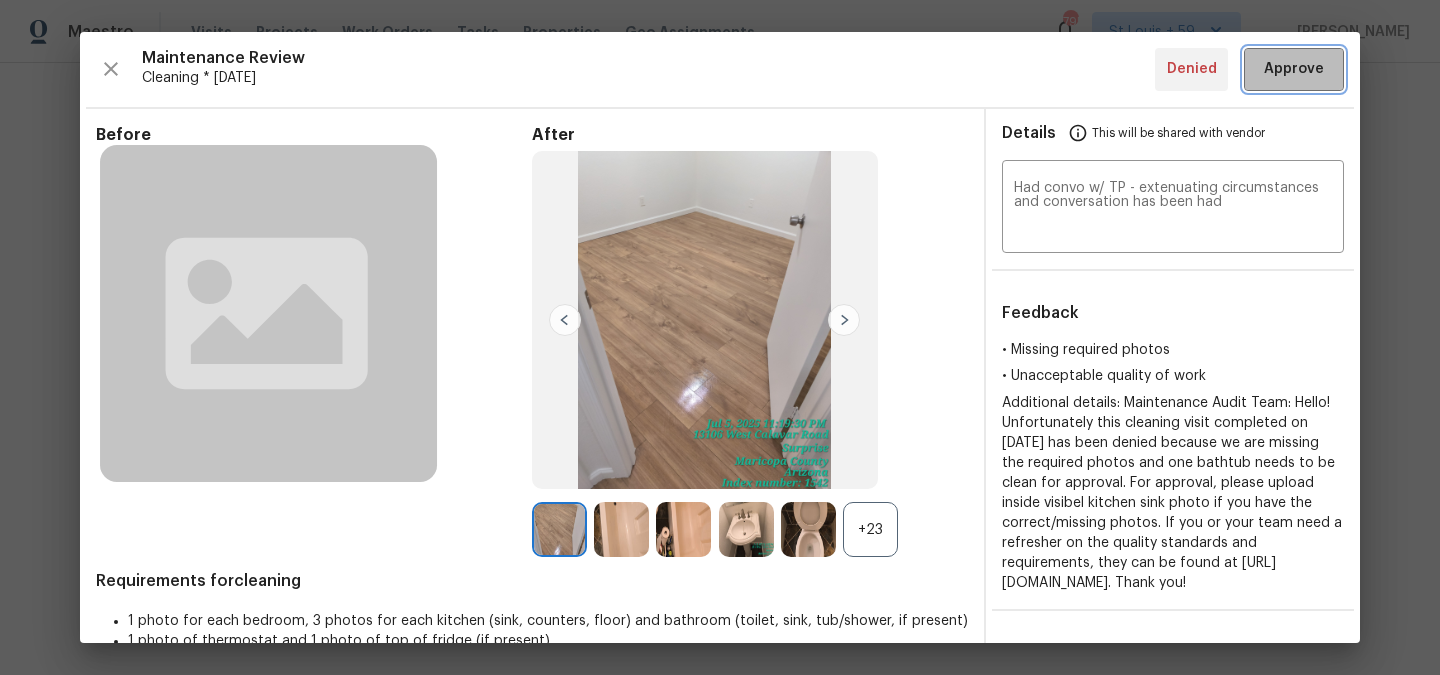 click on "Approve" at bounding box center (1294, 69) 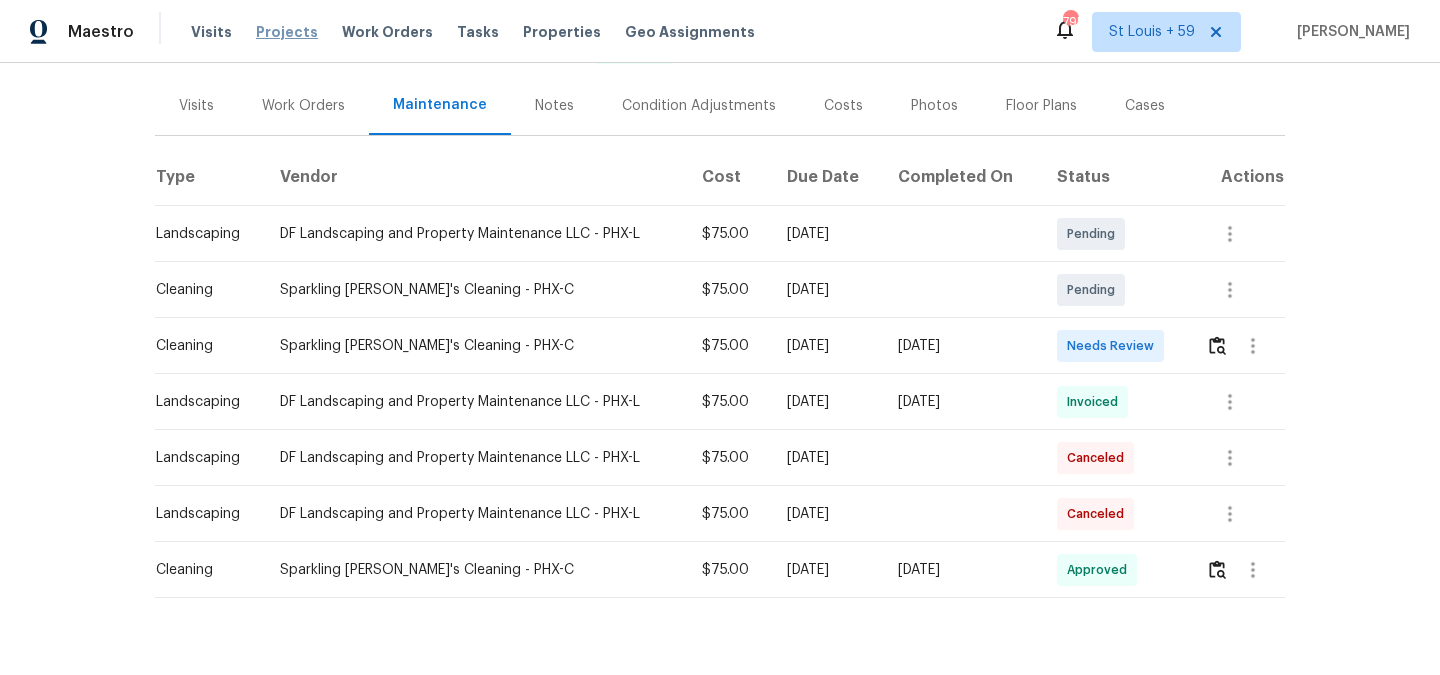 click on "Projects" at bounding box center [287, 32] 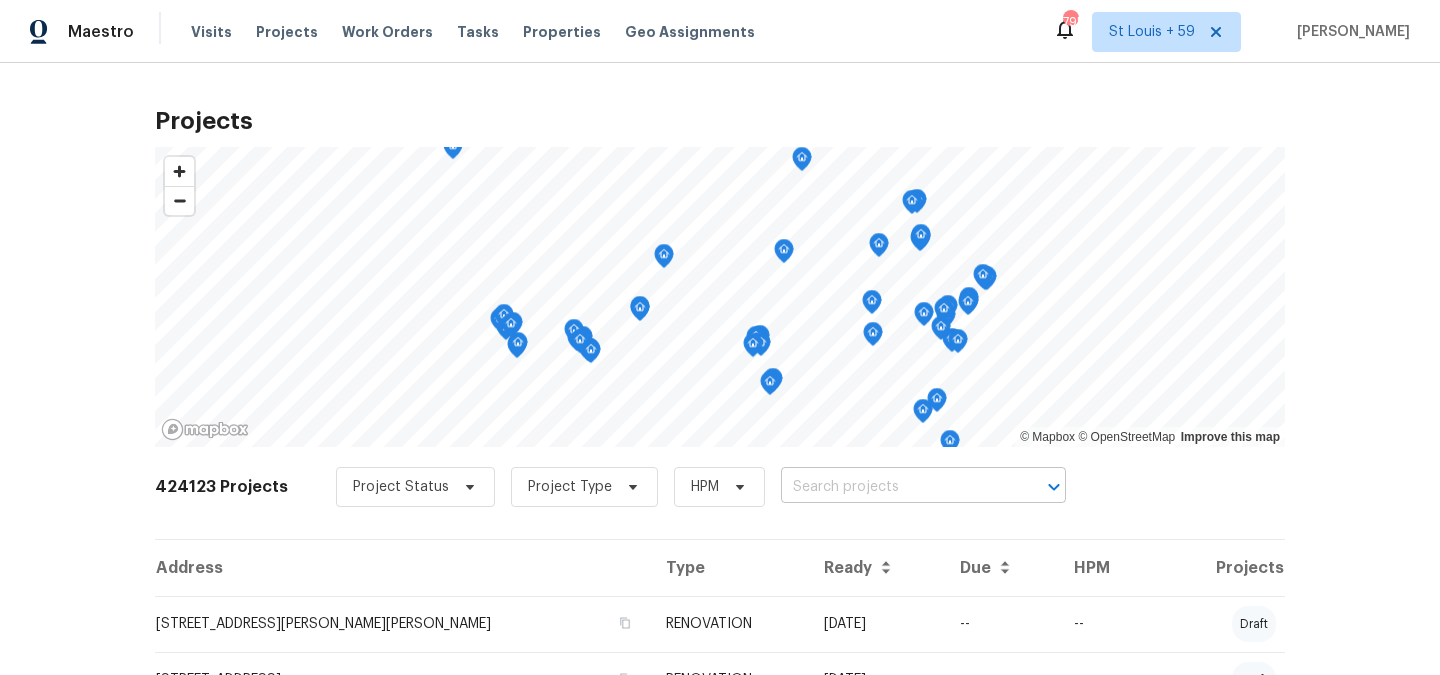 click at bounding box center [895, 487] 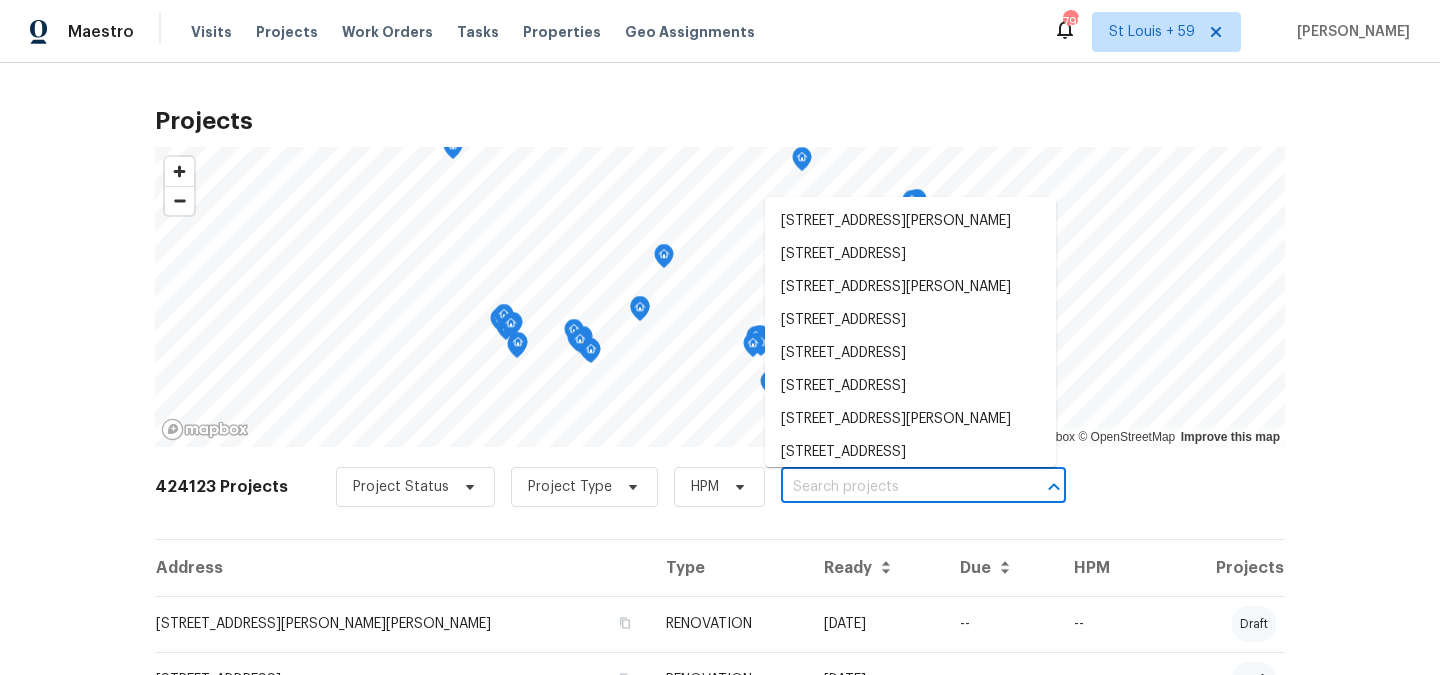 paste on "[STREET_ADDRESS][PERSON_NAME]" 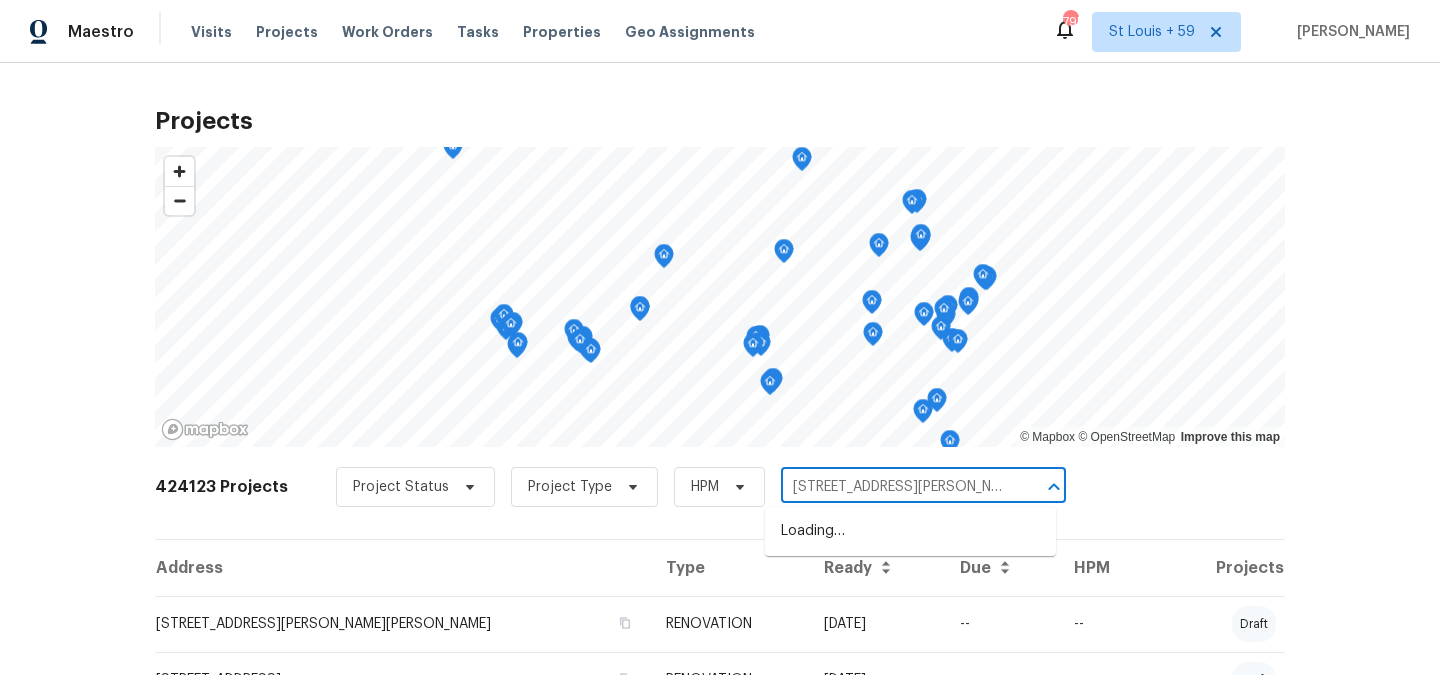 scroll, scrollTop: 0, scrollLeft: 7, axis: horizontal 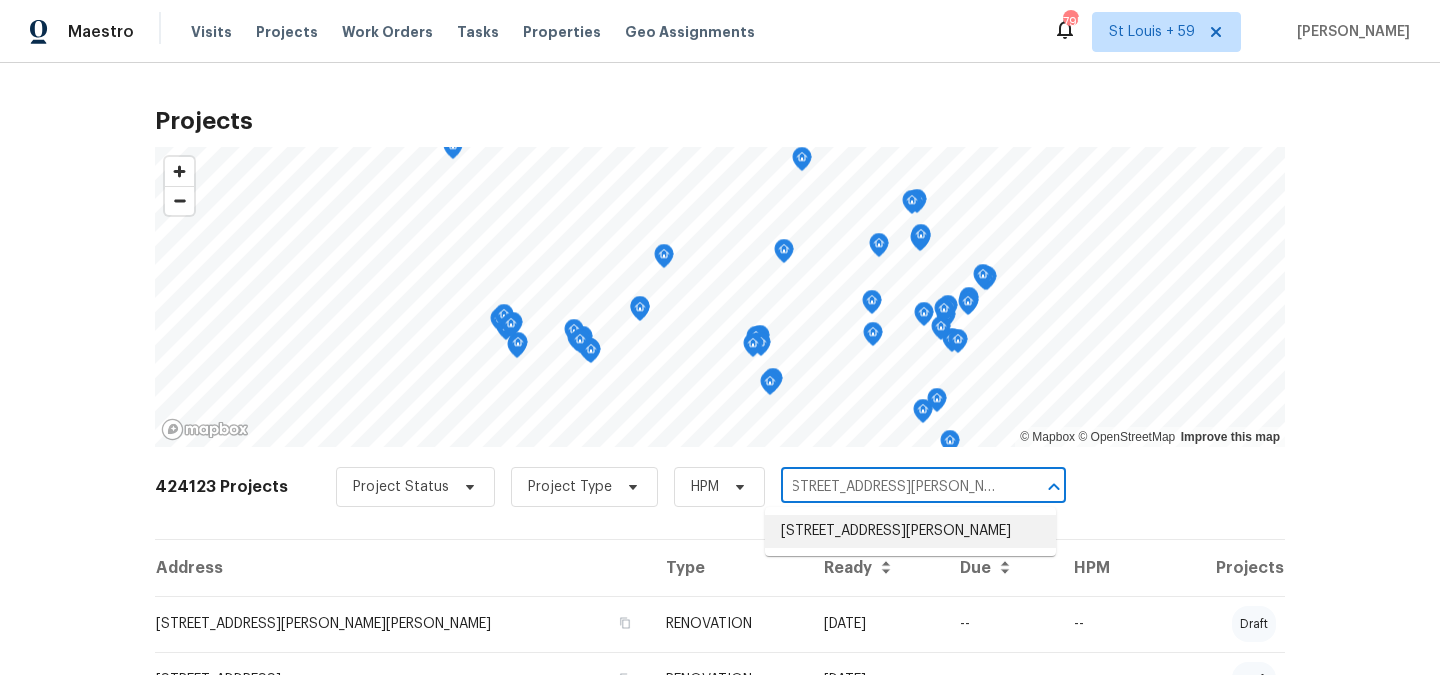 click on "[STREET_ADDRESS][PERSON_NAME]" at bounding box center (910, 531) 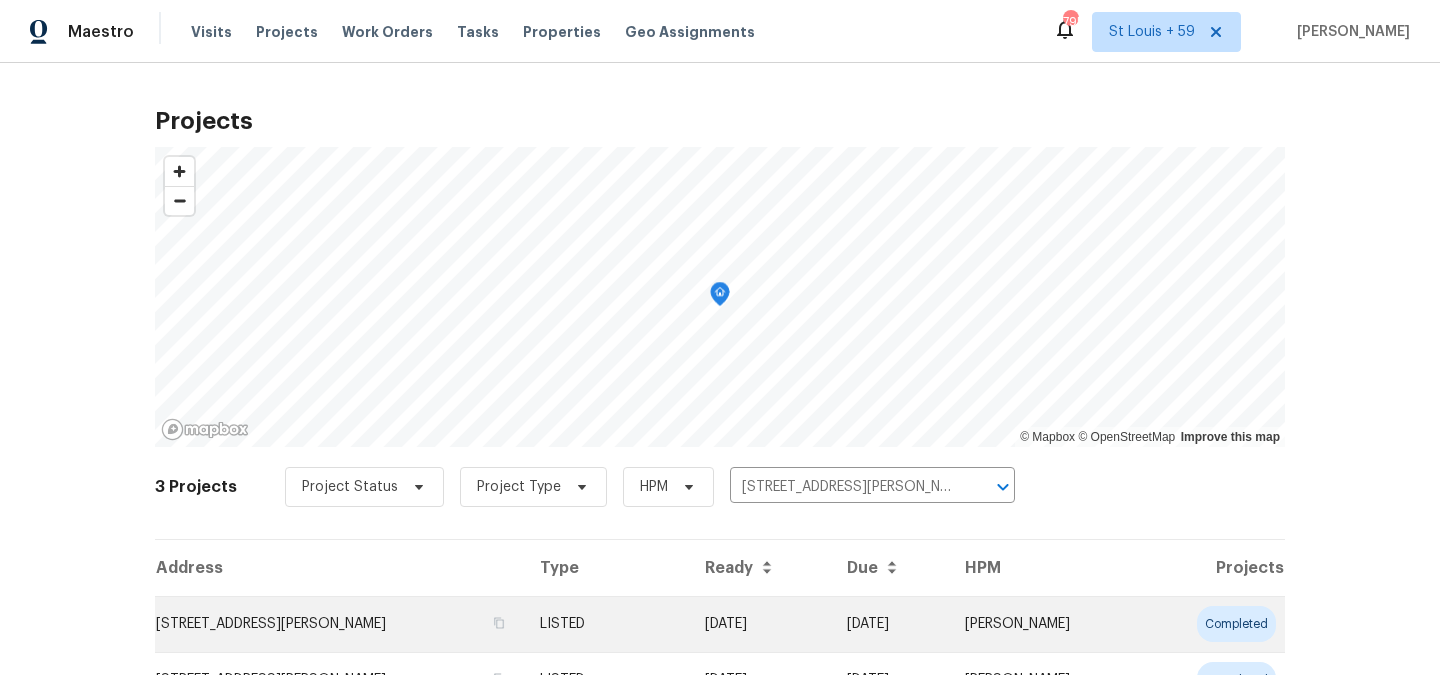 click on "[STREET_ADDRESS][PERSON_NAME]" at bounding box center [339, 624] 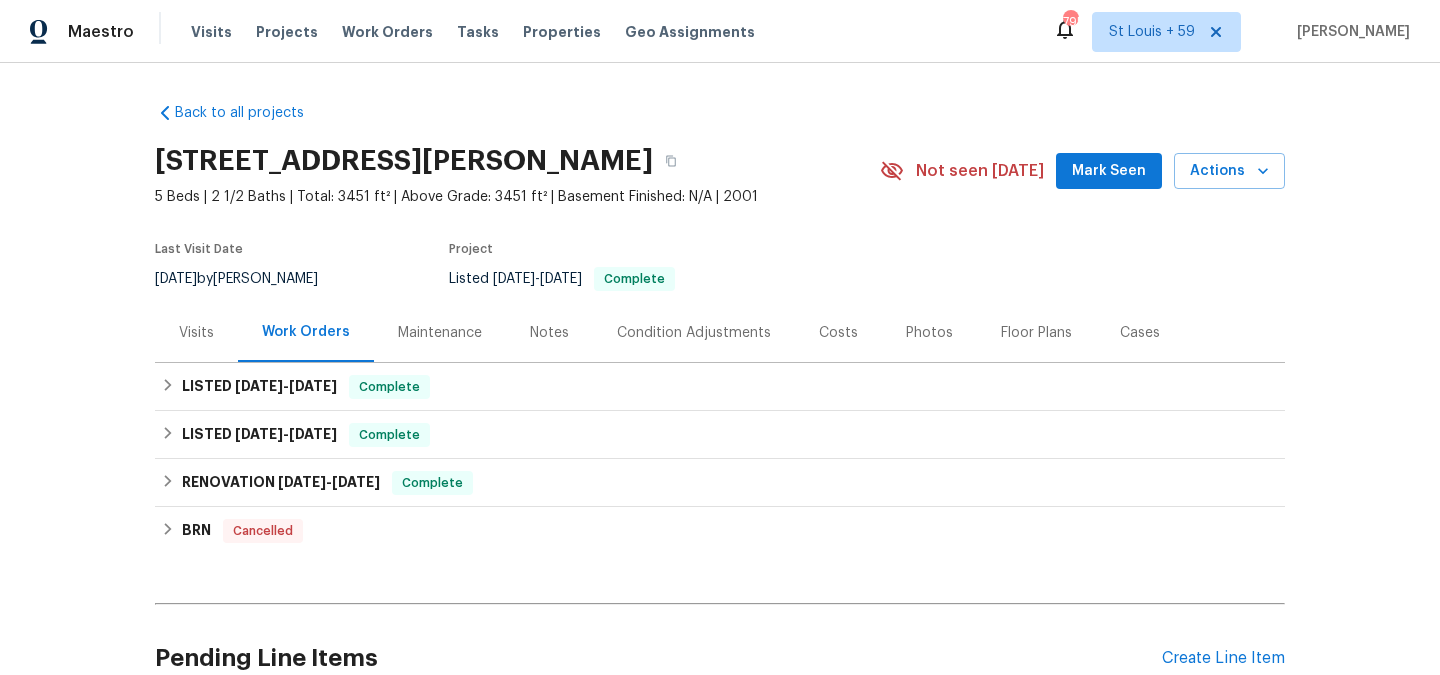 click on "Maintenance" at bounding box center (440, 333) 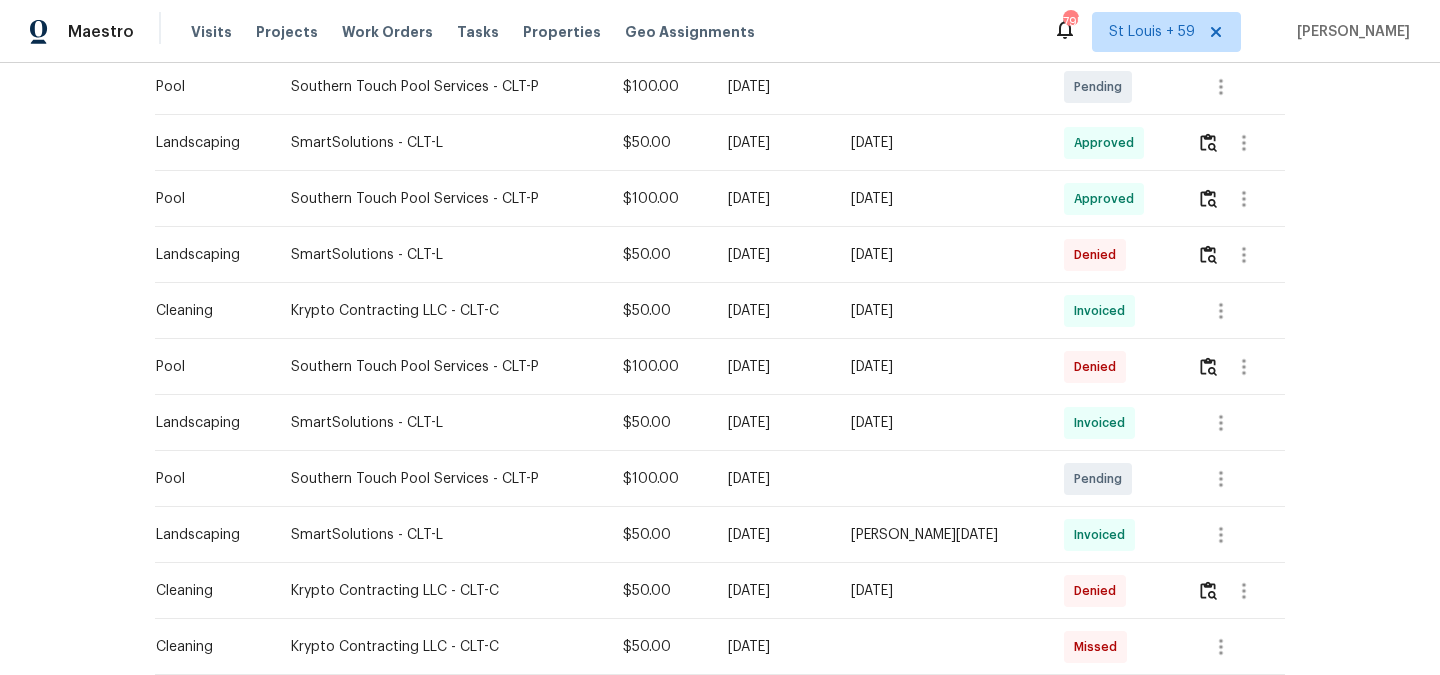 scroll, scrollTop: 719, scrollLeft: 0, axis: vertical 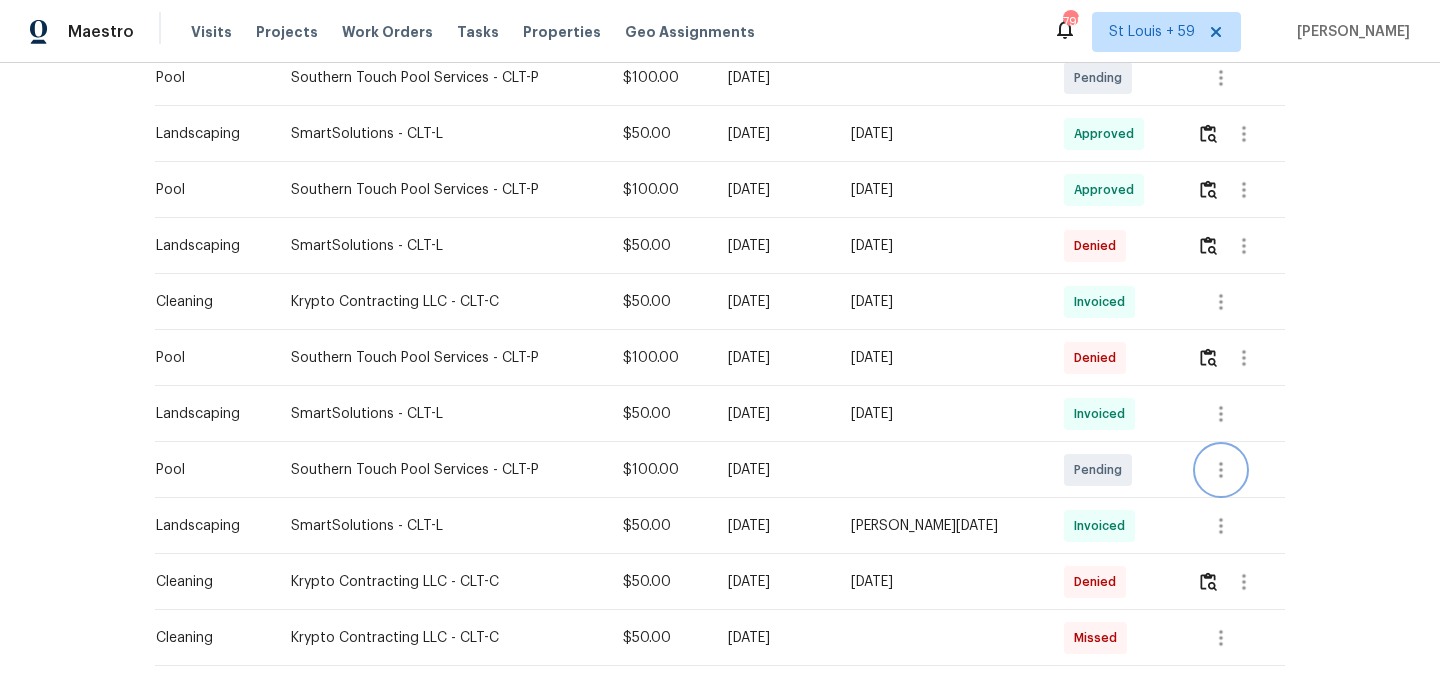 click 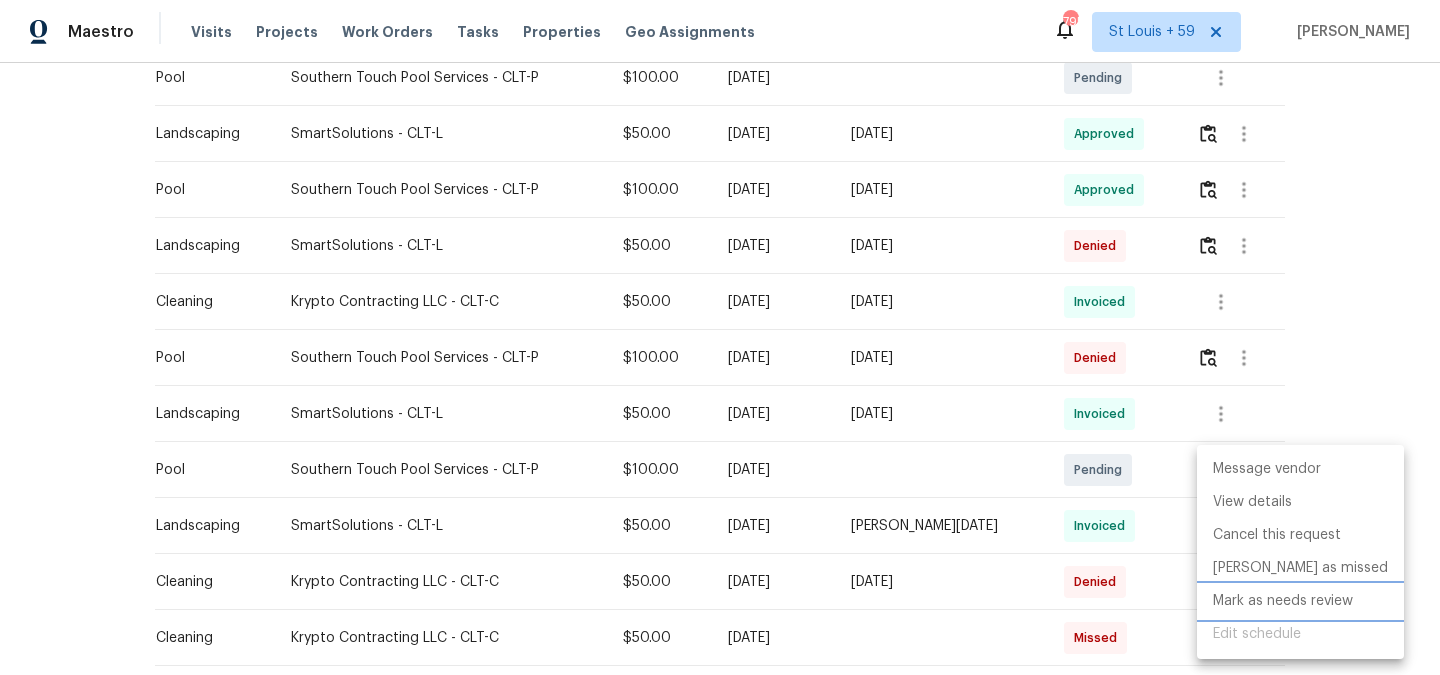 click on "Mark as needs review" at bounding box center (1300, 601) 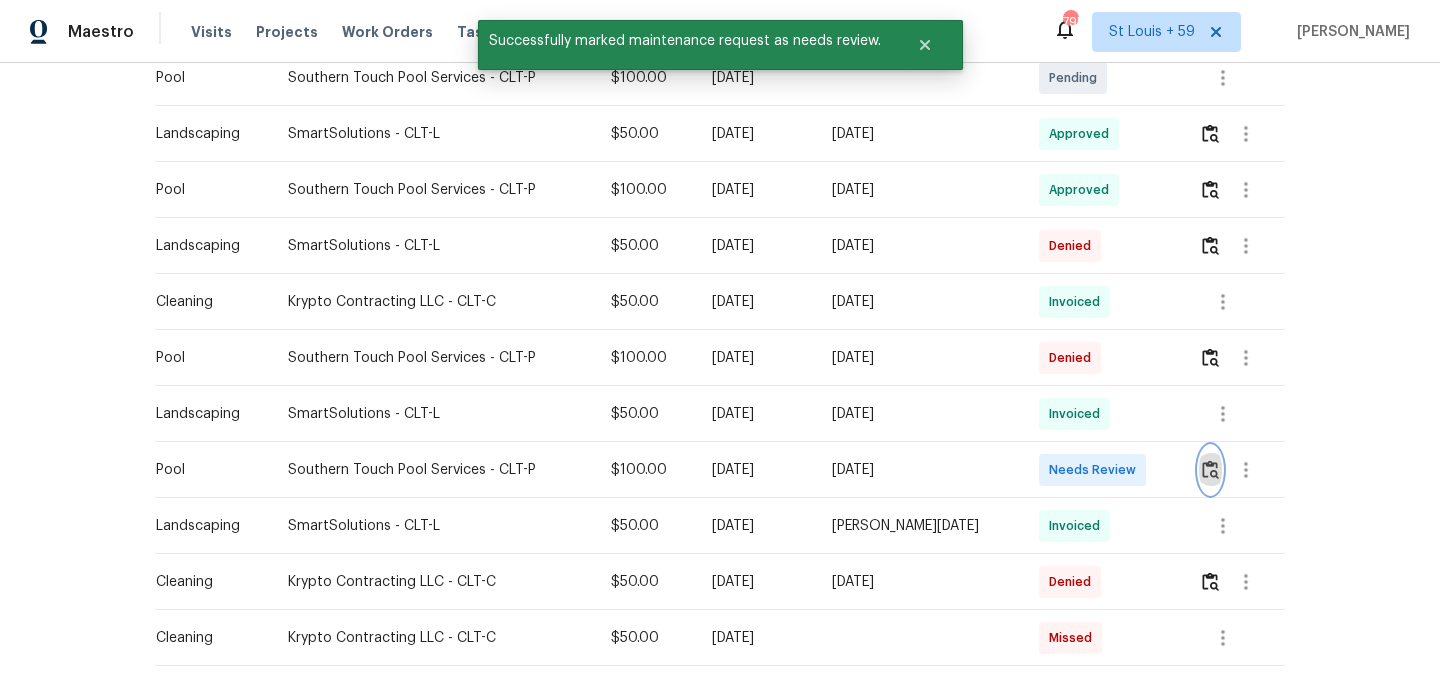 click at bounding box center (1210, 469) 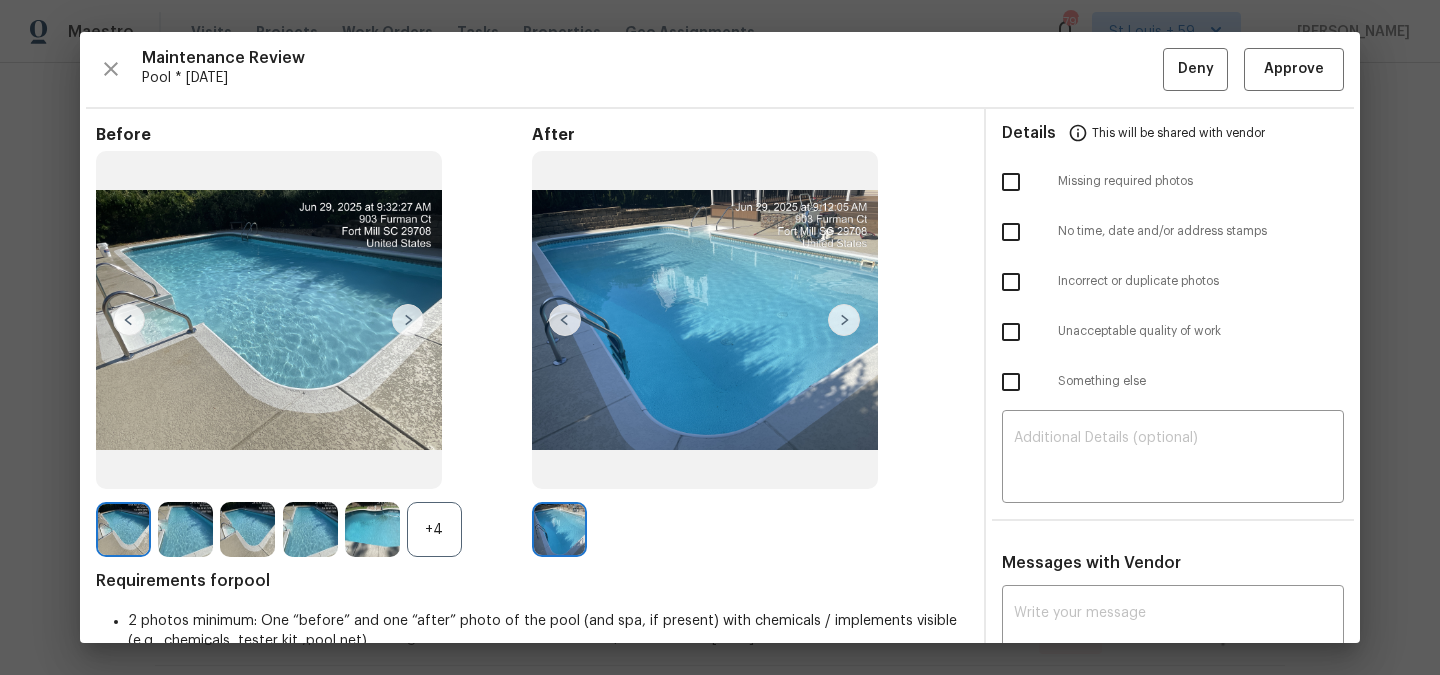 scroll, scrollTop: 6, scrollLeft: 0, axis: vertical 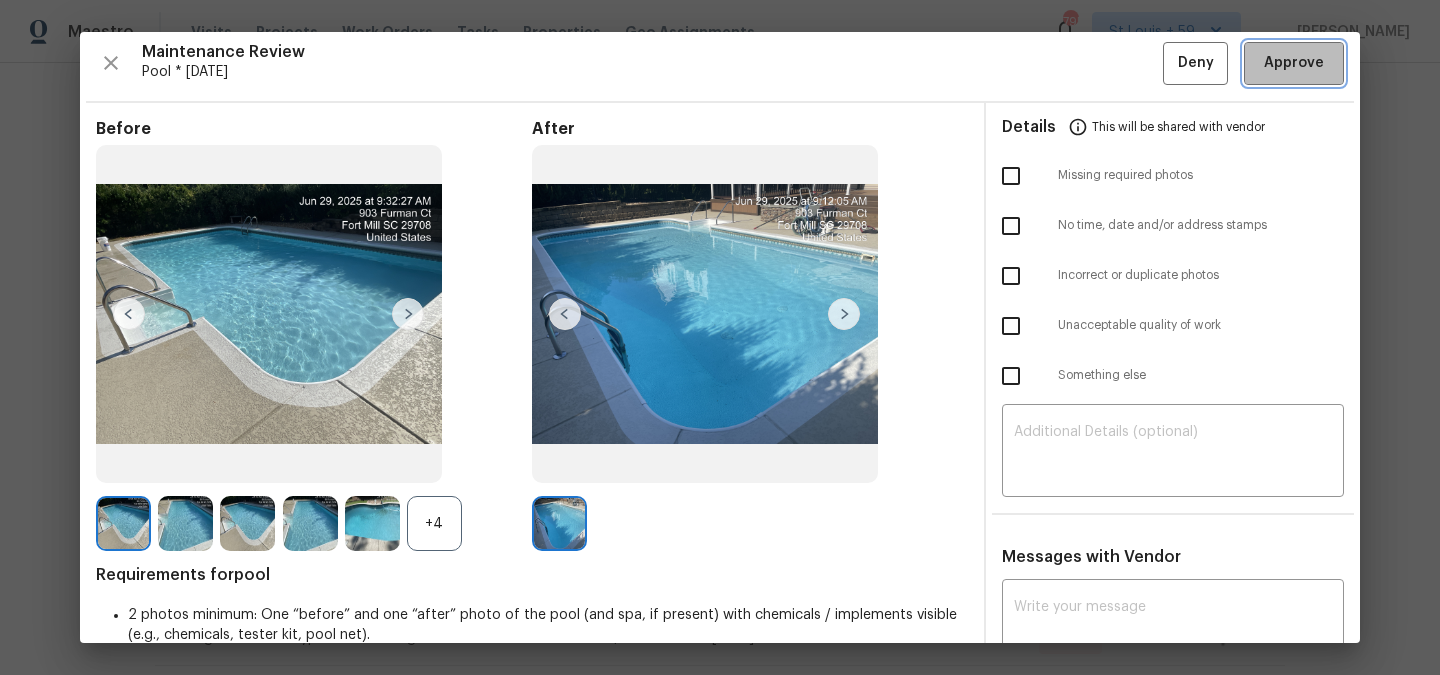 click on "Approve" at bounding box center [1294, 63] 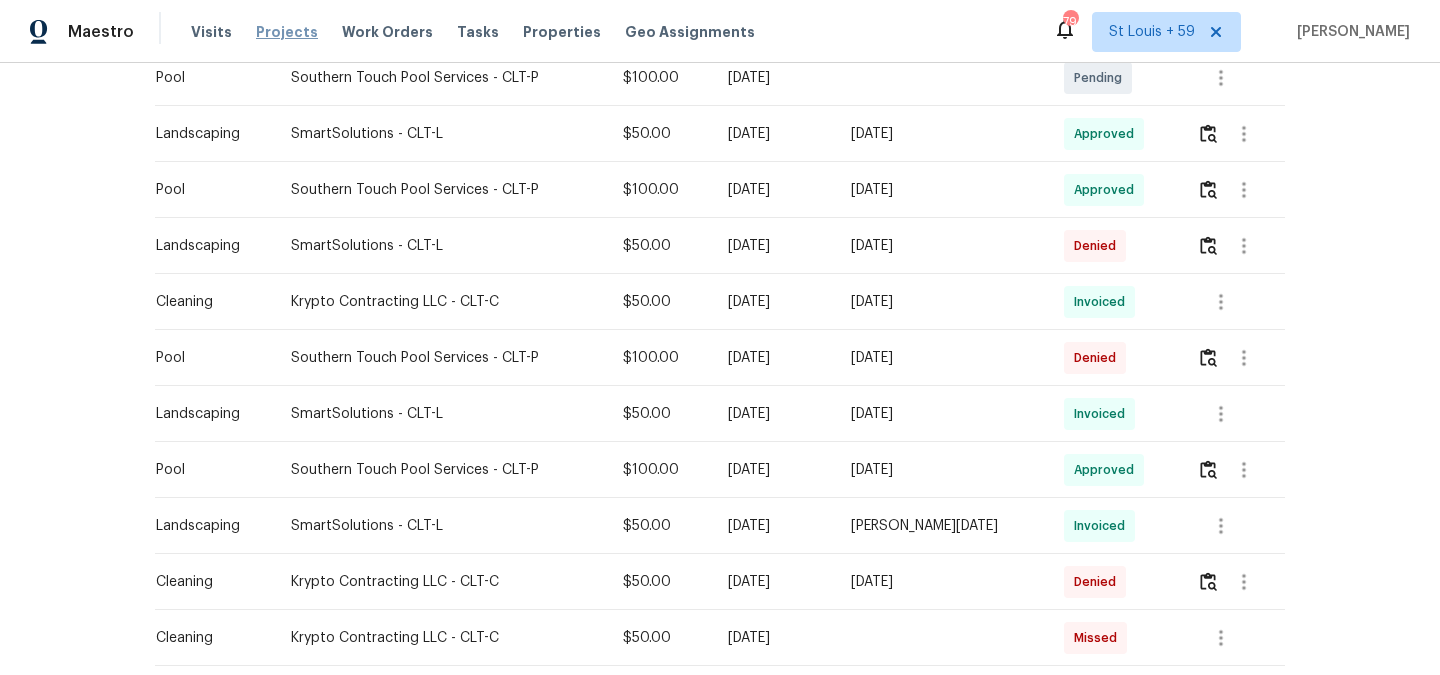 click on "Projects" at bounding box center [287, 32] 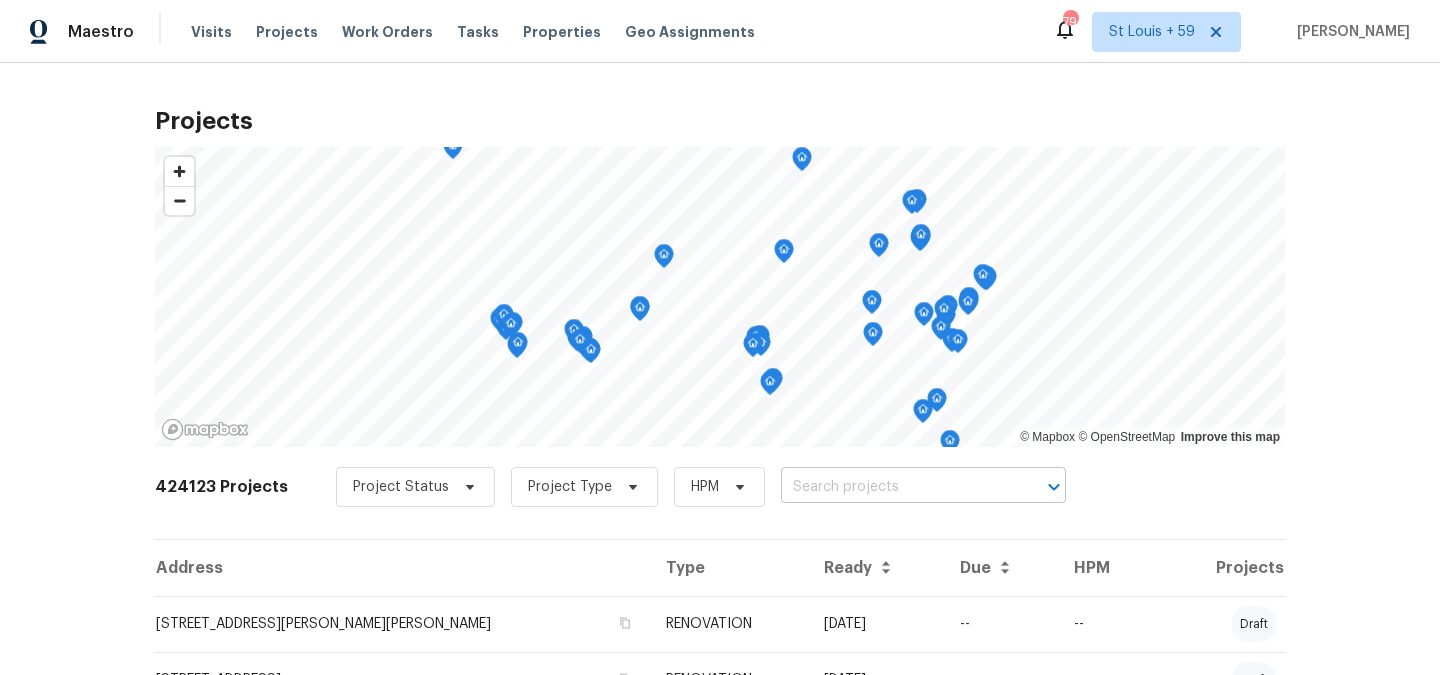 click at bounding box center (895, 487) 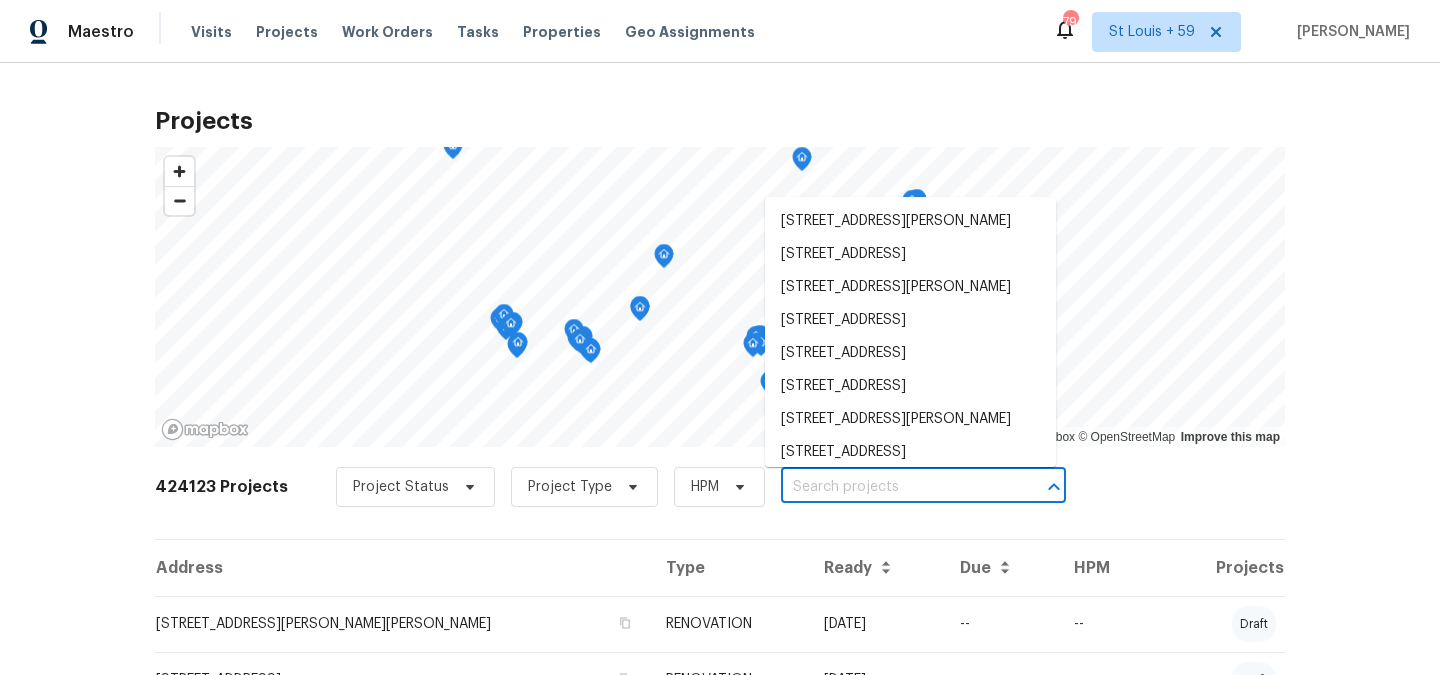 paste on "[STREET_ADDRESS]" 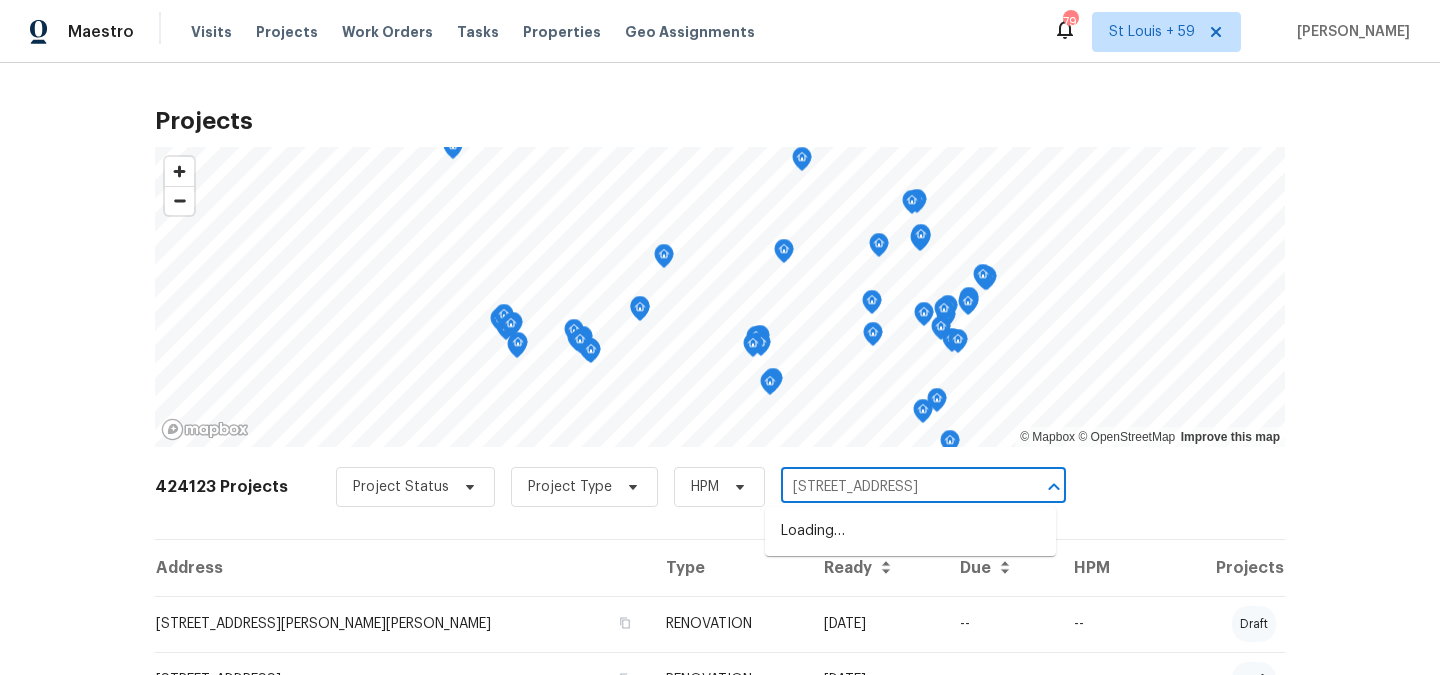 scroll, scrollTop: 0, scrollLeft: 48, axis: horizontal 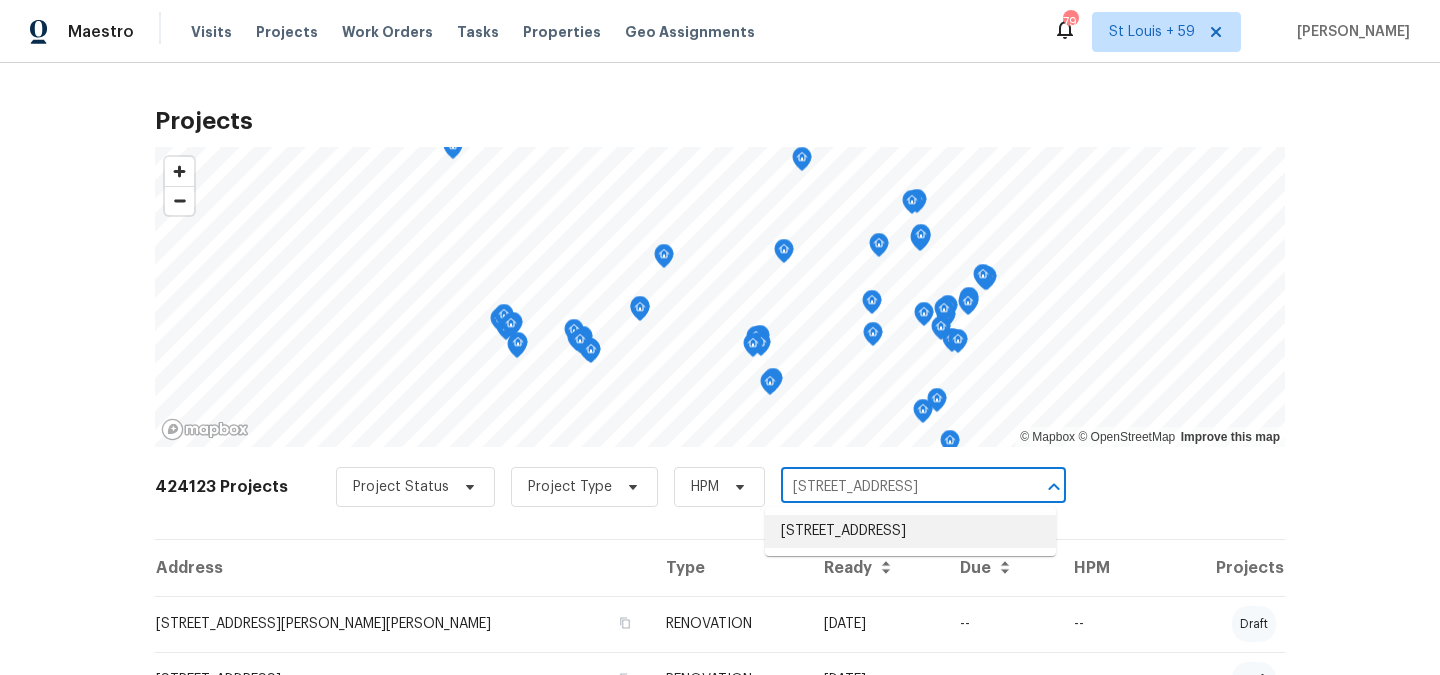 click on "[STREET_ADDRESS]" at bounding box center [910, 531] 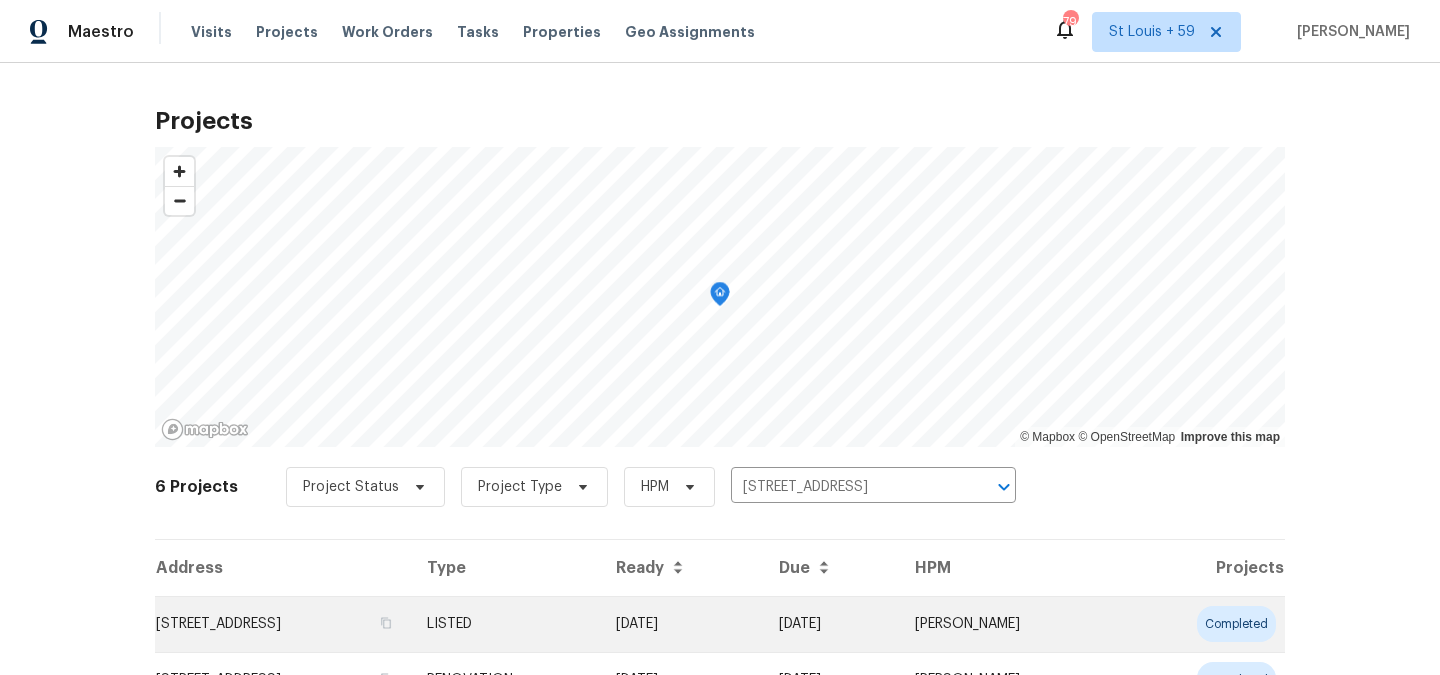 click on "[STREET_ADDRESS]" at bounding box center (283, 624) 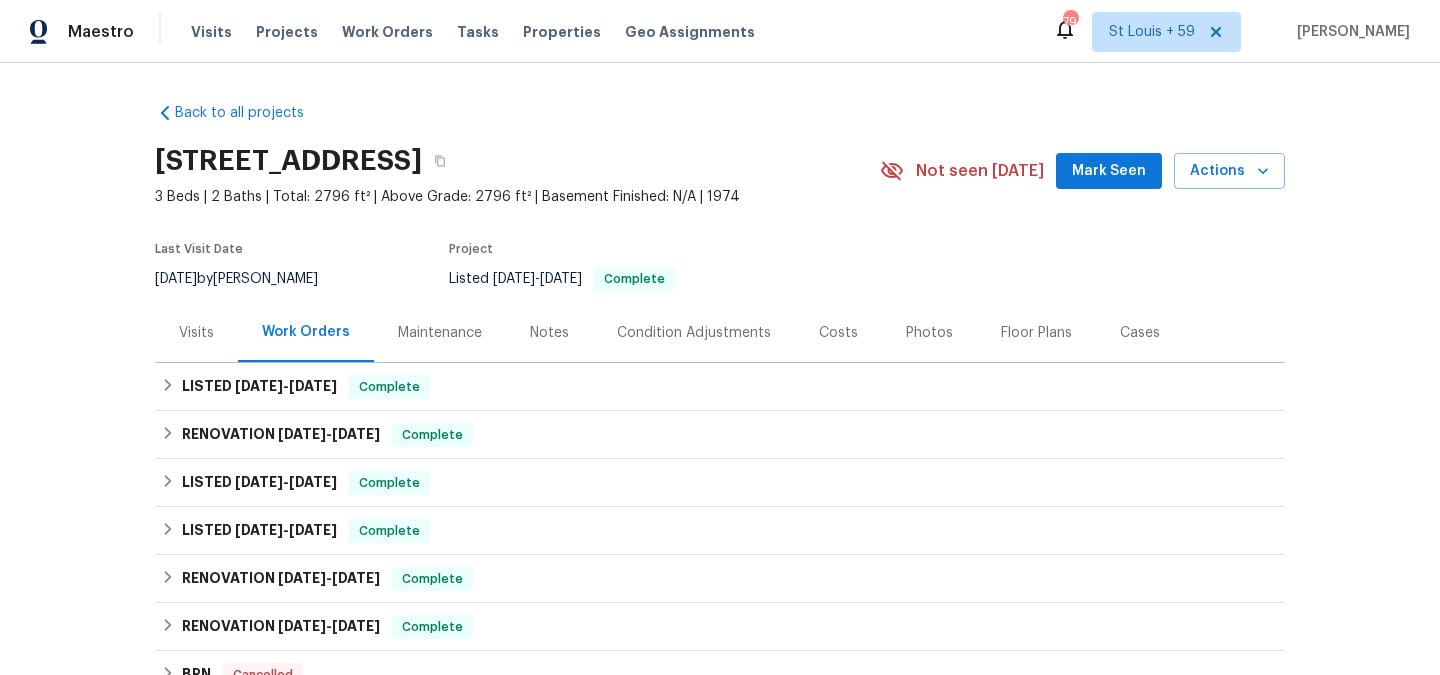 click on "Maintenance" at bounding box center (440, 332) 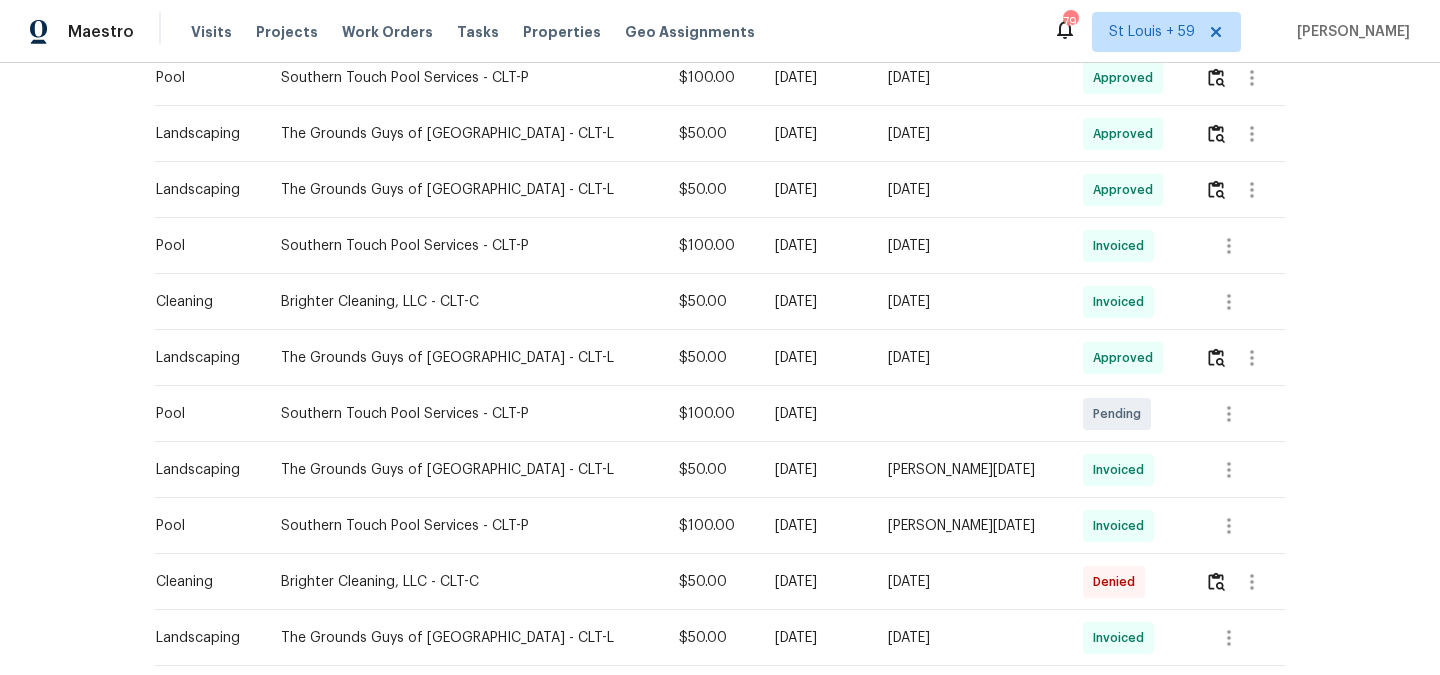 scroll, scrollTop: 840, scrollLeft: 0, axis: vertical 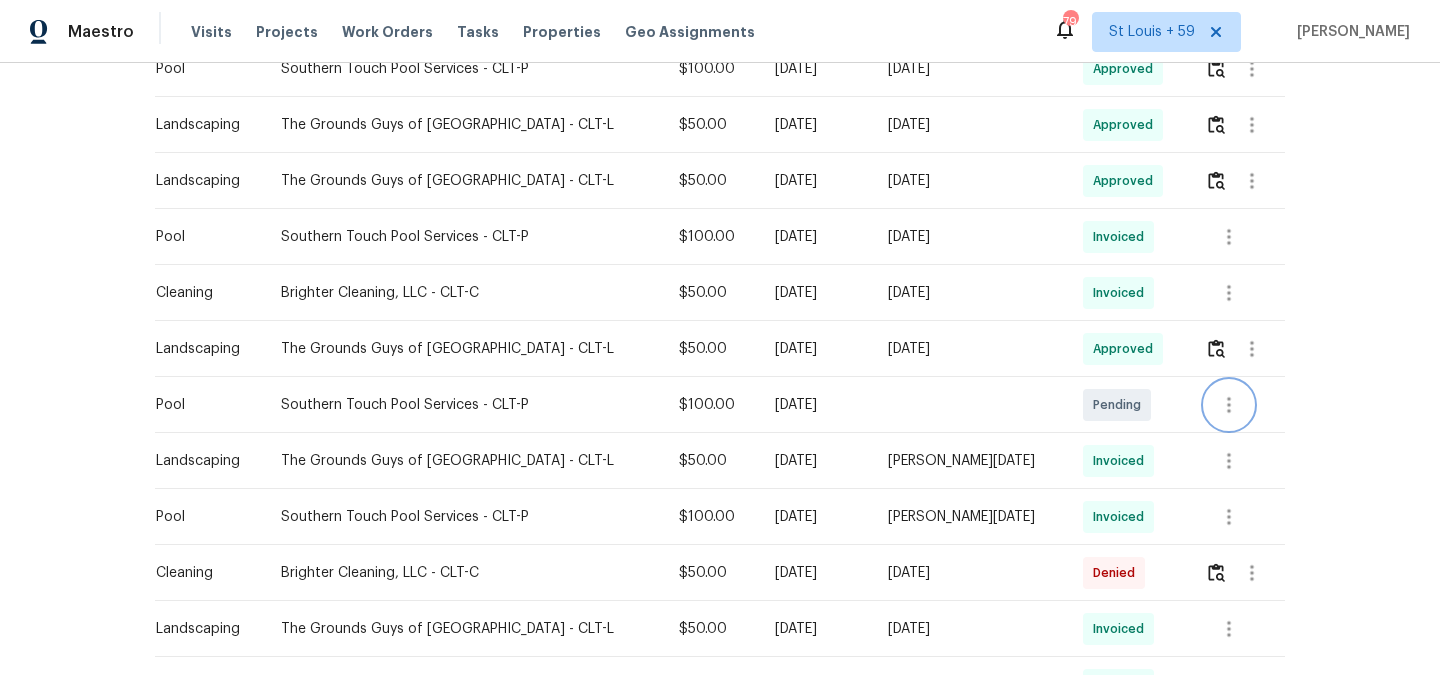 click 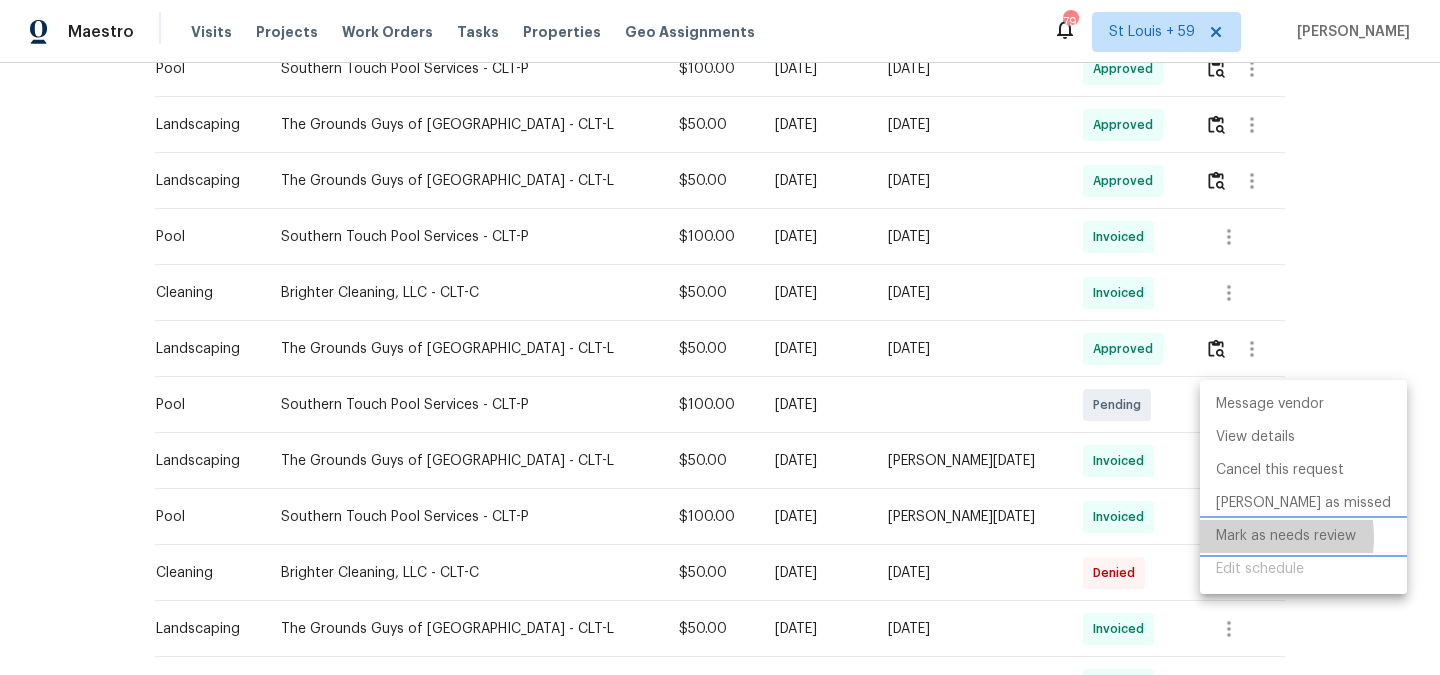 click on "Mark as needs review" at bounding box center (1303, 536) 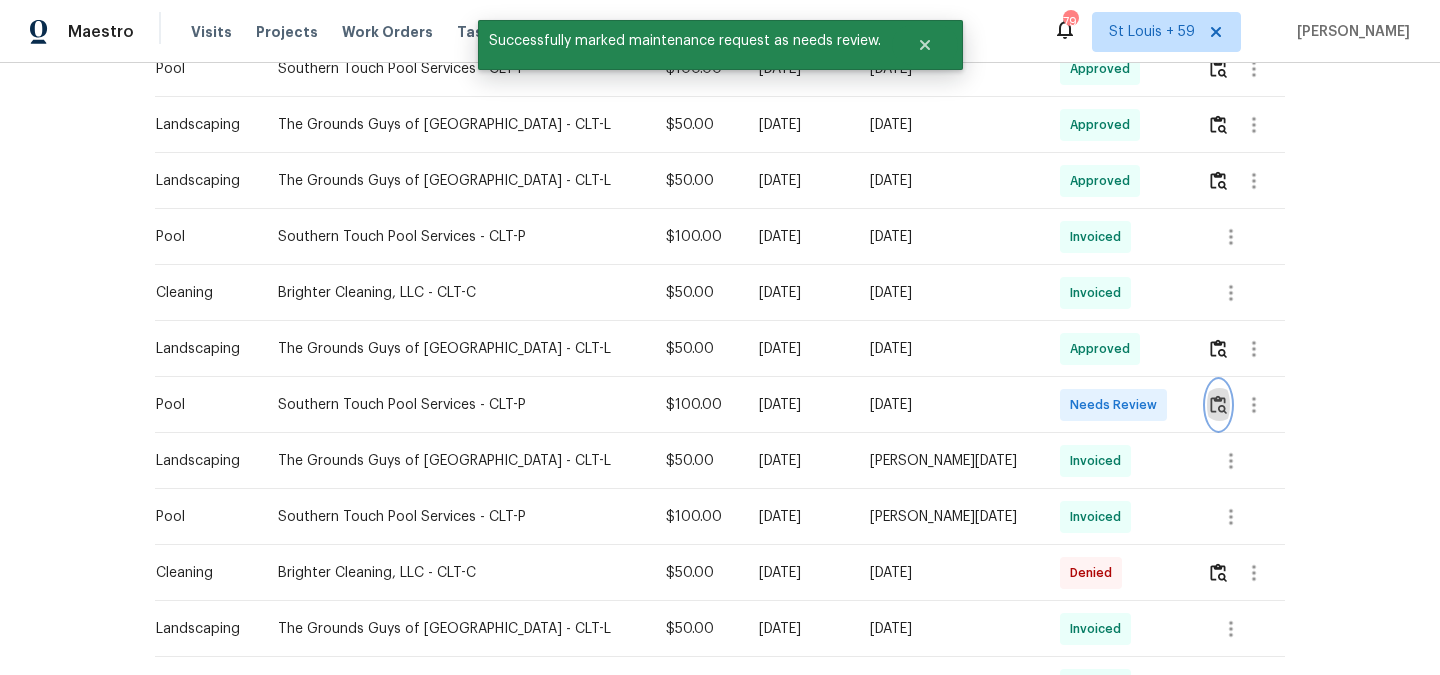 click at bounding box center (1218, 404) 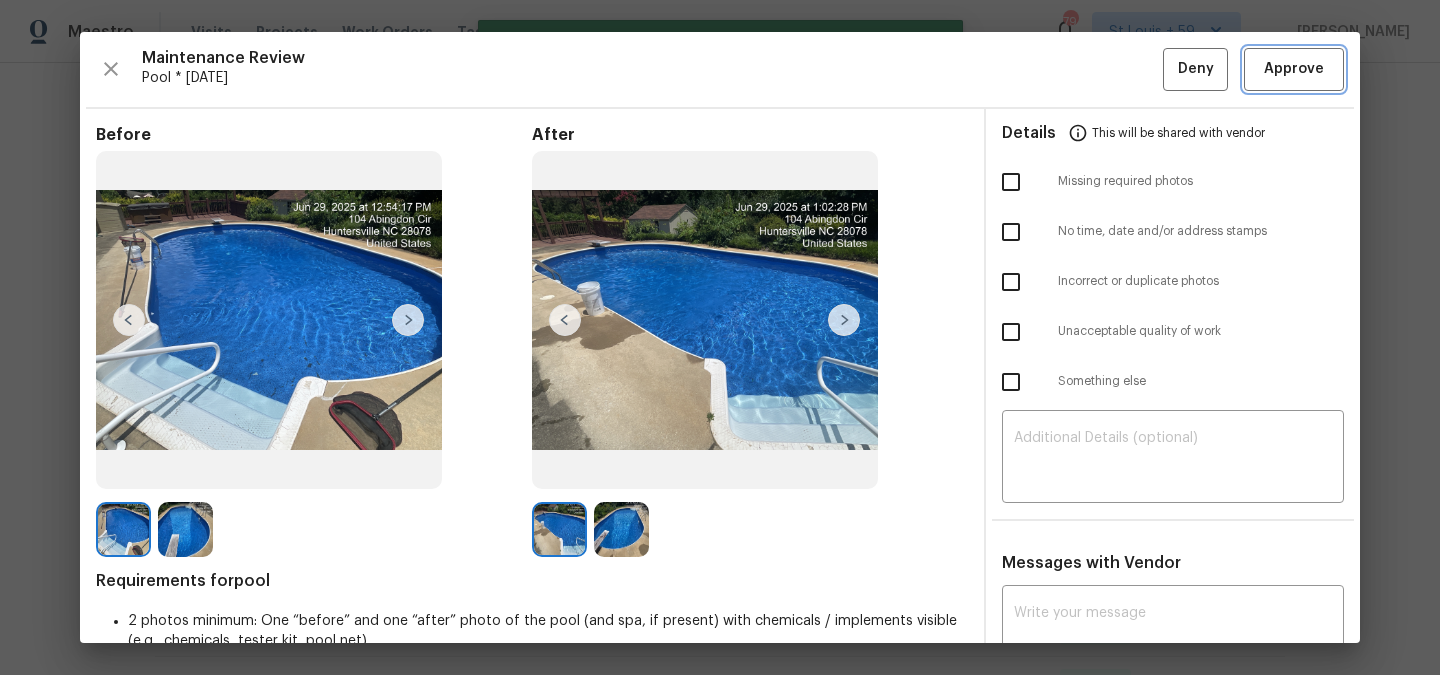 click on "Approve" at bounding box center (1294, 69) 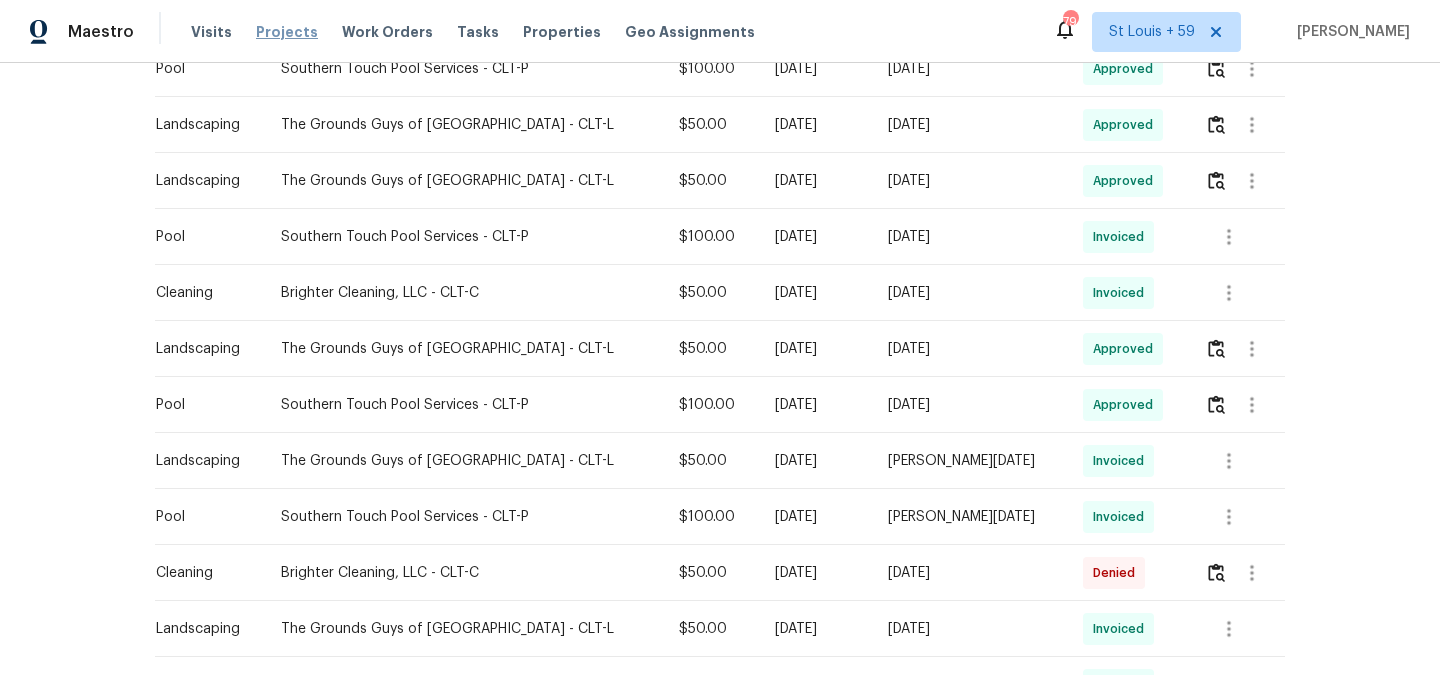 click on "Projects" at bounding box center (287, 32) 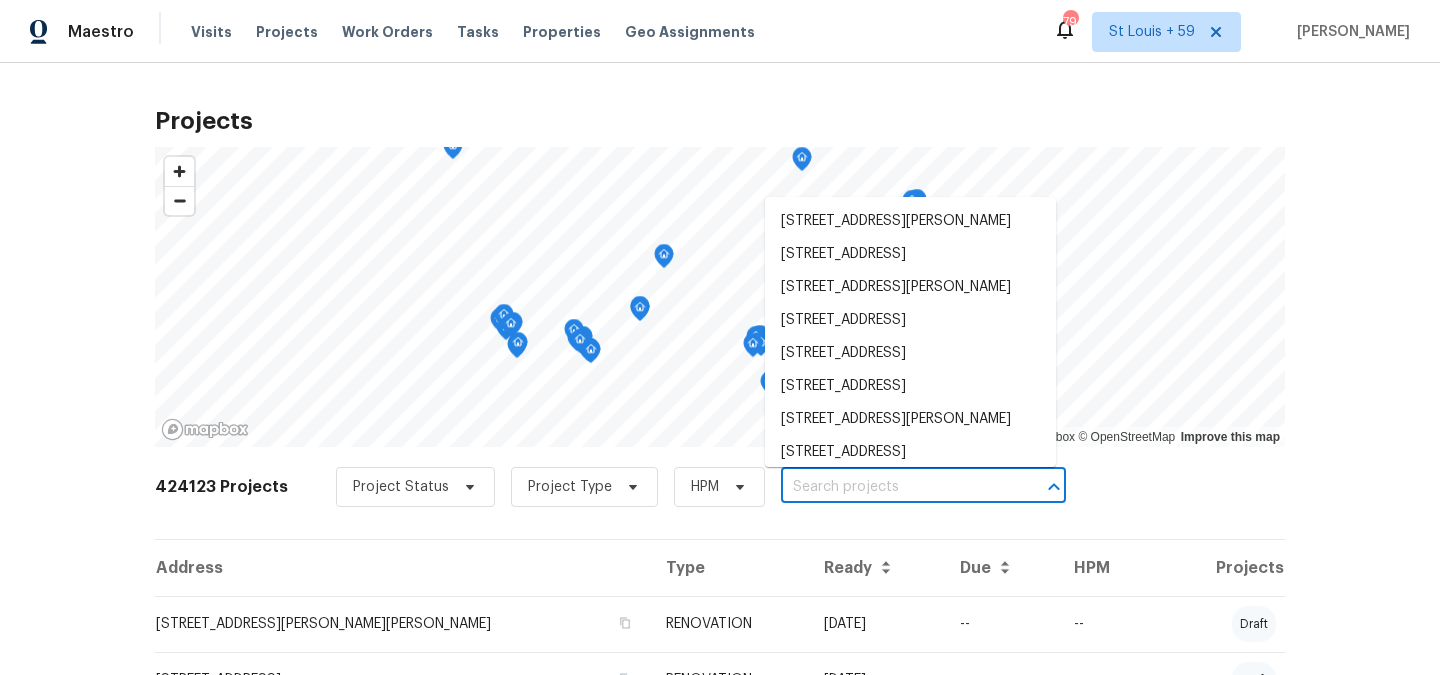 click at bounding box center [895, 487] 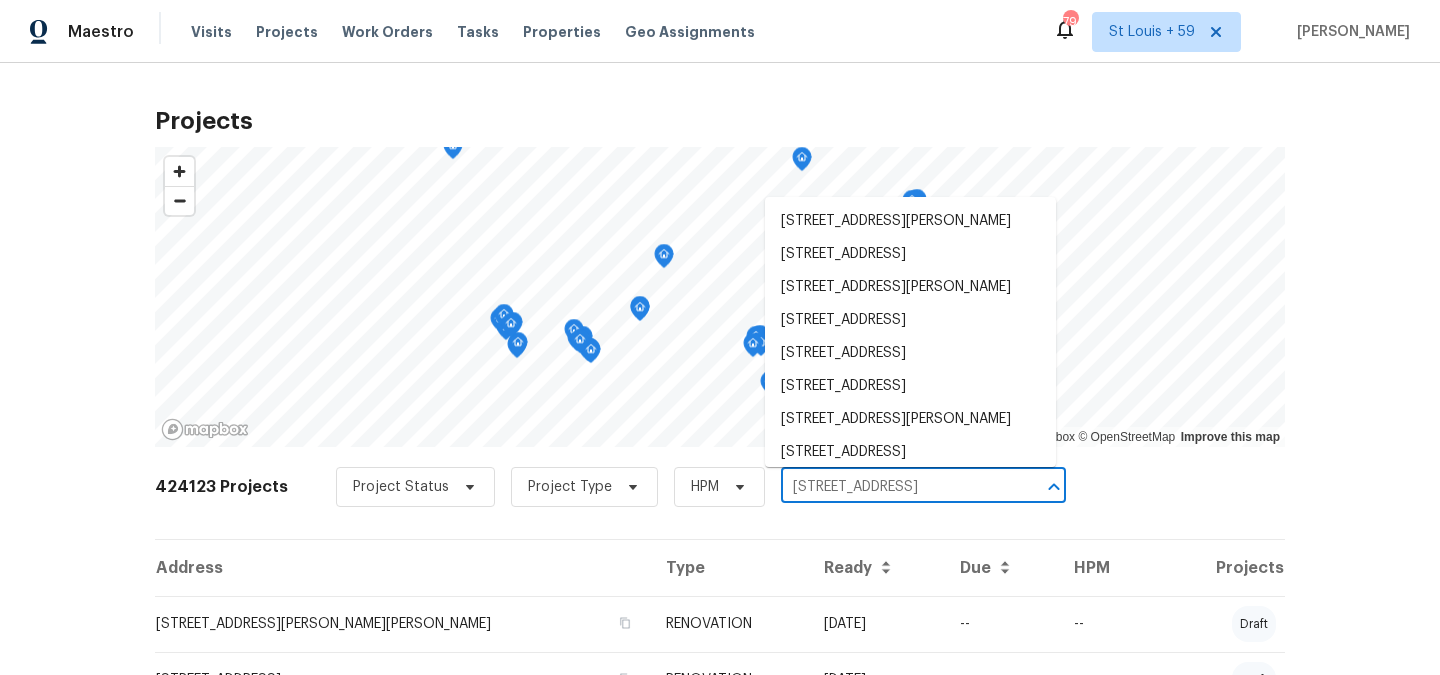 scroll, scrollTop: 0, scrollLeft: 73, axis: horizontal 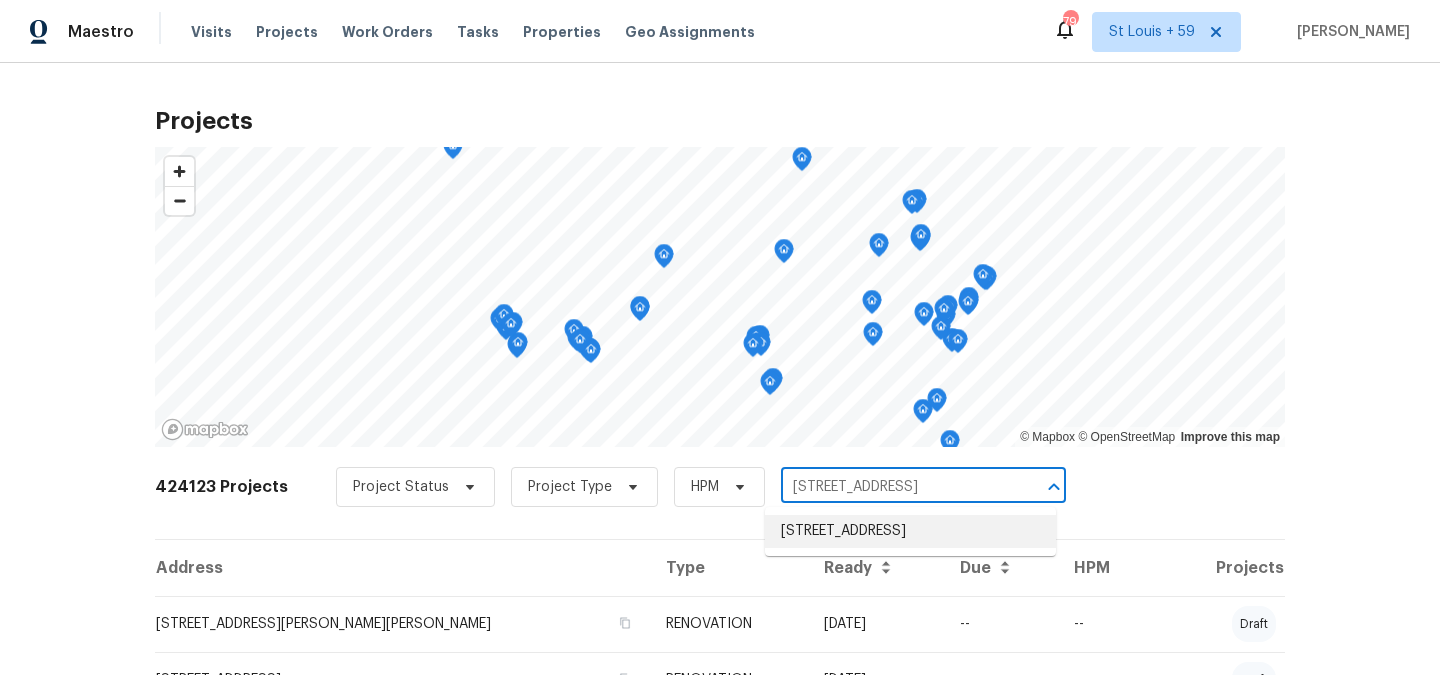 click on "[STREET_ADDRESS]" at bounding box center [910, 531] 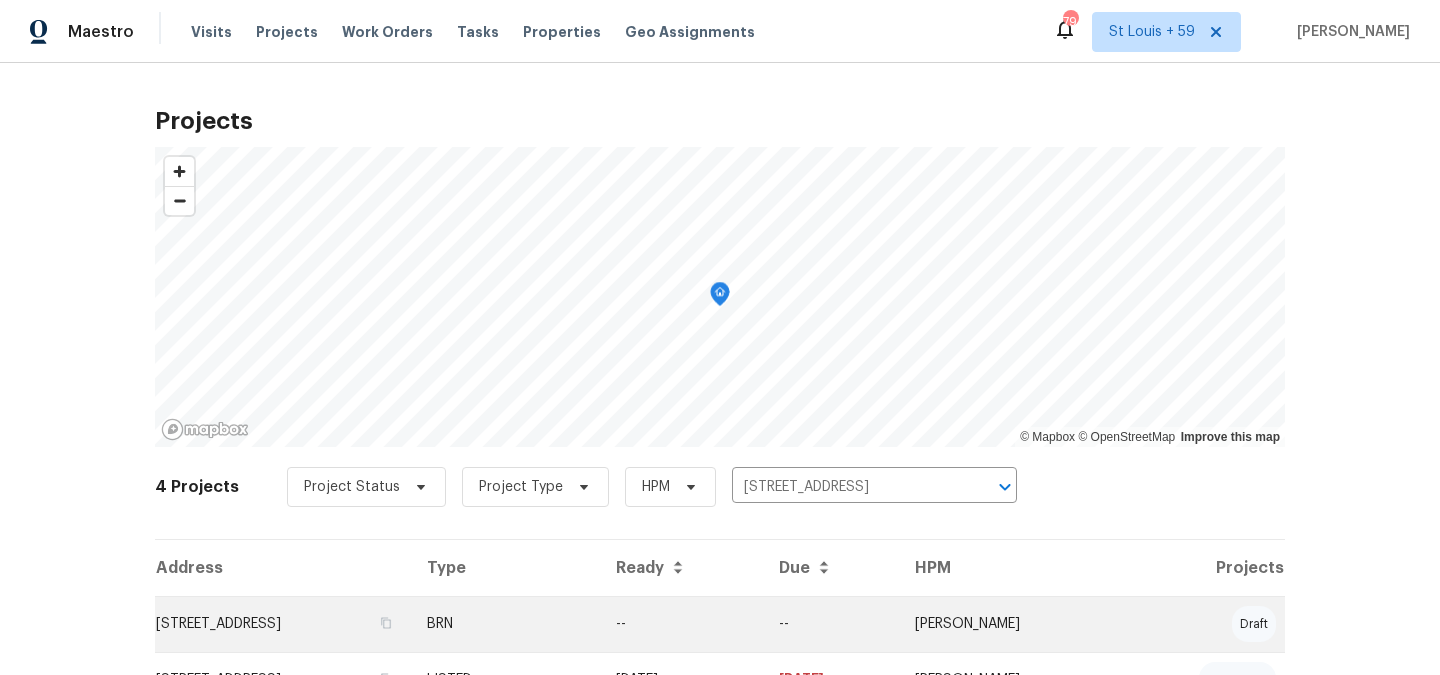 click on "[STREET_ADDRESS]" at bounding box center [283, 624] 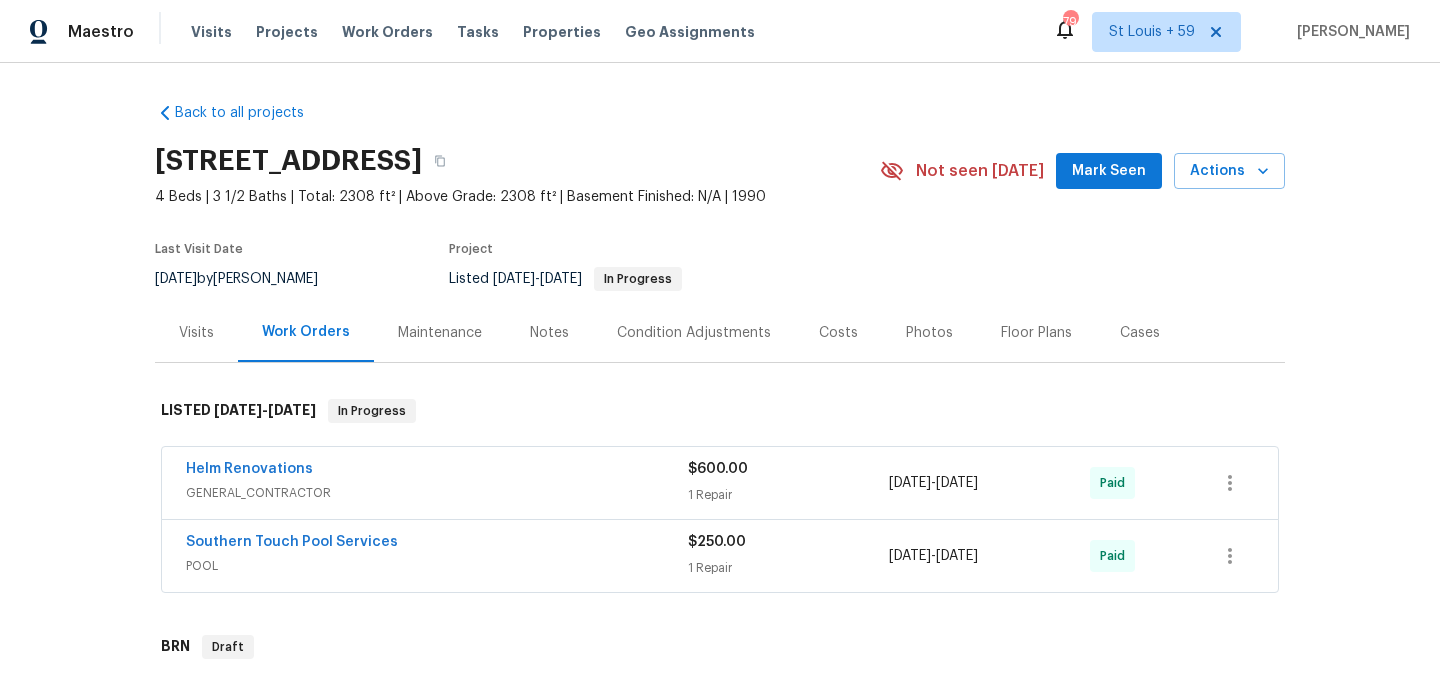 click on "Maintenance" at bounding box center (440, 333) 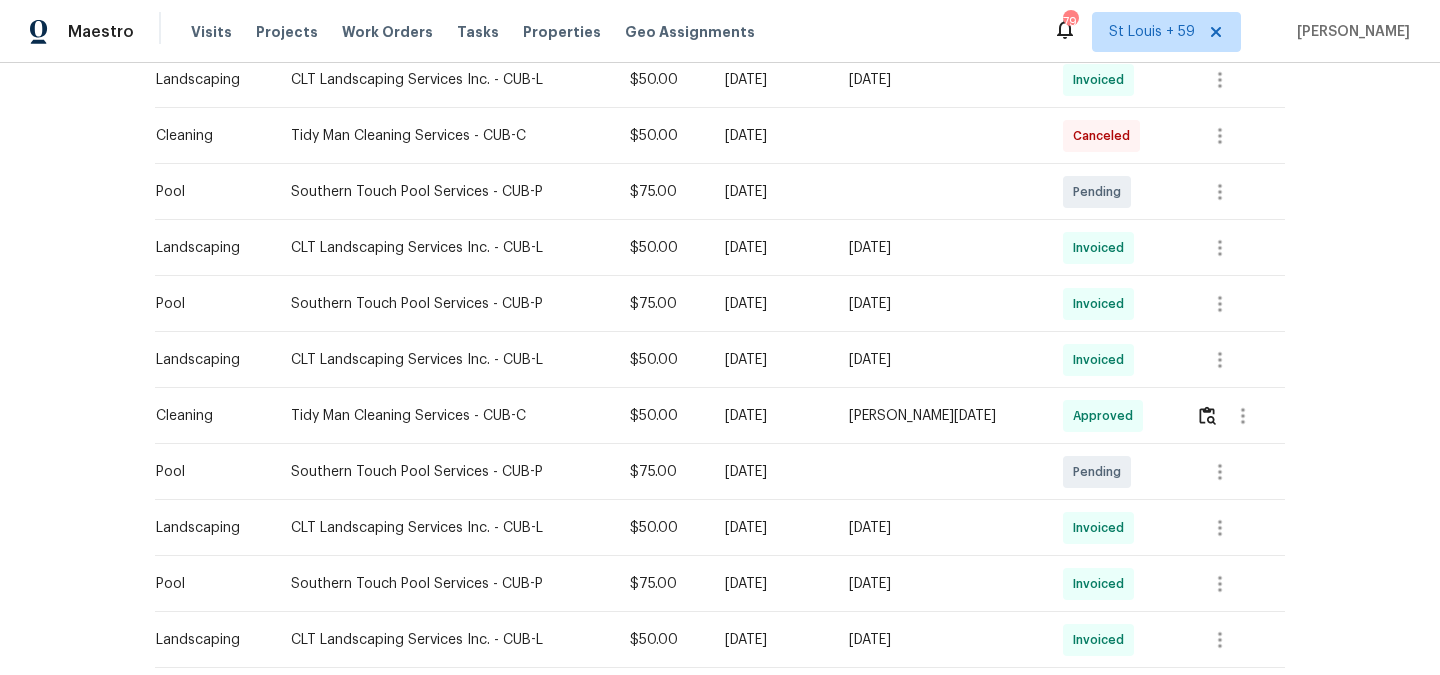 scroll, scrollTop: 719, scrollLeft: 0, axis: vertical 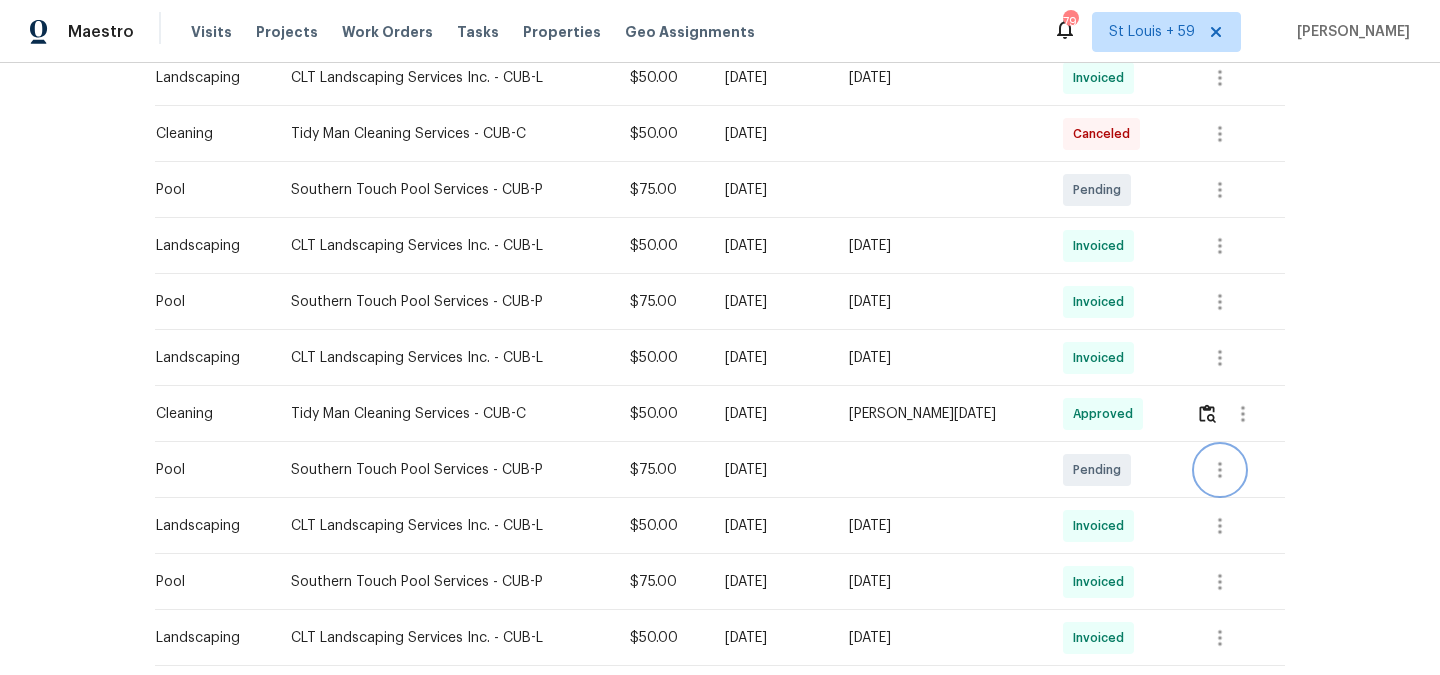 click 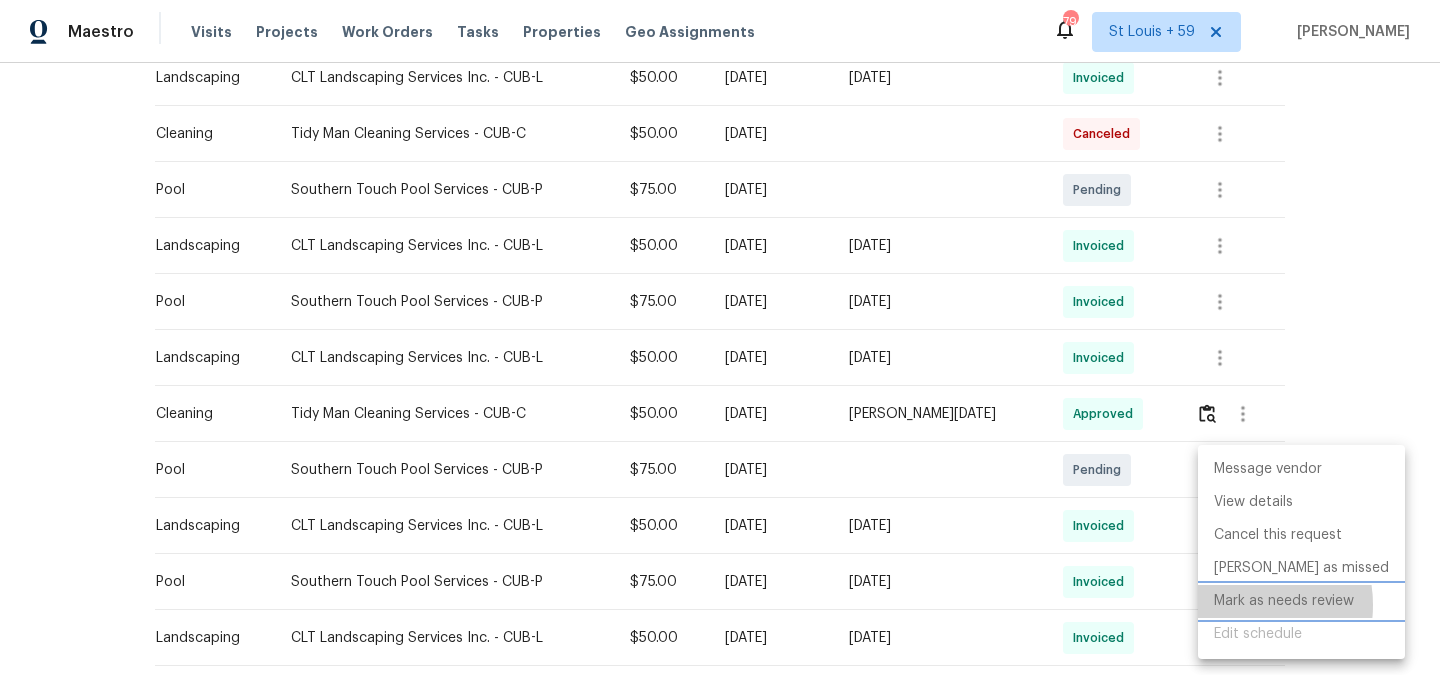 click on "Mark as needs review" at bounding box center [1301, 601] 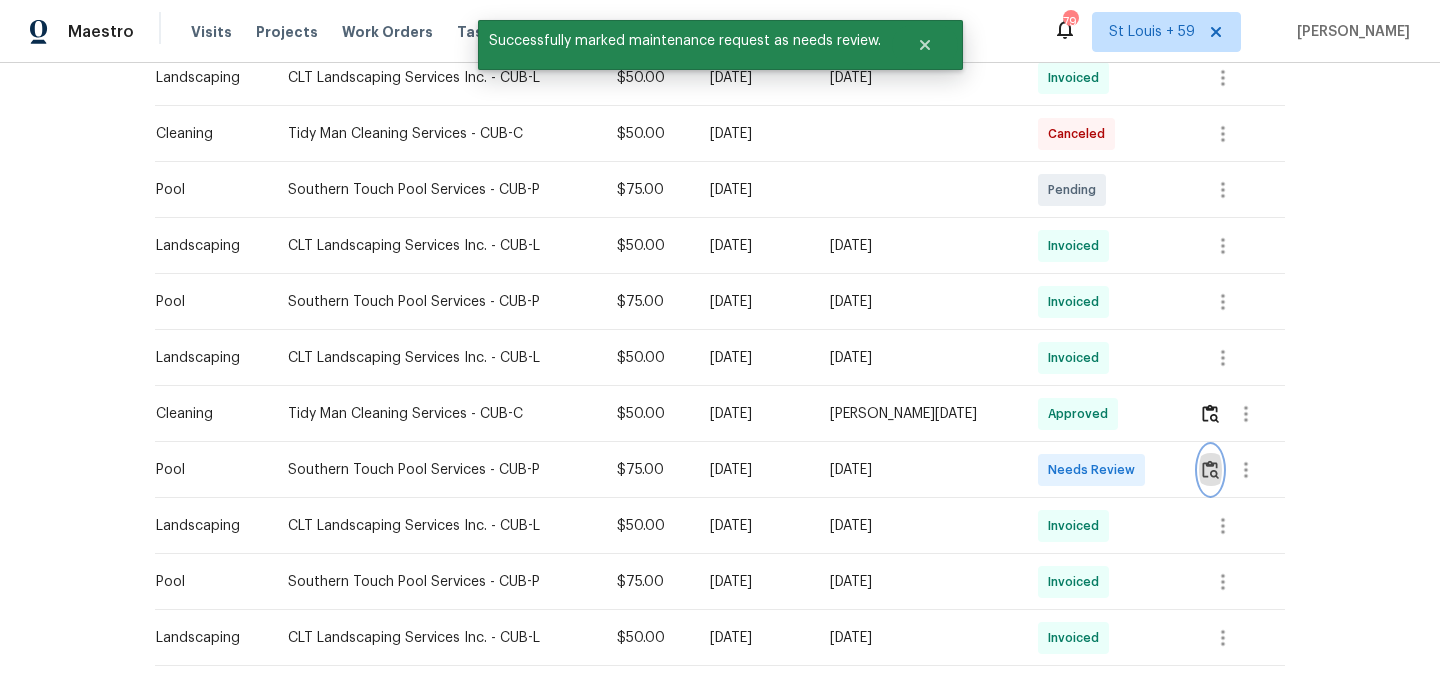 click at bounding box center [1210, 469] 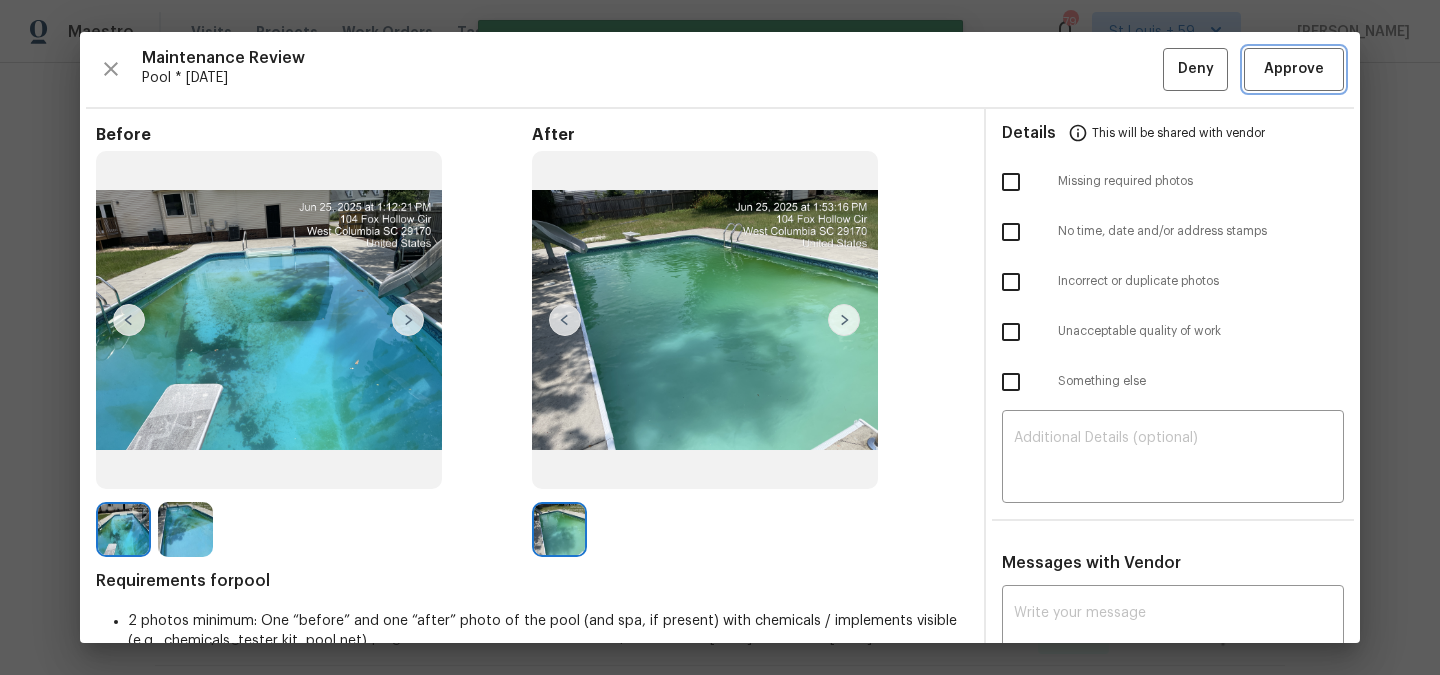 click on "Approve" at bounding box center (1294, 69) 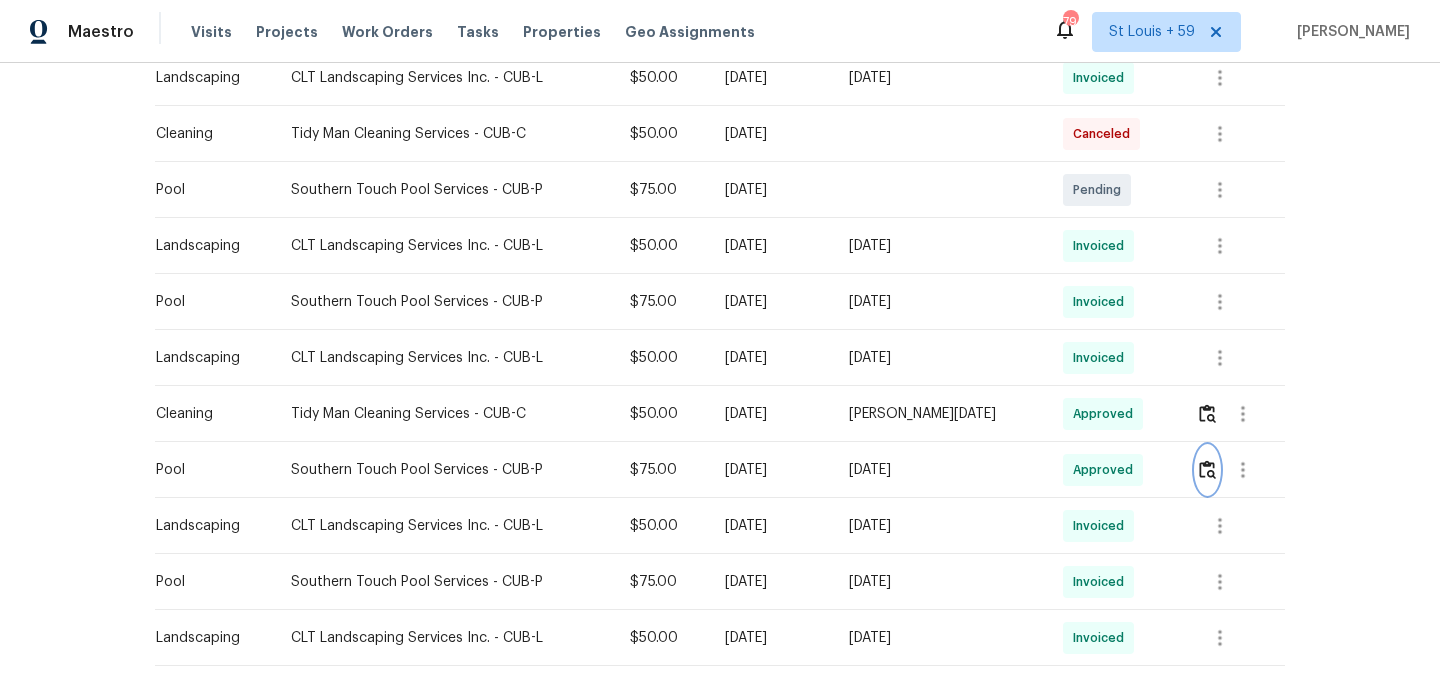 scroll, scrollTop: 0, scrollLeft: 0, axis: both 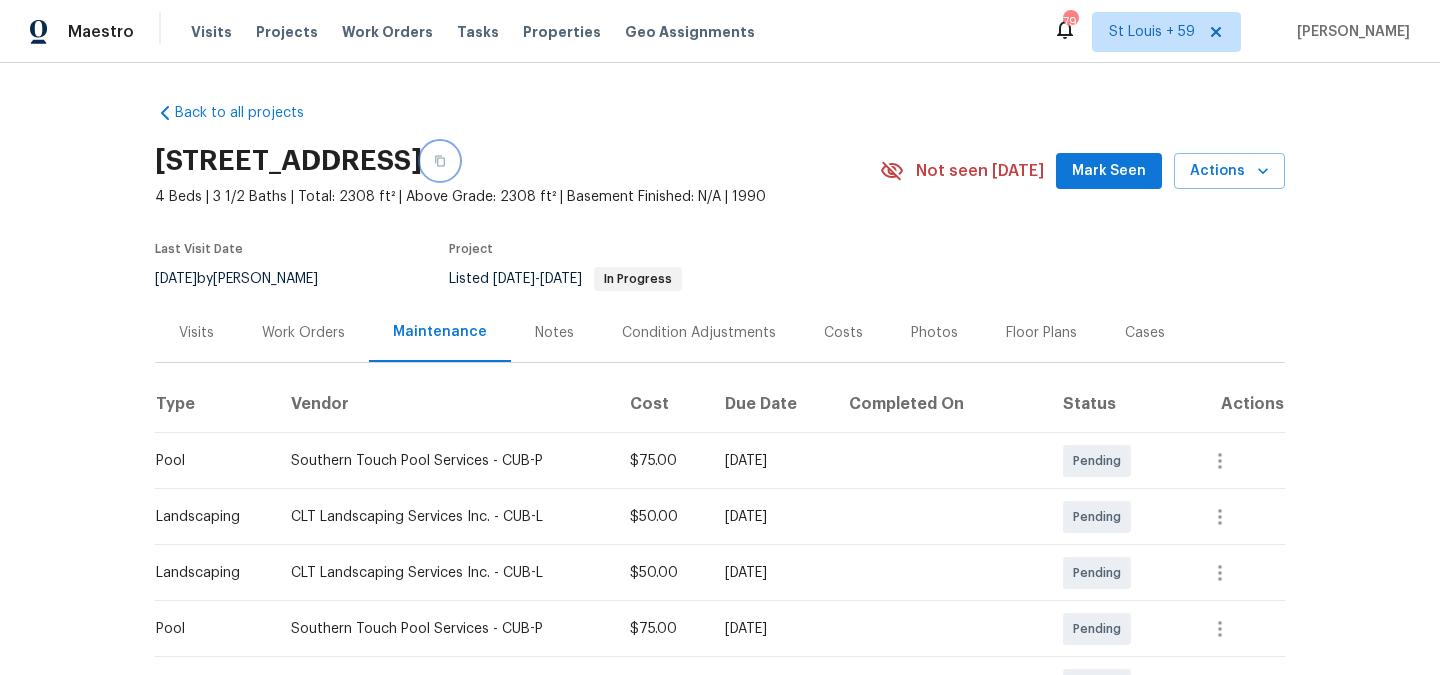 click at bounding box center (440, 161) 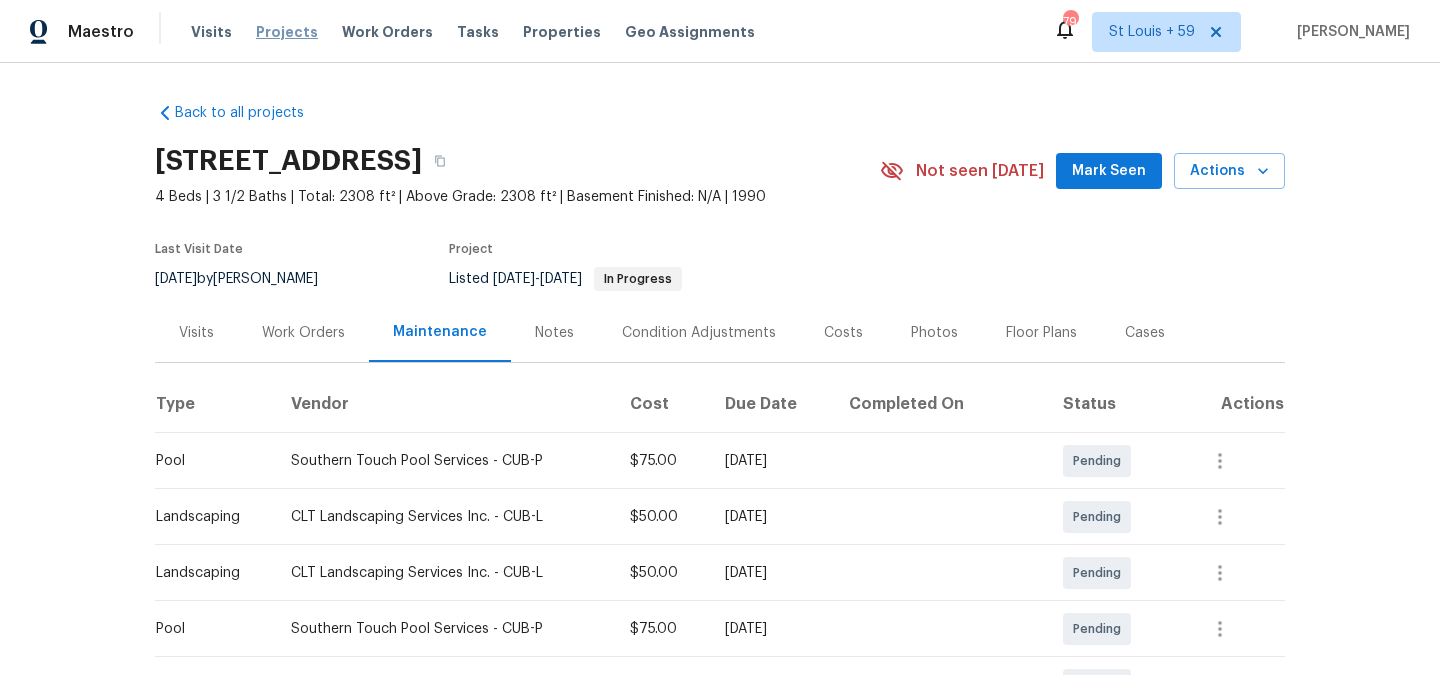 click on "Projects" at bounding box center (287, 32) 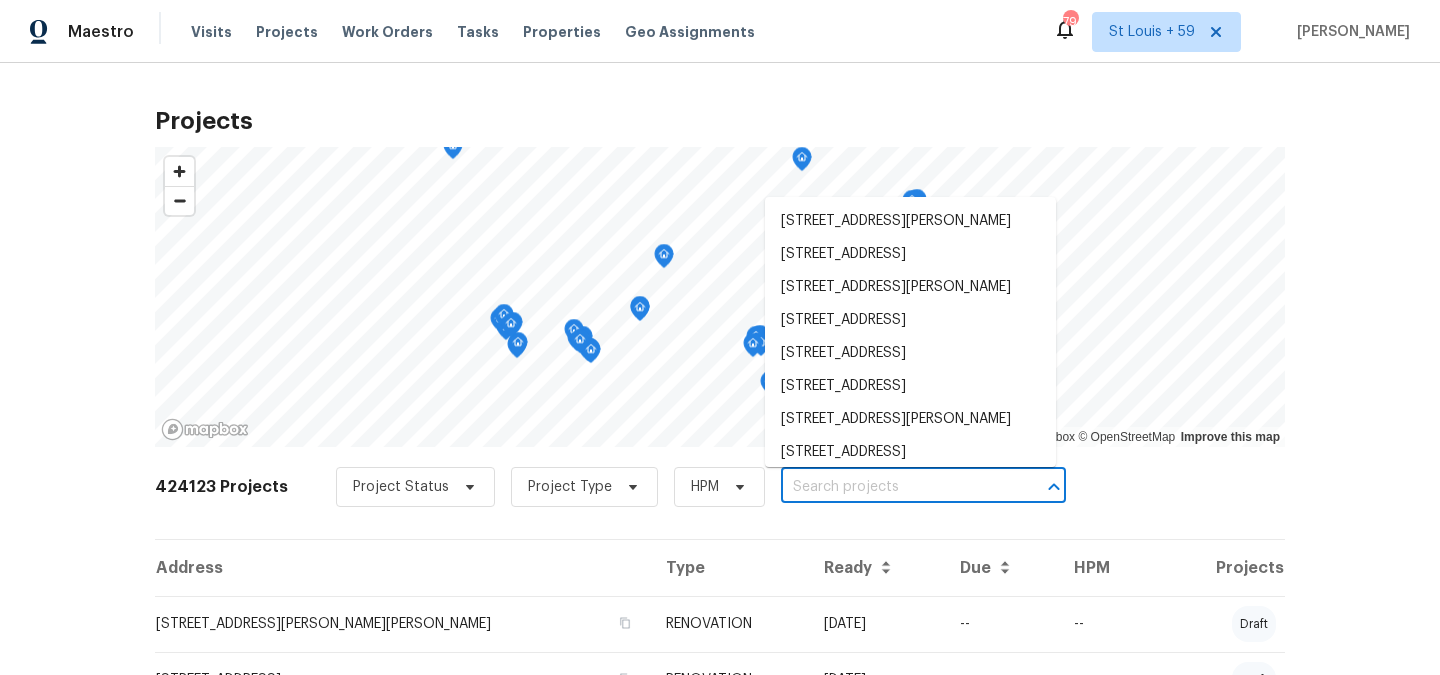click at bounding box center (895, 487) 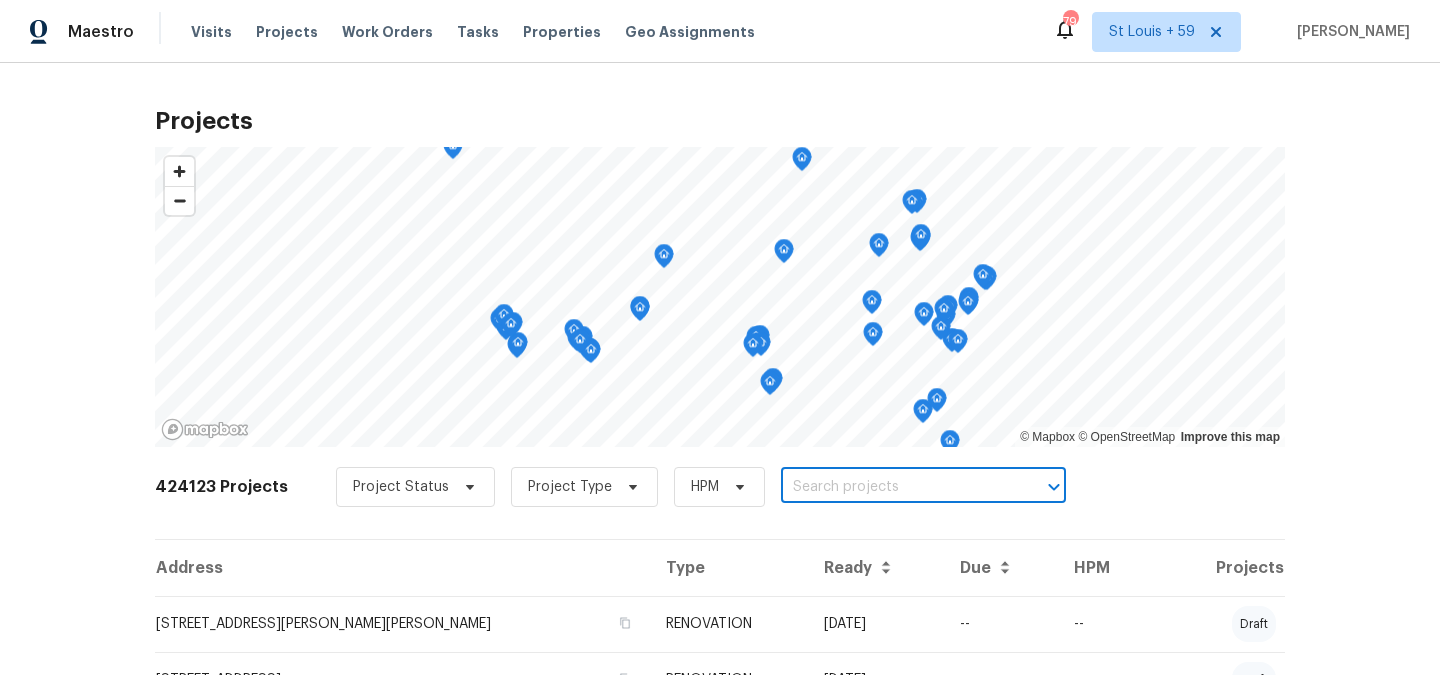 paste on "[STREET_ADDRESS]" 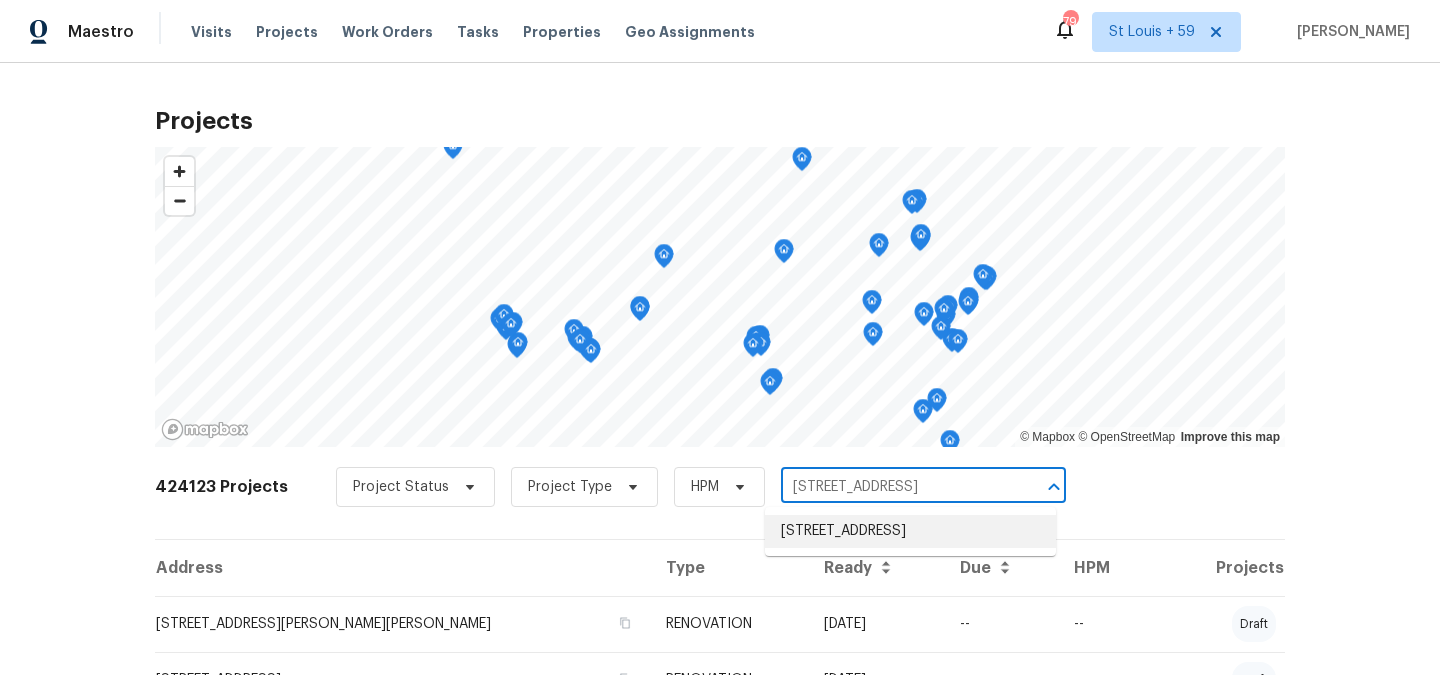 click on "[STREET_ADDRESS]" at bounding box center (910, 531) 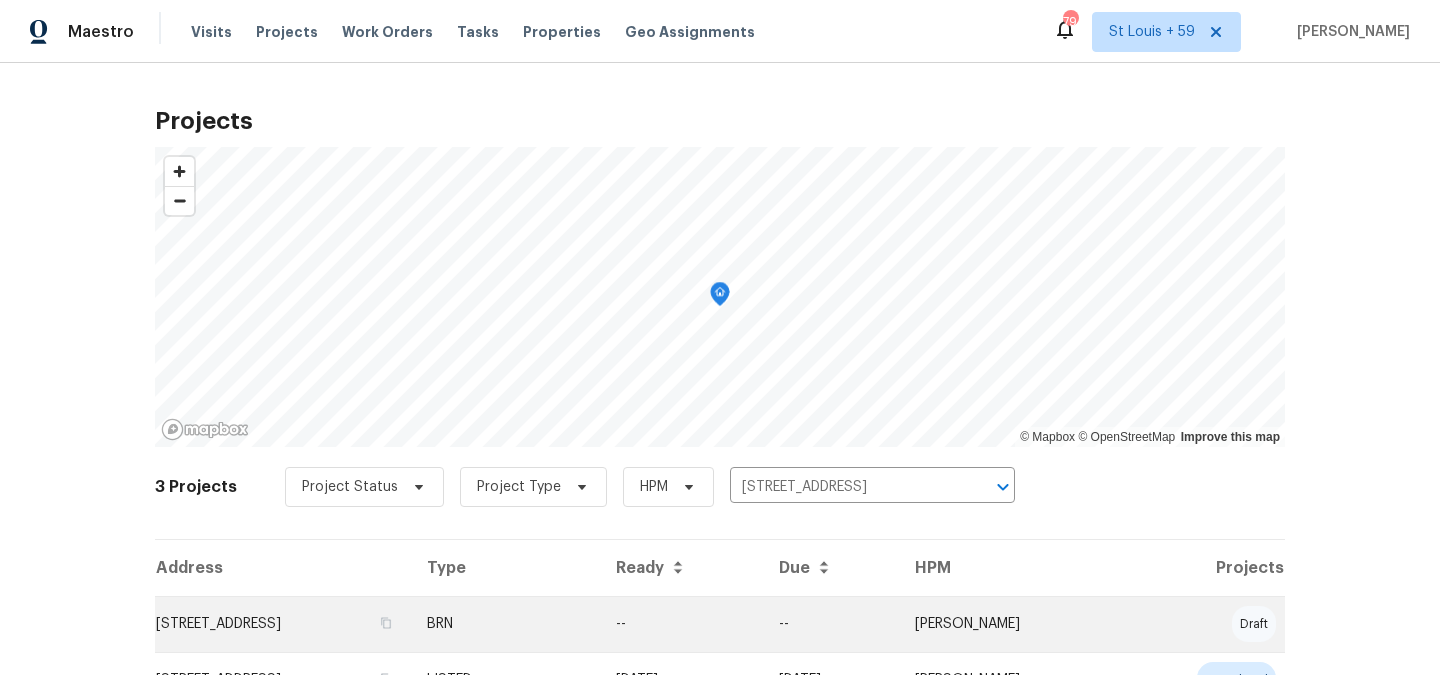 click on "[STREET_ADDRESS]" at bounding box center (283, 624) 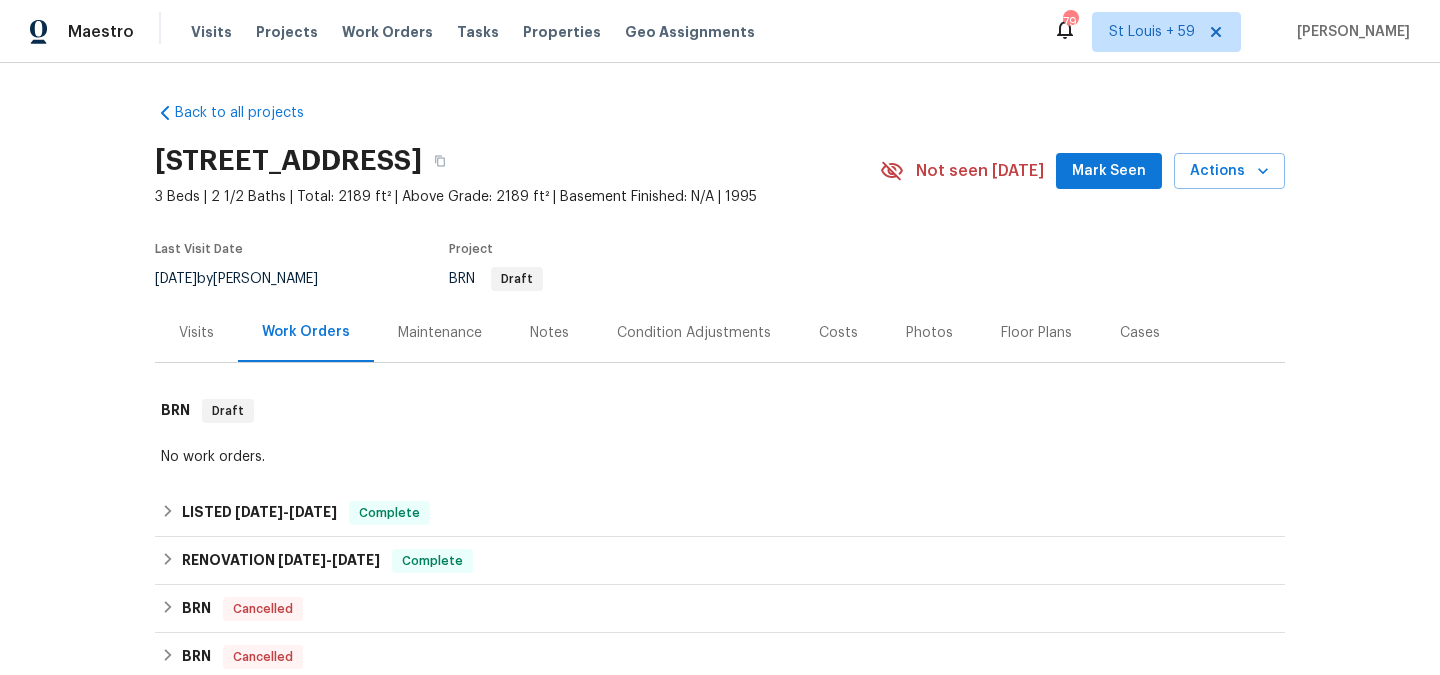 scroll, scrollTop: 109, scrollLeft: 0, axis: vertical 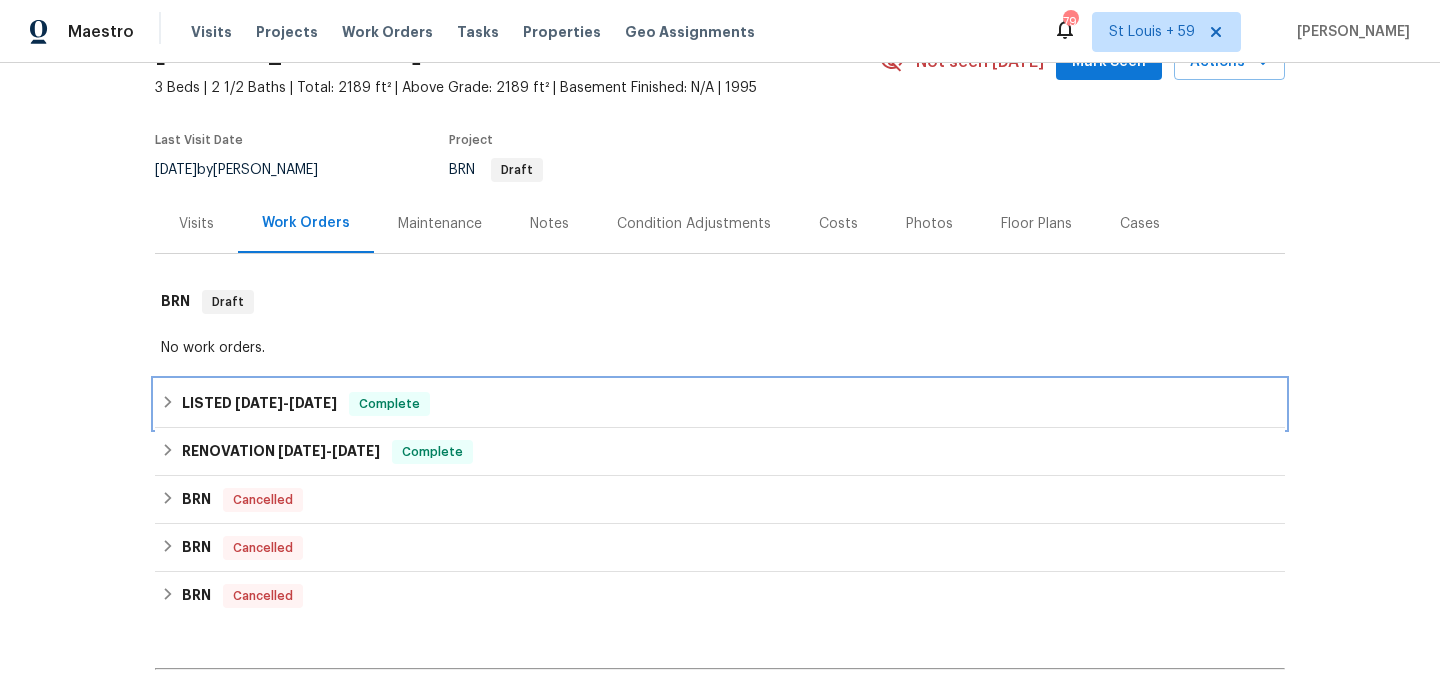 click on "[DATE]" at bounding box center [259, 403] 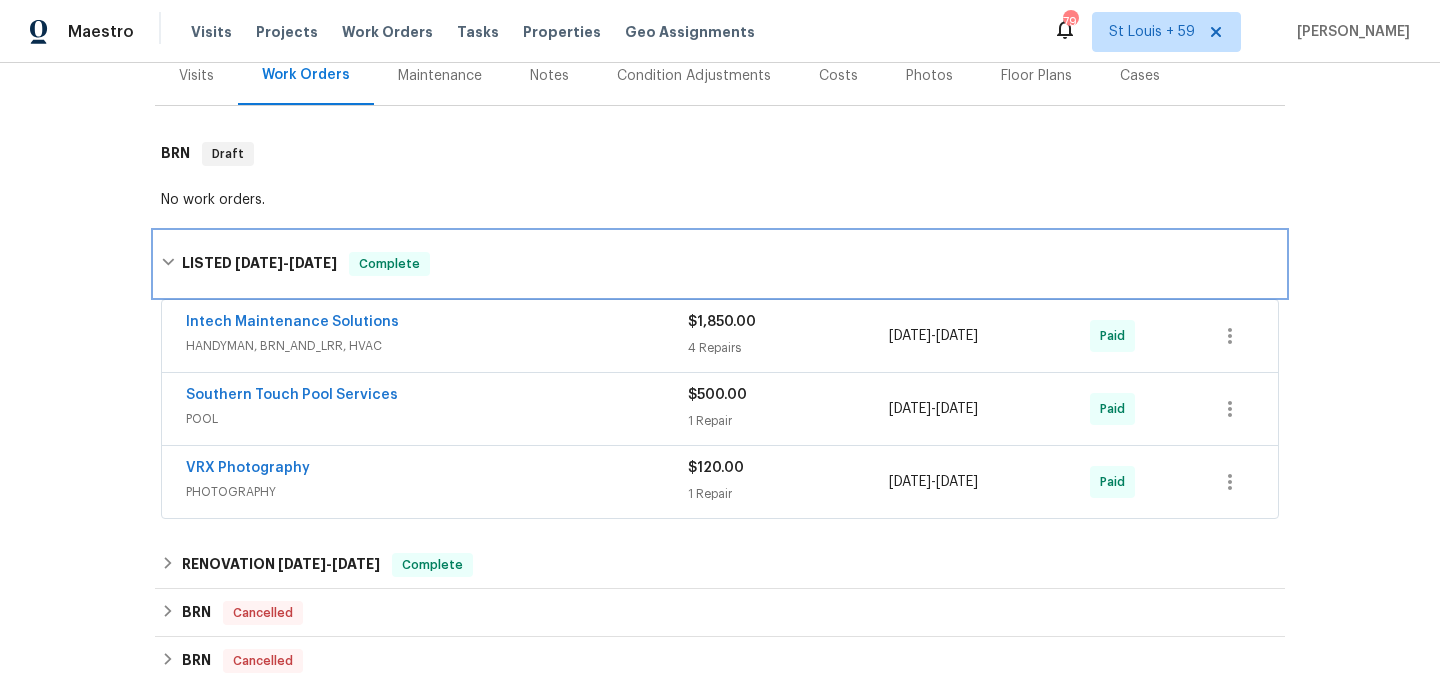 scroll, scrollTop: 262, scrollLeft: 0, axis: vertical 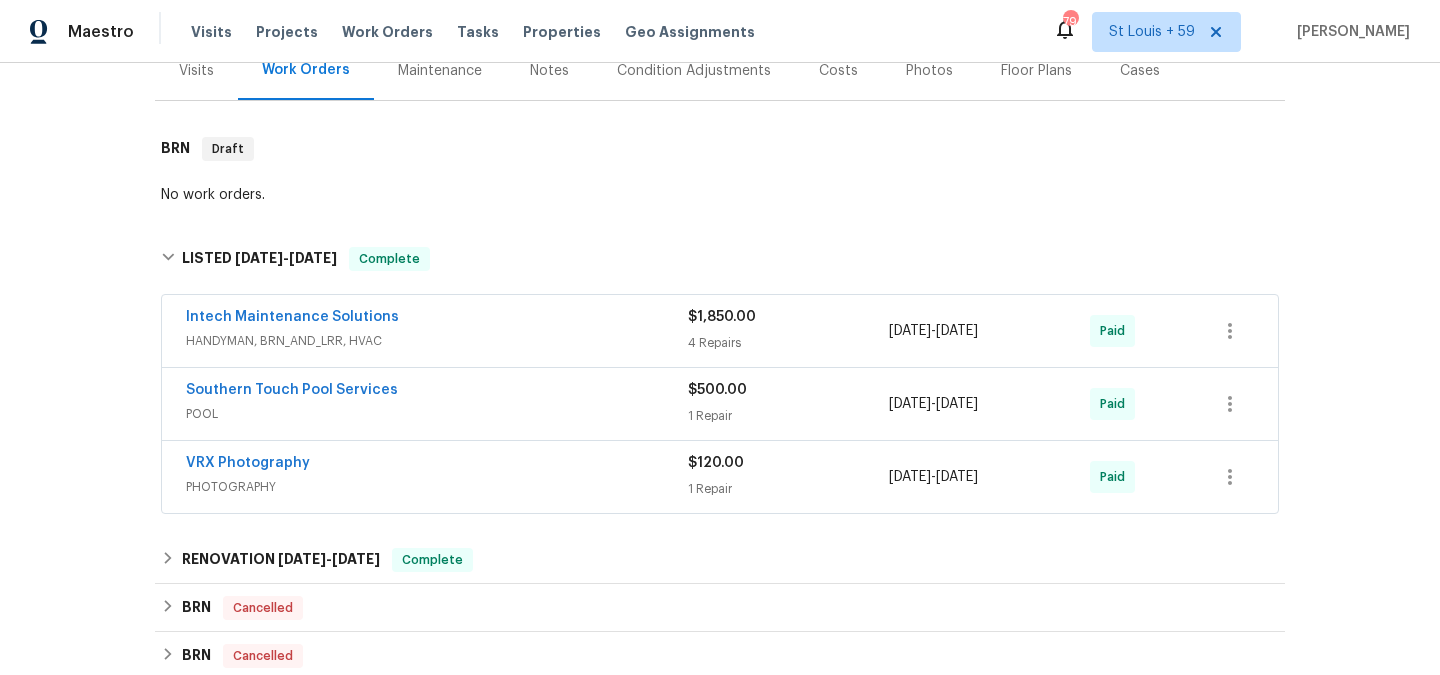 click on "Southern Touch Pool Services" at bounding box center [437, 392] 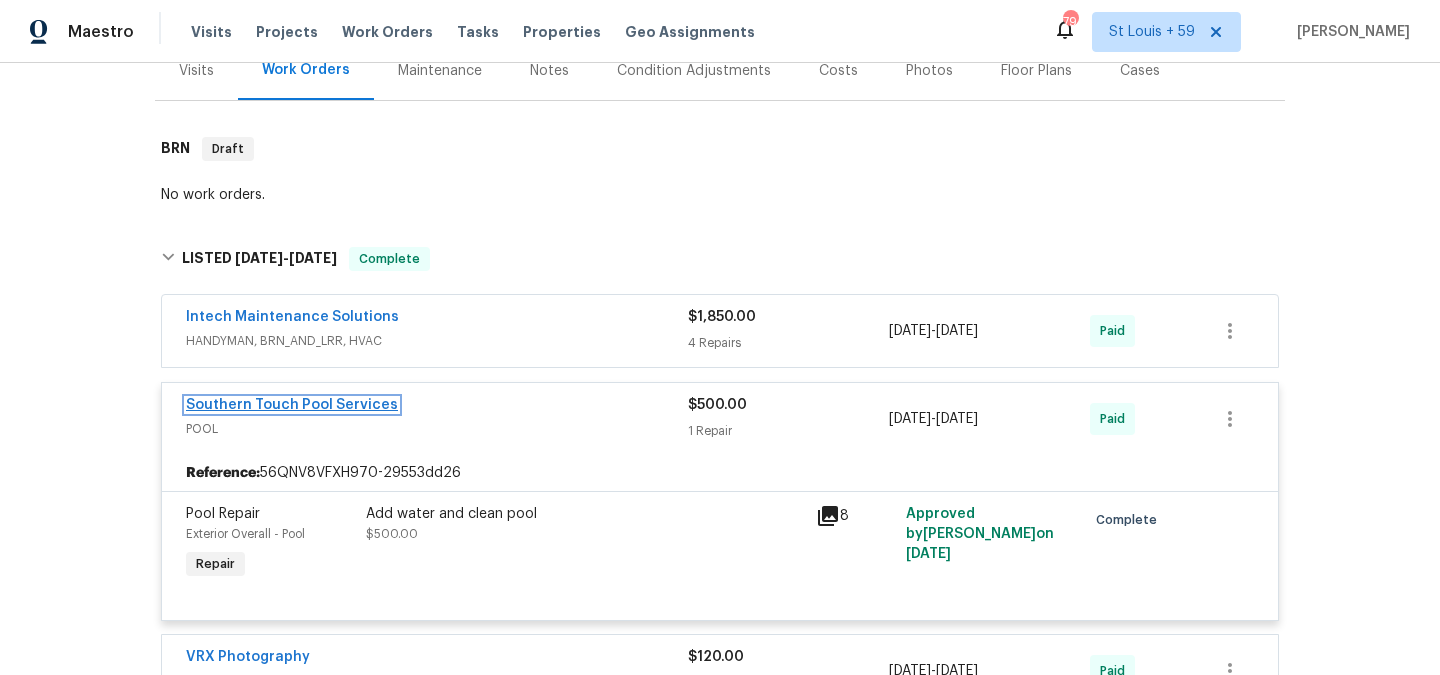 click on "Southern Touch Pool Services" at bounding box center (292, 405) 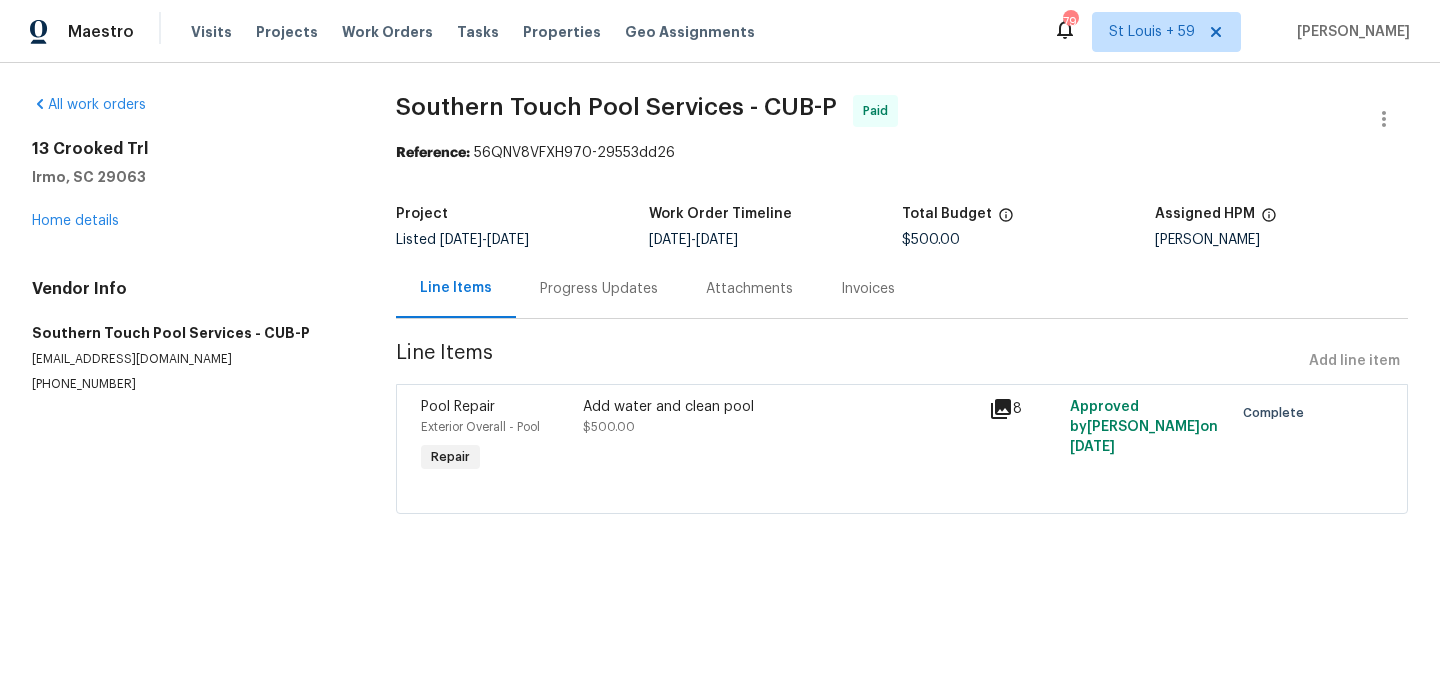 click on "Progress Updates" at bounding box center [599, 289] 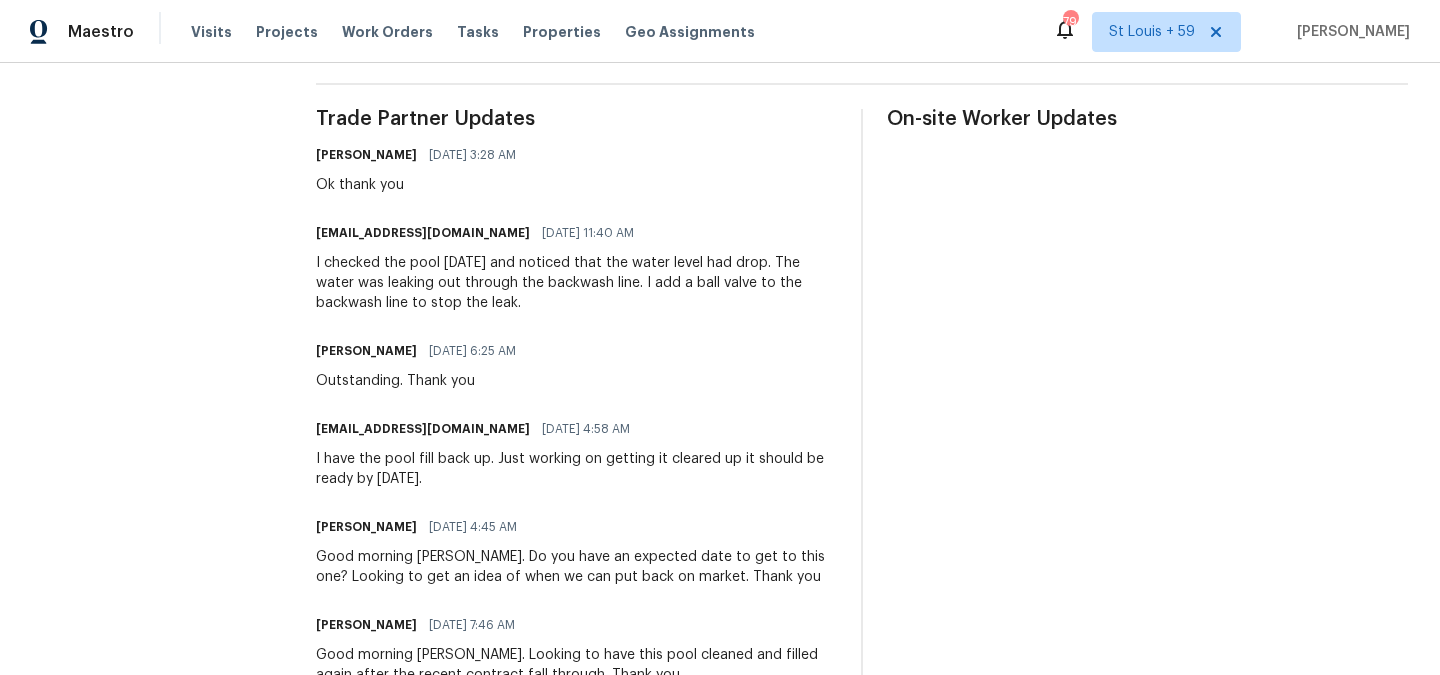 scroll, scrollTop: 569, scrollLeft: 0, axis: vertical 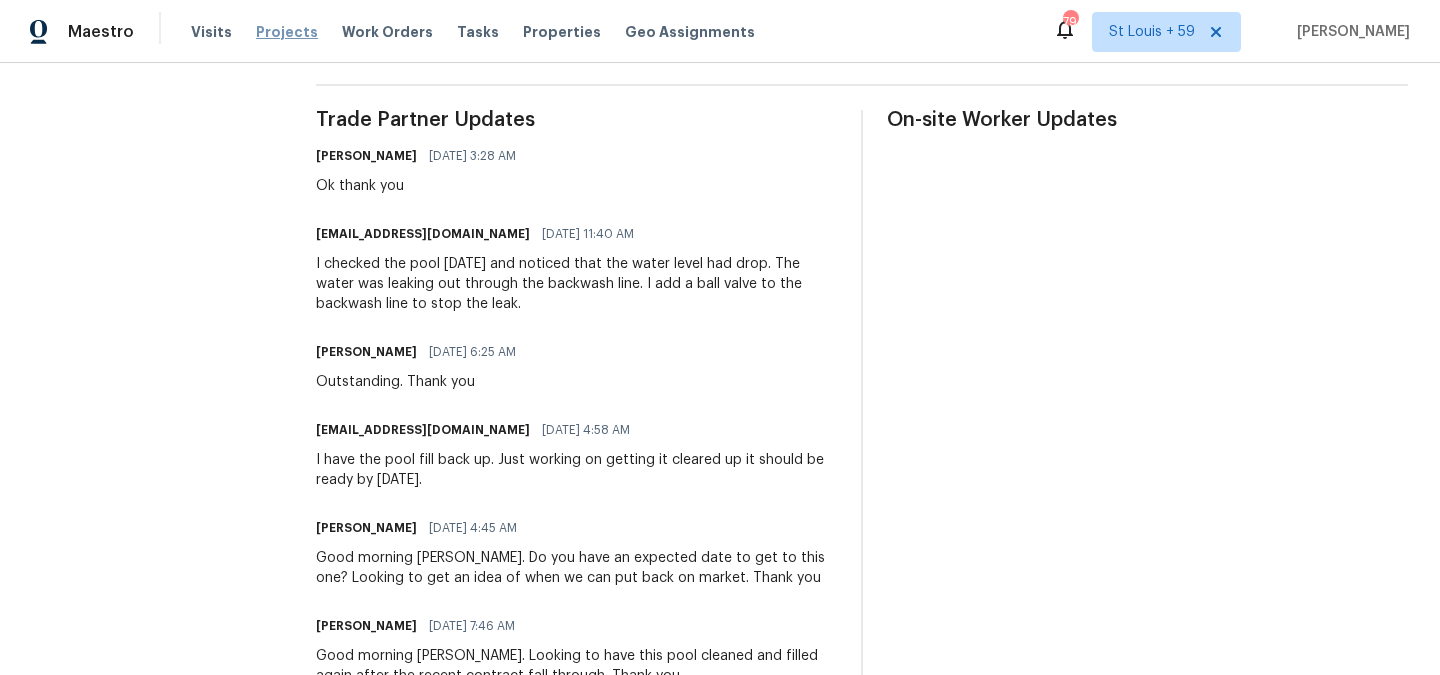 click on "Projects" at bounding box center (287, 32) 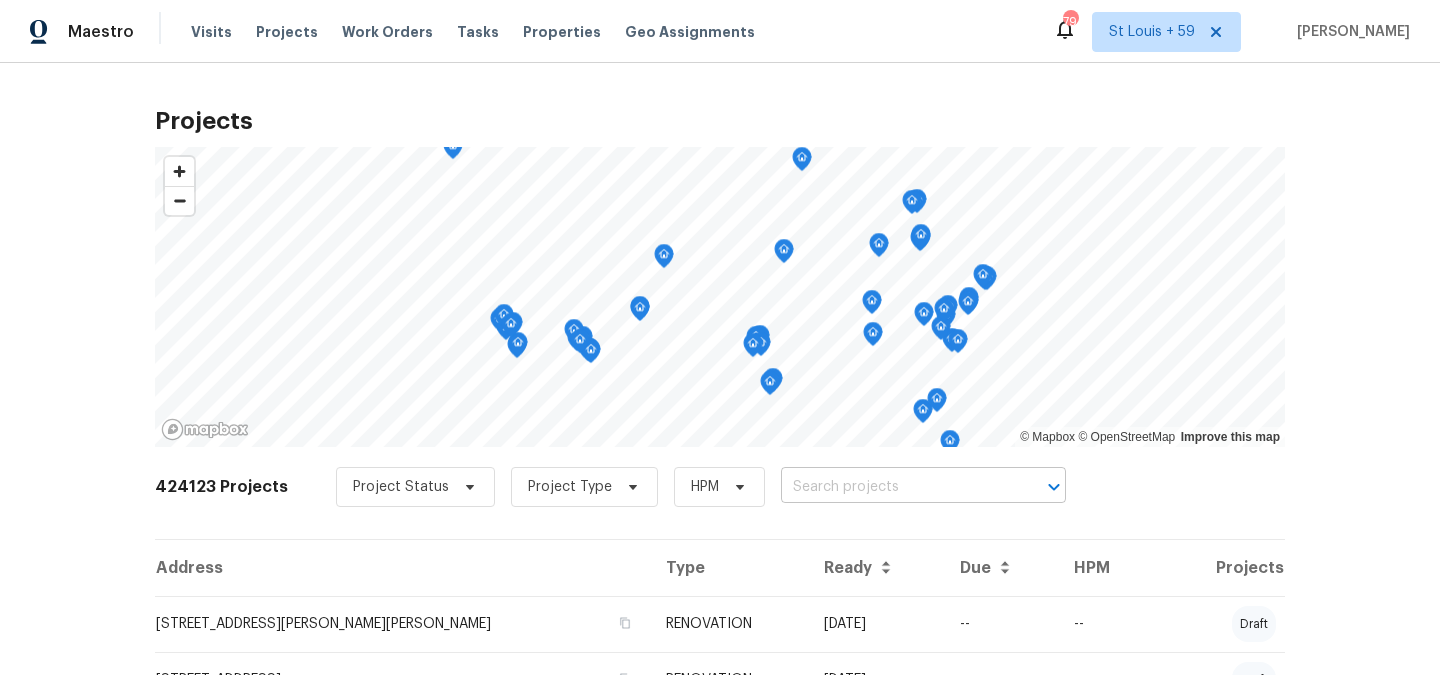 click at bounding box center [895, 487] 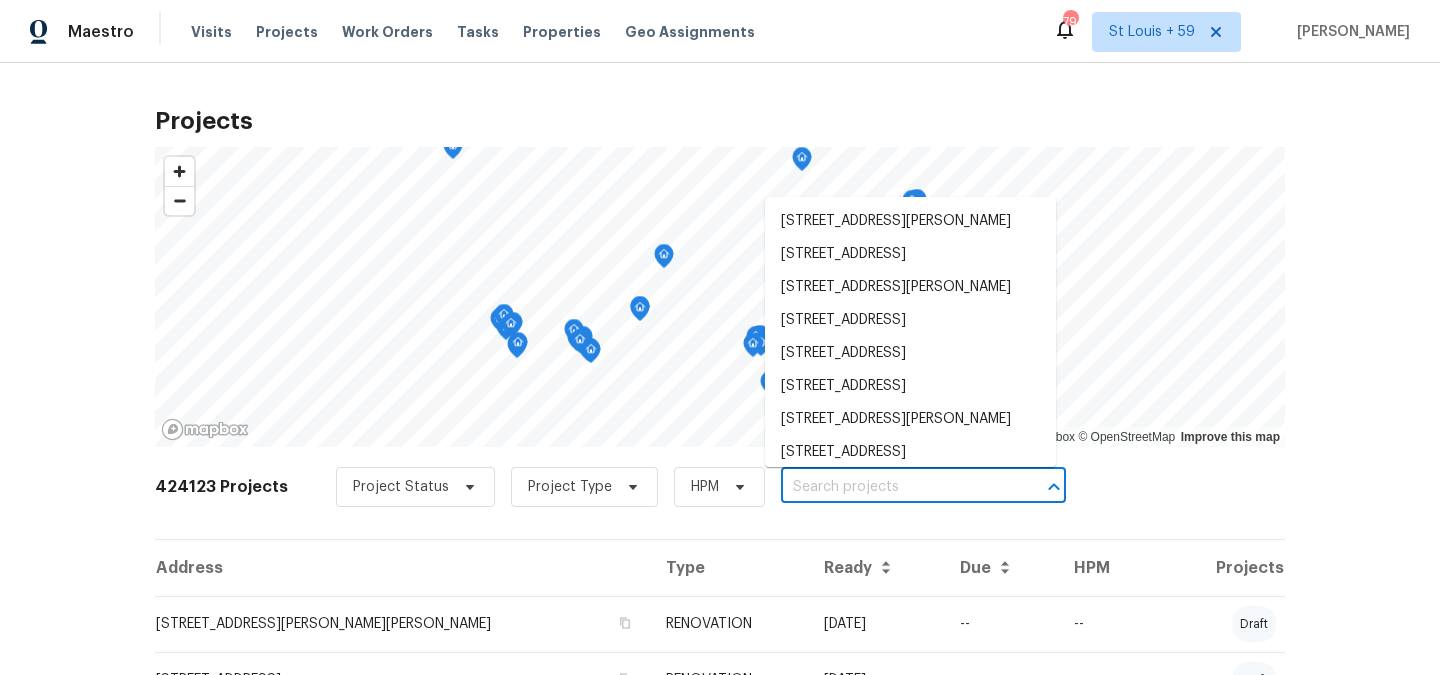 paste on "[STREET_ADDRESS][PERSON_NAME]" 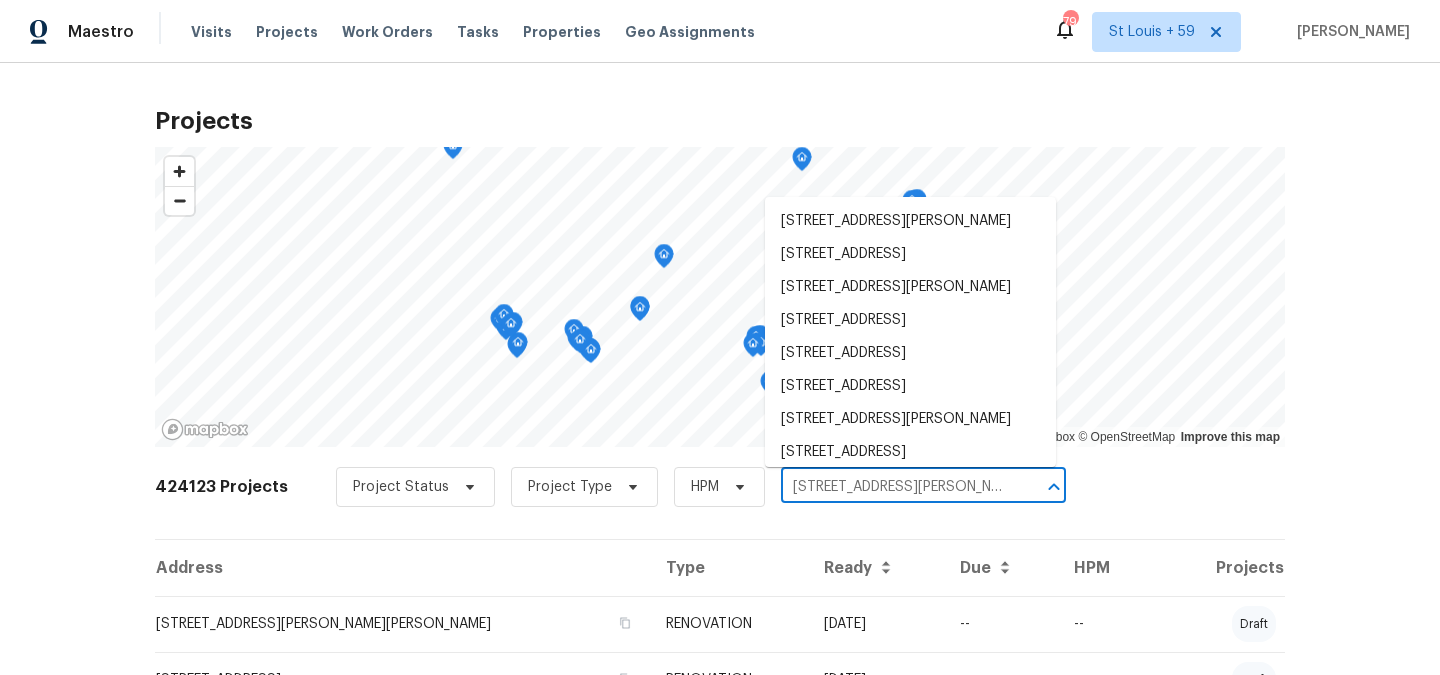 scroll, scrollTop: 0, scrollLeft: 10, axis: horizontal 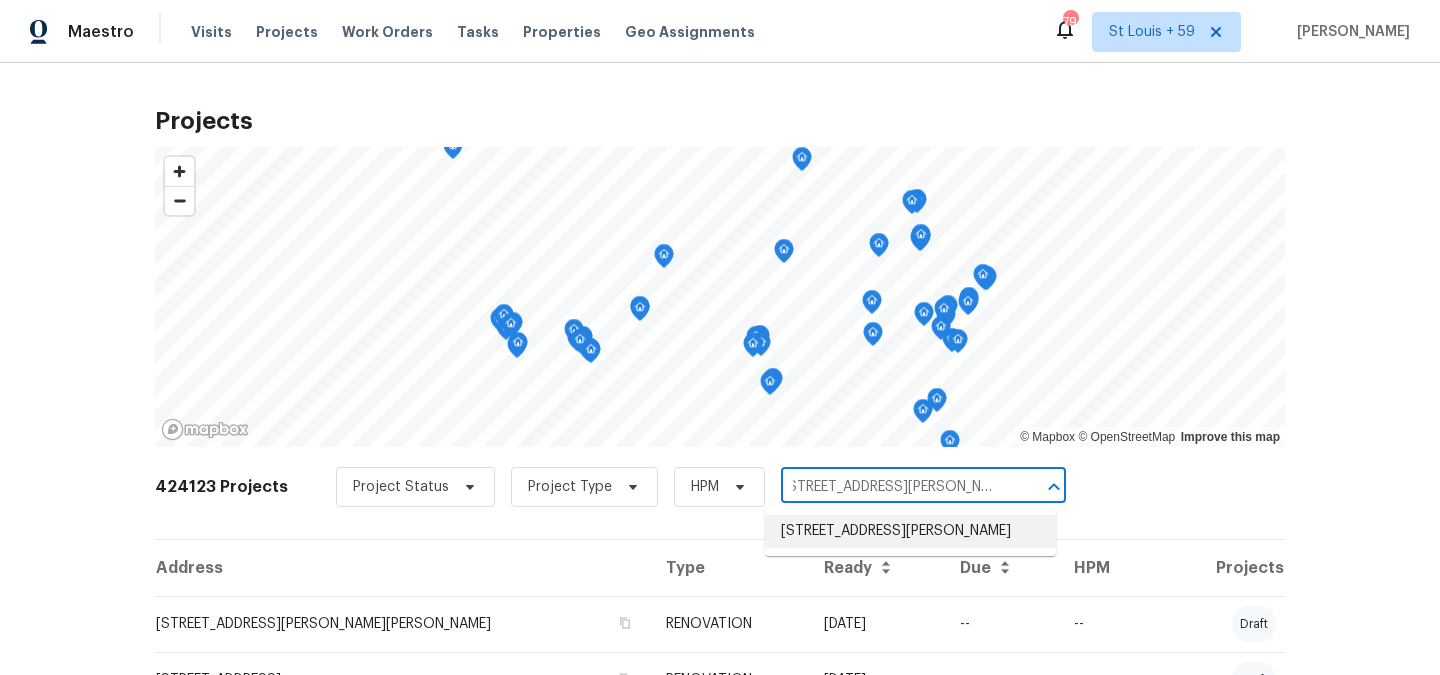 click on "[STREET_ADDRESS][PERSON_NAME]" at bounding box center (910, 531) 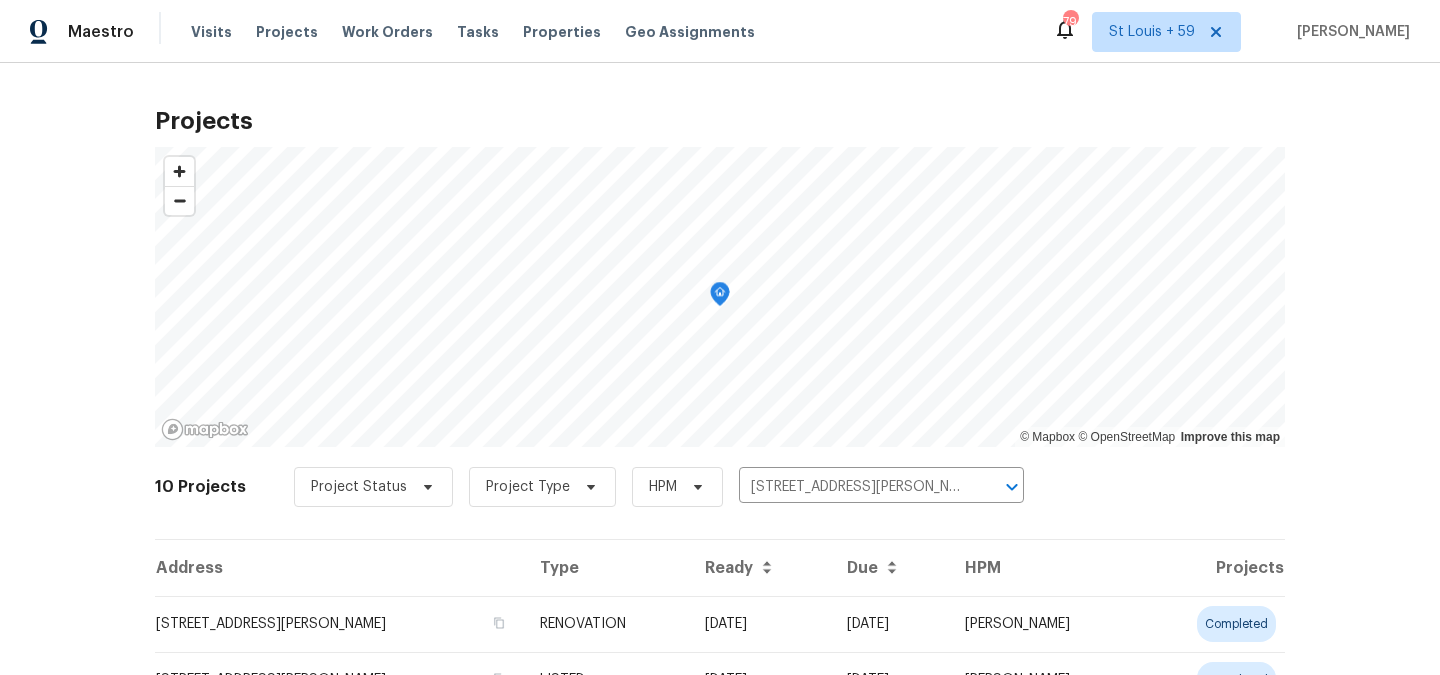 click on "[STREET_ADDRESS][PERSON_NAME]" at bounding box center [339, 624] 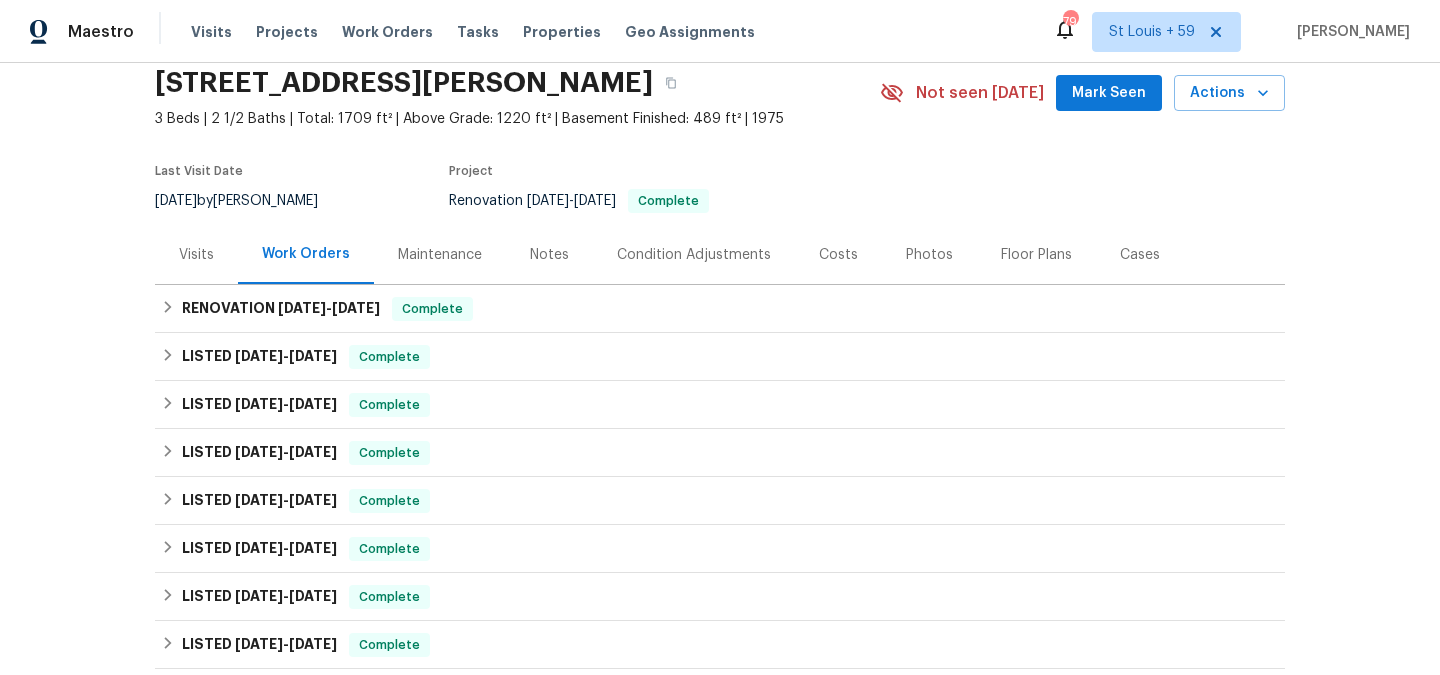 scroll, scrollTop: 87, scrollLeft: 0, axis: vertical 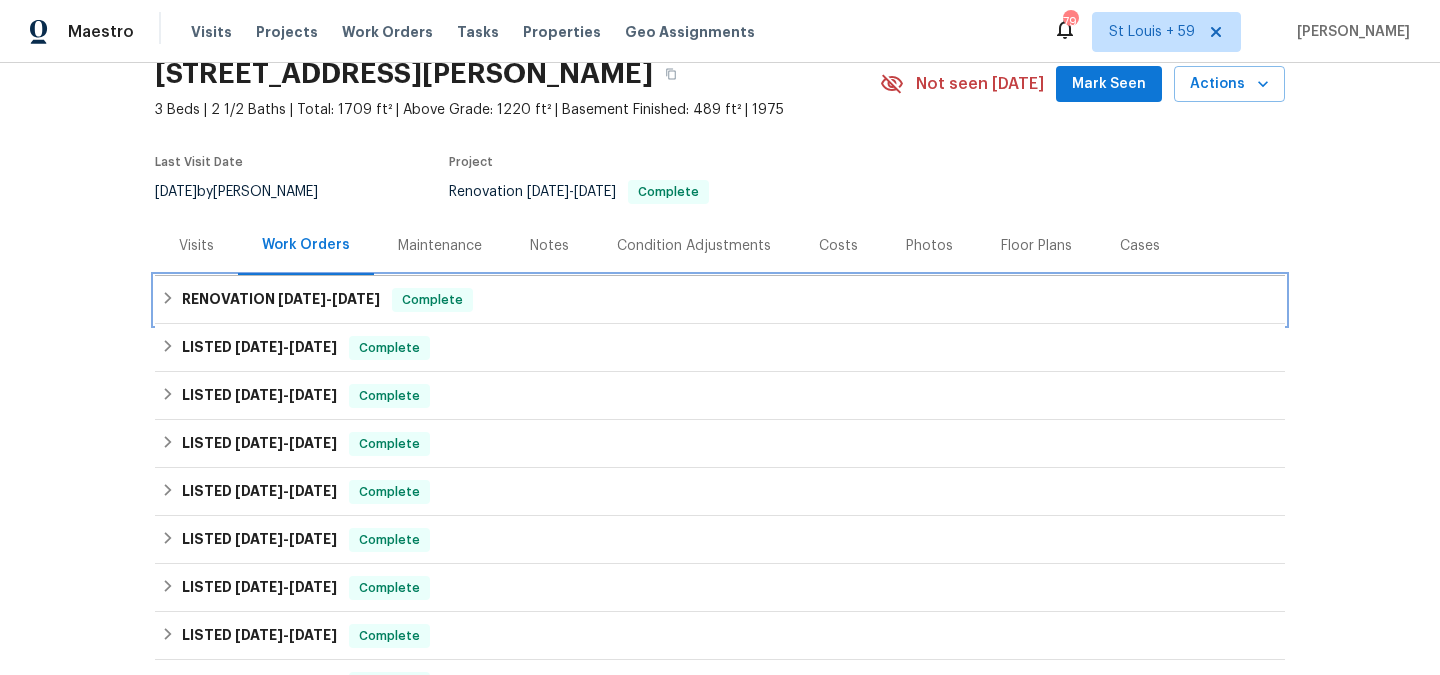 click on "RENOVATION   [DATE]  -  [DATE]" at bounding box center [281, 300] 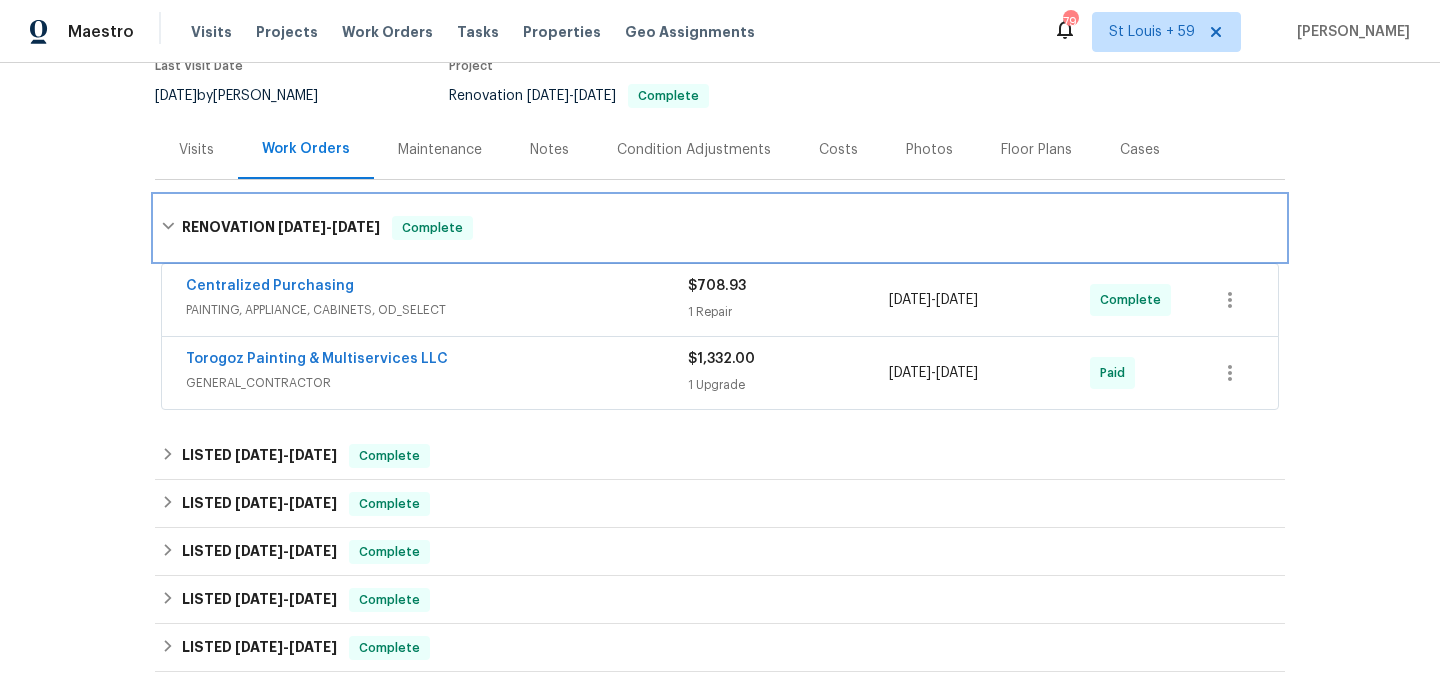 scroll, scrollTop: 194, scrollLeft: 0, axis: vertical 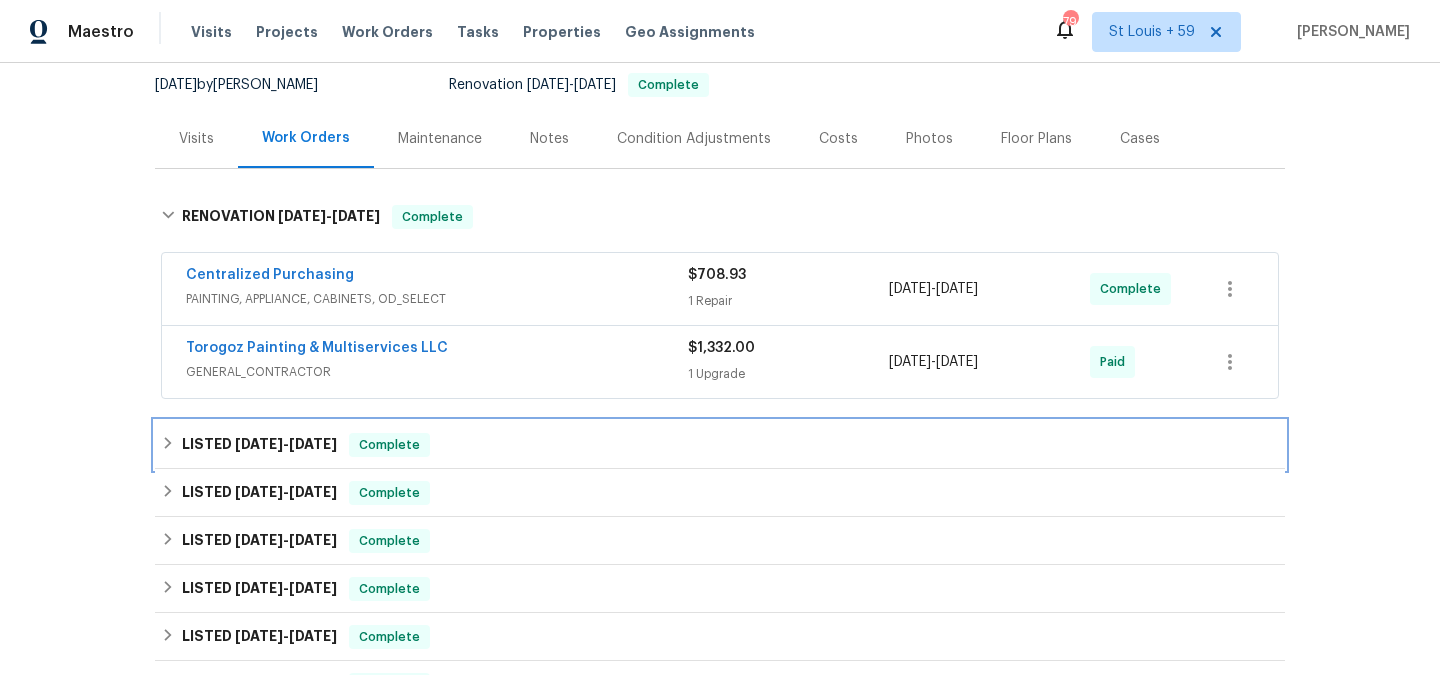 click on "[DATE]" at bounding box center [259, 444] 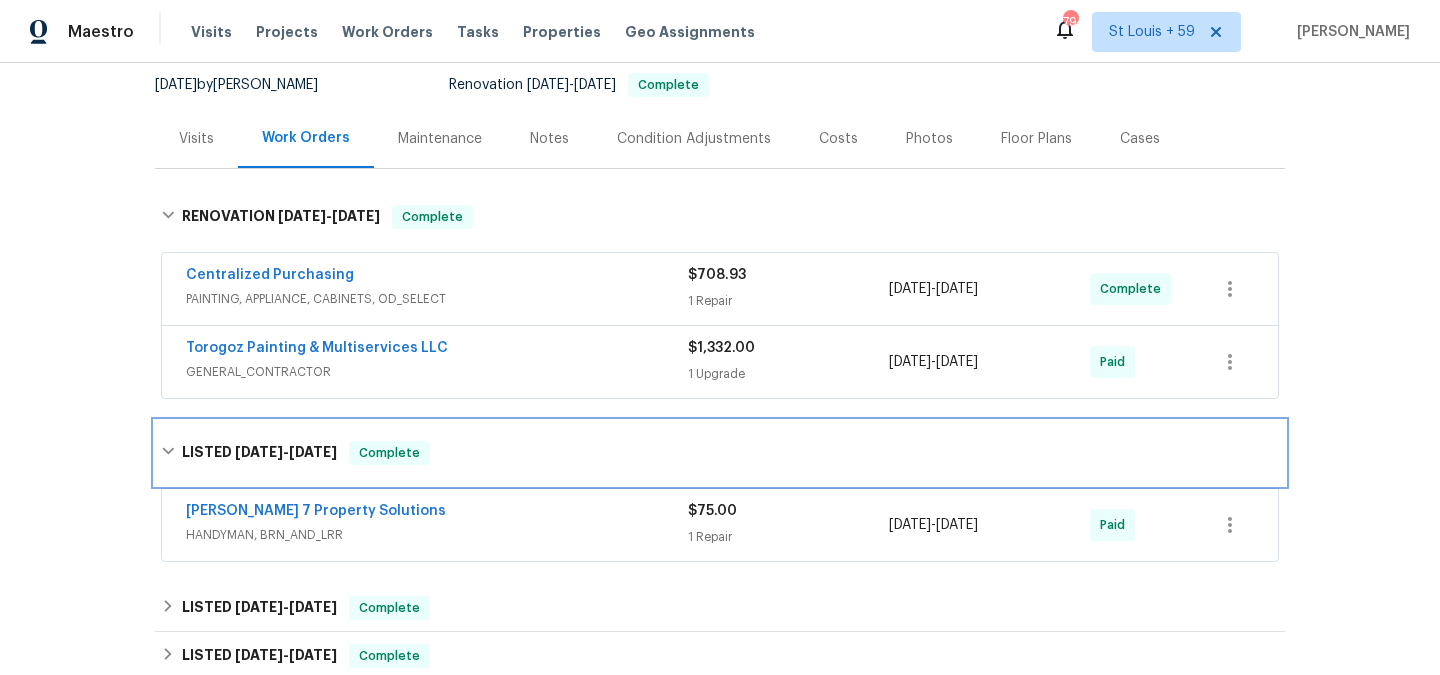 scroll, scrollTop: 279, scrollLeft: 0, axis: vertical 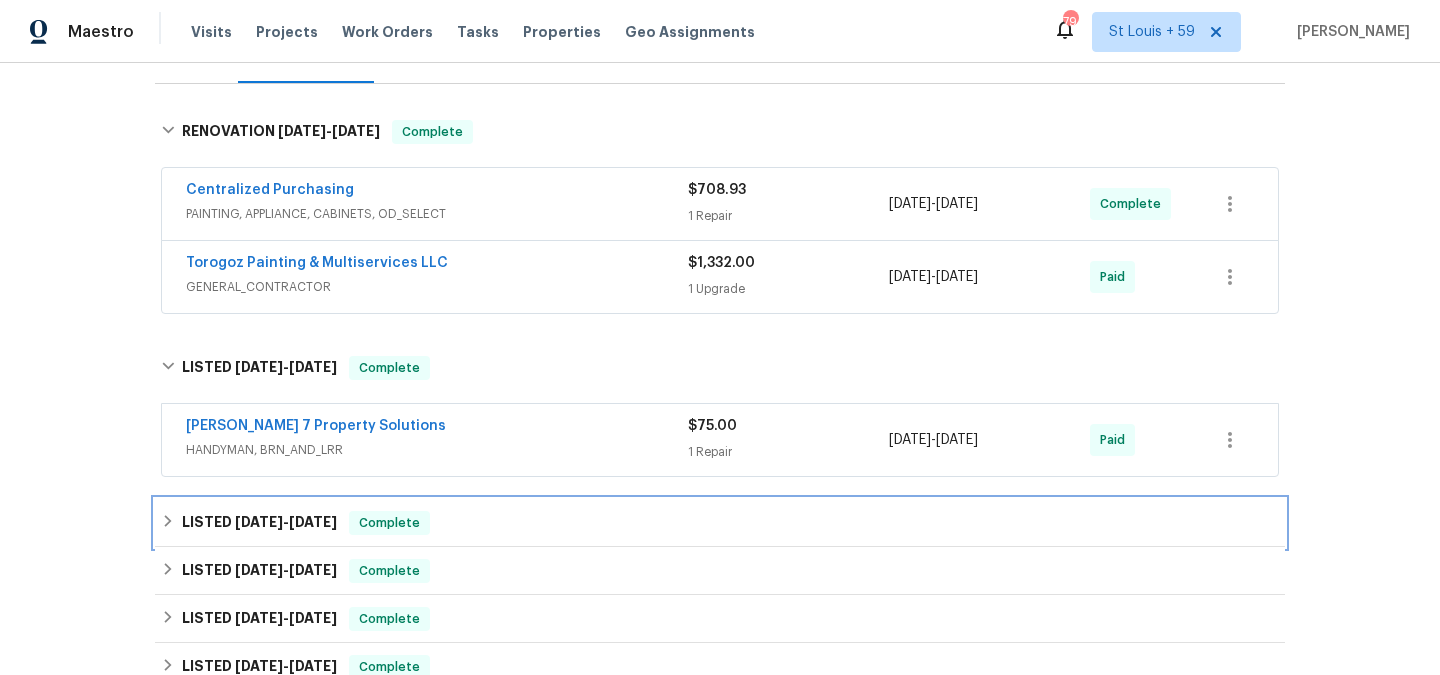 click on "[DATE]" at bounding box center (259, 522) 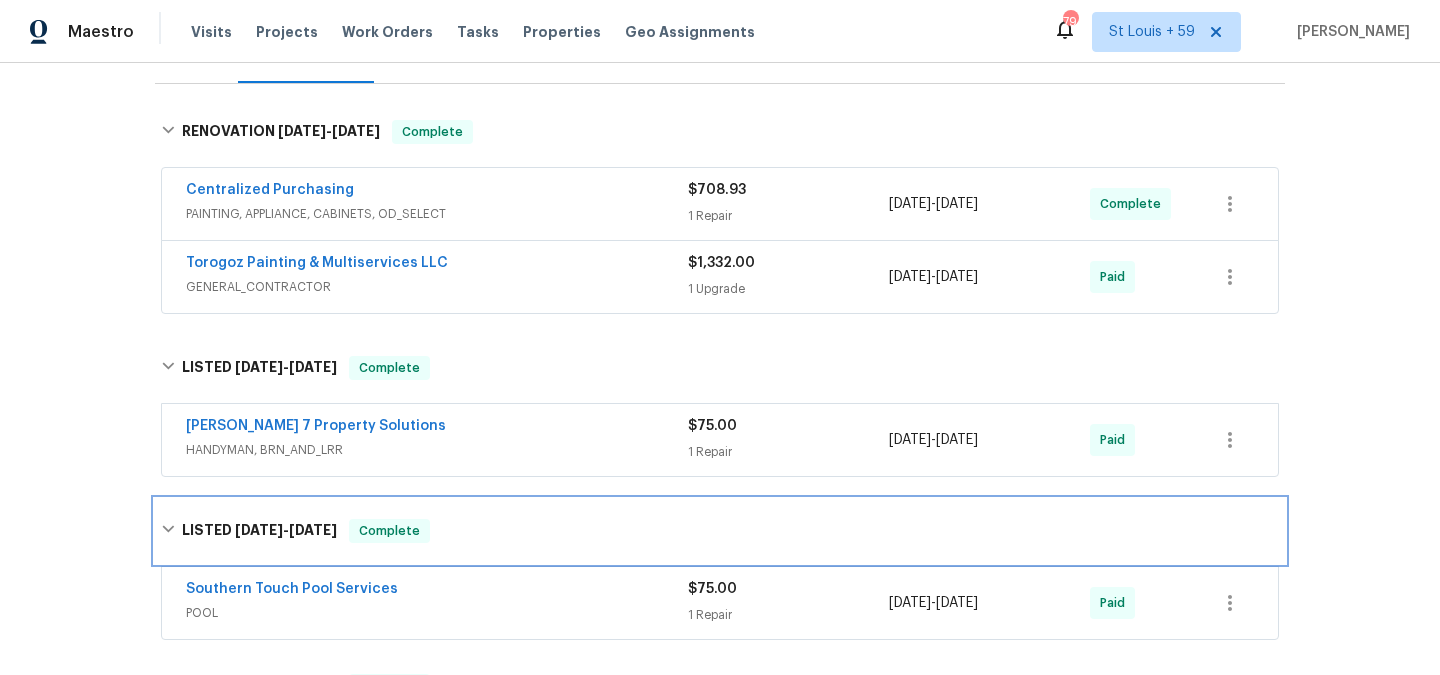 scroll, scrollTop: 429, scrollLeft: 0, axis: vertical 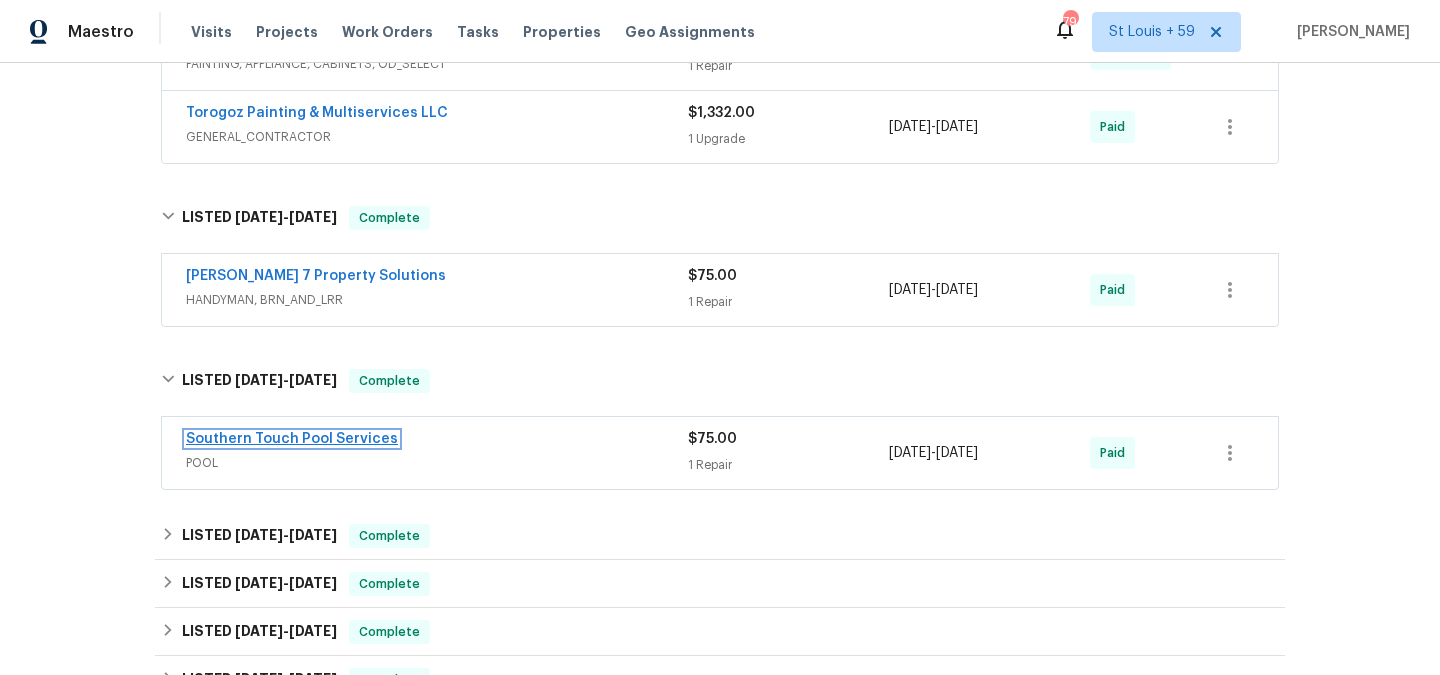 click on "Southern Touch Pool Services" at bounding box center (292, 439) 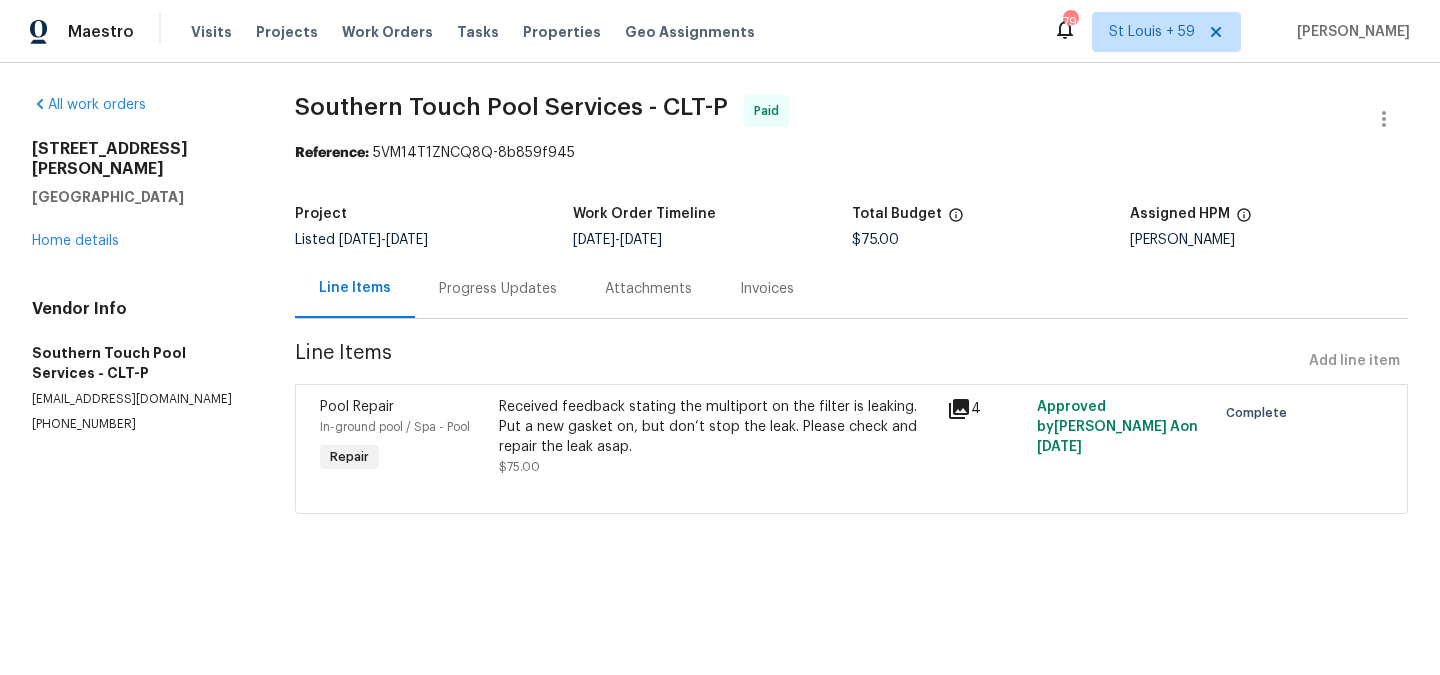 click on "Progress Updates" at bounding box center (498, 288) 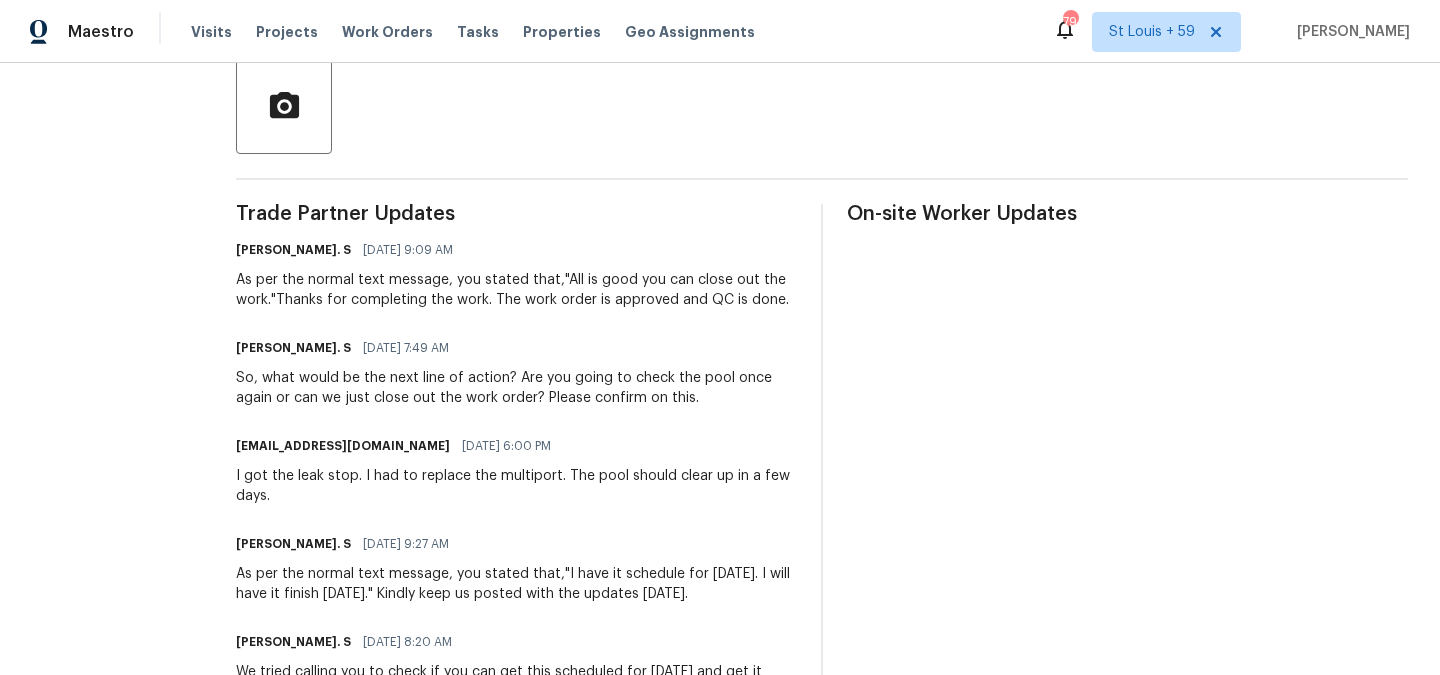scroll, scrollTop: 0, scrollLeft: 0, axis: both 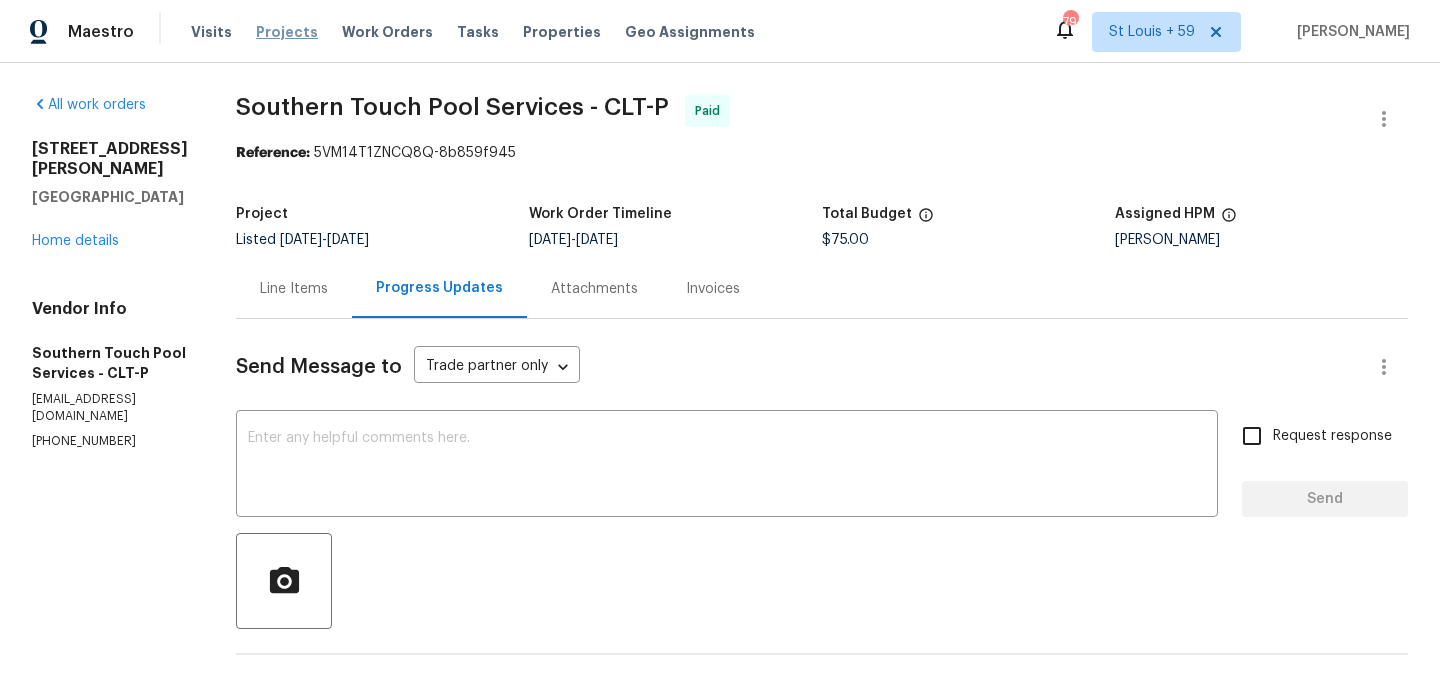 click on "Projects" at bounding box center (287, 32) 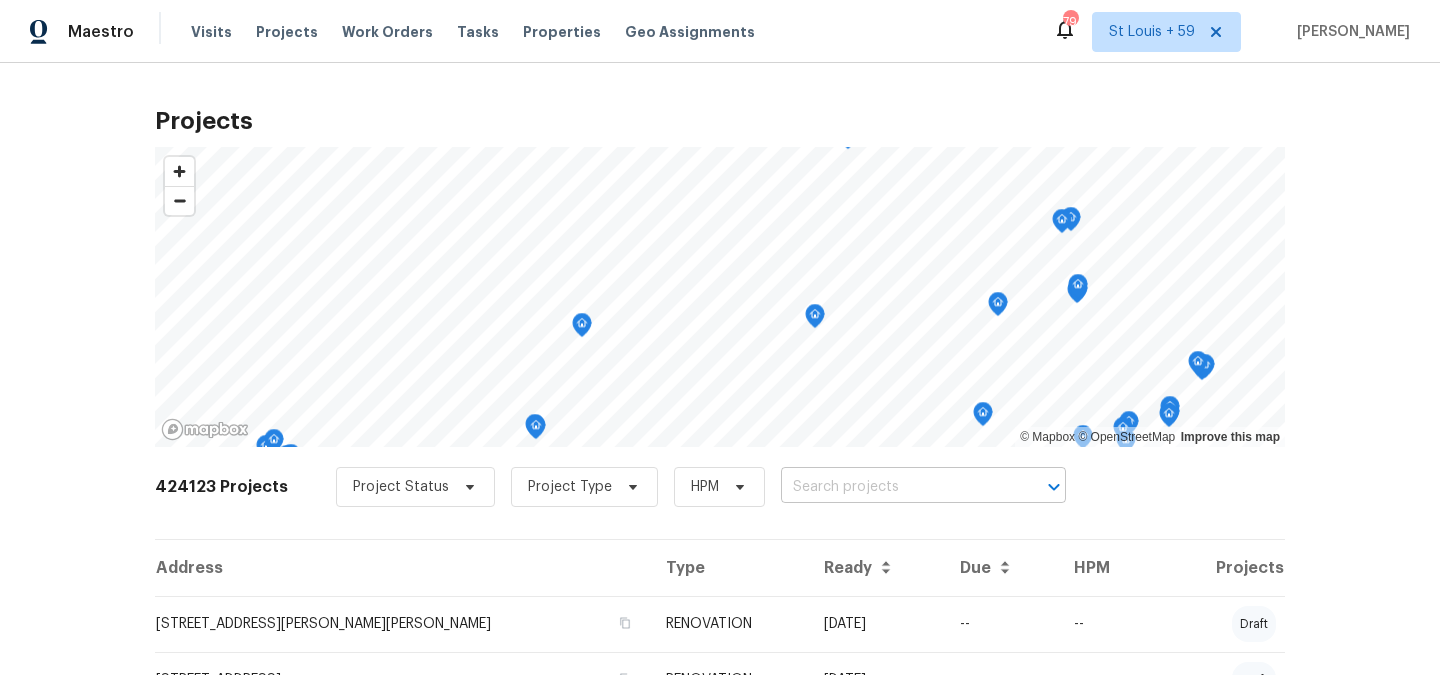 click at bounding box center (895, 487) 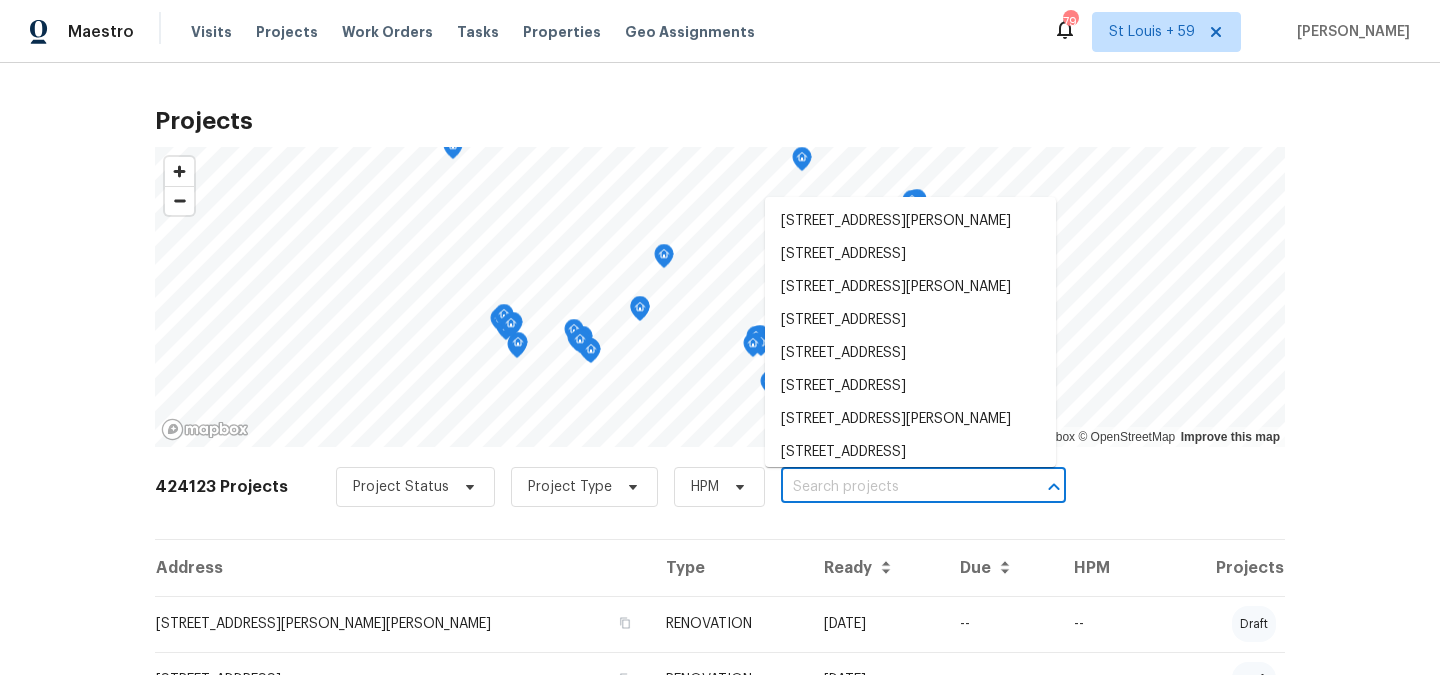 paste on "[STREET_ADDRESS]" 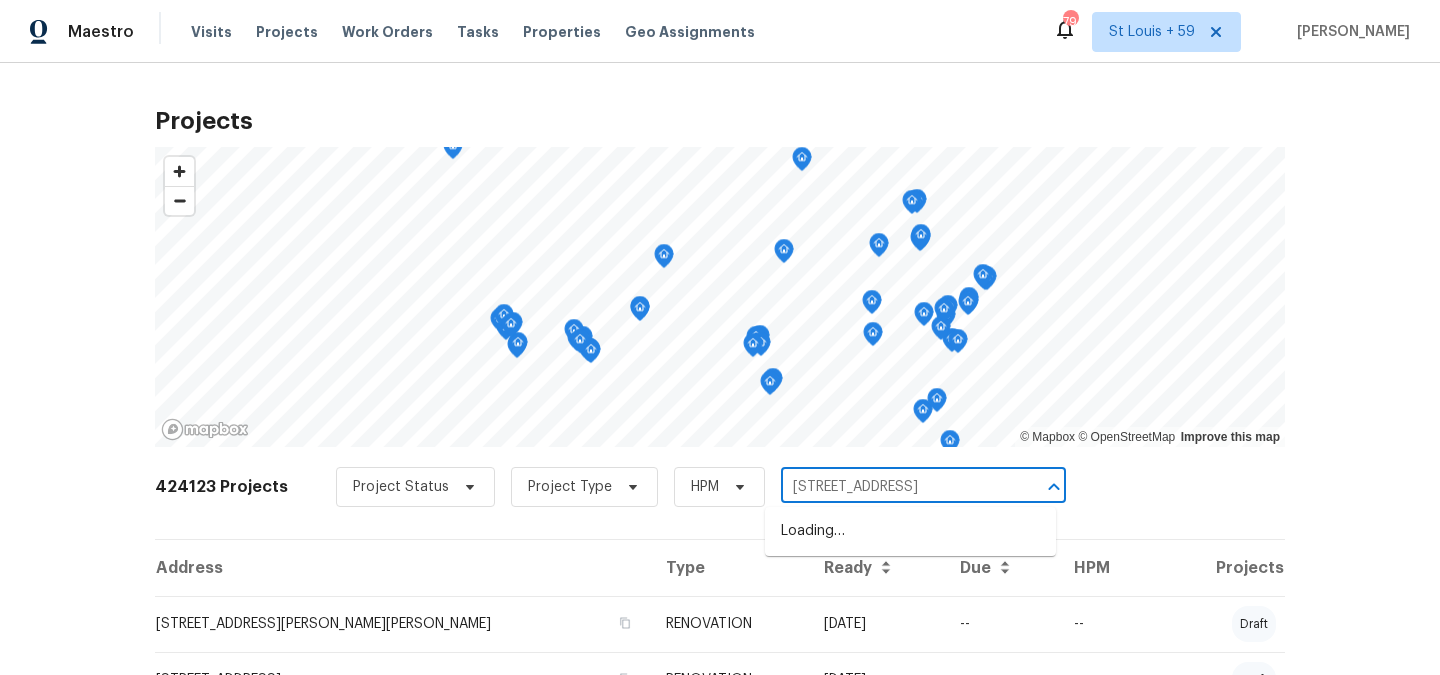 scroll, scrollTop: 0, scrollLeft: 14, axis: horizontal 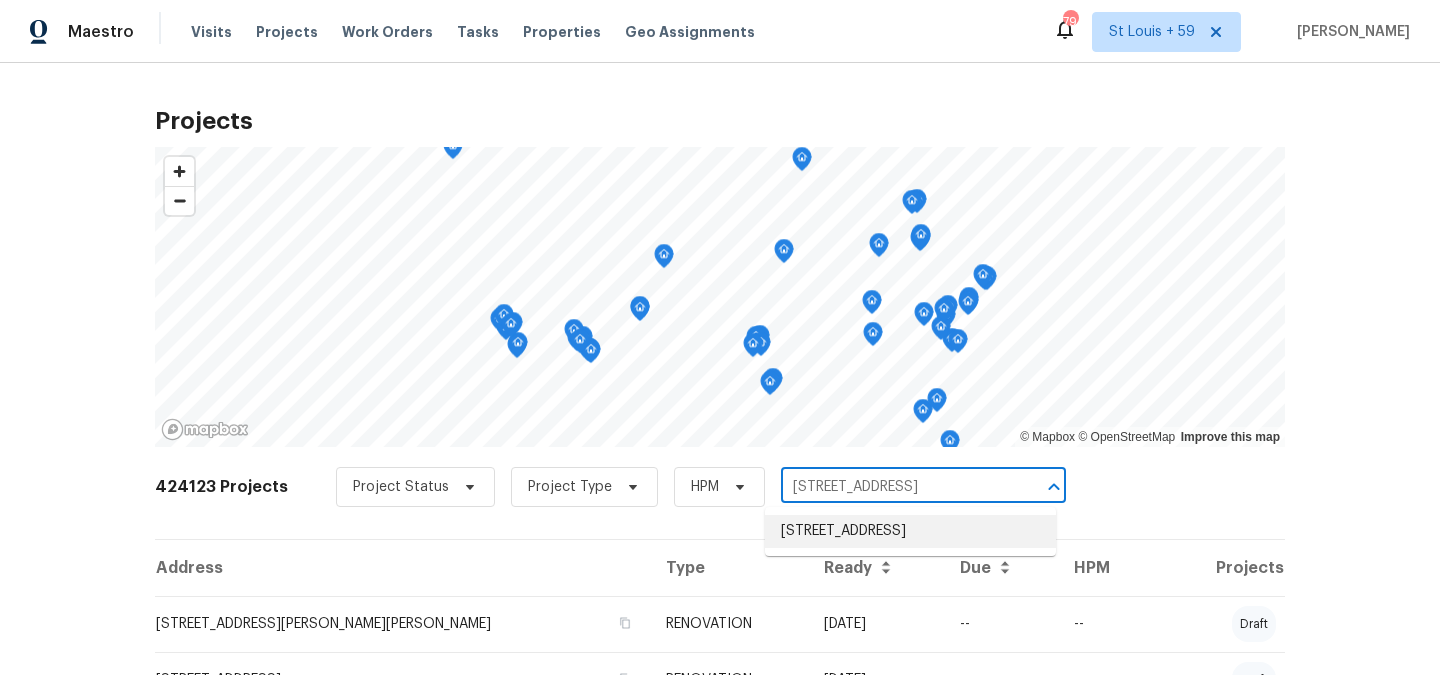type on "[STREET_ADDRESS]" 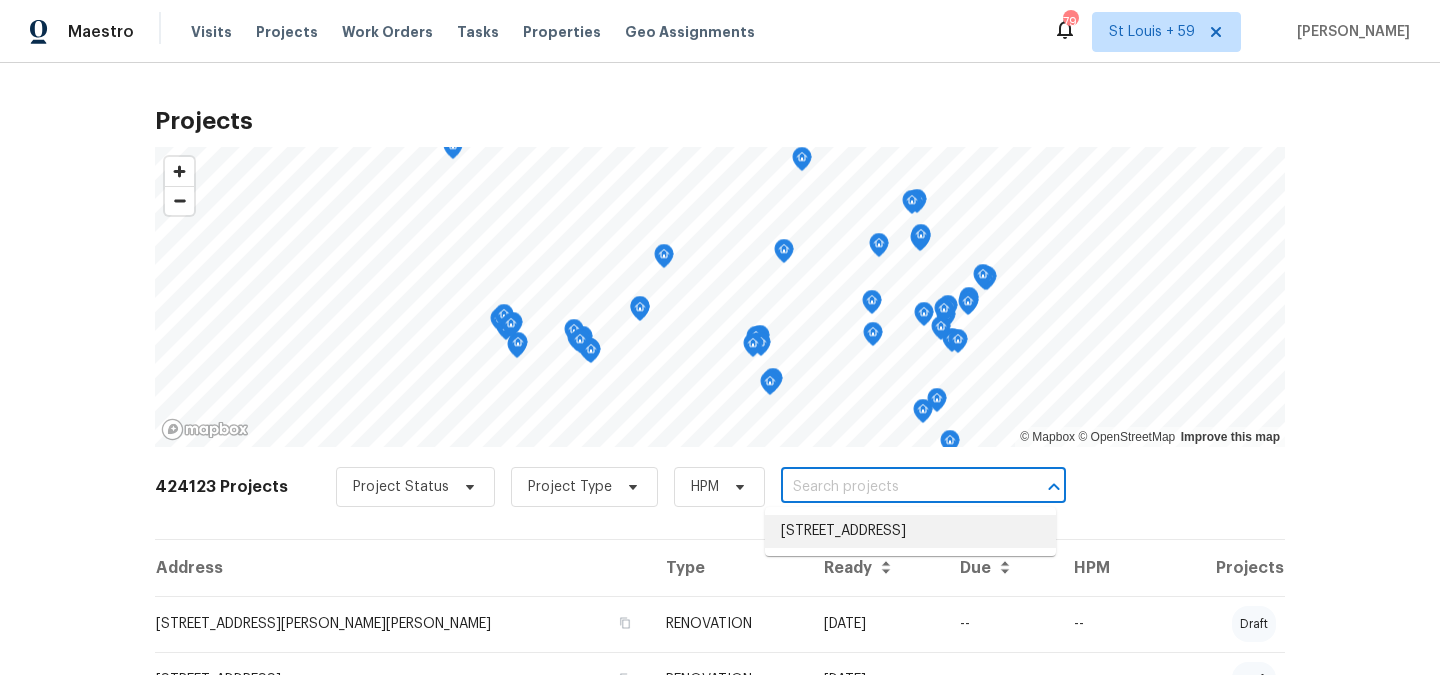 scroll, scrollTop: 0, scrollLeft: 0, axis: both 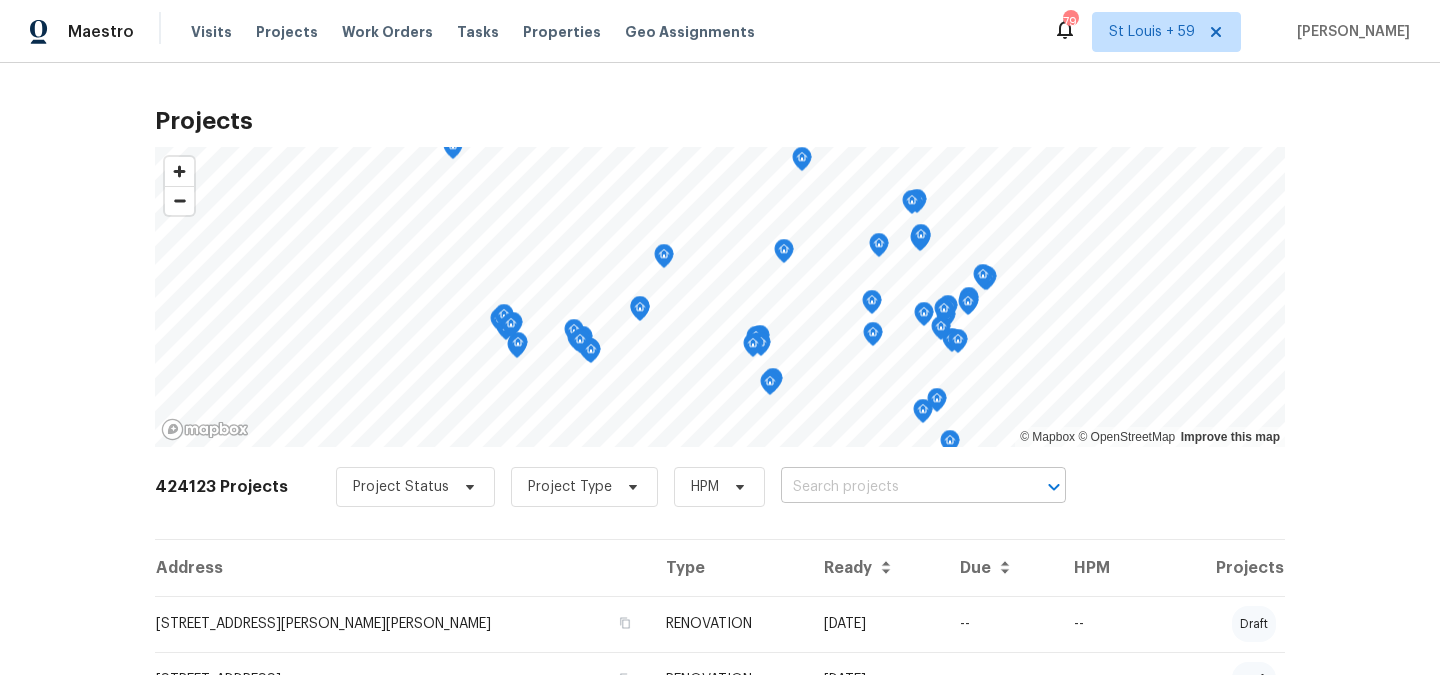 click at bounding box center [895, 487] 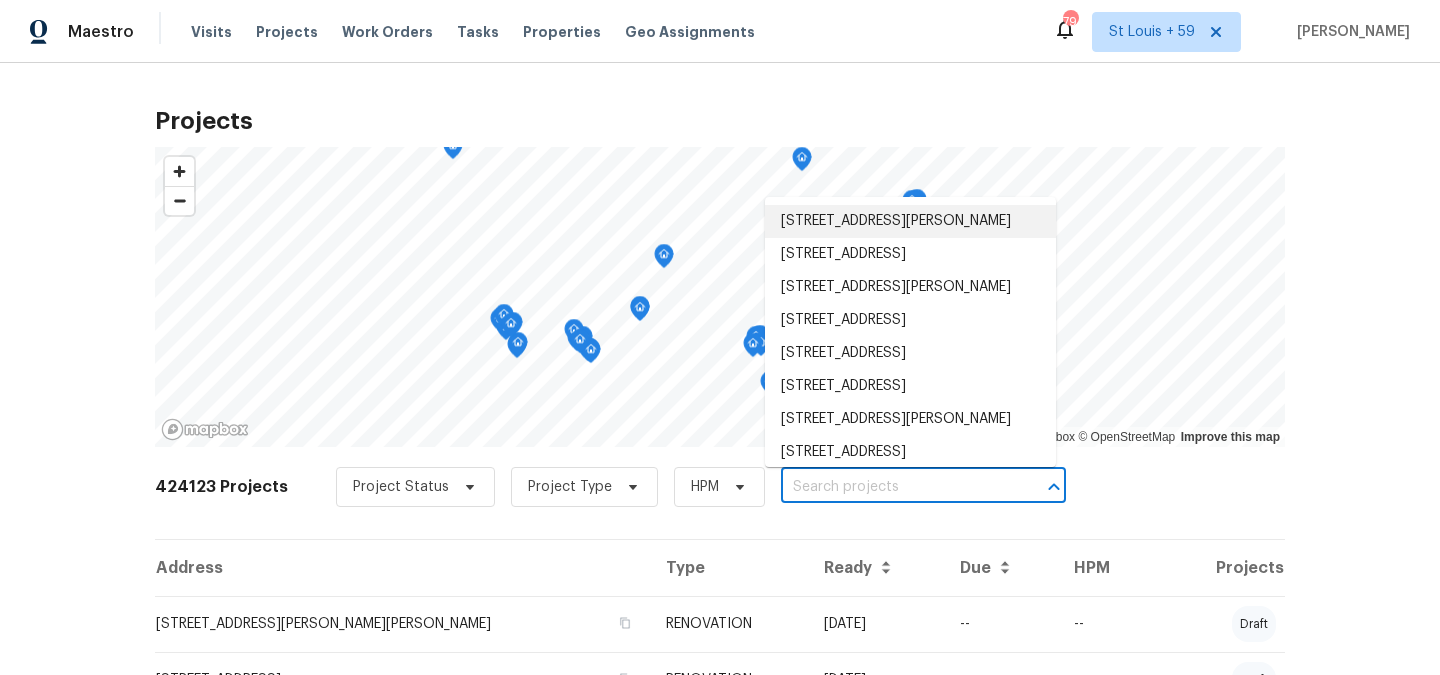 paste on "[STREET_ADDRESS]" 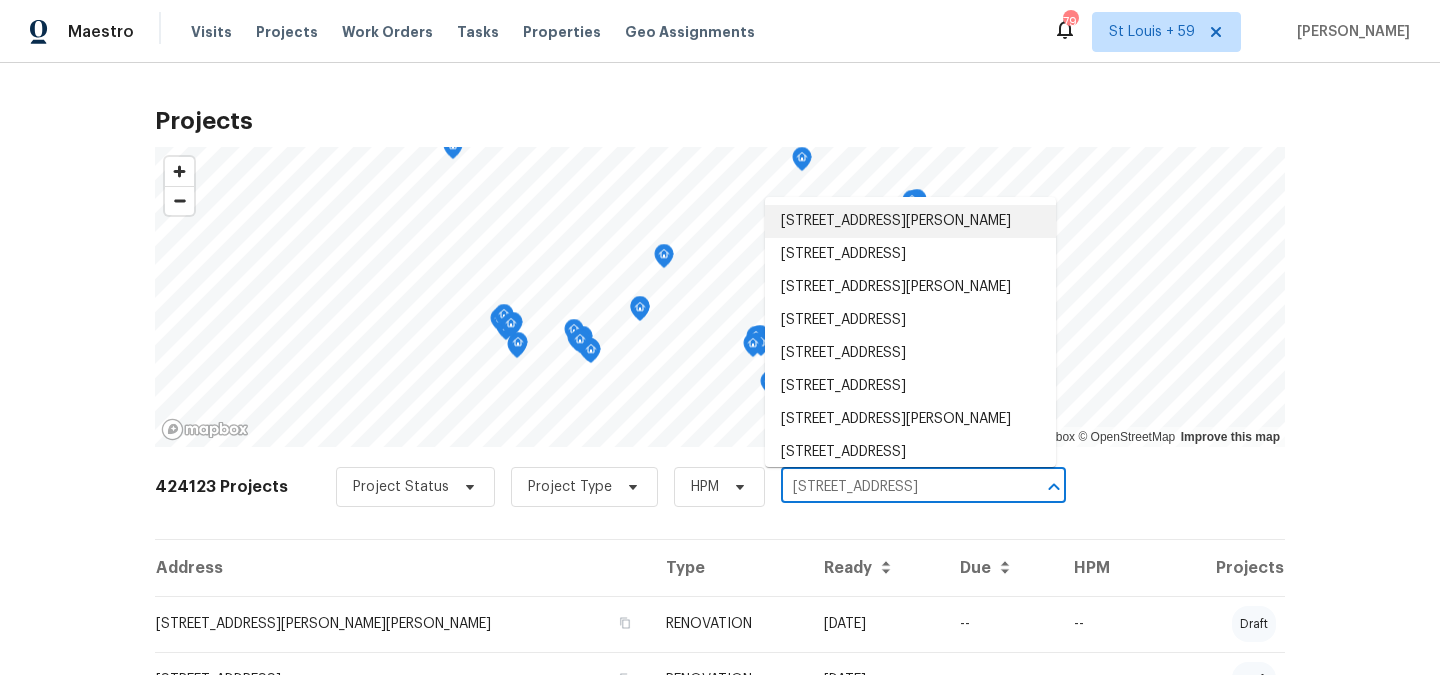 scroll, scrollTop: 0, scrollLeft: 14, axis: horizontal 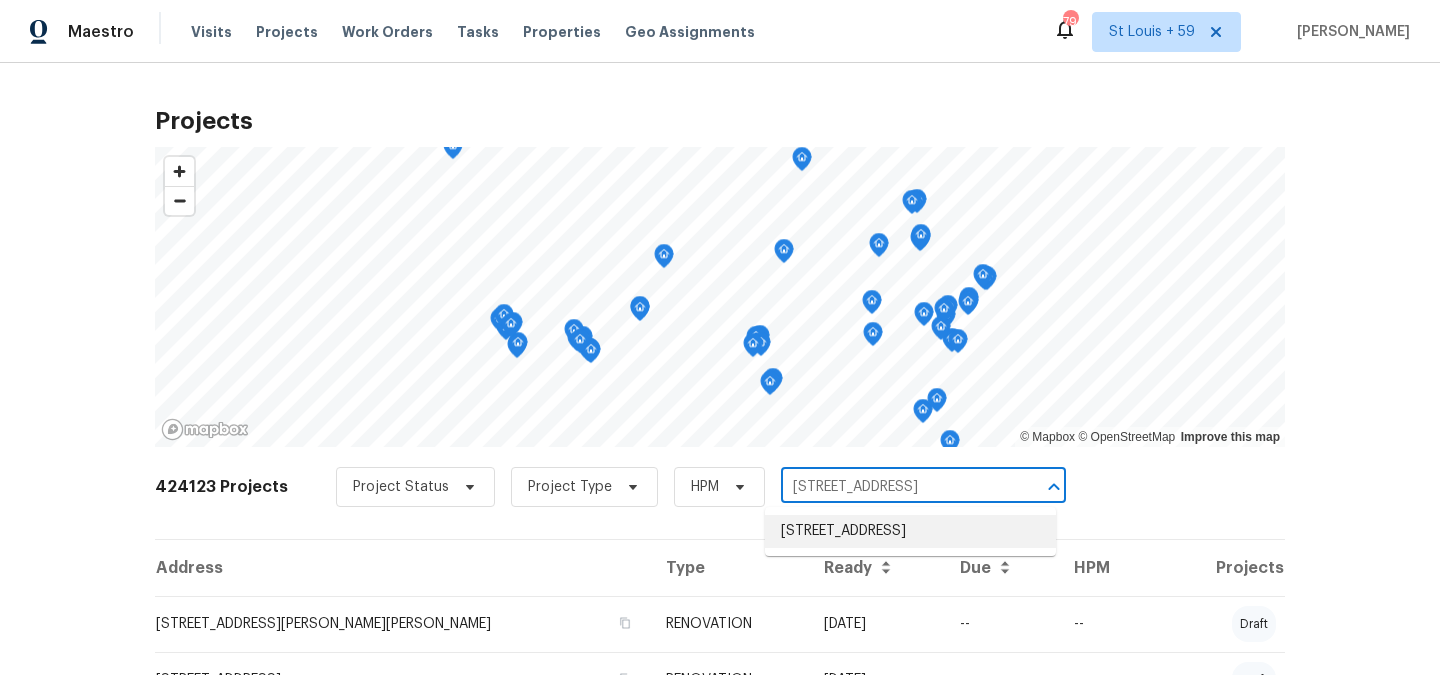click on "[STREET_ADDRESS]" at bounding box center (910, 531) 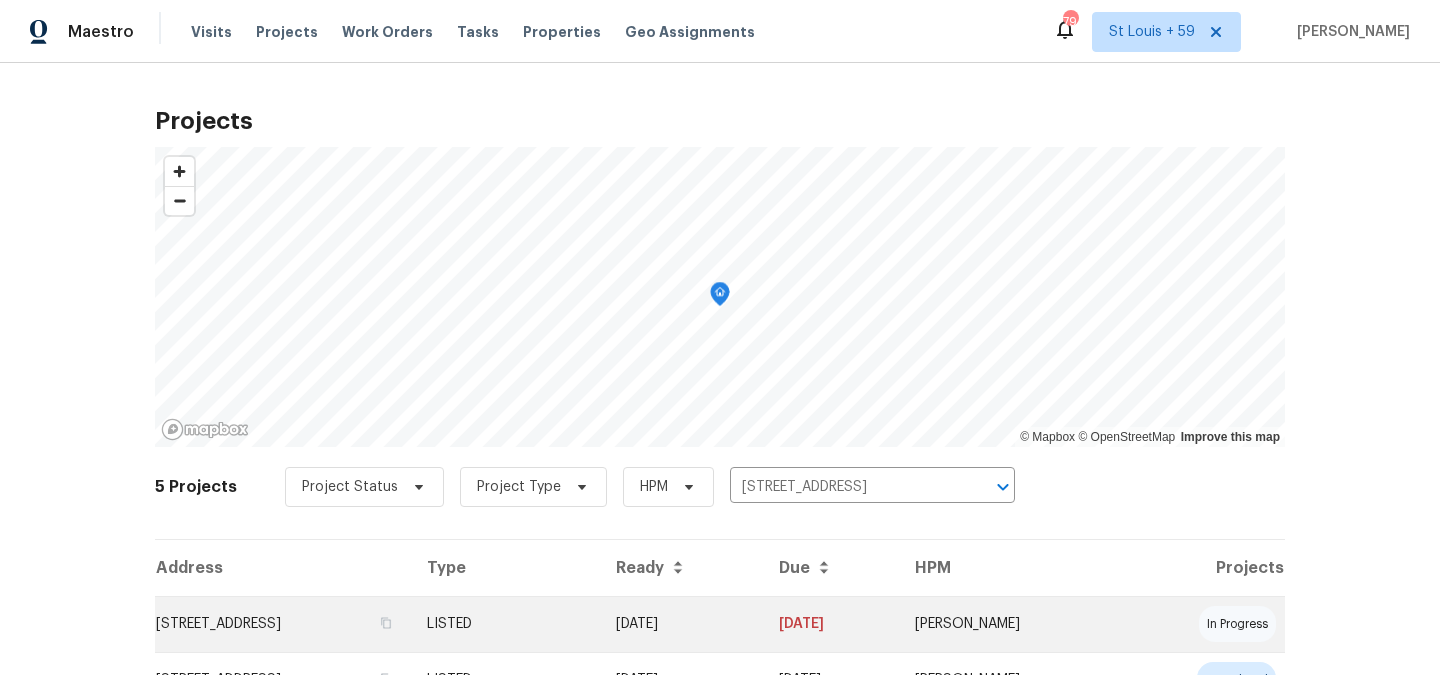 click on "[STREET_ADDRESS]" at bounding box center (283, 624) 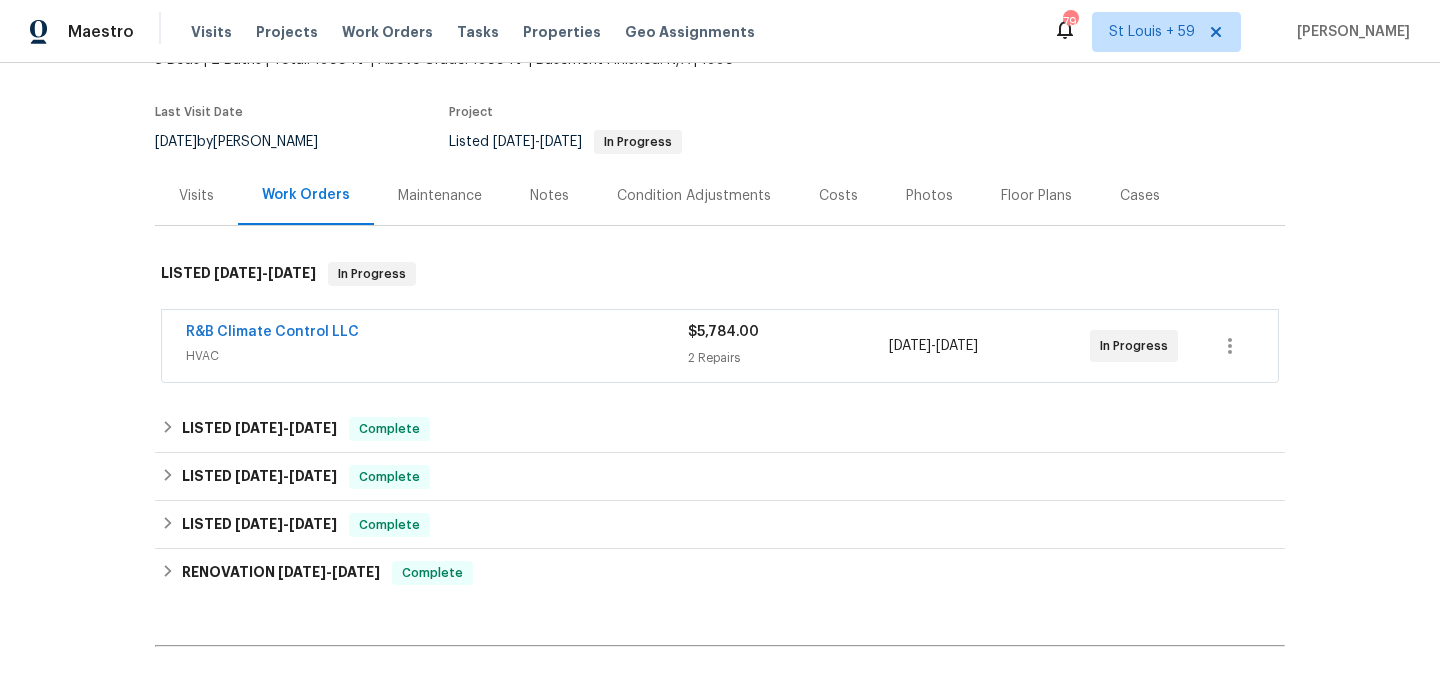 scroll, scrollTop: 177, scrollLeft: 0, axis: vertical 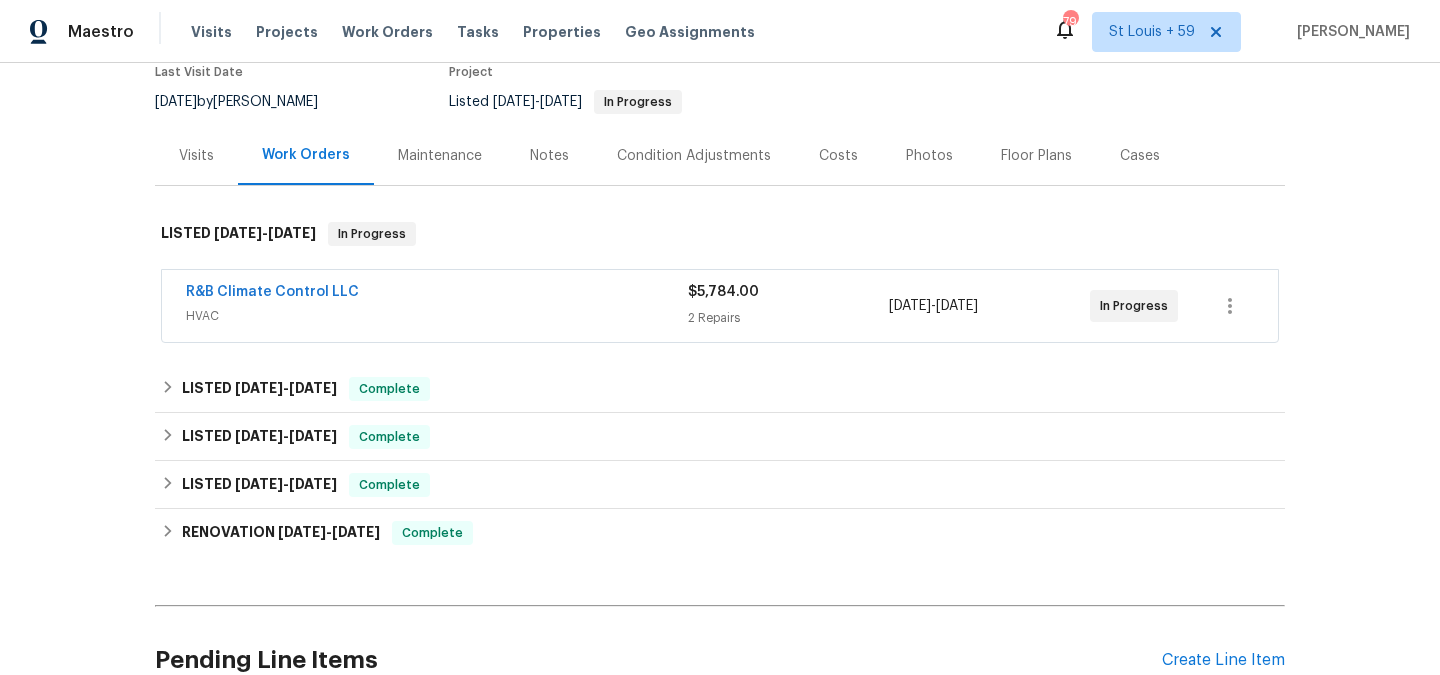 click on "Maintenance" at bounding box center (440, 156) 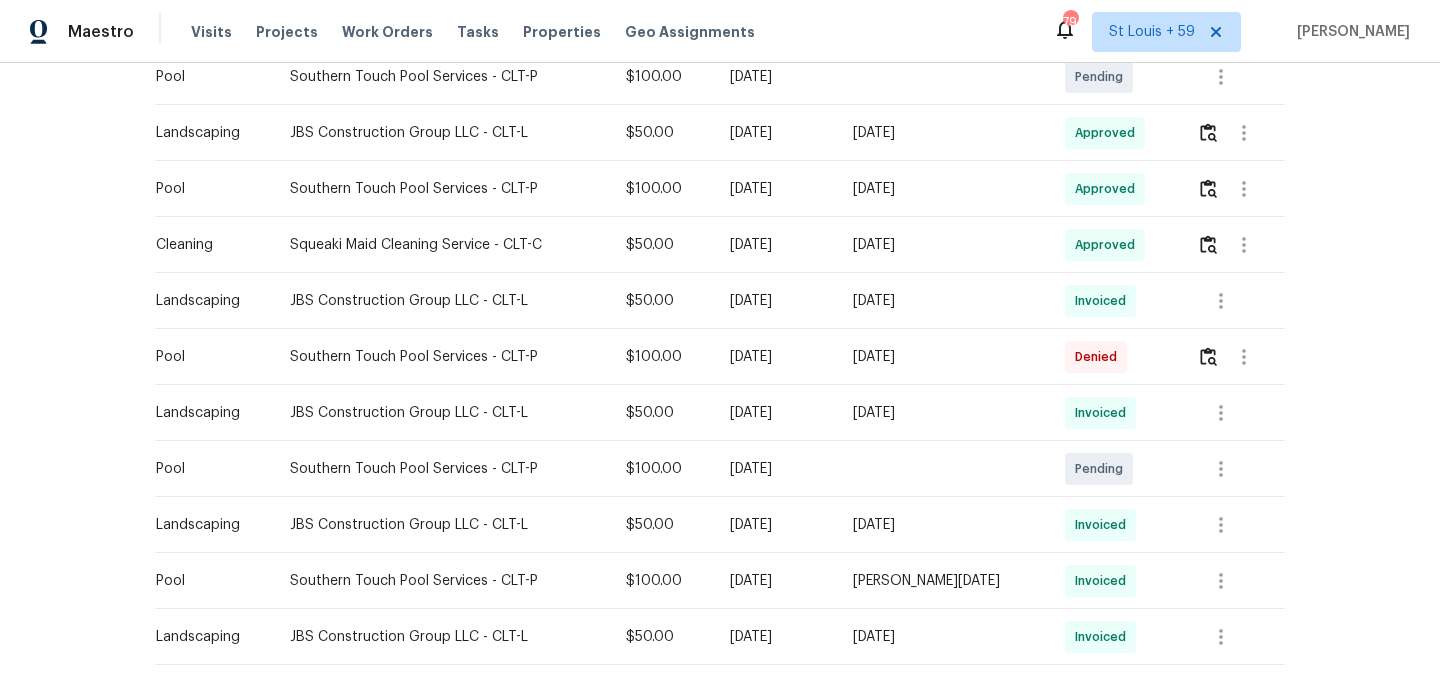scroll, scrollTop: 681, scrollLeft: 0, axis: vertical 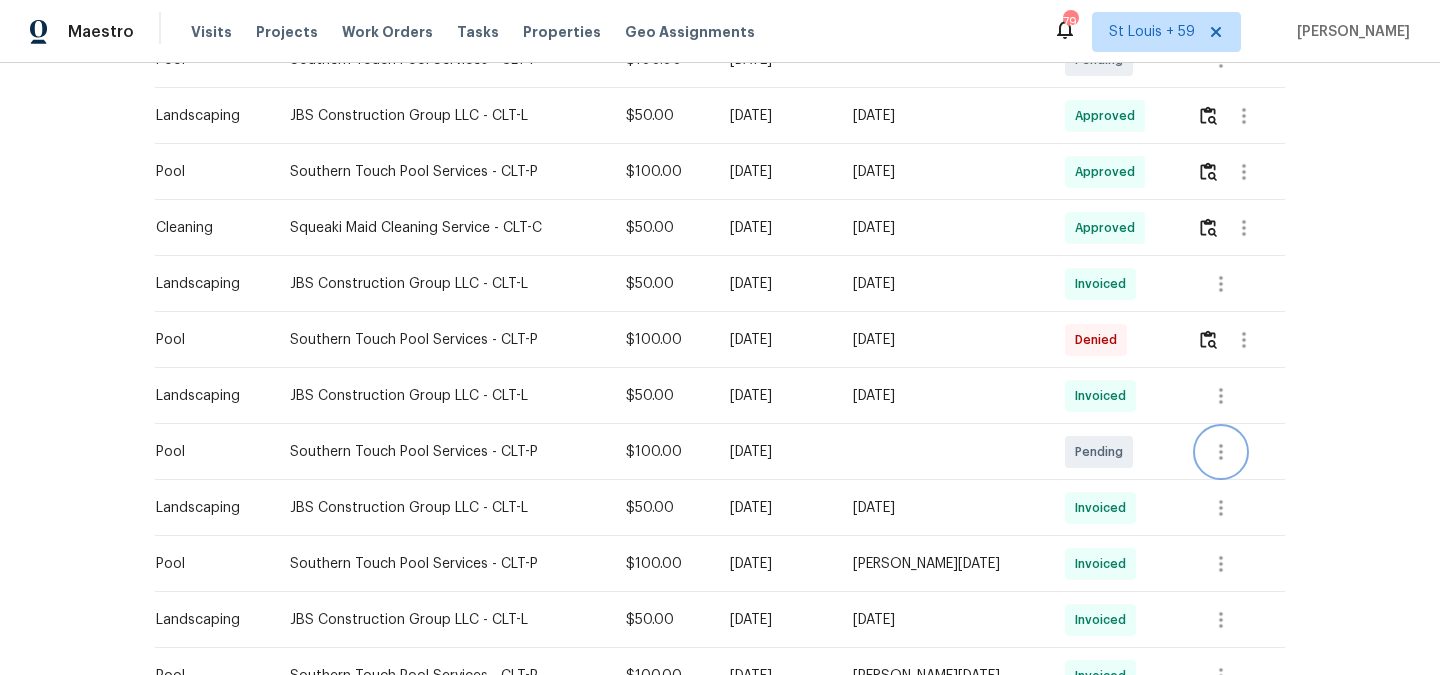 click 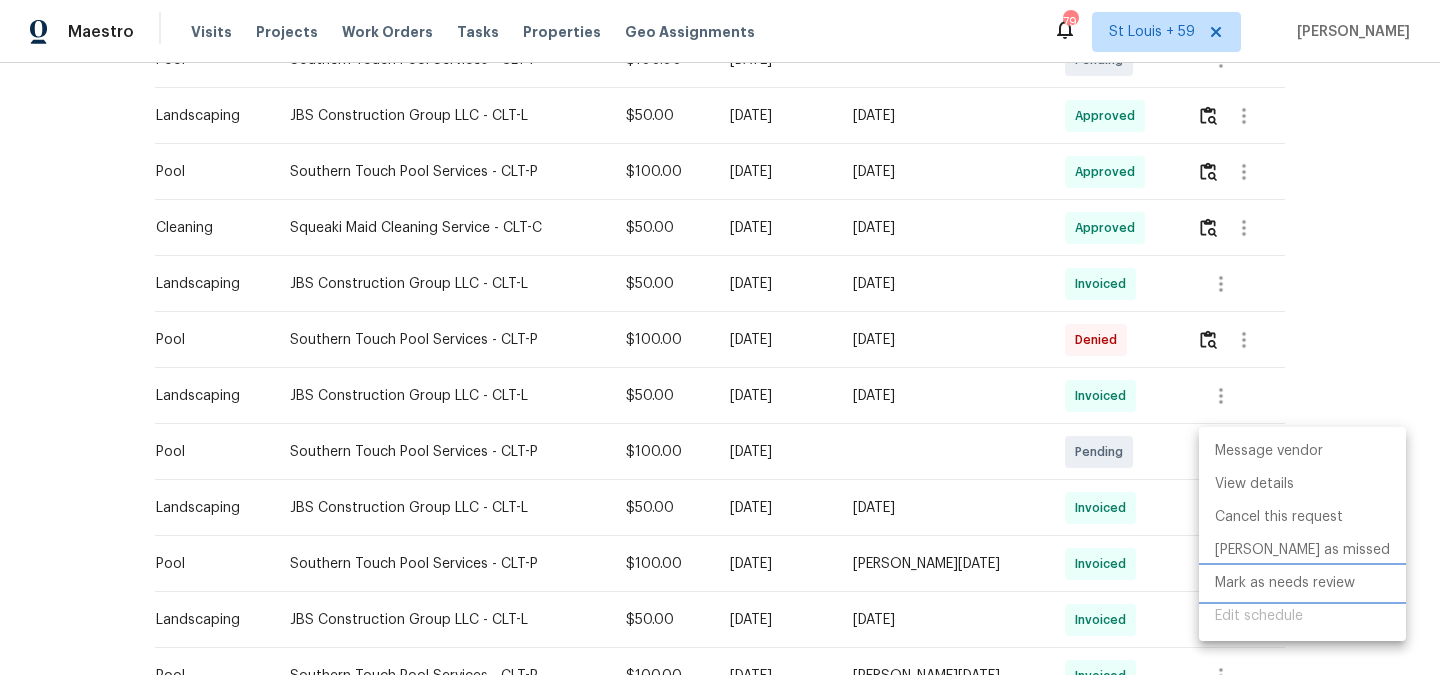 click on "Mark as needs review" at bounding box center [1302, 583] 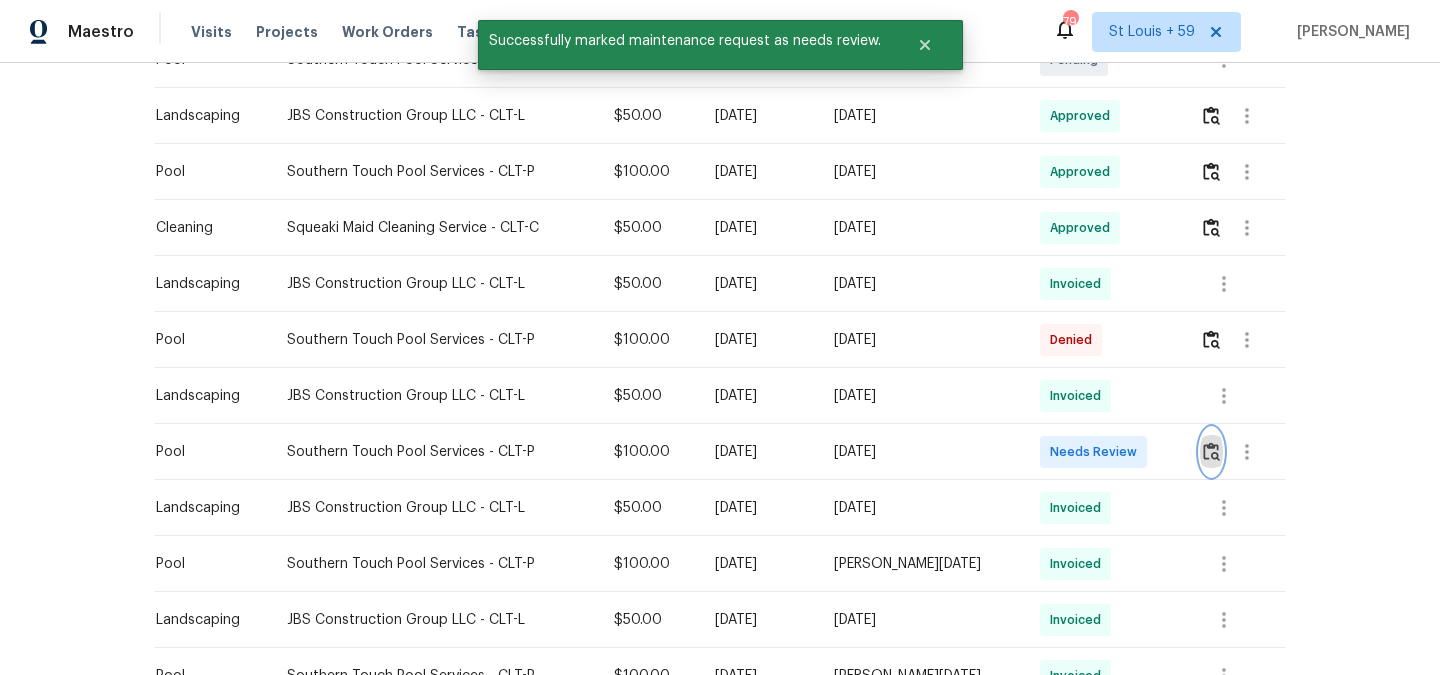 click at bounding box center (1211, 451) 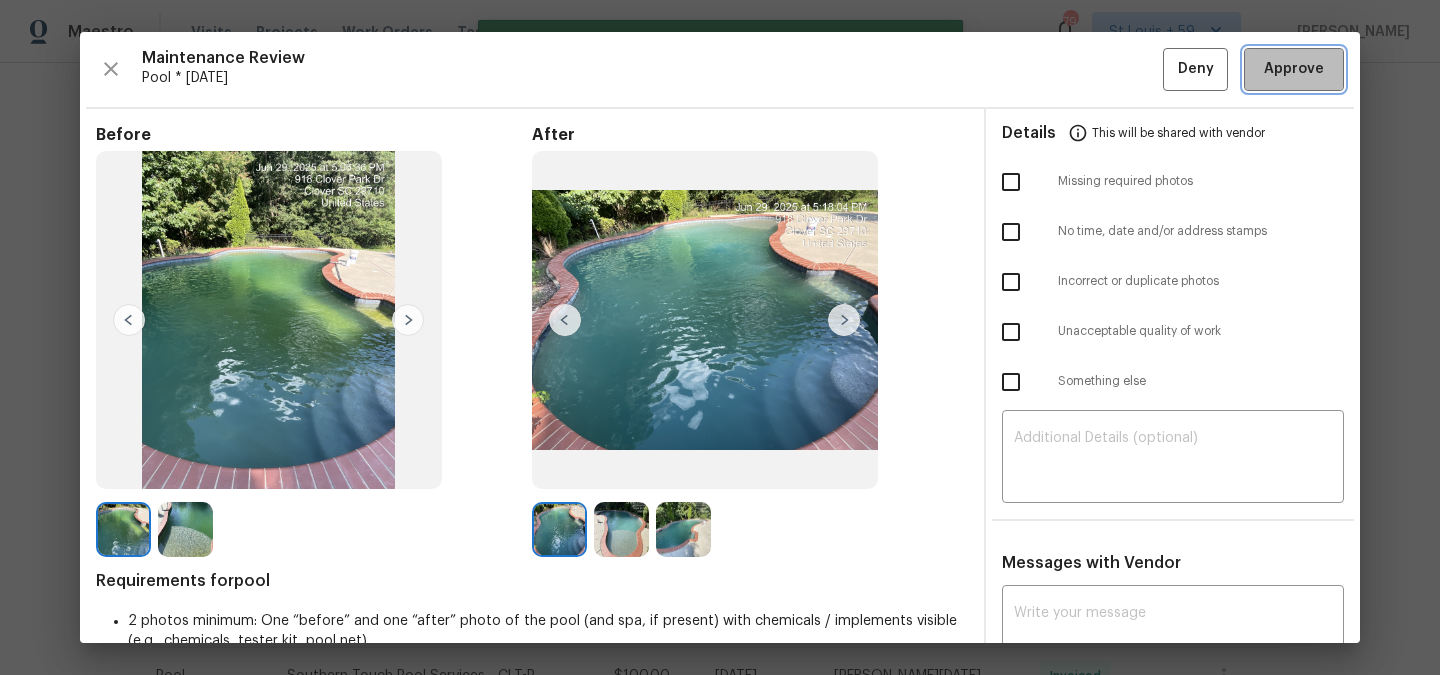 click on "Approve" at bounding box center (1294, 69) 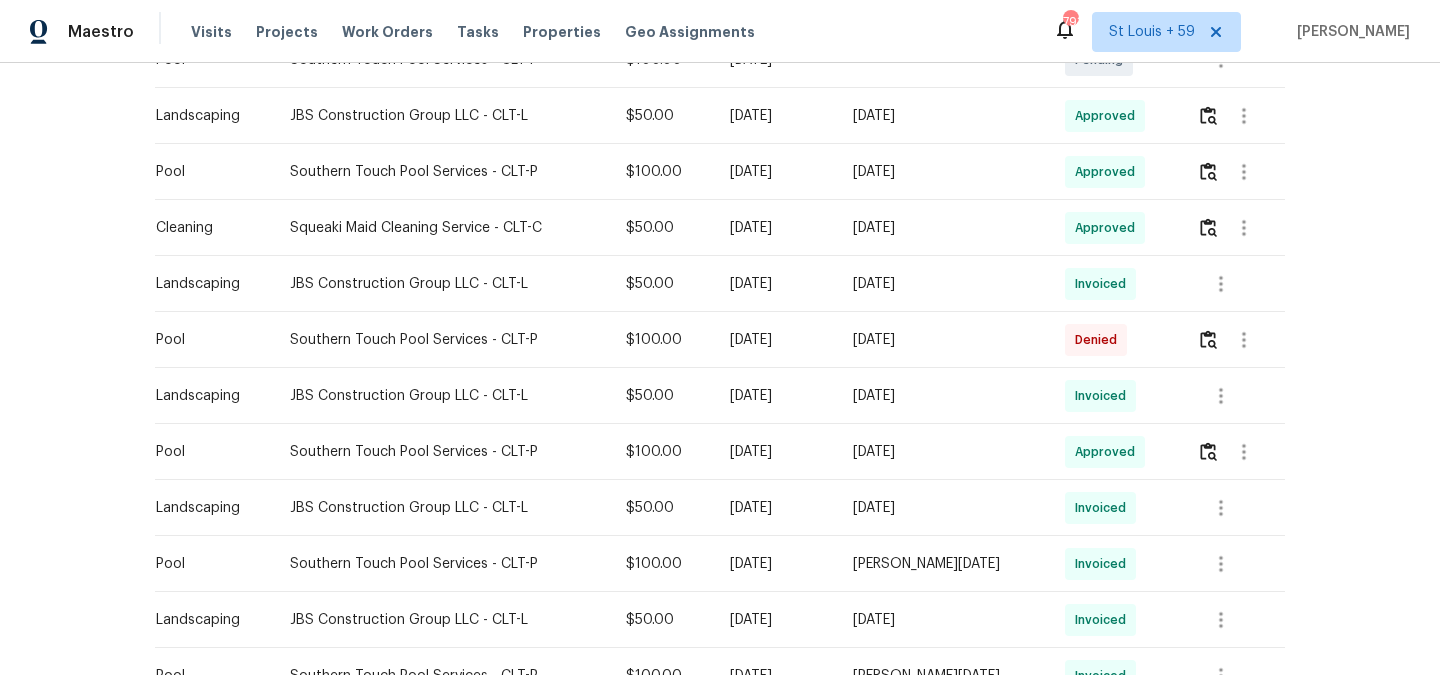 click on "Visits Projects Work Orders Tasks Properties Geo Assignments" at bounding box center [485, 32] 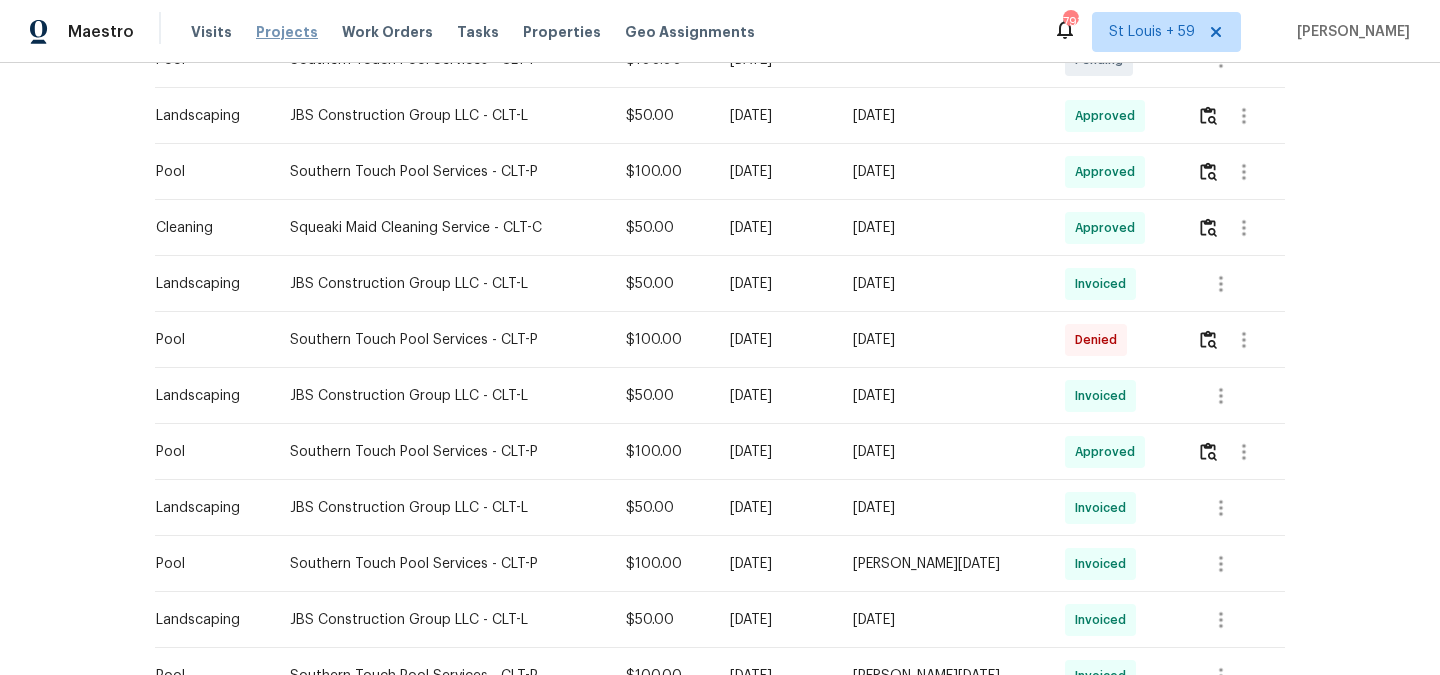 click on "Projects" at bounding box center (287, 32) 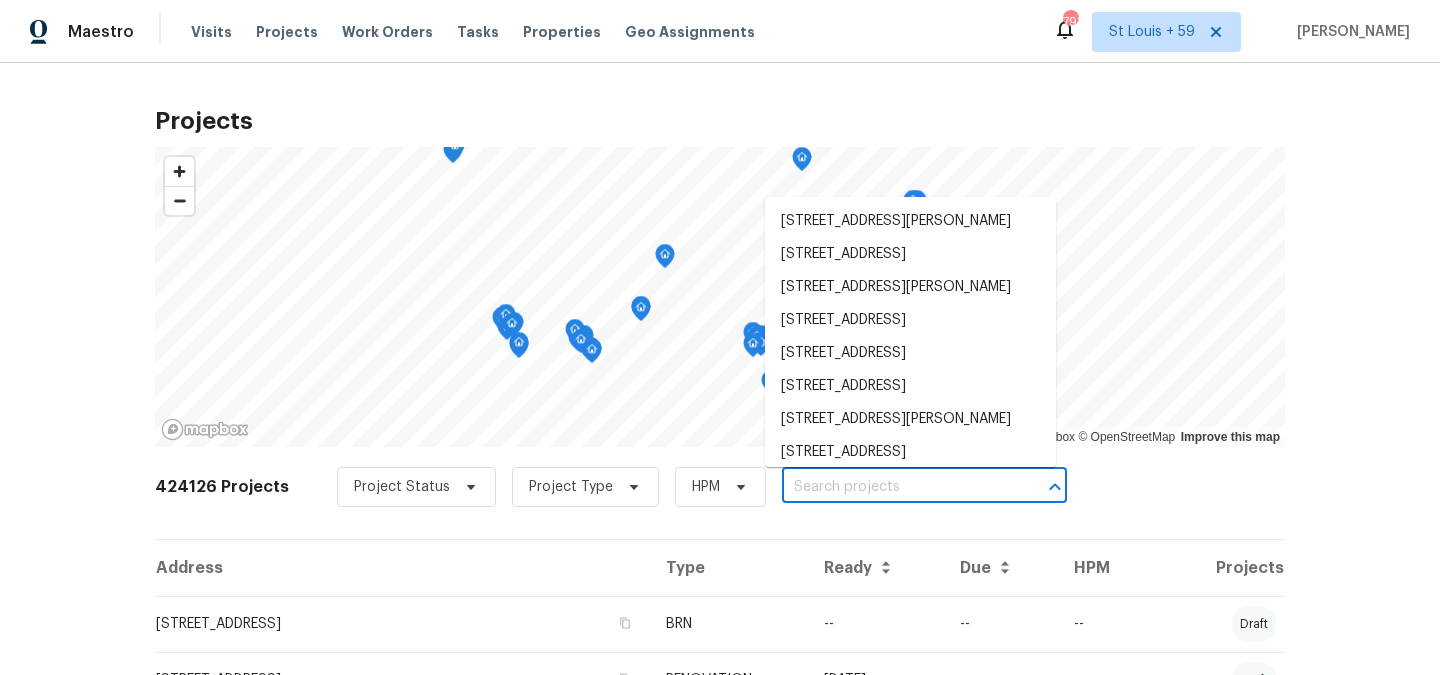 click at bounding box center (896, 487) 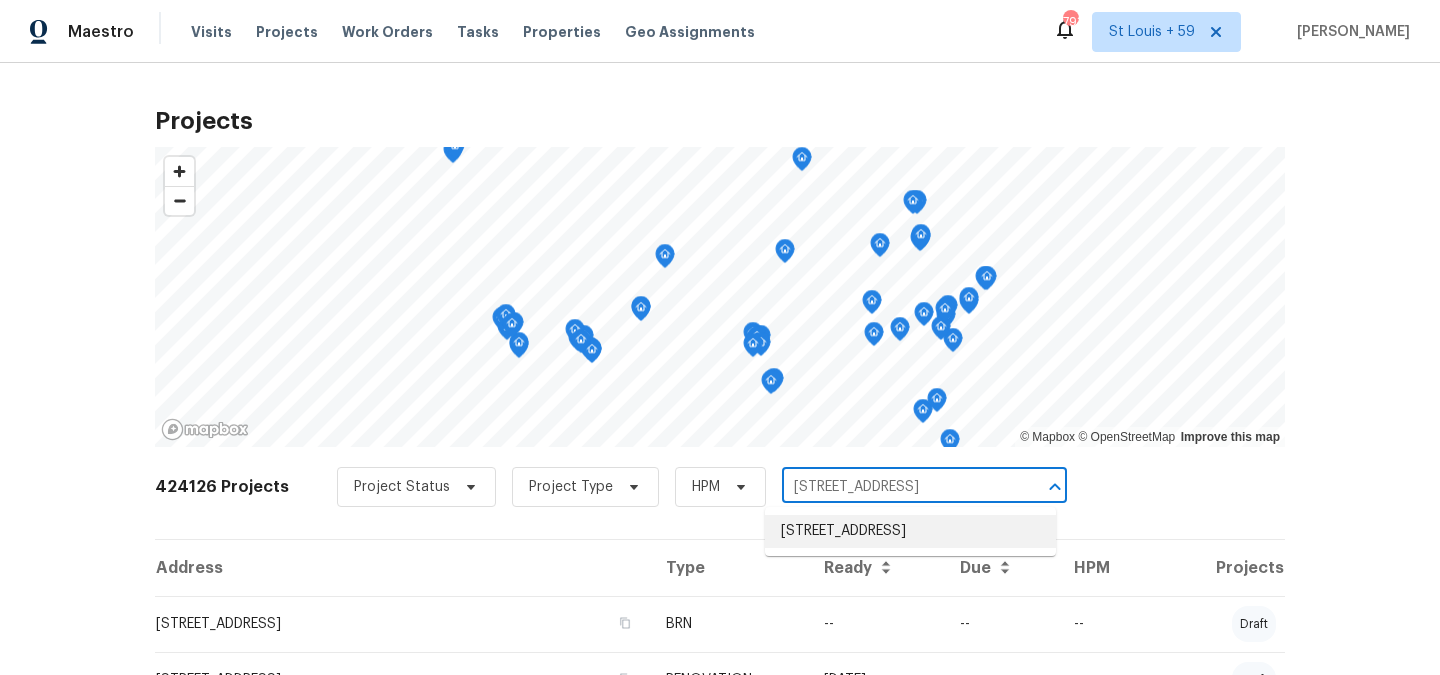 click on "[STREET_ADDRESS]" at bounding box center (910, 531) 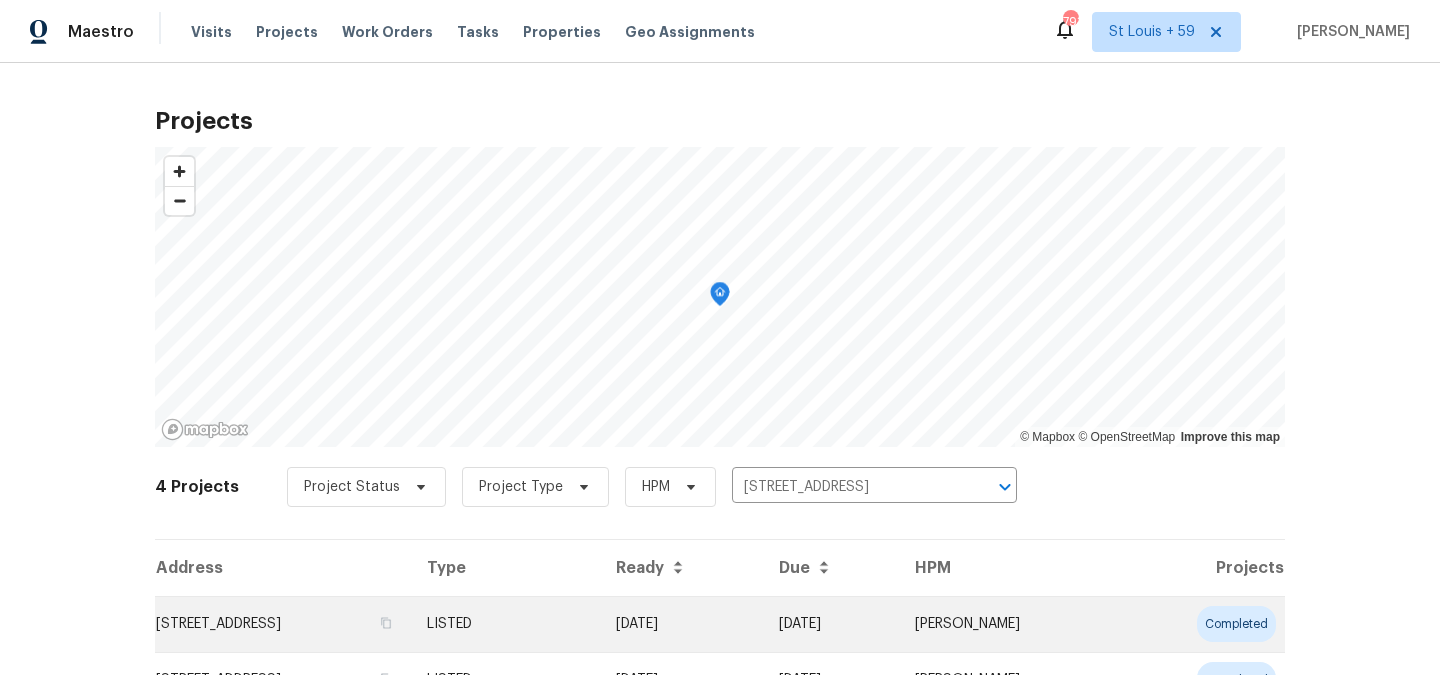 click on "[STREET_ADDRESS]" at bounding box center [283, 624] 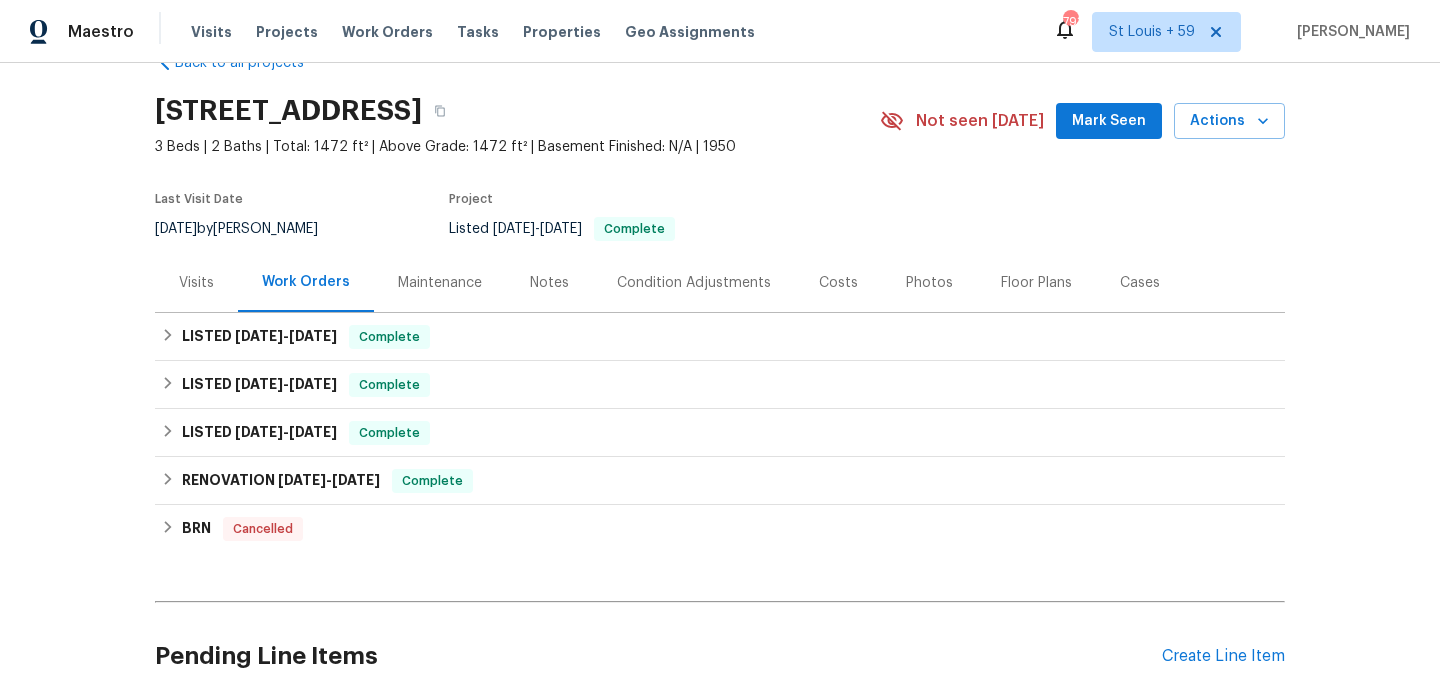 scroll, scrollTop: 57, scrollLeft: 0, axis: vertical 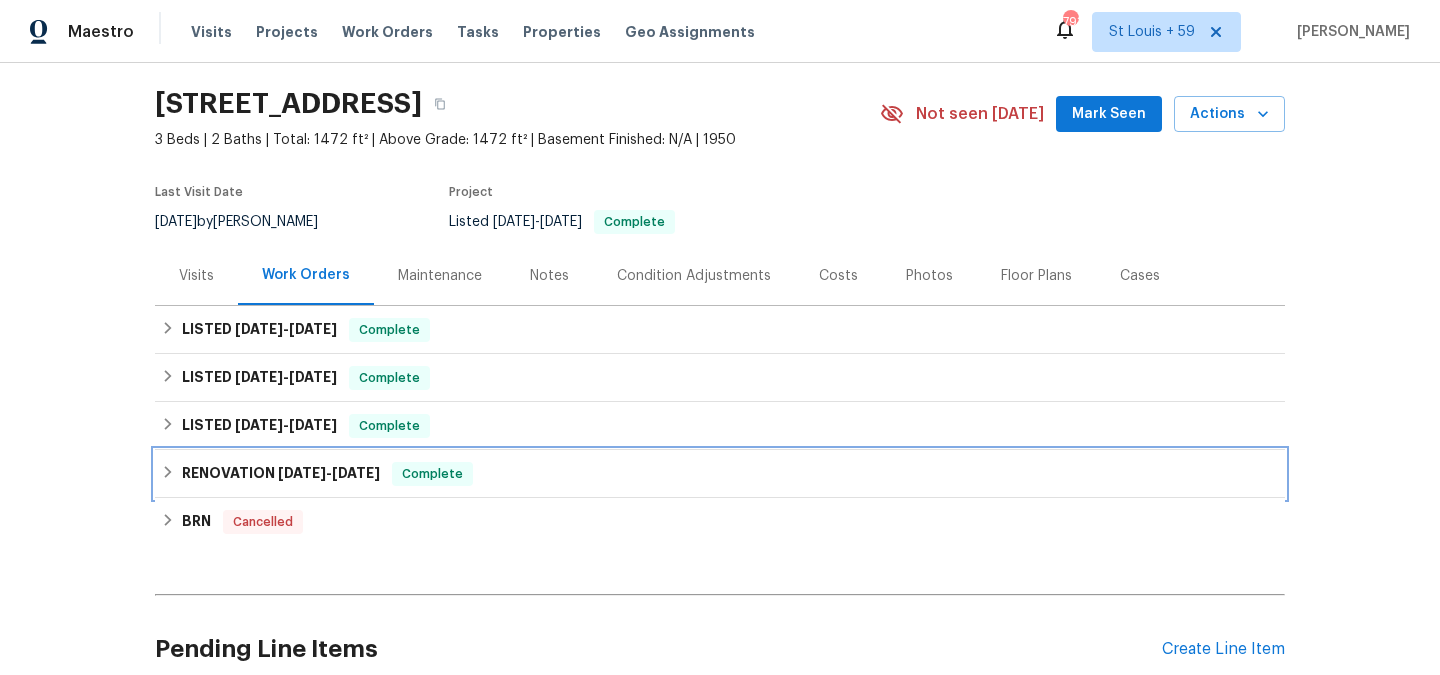 click on "RENOVATION   [DATE]  -  [DATE]" at bounding box center [281, 474] 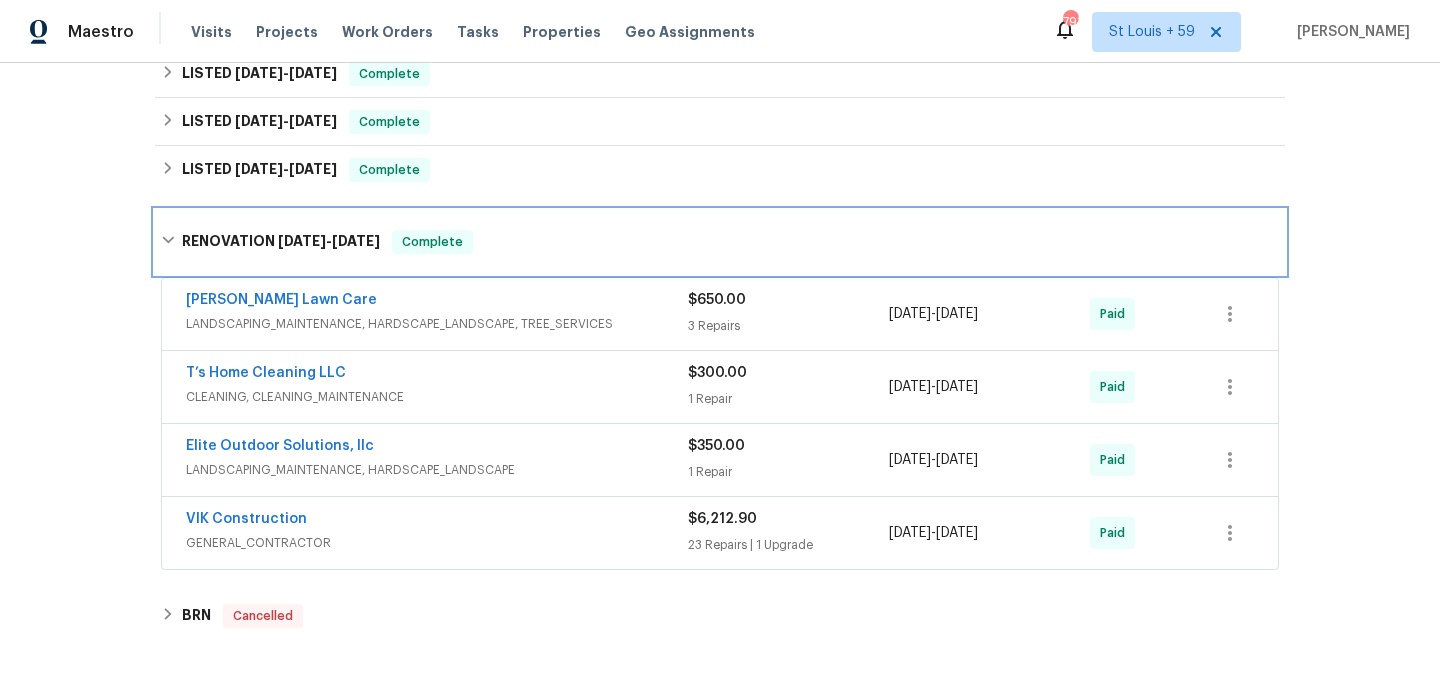 scroll, scrollTop: 324, scrollLeft: 0, axis: vertical 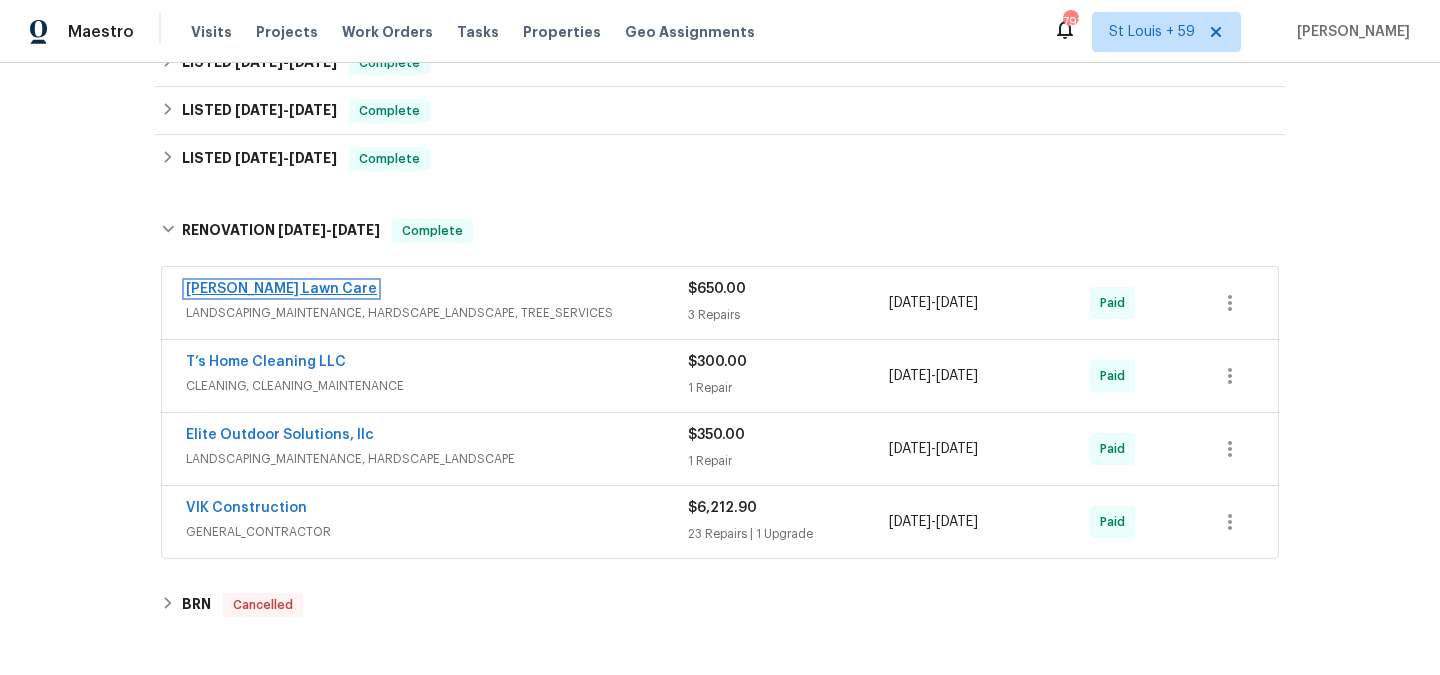 click on "[PERSON_NAME] Lawn Care" at bounding box center [281, 289] 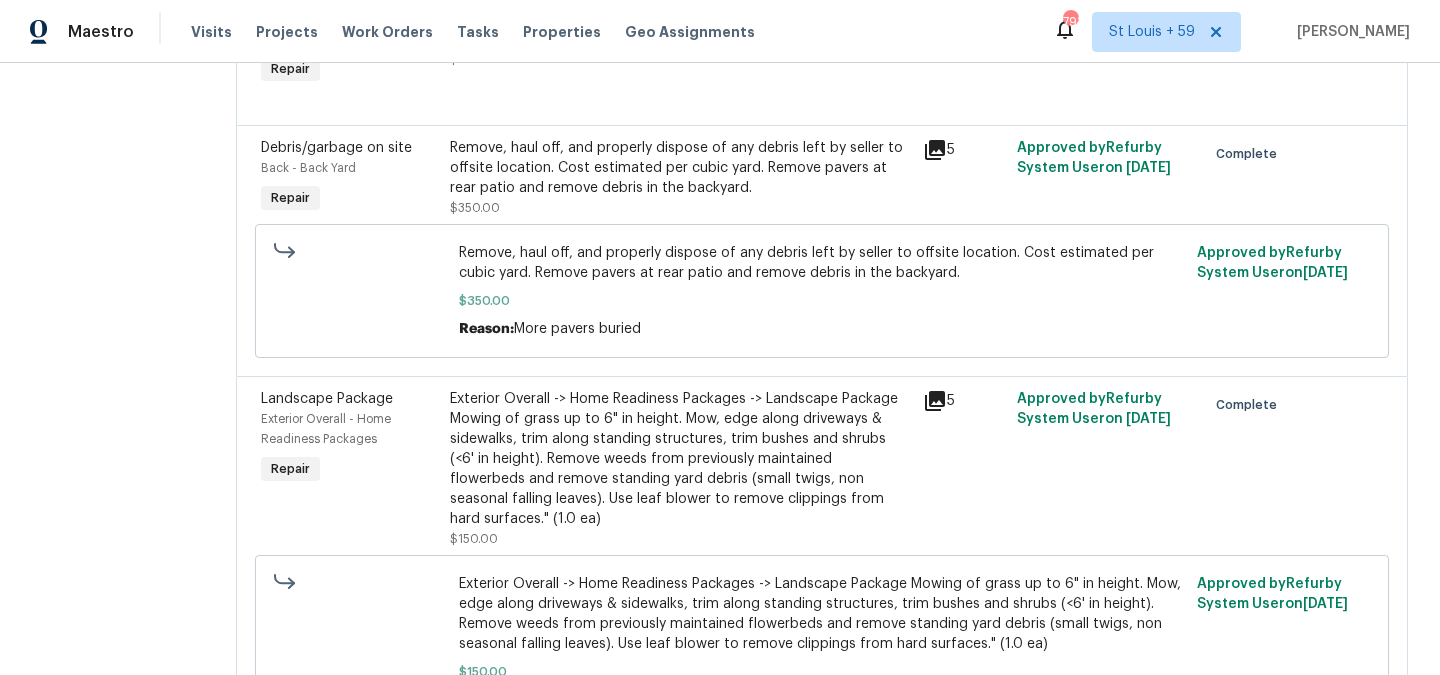 scroll, scrollTop: 519, scrollLeft: 0, axis: vertical 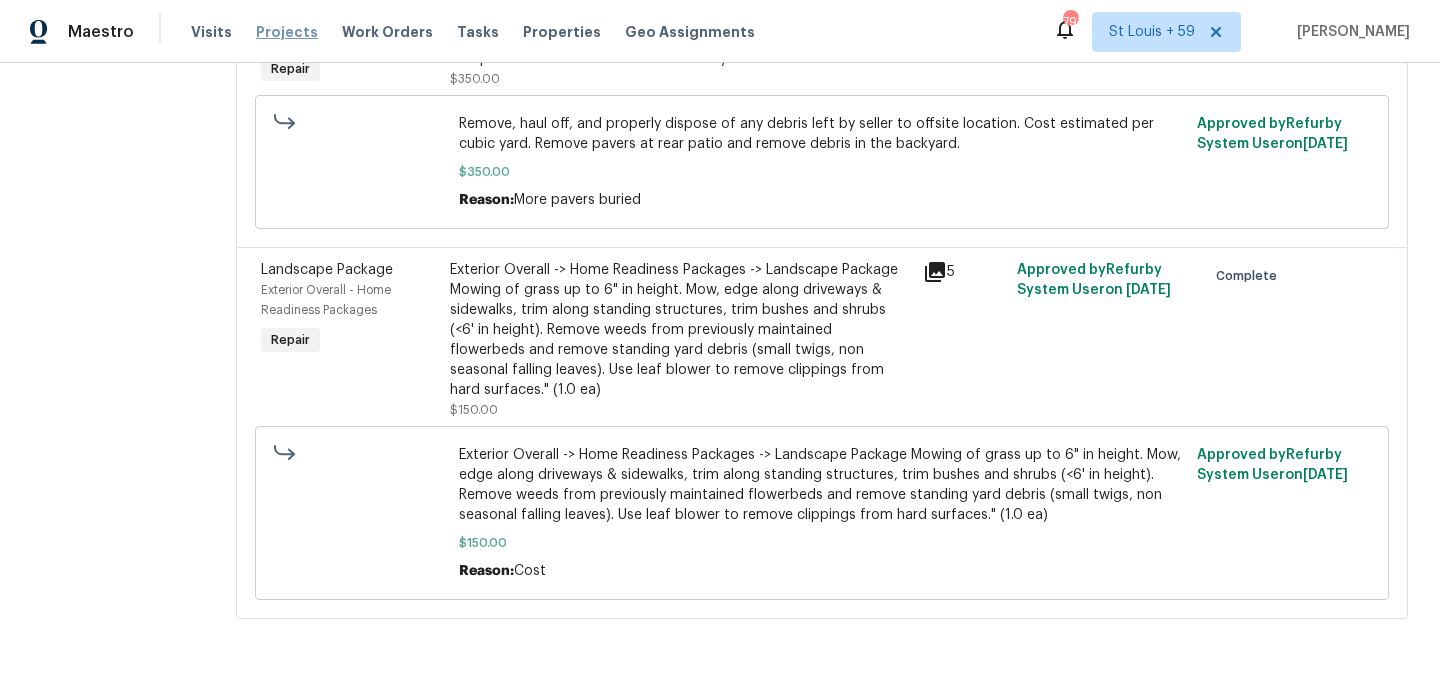 click on "Projects" at bounding box center (287, 32) 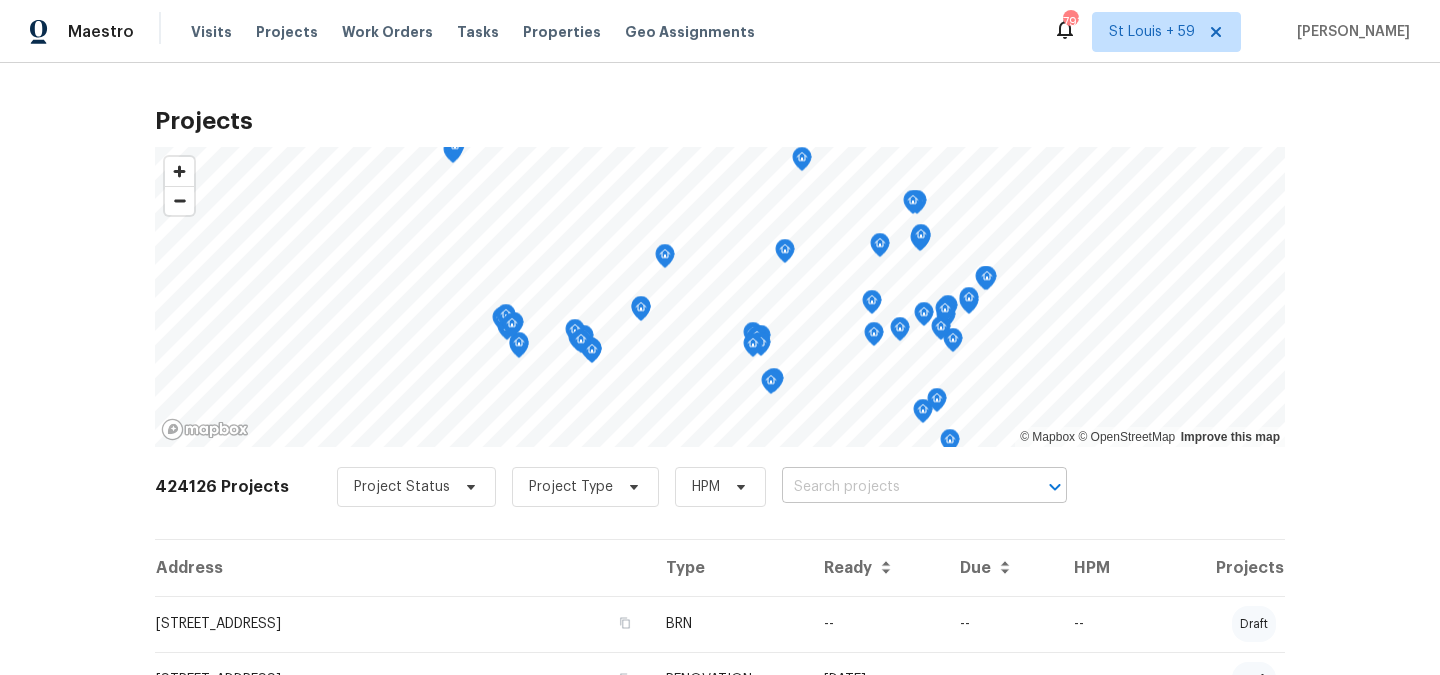 click at bounding box center [896, 487] 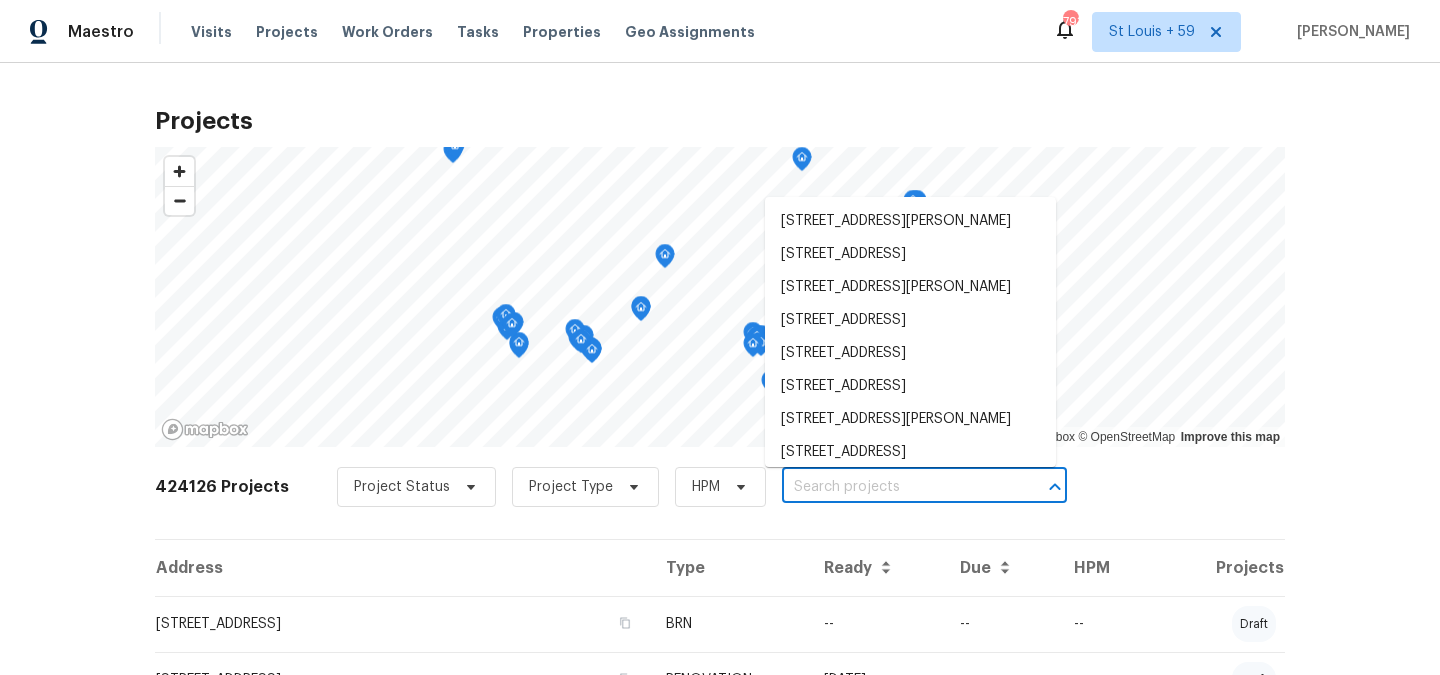 paste on "4HTS121EA3P62" 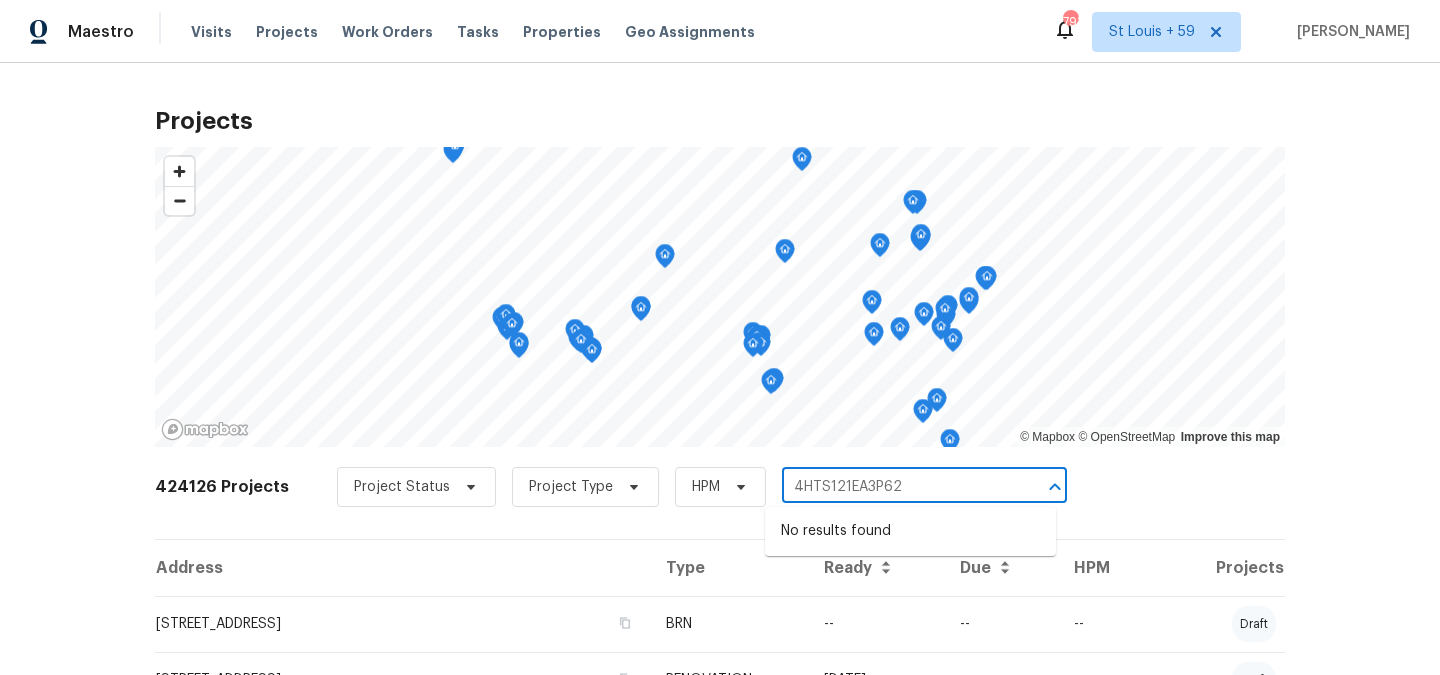 type on "4HTS121EA3P62" 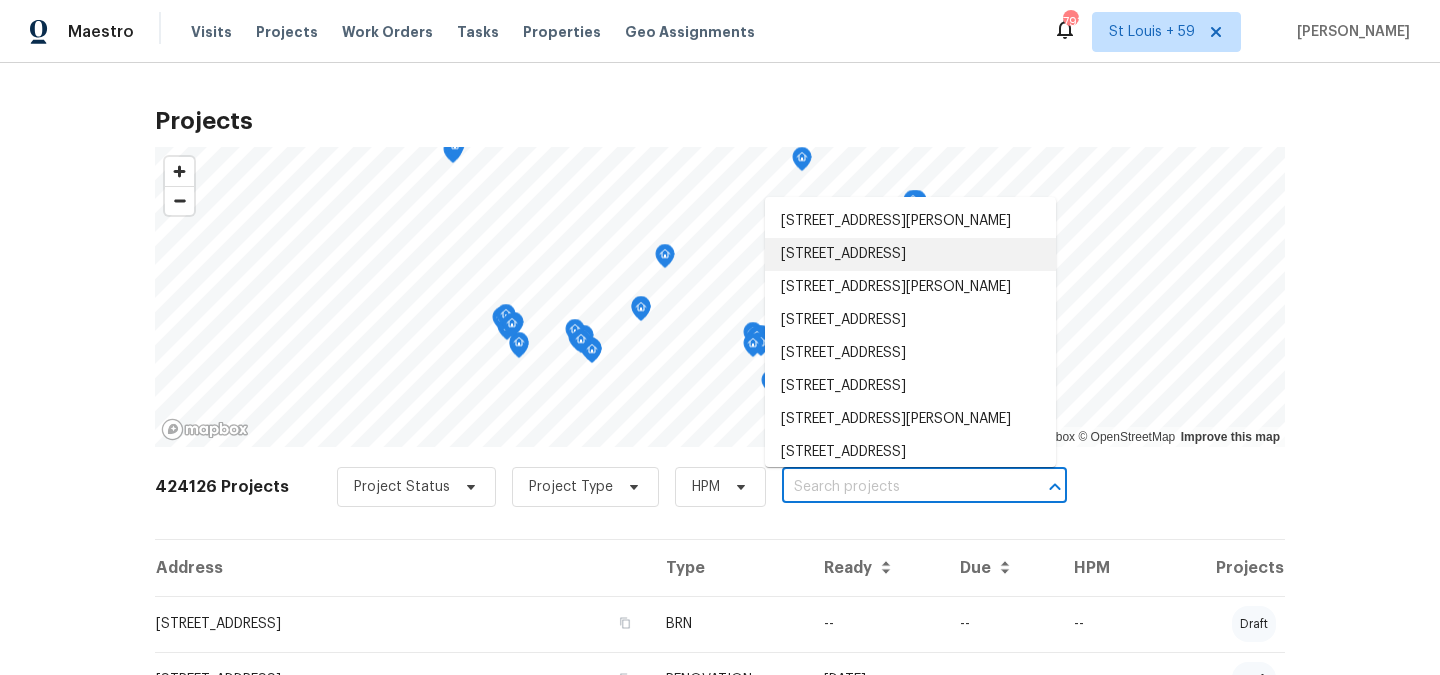 paste on "[STREET_ADDRESS]" 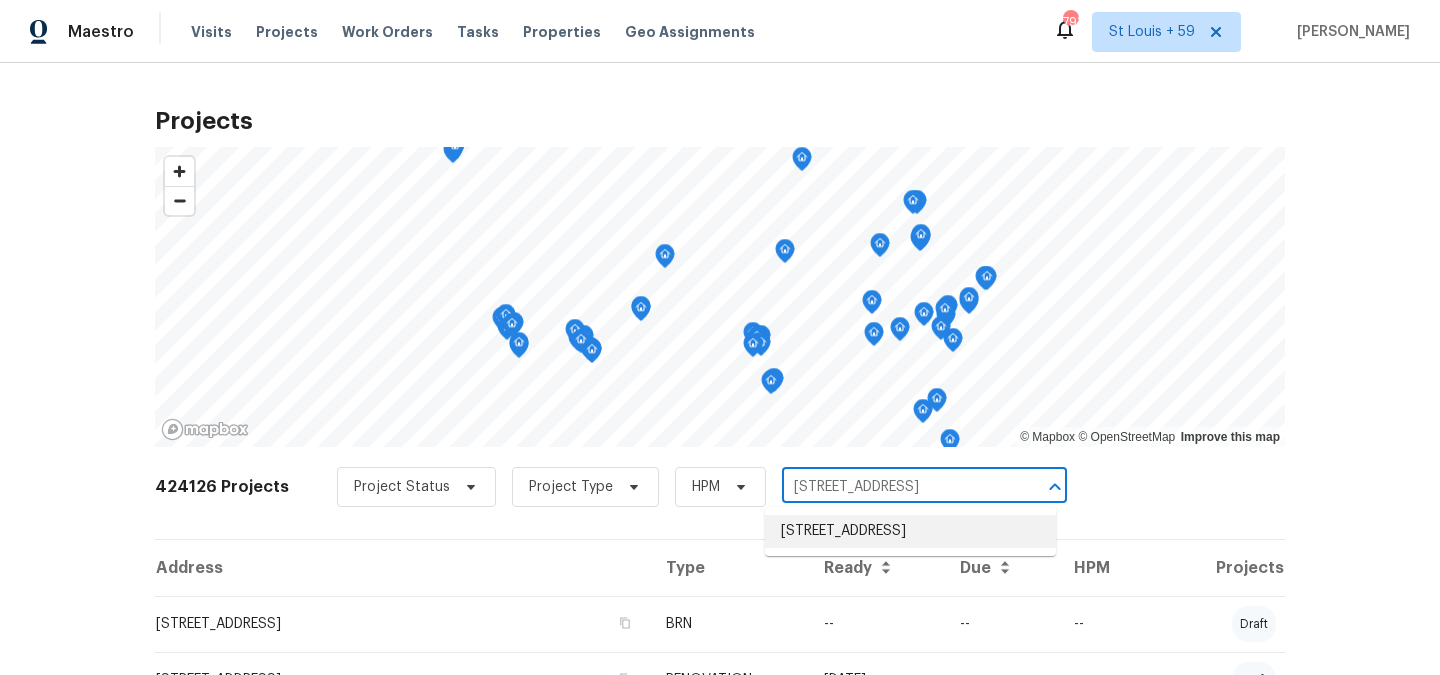 click on "[STREET_ADDRESS]" at bounding box center (910, 531) 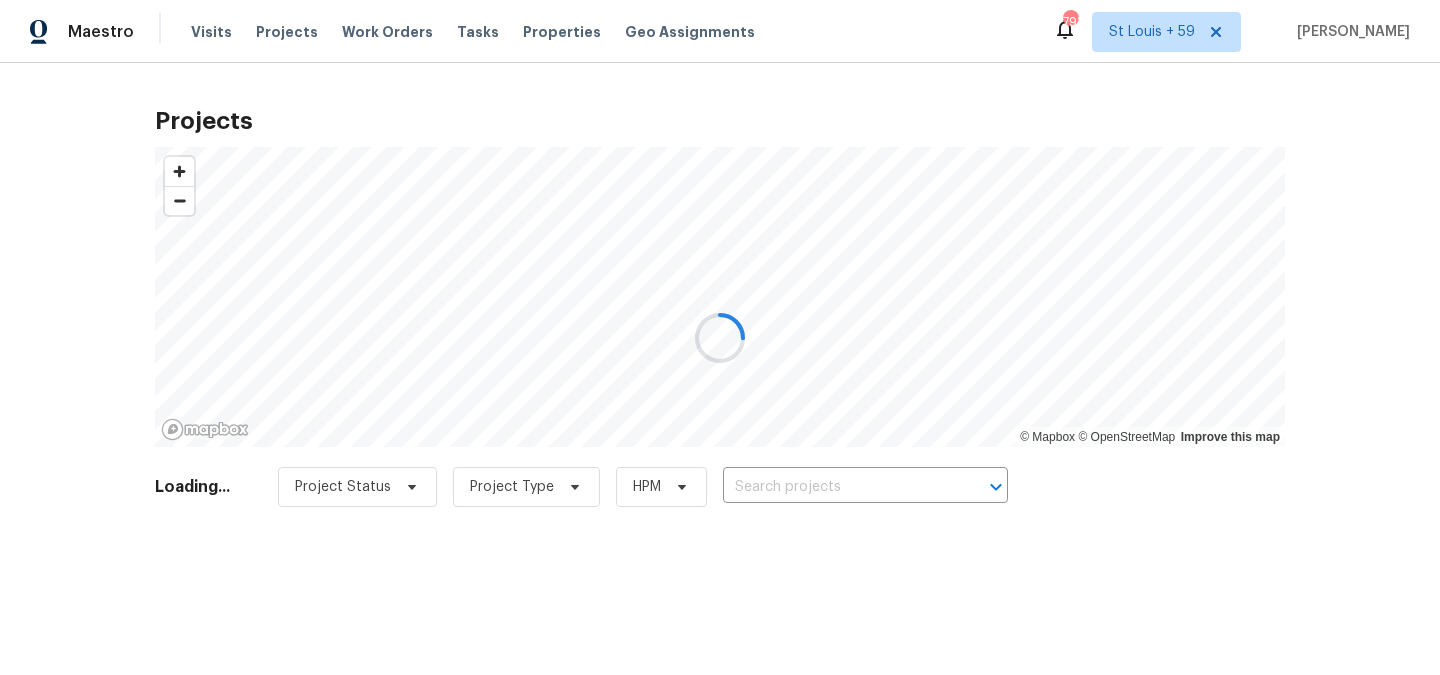 type on "[STREET_ADDRESS]" 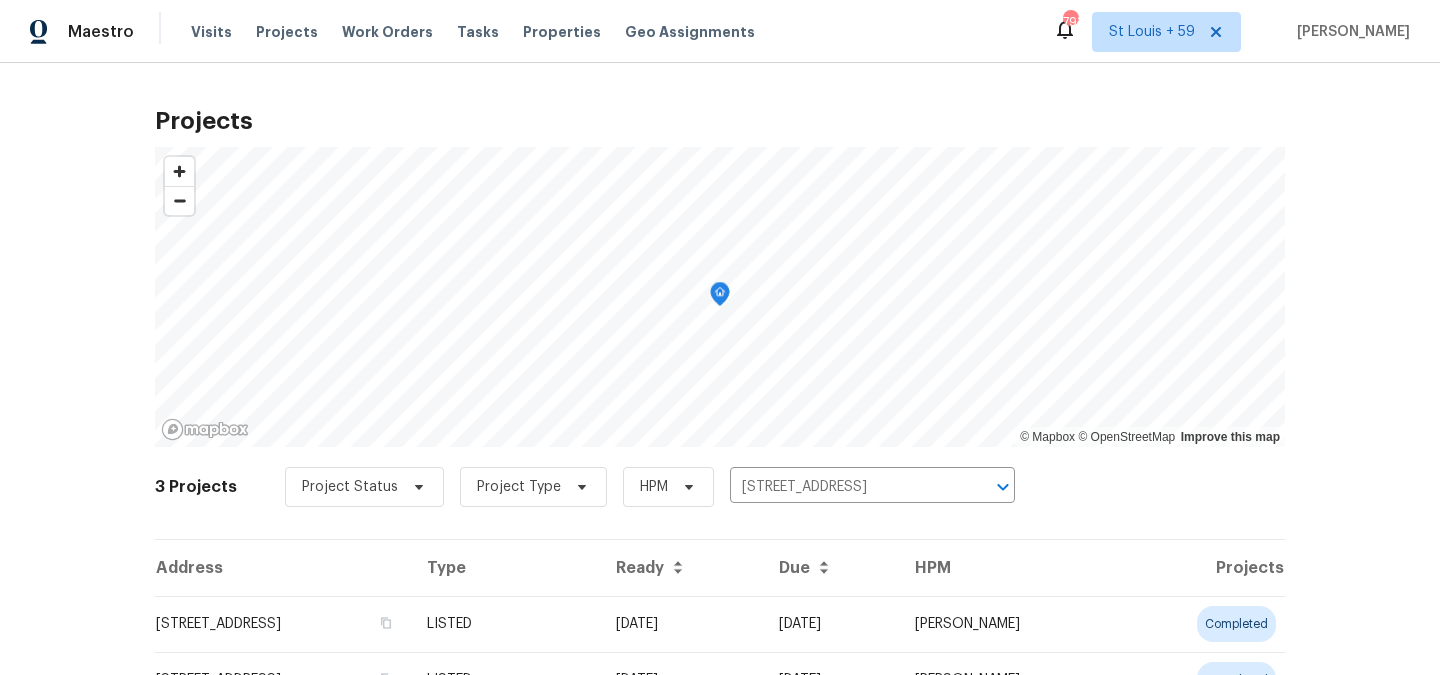 scroll, scrollTop: 153, scrollLeft: 0, axis: vertical 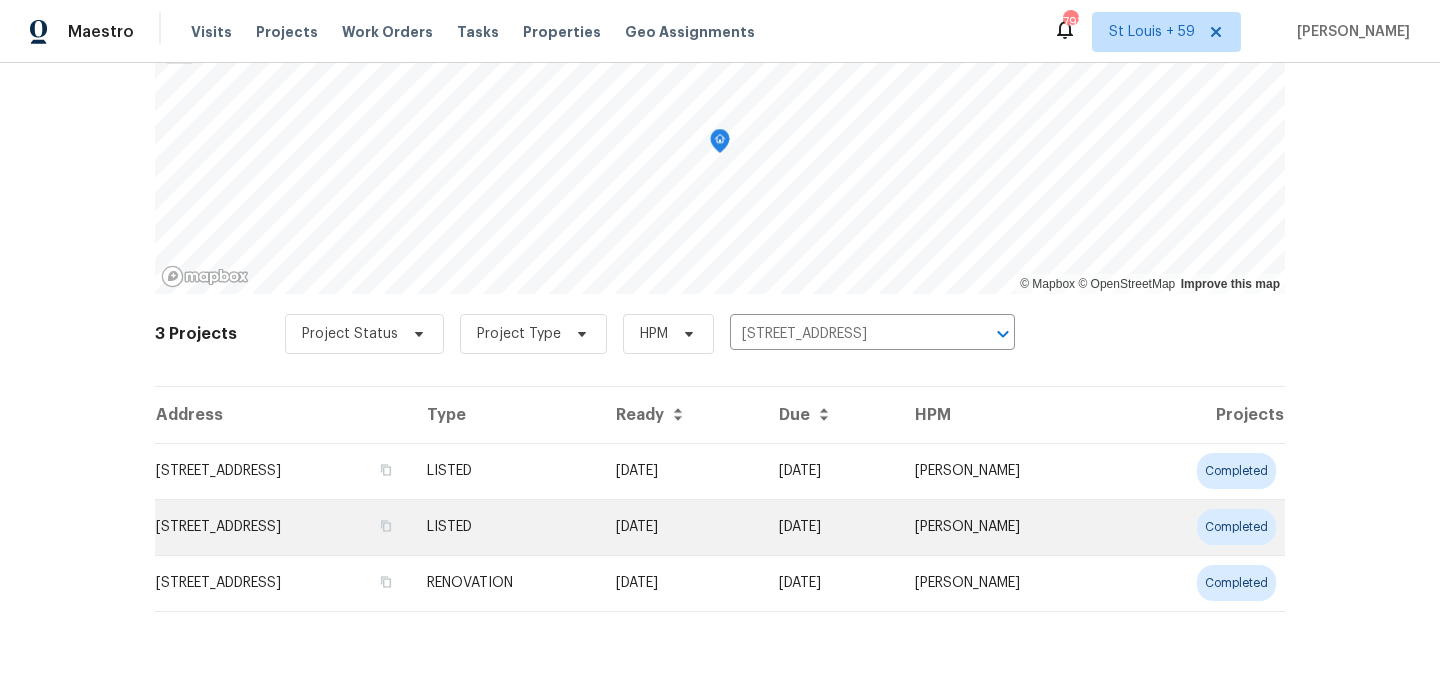 click on "[STREET_ADDRESS]" at bounding box center [283, 527] 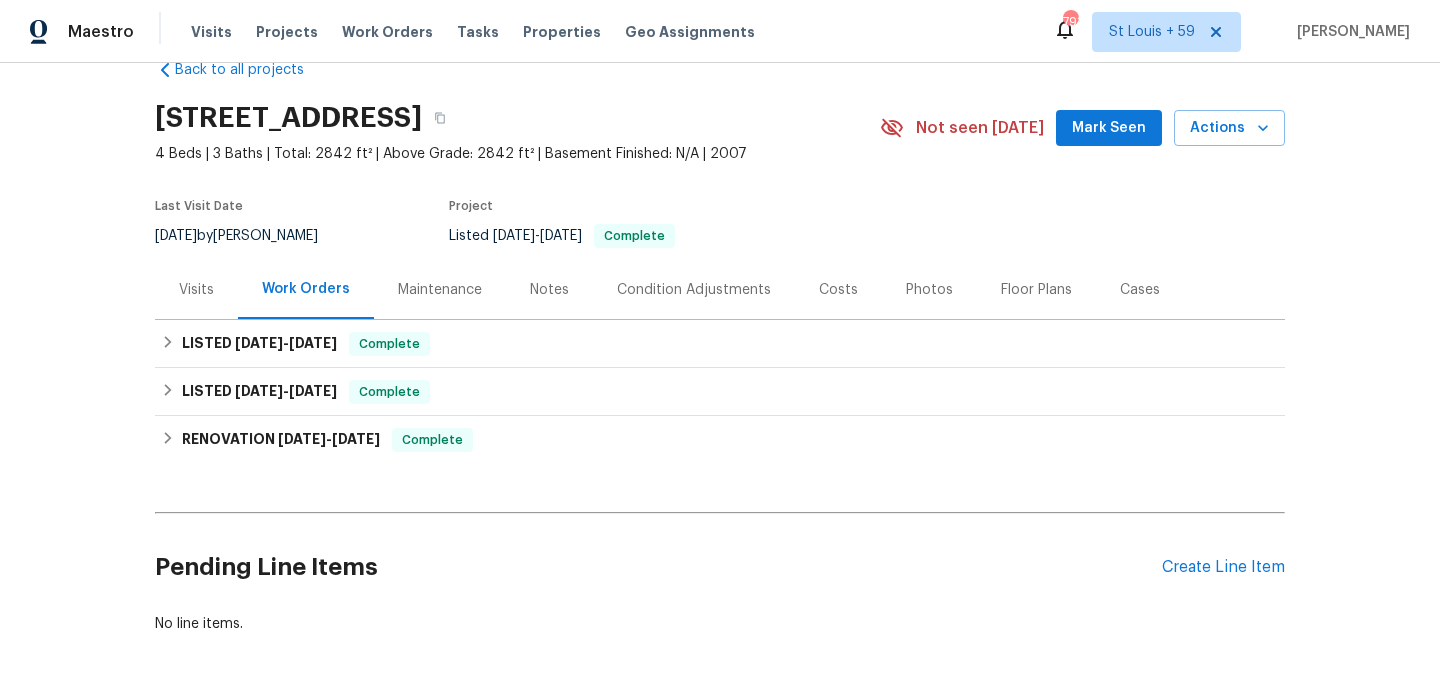 scroll, scrollTop: 46, scrollLeft: 0, axis: vertical 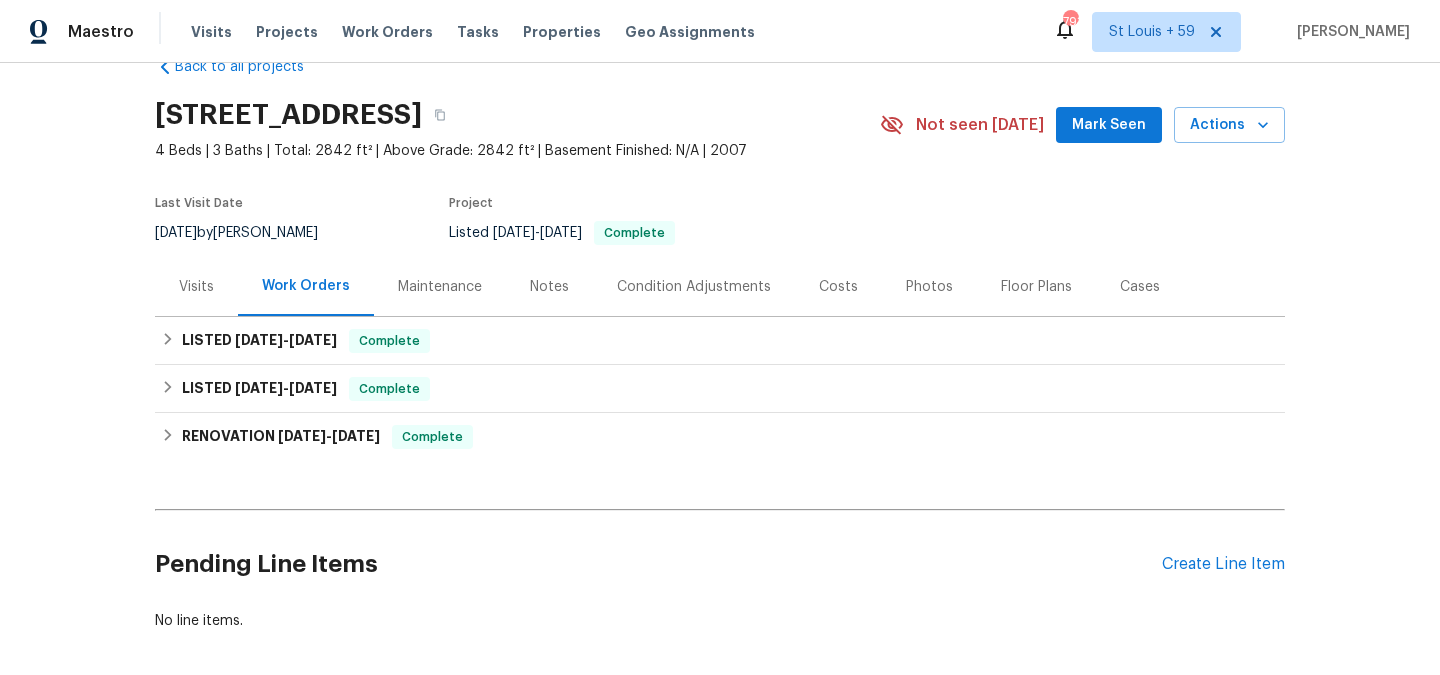 click on "Maintenance" at bounding box center [440, 286] 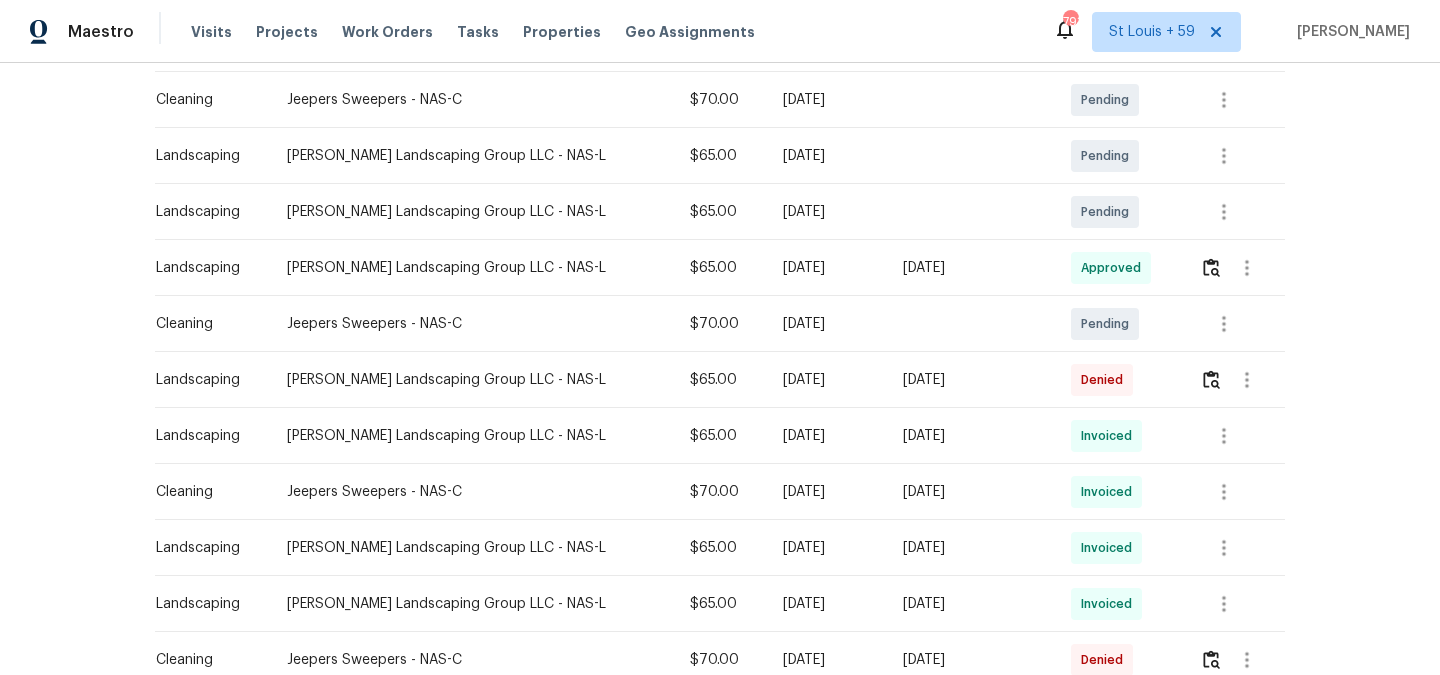 scroll, scrollTop: 368, scrollLeft: 0, axis: vertical 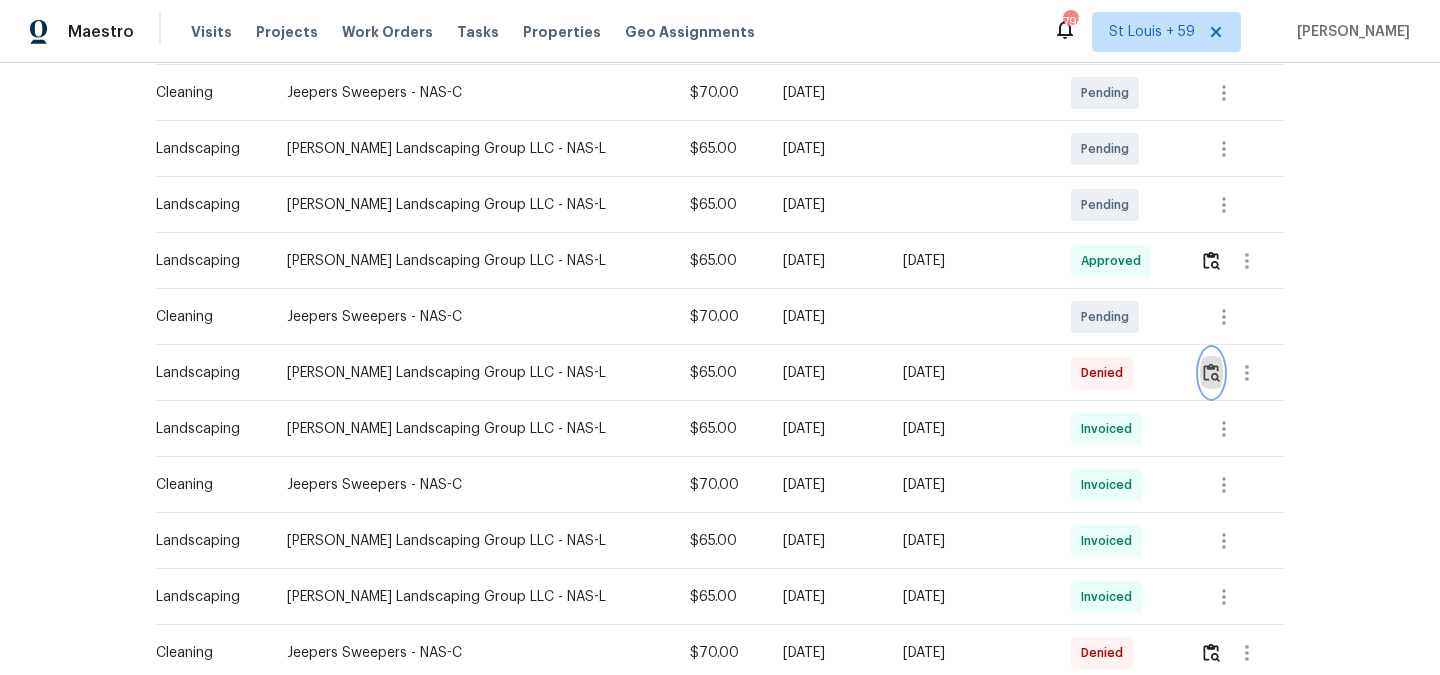 click at bounding box center (1211, 372) 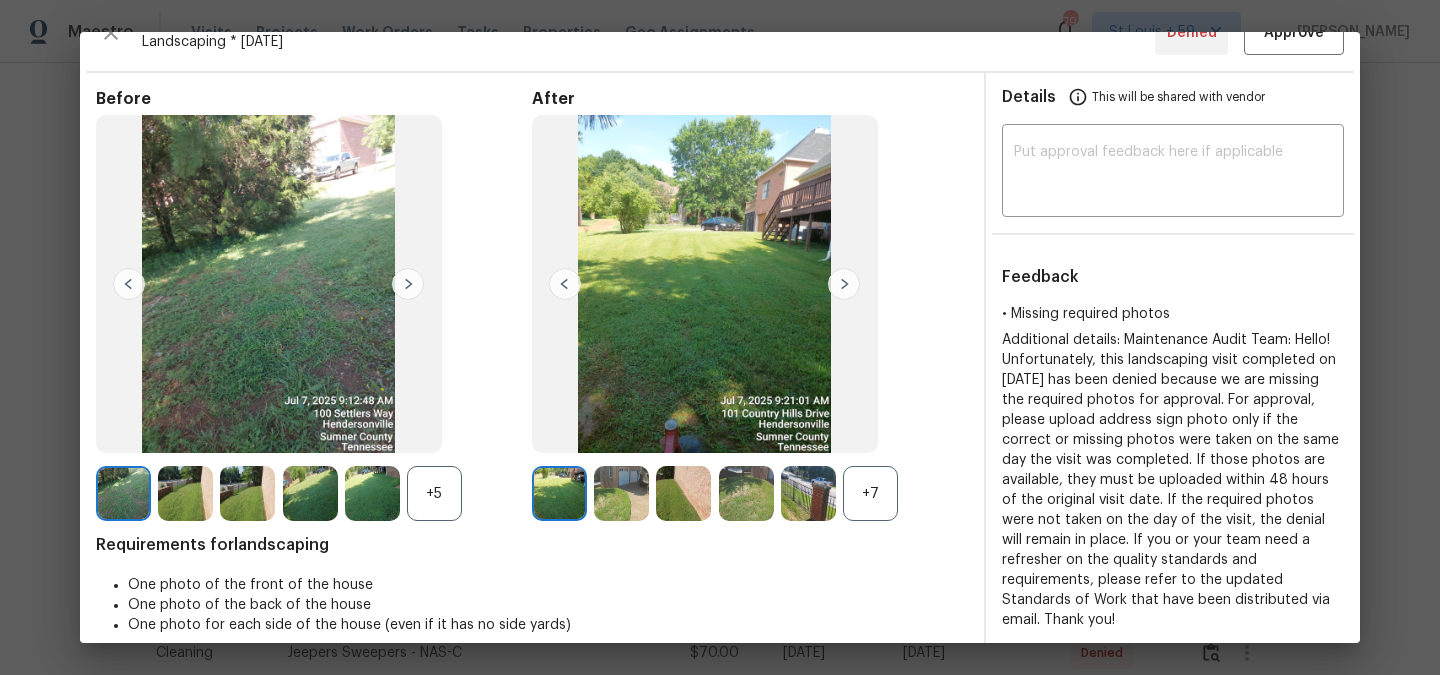 scroll, scrollTop: 34, scrollLeft: 0, axis: vertical 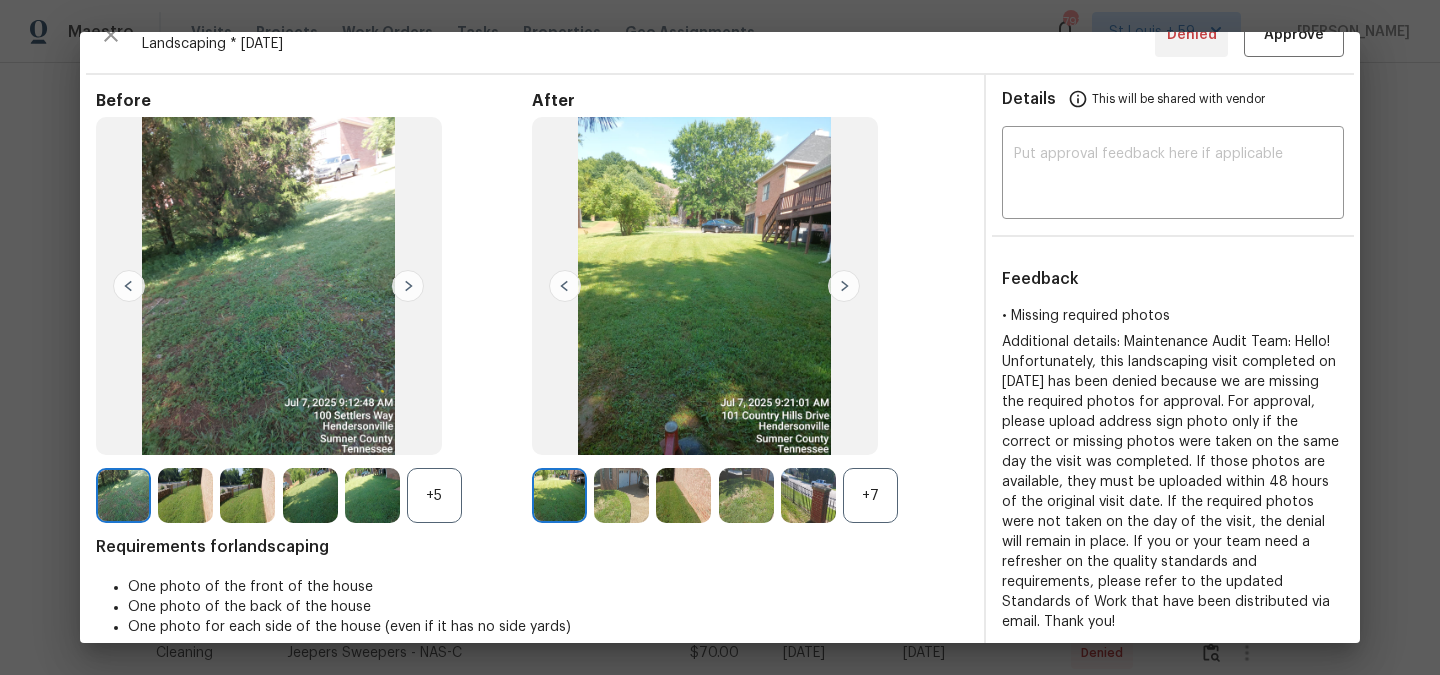 click at bounding box center [844, 286] 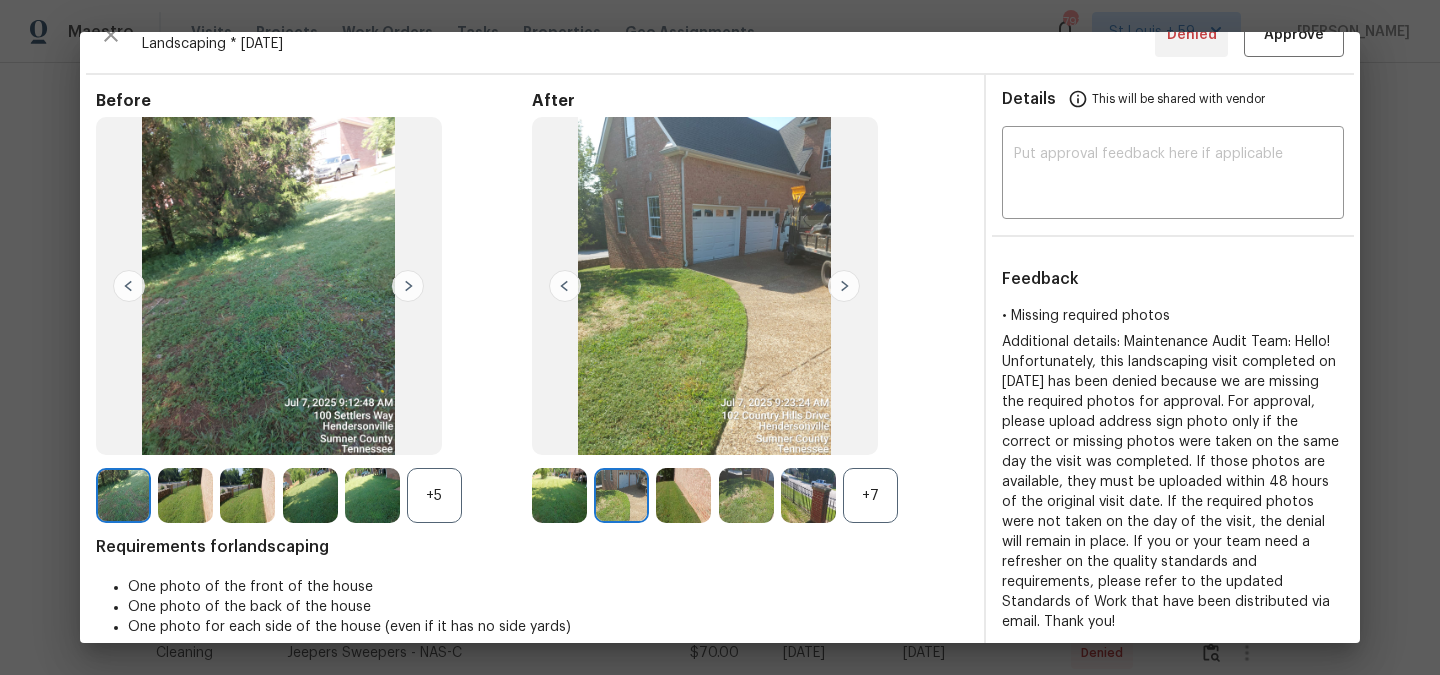 click at bounding box center (844, 286) 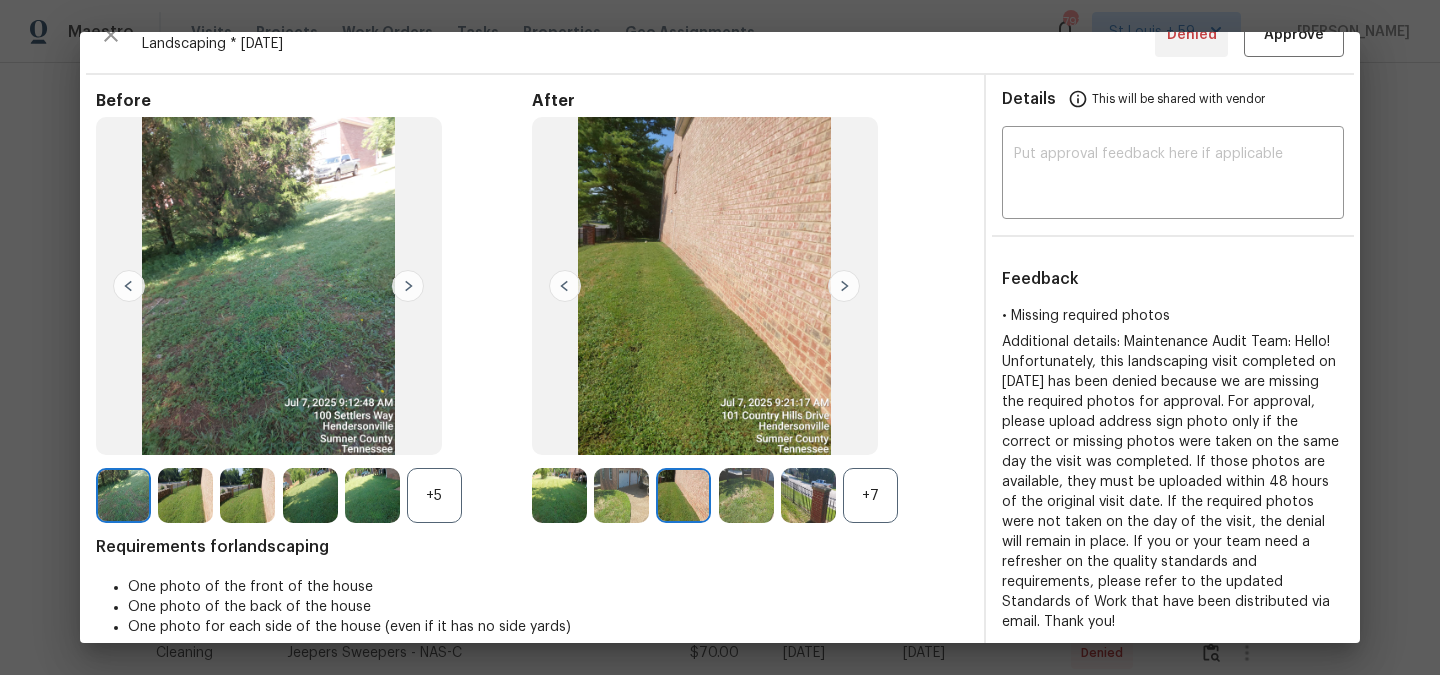 click at bounding box center [565, 286] 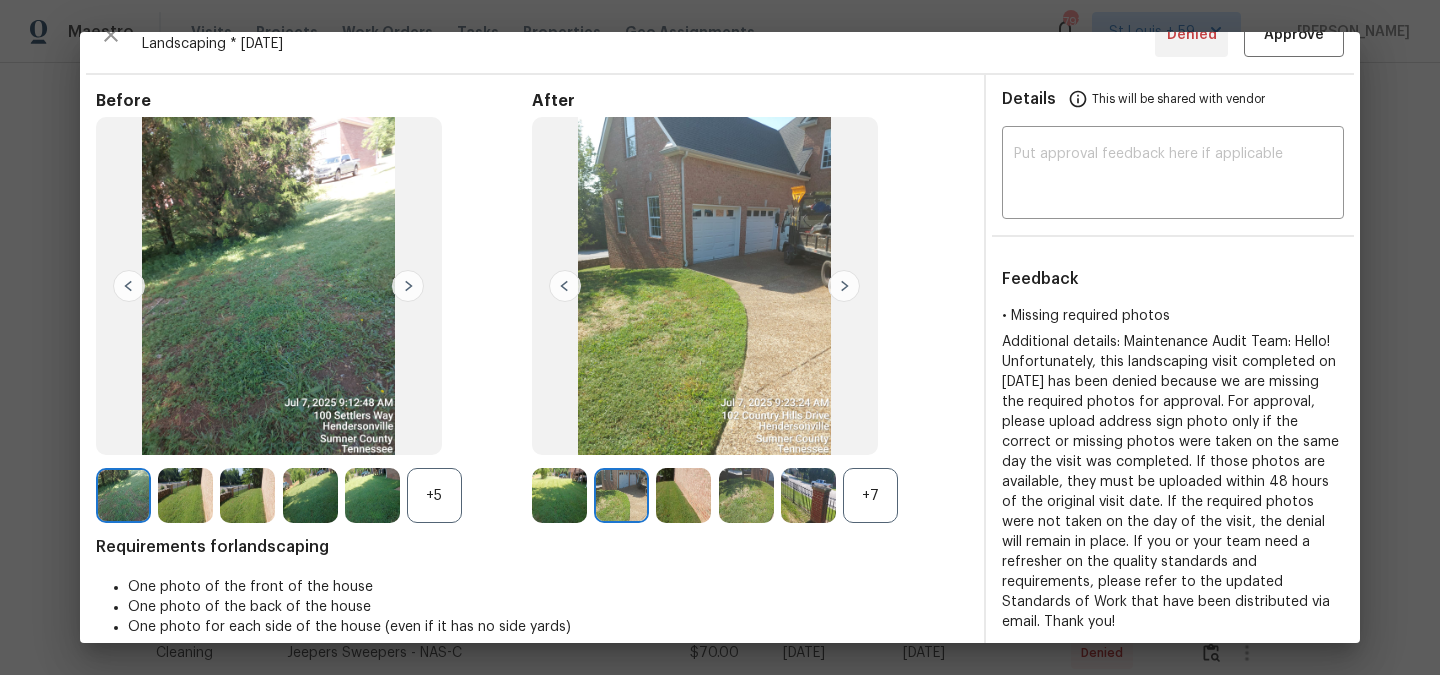 click at bounding box center [844, 286] 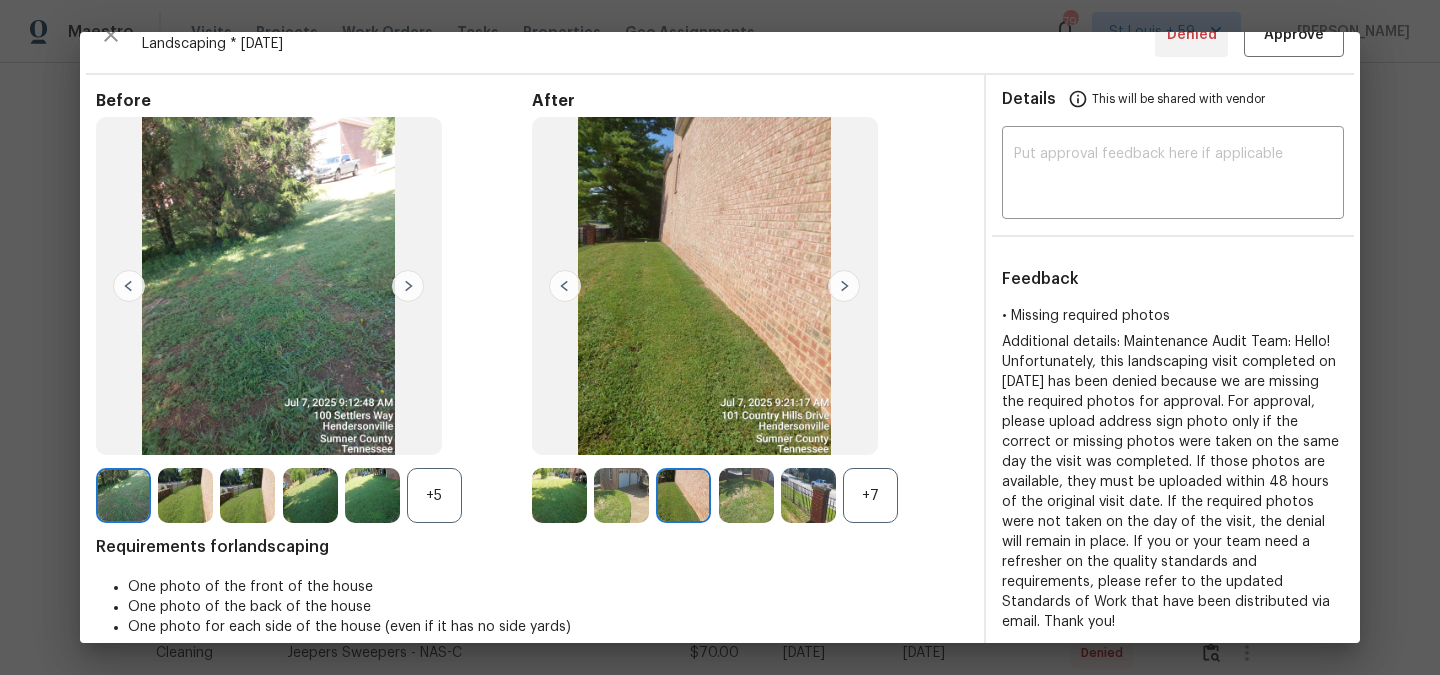 click at bounding box center (844, 286) 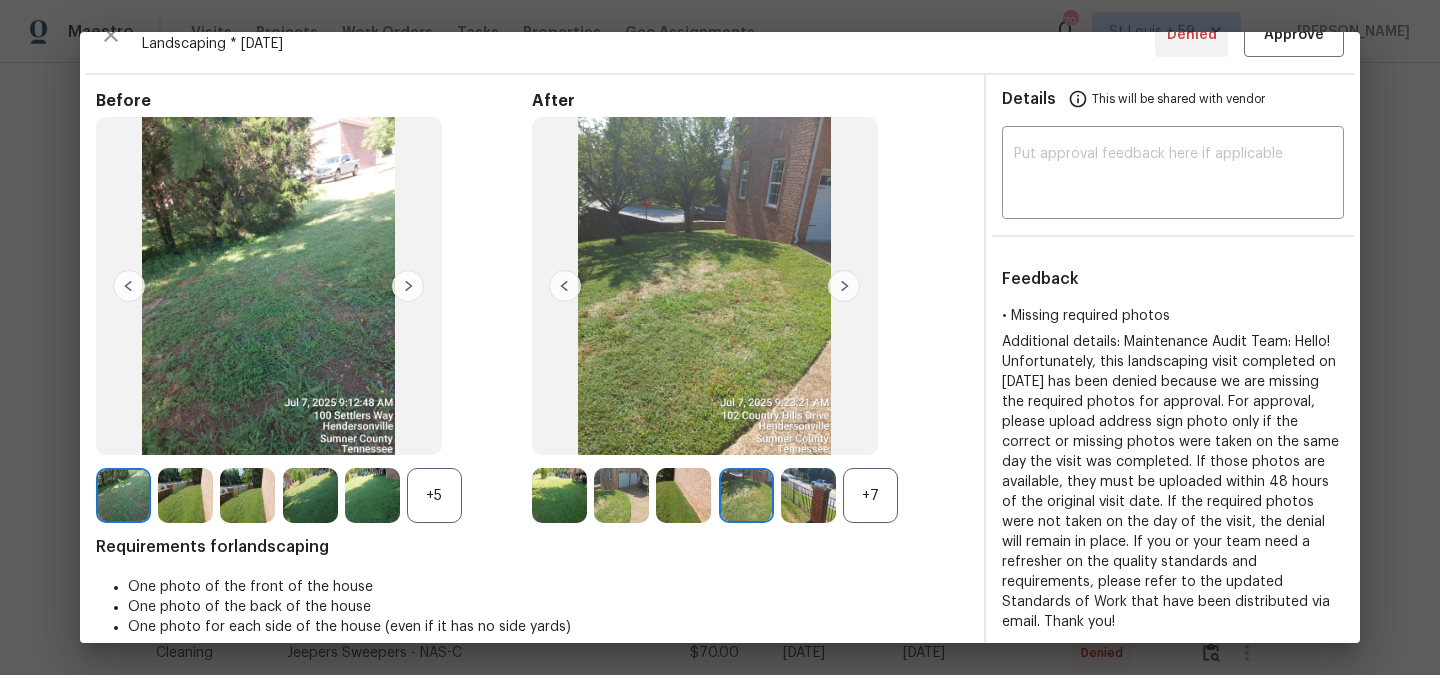 click at bounding box center (844, 286) 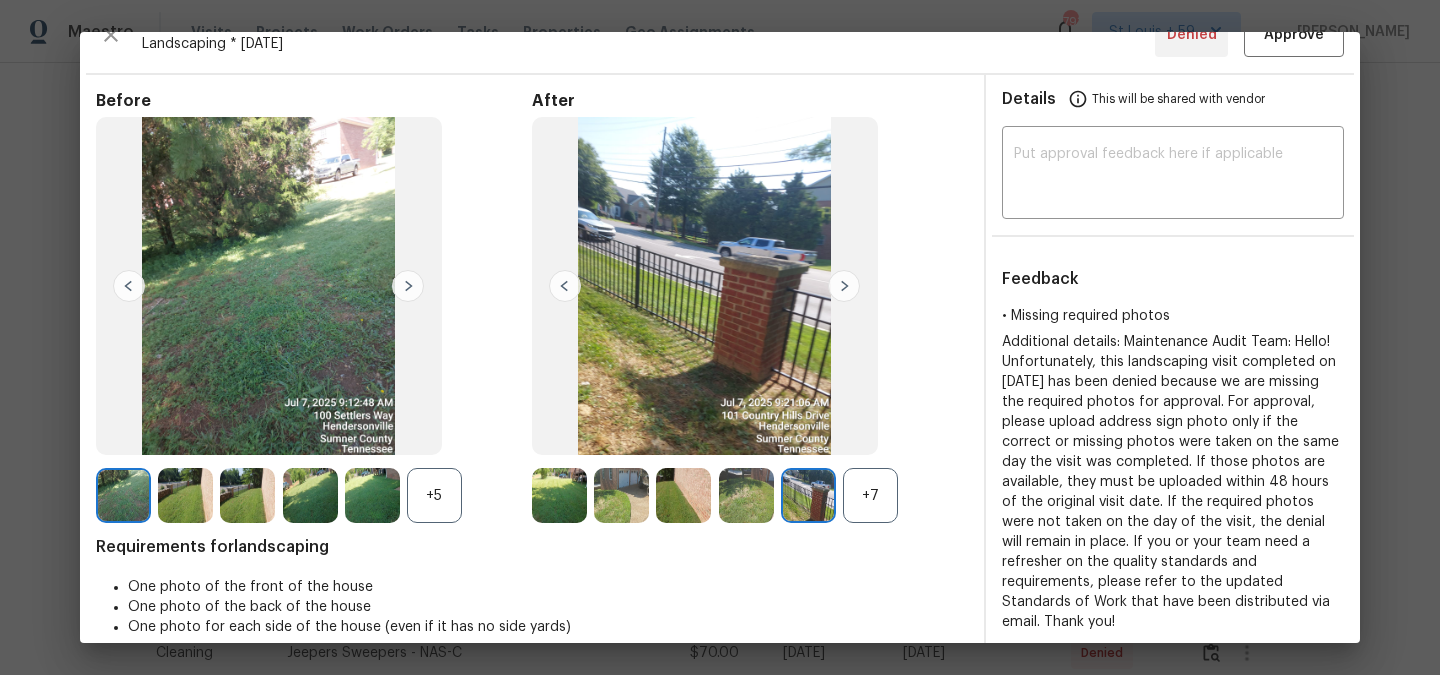 click at bounding box center [844, 286] 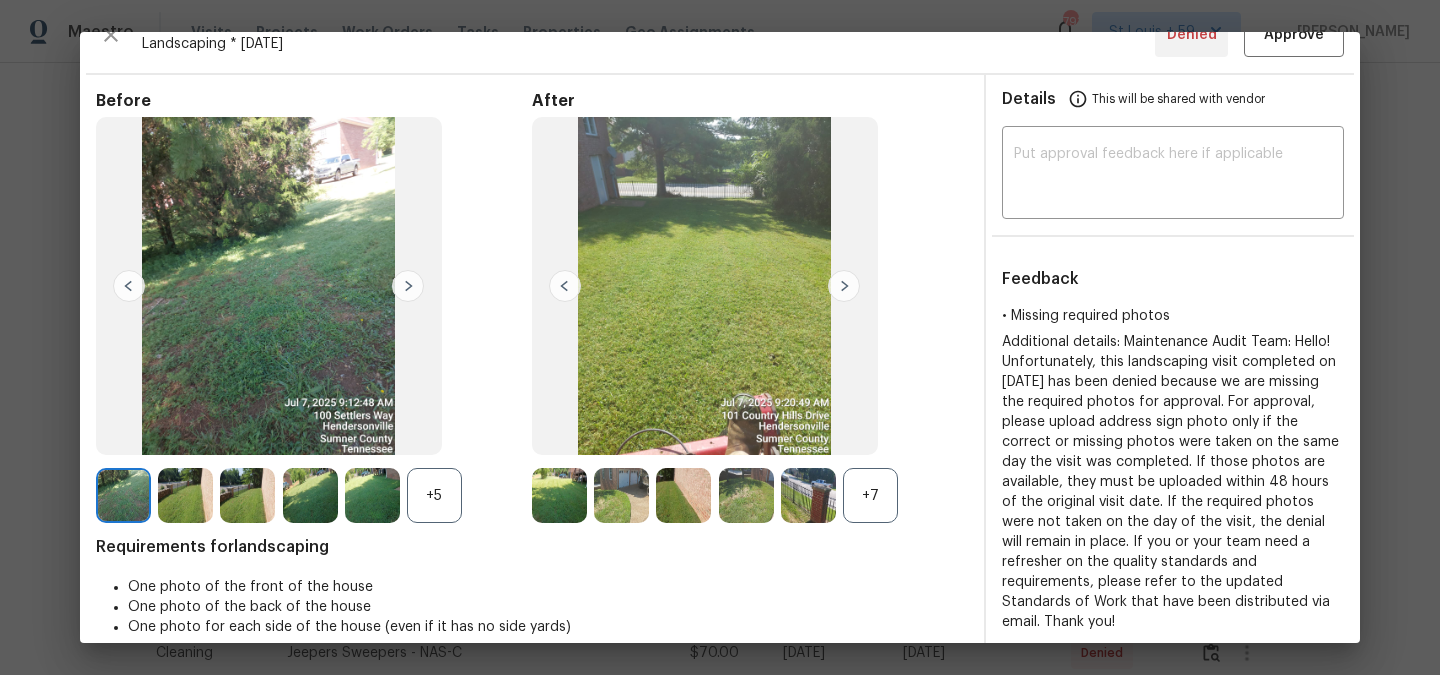 click at bounding box center [844, 286] 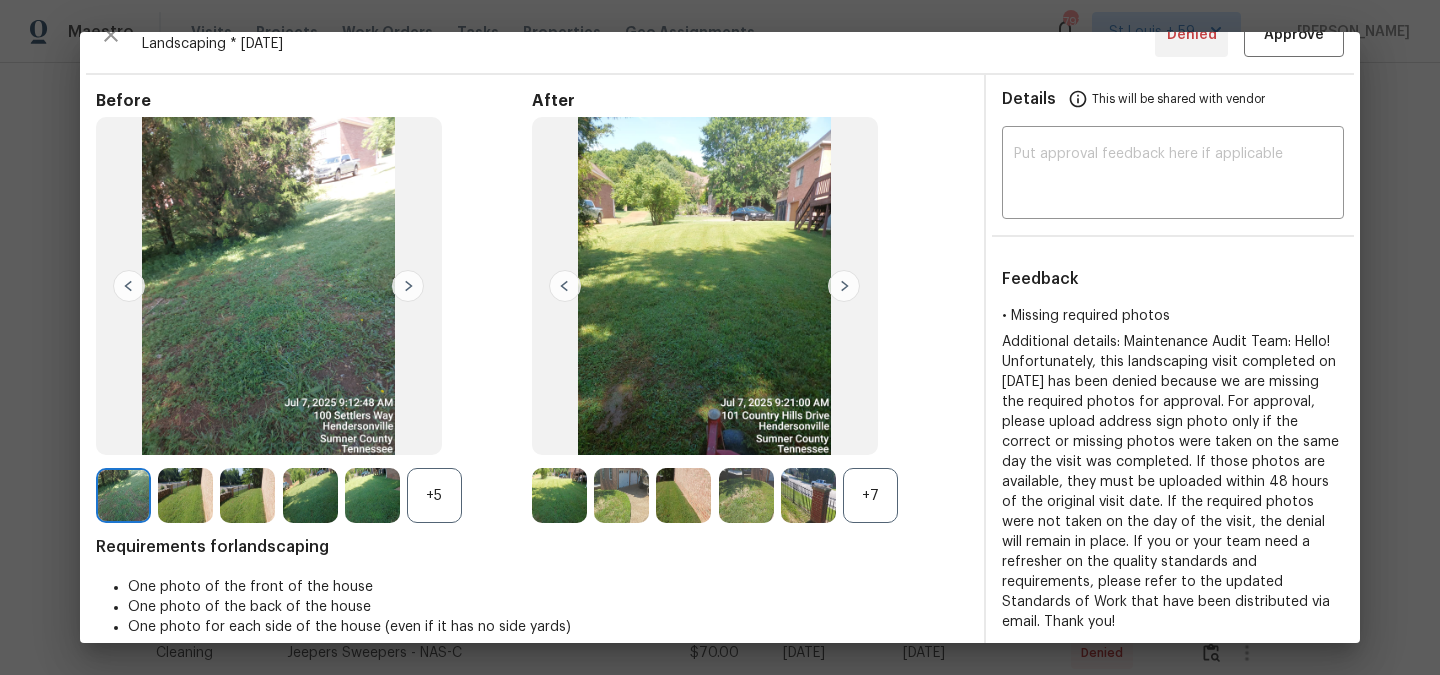 click at bounding box center [844, 286] 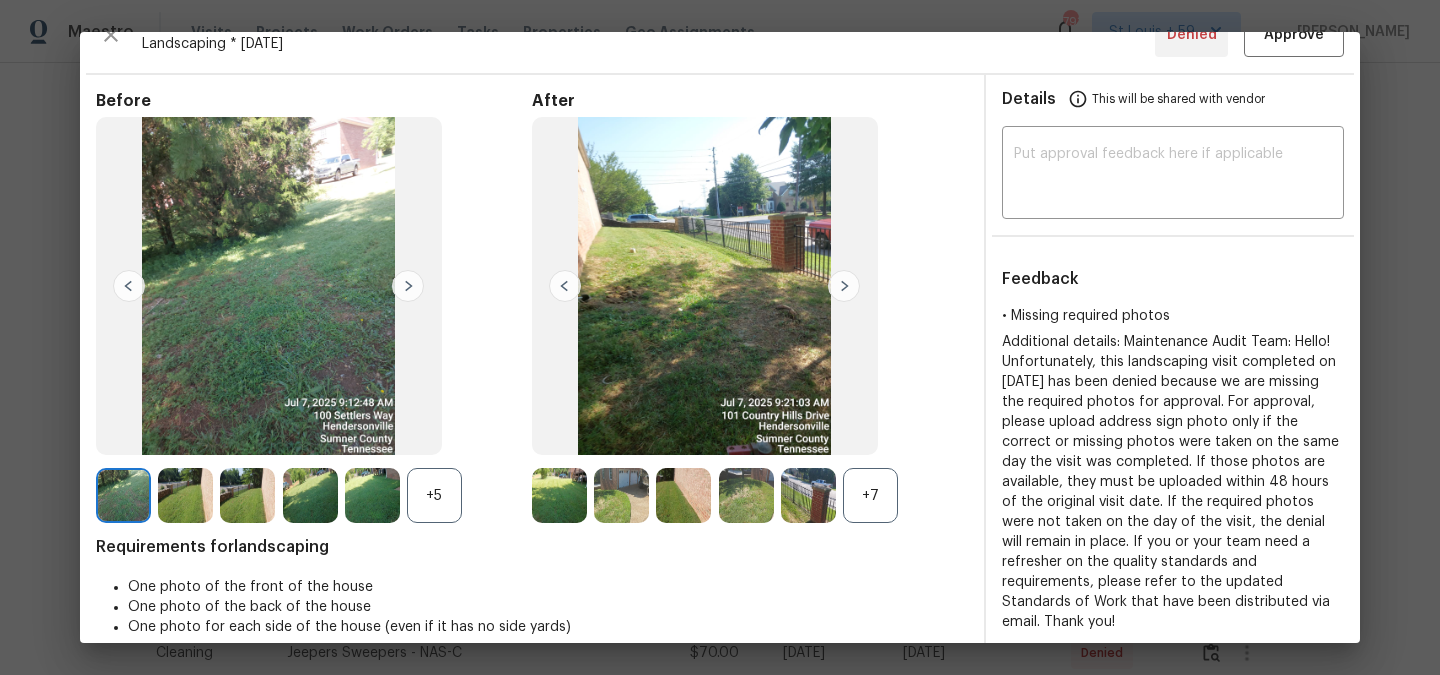 click at bounding box center [844, 286] 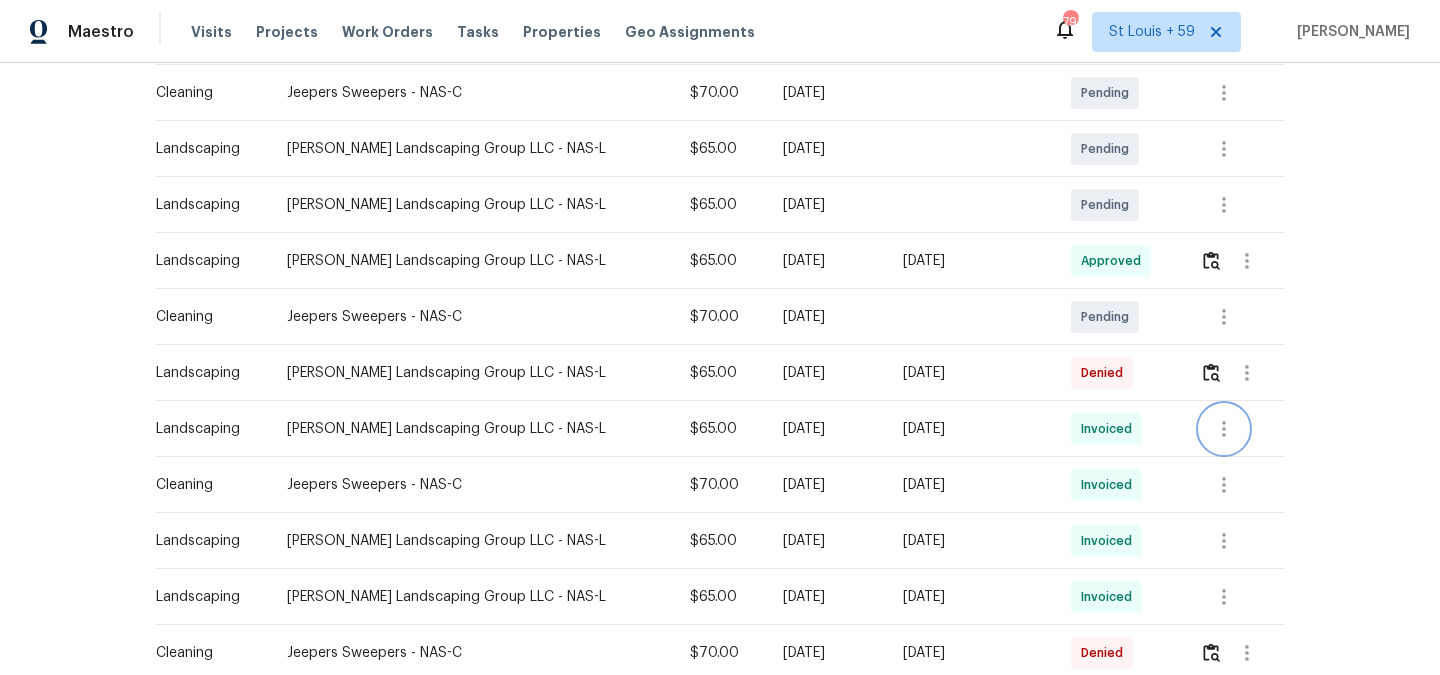 click 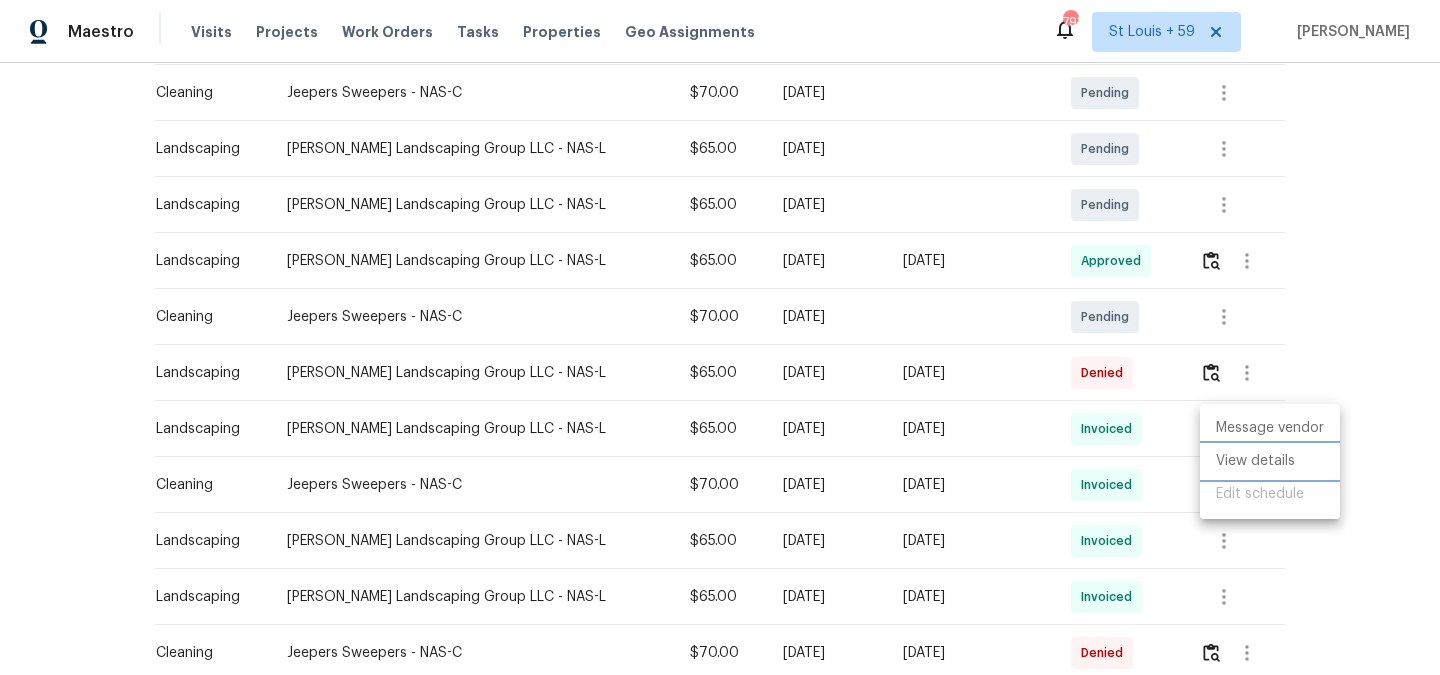 click on "View details" at bounding box center [1270, 461] 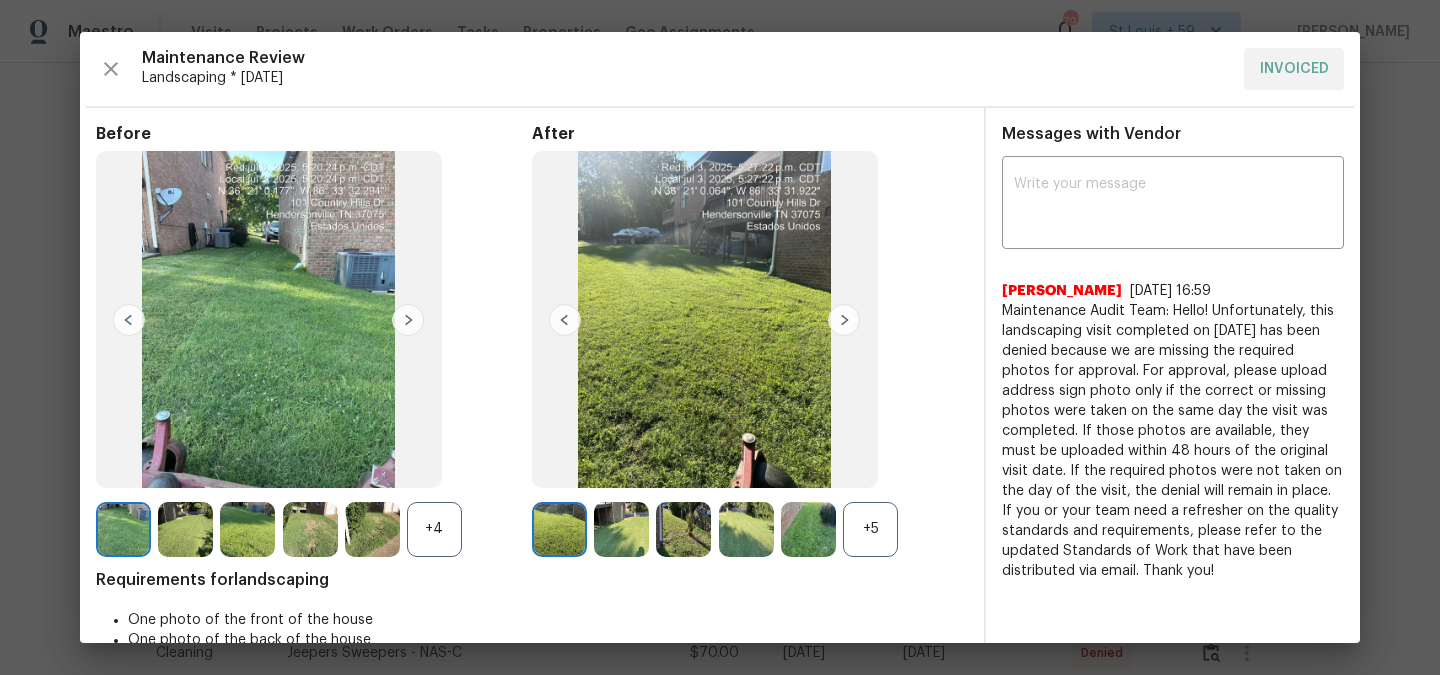 click at bounding box center [844, 320] 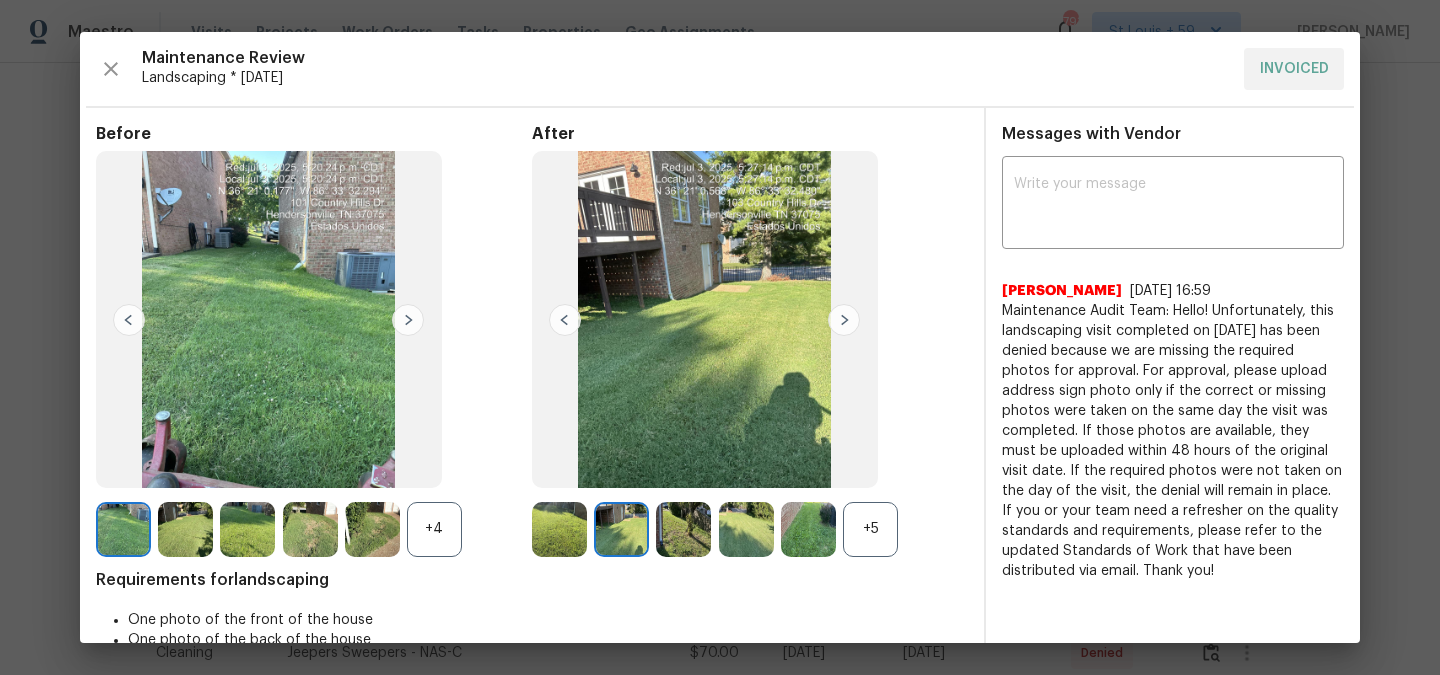 click at bounding box center (844, 320) 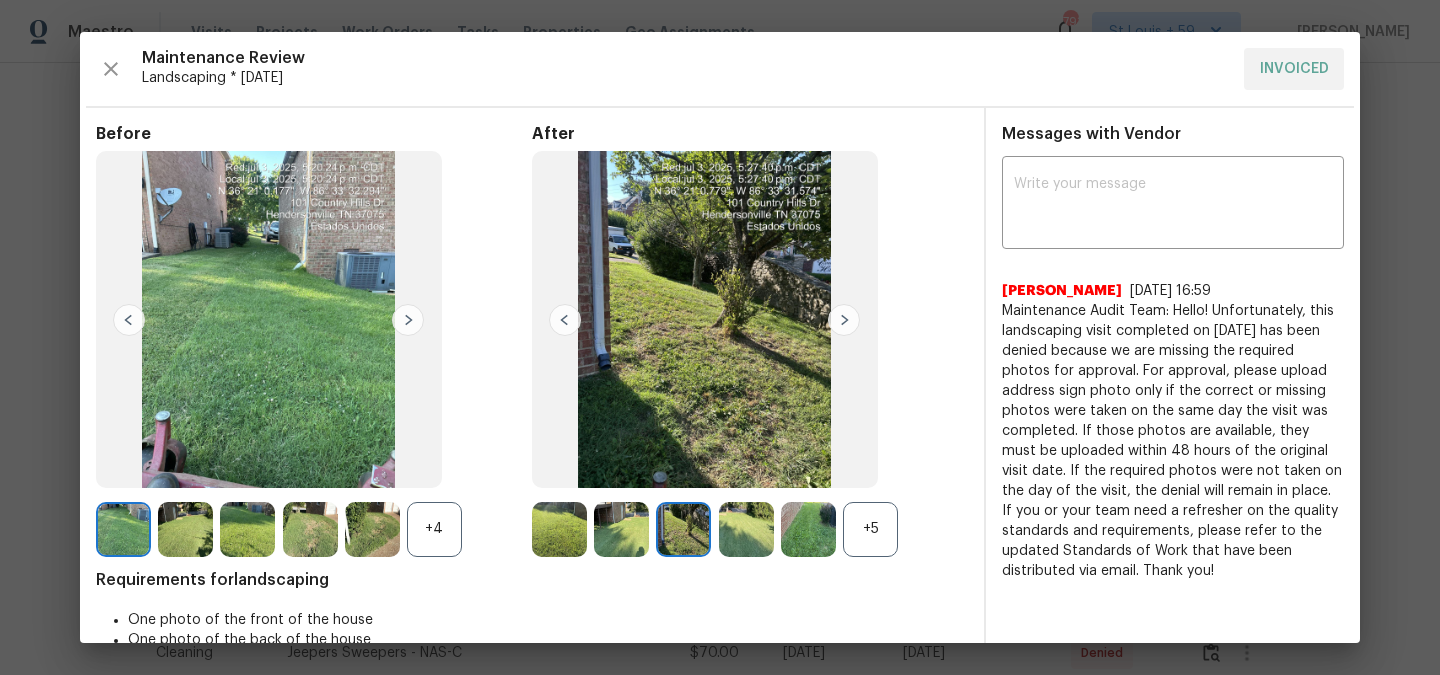 click at bounding box center [844, 320] 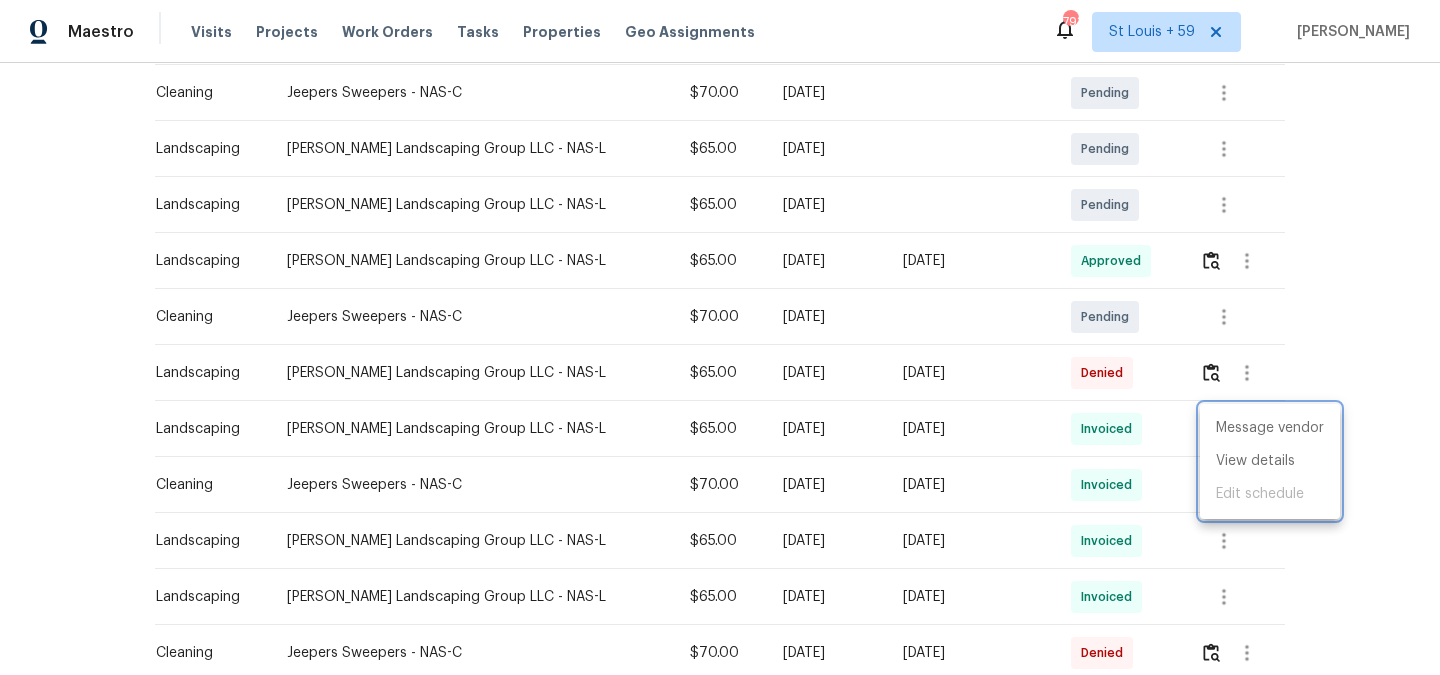 click at bounding box center (720, 337) 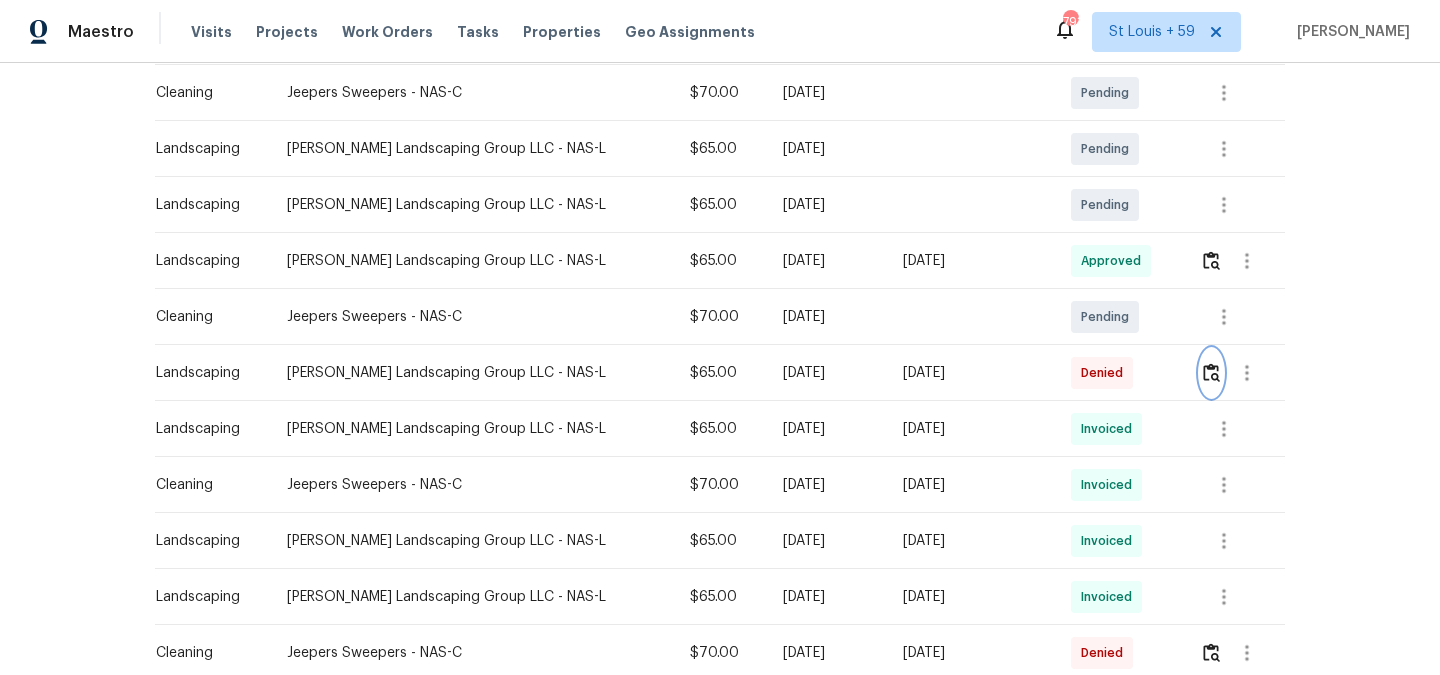 click at bounding box center (1211, 372) 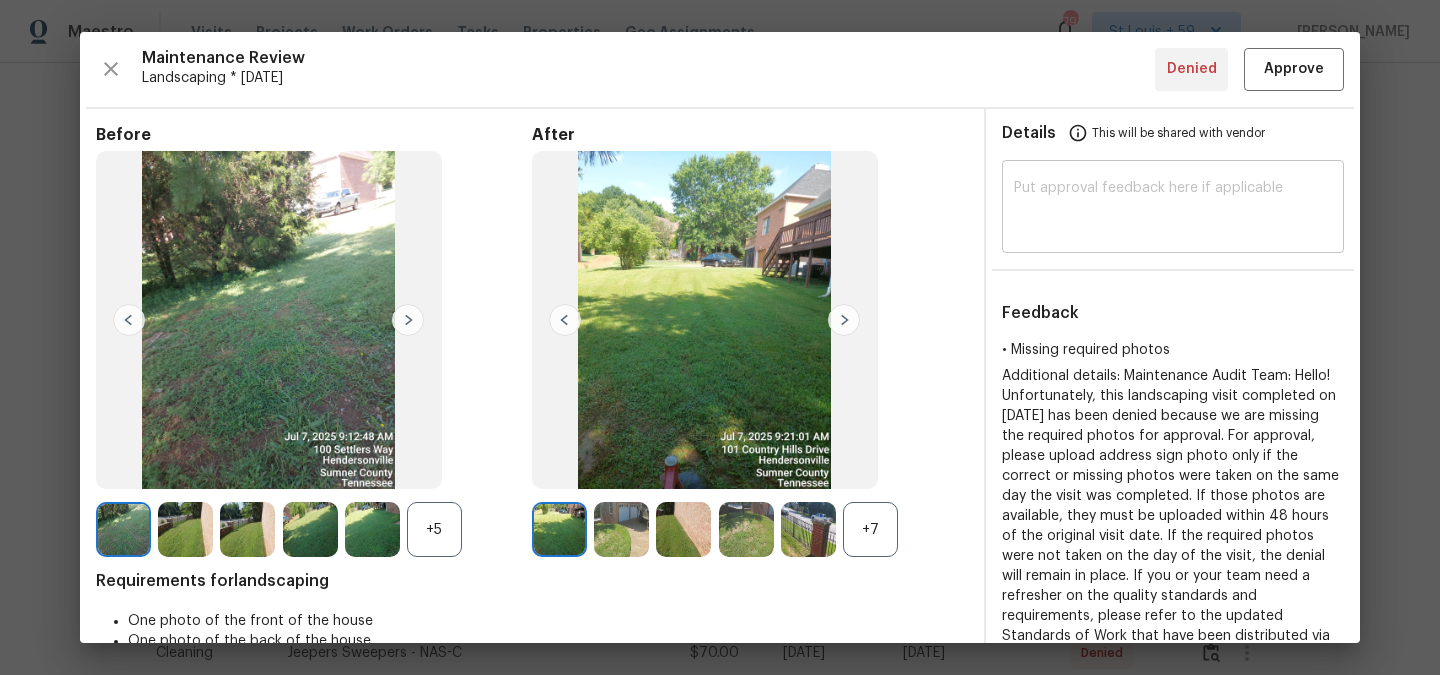 click at bounding box center (1173, 209) 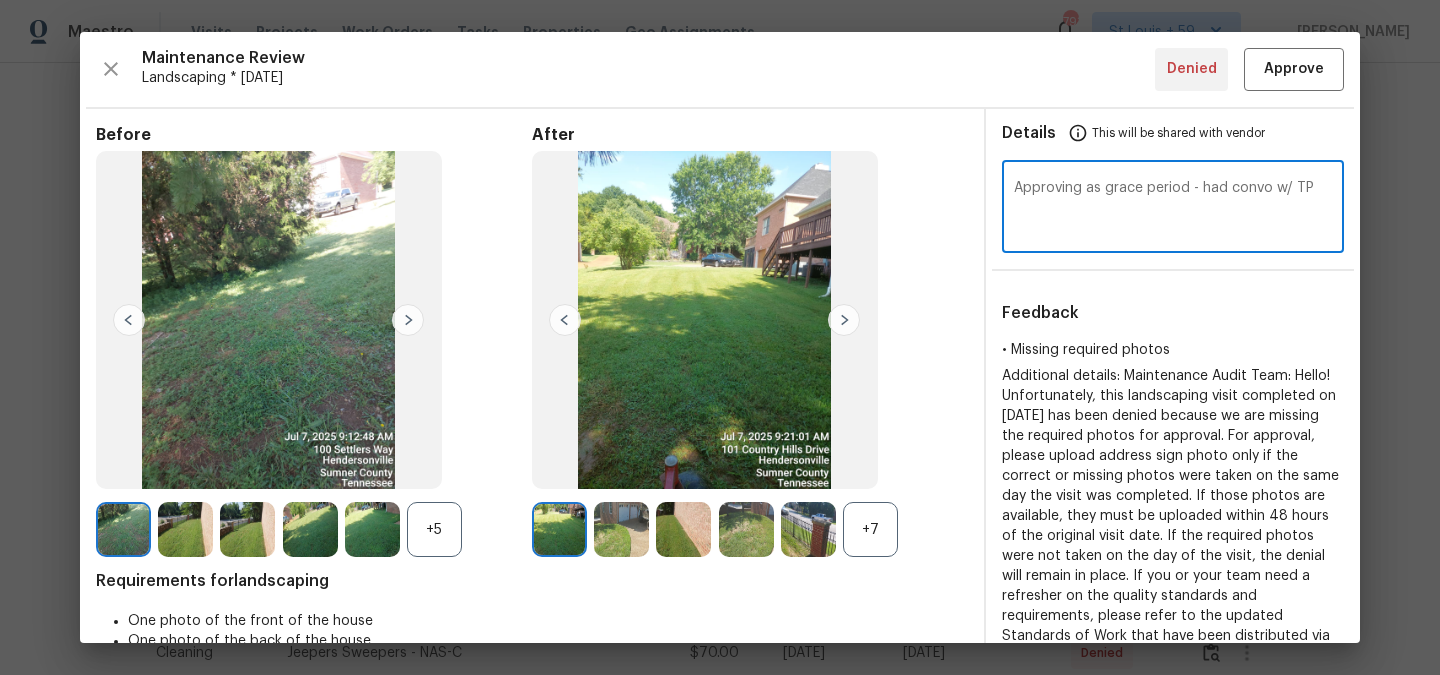 click on "Approving as grace period - had convo w/ TP" at bounding box center [1173, 209] 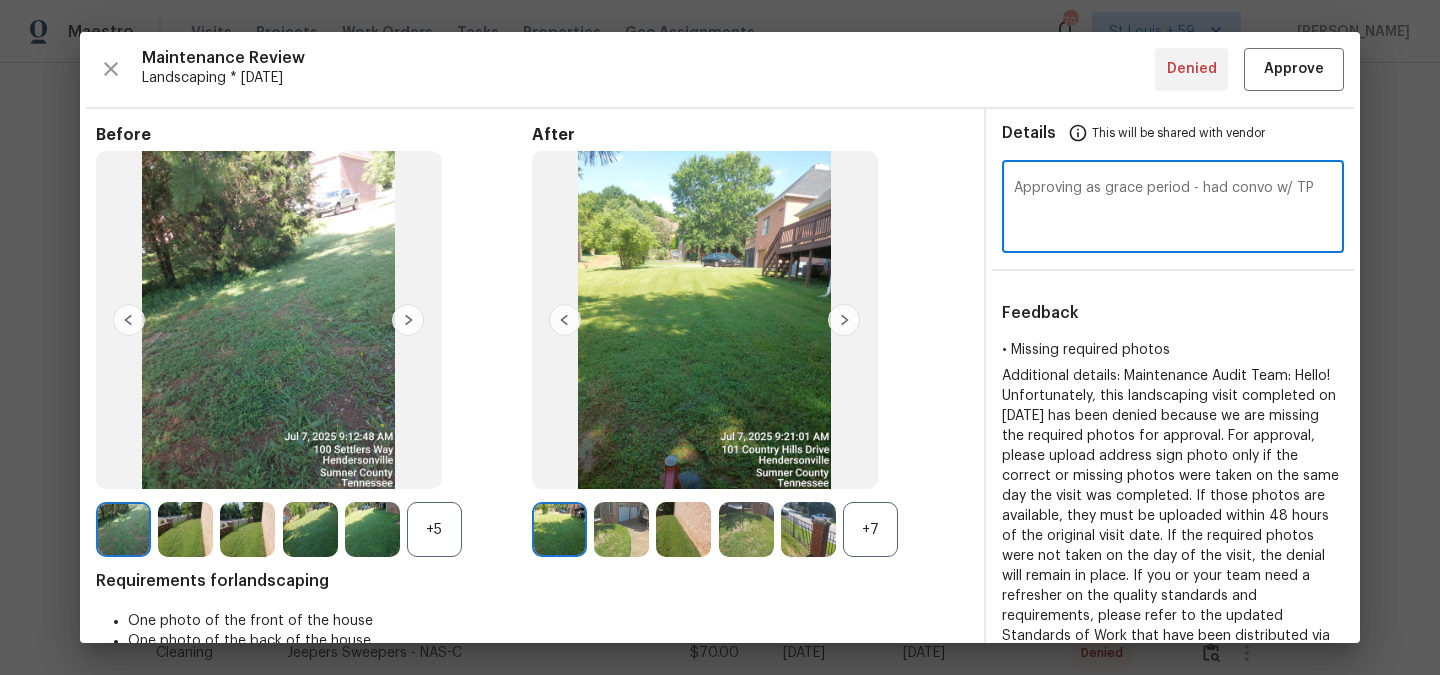 click on "Approving as grace period - had convo w/ TP" at bounding box center (1173, 209) 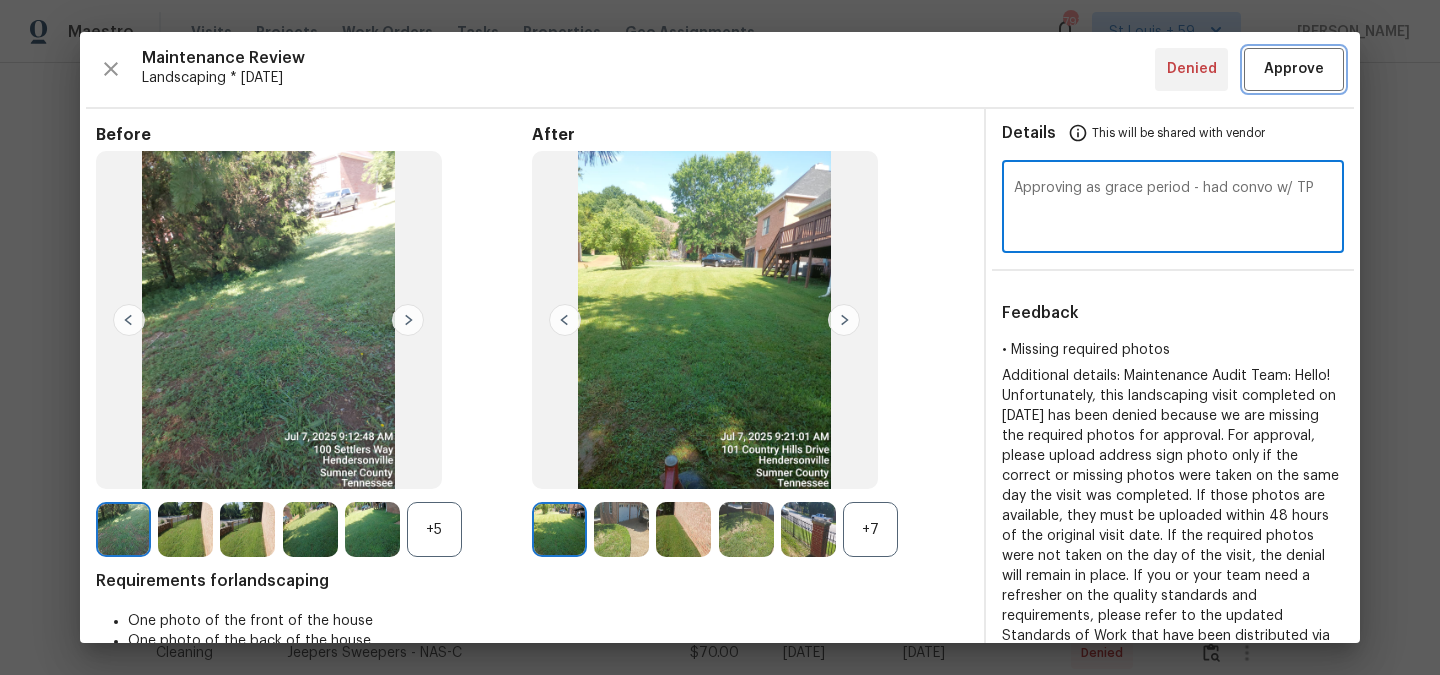 click on "Approve" at bounding box center [1294, 69] 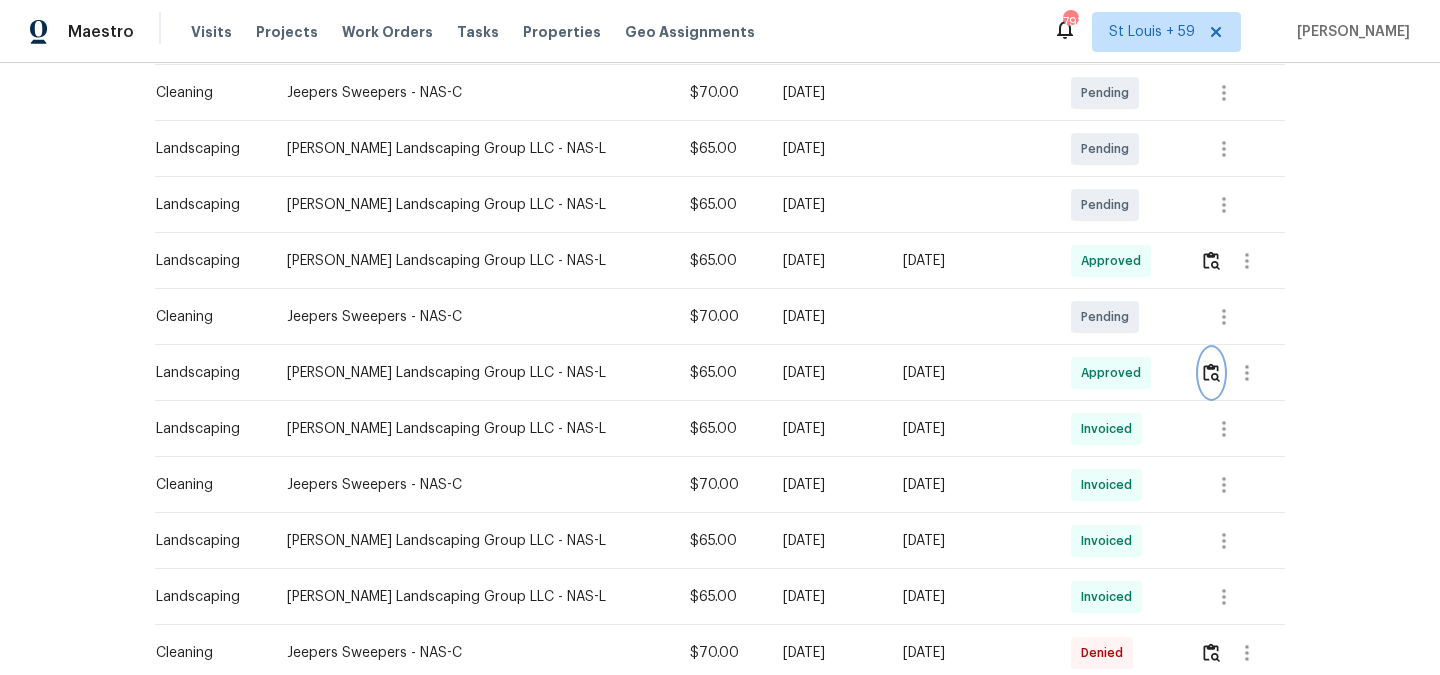 scroll, scrollTop: 0, scrollLeft: 0, axis: both 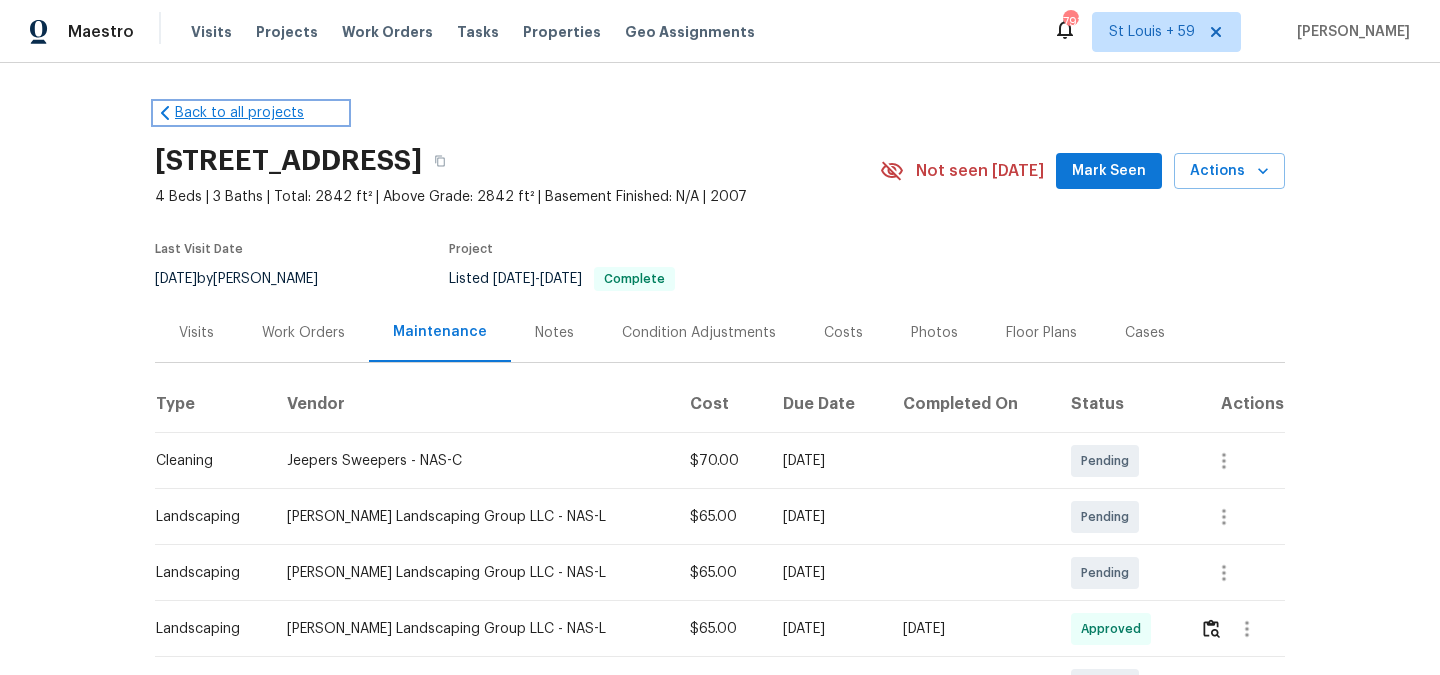 click on "Back to all projects" at bounding box center [251, 113] 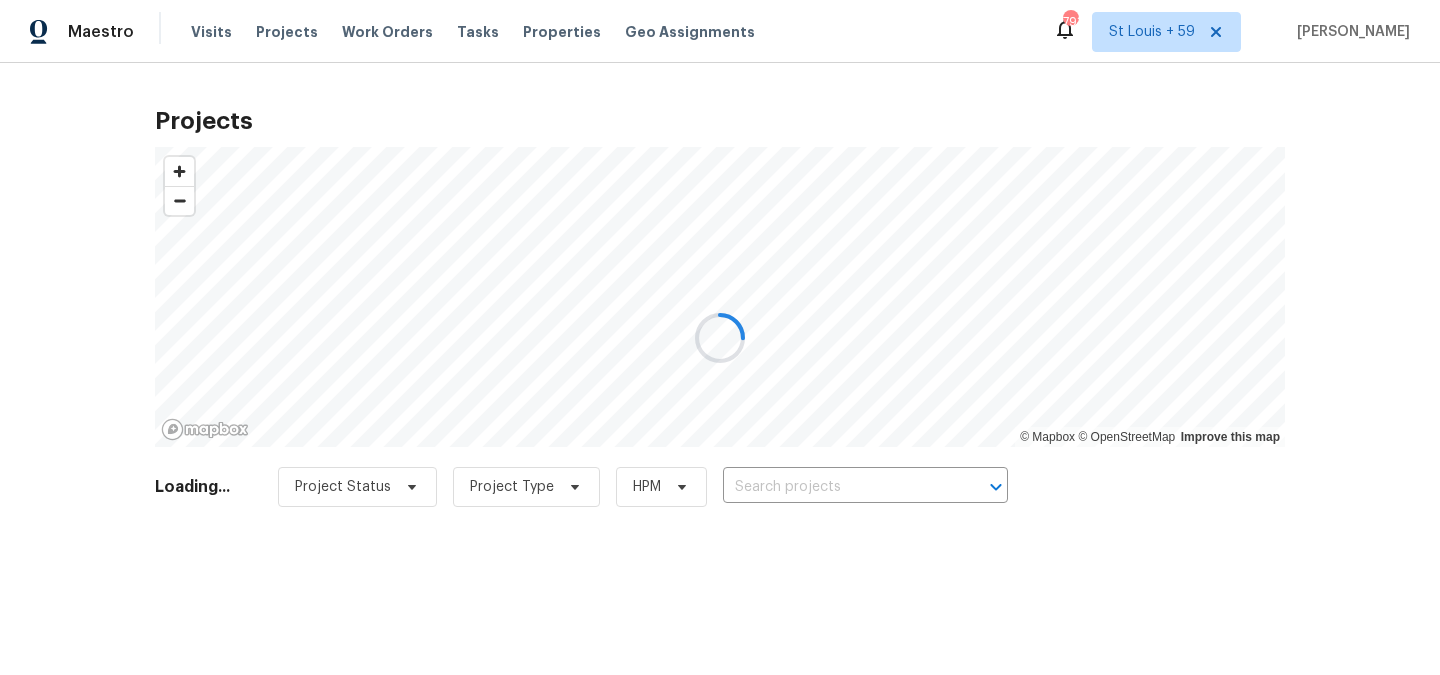 click at bounding box center (720, 337) 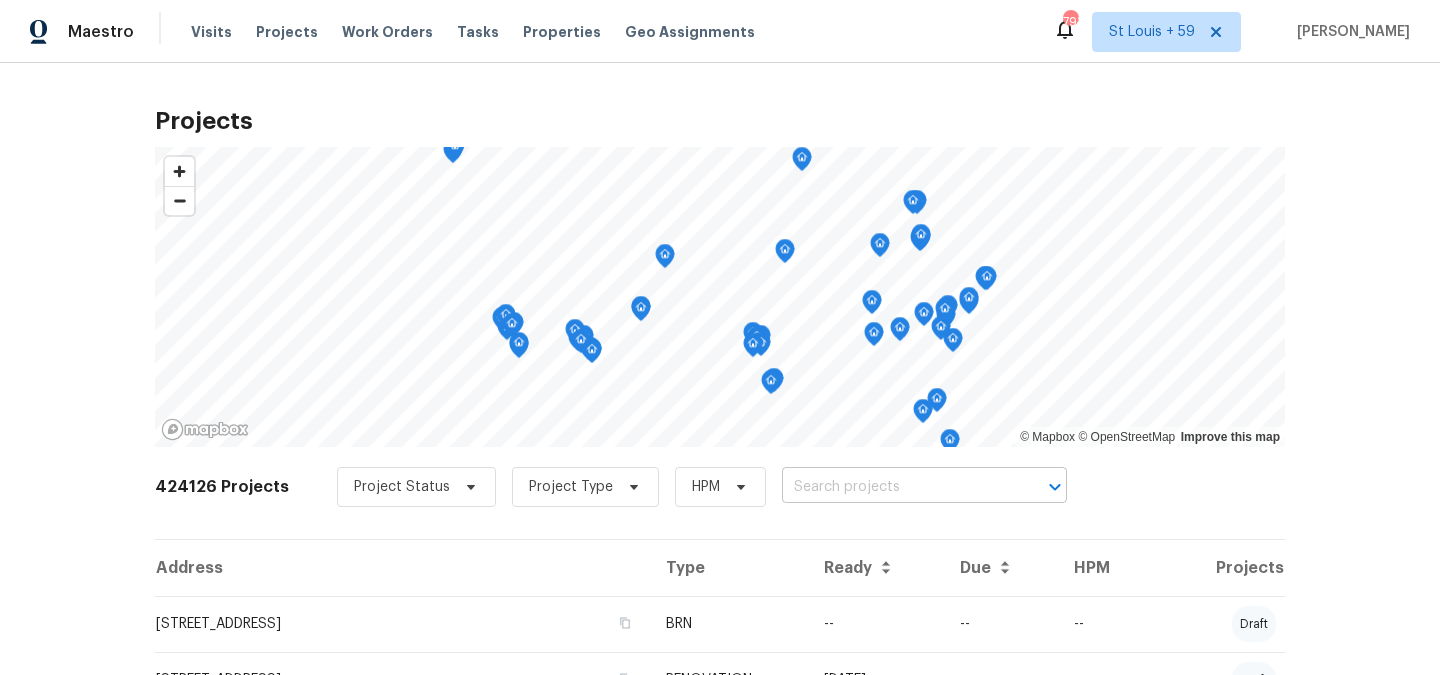 click at bounding box center (896, 487) 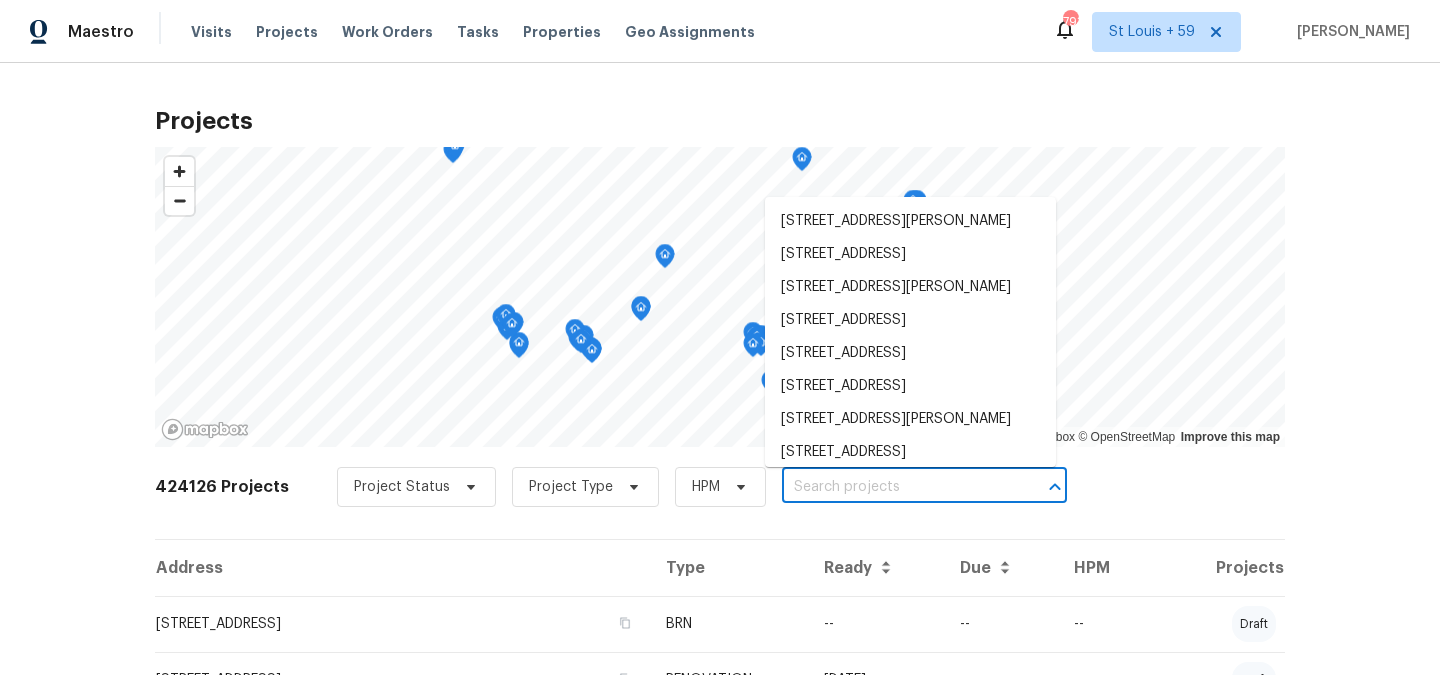 paste on "1761 Spring Haven Dr" 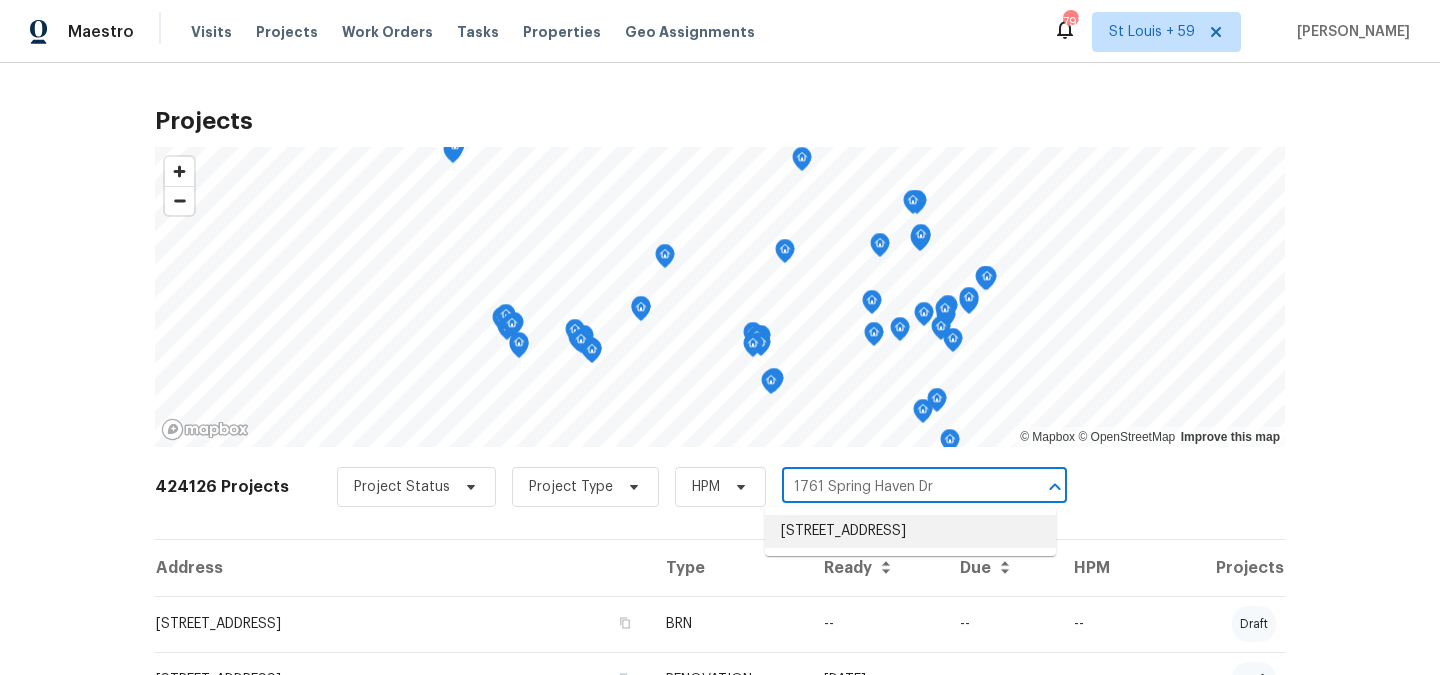 click on "[STREET_ADDRESS]" at bounding box center (910, 531) 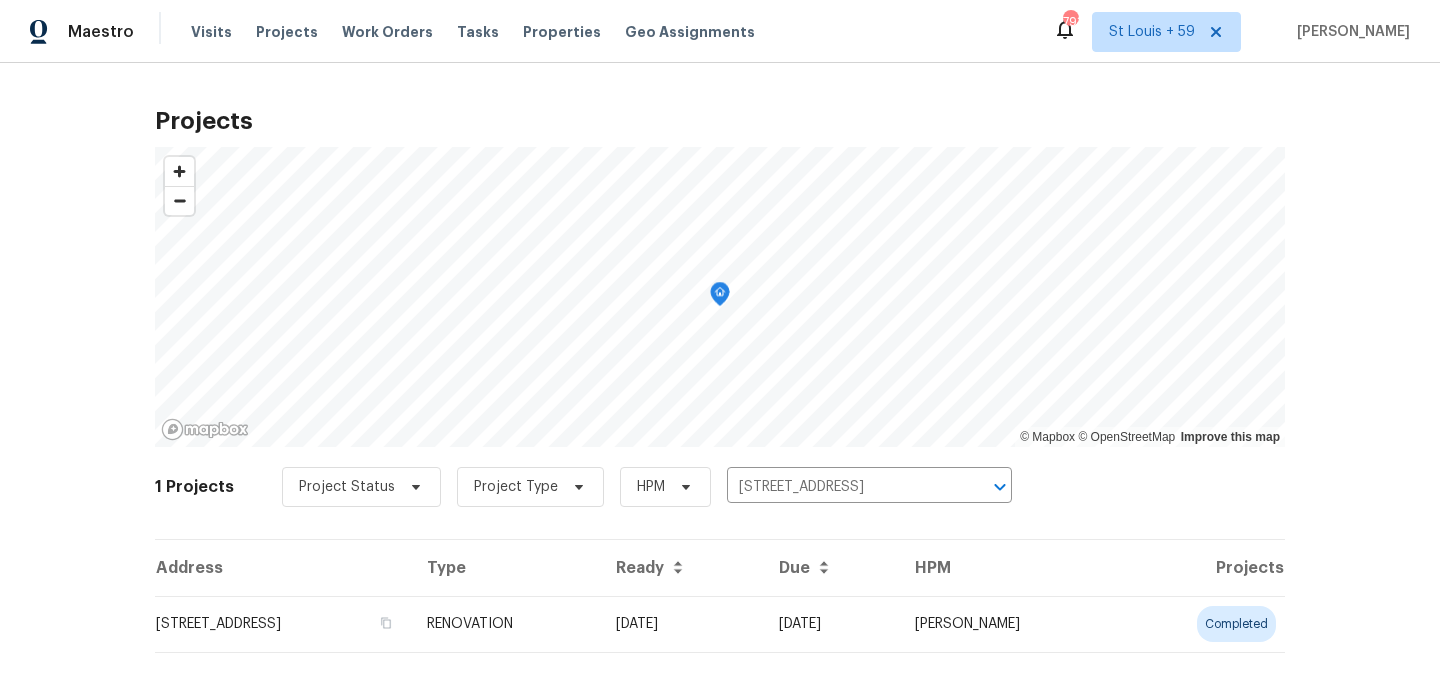 scroll, scrollTop: 41, scrollLeft: 0, axis: vertical 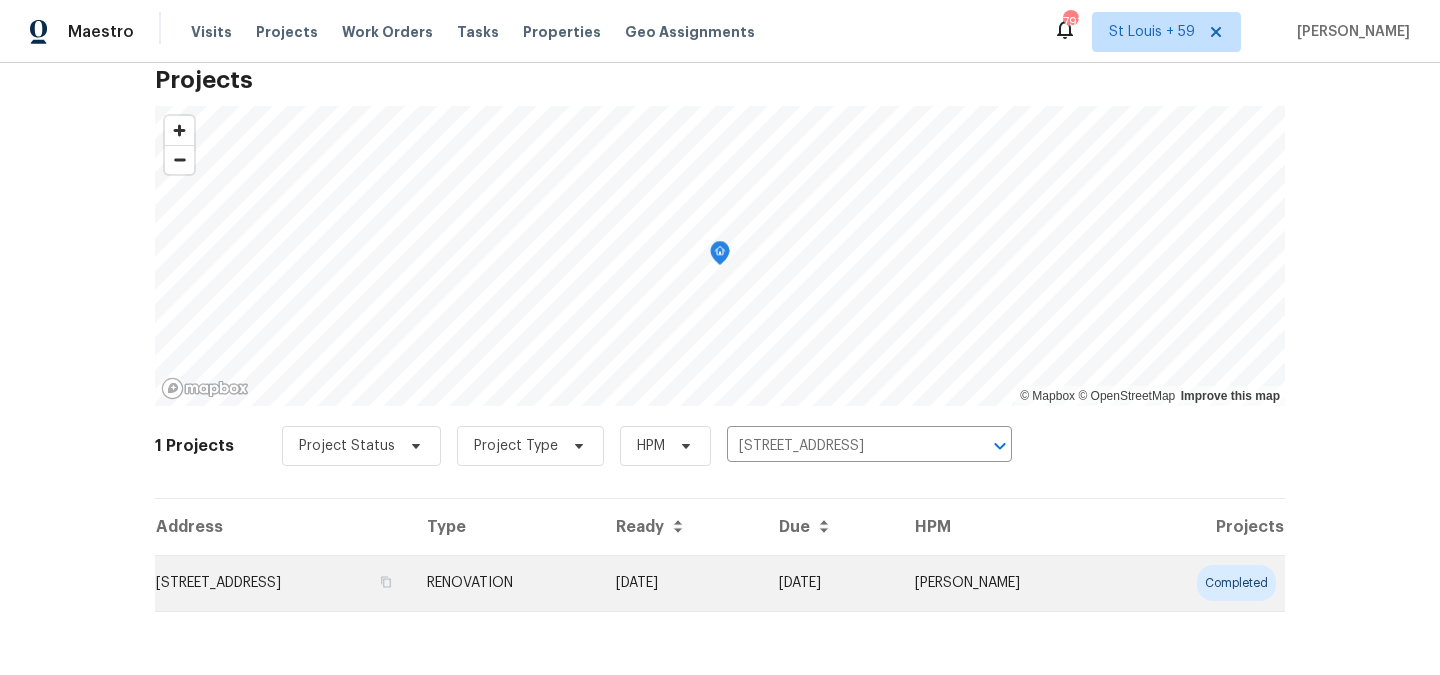 click on "[STREET_ADDRESS]" at bounding box center [283, 583] 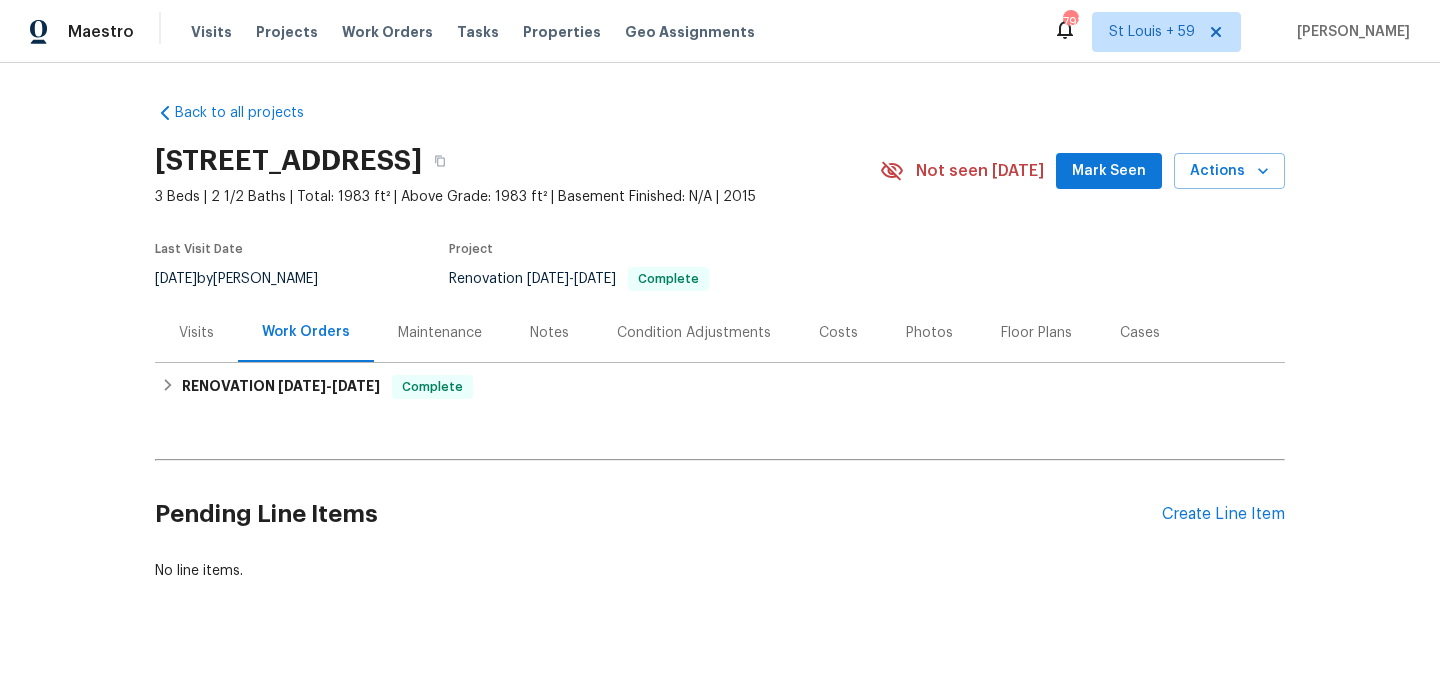 click on "Maintenance" at bounding box center [440, 333] 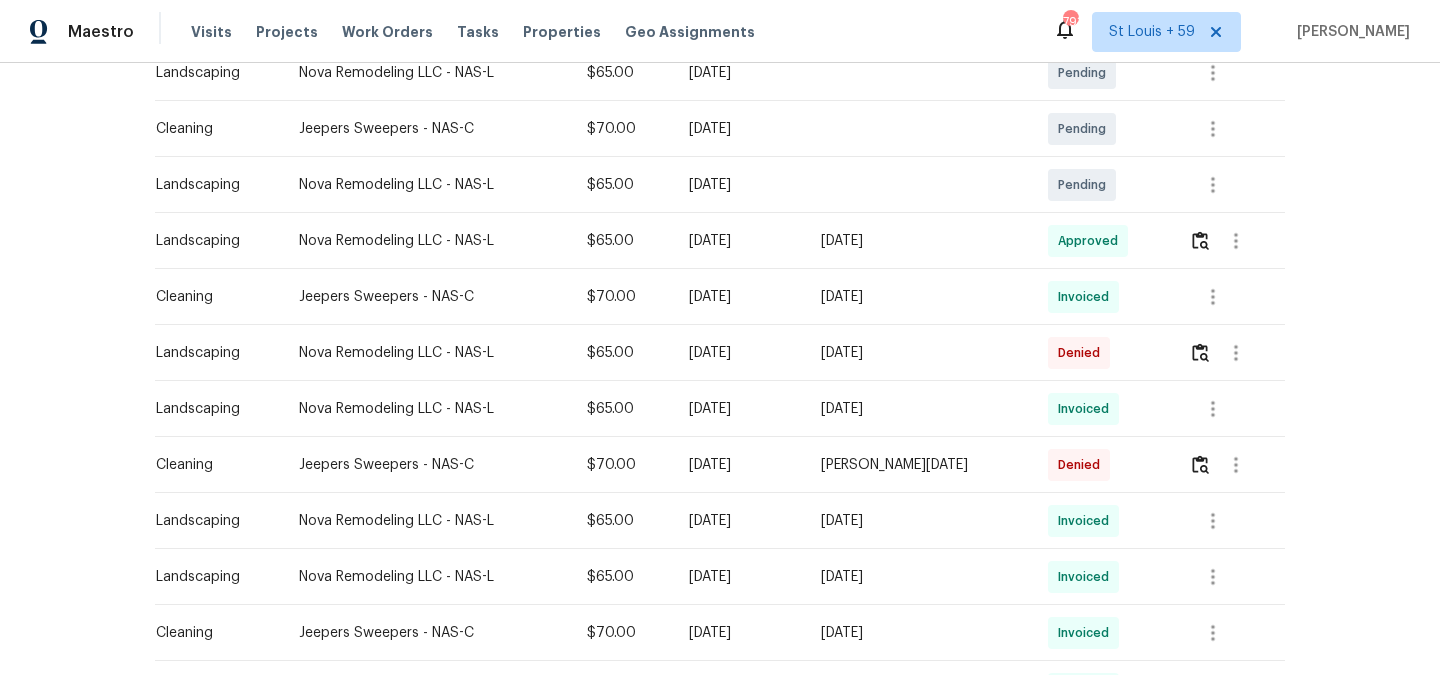 scroll, scrollTop: 540, scrollLeft: 0, axis: vertical 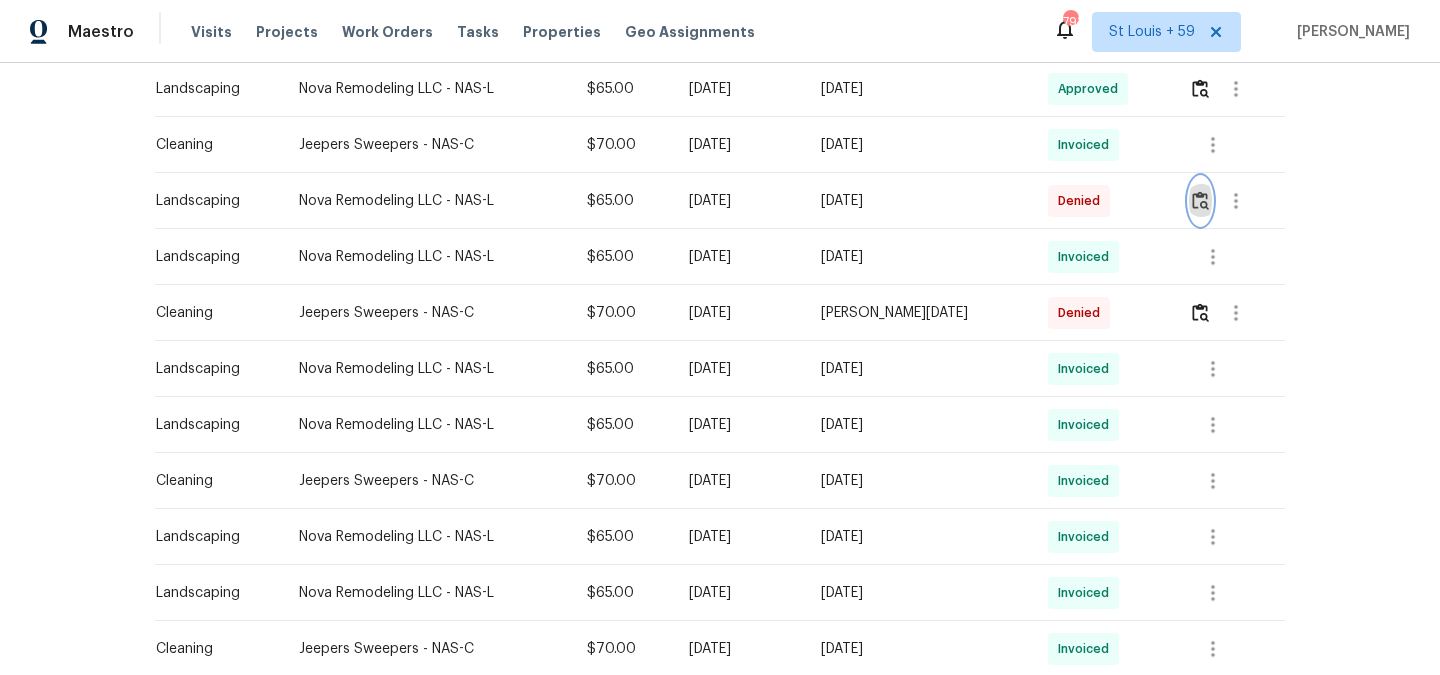 click at bounding box center [1200, 200] 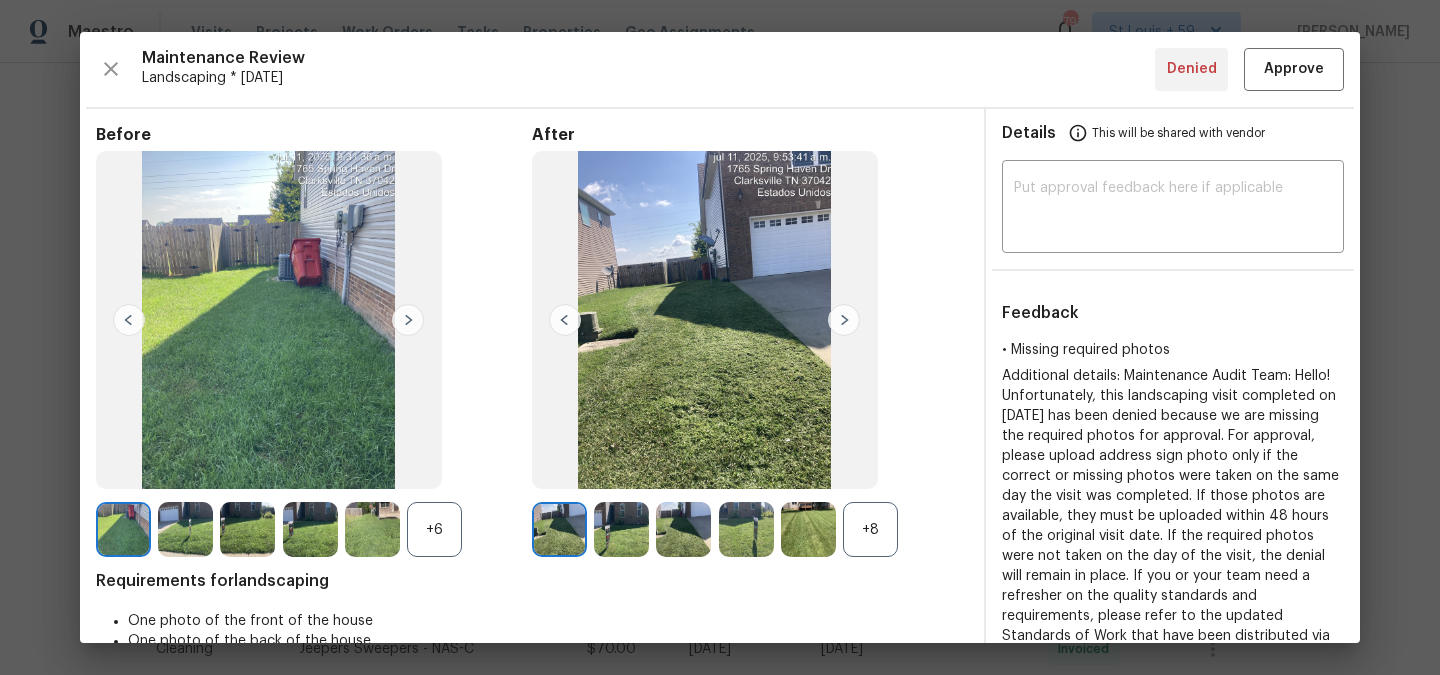 click at bounding box center (844, 320) 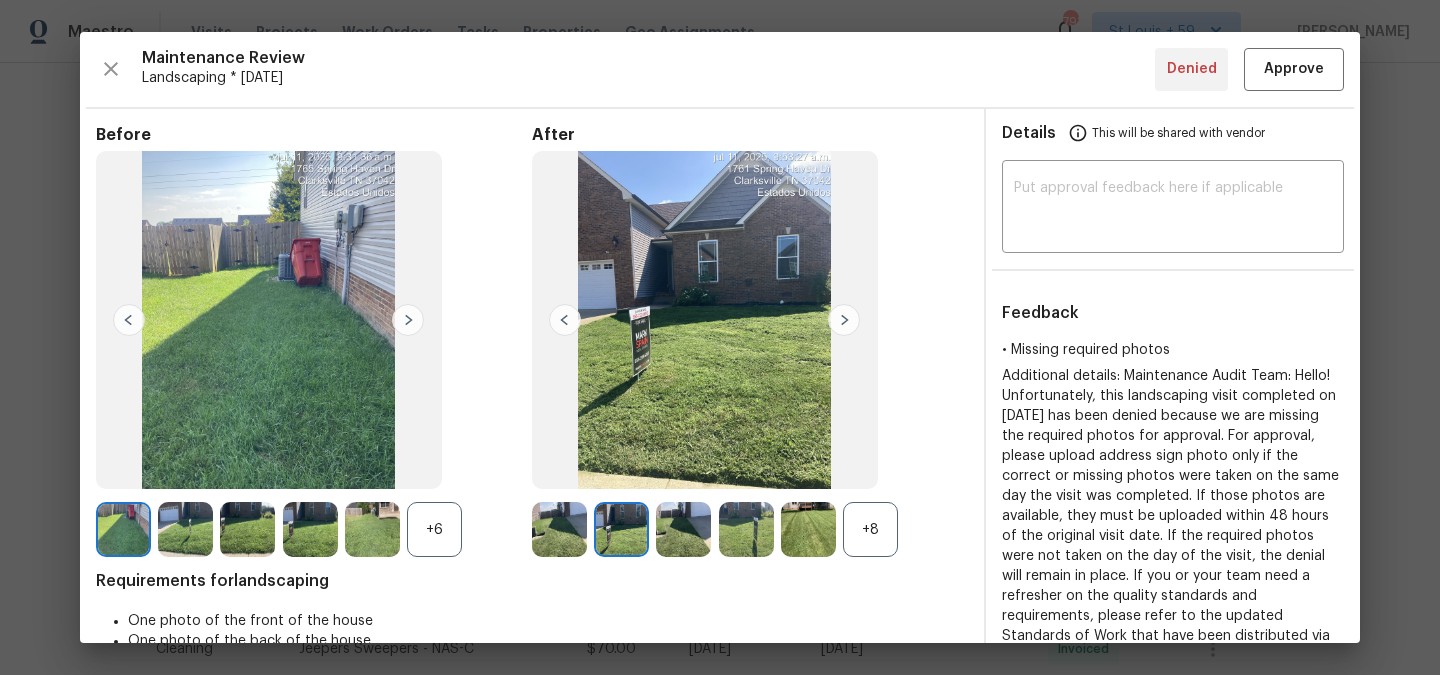 click at bounding box center (844, 320) 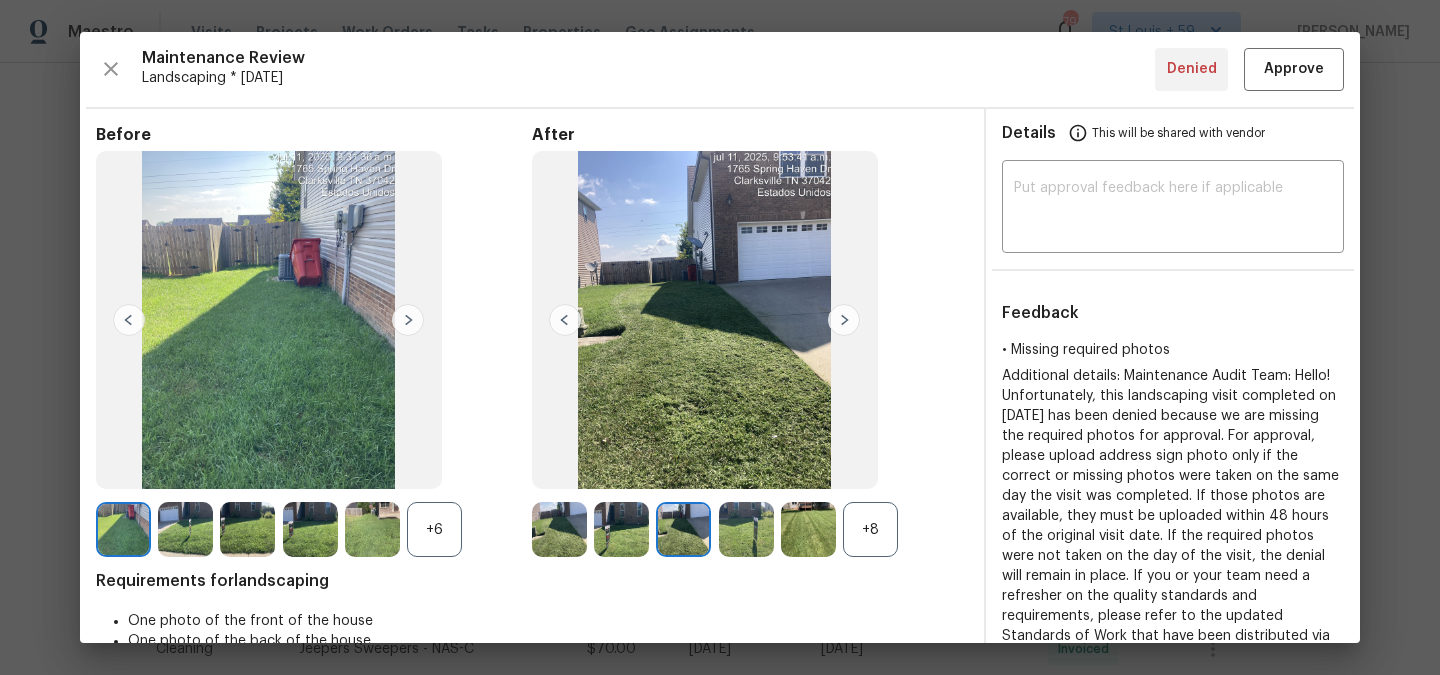 click at bounding box center (565, 320) 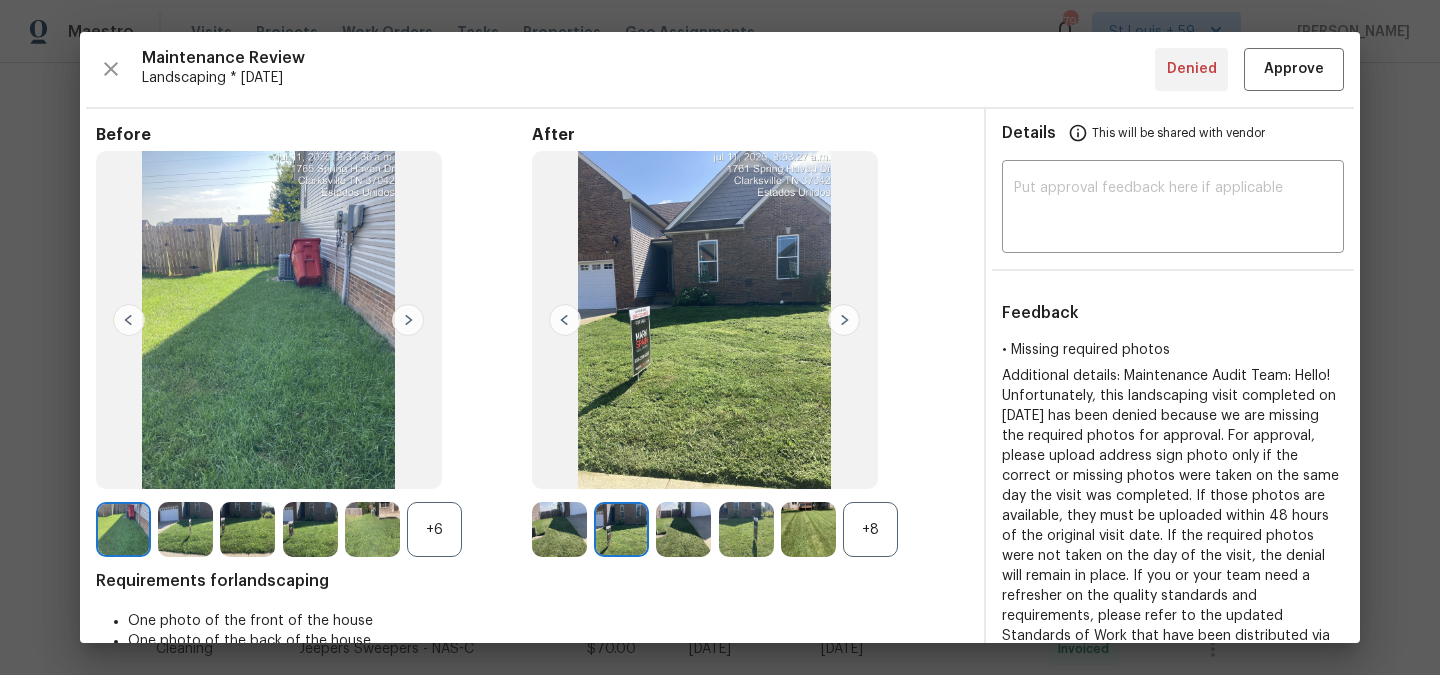 click at bounding box center [844, 320] 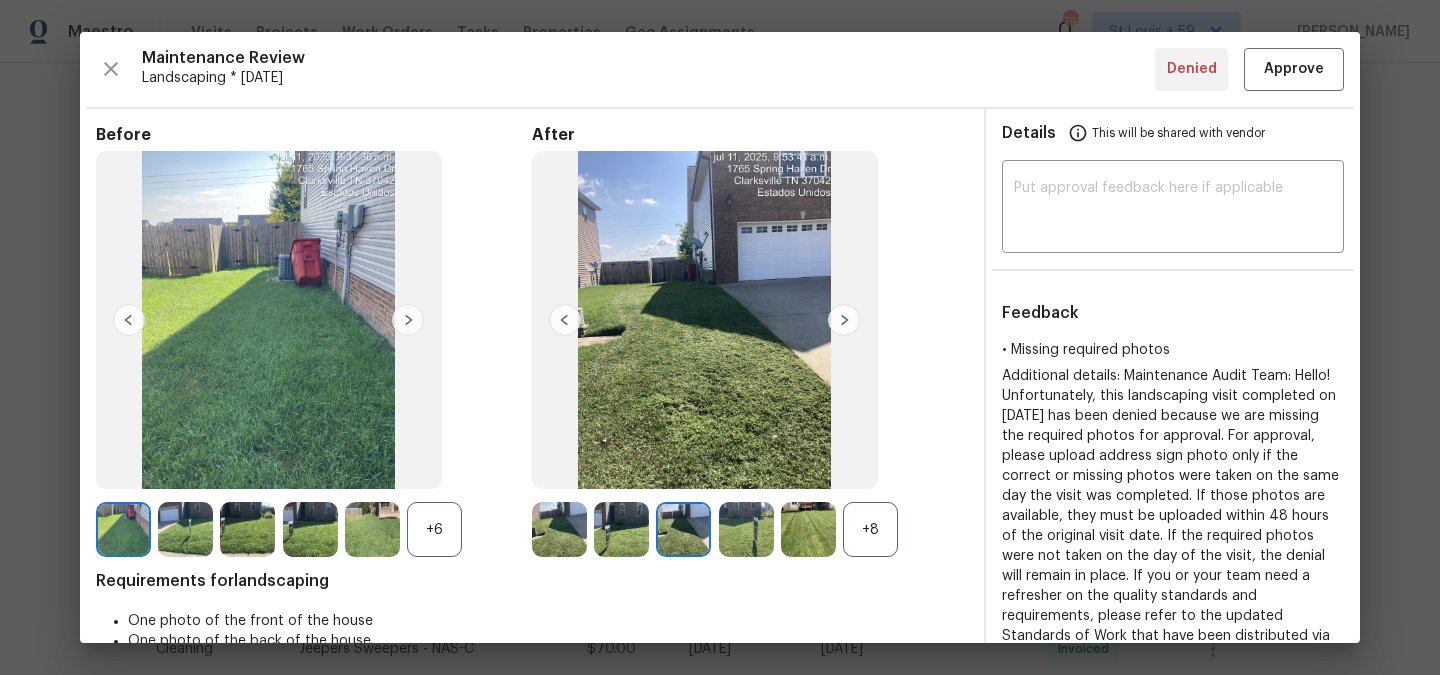 click at bounding box center [844, 320] 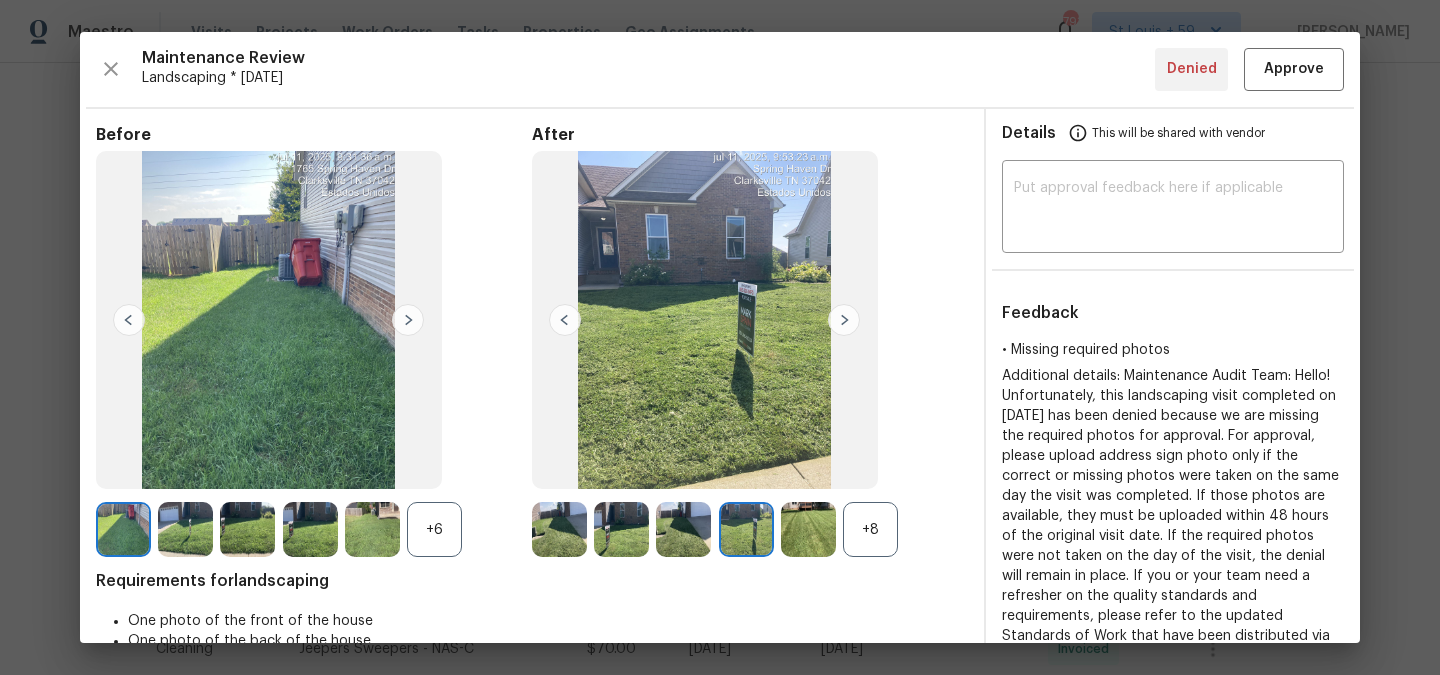 click at bounding box center (844, 320) 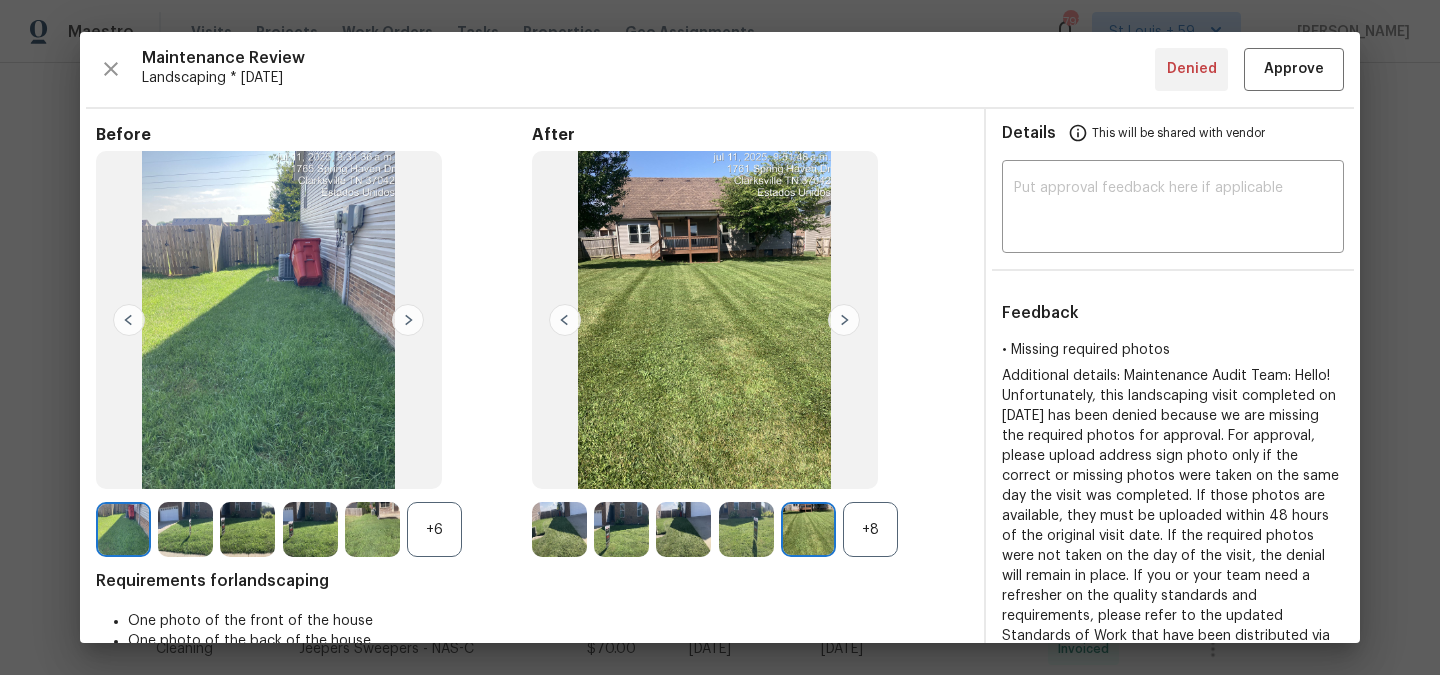 click at bounding box center (844, 320) 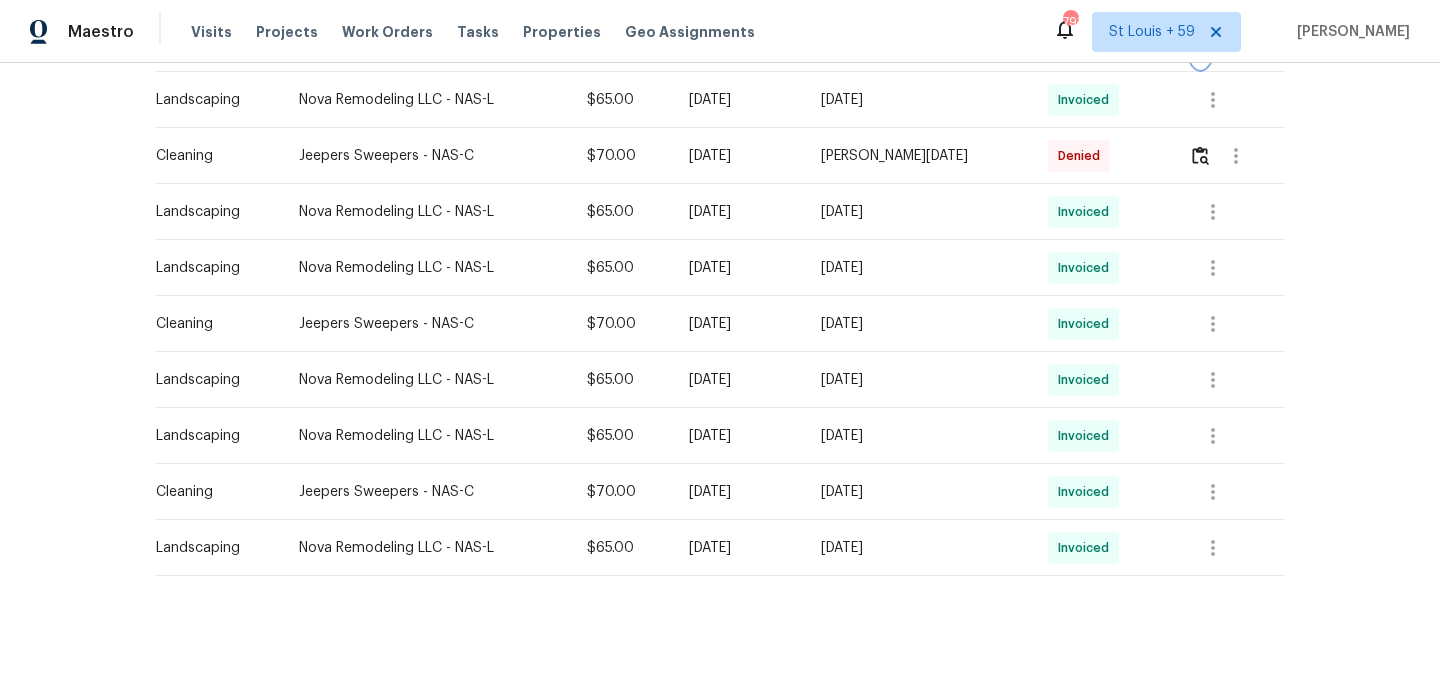 scroll, scrollTop: 718, scrollLeft: 0, axis: vertical 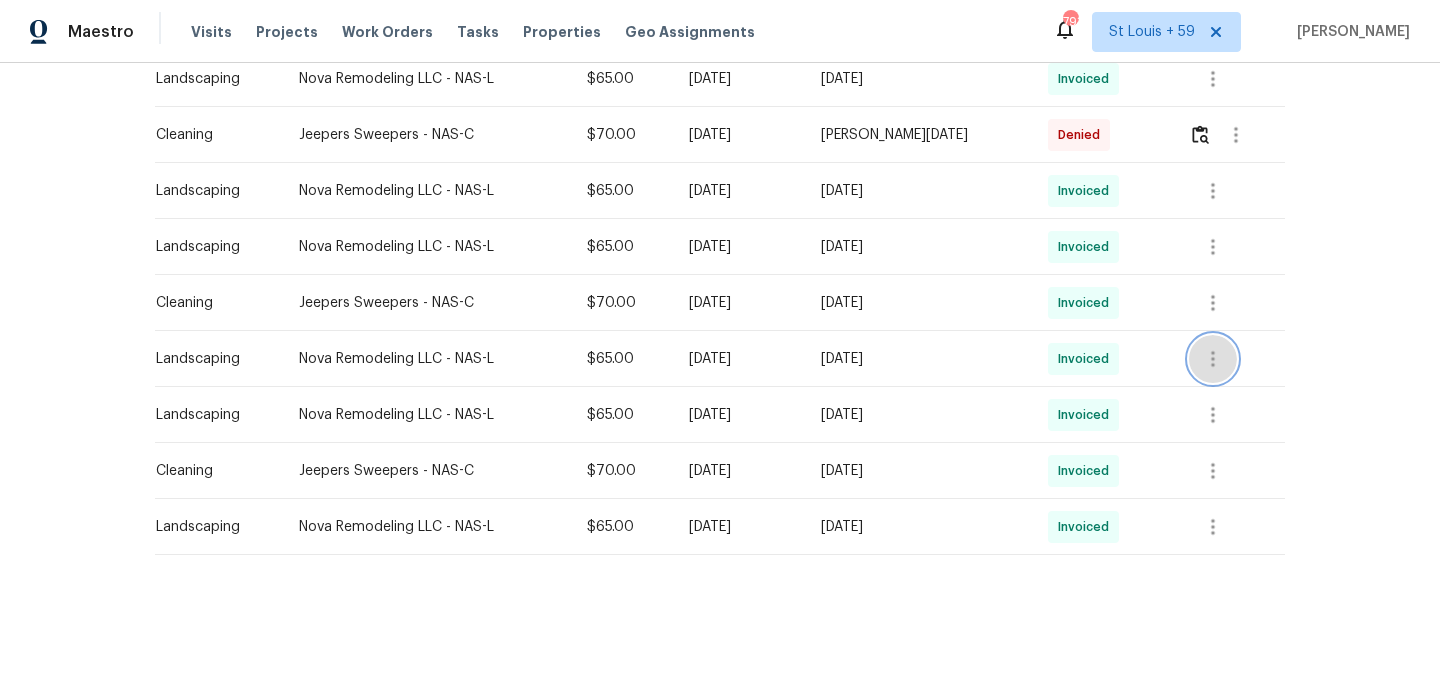 click 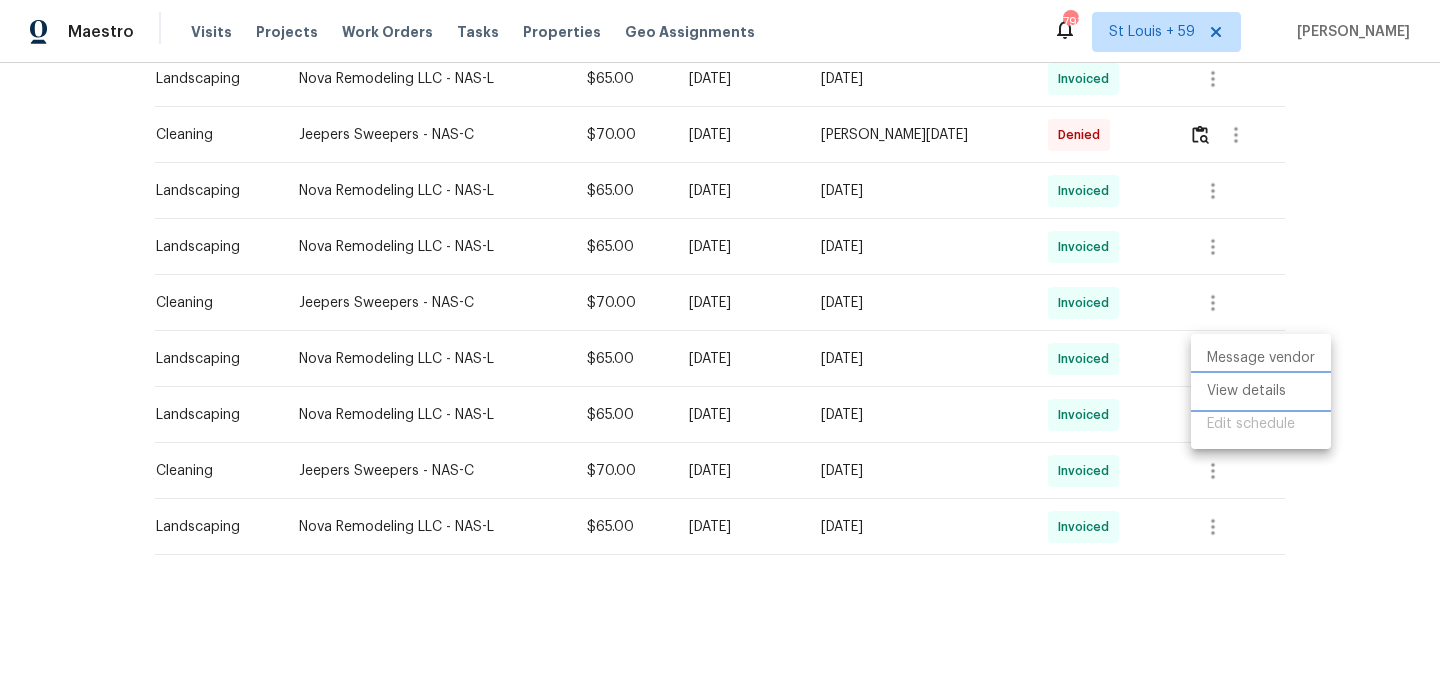 click on "View details" at bounding box center (1261, 391) 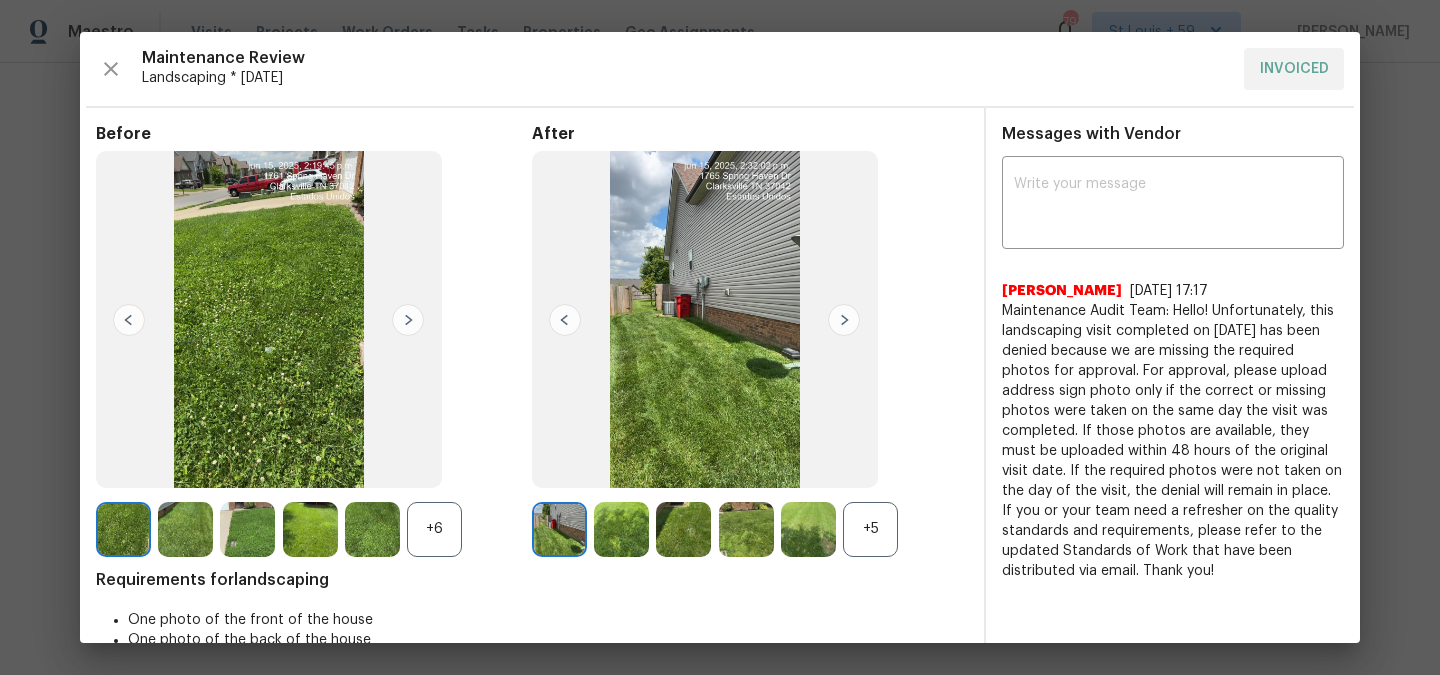 click at bounding box center (844, 320) 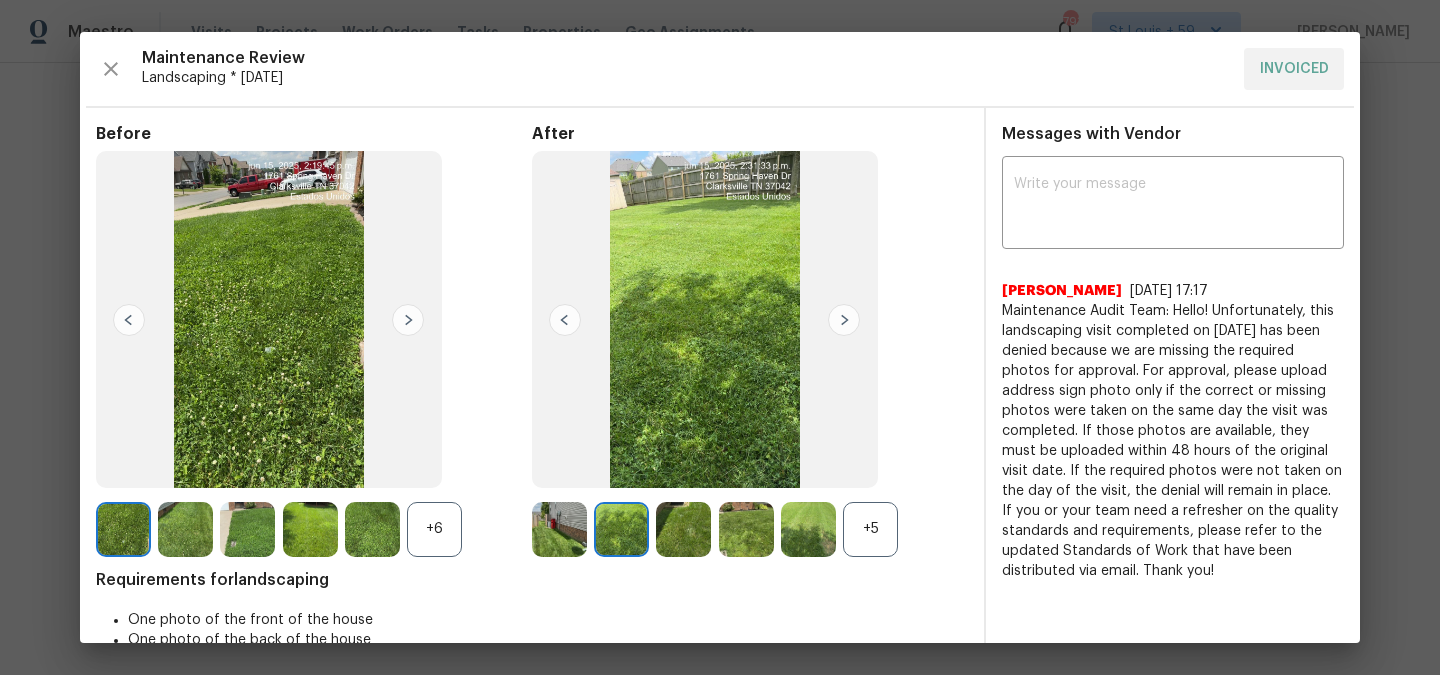 click at bounding box center (844, 320) 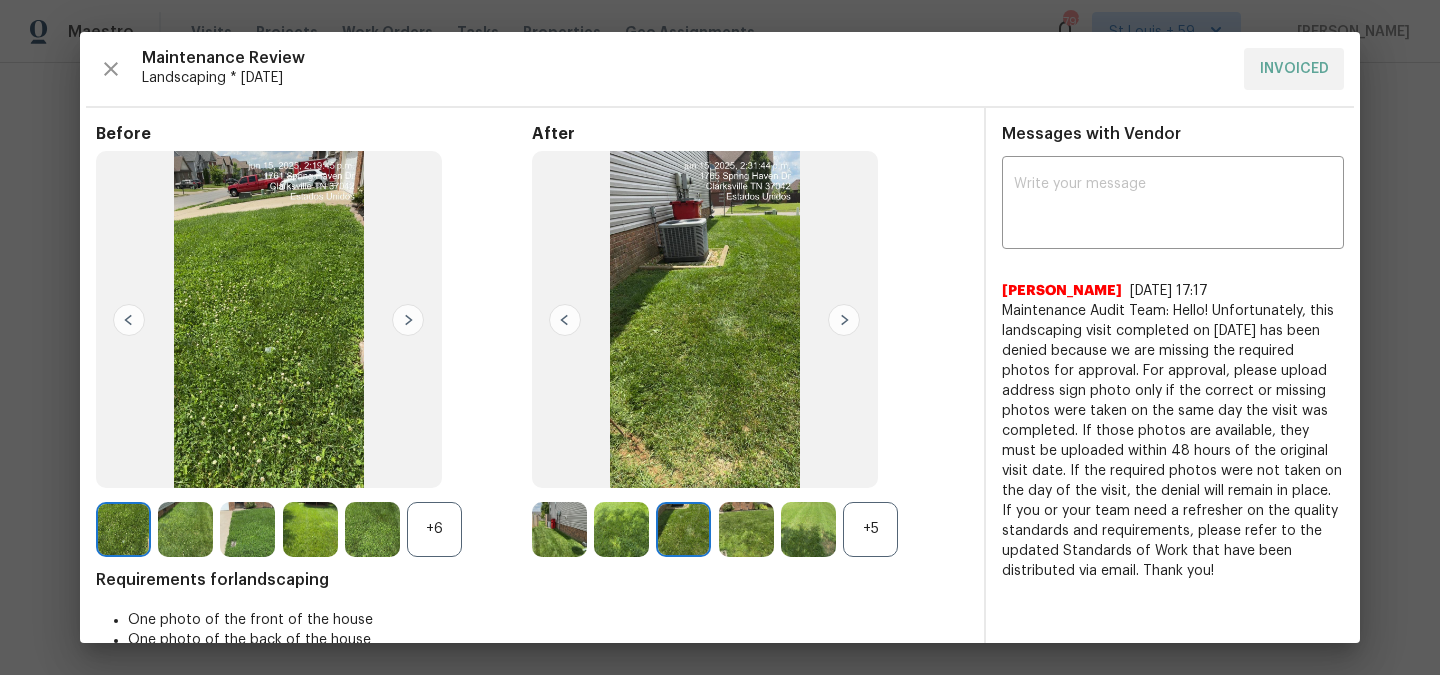 click at bounding box center (844, 320) 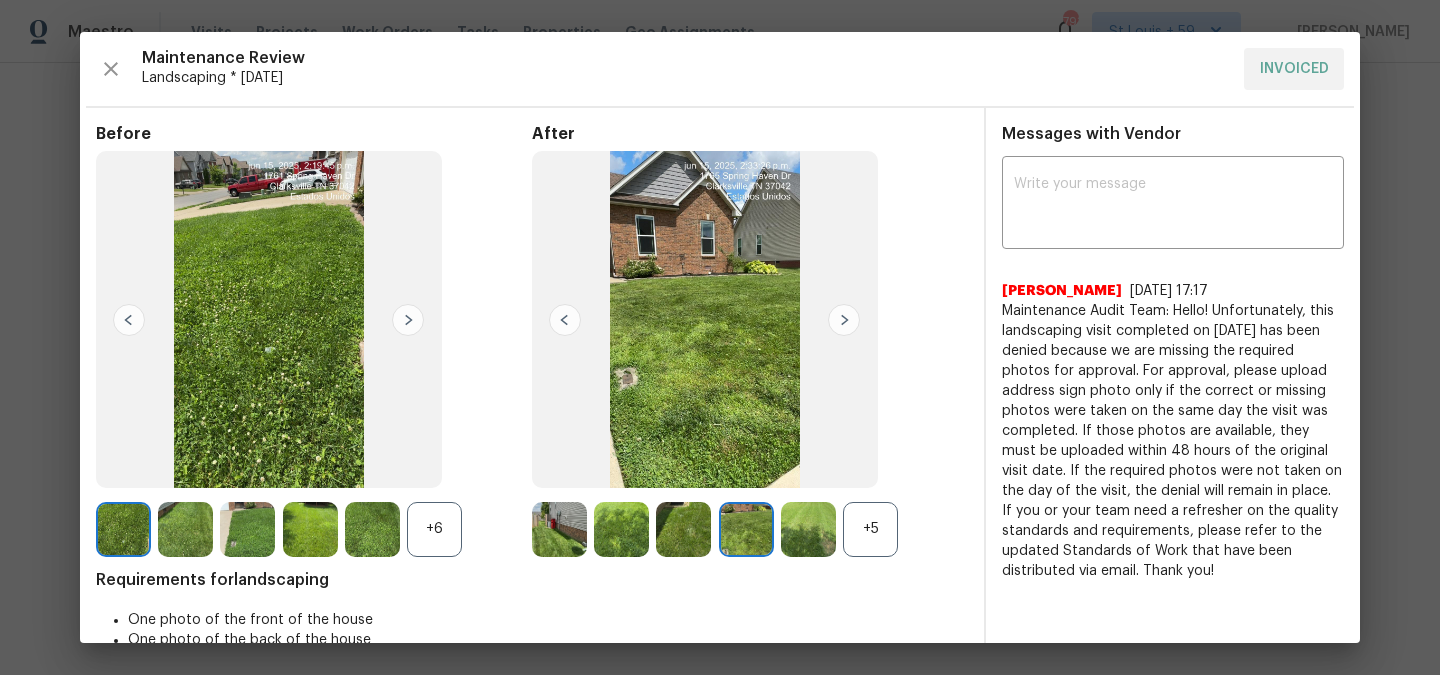 click at bounding box center (844, 320) 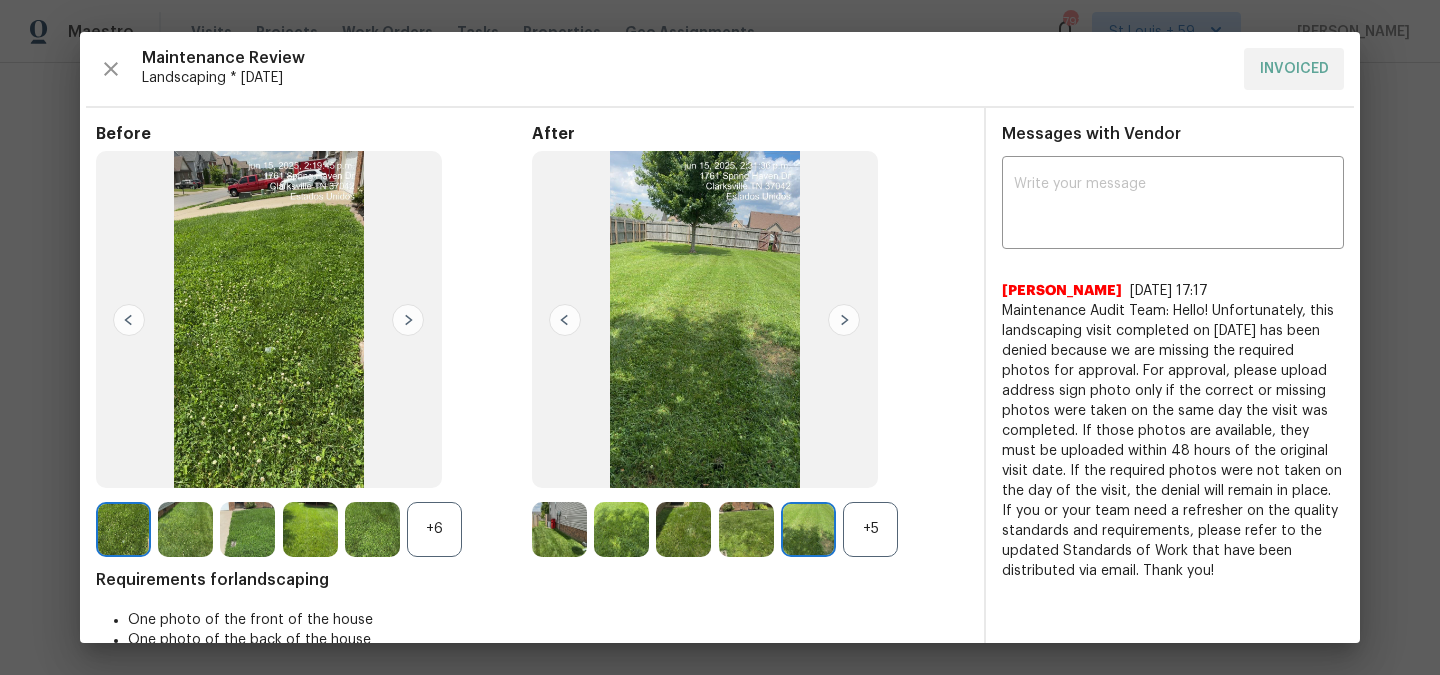 click at bounding box center [844, 320] 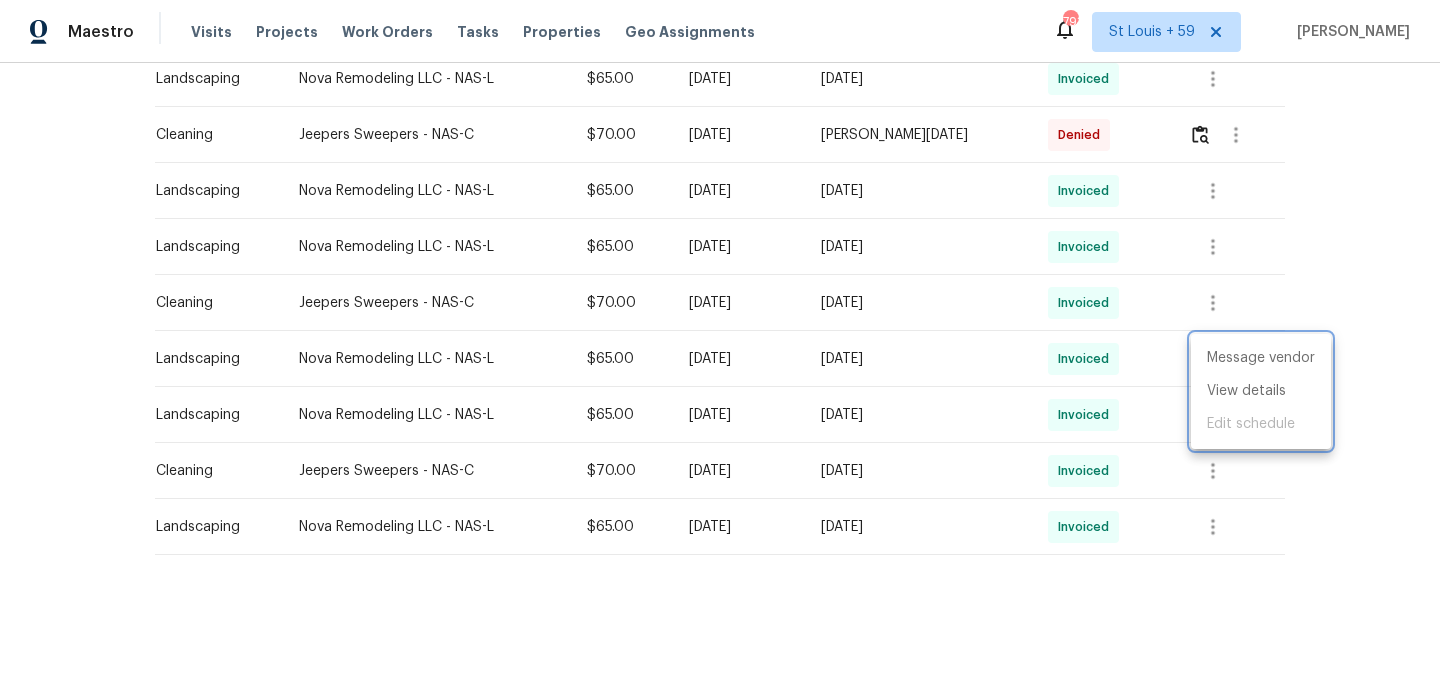 click at bounding box center [720, 337] 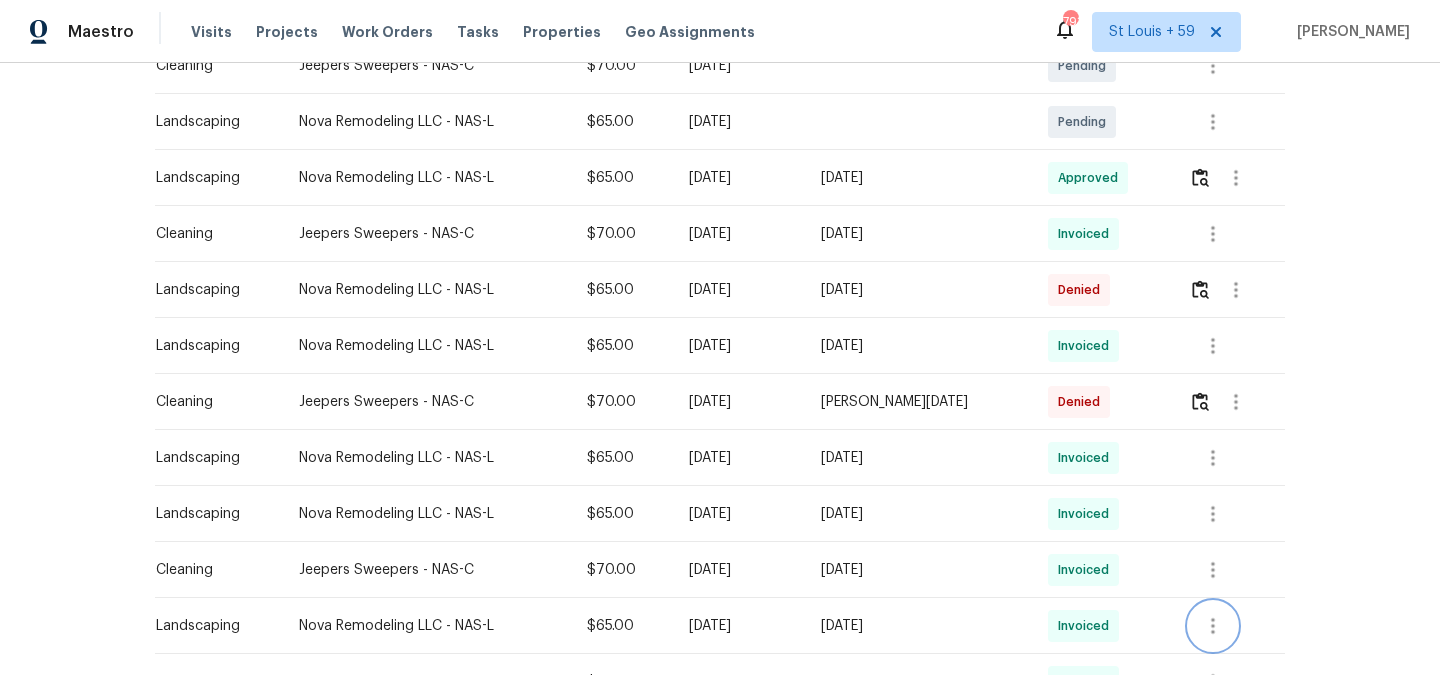 scroll, scrollTop: 453, scrollLeft: 0, axis: vertical 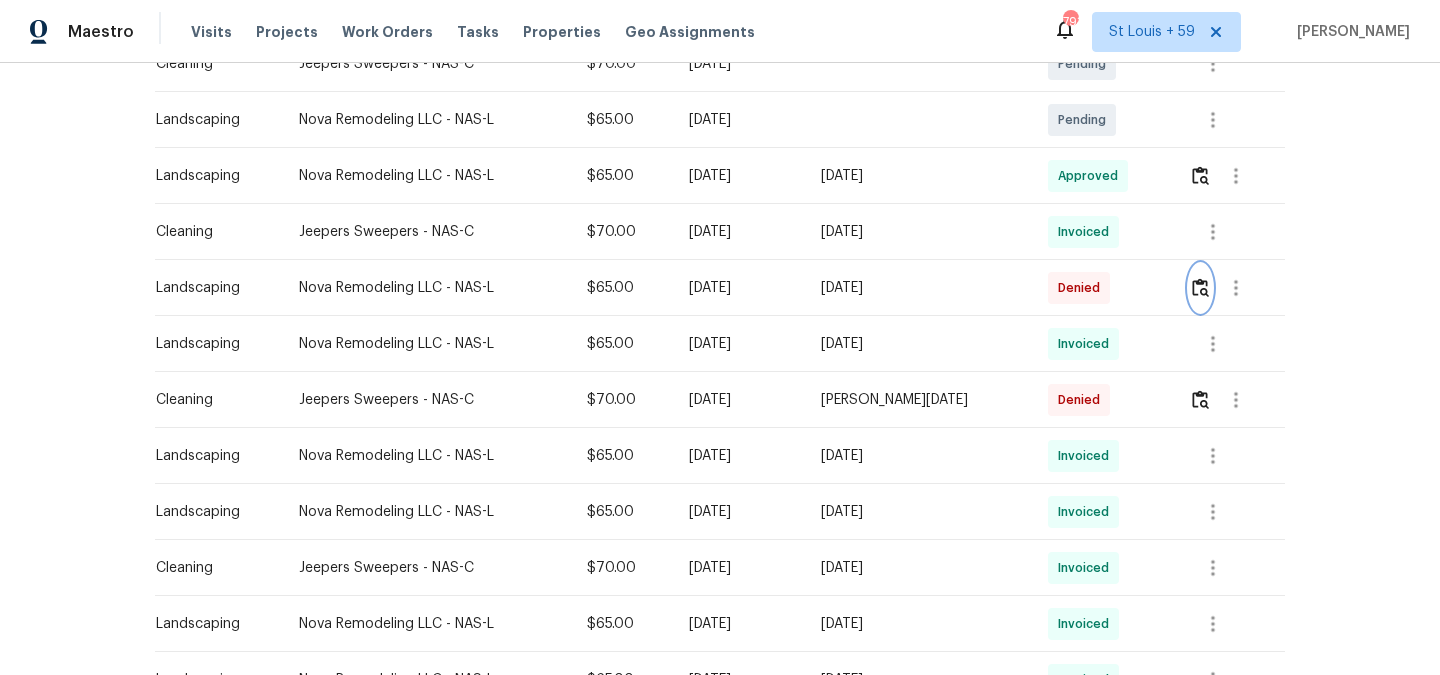 click at bounding box center [1200, 287] 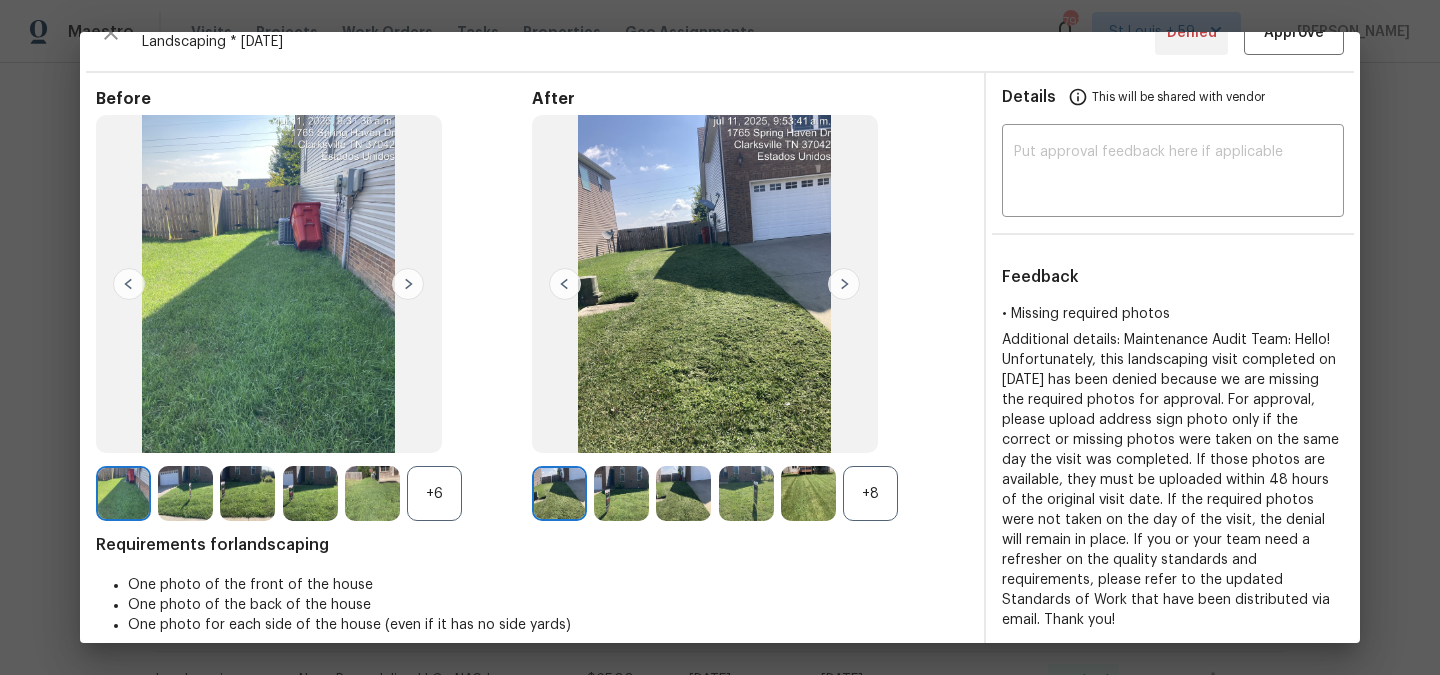 scroll, scrollTop: 30, scrollLeft: 0, axis: vertical 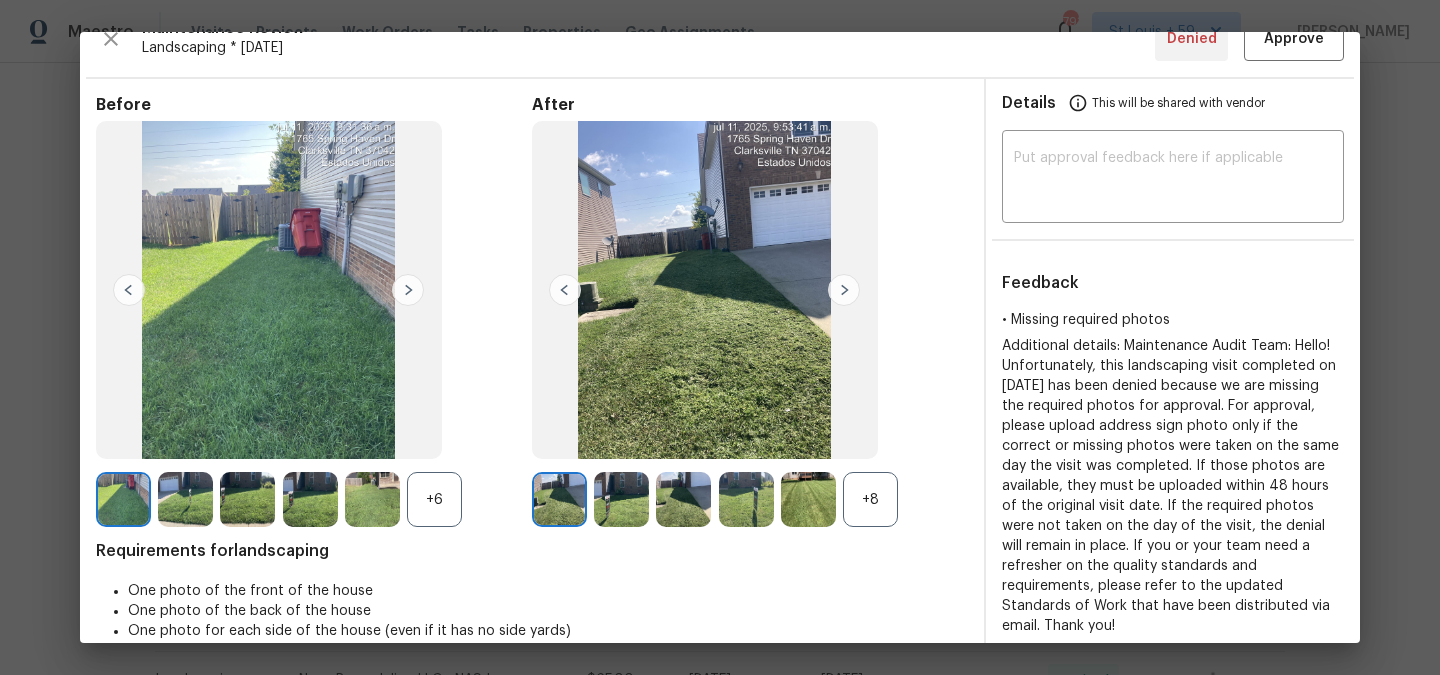 click at bounding box center [844, 290] 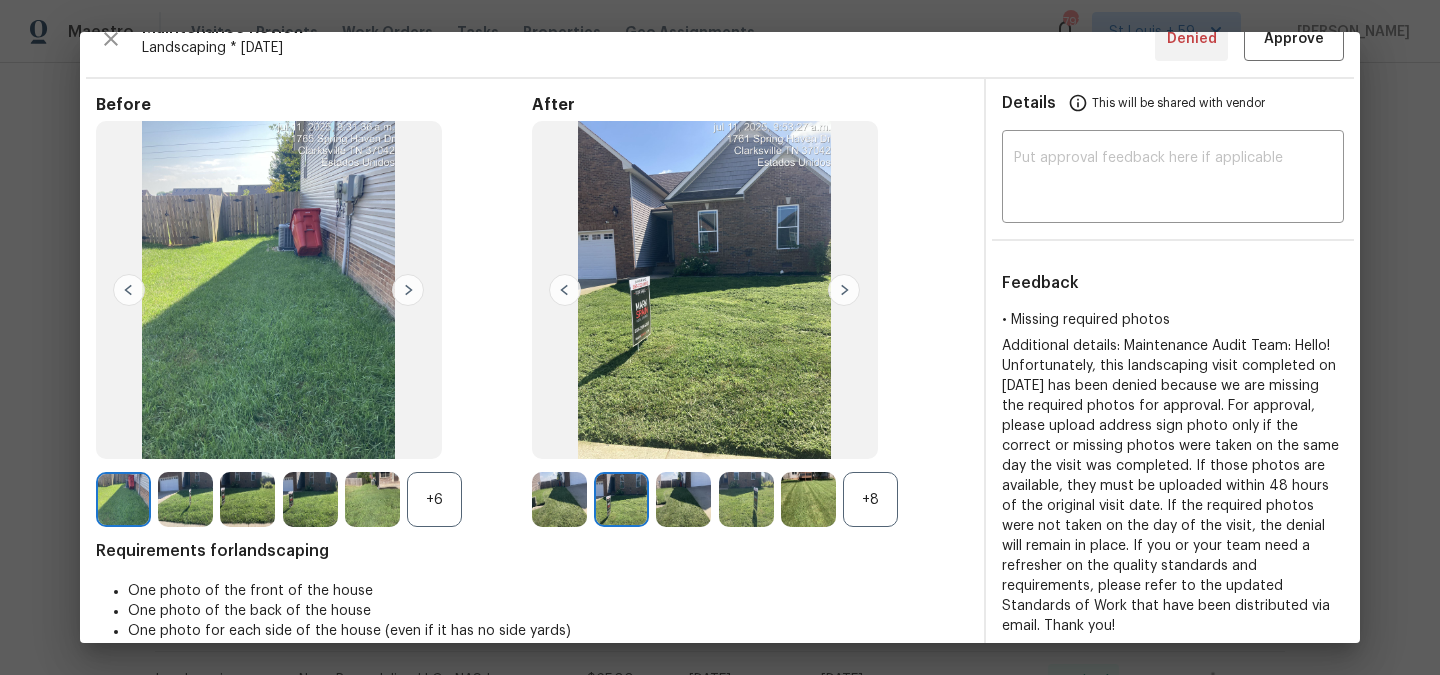 click at bounding box center (844, 290) 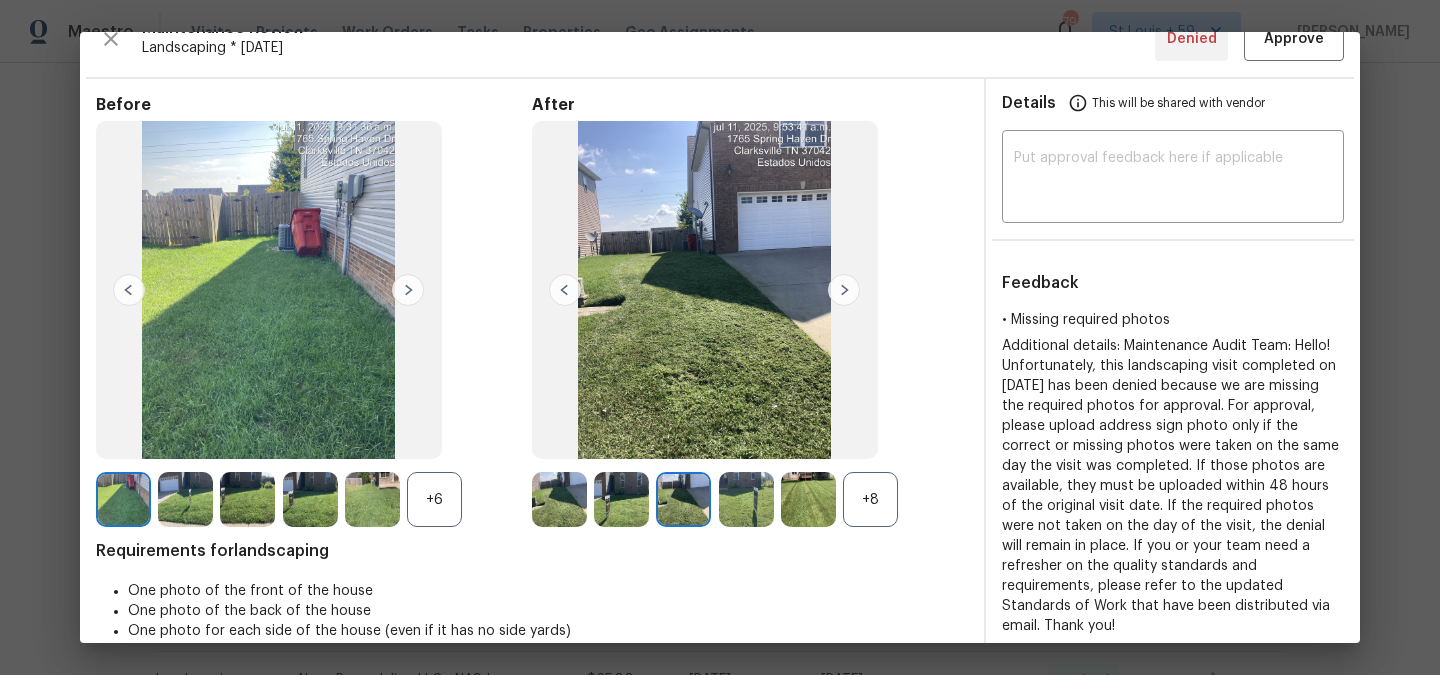 click at bounding box center [844, 290] 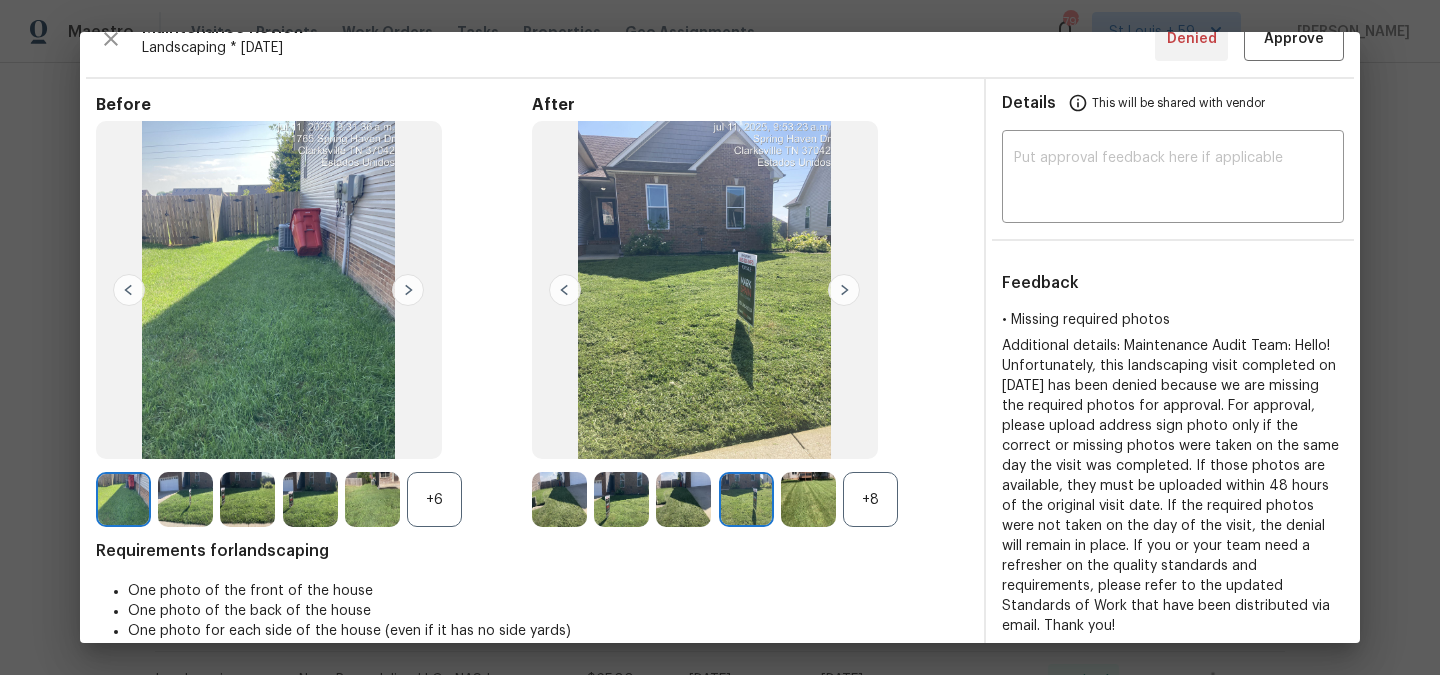 click at bounding box center [844, 290] 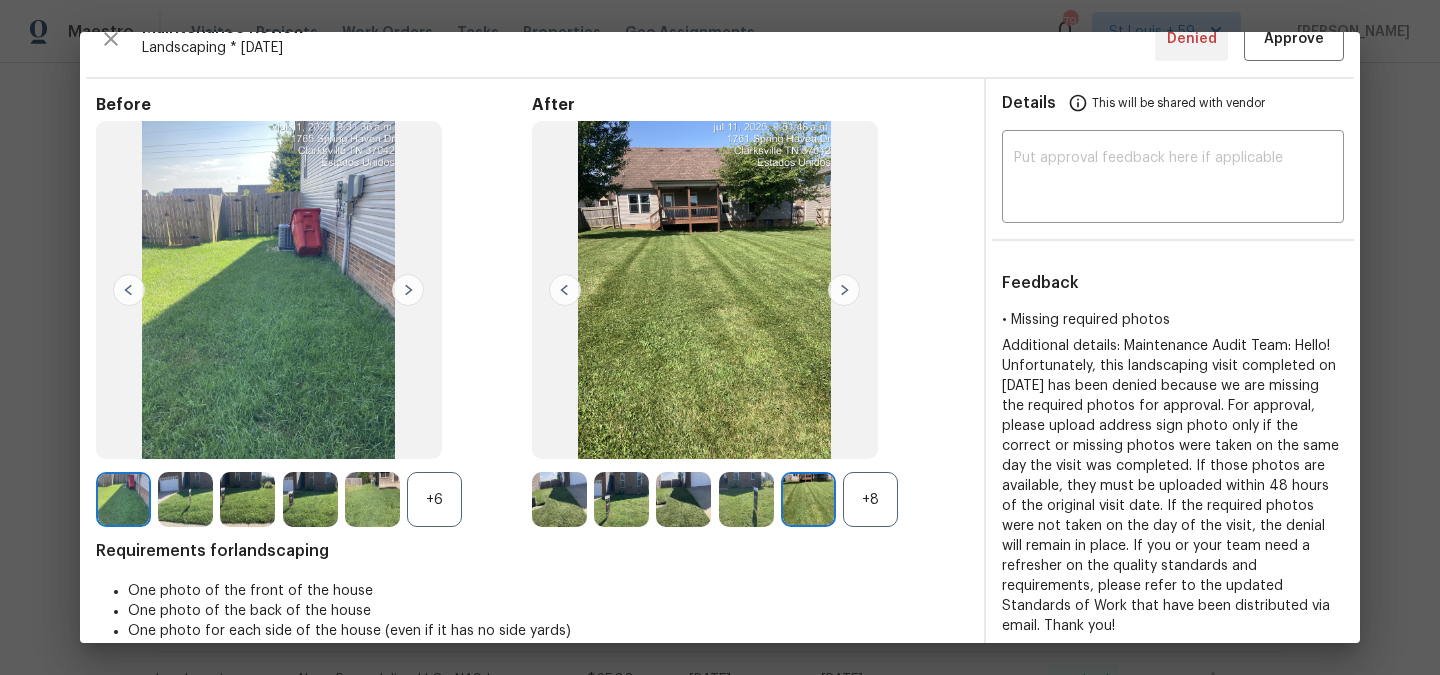 click at bounding box center [844, 290] 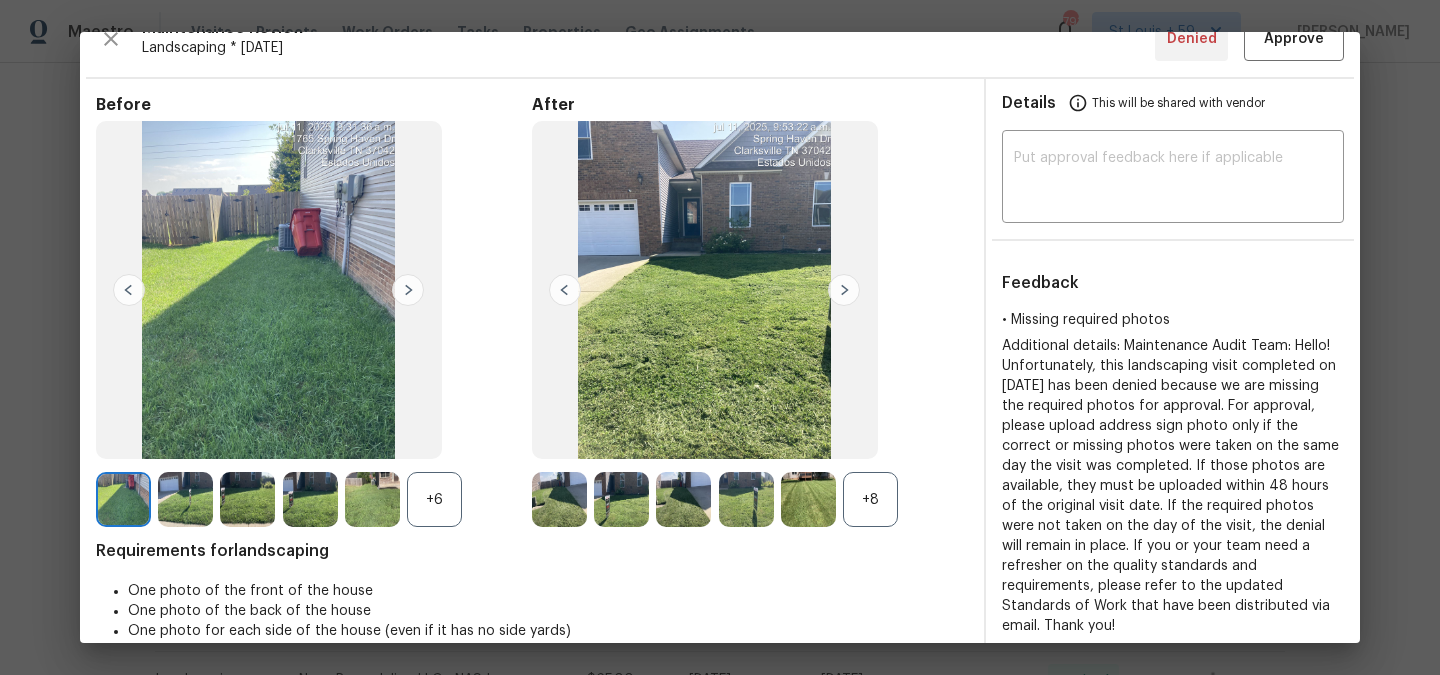 click at bounding box center (844, 290) 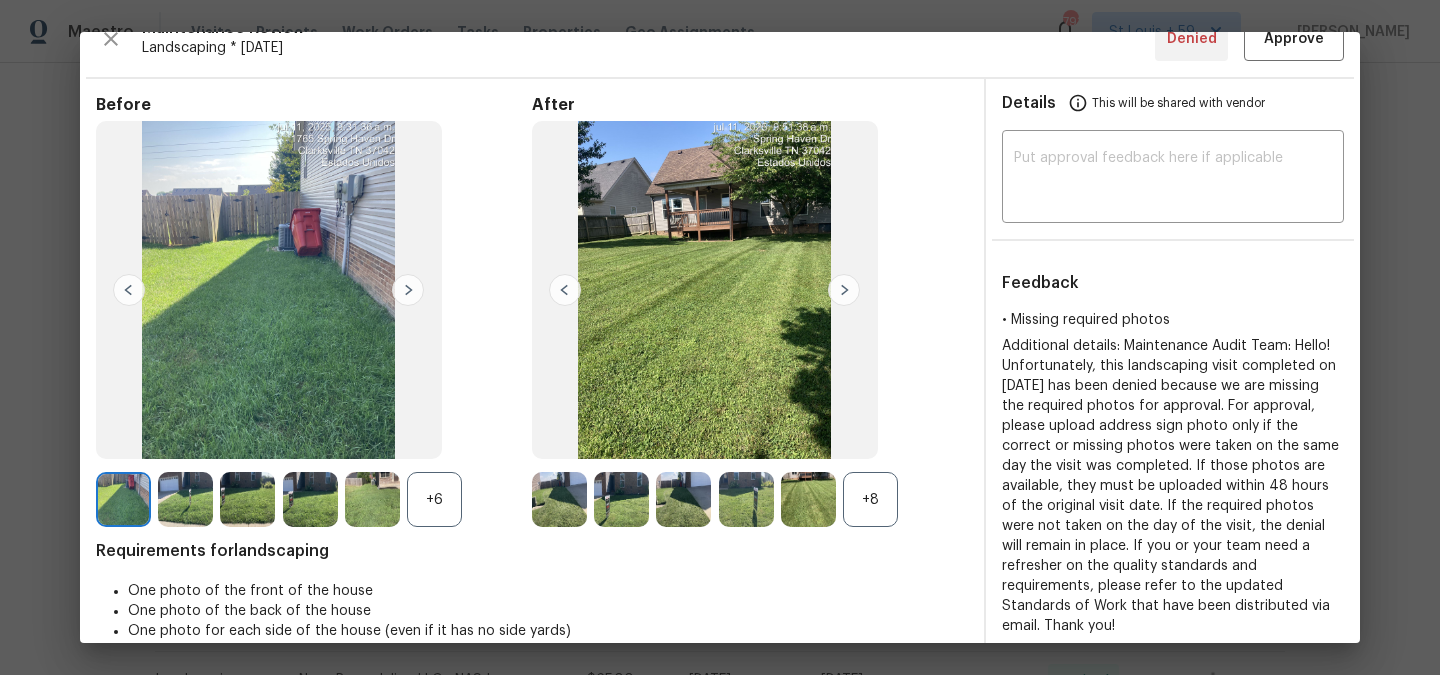 click at bounding box center (844, 290) 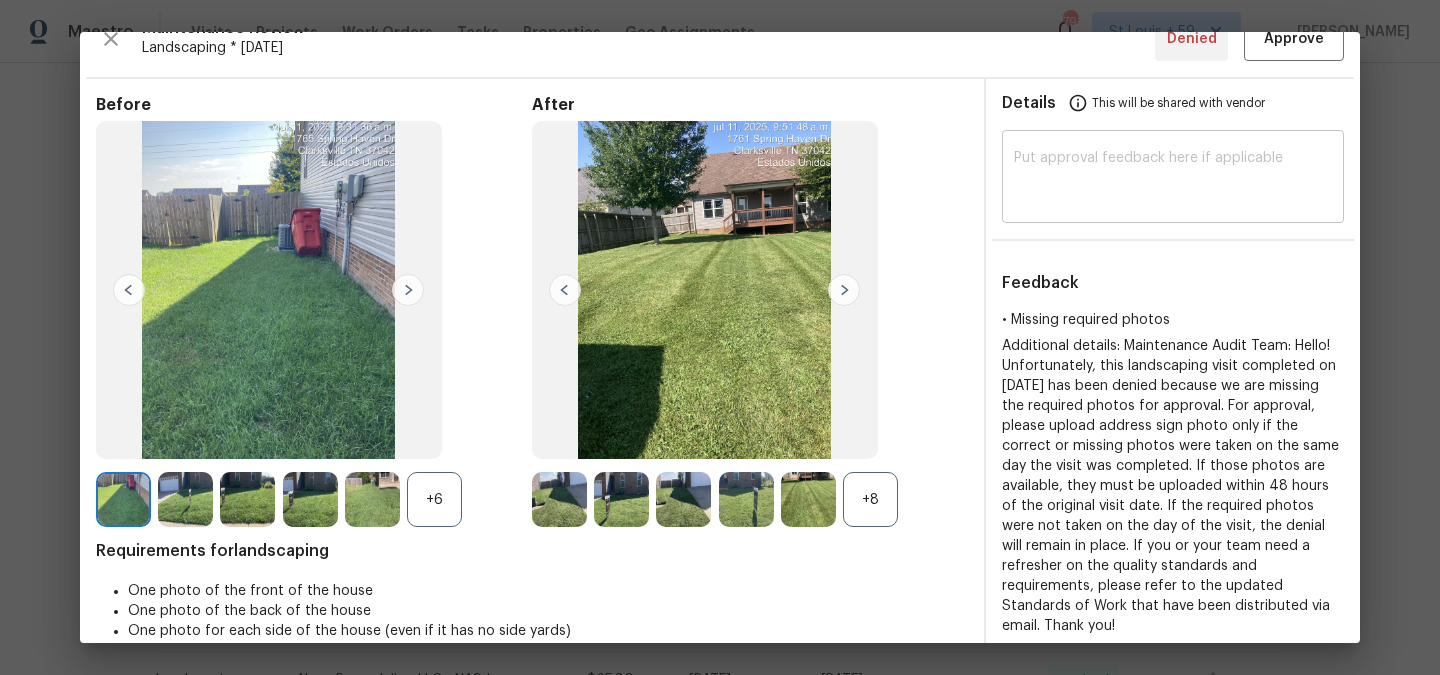 click at bounding box center [1173, 179] 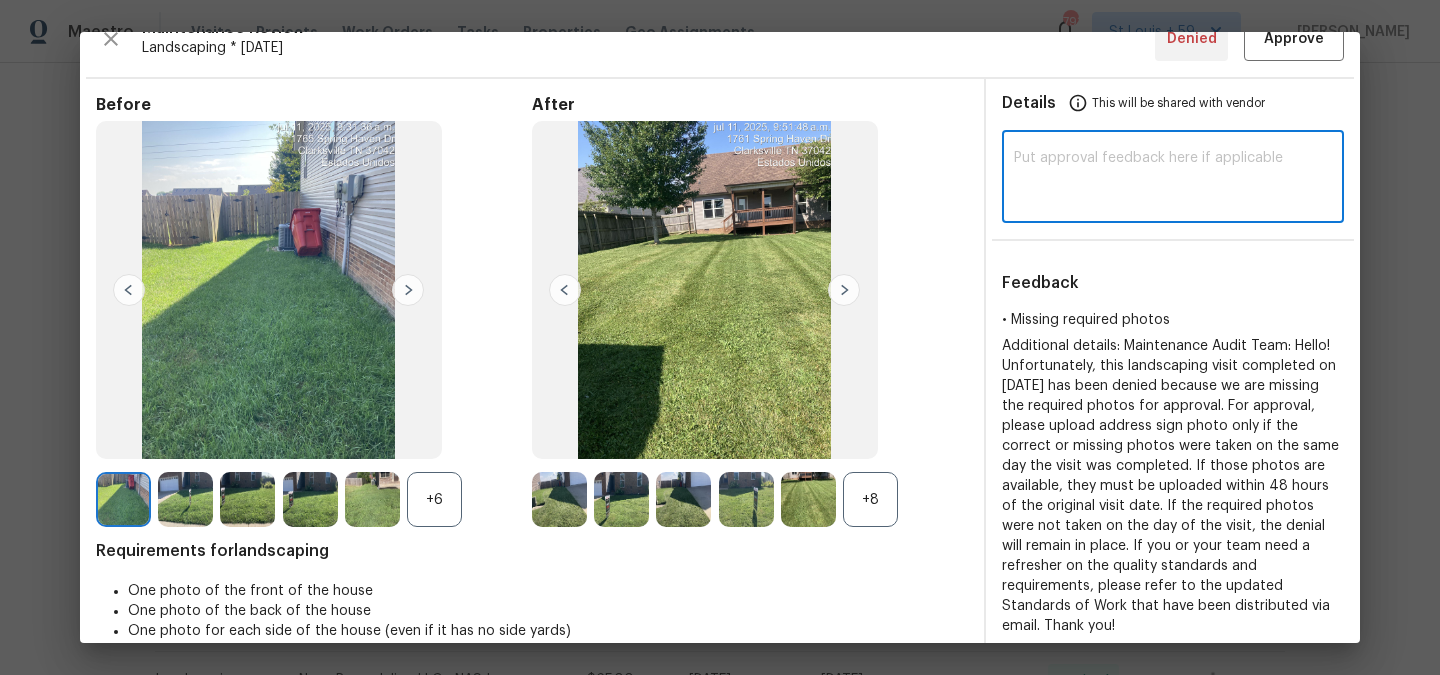 paste on "1761 Spring Haven Dr" 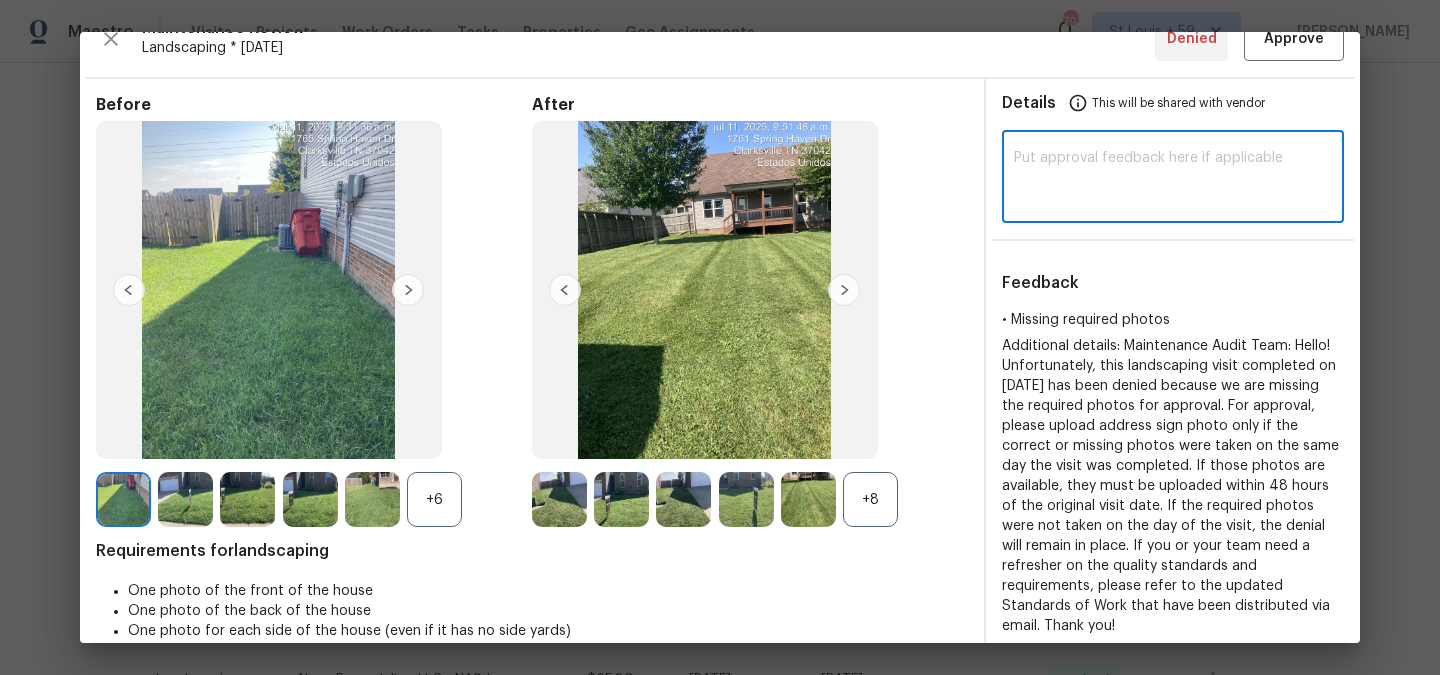 click at bounding box center (1173, 179) 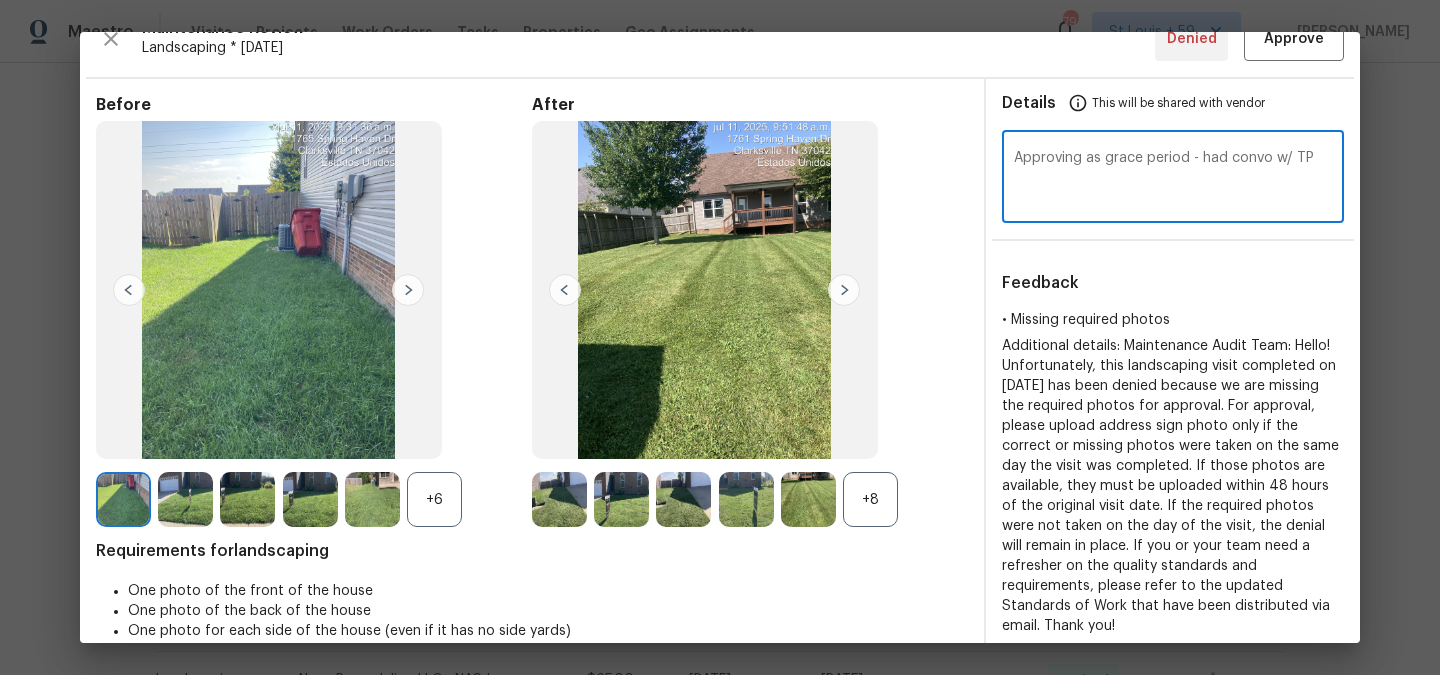 scroll, scrollTop: 0, scrollLeft: 0, axis: both 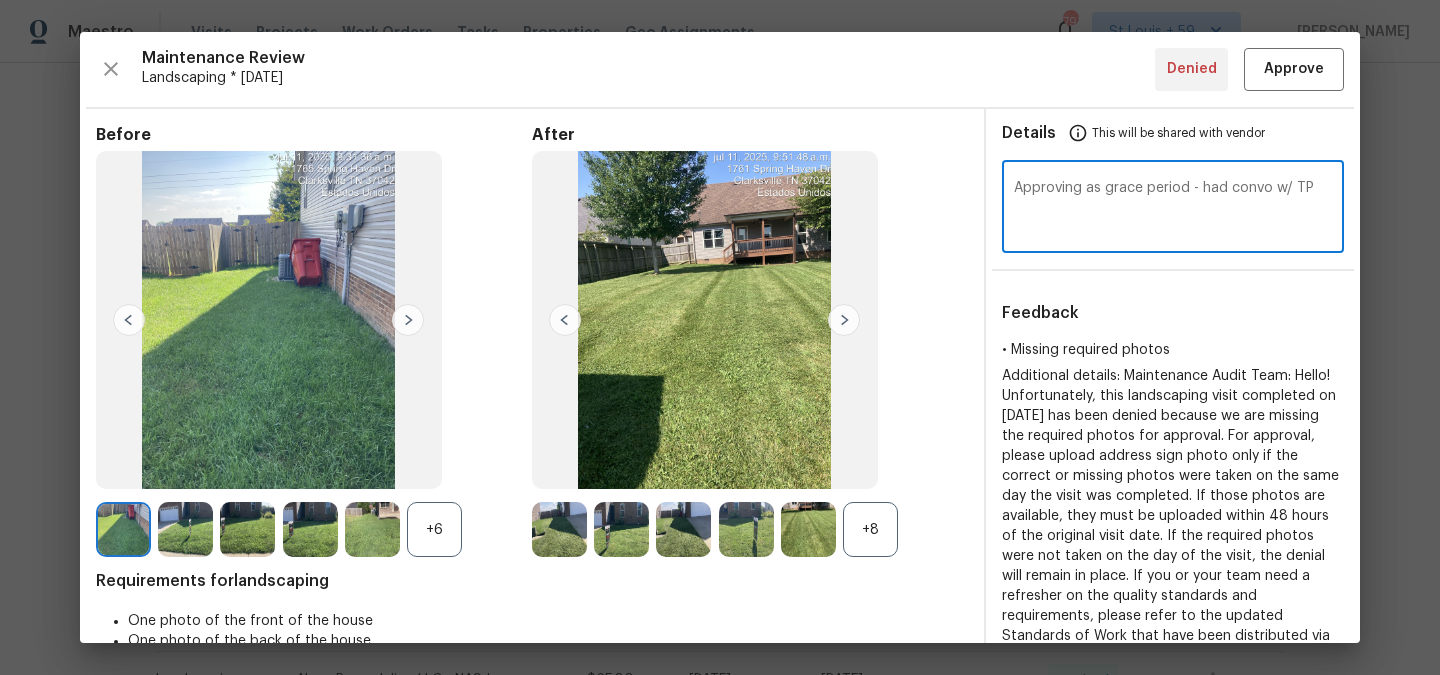 type on "Approving as grace period - had convo w/ TP" 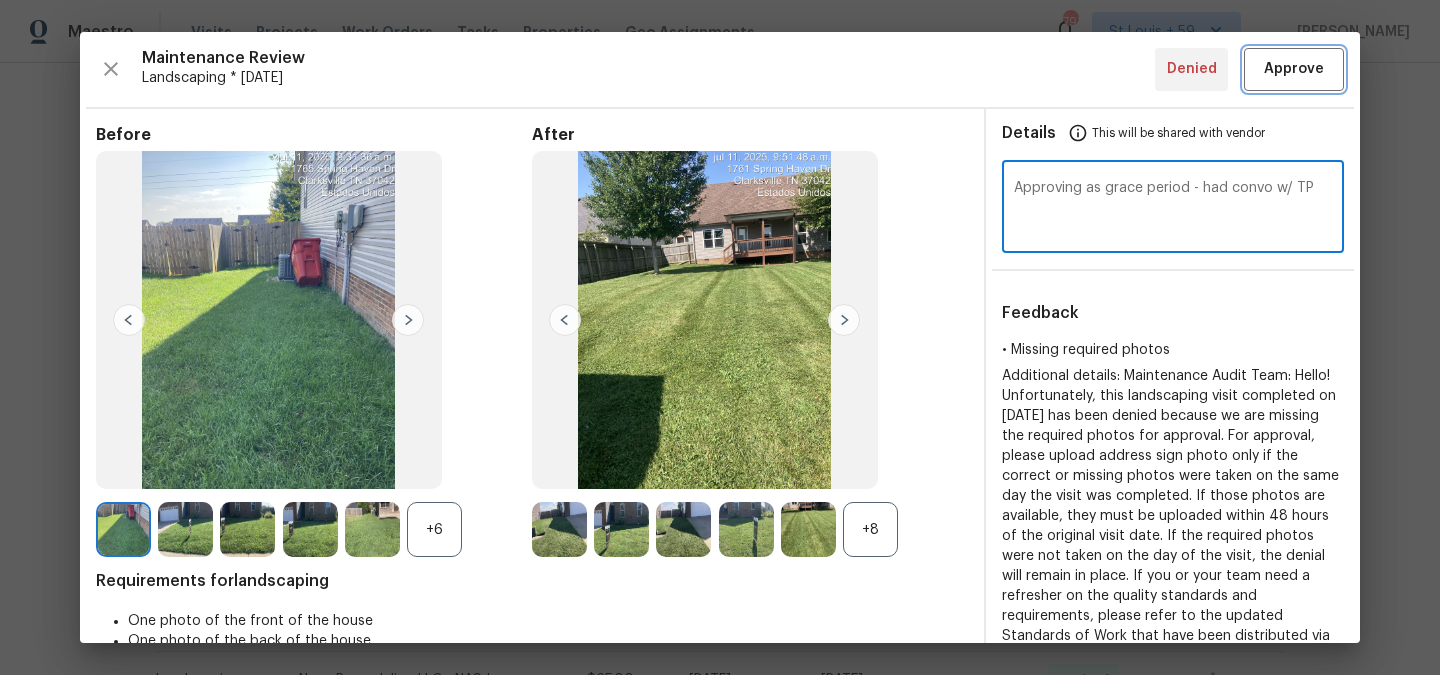 click on "Approve" at bounding box center [1294, 69] 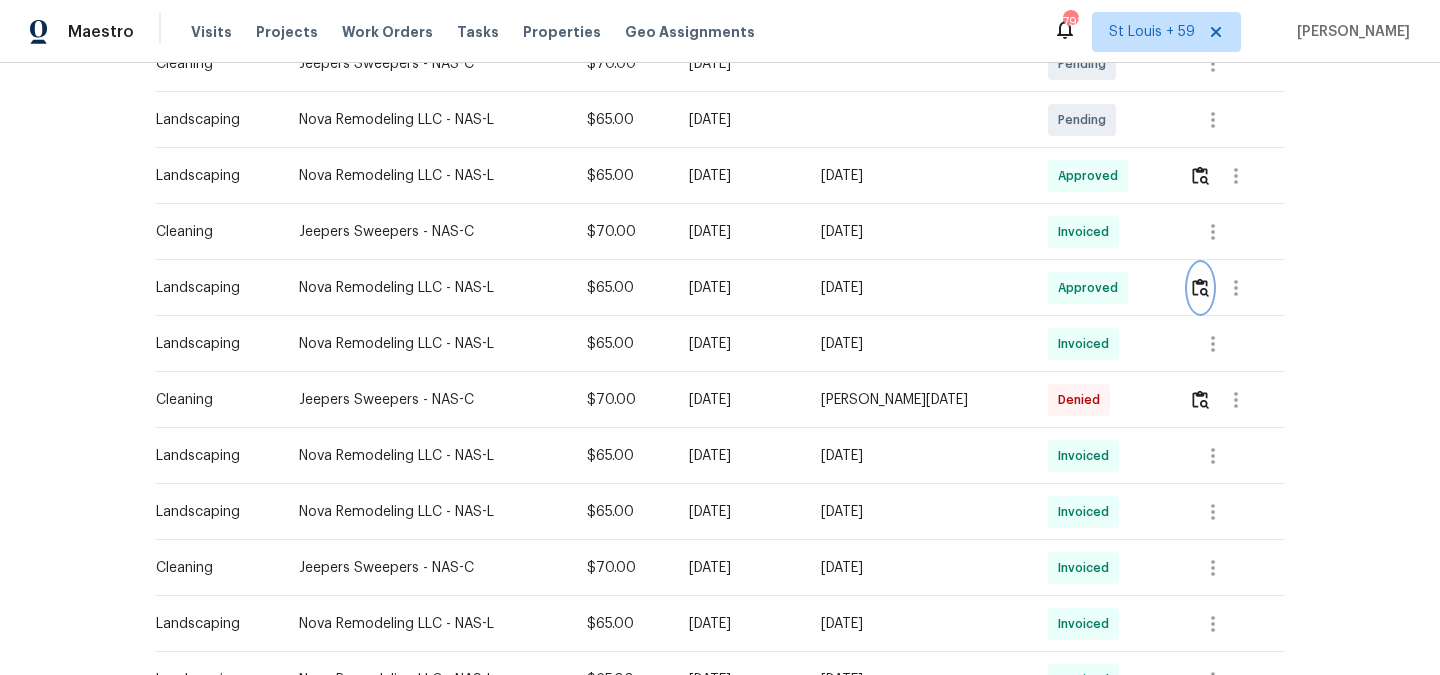 scroll, scrollTop: 0, scrollLeft: 0, axis: both 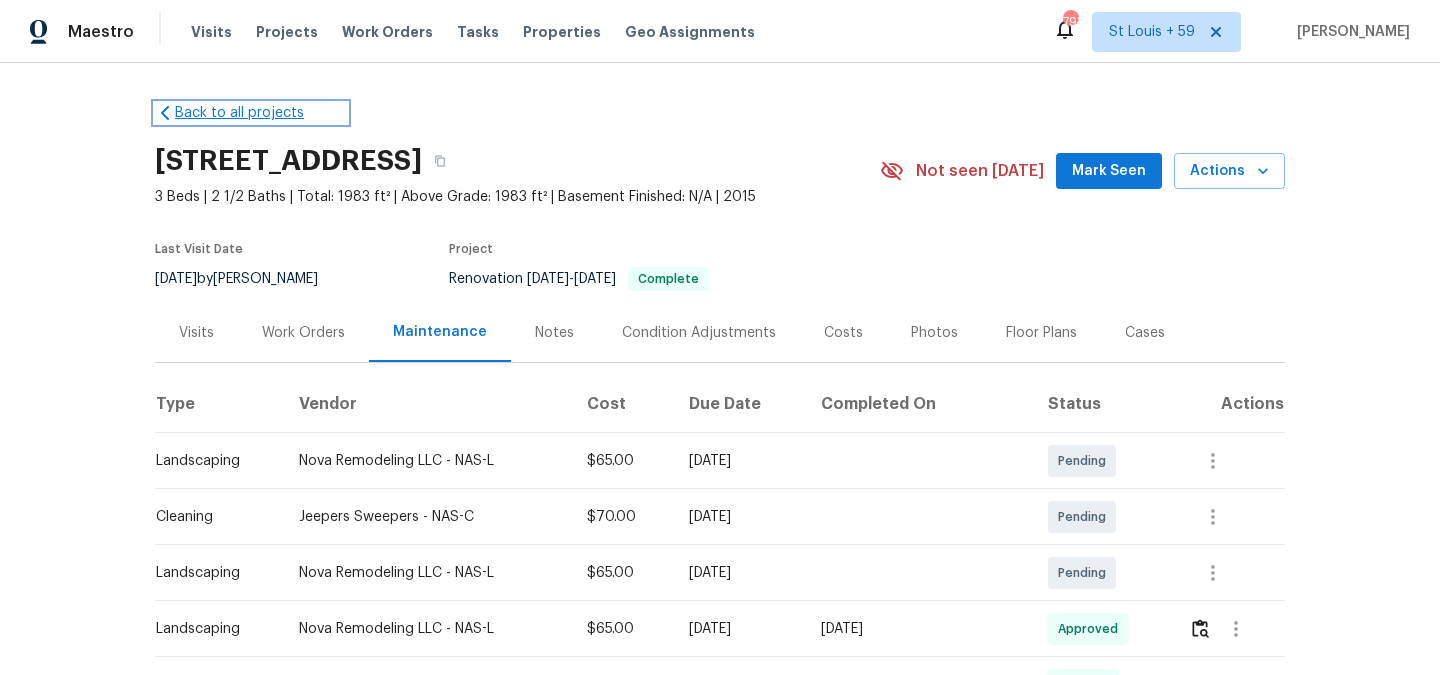 click on "Back to all projects" at bounding box center [251, 113] 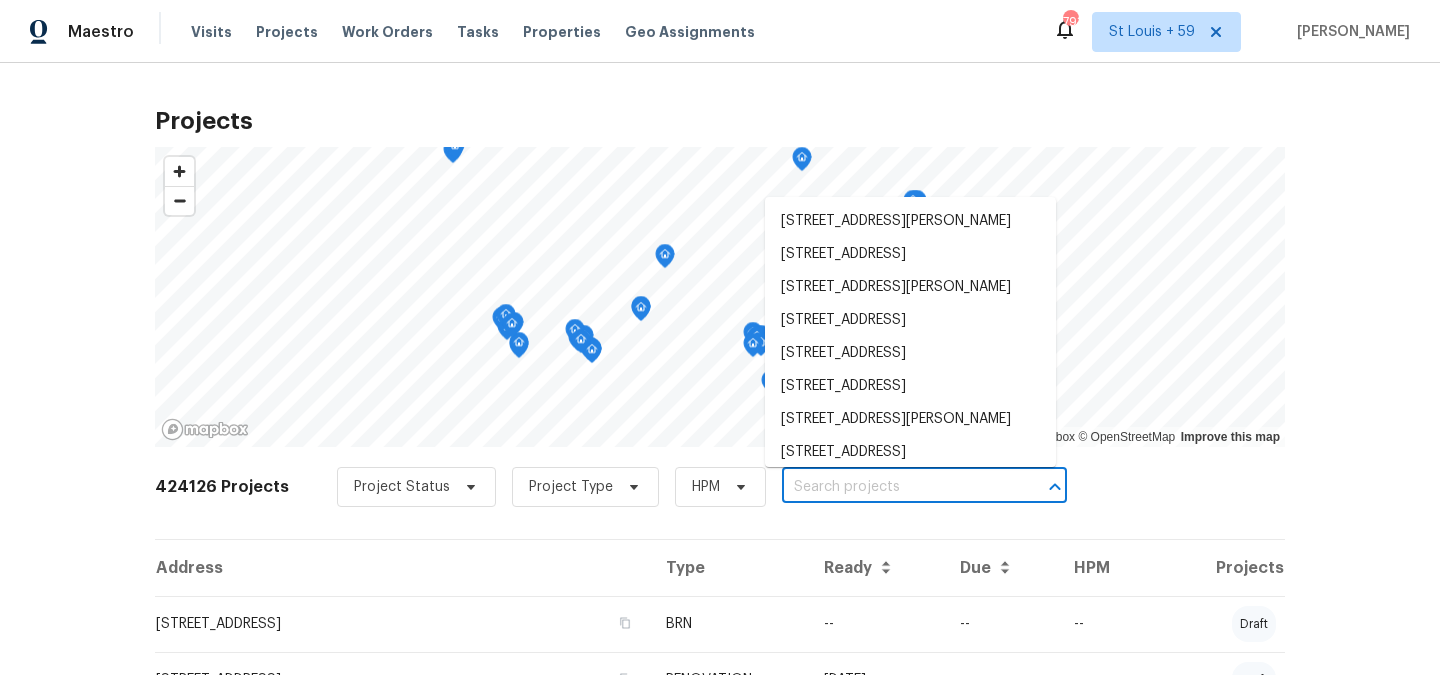 click at bounding box center [896, 487] 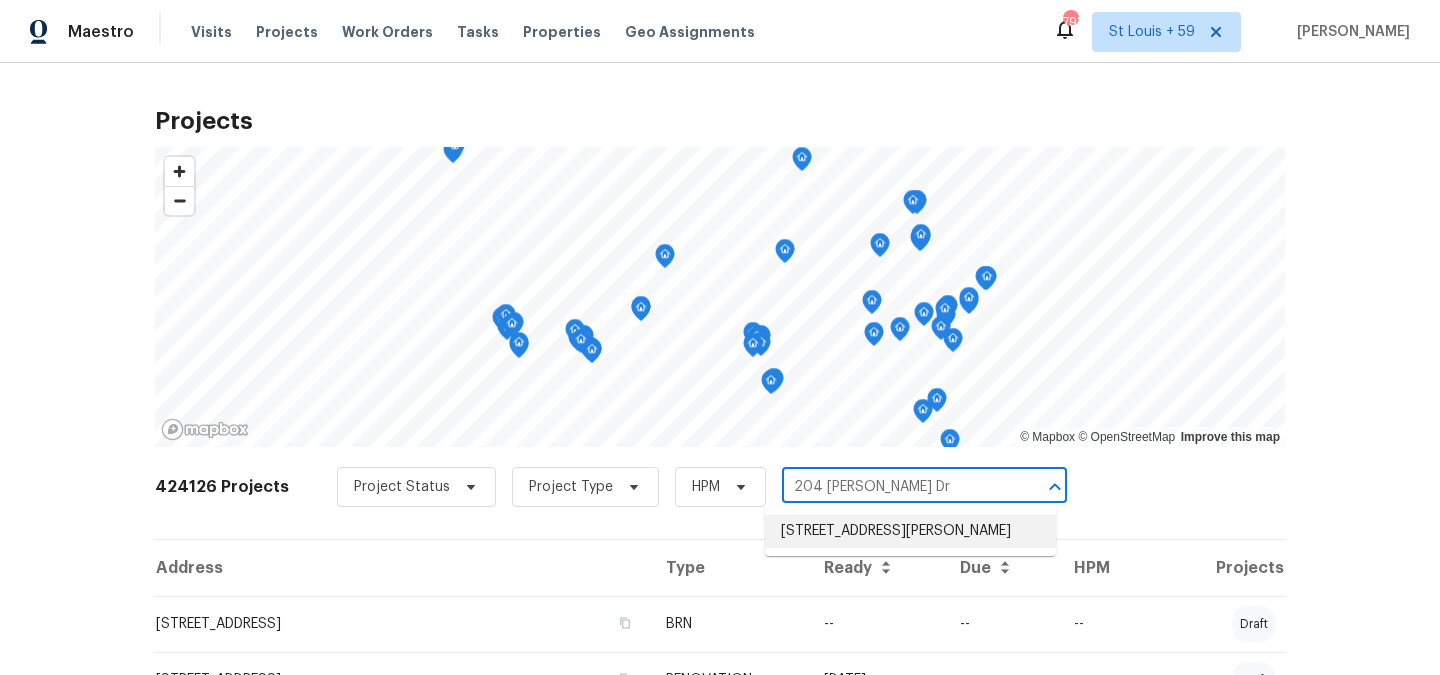 click on "[STREET_ADDRESS][PERSON_NAME]" at bounding box center [910, 531] 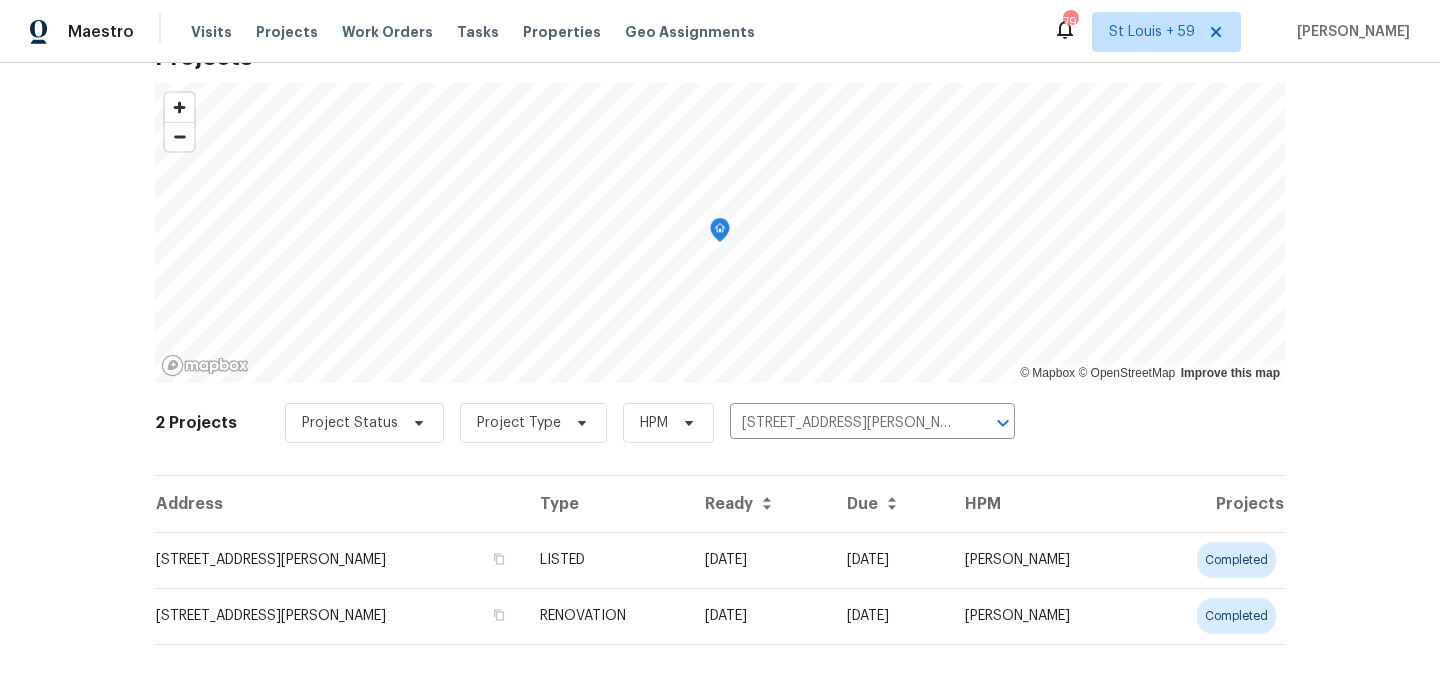 scroll, scrollTop: 97, scrollLeft: 0, axis: vertical 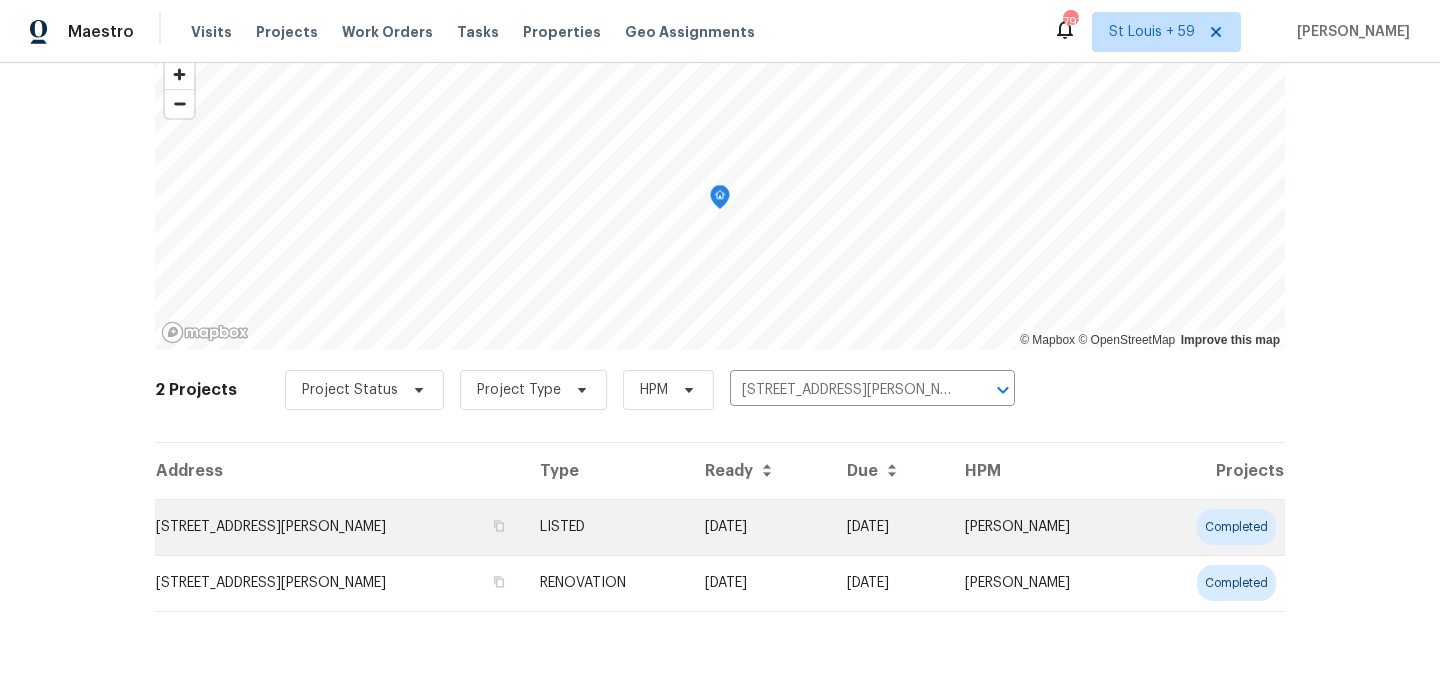 click on "[STREET_ADDRESS][PERSON_NAME]" at bounding box center [339, 527] 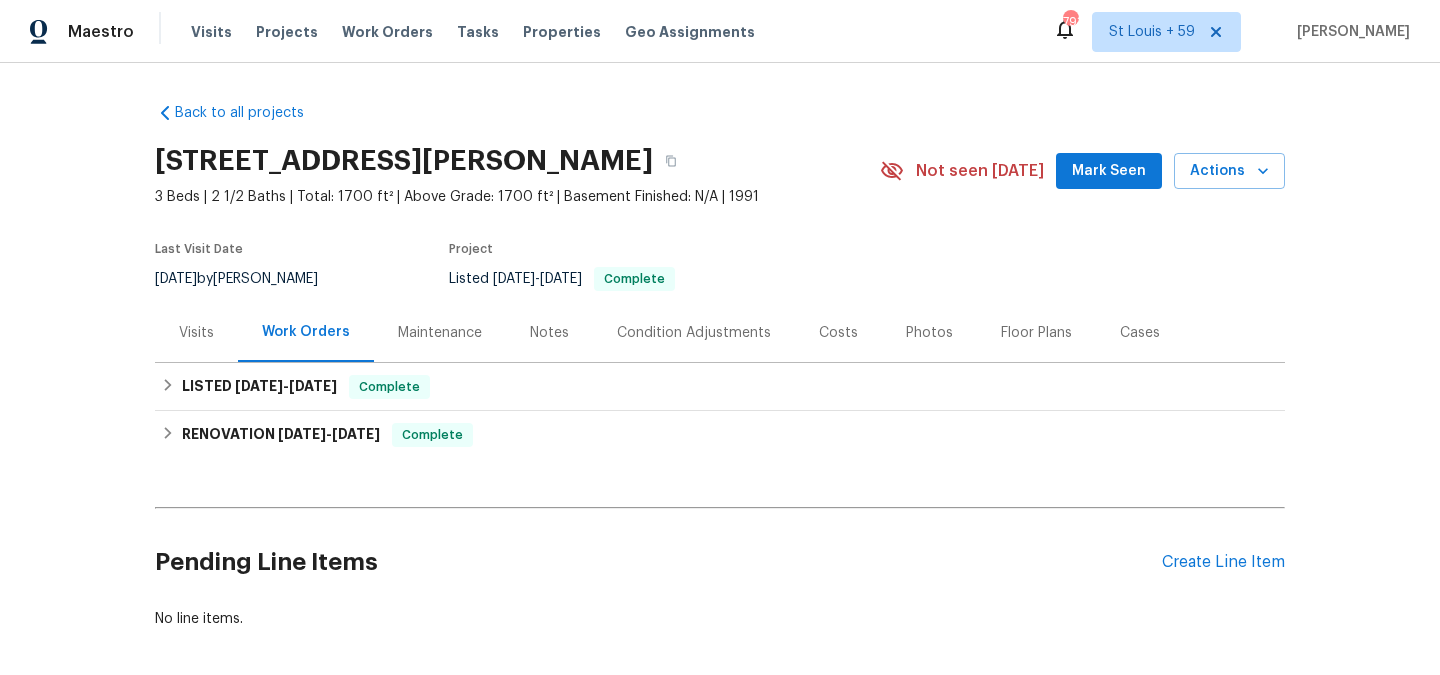 click on "Maintenance" at bounding box center [440, 332] 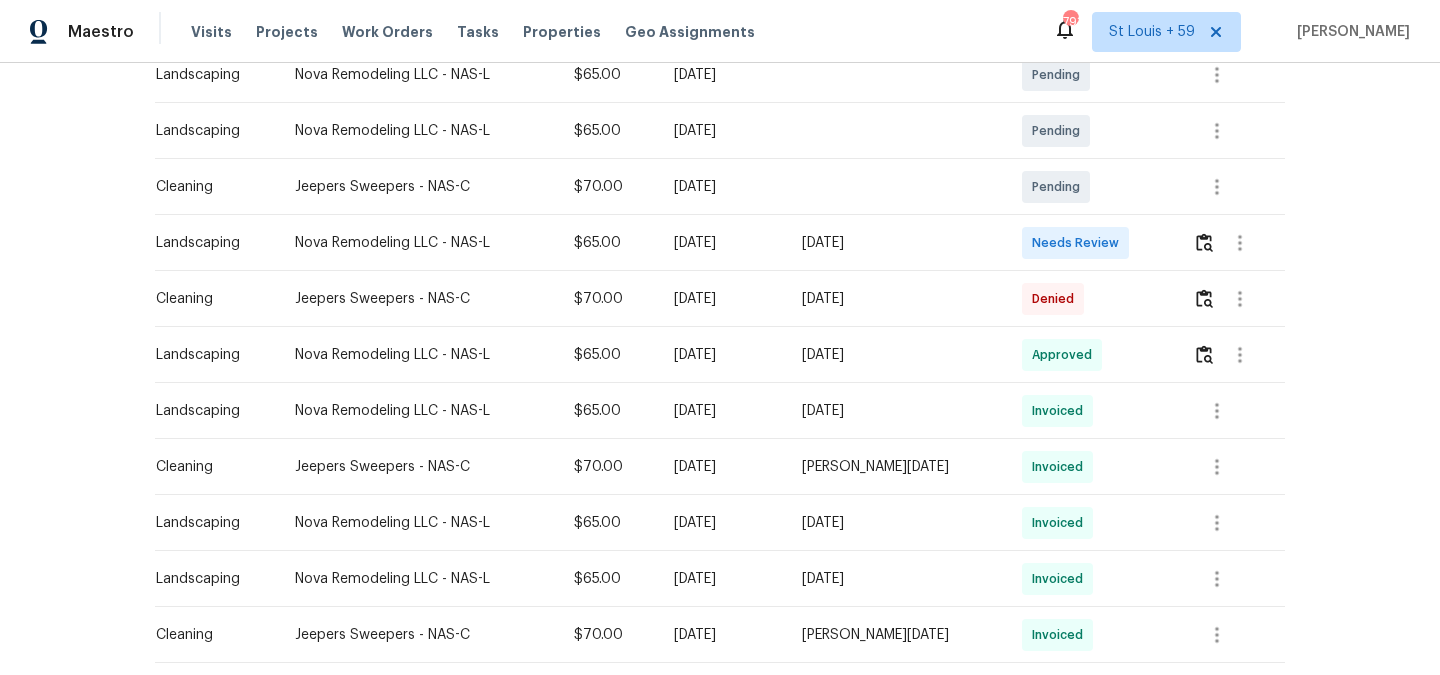 scroll, scrollTop: 312, scrollLeft: 0, axis: vertical 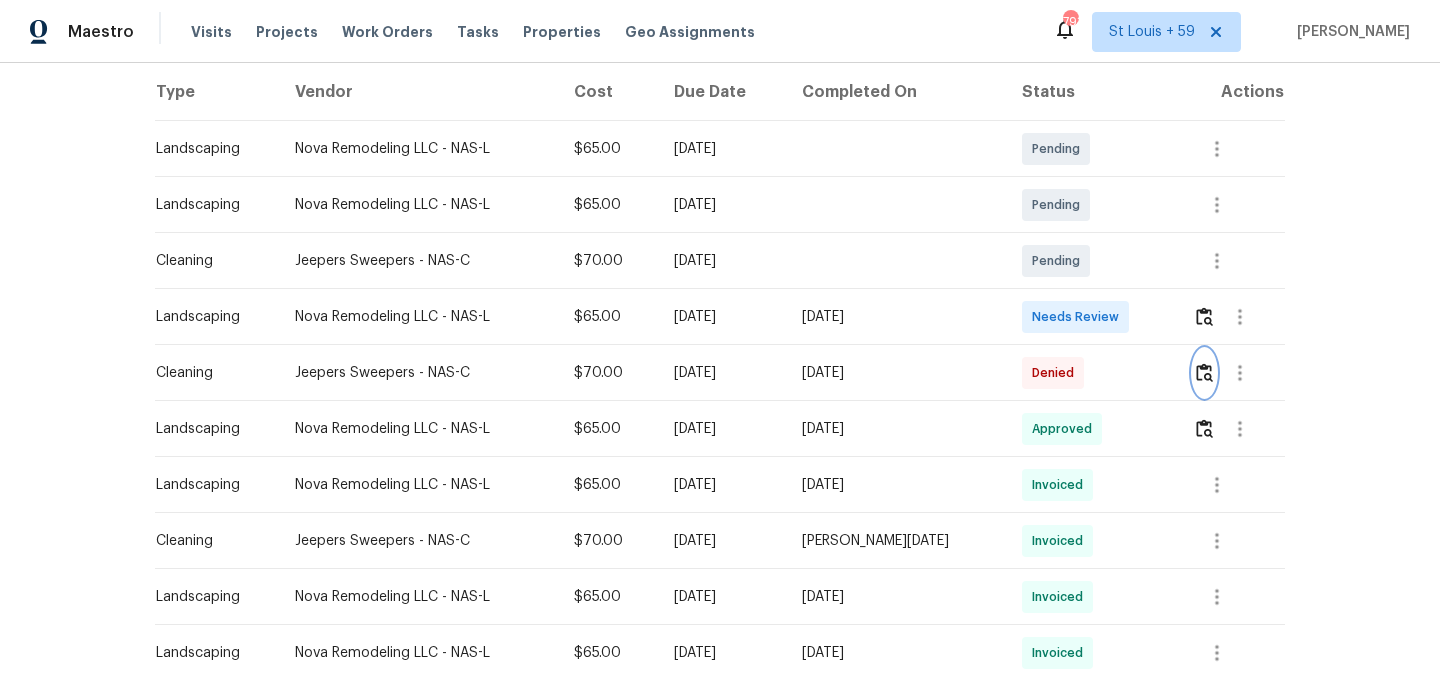 click at bounding box center (1204, 372) 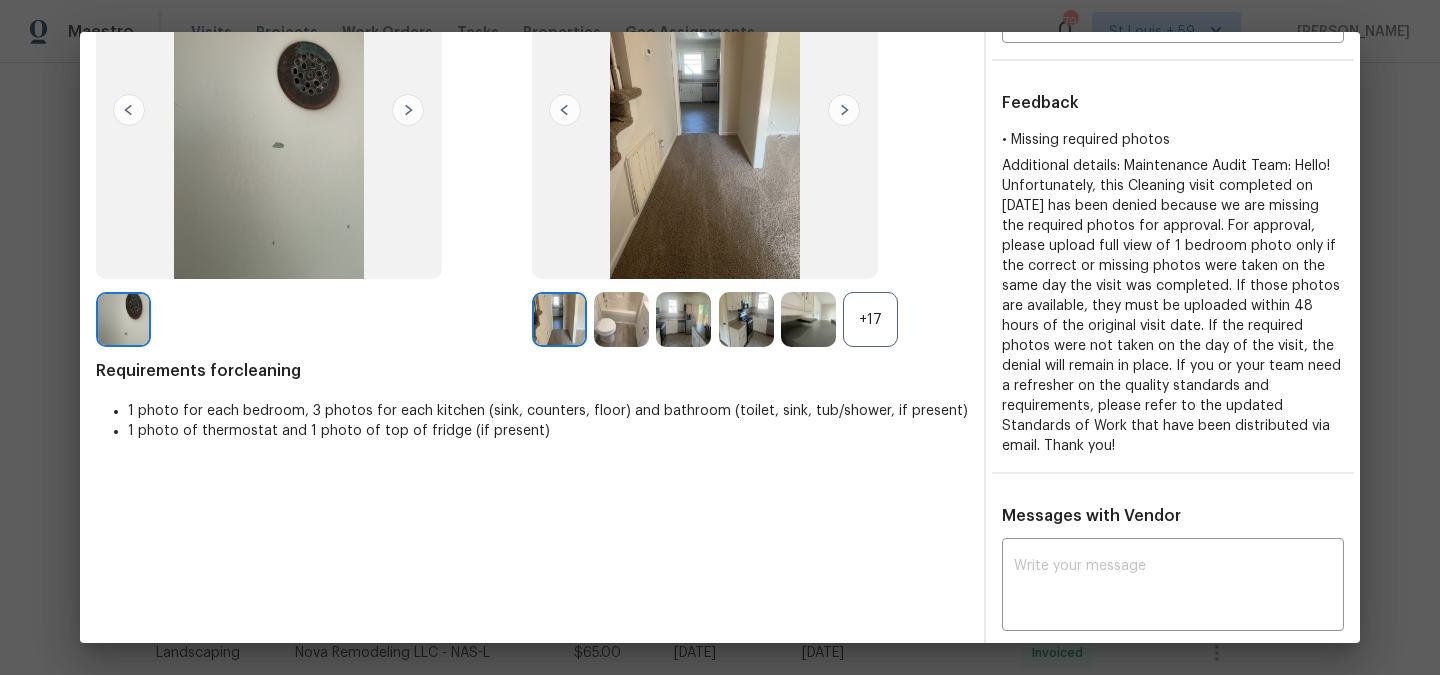 scroll, scrollTop: 75, scrollLeft: 0, axis: vertical 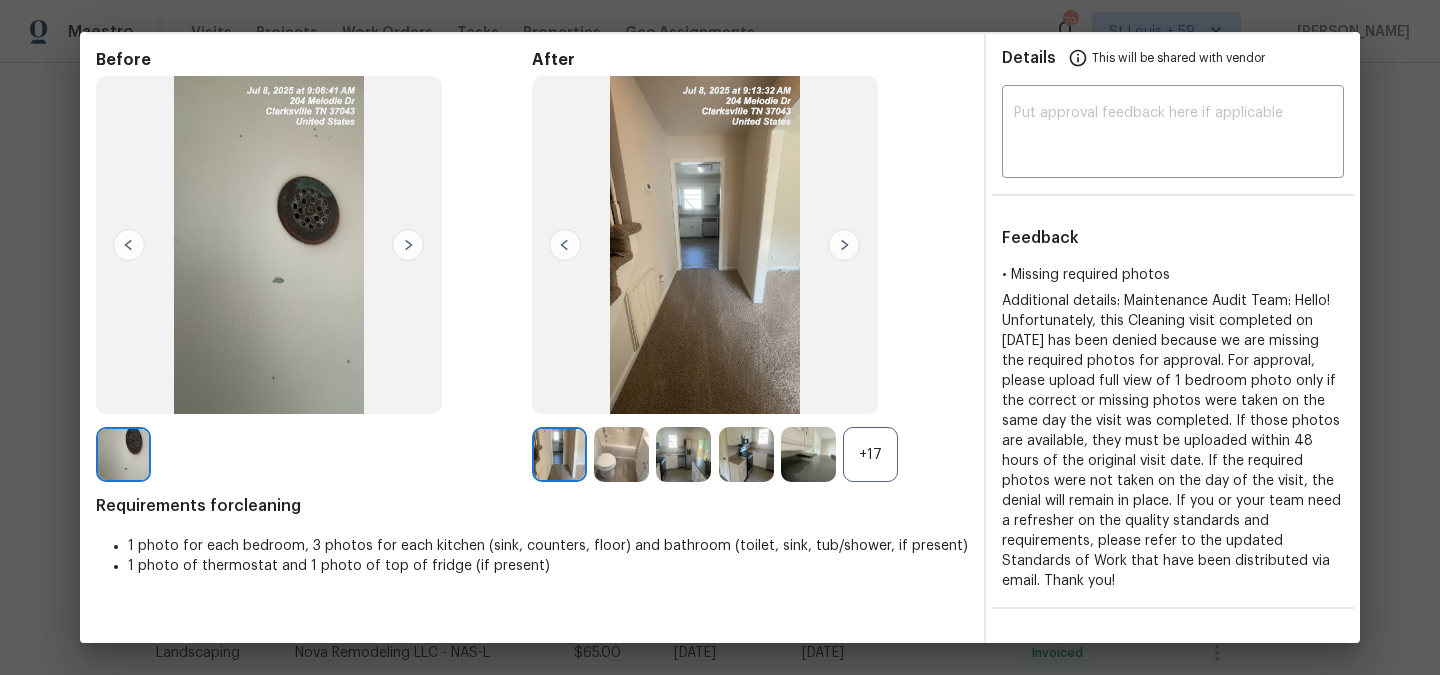 click at bounding box center [844, 245] 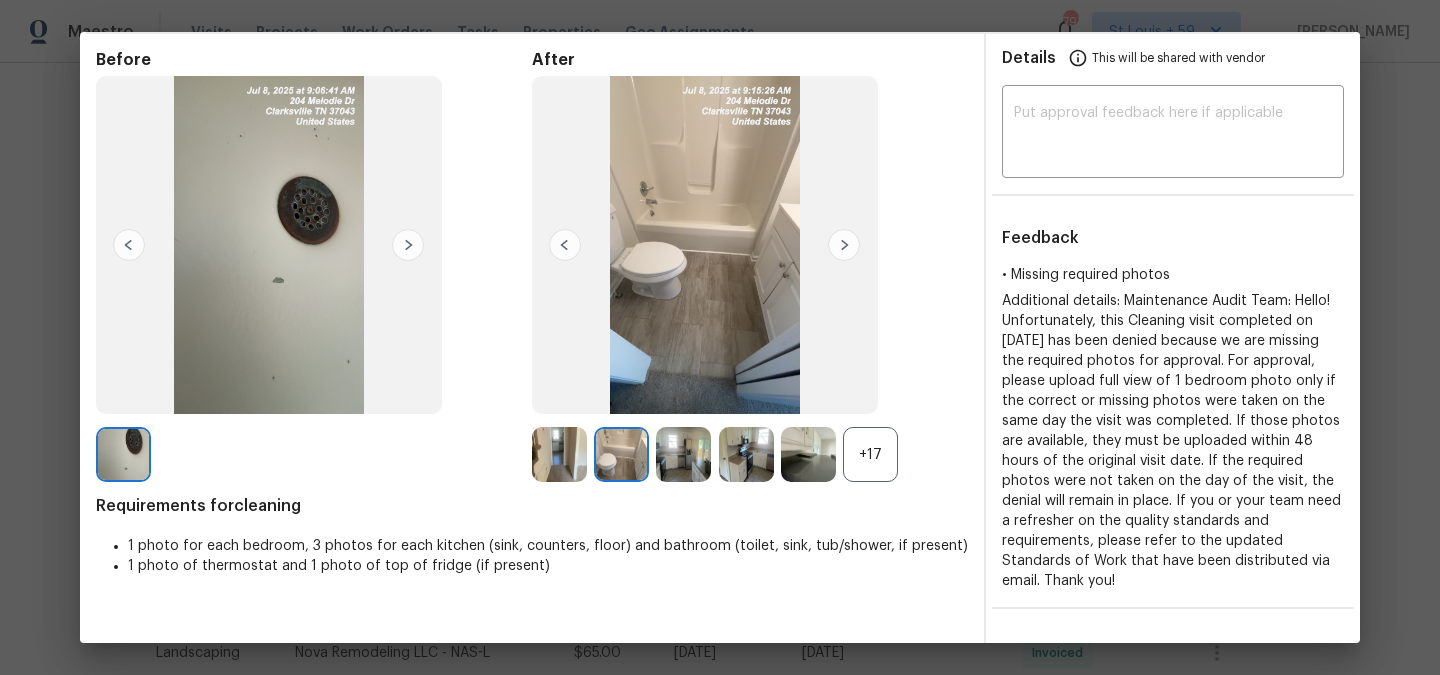 click at bounding box center [844, 245] 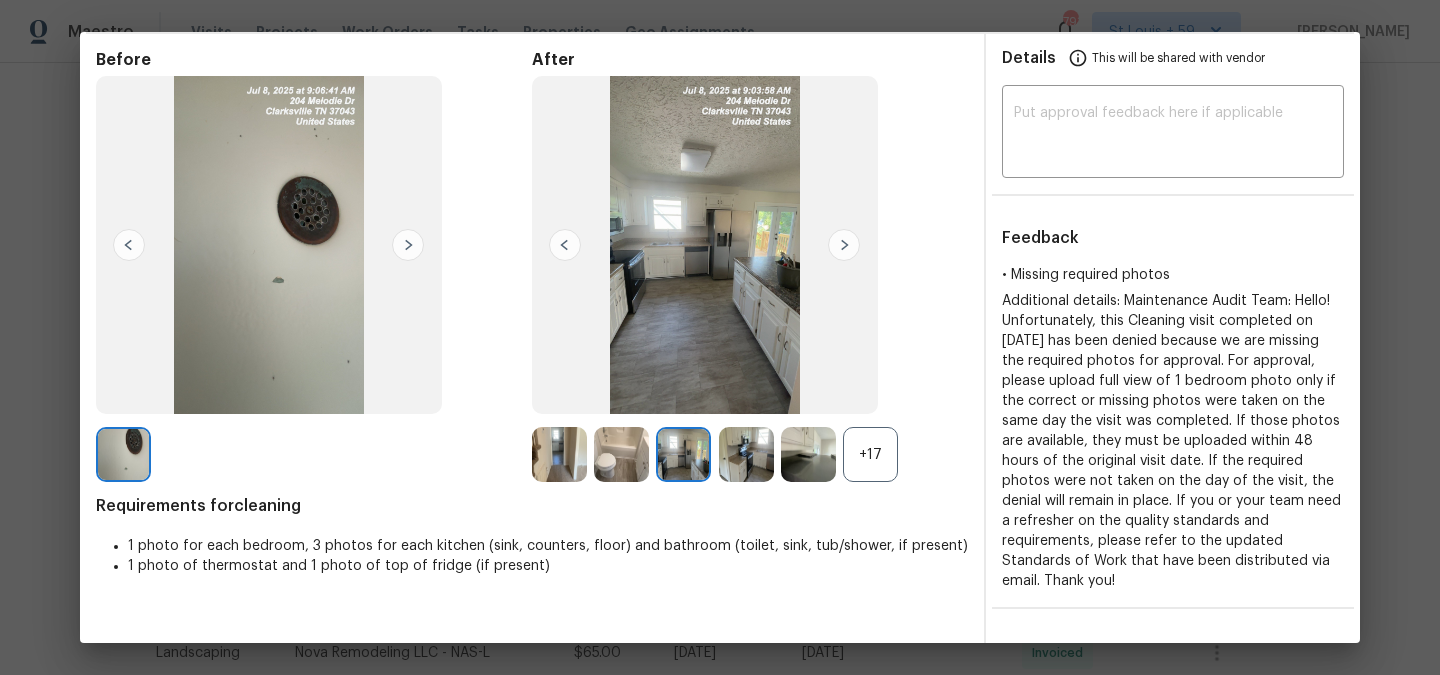 click at bounding box center [844, 245] 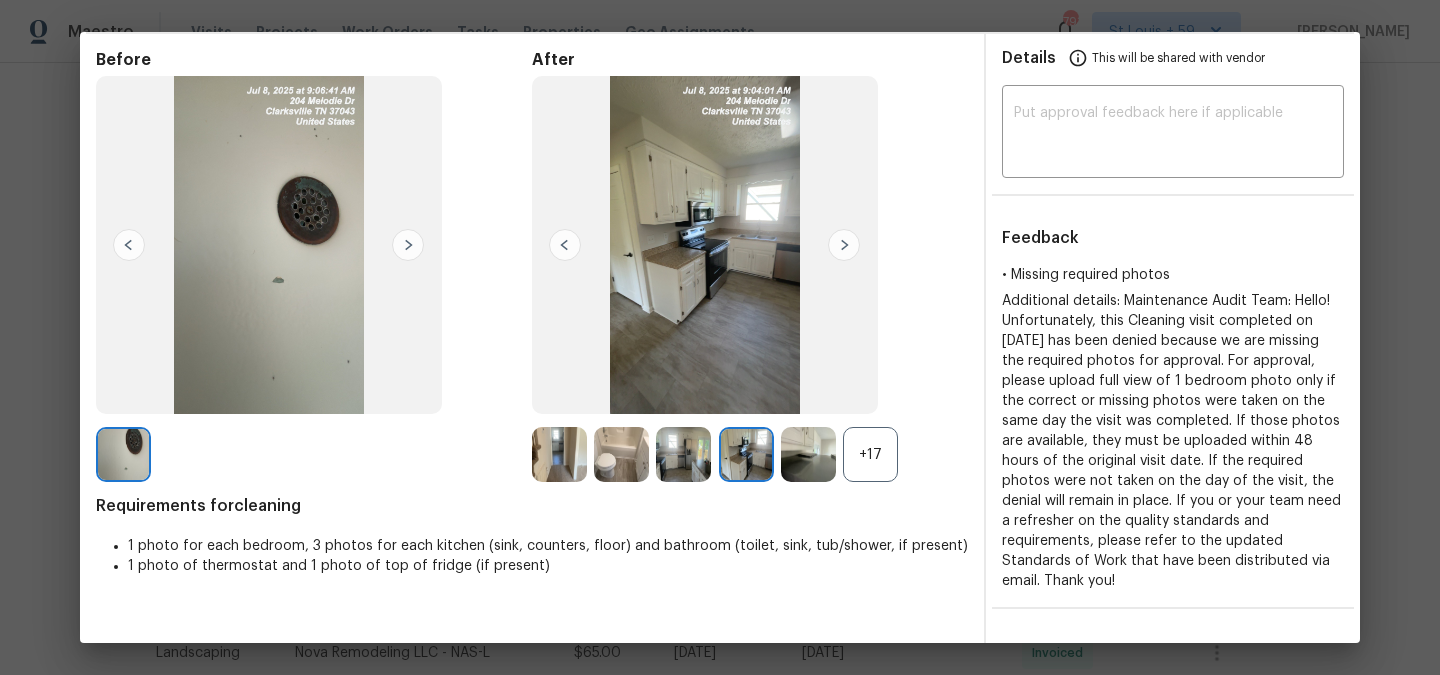 click at bounding box center [844, 245] 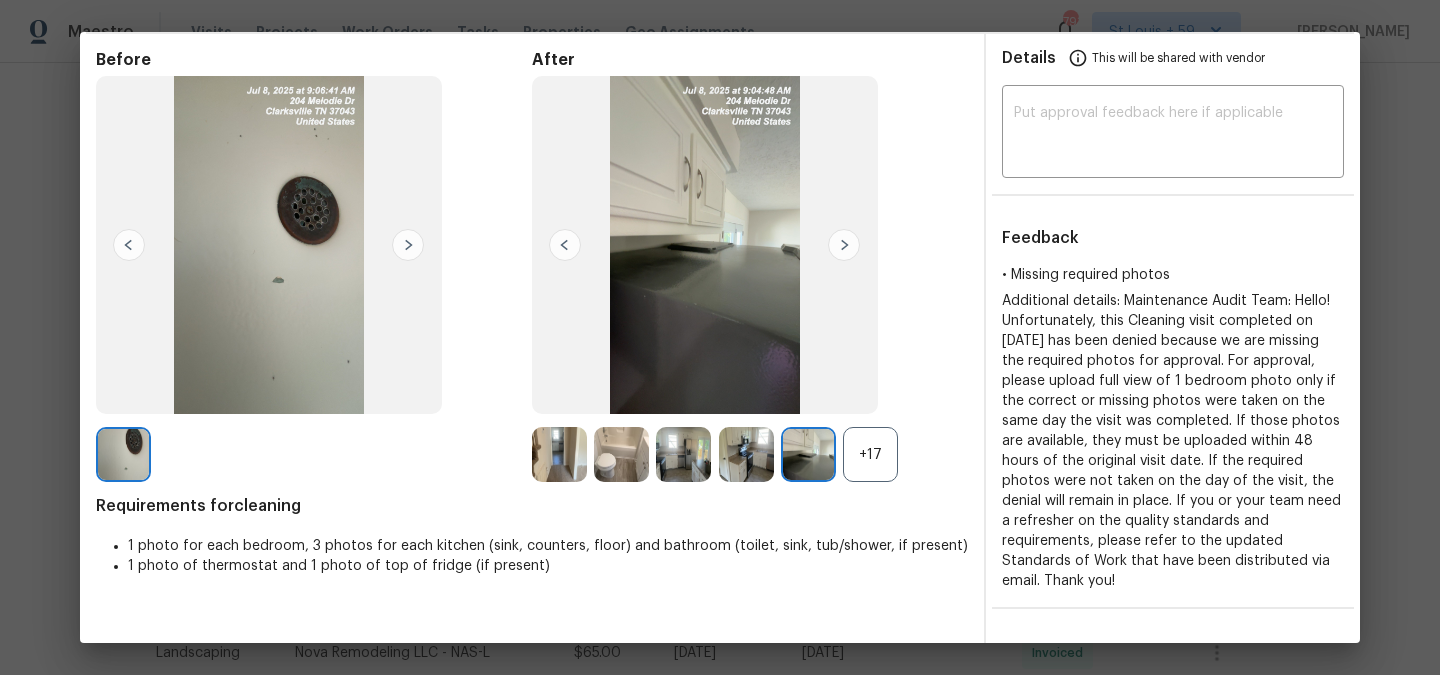 click at bounding box center (844, 245) 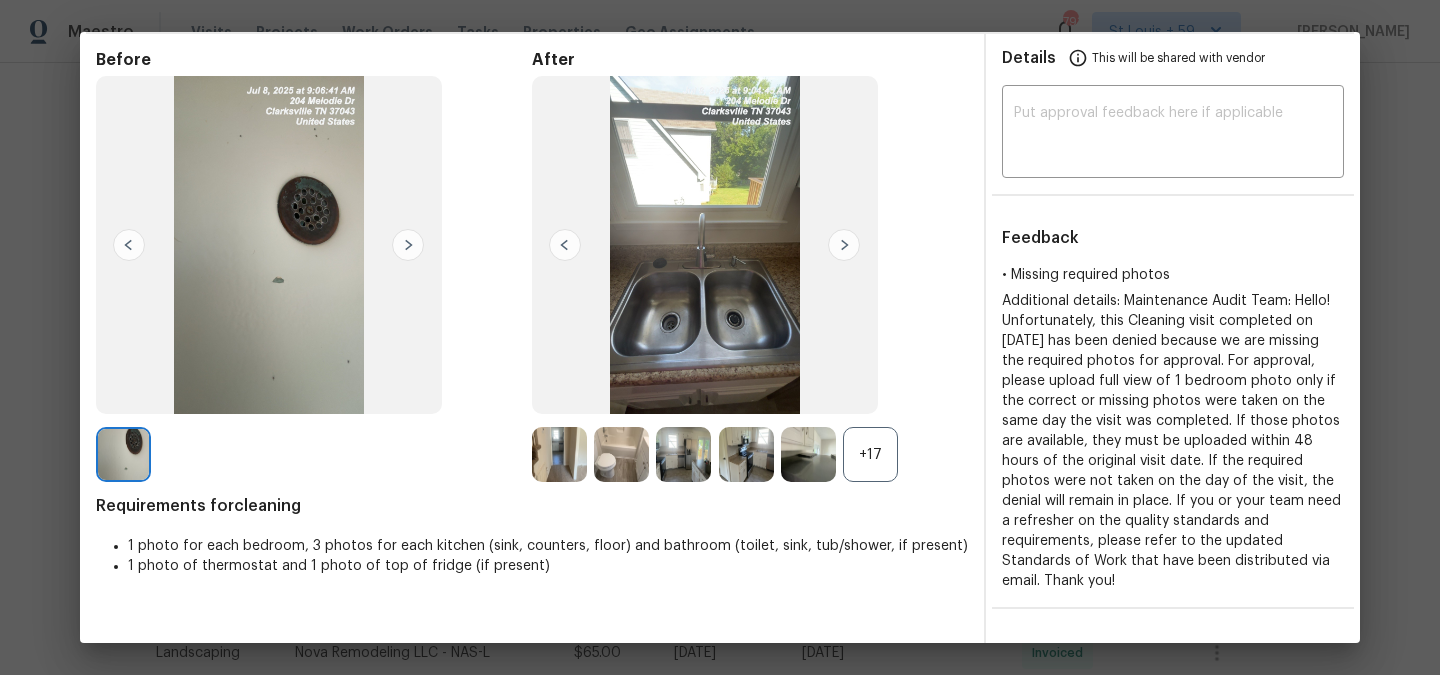 click at bounding box center [844, 245] 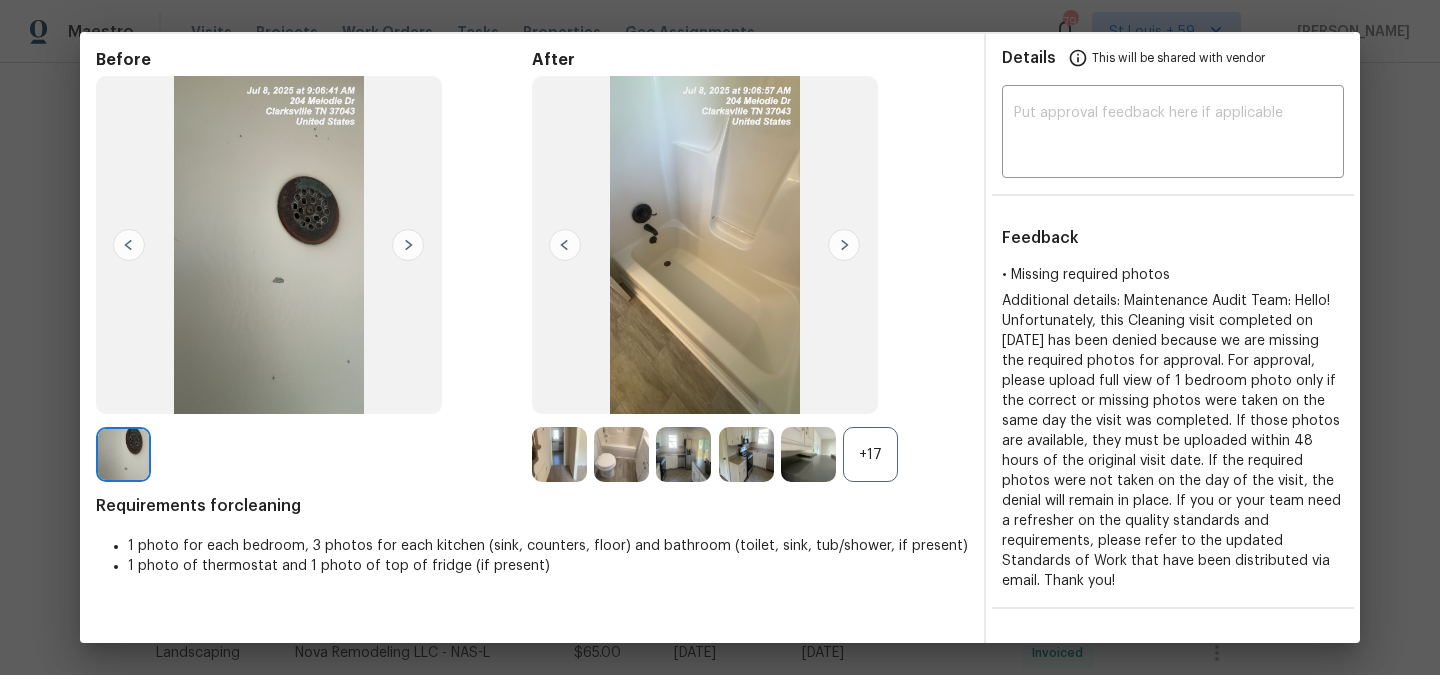 click at bounding box center (844, 245) 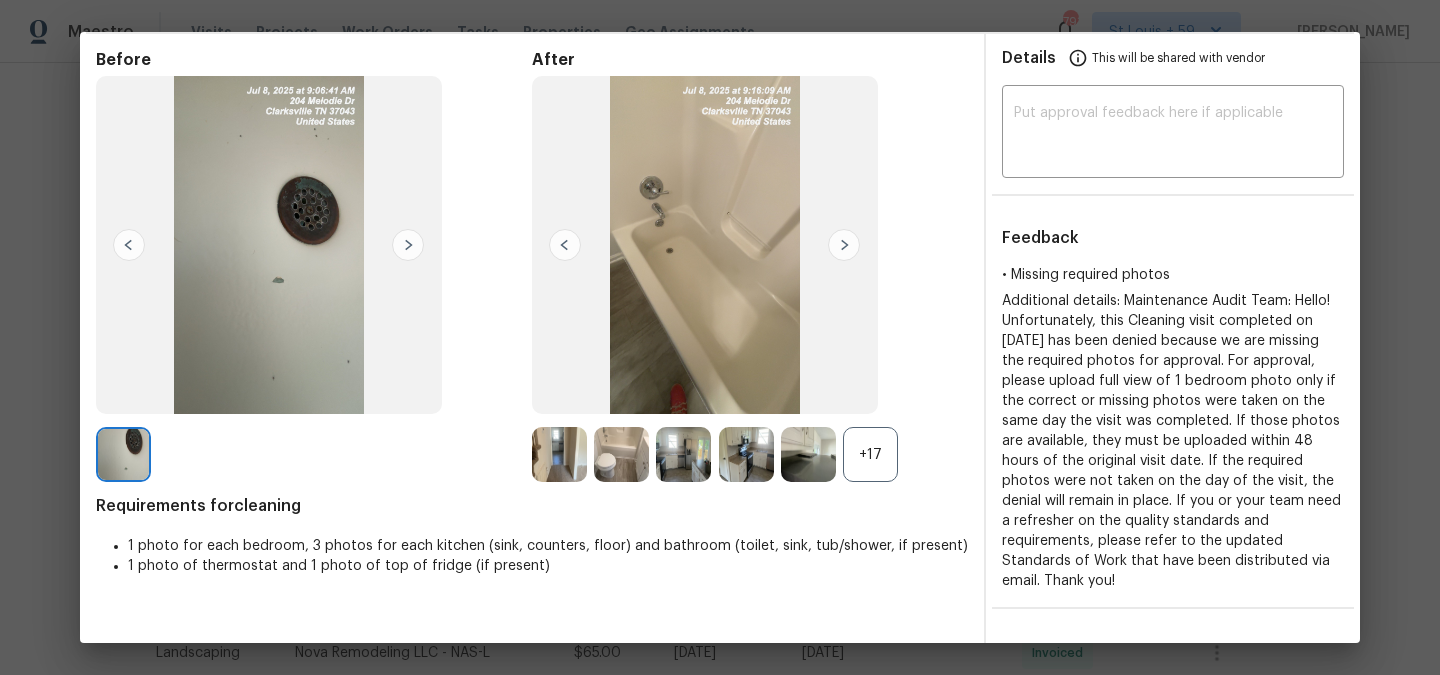 click at bounding box center [844, 245] 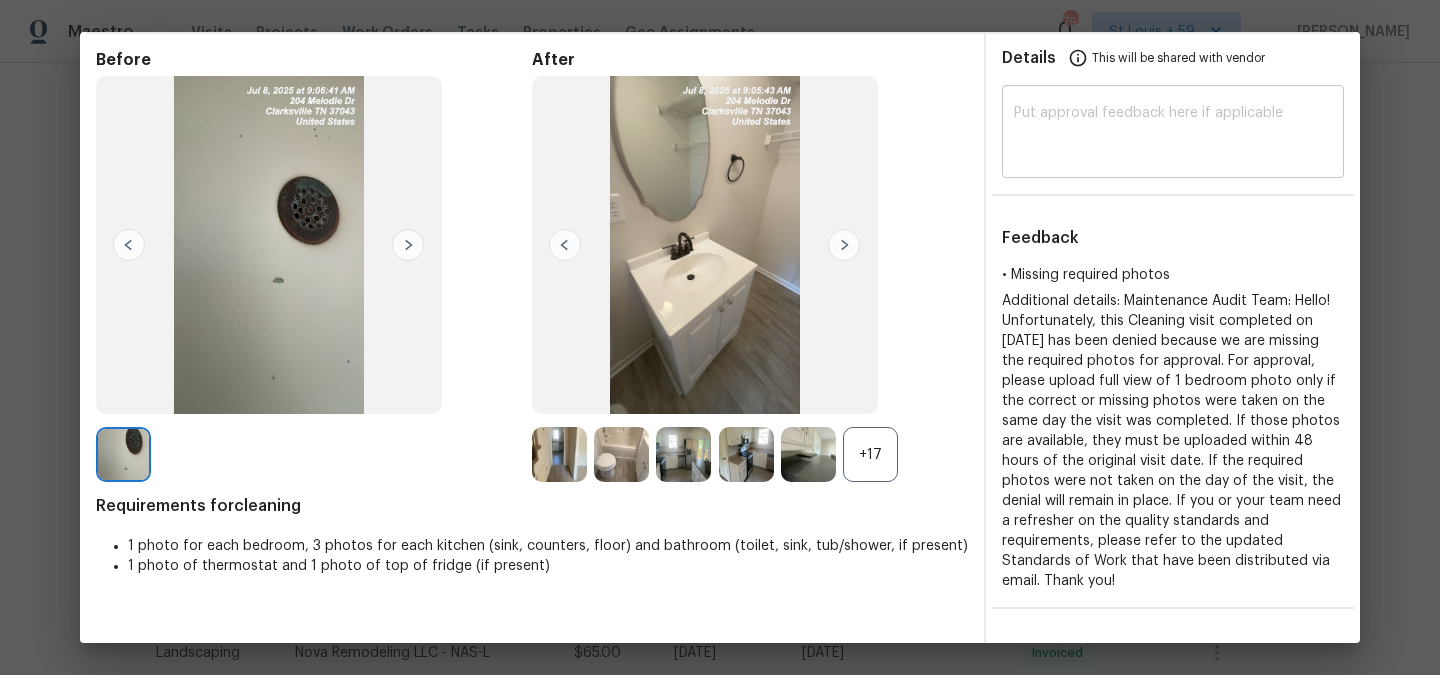 click at bounding box center [1173, 134] 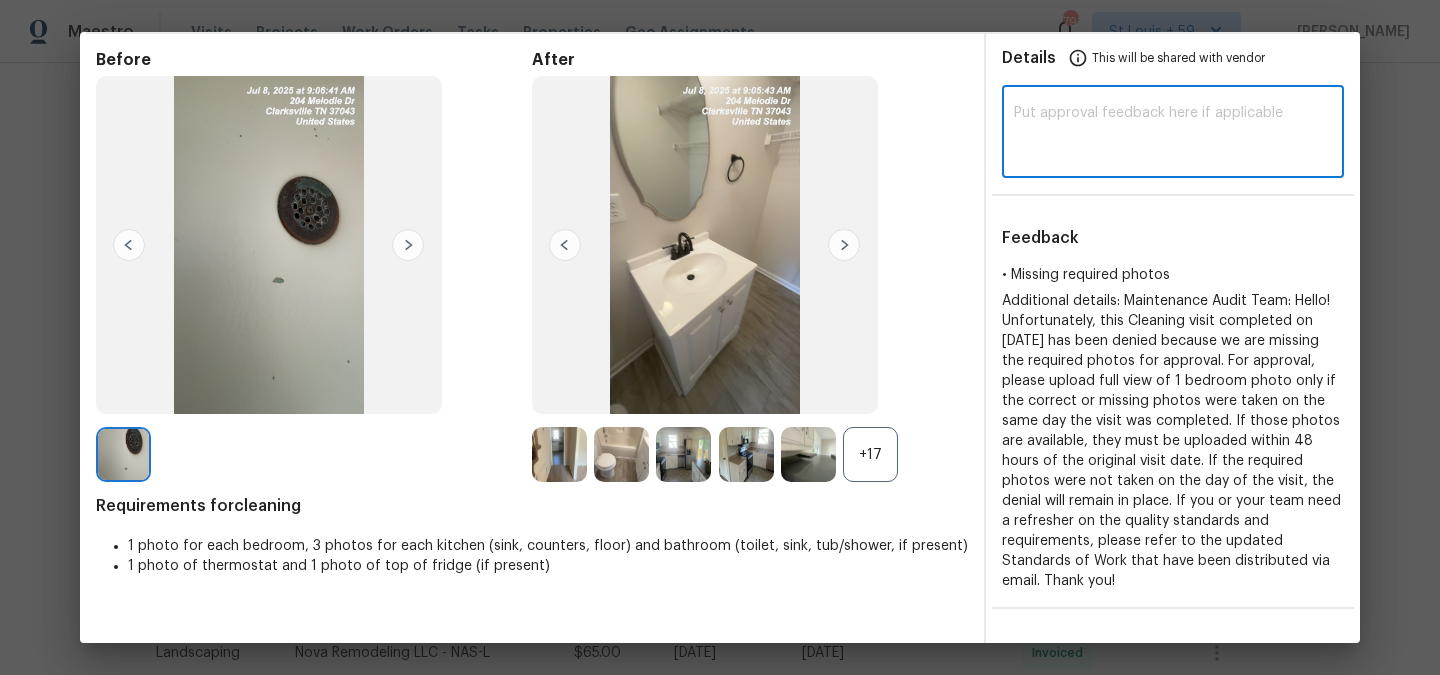 paste on "204 [PERSON_NAME] Dr" 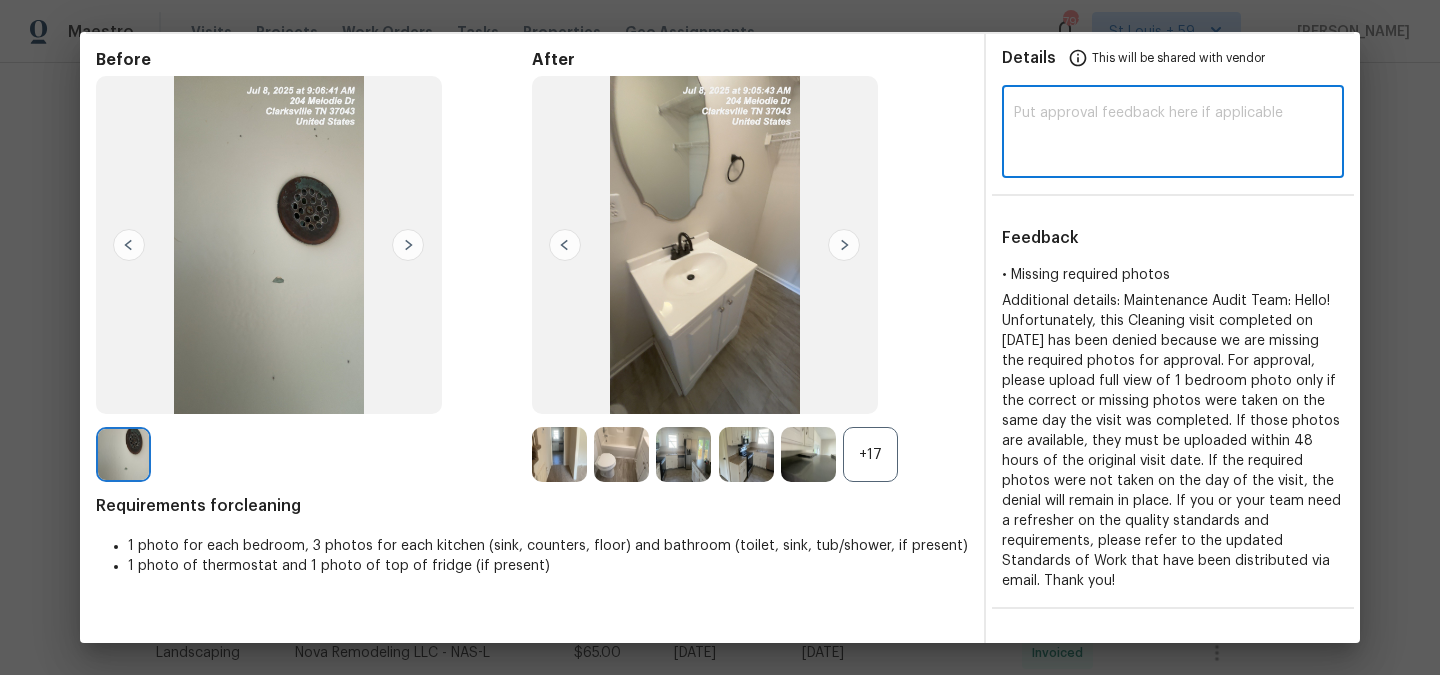 click at bounding box center (1173, 134) 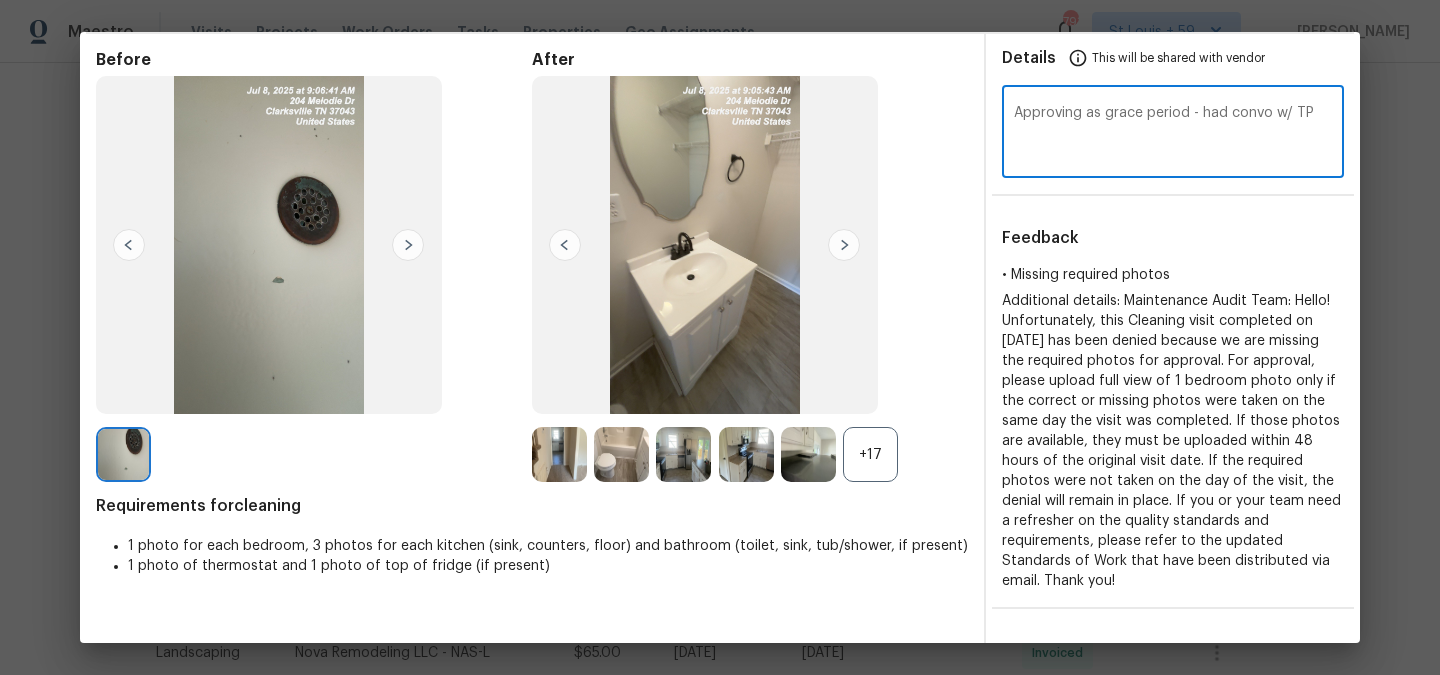 scroll, scrollTop: 0, scrollLeft: 0, axis: both 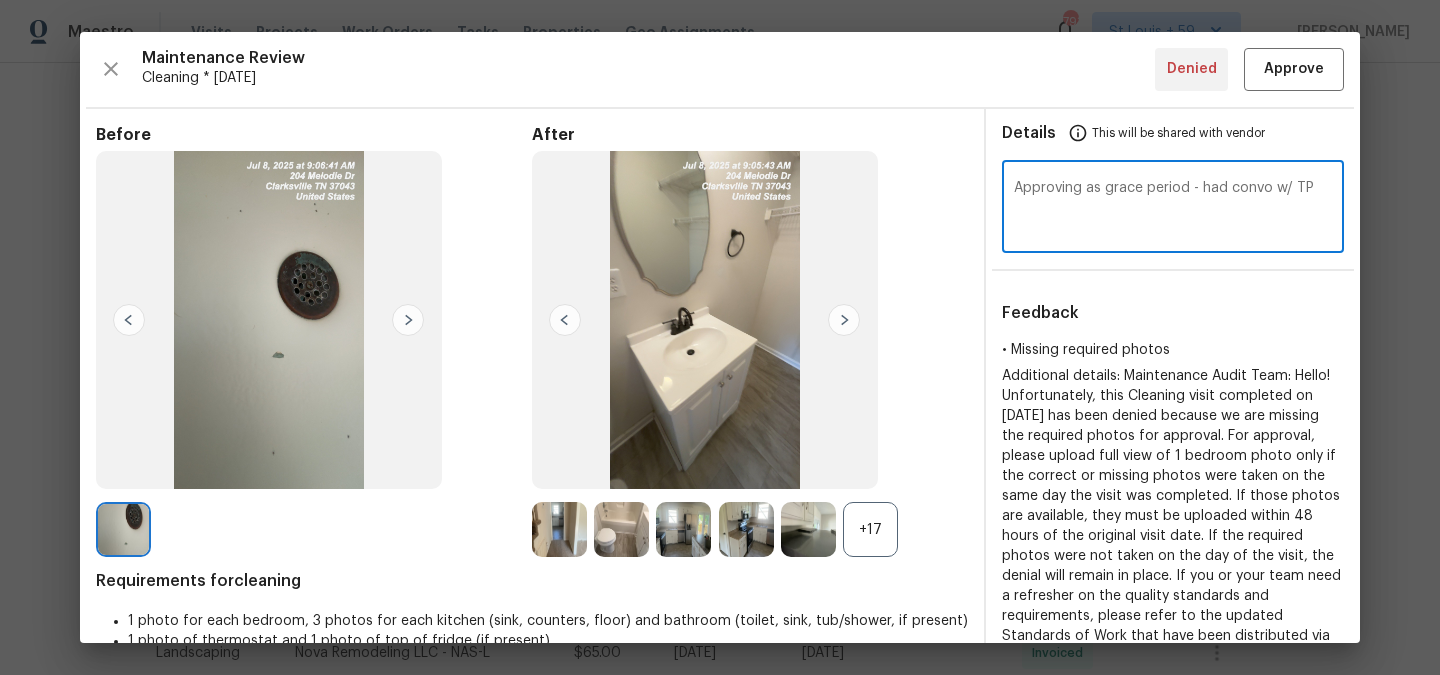 type on "Approving as grace period - had convo w/ TP" 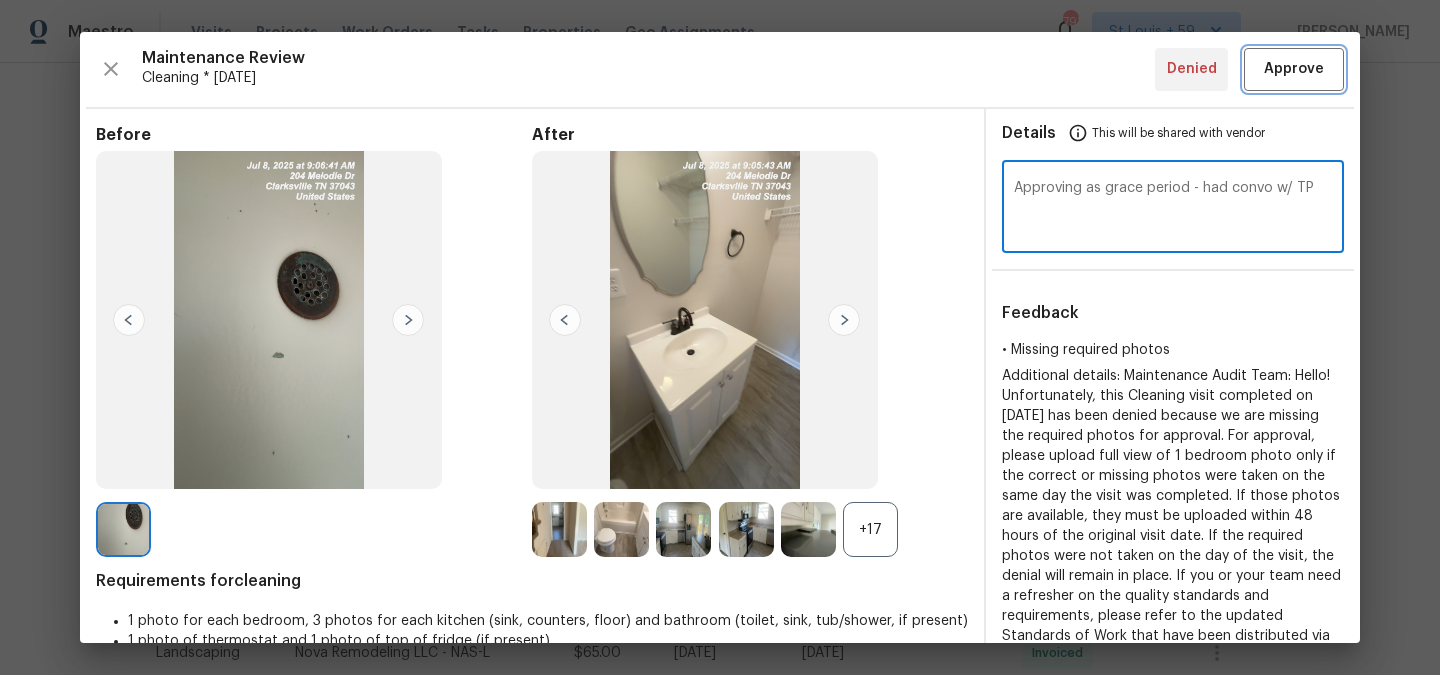 click on "Approve" at bounding box center [1294, 69] 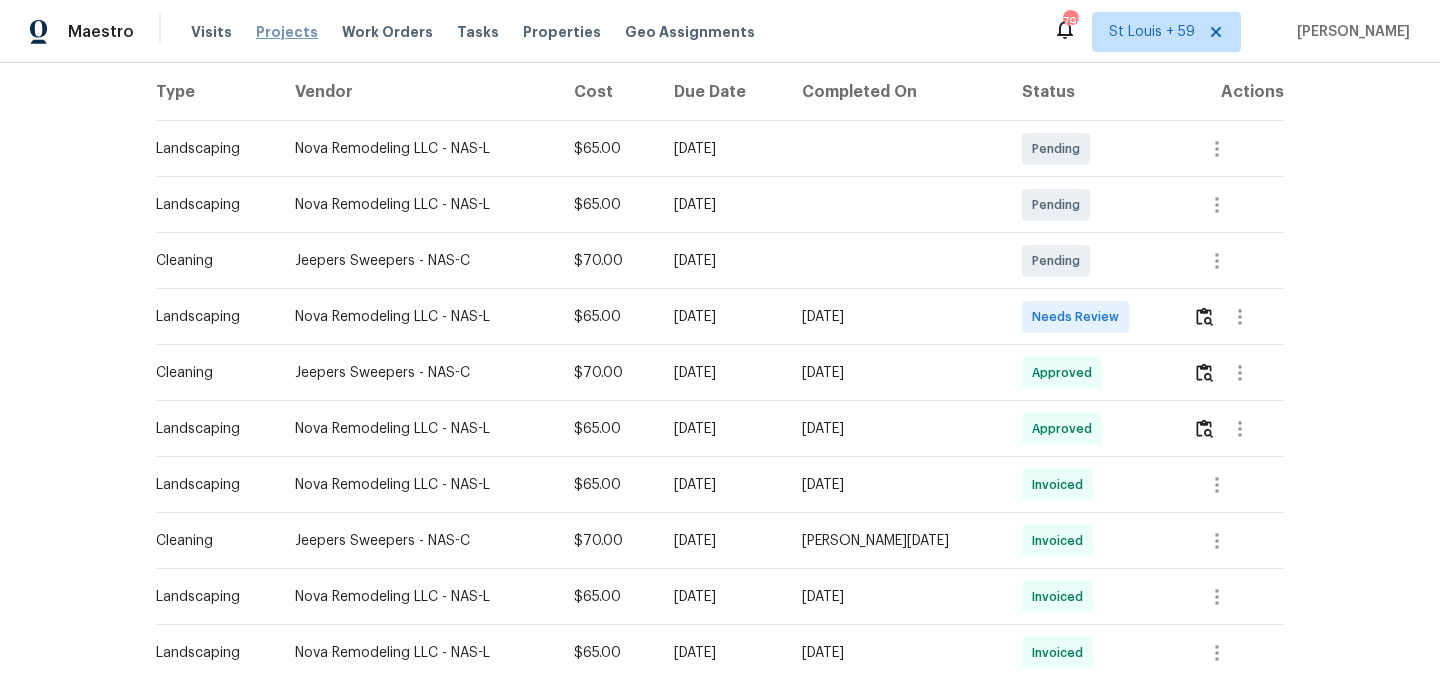 click on "Projects" at bounding box center [287, 32] 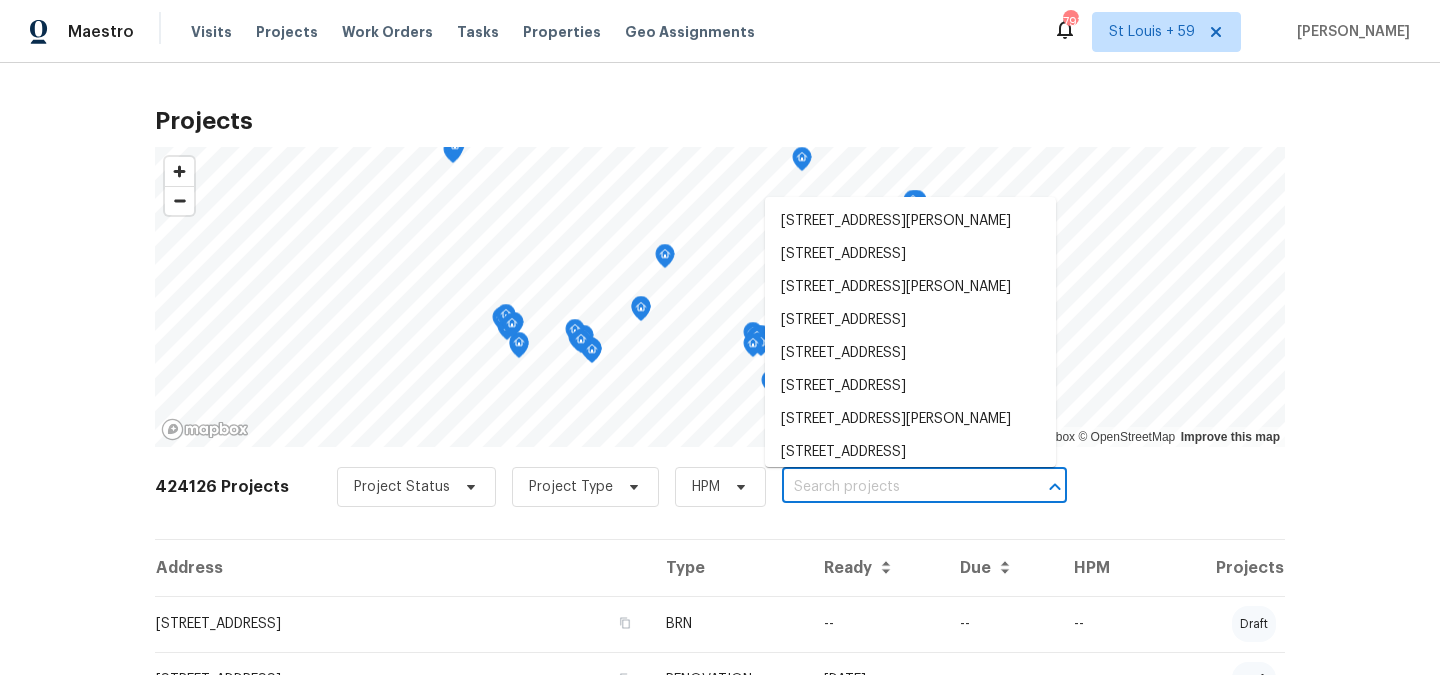 click at bounding box center [896, 487] 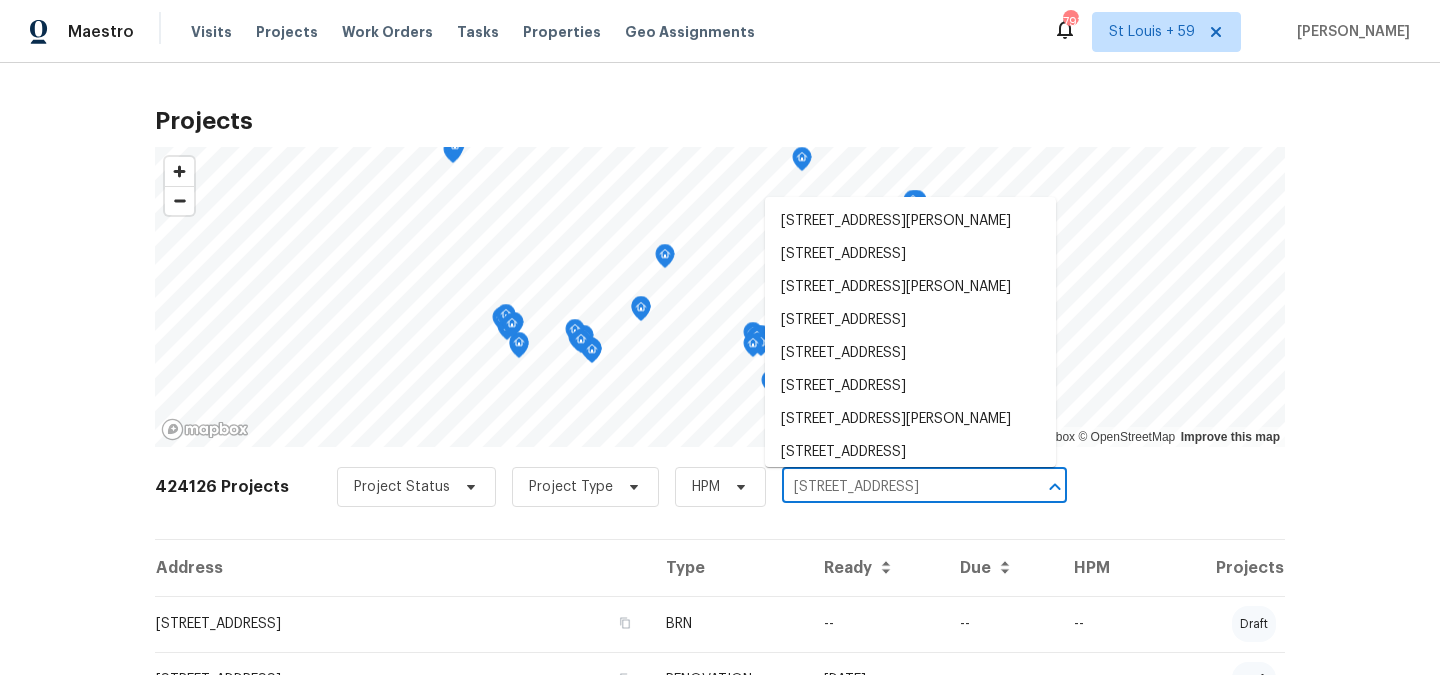 scroll, scrollTop: 0, scrollLeft: 35, axis: horizontal 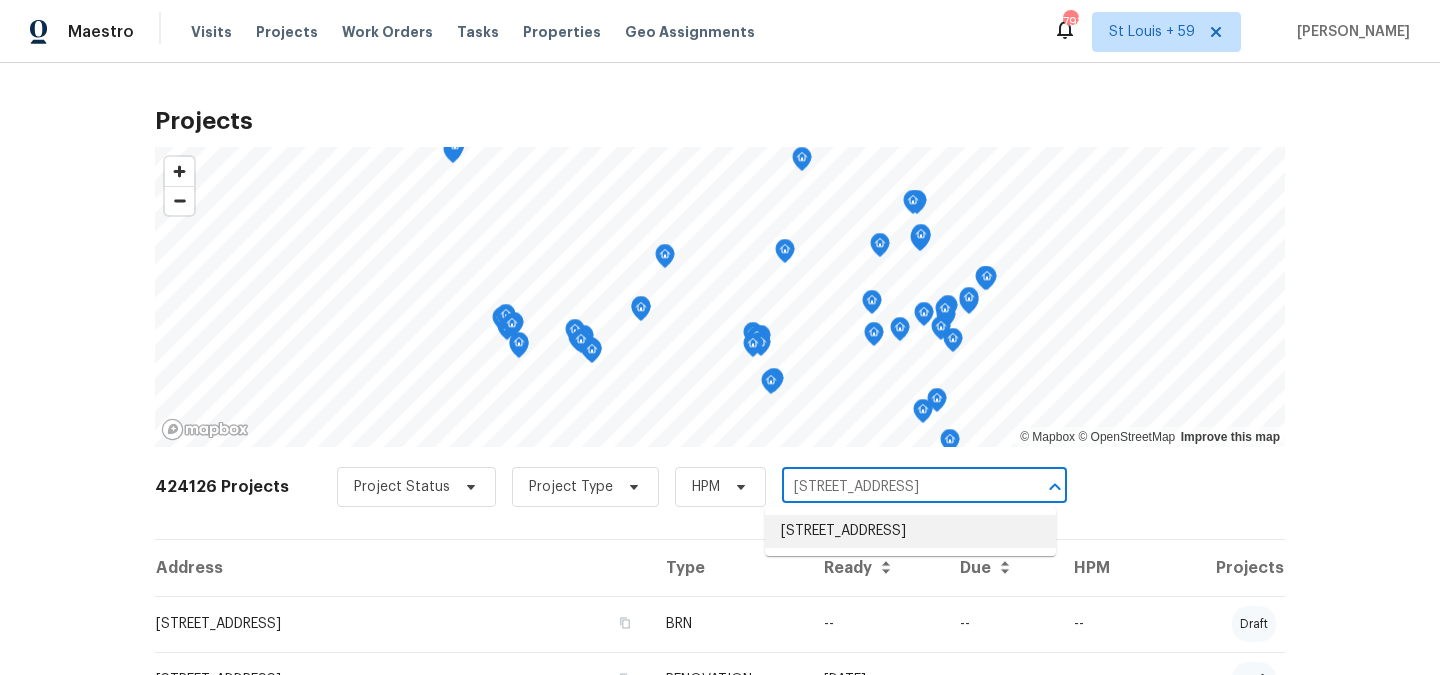 click on "[STREET_ADDRESS]" at bounding box center (910, 531) 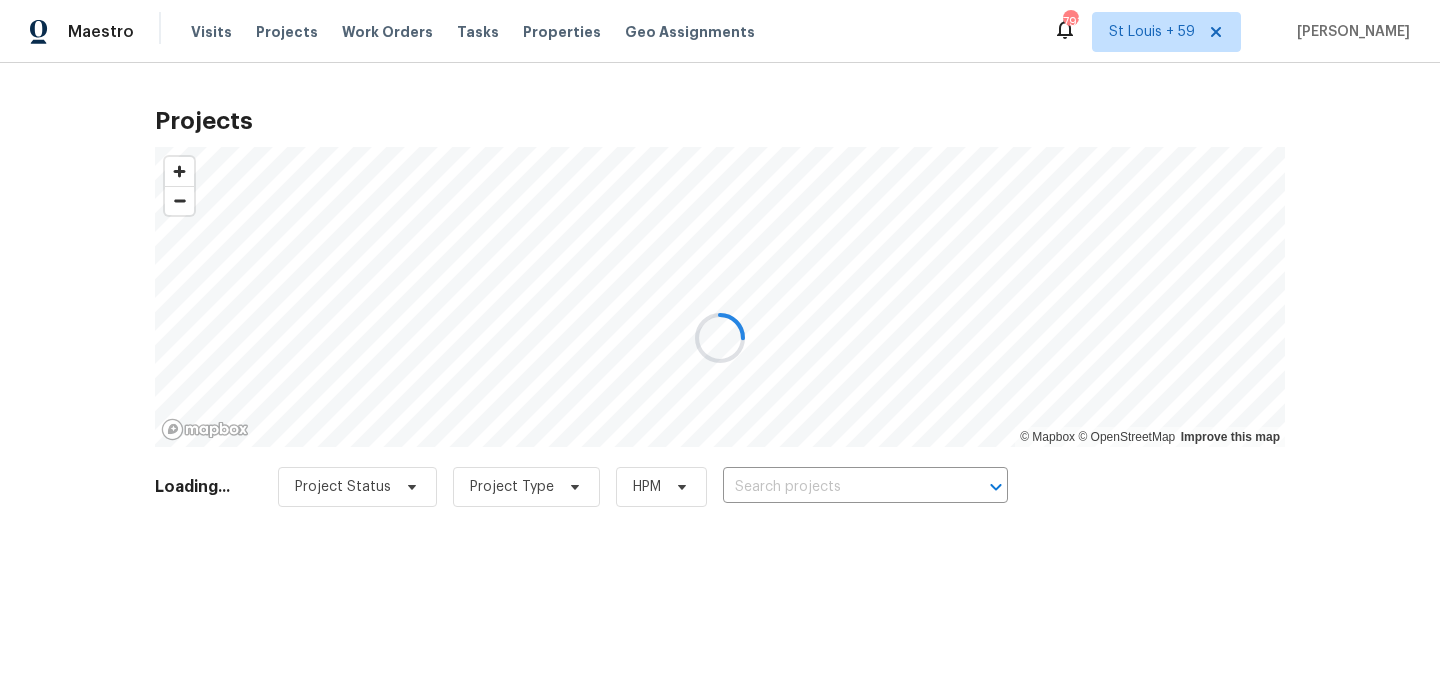 type on "[STREET_ADDRESS]" 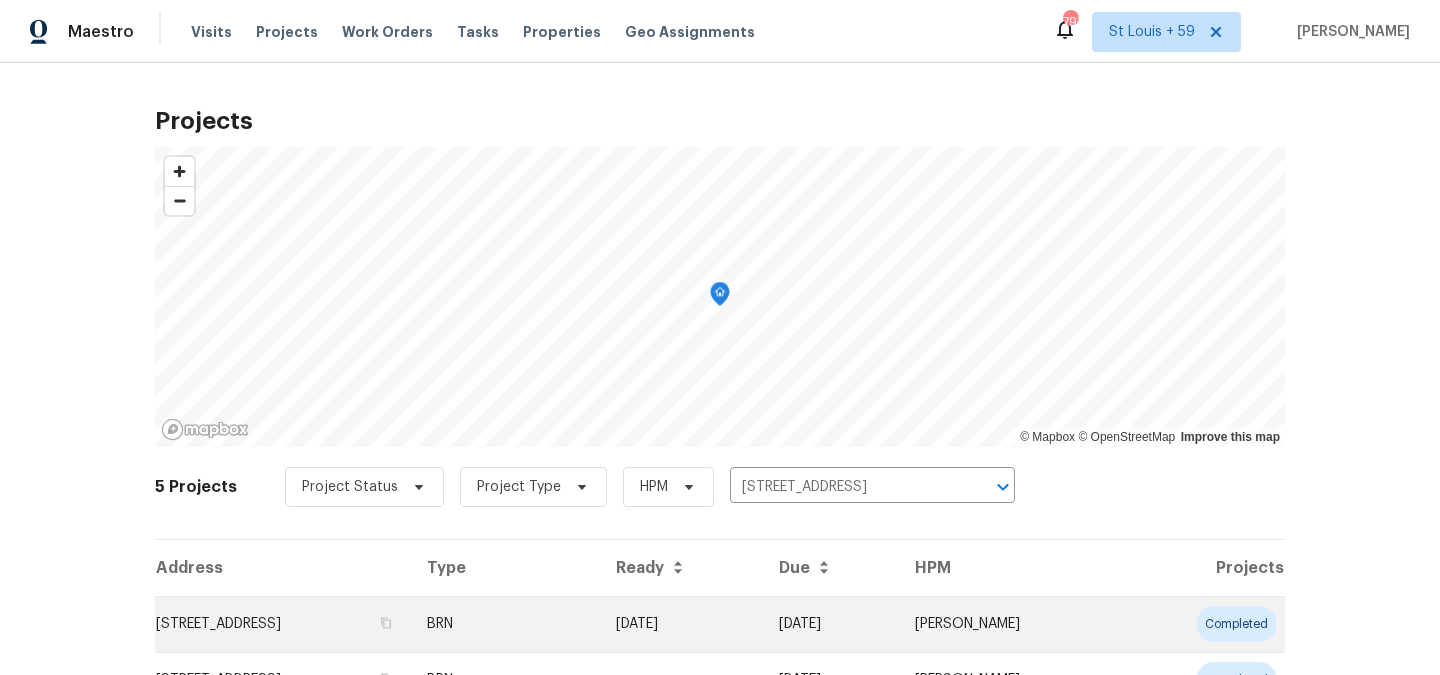 click on "[STREET_ADDRESS]" at bounding box center (283, 624) 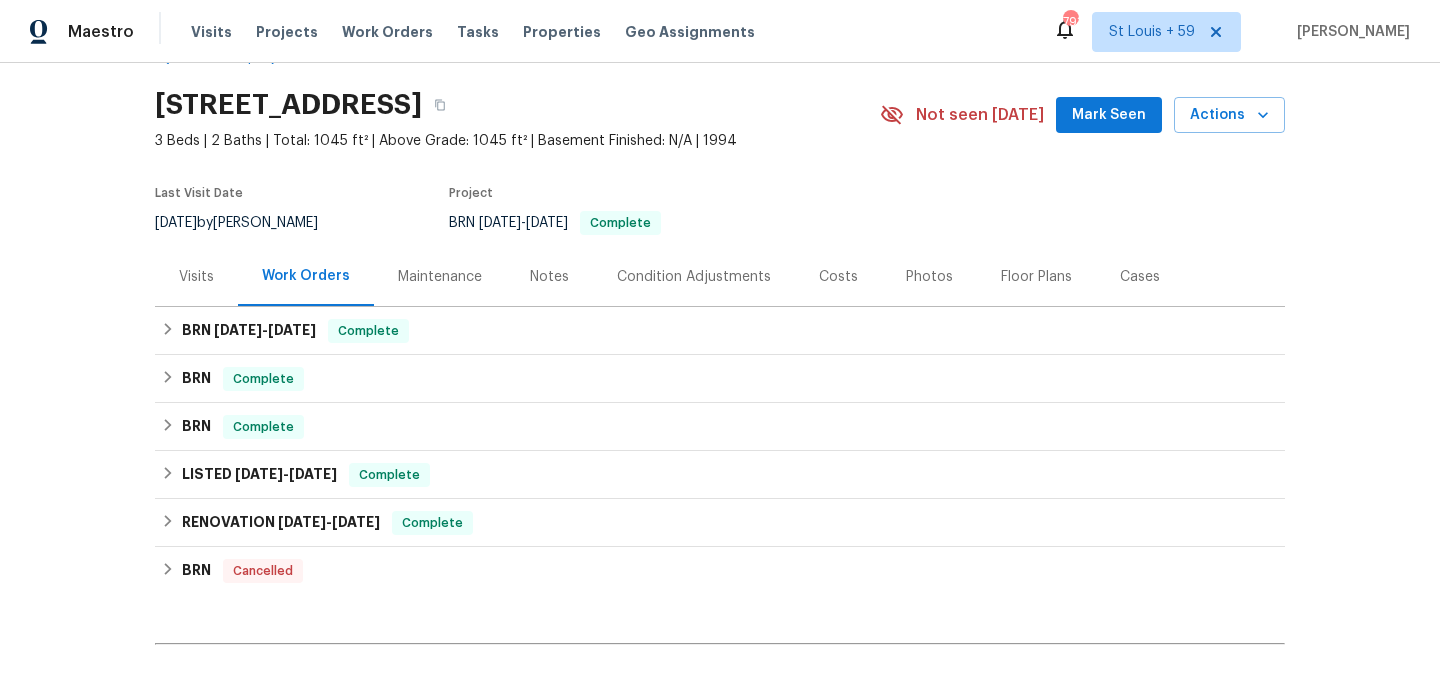 scroll, scrollTop: 115, scrollLeft: 0, axis: vertical 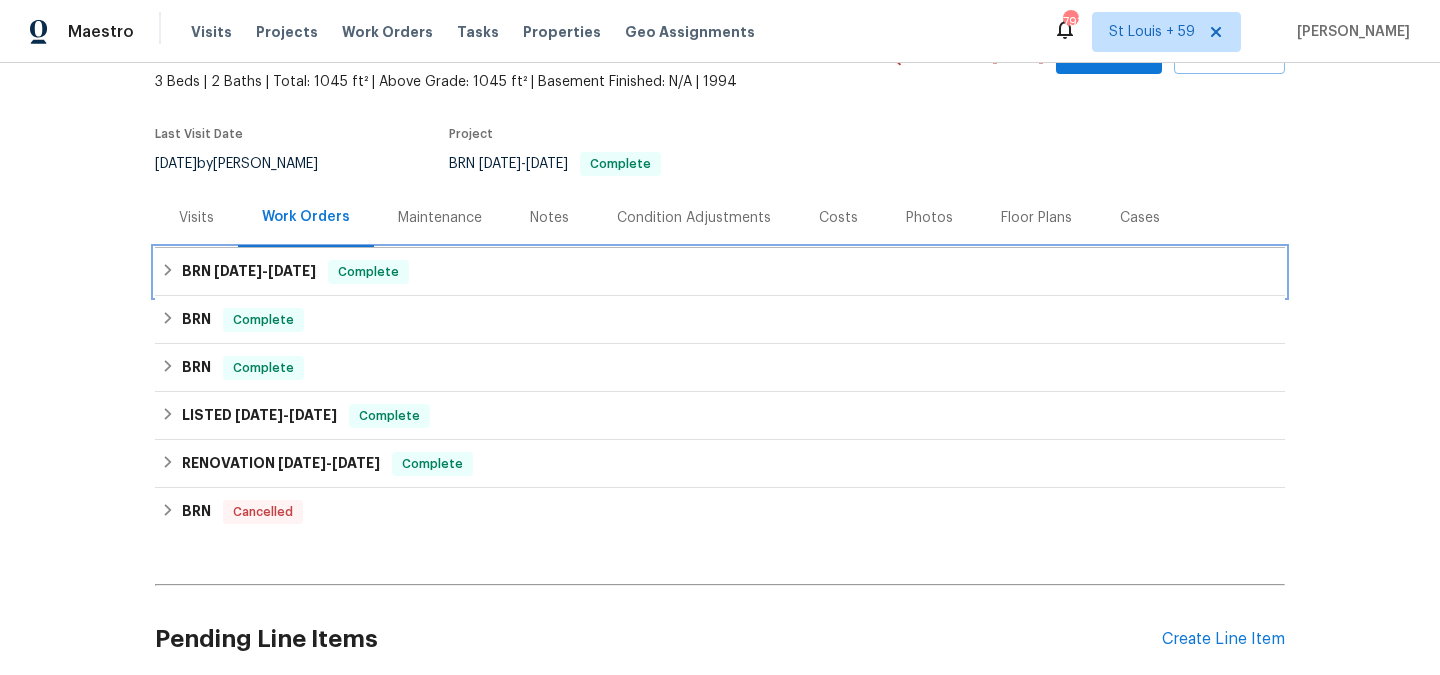 click on "BRN   [DATE]  -  [DATE]" at bounding box center (249, 272) 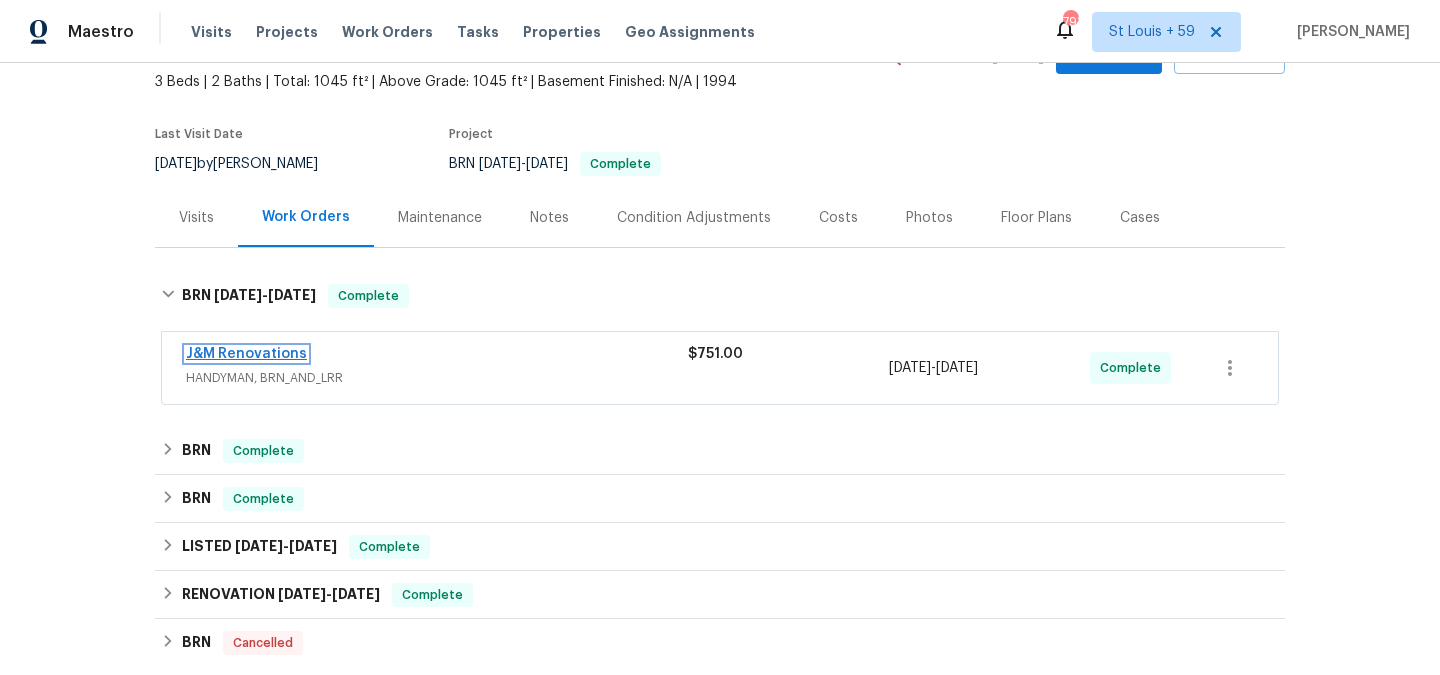 click on "J&M Renovations" at bounding box center [246, 354] 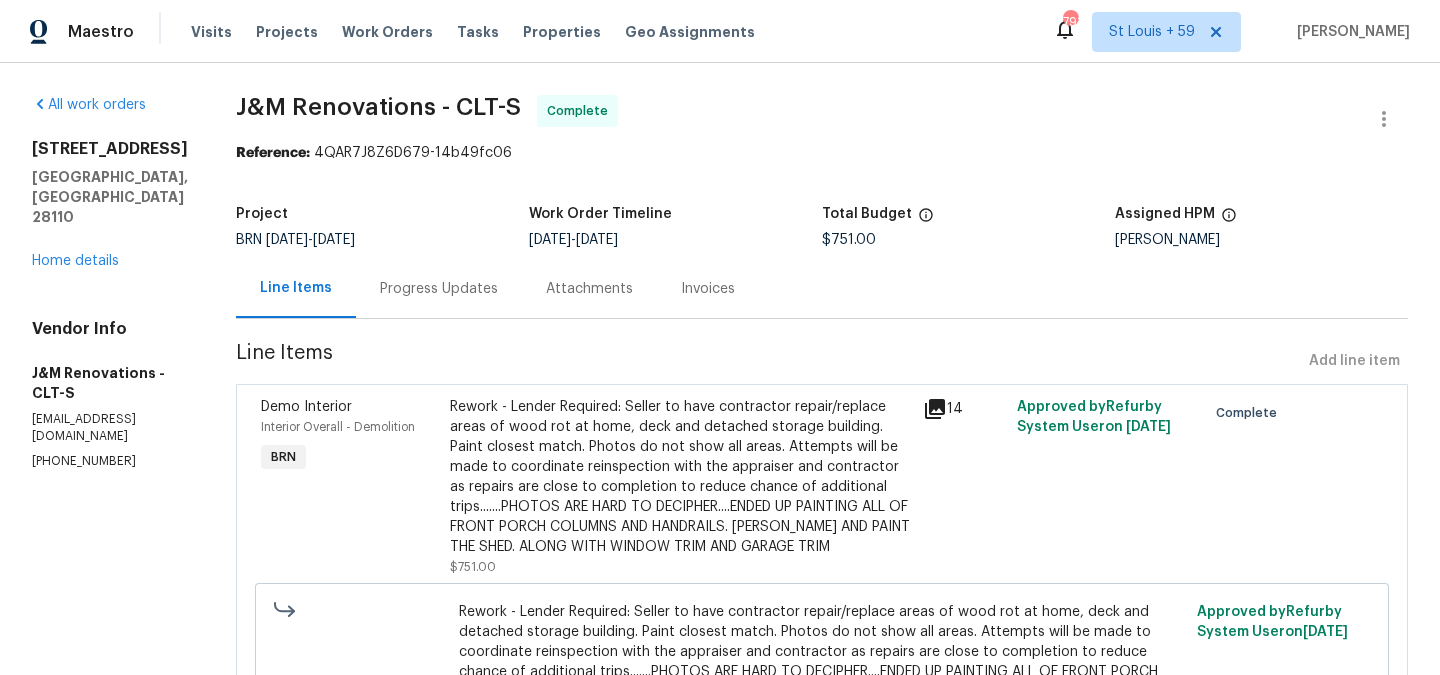 click on "Progress Updates" at bounding box center (439, 289) 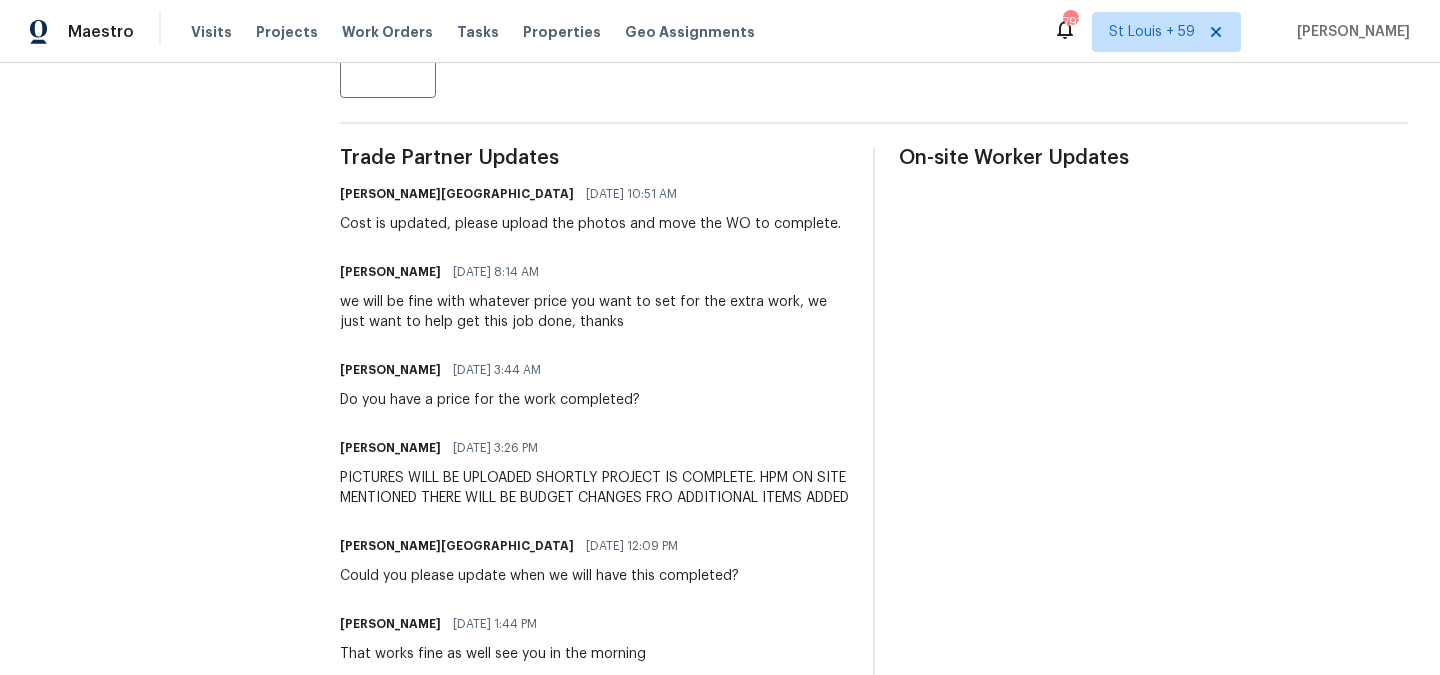 scroll, scrollTop: 538, scrollLeft: 0, axis: vertical 